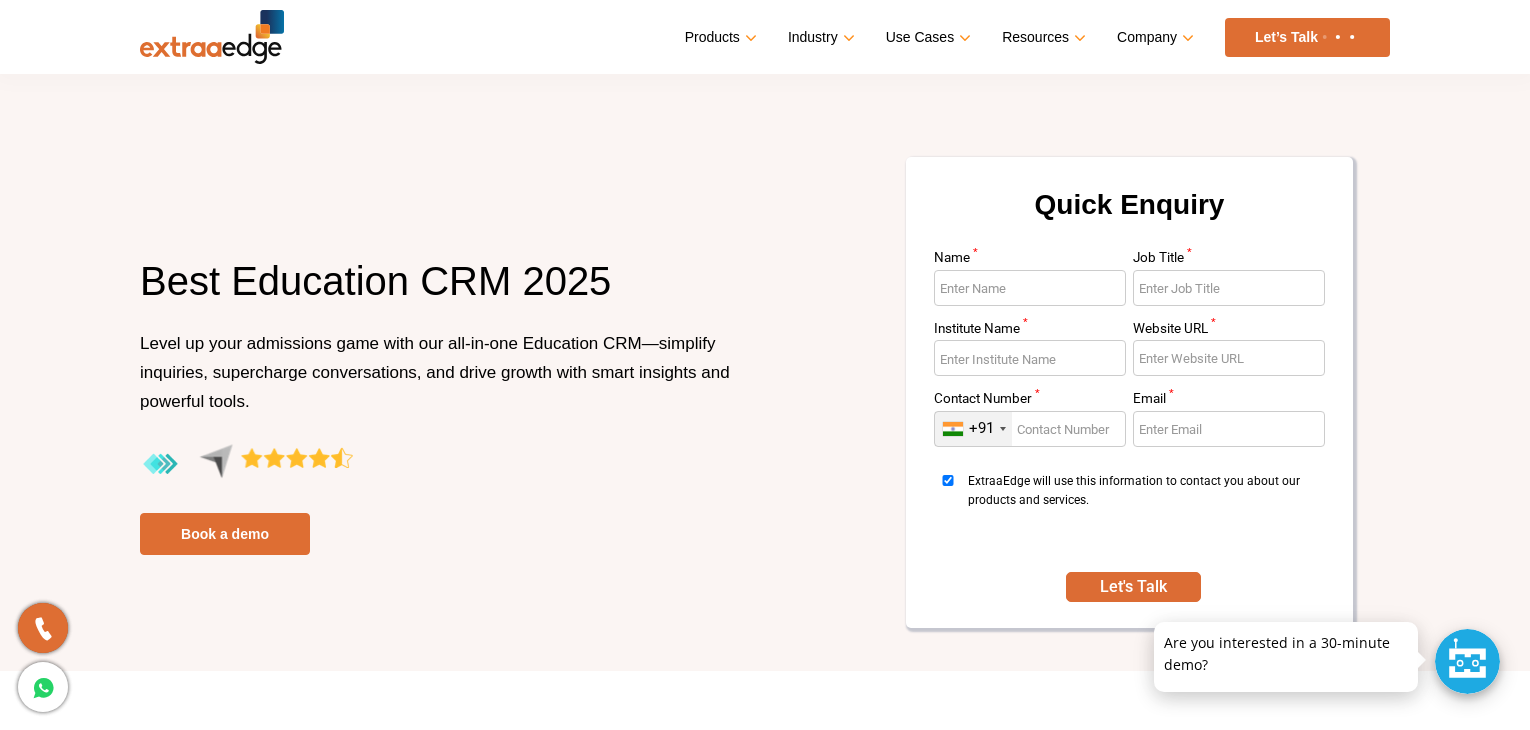 scroll, scrollTop: 7781, scrollLeft: 0, axis: vertical 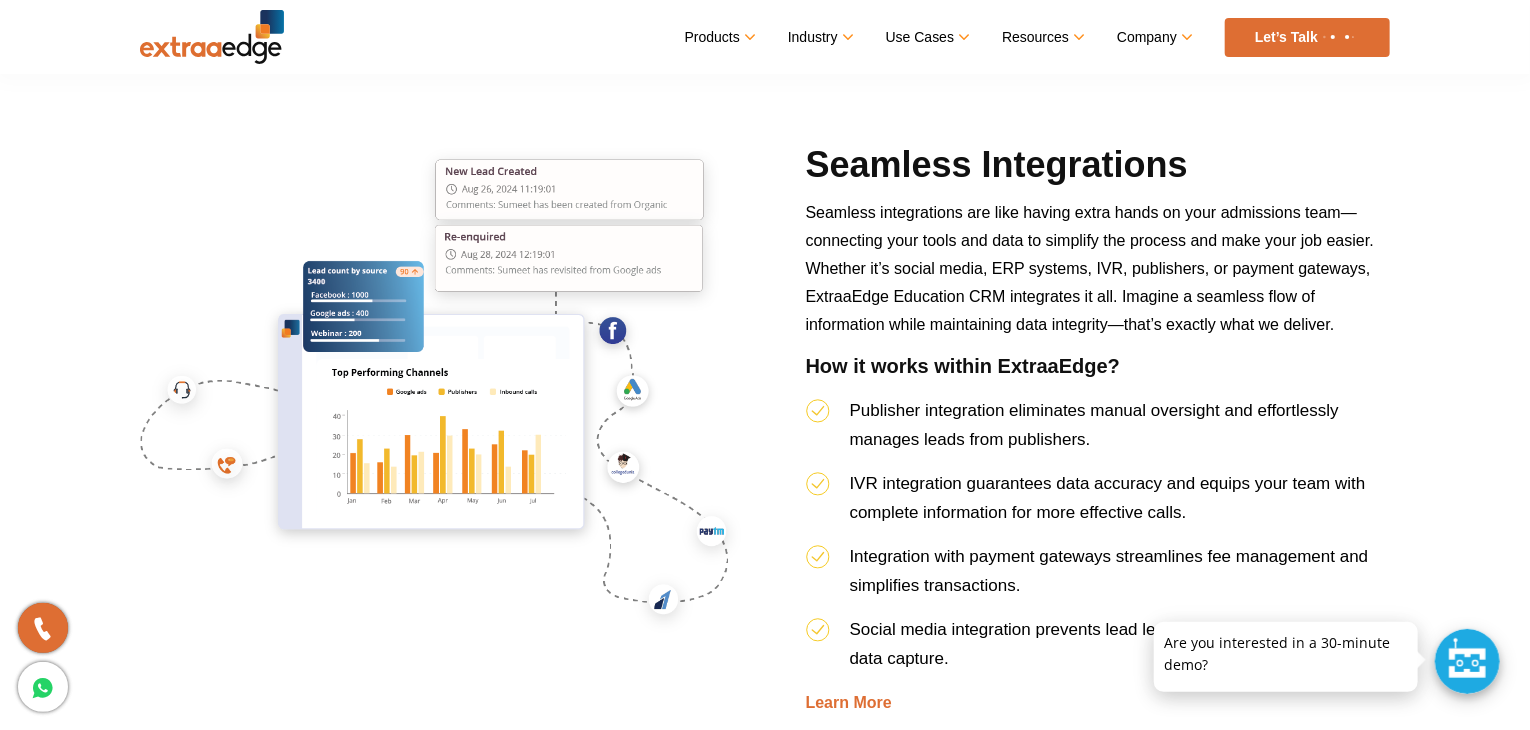 click on "Seamless Integrations" at bounding box center [1098, 170] 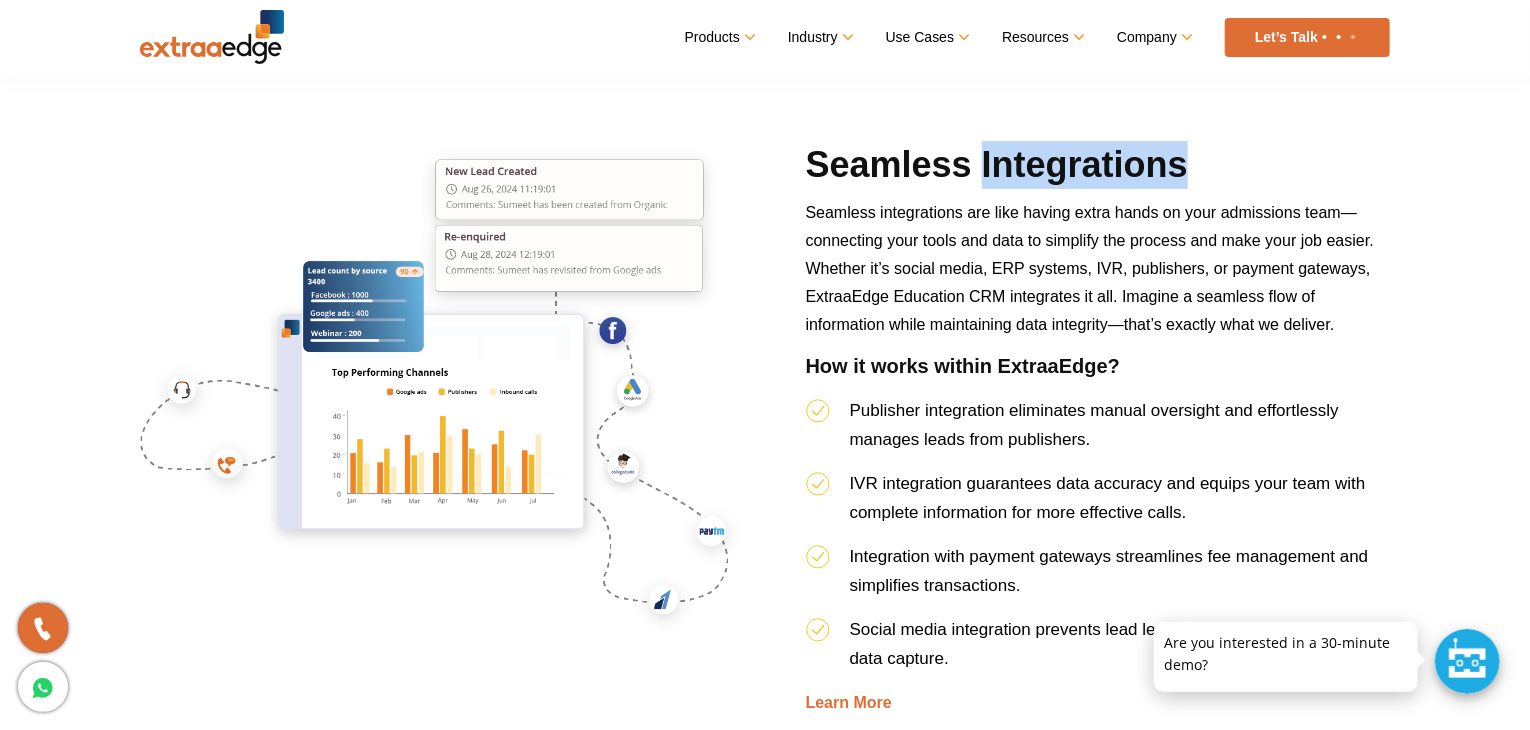 drag, startPoint x: 0, startPoint y: 0, endPoint x: 1033, endPoint y: 157, distance: 1044.8627 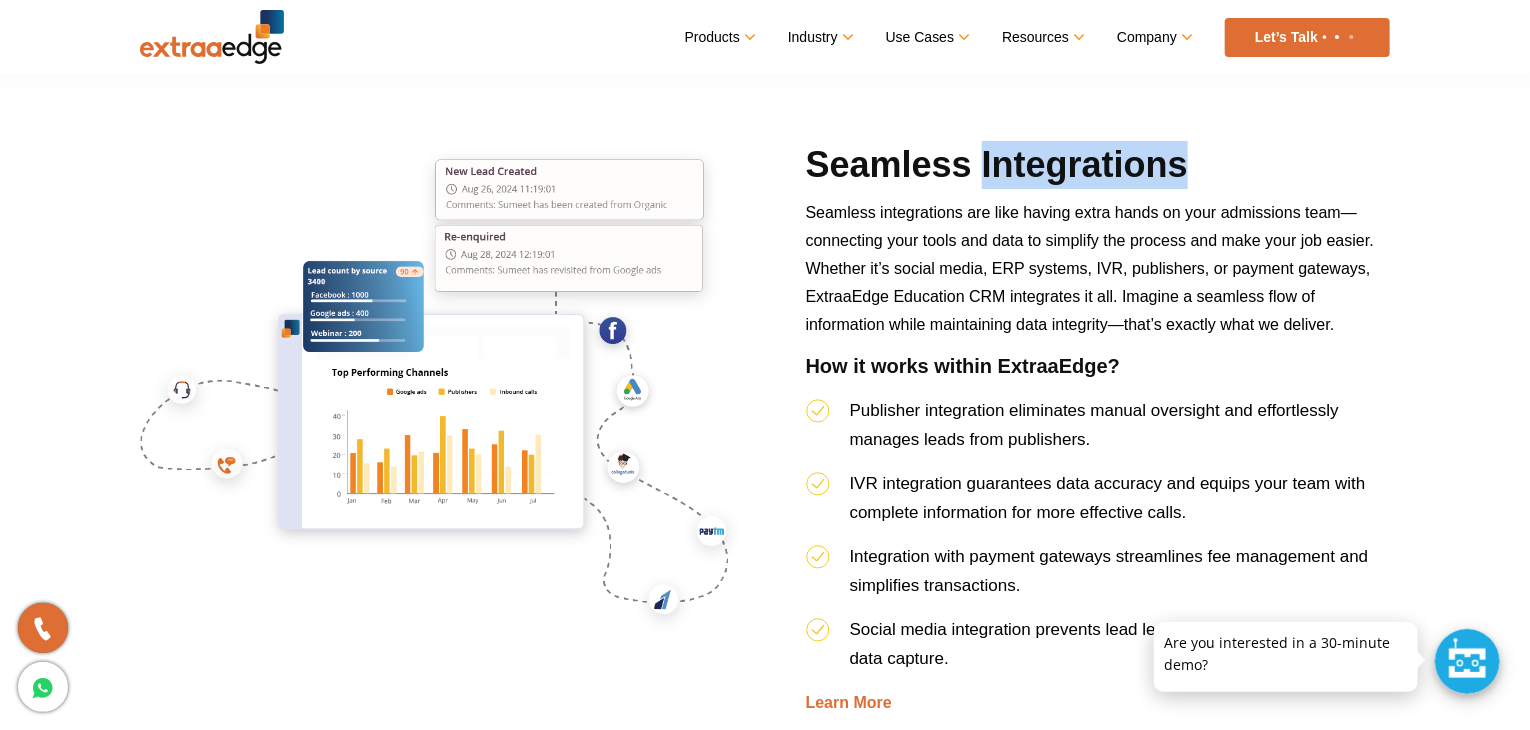 click on "Seamless Integrations" at bounding box center (1098, 170) 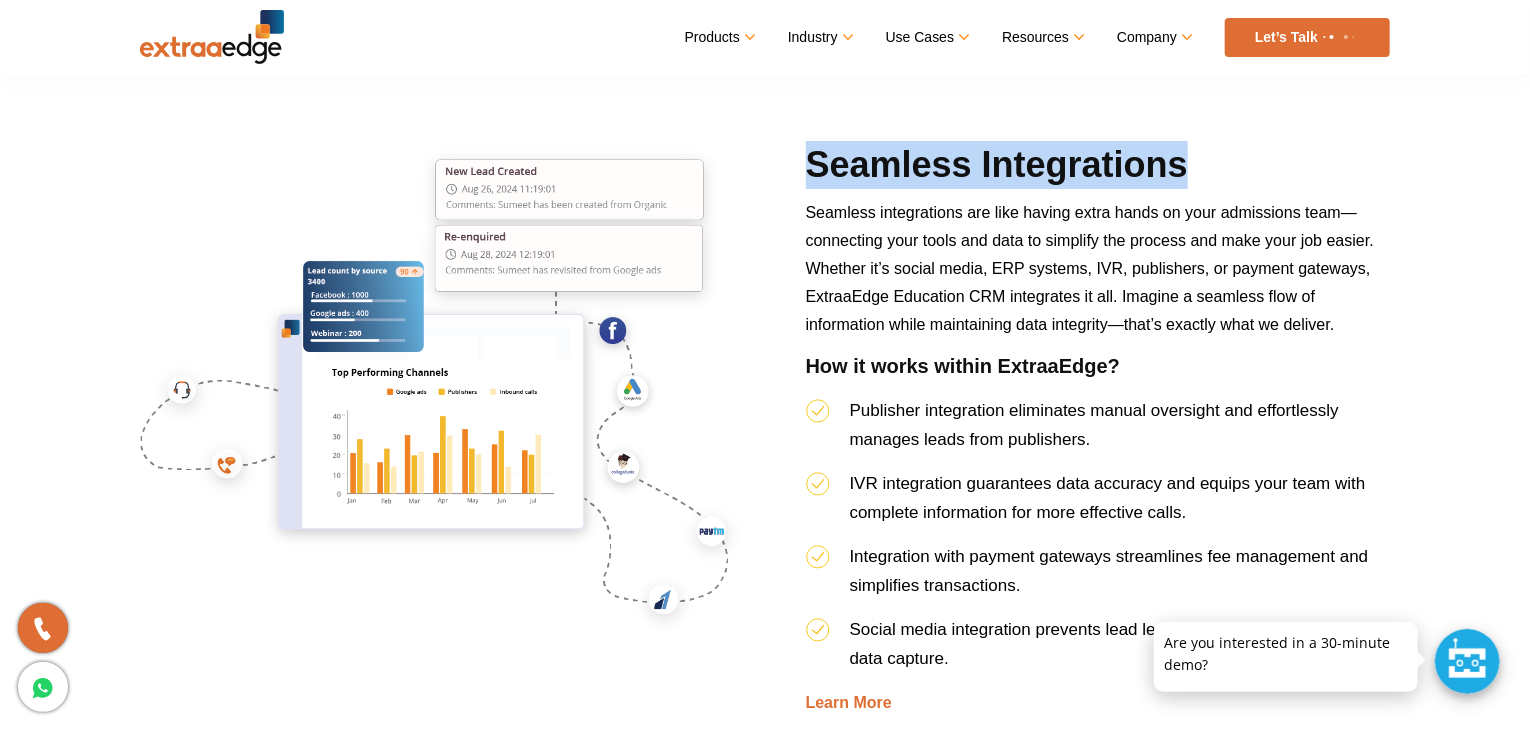 drag, startPoint x: 1033, startPoint y: 157, endPoint x: 1099, endPoint y: 177, distance: 68.96376 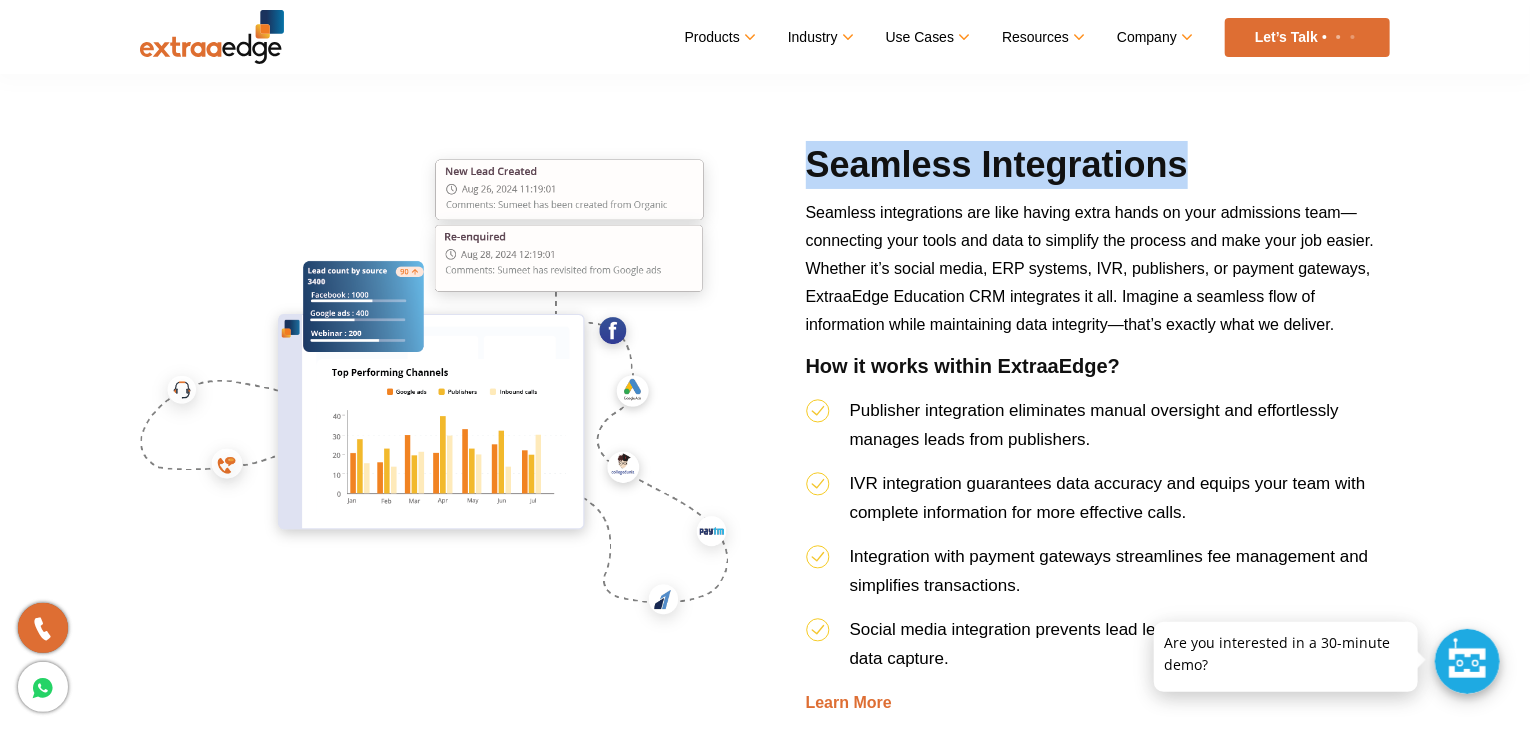 click on "Seamless Integrations" at bounding box center [1098, 170] 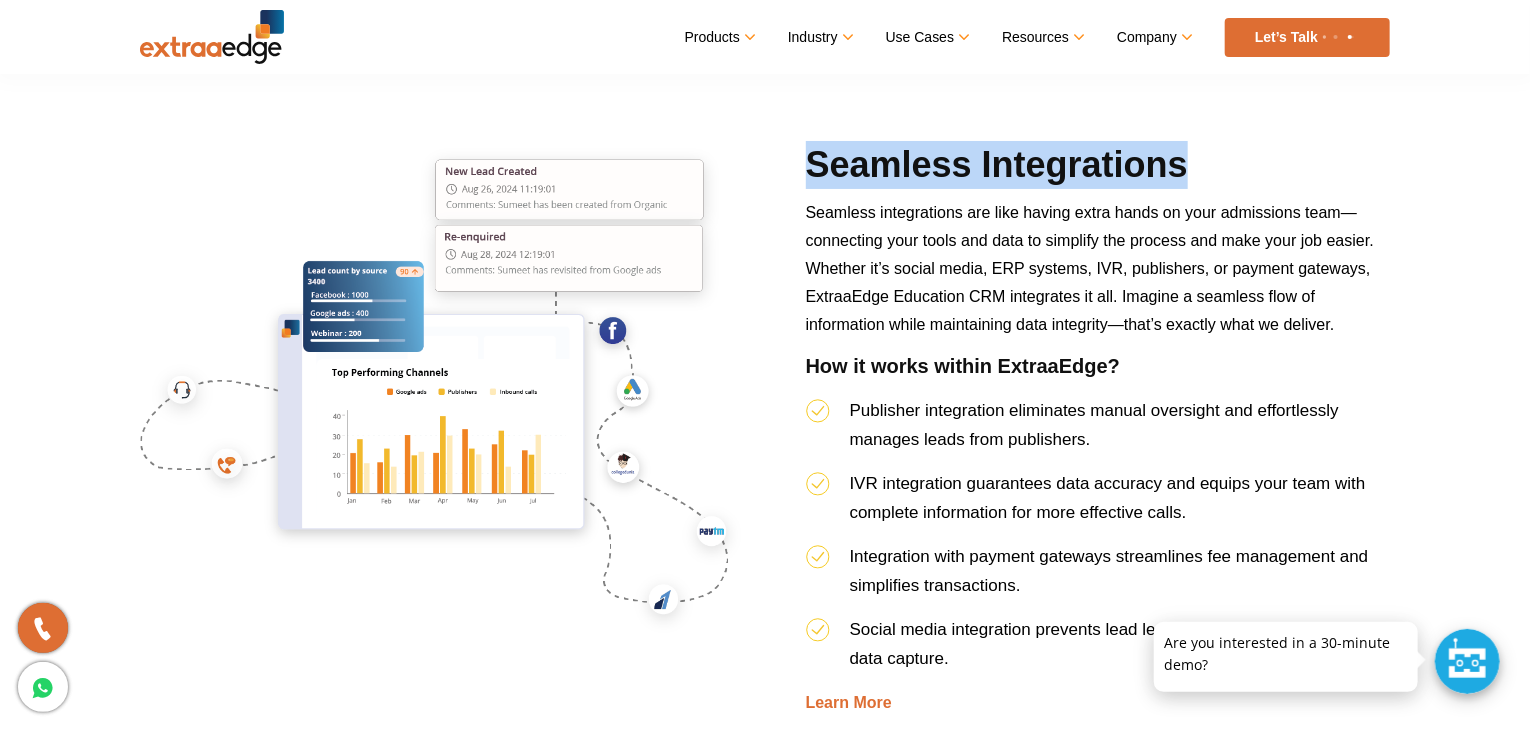 click on "Seamless Integrations" at bounding box center (1098, 170) 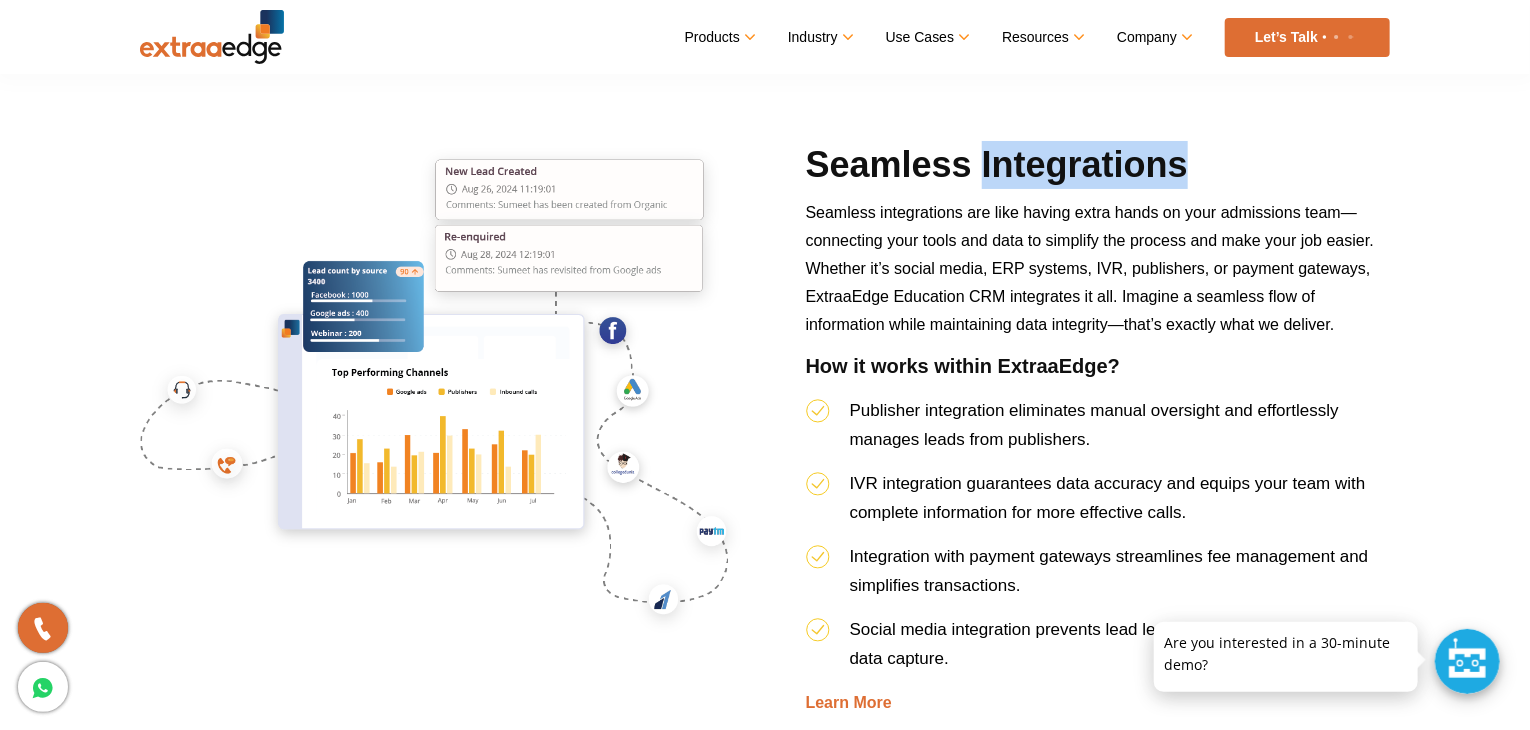 click on "Seamless Integrations" at bounding box center [1098, 170] 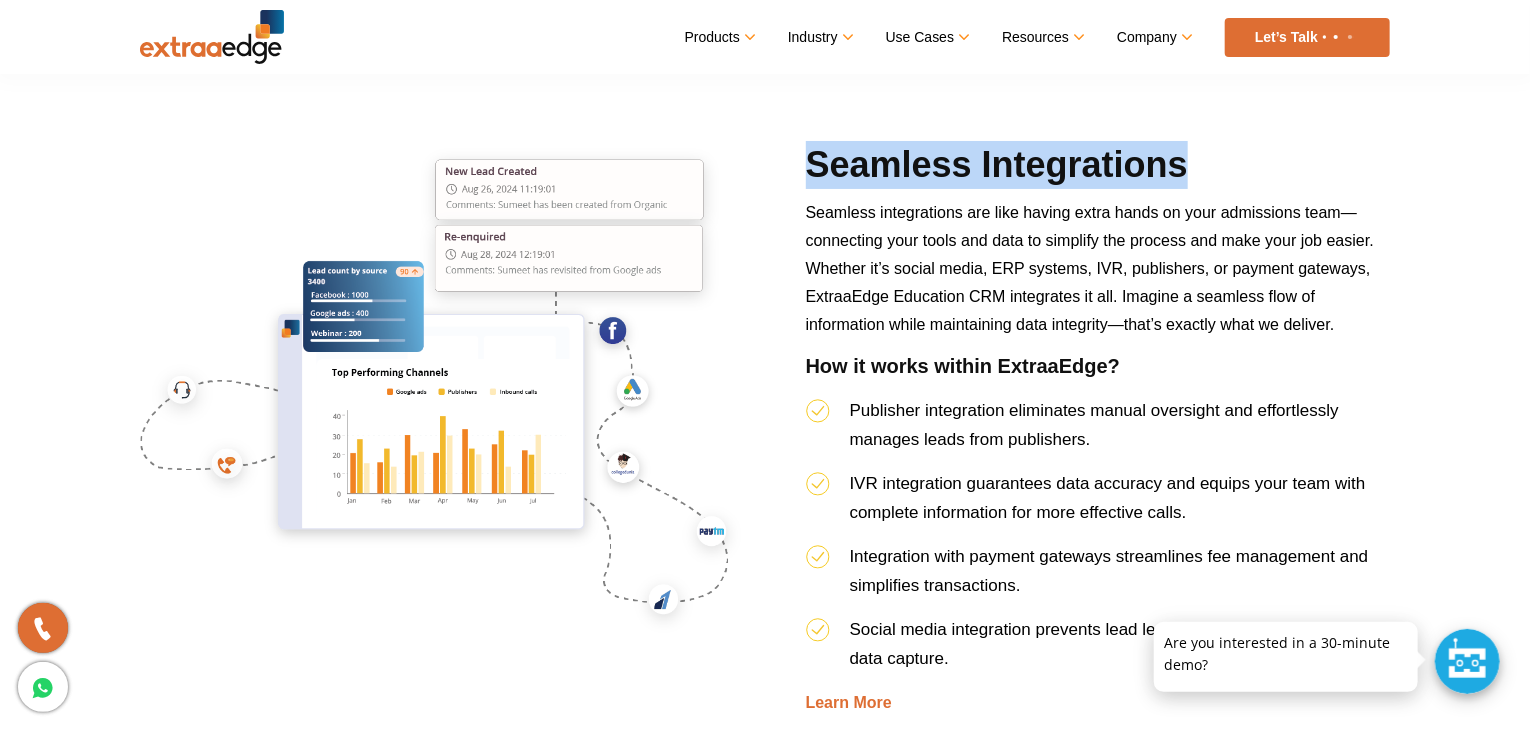 click on "Seamless Integrations" at bounding box center (1098, 170) 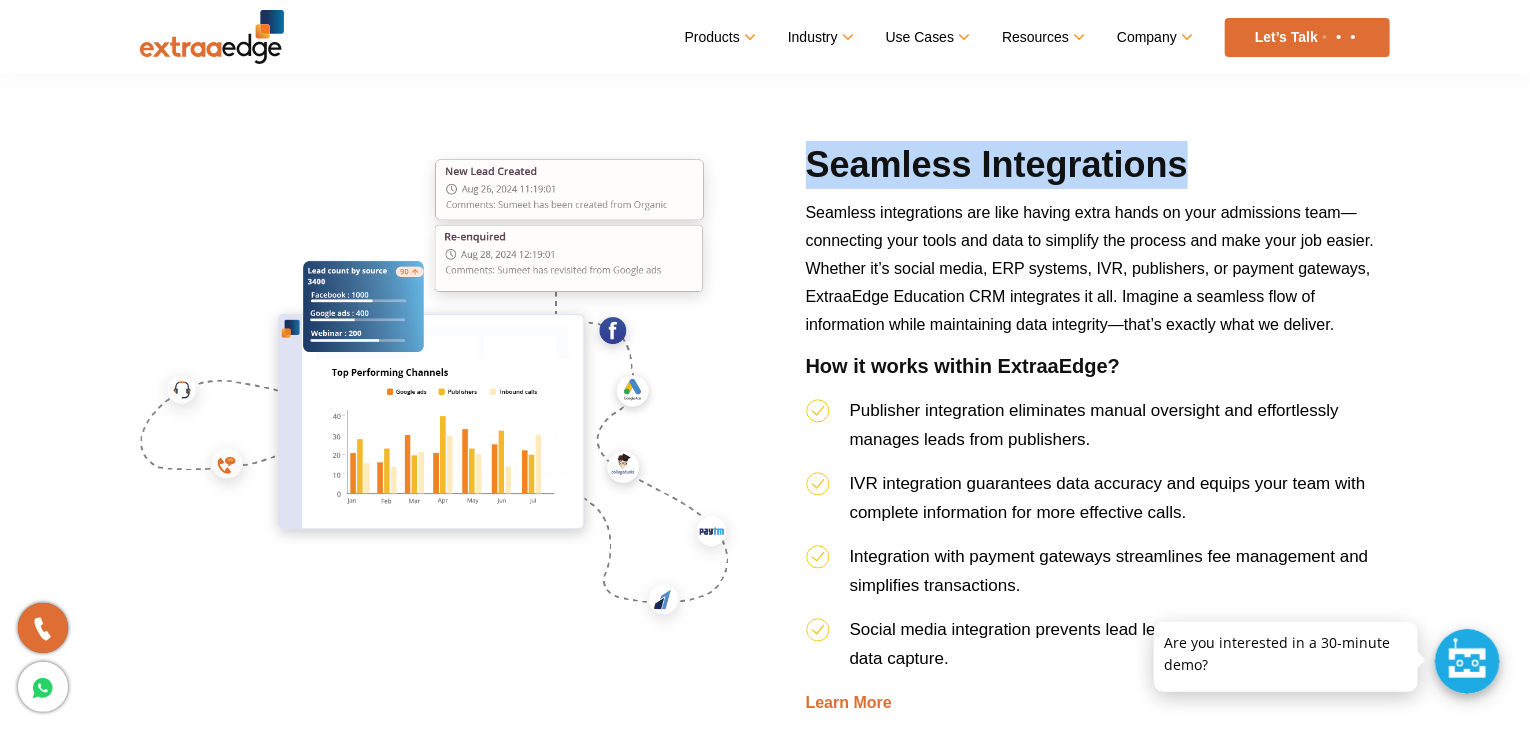 click on "Seamless Integrations" at bounding box center [1098, 170] 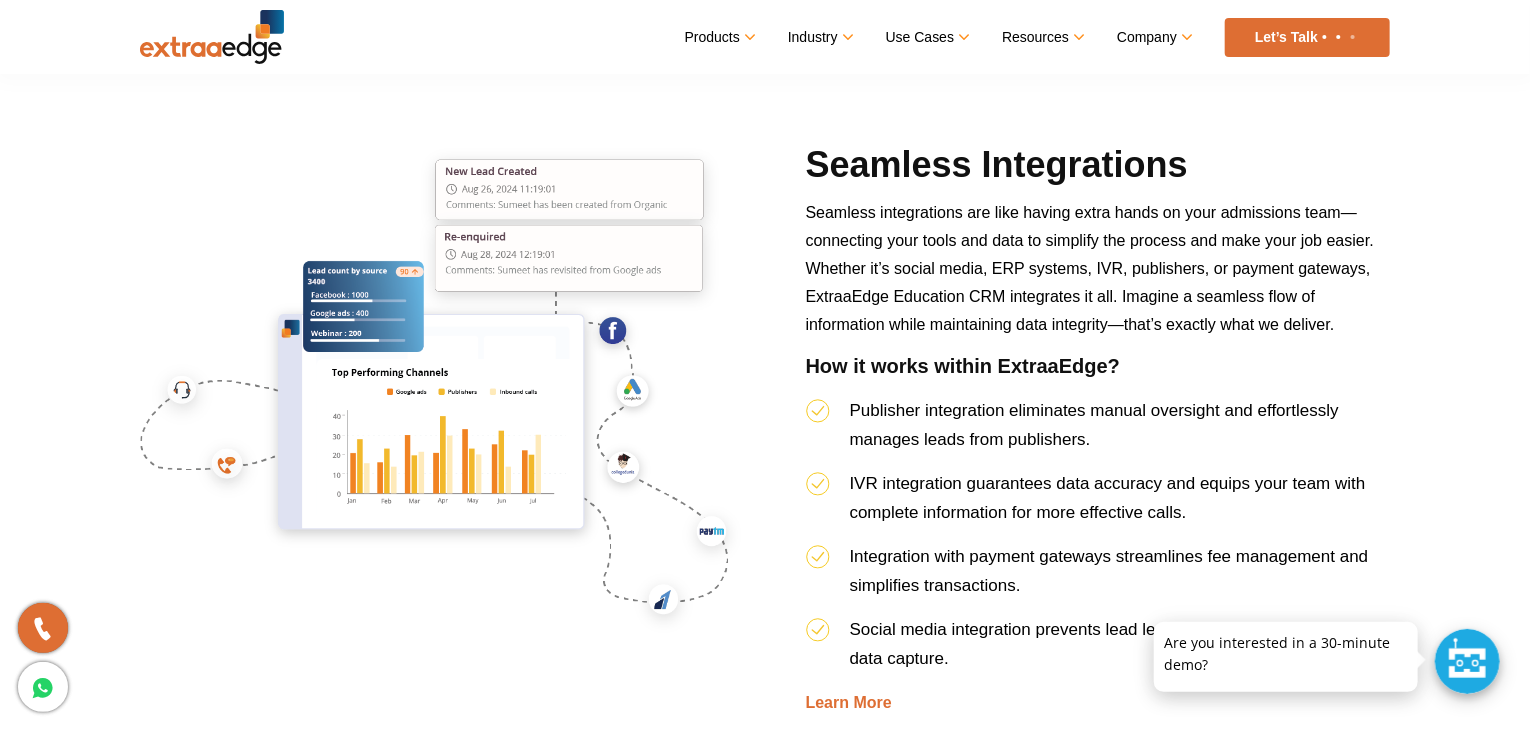 click on "Seamless integrations are like having extra hands on your admissions team—connecting your tools and data to simplify the process and make your job easier. Whether it’s social media, ERP systems, IVR, publishers, or payment gateways, ExtraaEdge Education CRM integrates it all. Imagine a seamless flow of information while maintaining data integrity—that’s exactly what we deliver." at bounding box center [1090, 268] 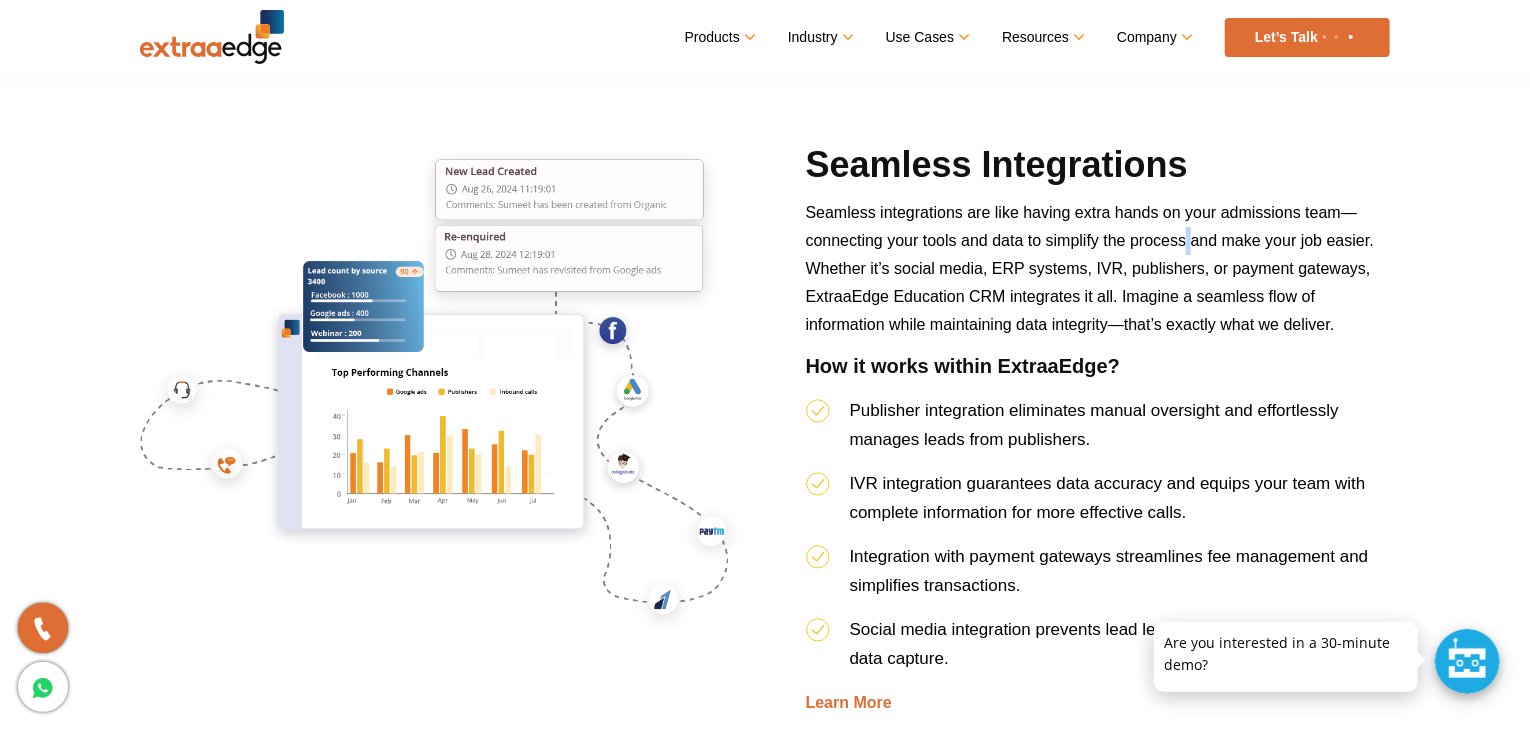 click on "Seamless integrations are like having extra hands on your admissions team—connecting your tools and data to simplify the process and make your job easier. Whether it’s social media, ERP systems, IVR, publishers, or payment gateways, ExtraaEdge Education CRM integrates it all. Imagine a seamless flow of information while maintaining data integrity—that’s exactly what we deliver." at bounding box center (1090, 268) 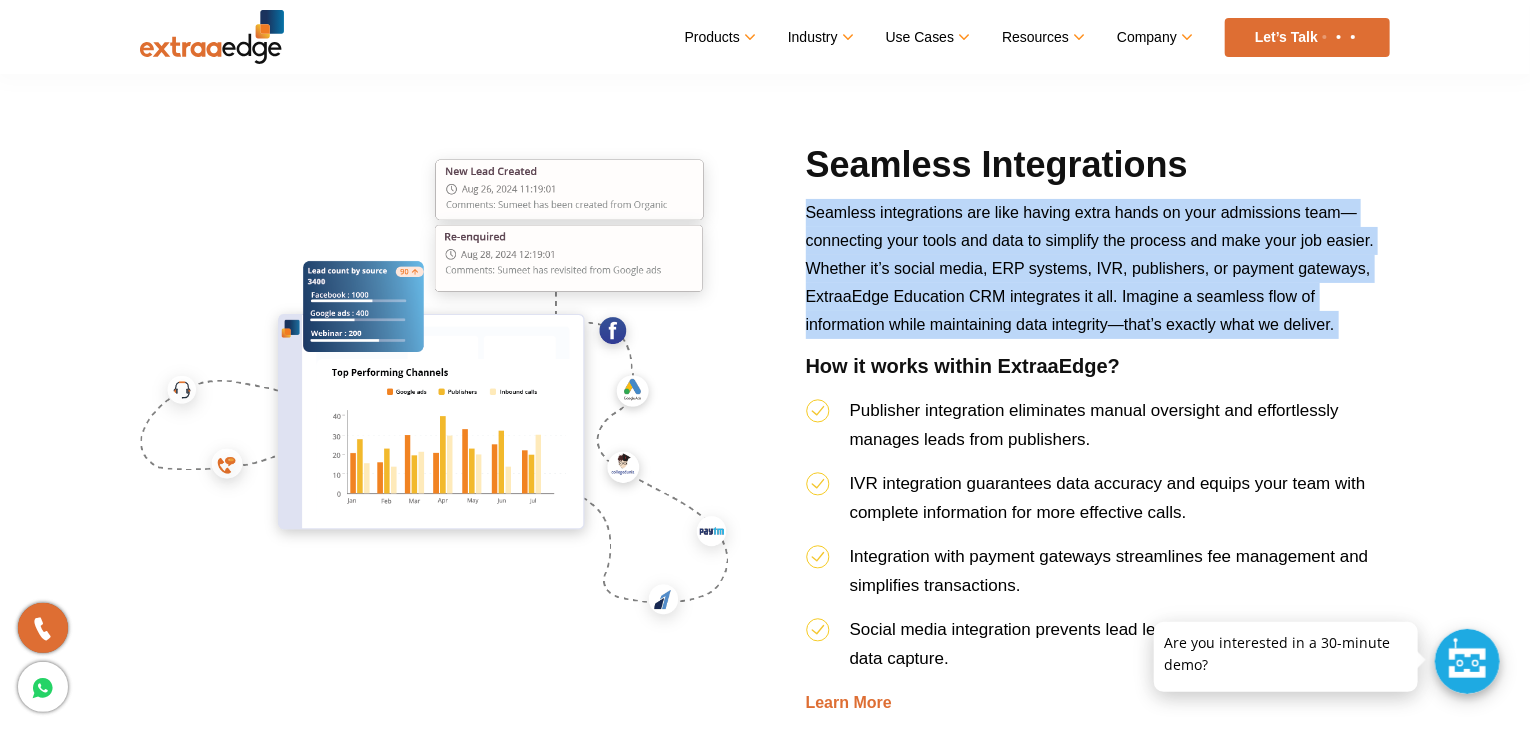 drag, startPoint x: 1186, startPoint y: 232, endPoint x: 1203, endPoint y: 275, distance: 46.238514 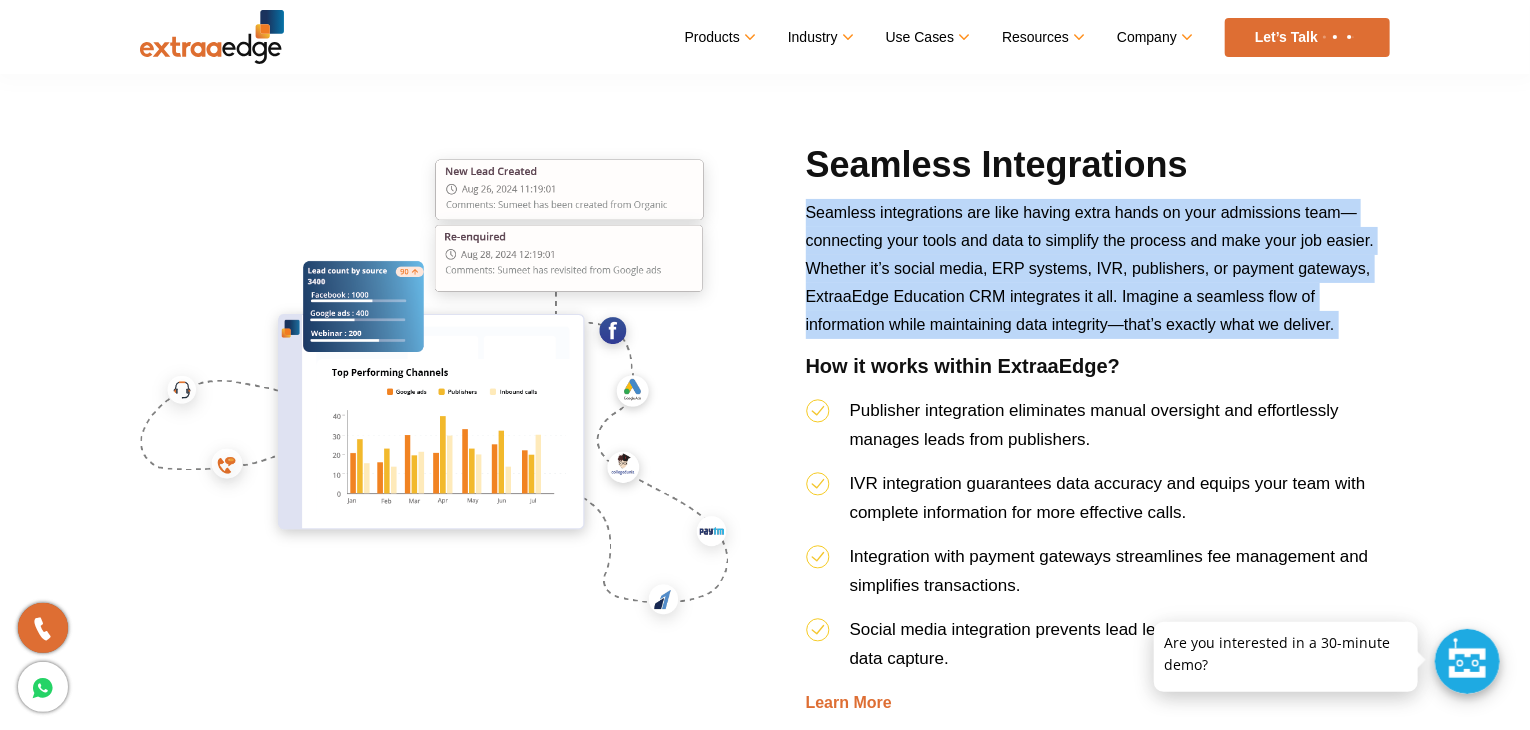 click on "Seamless integrations are like having extra hands on your admissions team—connecting your tools and data to simplify the process and make your job easier. Whether it’s social media, ERP systems, IVR, publishers, or payment gateways, ExtraaEdge Education CRM integrates it all. Imagine a seamless flow of information while maintaining data integrity—that’s exactly what we deliver." at bounding box center [1090, 268] 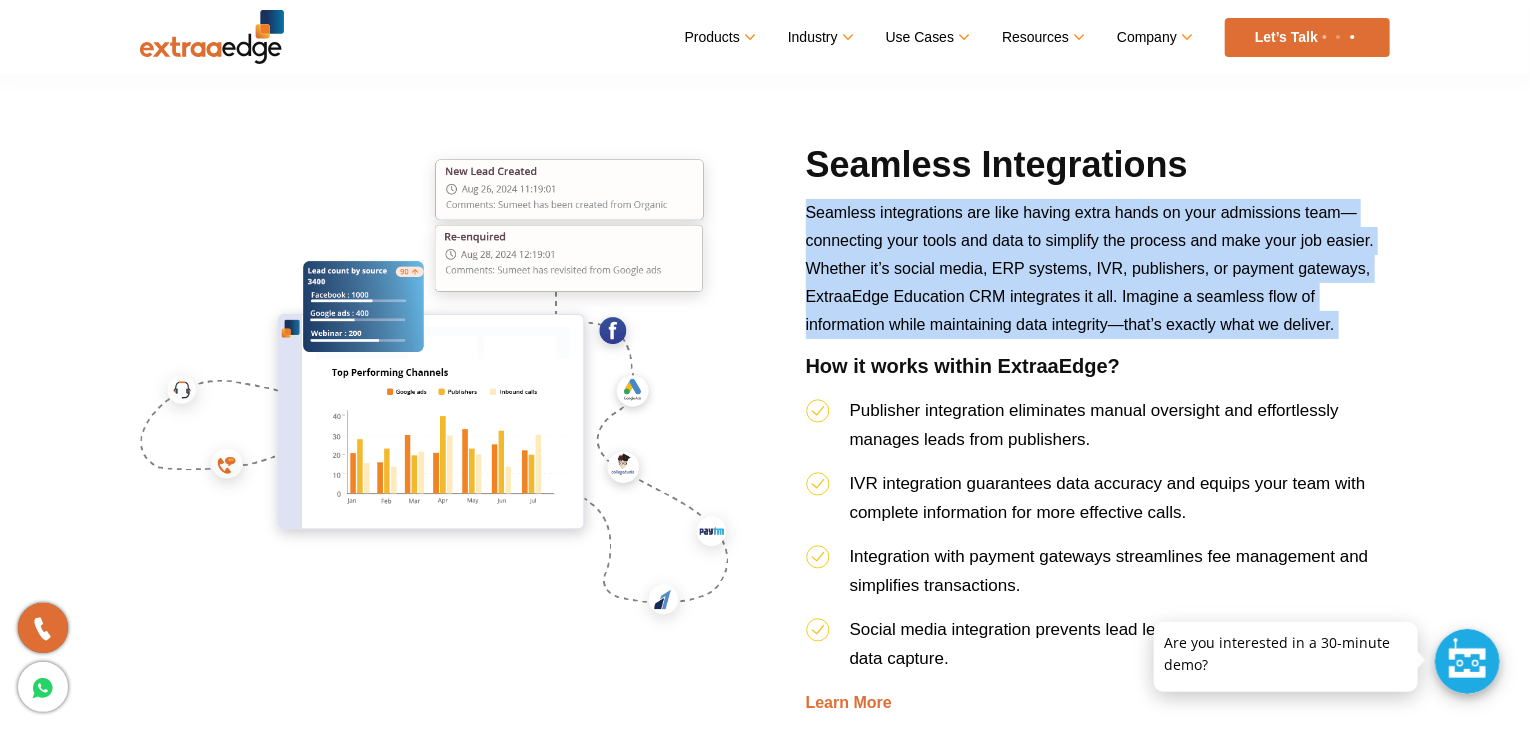 click on "Seamless integrations are like having extra hands on your admissions team—connecting your tools and data to simplify the process and make your job easier. Whether it’s social media, ERP systems, IVR, publishers, or payment gateways, ExtraaEdge Education CRM integrates it all. Imagine a seamless flow of information while maintaining data integrity—that’s exactly what we deliver." at bounding box center [1090, 268] 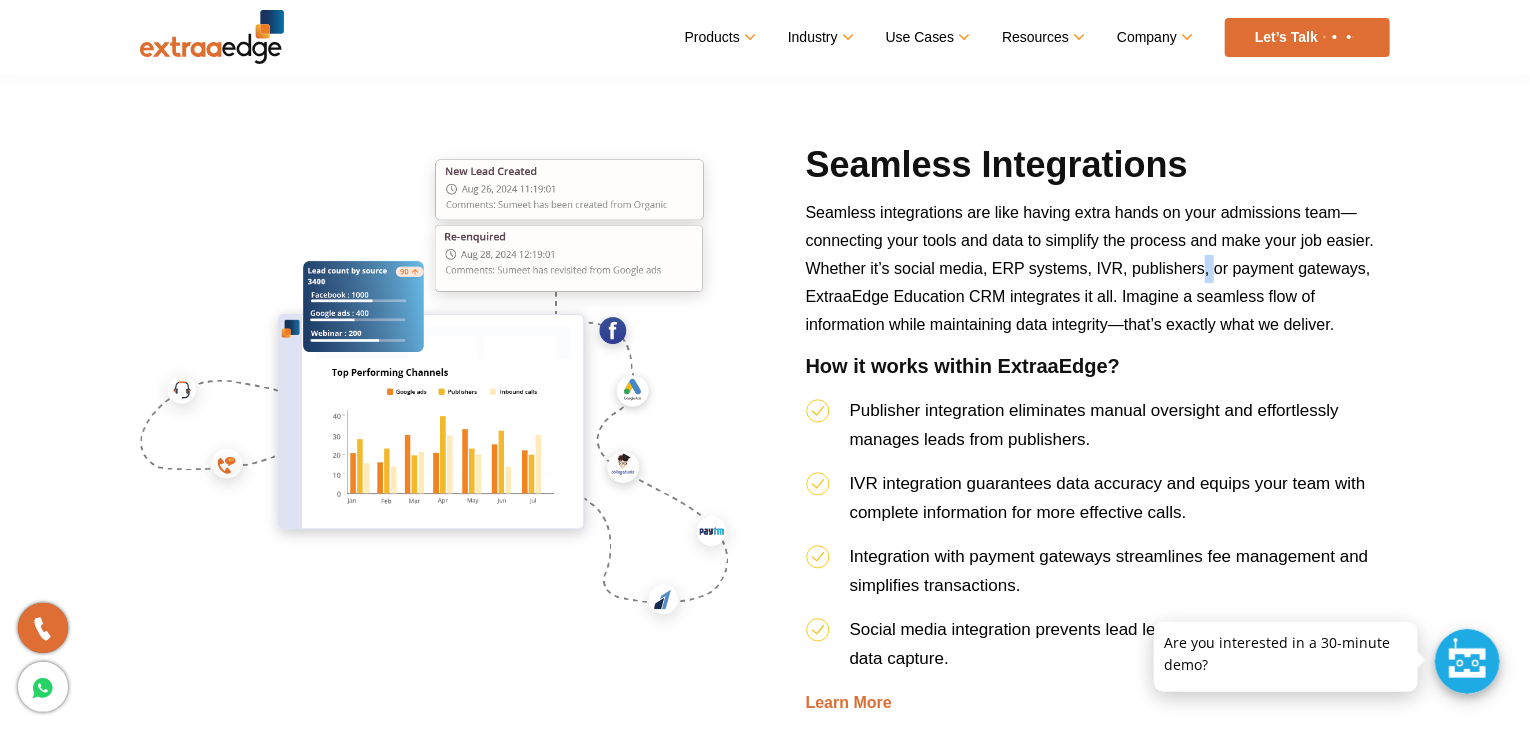 click on "Seamless integrations are like having extra hands on your admissions team—connecting your tools and data to simplify the process and make your job easier. Whether it’s social media, ERP systems, IVR, publishers, or payment gateways, ExtraaEdge Education CRM integrates it all. Imagine a seamless flow of information while maintaining data integrity—that’s exactly what we deliver." at bounding box center [1090, 268] 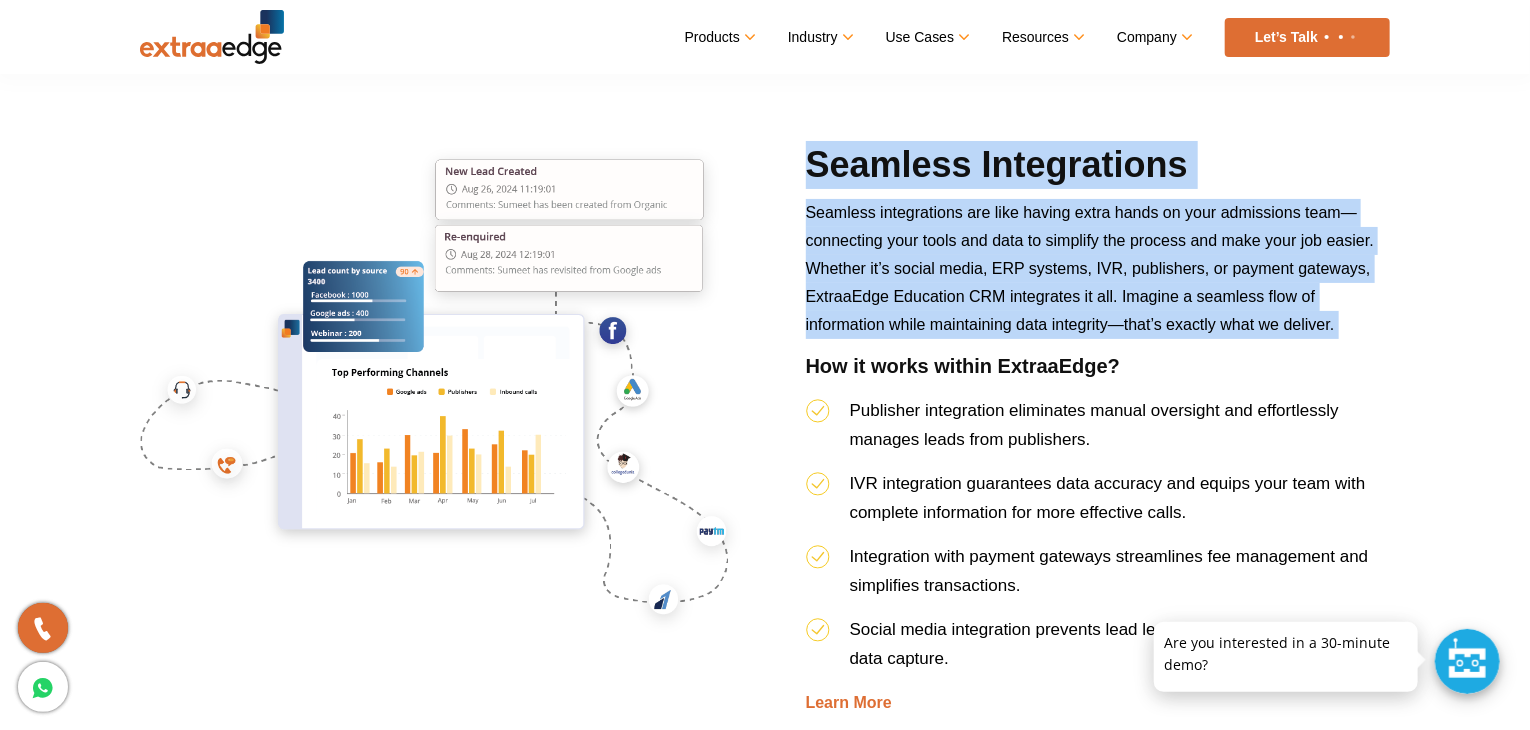 drag, startPoint x: 1203, startPoint y: 275, endPoint x: 1182, endPoint y: 184, distance: 93.39165 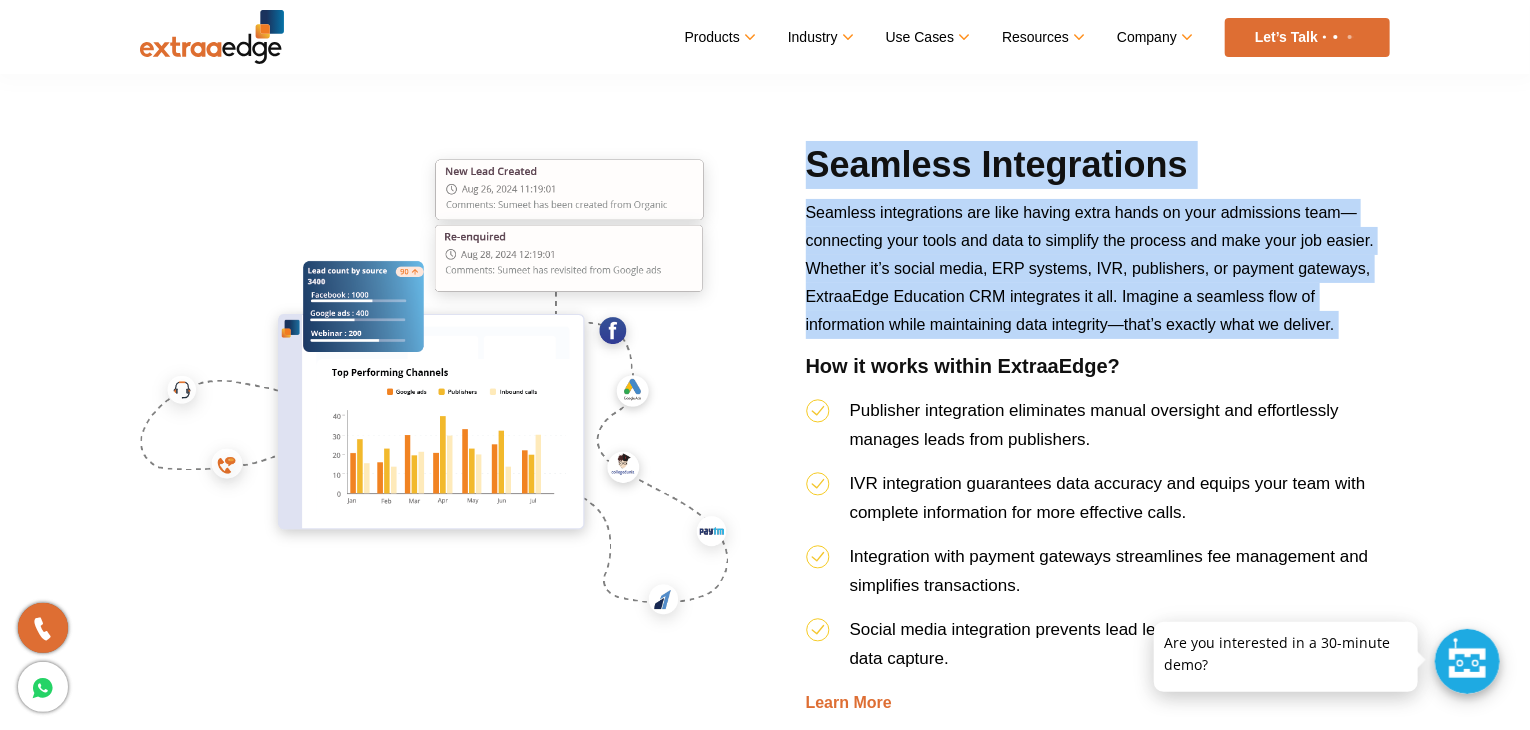 click on "Seamless Integrations
Seamless integrations are like having extra hands on your admissions team—connecting your tools and data to simplify the process and make your job easier. Whether it’s social media, ERP systems, IVR, publishers, or payment gateways, ExtraaEdge Education CRM integrates it all. Imagine a seamless flow of information while maintaining data integrity—that’s exactly what we deliver.
How it works within ExtraaEdge?
Publisher integration eliminates manual oversight and effortlessly manages leads from publishers.
IVR integration guarantees data accuracy and equips your team with complete information for more effective calls.
Integration with payment gateways streamlines fee management and simplifies transactions.
Social media integration prevents lead leakage and ensures precise data capture.
Learn More" at bounding box center [1098, 429] 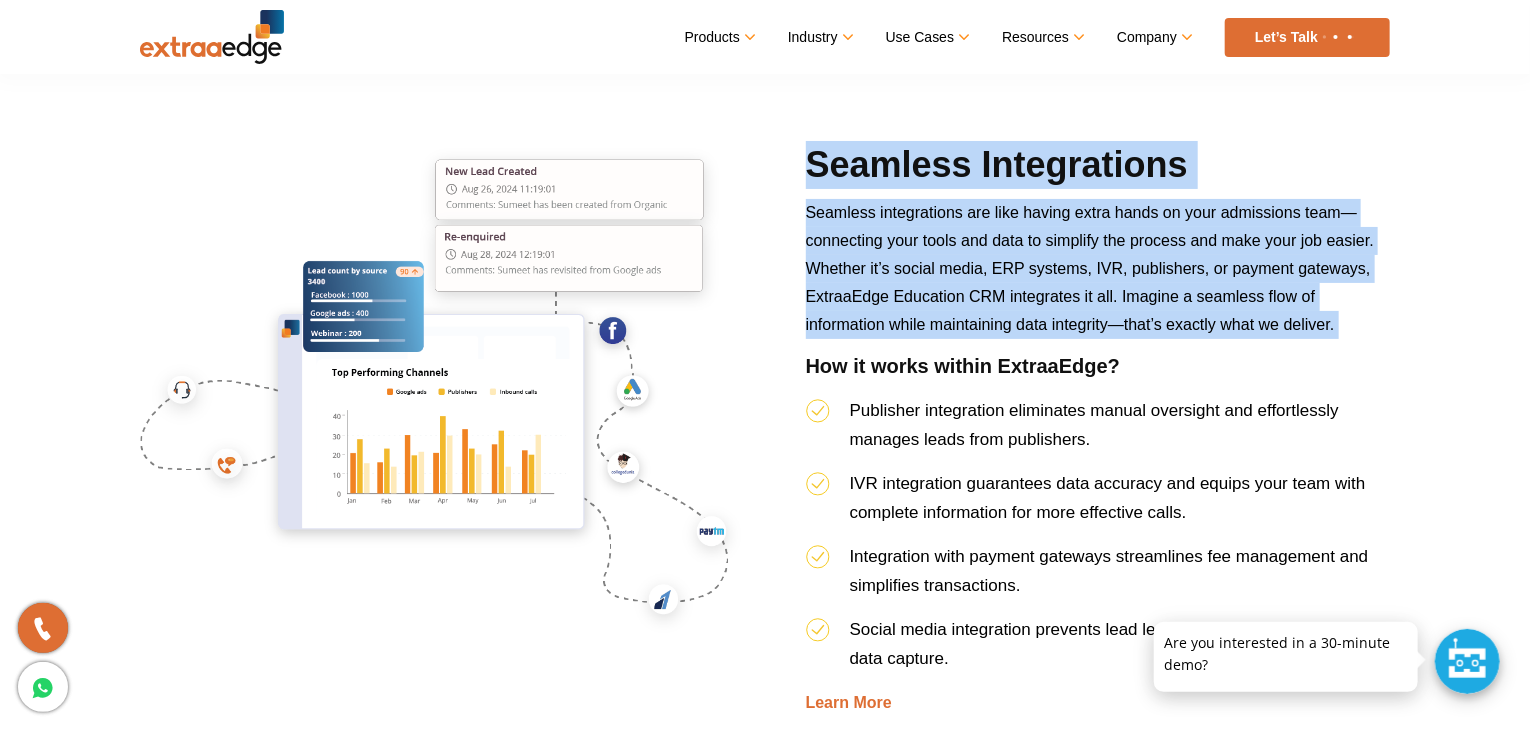 click on "Seamless Integrations" at bounding box center (1098, 170) 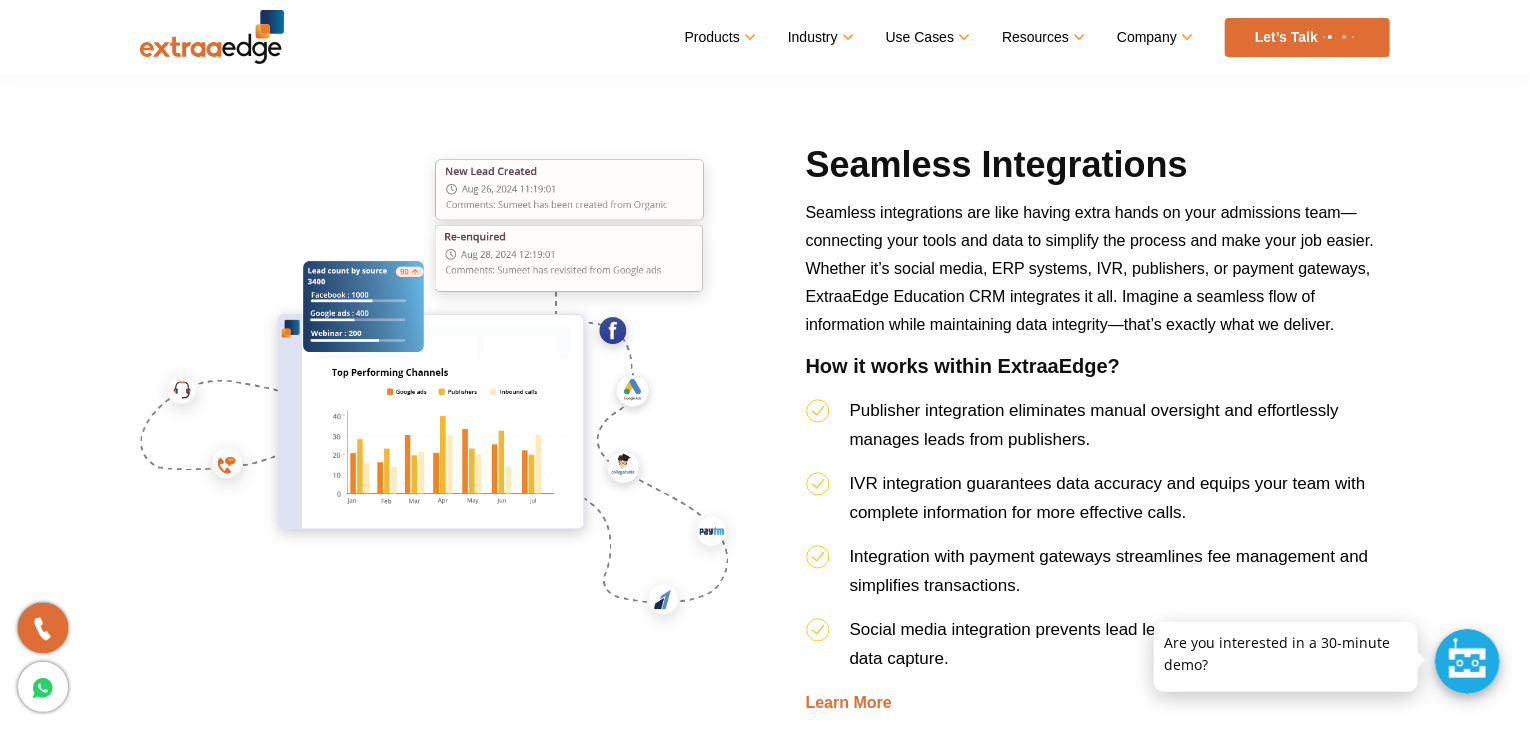 click on "Seamless Integrations" at bounding box center (1098, 170) 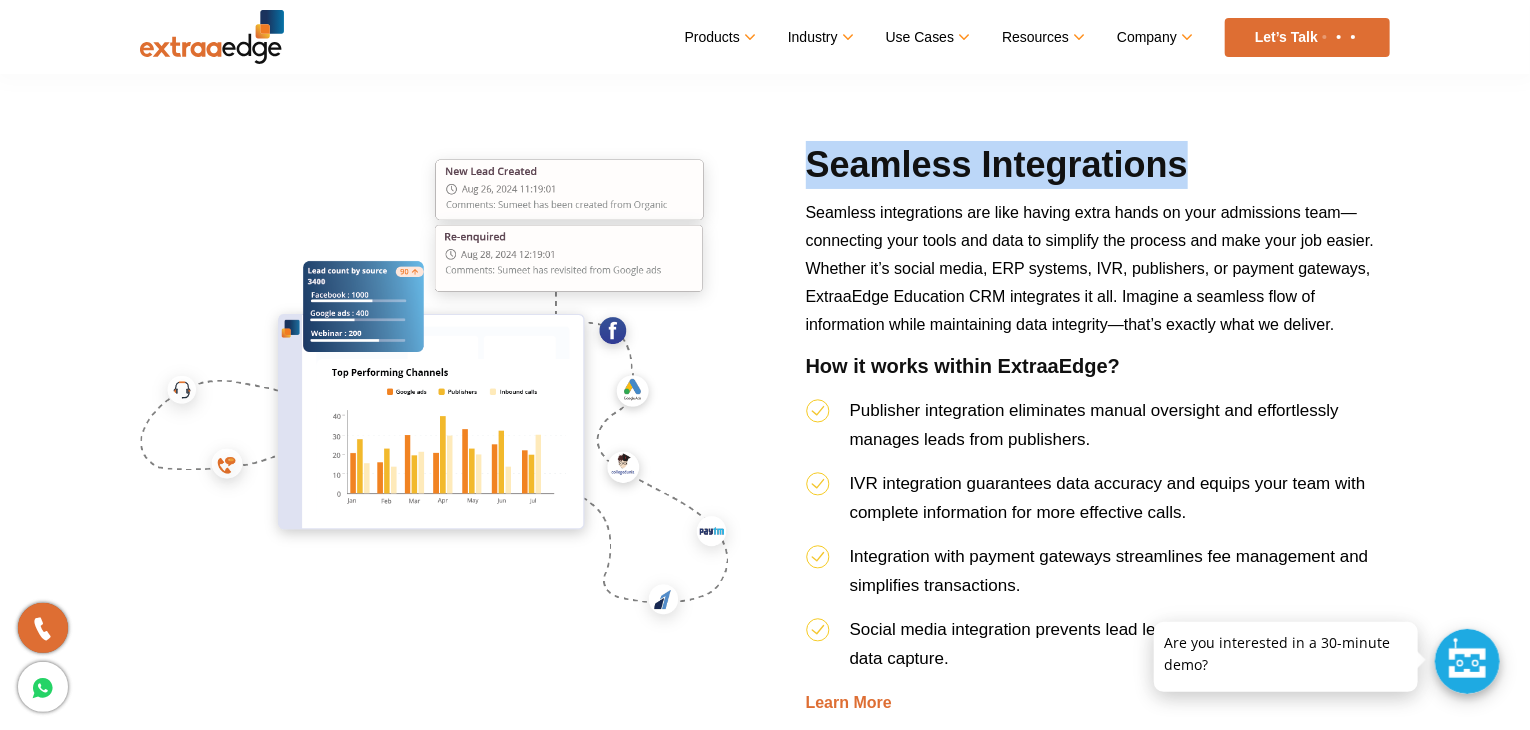 click on "Seamless Integrations" at bounding box center [1098, 170] 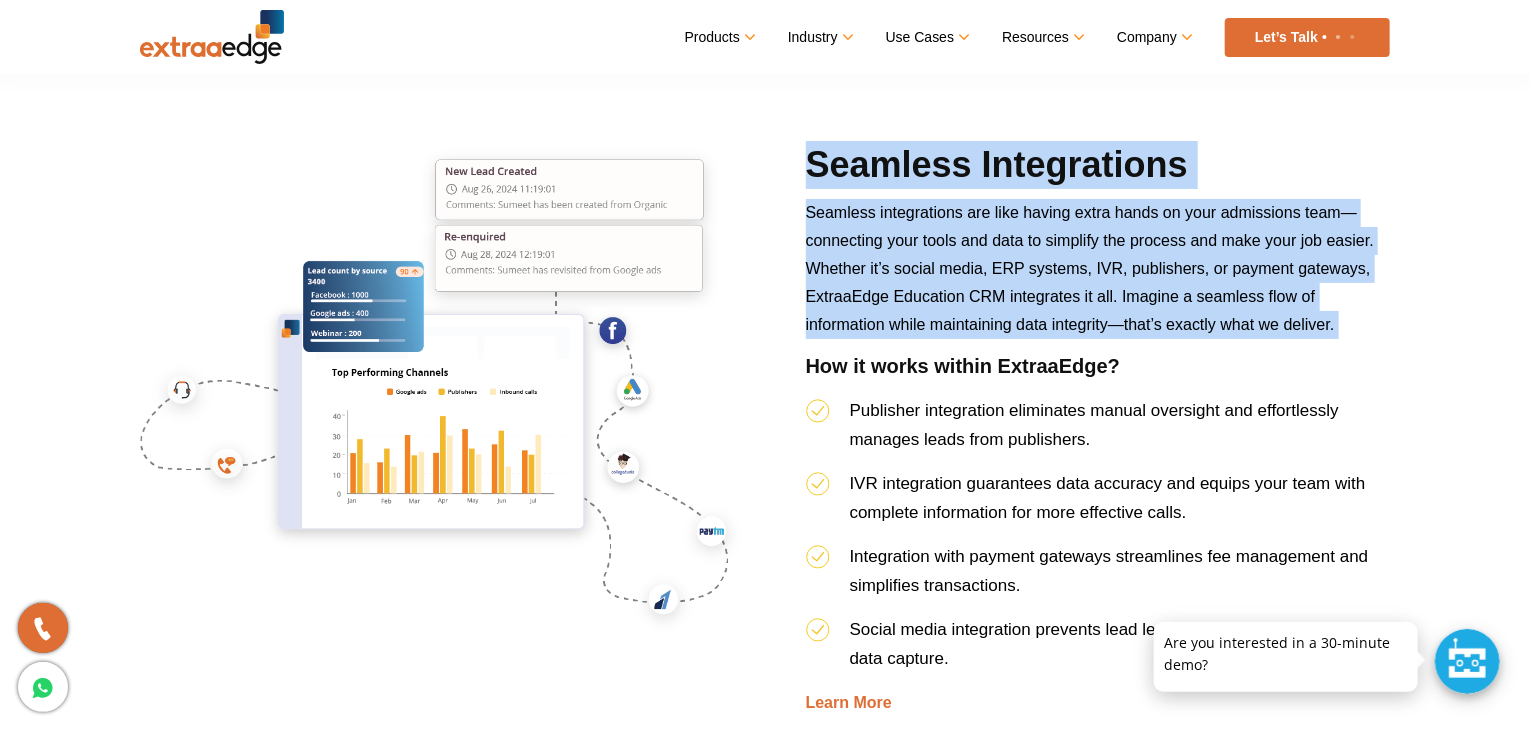 drag, startPoint x: 1182, startPoint y: 184, endPoint x: 1204, endPoint y: 233, distance: 53.712196 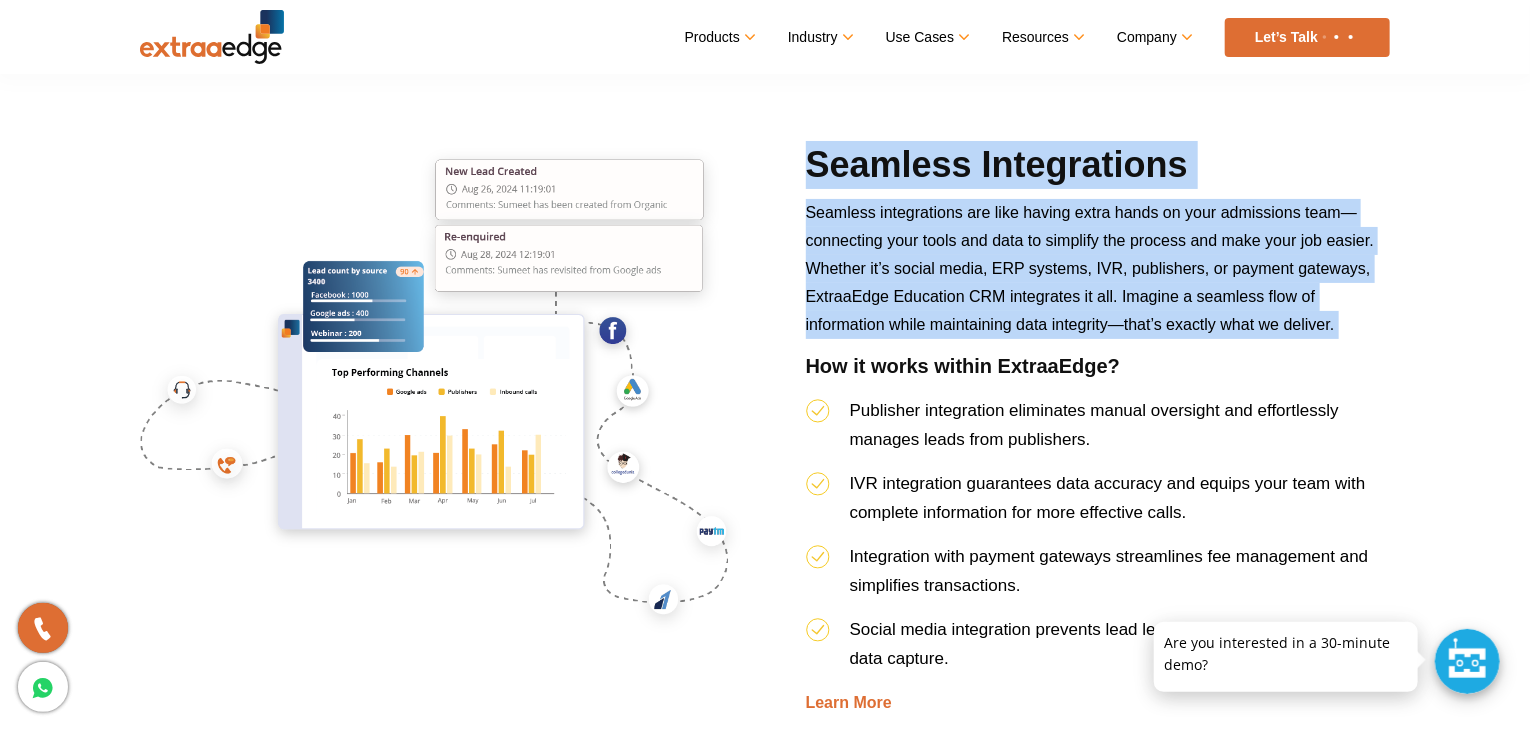 click on "Seamless Integrations
Seamless integrations are like having extra hands on your admissions team—connecting your tools and data to simplify the process and make your job easier. Whether it’s social media, ERP systems, IVR, publishers, or payment gateways, ExtraaEdge Education CRM integrates it all. Imagine a seamless flow of information while maintaining data integrity—that’s exactly what we deliver.
How it works within ExtraaEdge?
Publisher integration eliminates manual oversight and effortlessly manages leads from publishers.
IVR integration guarantees data accuracy and equips your team with complete information for more effective calls.
Integration with payment gateways streamlines fee management and simplifies transactions.
Social media integration prevents lead leakage and ensures precise data capture.
Learn More" at bounding box center (1098, 429) 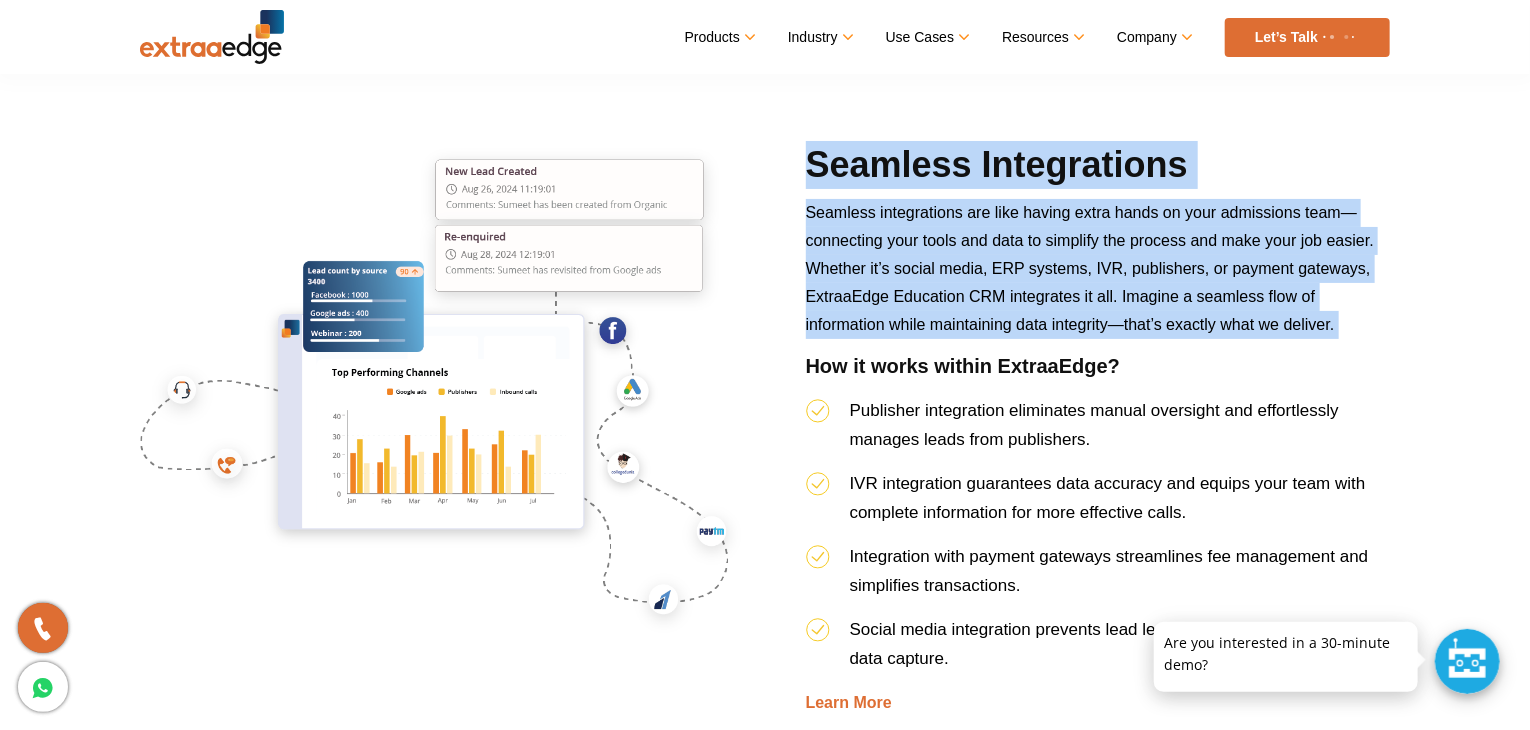 click on "Seamless integrations are like having extra hands on your admissions team—connecting your tools and data to simplify the process and make your job easier. Whether it’s social media, ERP systems, IVR, publishers, or payment gateways, ExtraaEdge Education CRM integrates it all. Imagine a seamless flow of information while maintaining data integrity—that’s exactly what we deliver." at bounding box center [1090, 268] 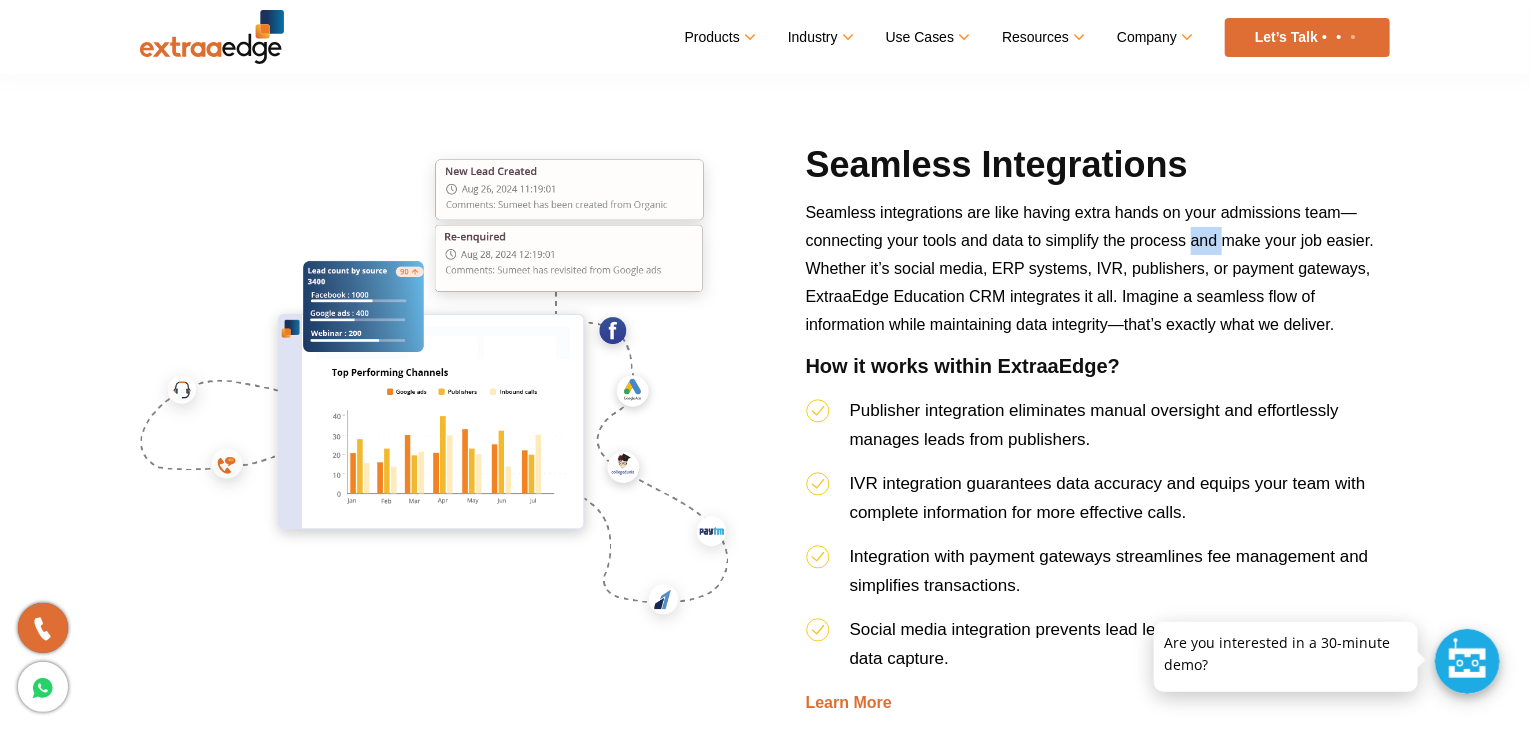 click on "Seamless integrations are like having extra hands on your admissions team—connecting your tools and data to simplify the process and make your job easier. Whether it’s social media, ERP systems, IVR, publishers, or payment gateways, ExtraaEdge Education CRM integrates it all. Imagine a seamless flow of information while maintaining data integrity—that’s exactly what we deliver." at bounding box center [1090, 268] 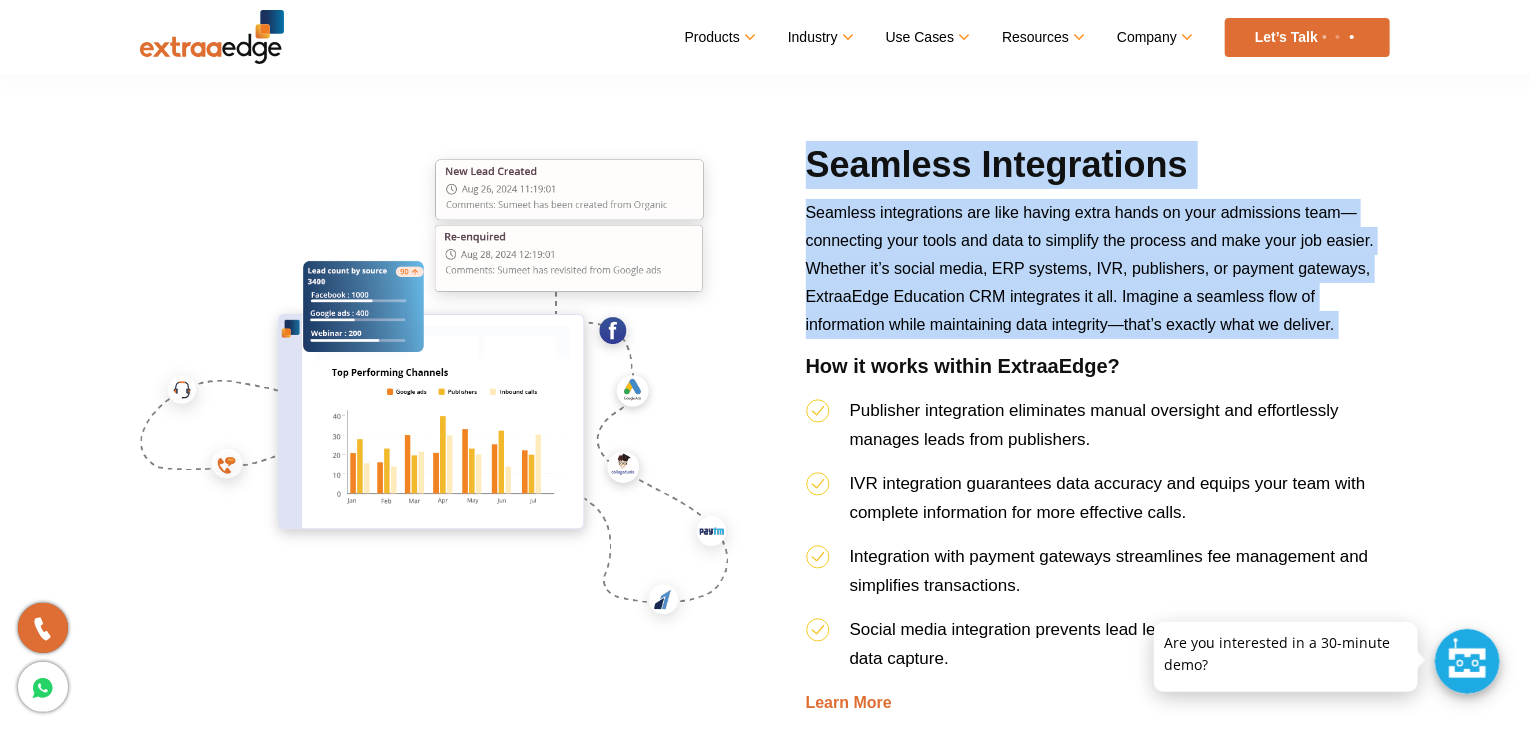 drag, startPoint x: 1204, startPoint y: 233, endPoint x: 1196, endPoint y: 177, distance: 56.568542 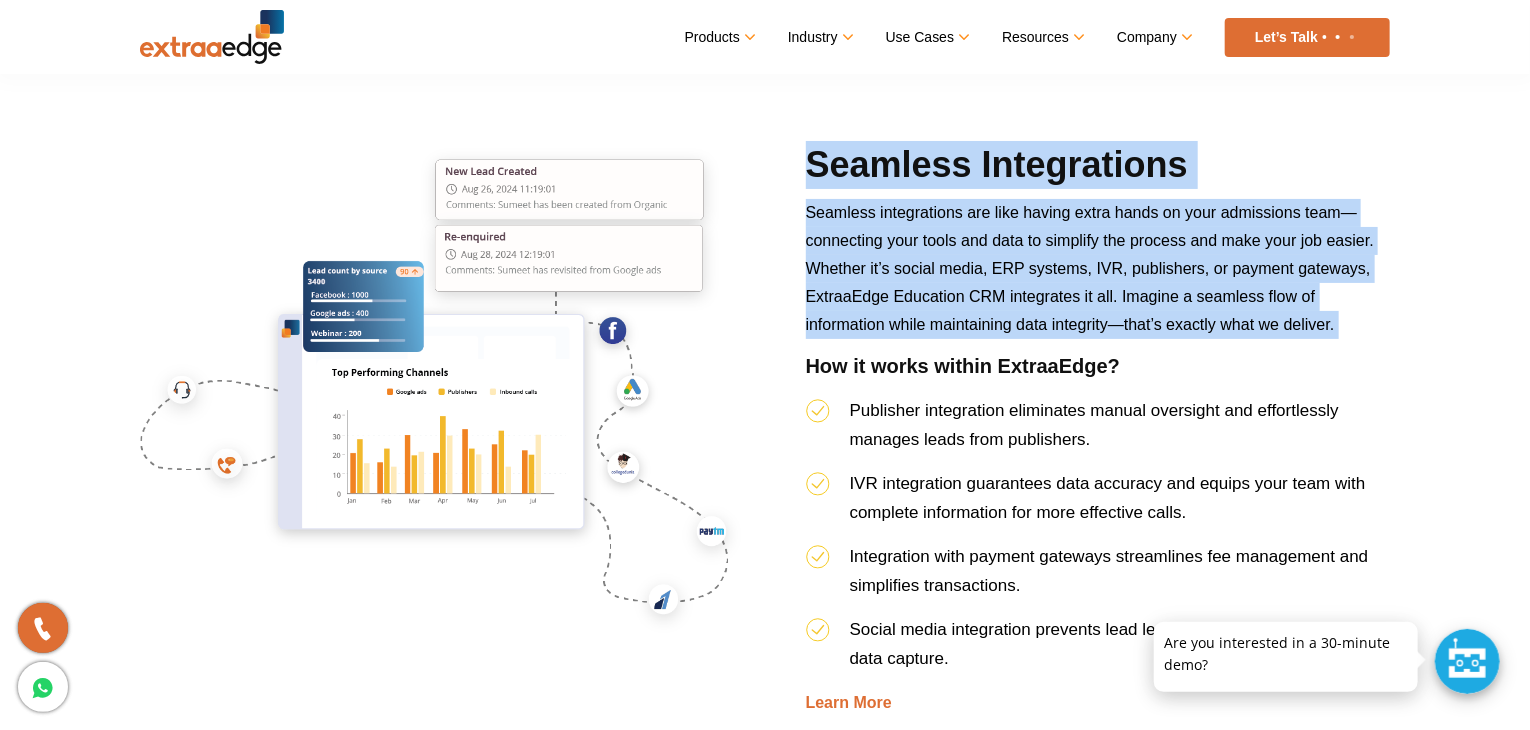 click on "Seamless Integrations
Seamless integrations are like having extra hands on your admissions team—connecting your tools and data to simplify the process and make your job easier. Whether it’s social media, ERP systems, IVR, publishers, or payment gateways, ExtraaEdge Education CRM integrates it all. Imagine a seamless flow of information while maintaining data integrity—that’s exactly what we deliver.
How it works within ExtraaEdge?
Publisher integration eliminates manual oversight and effortlessly manages leads from publishers.
IVR integration guarantees data accuracy and equips your team with complete information for more effective calls.
Integration with payment gateways streamlines fee management and simplifies transactions.
Social media integration prevents lead leakage and ensures precise data capture.
Learn More" at bounding box center (1098, 429) 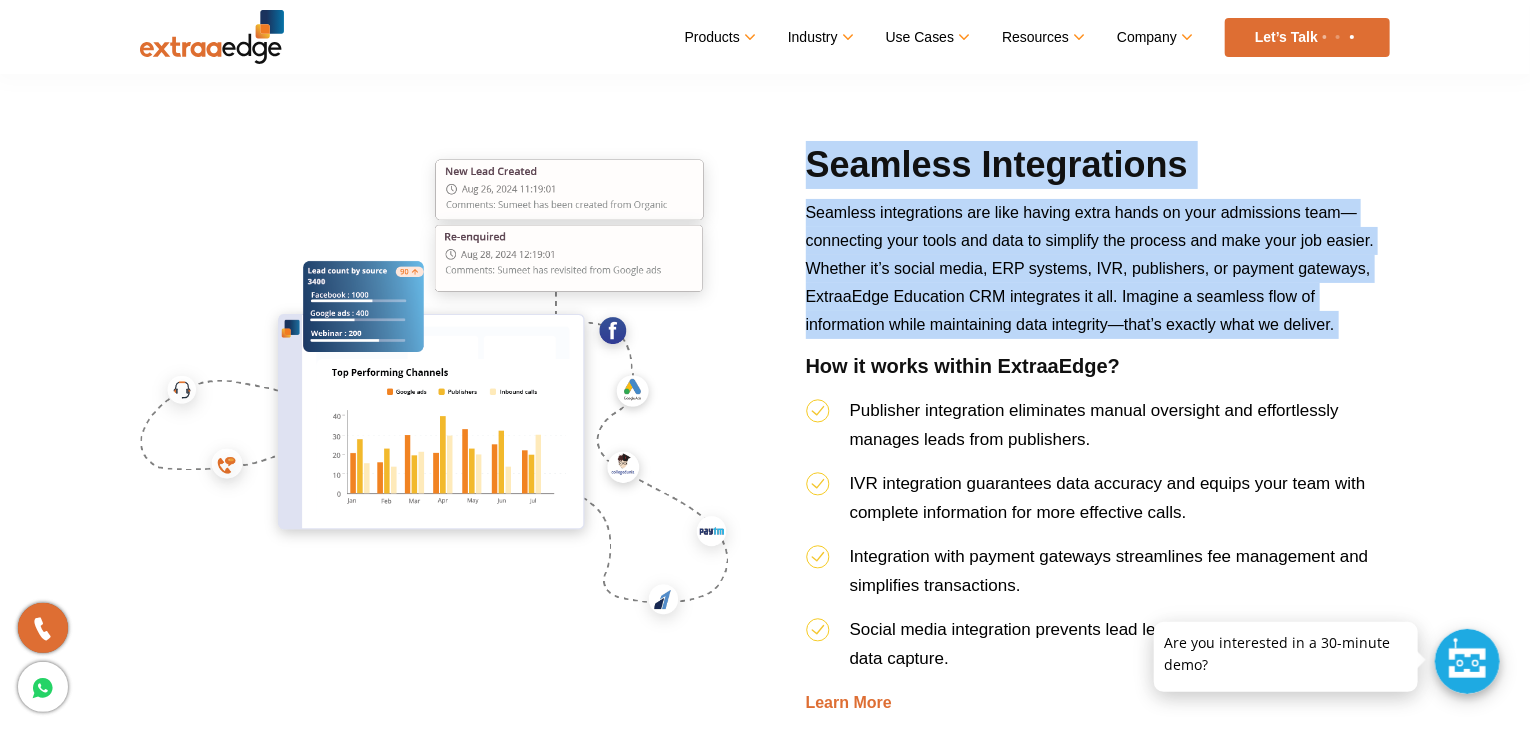 click on "Seamless Integrations" at bounding box center [1098, 170] 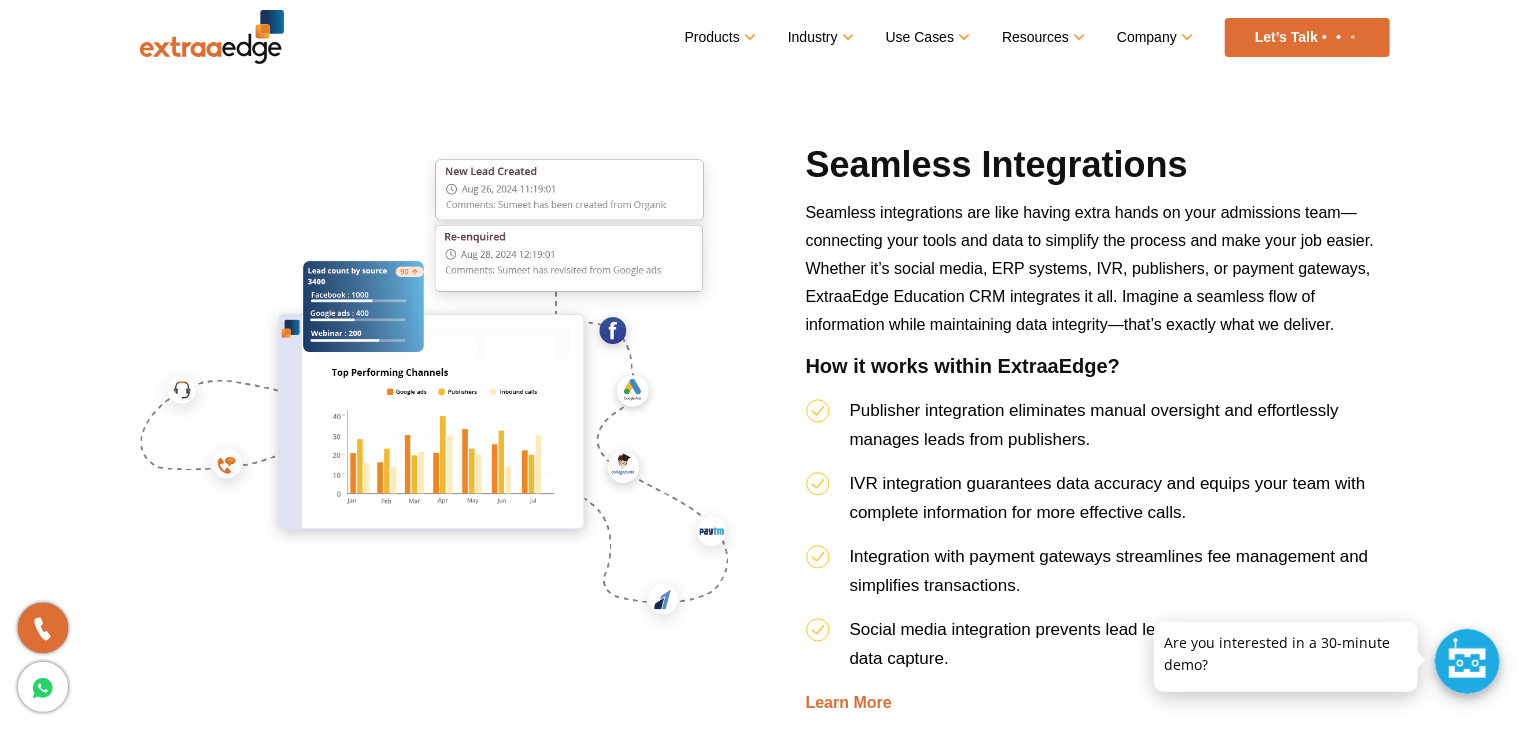 click on "Seamless Integrations" at bounding box center [1098, 170] 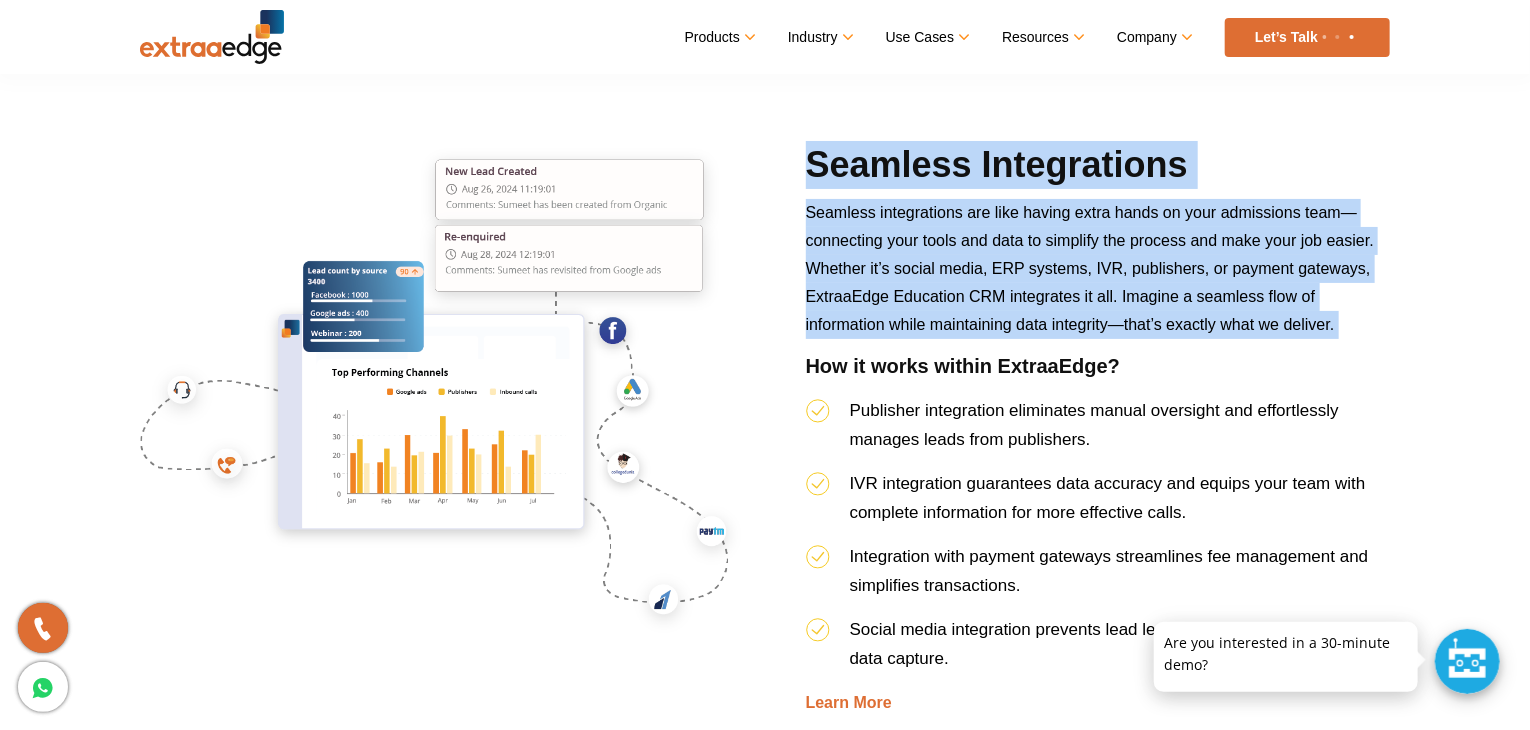 drag, startPoint x: 1196, startPoint y: 177, endPoint x: 1208, endPoint y: 206, distance: 31.38471 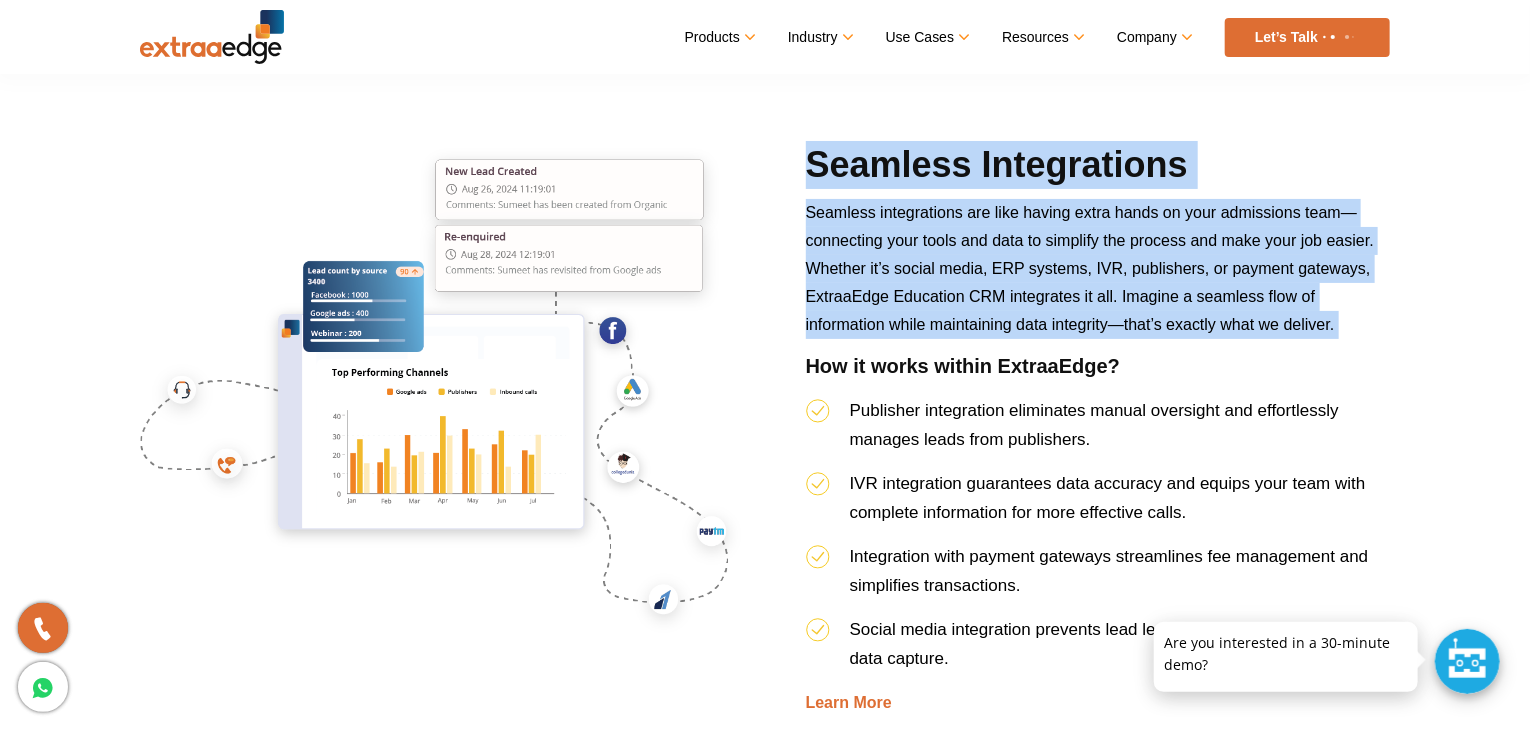 click on "Seamless Integrations
Seamless integrations are like having extra hands on your admissions team—connecting your tools and data to simplify the process and make your job easier. Whether it’s social media, ERP systems, IVR, publishers, or payment gateways, ExtraaEdge Education CRM integrates it all. Imagine a seamless flow of information while maintaining data integrity—that’s exactly what we deliver.
How it works within ExtraaEdge?
Publisher integration eliminates manual oversight and effortlessly manages leads from publishers.
IVR integration guarantees data accuracy and equips your team with complete information for more effective calls.
Integration with payment gateways streamlines fee management and simplifies transactions.
Social media integration prevents lead leakage and ensures precise data capture.
Learn More" at bounding box center [1098, 429] 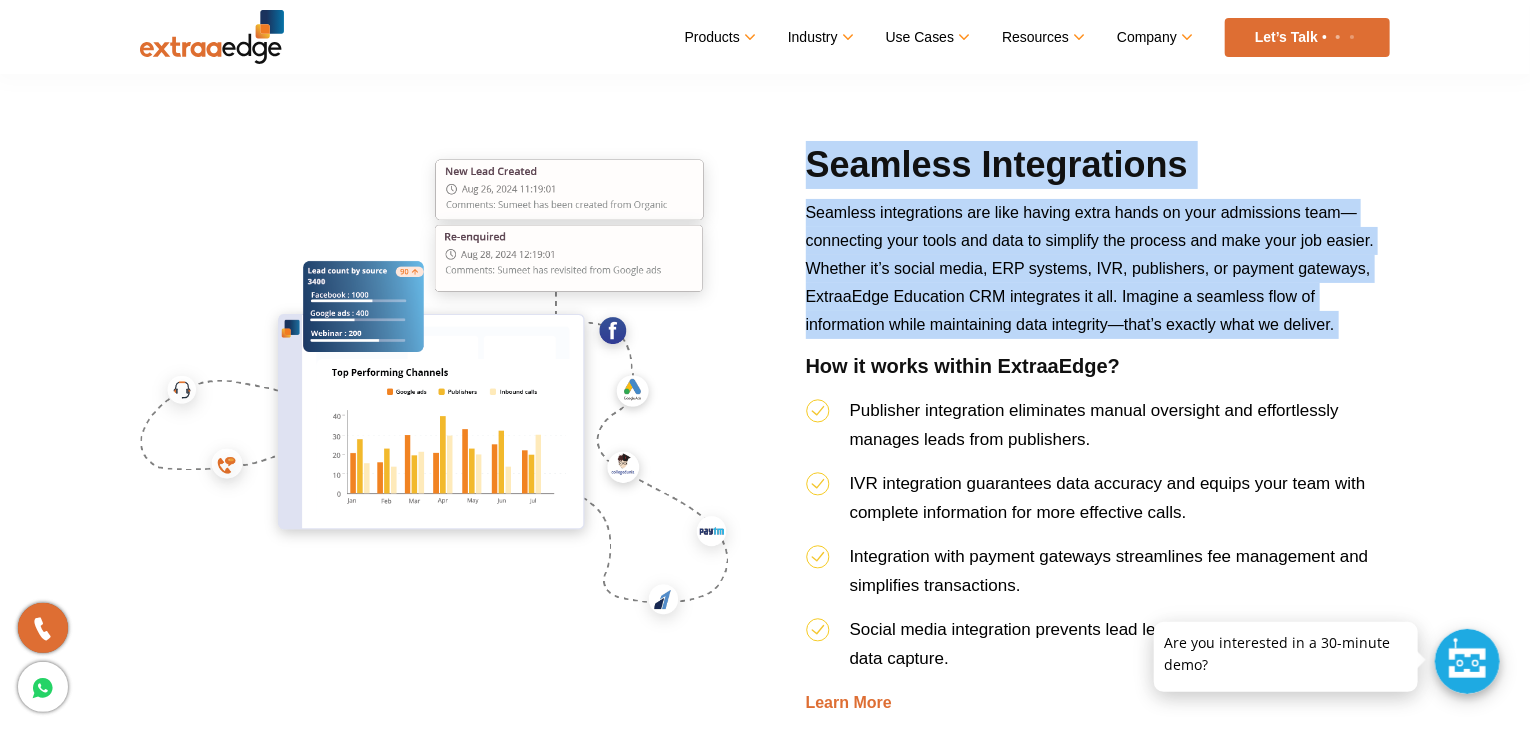 click on "Seamless integrations are like having extra hands on your admissions team—connecting your tools and data to simplify the process and make your job easier. Whether it’s social media, ERP systems, IVR, publishers, or payment gateways, ExtraaEdge Education CRM integrates it all. Imagine a seamless flow of information while maintaining data integrity—that’s exactly what we deliver." at bounding box center (1090, 268) 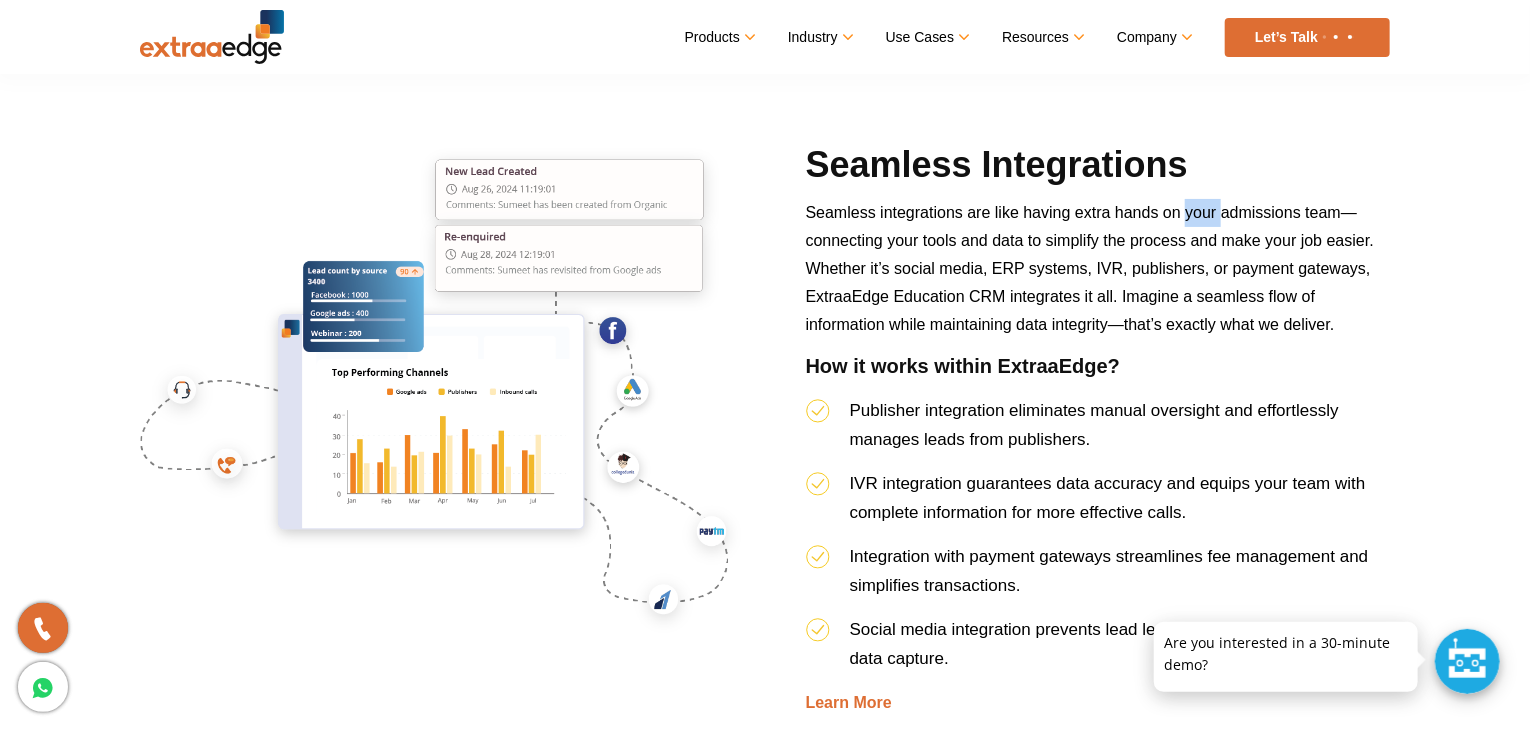 click on "Seamless integrations are like having extra hands on your admissions team—connecting your tools and data to simplify the process and make your job easier. Whether it’s social media, ERP systems, IVR, publishers, or payment gateways, ExtraaEdge Education CRM integrates it all. Imagine a seamless flow of information while maintaining data integrity—that’s exactly what we deliver." at bounding box center [1090, 268] 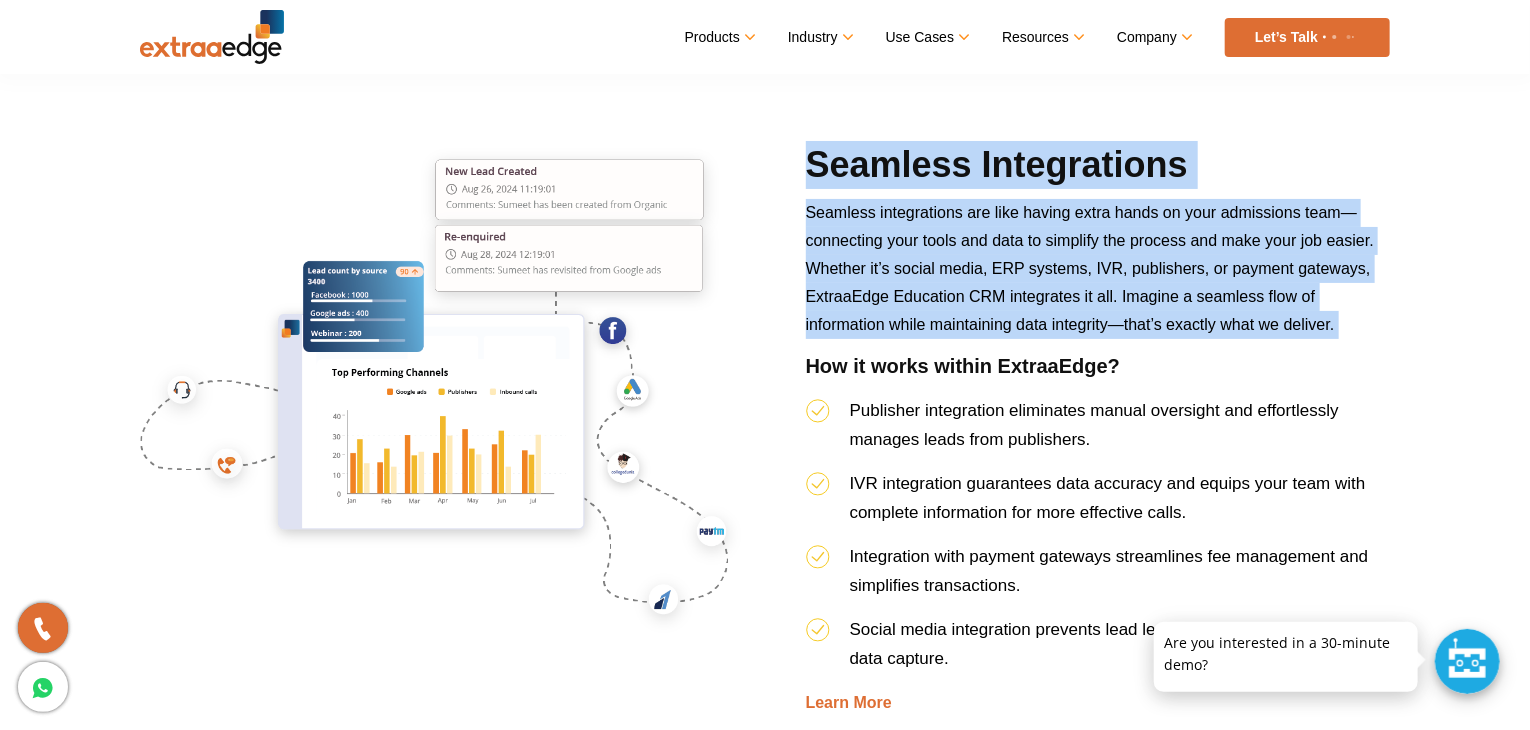 drag, startPoint x: 1208, startPoint y: 206, endPoint x: 1207, endPoint y: 181, distance: 25.019993 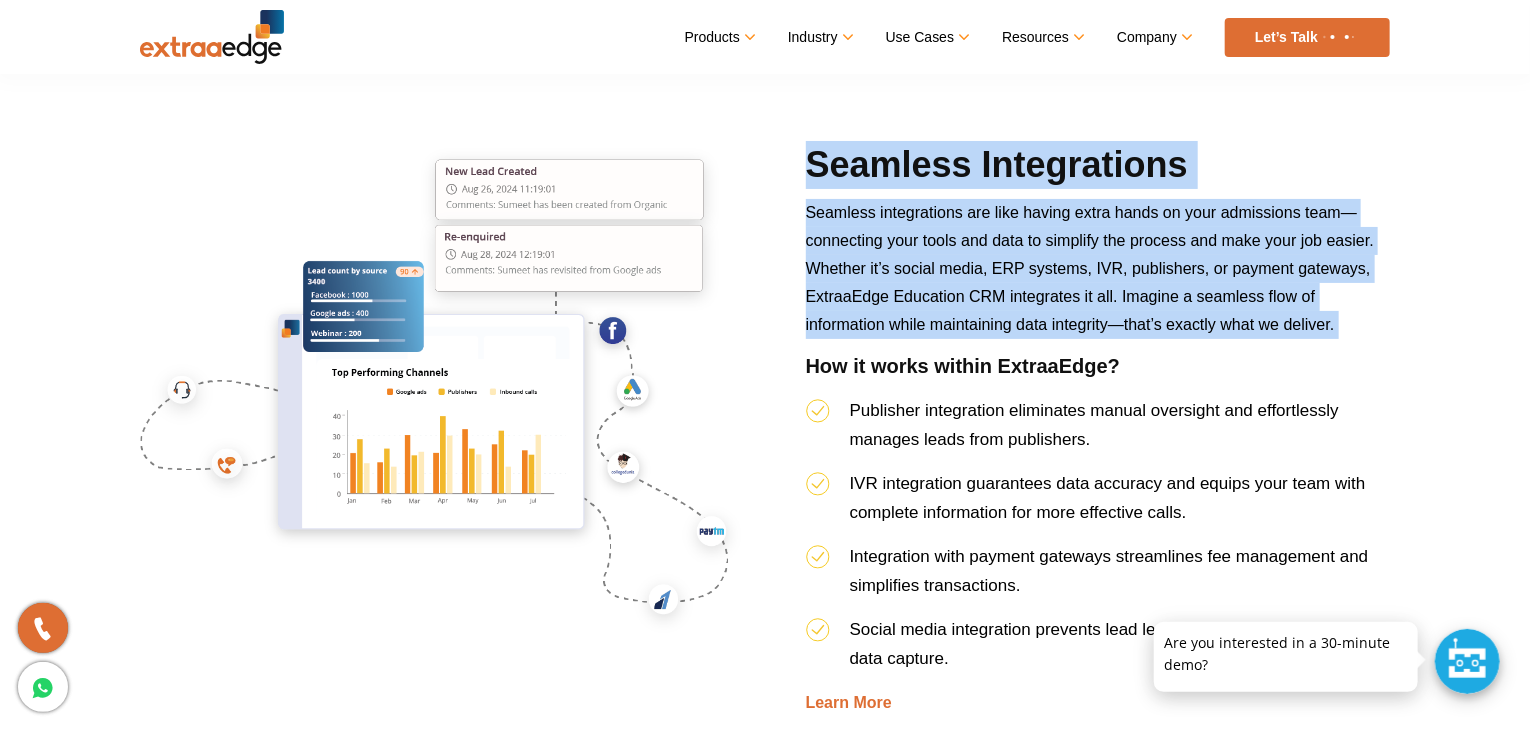 click on "Seamless Integrations
Seamless integrations are like having extra hands on your admissions team—connecting your tools and data to simplify the process and make your job easier. Whether it’s social media, ERP systems, IVR, publishers, or payment gateways, ExtraaEdge Education CRM integrates it all. Imagine a seamless flow of information while maintaining data integrity—that’s exactly what we deliver.
How it works within ExtraaEdge?
Publisher integration eliminates manual oversight and effortlessly manages leads from publishers.
IVR integration guarantees data accuracy and equips your team with complete information for more effective calls.
Integration with payment gateways streamlines fee management and simplifies transactions.
Social media integration prevents lead leakage and ensures precise data capture.
Learn More" at bounding box center (1098, 429) 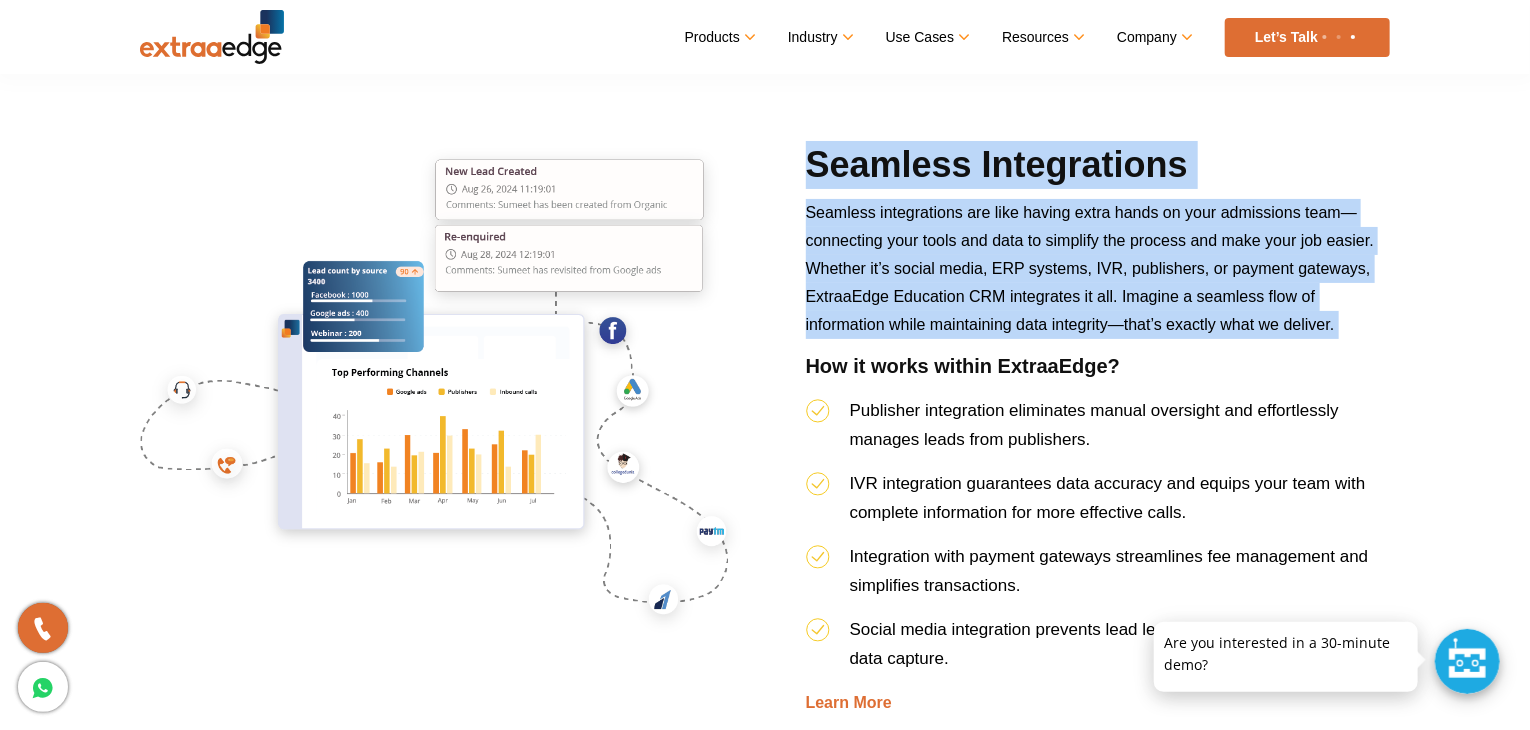 click on "Seamless Integrations" at bounding box center [1098, 170] 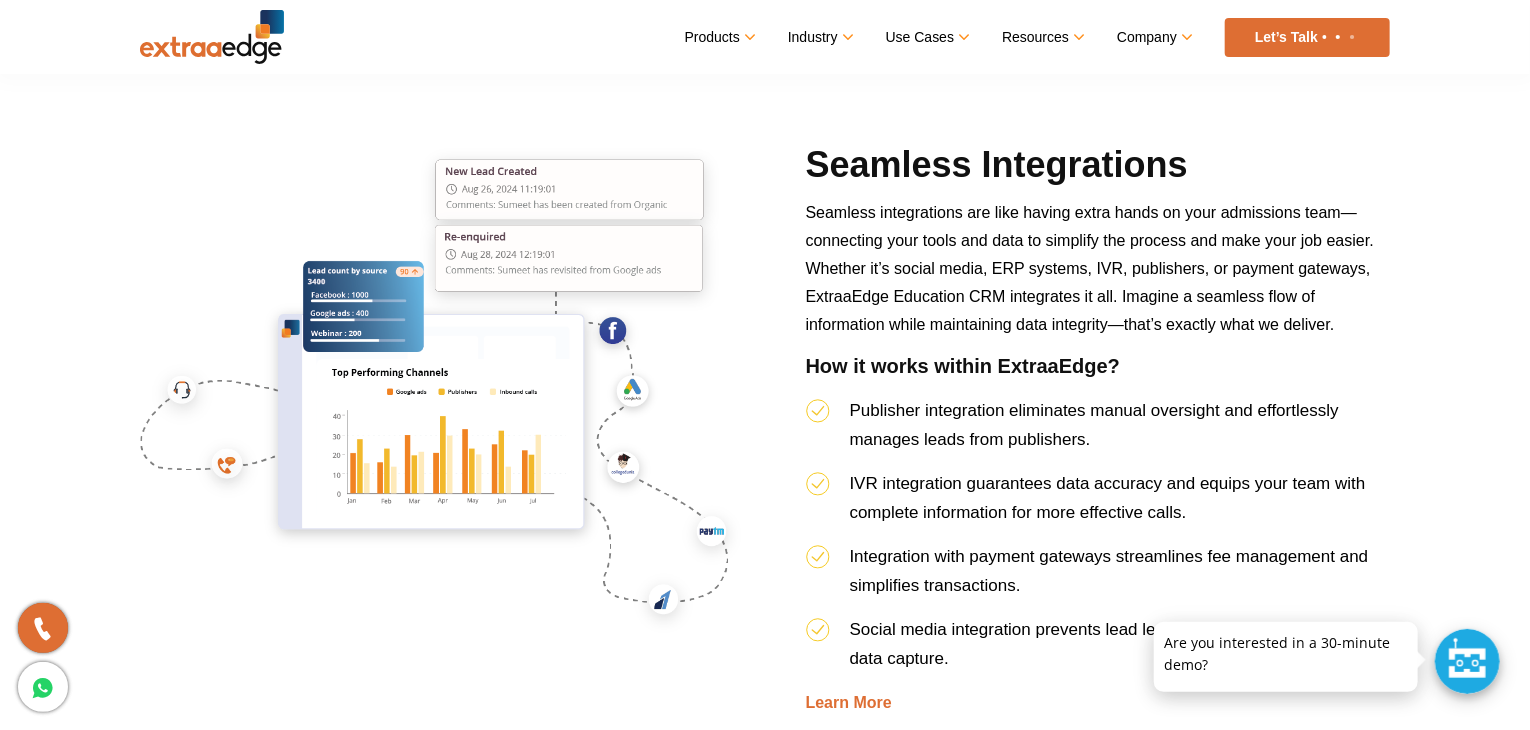 click on "Seamless Integrations" at bounding box center [1098, 170] 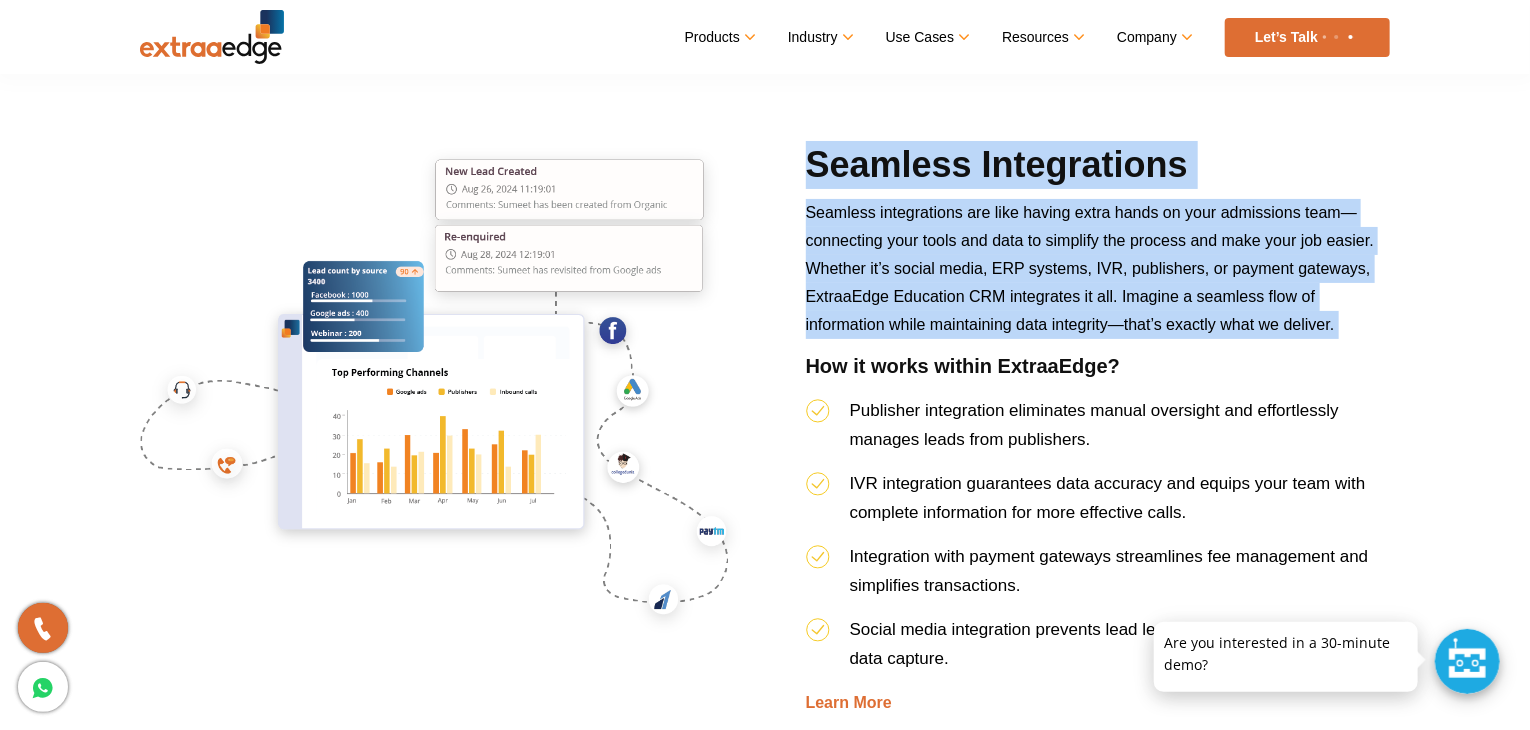 drag, startPoint x: 1207, startPoint y: 181, endPoint x: 1222, endPoint y: 217, distance: 39 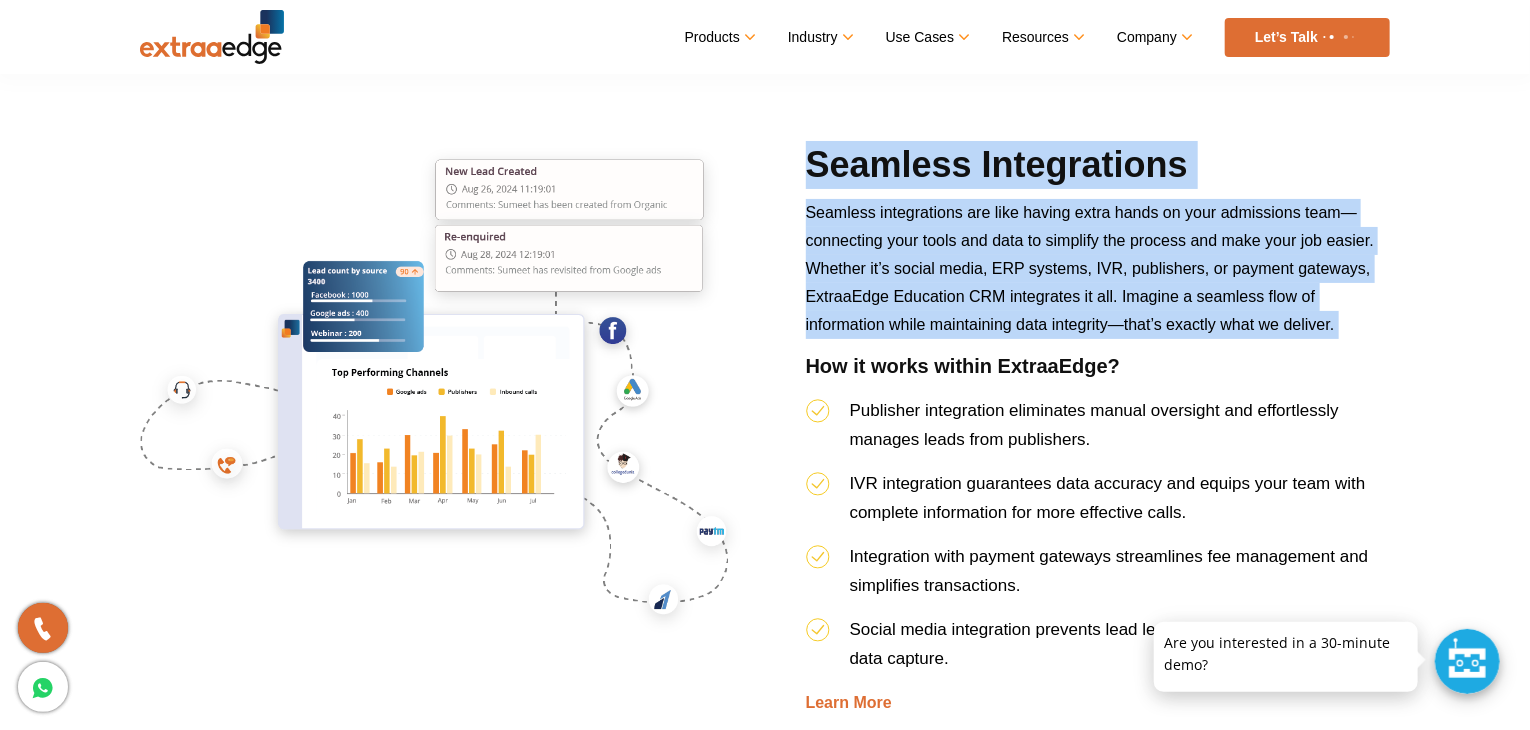 click on "Seamless Integrations
Seamless integrations are like having extra hands on your admissions team—connecting your tools and data to simplify the process and make your job easier. Whether it’s social media, ERP systems, IVR, publishers, or payment gateways, ExtraaEdge Education CRM integrates it all. Imagine a seamless flow of information while maintaining data integrity—that’s exactly what we deliver.
How it works within ExtraaEdge?
Publisher integration eliminates manual oversight and effortlessly manages leads from publishers.
IVR integration guarantees data accuracy and equips your team with complete information for more effective calls.
Integration with payment gateways streamlines fee management and simplifies transactions.
Social media integration prevents lead leakage and ensures precise data capture.
Learn More" at bounding box center (1098, 429) 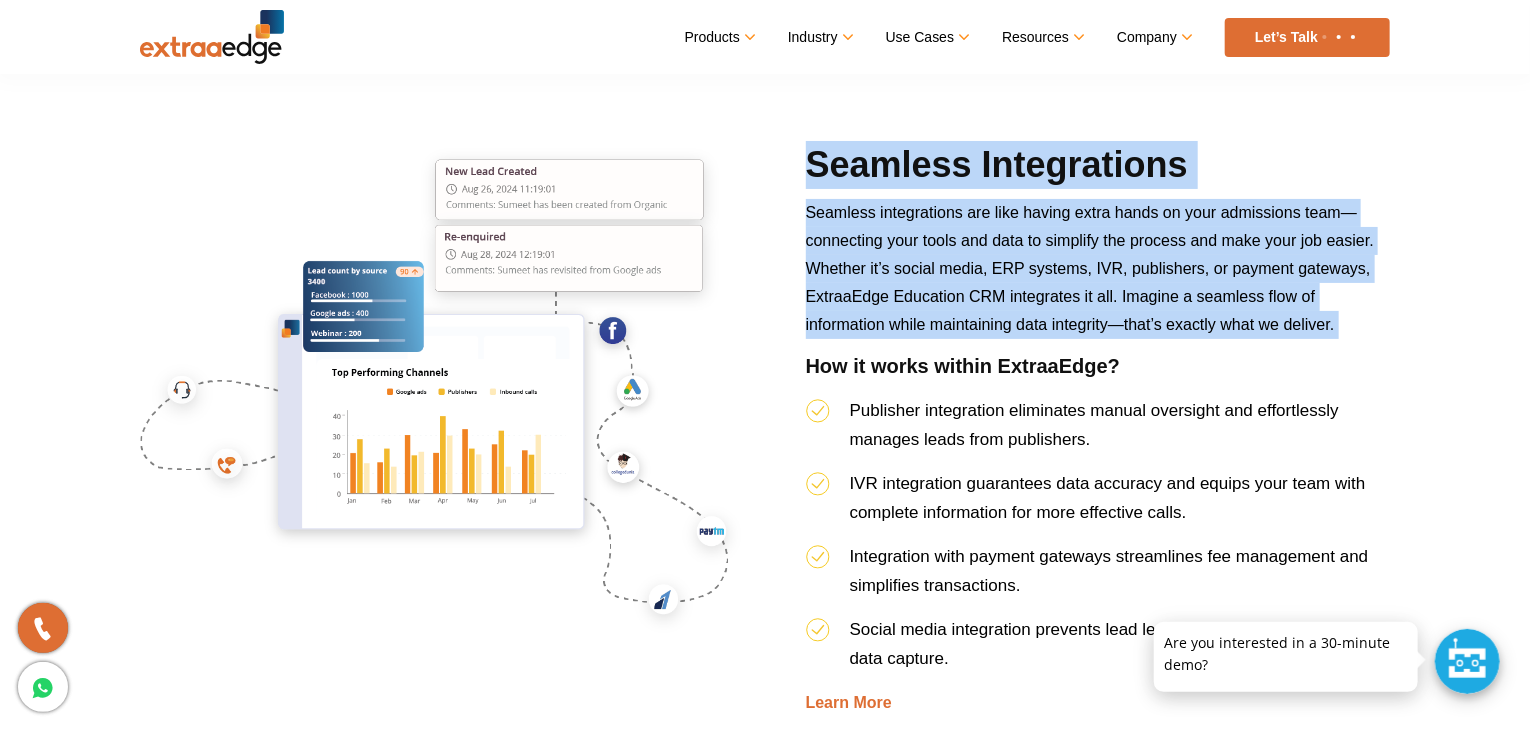 click on "Seamless integrations are like having extra hands on your admissions team—connecting your tools and data to simplify the process and make your job easier. Whether it’s social media, ERP systems, IVR, publishers, or payment gateways, ExtraaEdge Education CRM integrates it all. Imagine a seamless flow of information while maintaining data integrity—that’s exactly what we deliver." at bounding box center (1090, 268) 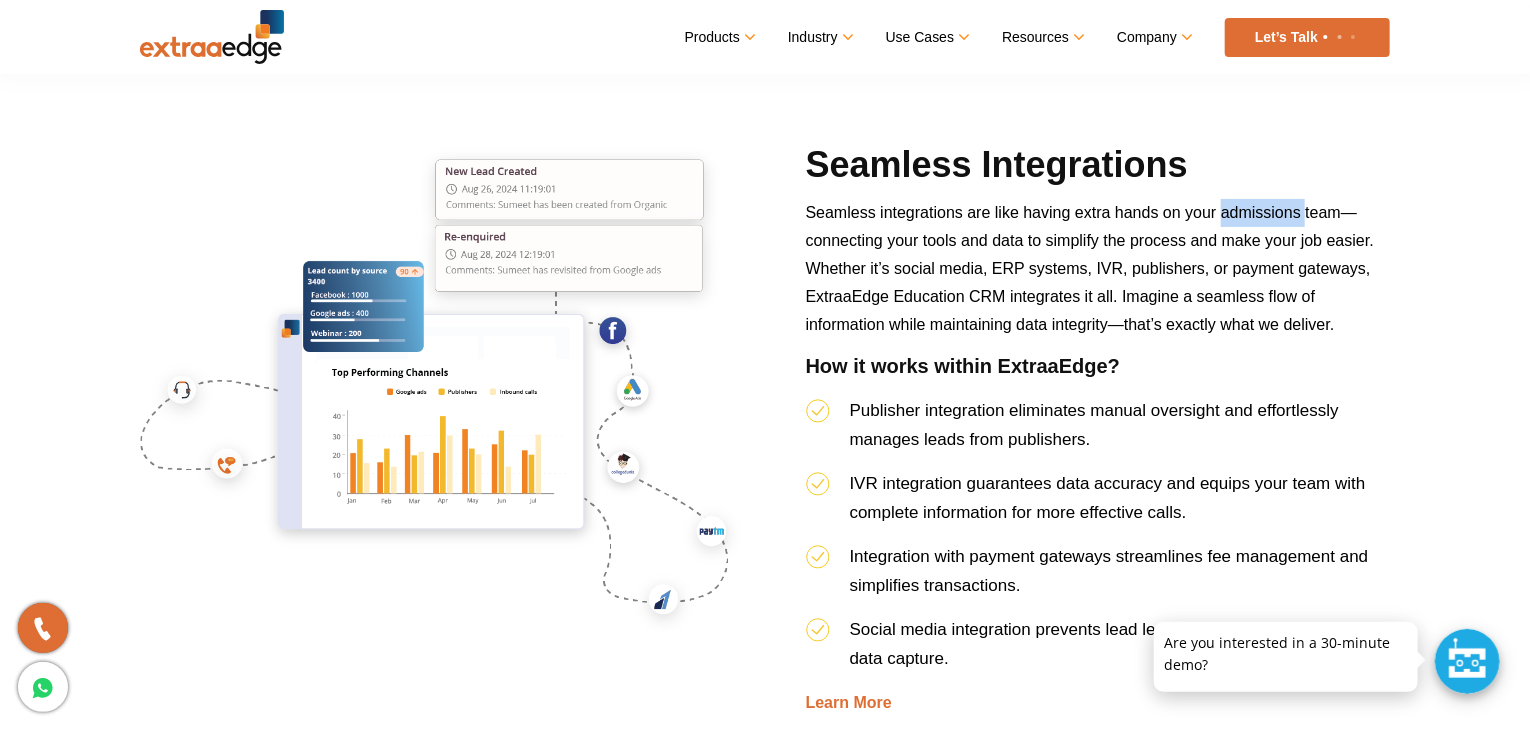 click on "Seamless integrations are like having extra hands on your admissions team—connecting your tools and data to simplify the process and make your job easier. Whether it’s social media, ERP systems, IVR, publishers, or payment gateways, ExtraaEdge Education CRM integrates it all. Imagine a seamless flow of information while maintaining data integrity—that’s exactly what we deliver." at bounding box center (1090, 268) 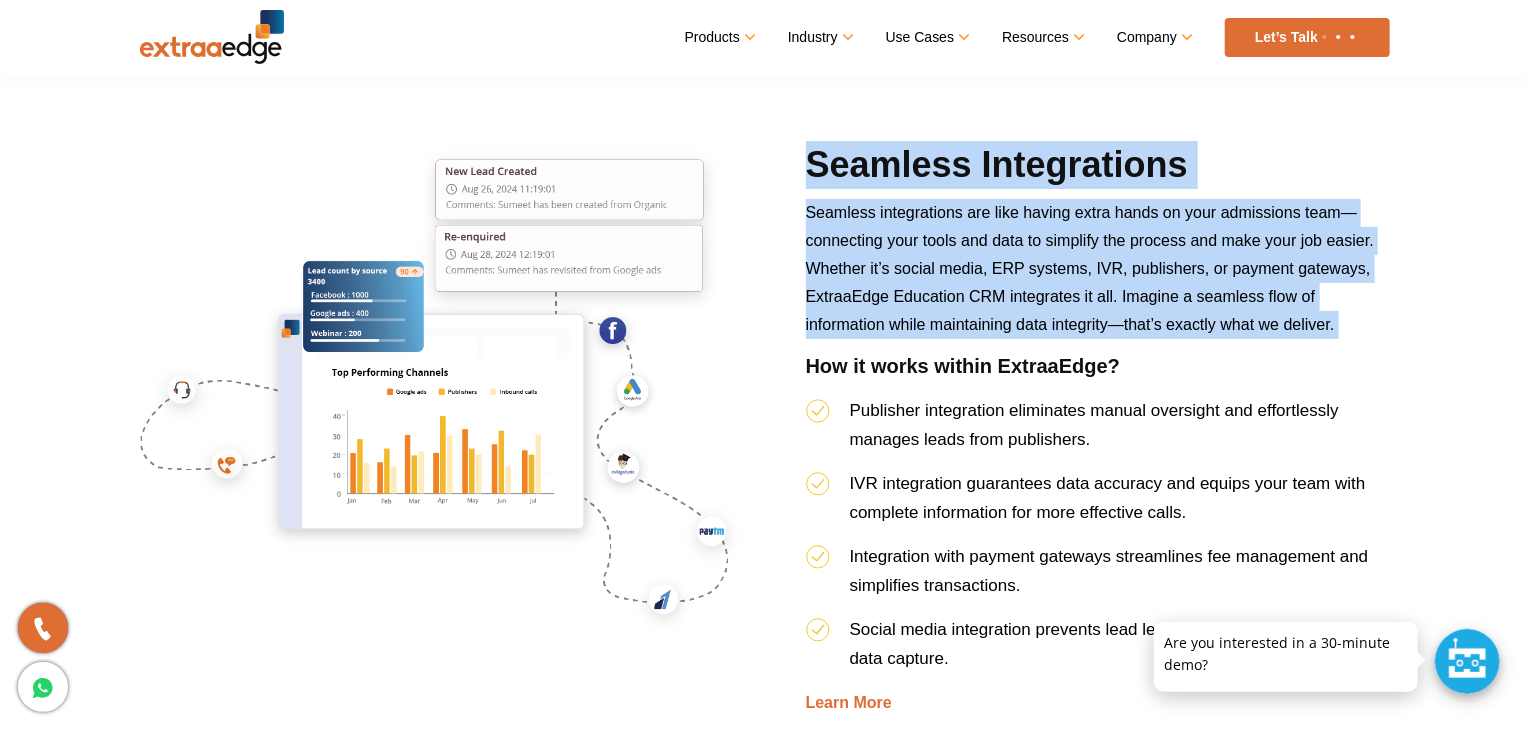 drag, startPoint x: 1222, startPoint y: 217, endPoint x: 1220, endPoint y: 189, distance: 28.071337 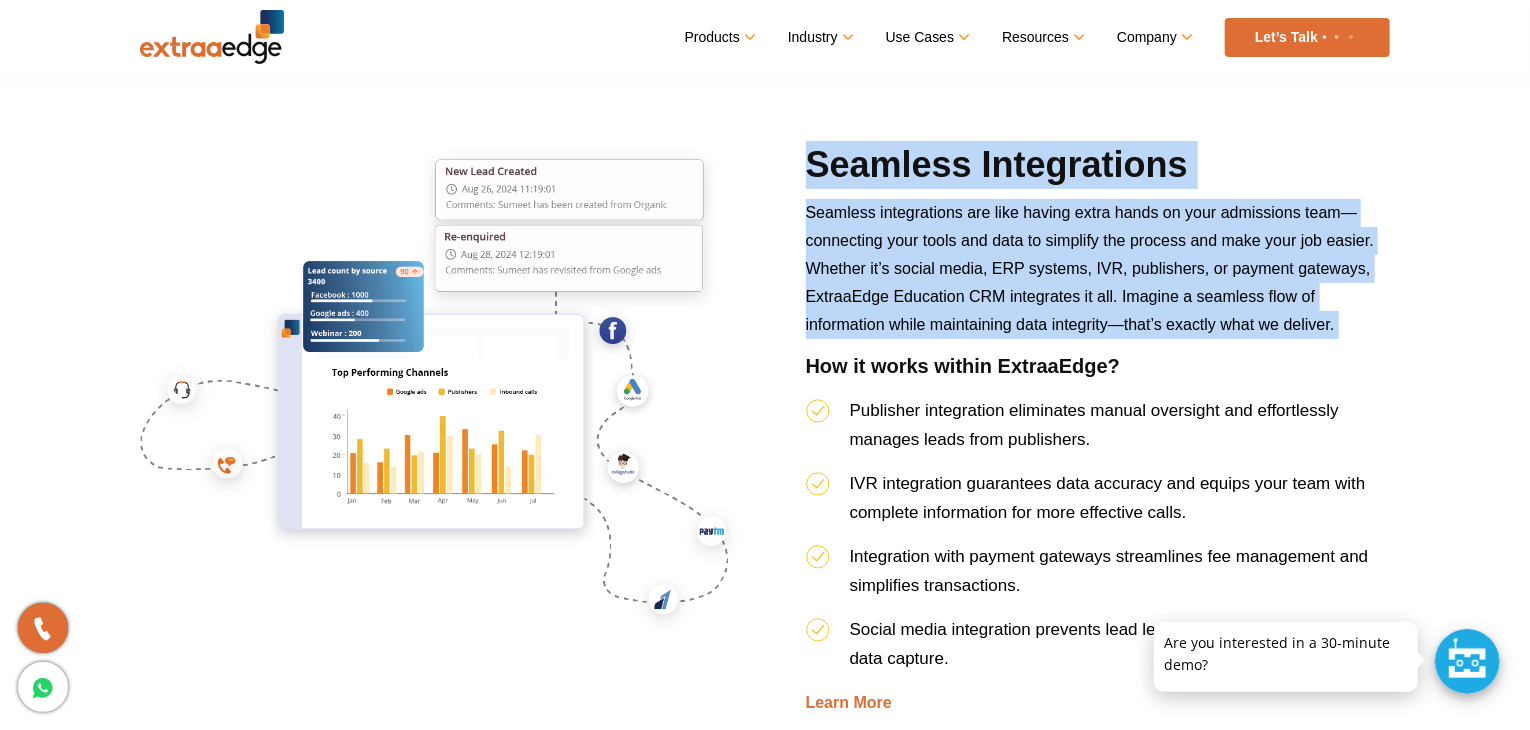 click on "Seamless Integrations
Seamless integrations are like having extra hands on your admissions team—connecting your tools and data to simplify the process and make your job easier. Whether it’s social media, ERP systems, IVR, publishers, or payment gateways, ExtraaEdge Education CRM integrates it all. Imagine a seamless flow of information while maintaining data integrity—that’s exactly what we deliver.
How it works within ExtraaEdge?
Publisher integration eliminates manual oversight and effortlessly manages leads from publishers.
IVR integration guarantees data accuracy and equips your team with complete information for more effective calls.
Integration with payment gateways streamlines fee management and simplifies transactions.
Social media integration prevents lead leakage and ensures precise data capture.
Learn More" at bounding box center (1098, 429) 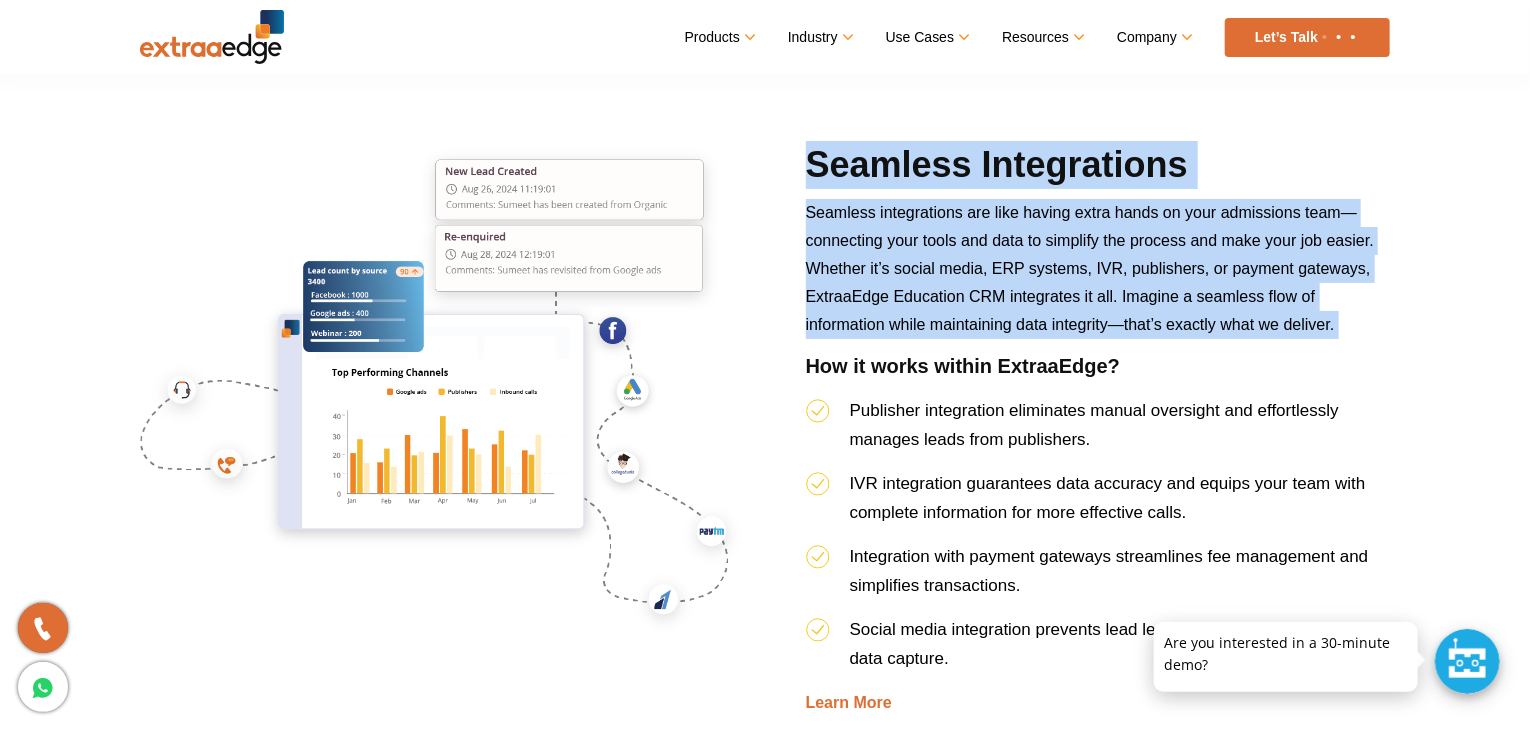 click on "Seamless Integrations" at bounding box center [1098, 170] 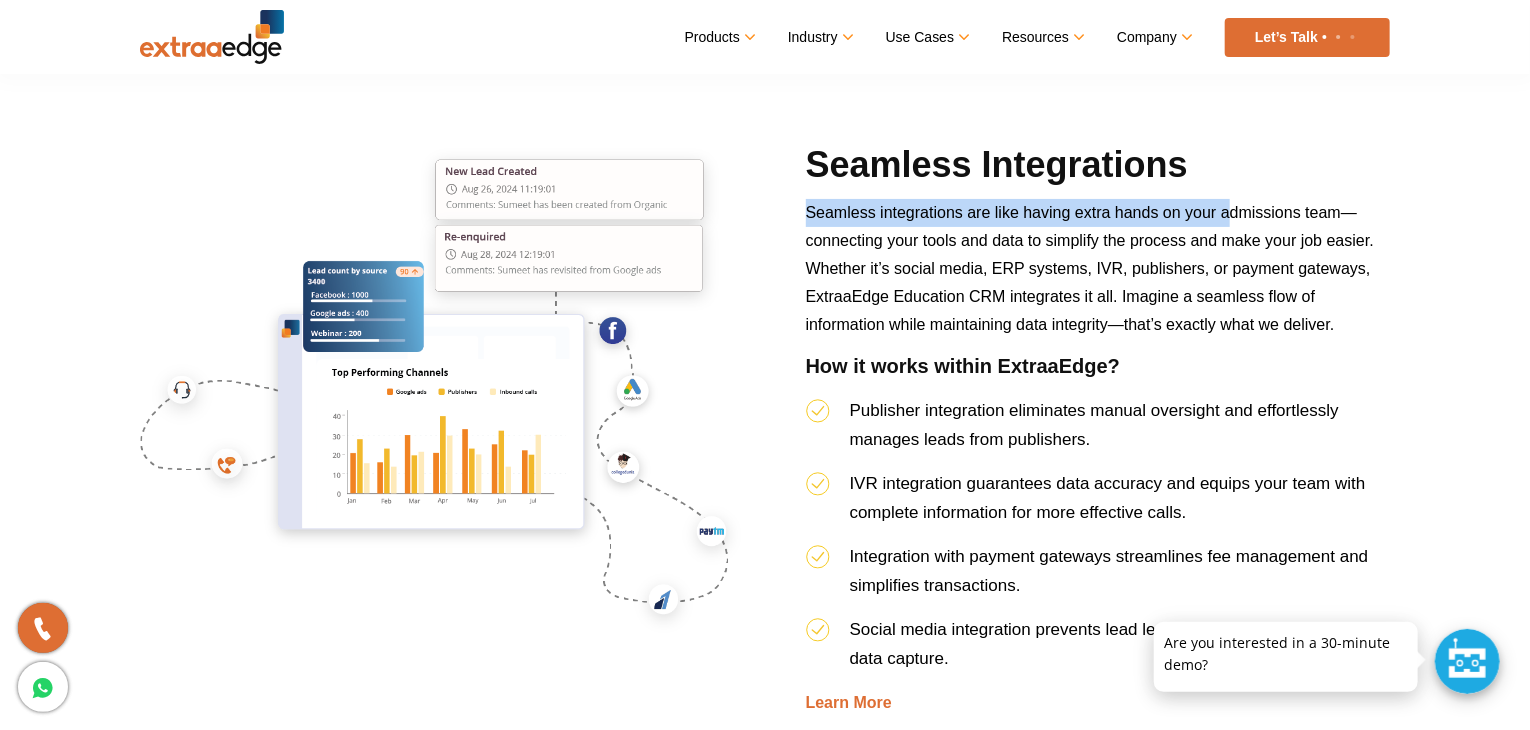 drag, startPoint x: 1220, startPoint y: 189, endPoint x: 1226, endPoint y: 205, distance: 17.088007 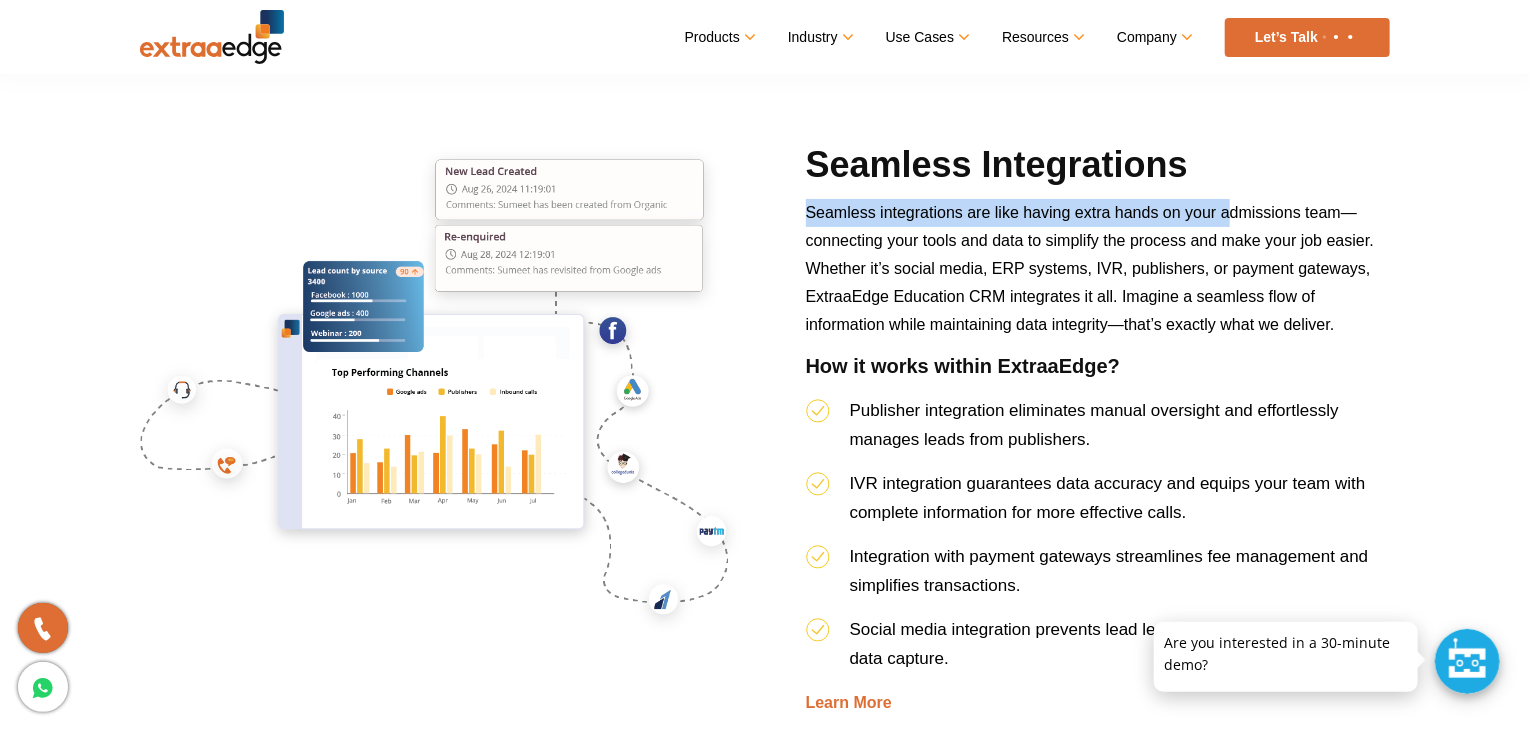 click on "Seamless Integrations
Seamless integrations are like having extra hands on your admissions team—connecting your tools and data to simplify the process and make your job easier. Whether it’s social media, ERP systems, IVR, publishers, or payment gateways, ExtraaEdge Education CRM integrates it all. Imagine a seamless flow of information while maintaining data integrity—that’s exactly what we deliver.
How it works within ExtraaEdge?
Publisher integration eliminates manual oversight and effortlessly manages leads from publishers.
IVR integration guarantees data accuracy and equips your team with complete information for more effective calls.
Integration with payment gateways streamlines fee management and simplifies transactions.
Social media integration prevents lead leakage and ensures precise data capture.
Learn More" at bounding box center (1098, 429) 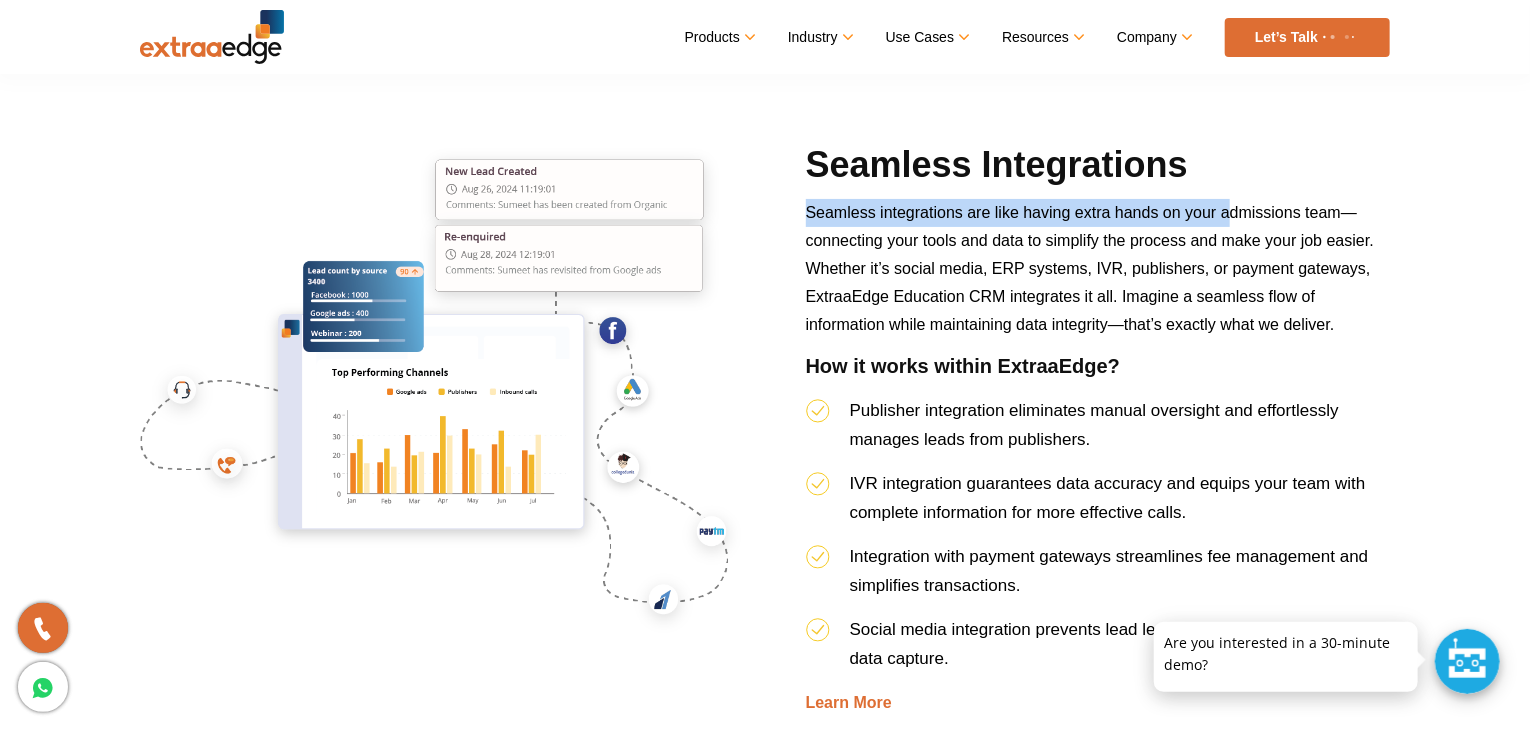 click on "Seamless integrations are like having extra hands on your admissions team—connecting your tools and data to simplify the process and make your job easier. Whether it’s social media, ERP systems, IVR, publishers, or payment gateways, ExtraaEdge Education CRM integrates it all. Imagine a seamless flow of information while maintaining data integrity—that’s exactly what we deliver." at bounding box center (1090, 268) 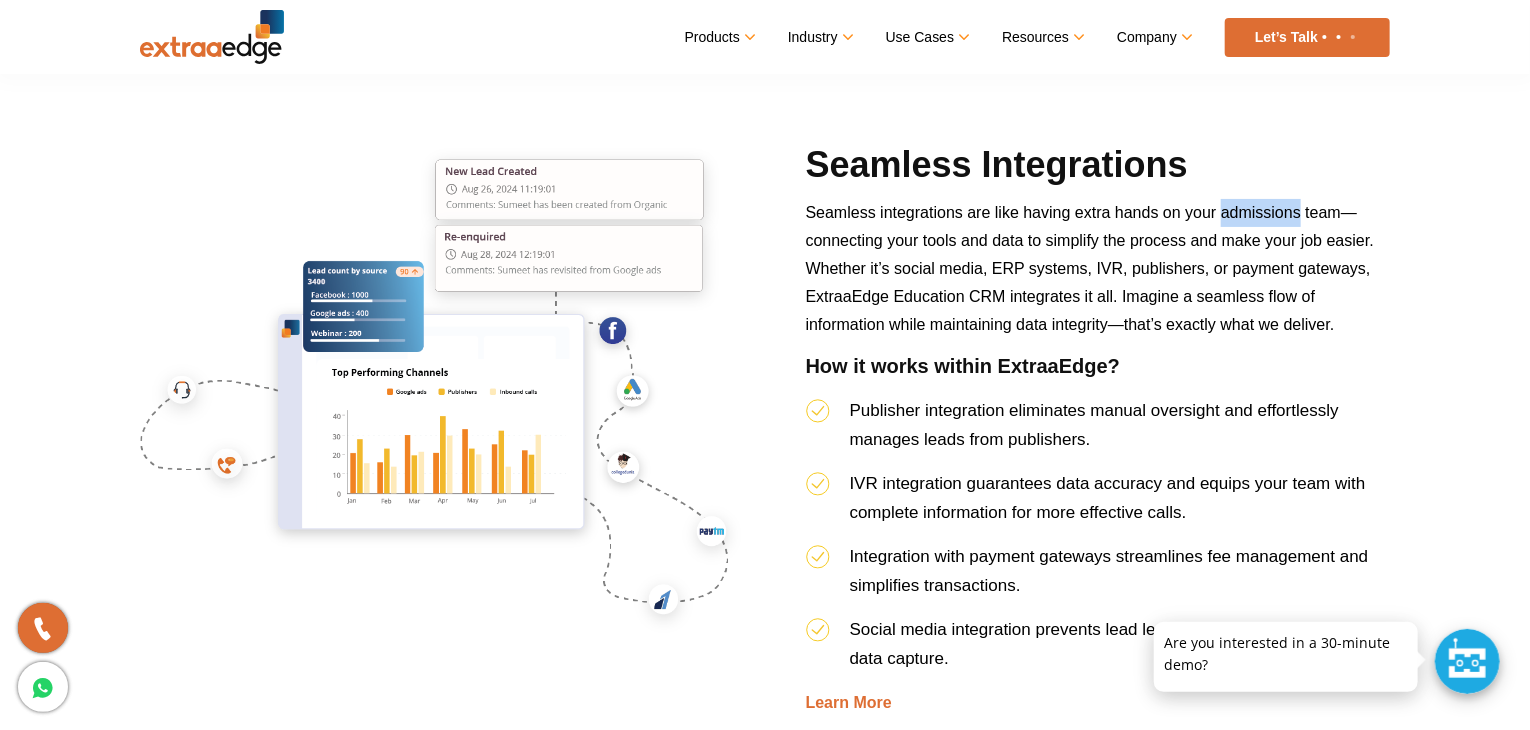 click on "Seamless integrations are like having extra hands on your admissions team—connecting your tools and data to simplify the process and make your job easier. Whether it’s social media, ERP systems, IVR, publishers, or payment gateways, ExtraaEdge Education CRM integrates it all. Imagine a seamless flow of information while maintaining data integrity—that’s exactly what we deliver." at bounding box center (1090, 268) 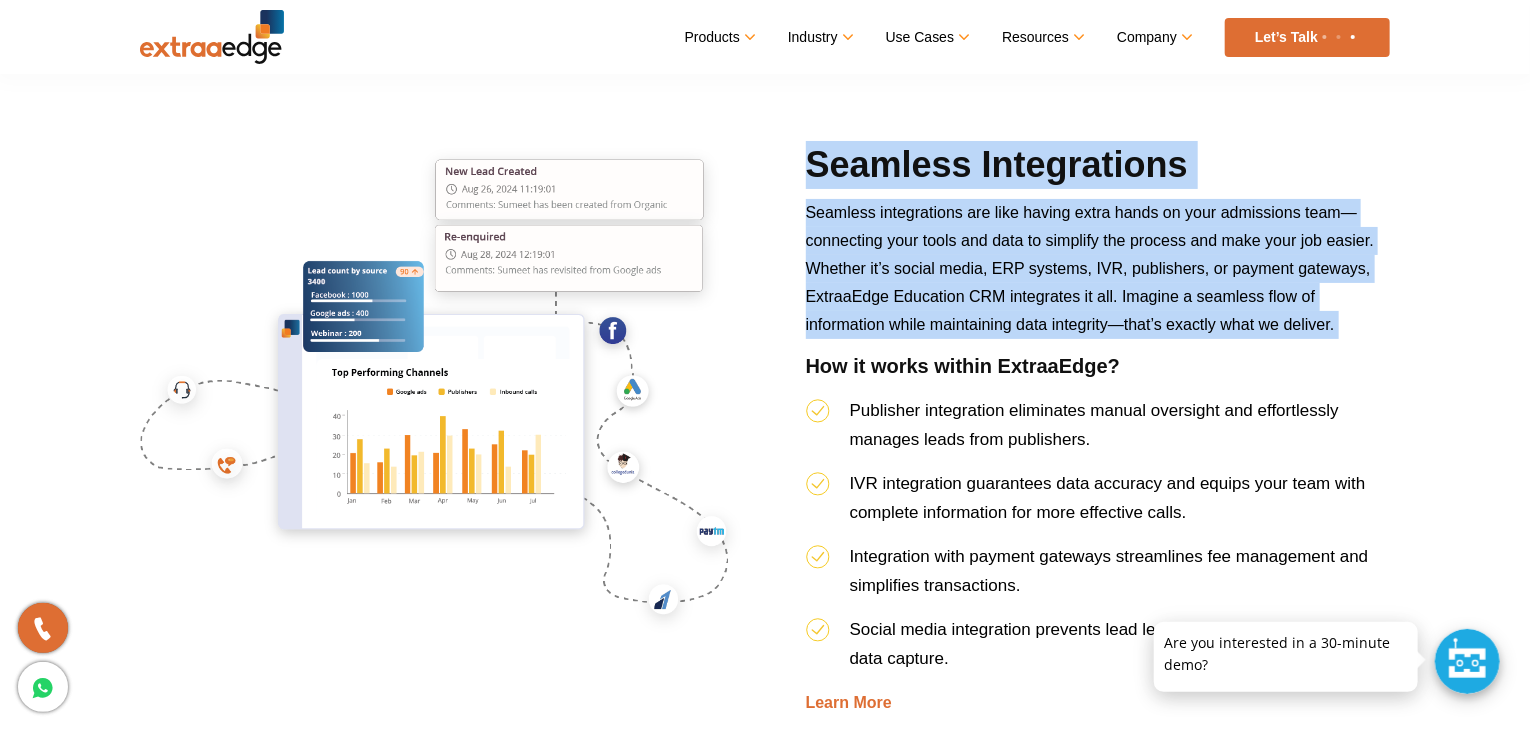 drag, startPoint x: 1226, startPoint y: 205, endPoint x: 1224, endPoint y: 175, distance: 30.066593 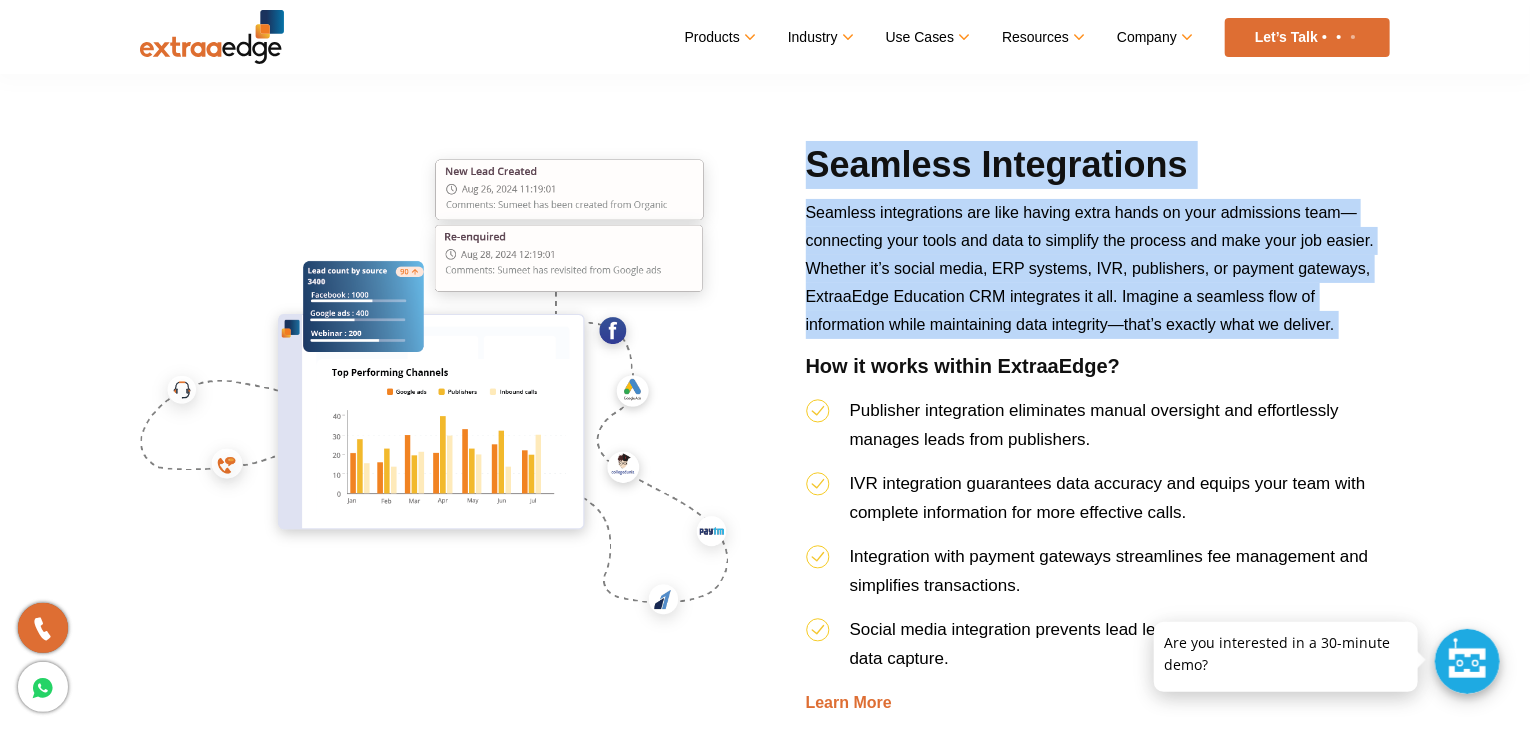 click on "Seamless Integrations
Seamless integrations are like having extra hands on your admissions team—connecting your tools and data to simplify the process and make your job easier. Whether it’s social media, ERP systems, IVR, publishers, or payment gateways, ExtraaEdge Education CRM integrates it all. Imagine a seamless flow of information while maintaining data integrity—that’s exactly what we deliver.
How it works within ExtraaEdge?
Publisher integration eliminates manual oversight and effortlessly manages leads from publishers.
IVR integration guarantees data accuracy and equips your team with complete information for more effective calls.
Integration with payment gateways streamlines fee management and simplifies transactions.
Social media integration prevents lead leakage and ensures precise data capture.
Learn More" at bounding box center (1098, 429) 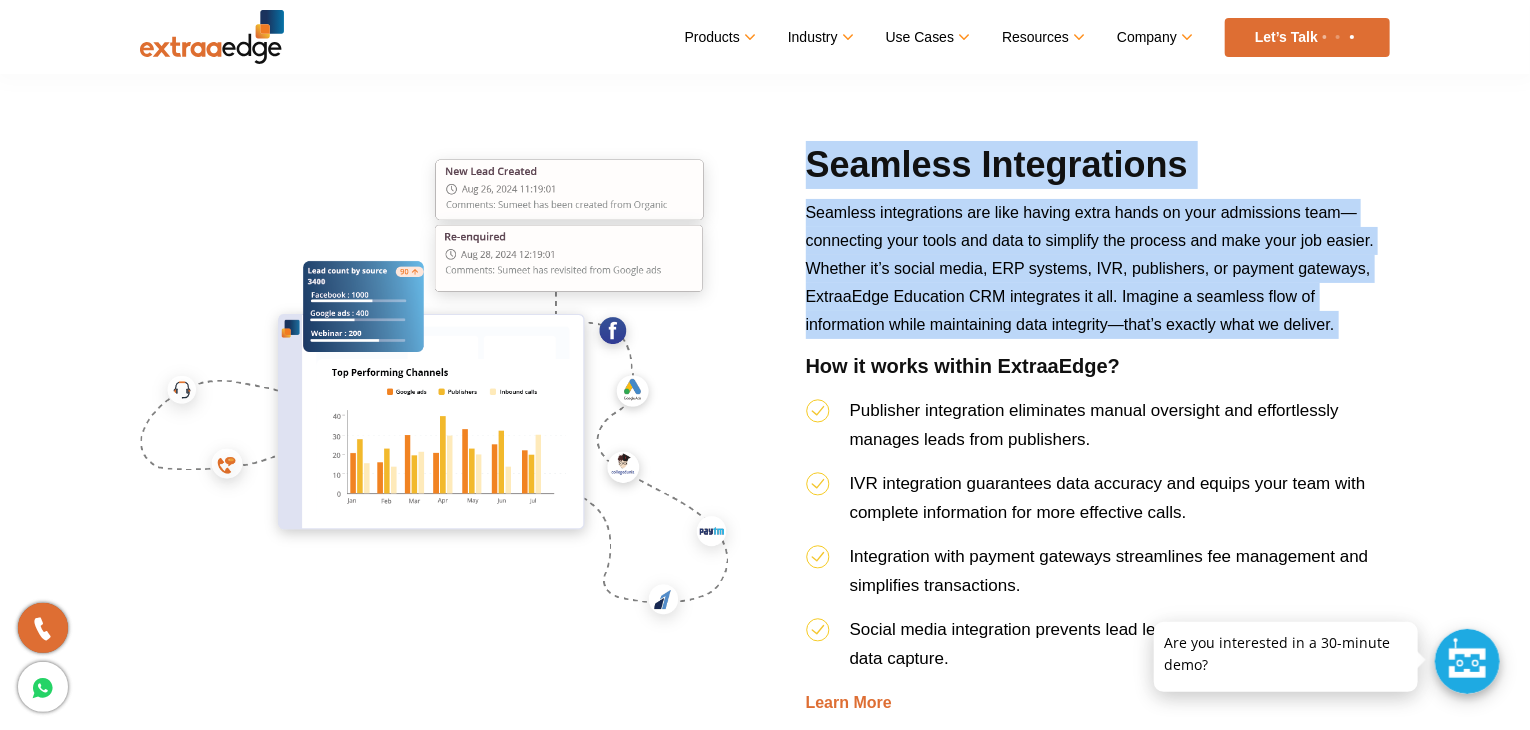 click on "Seamless Integrations" at bounding box center [1098, 170] 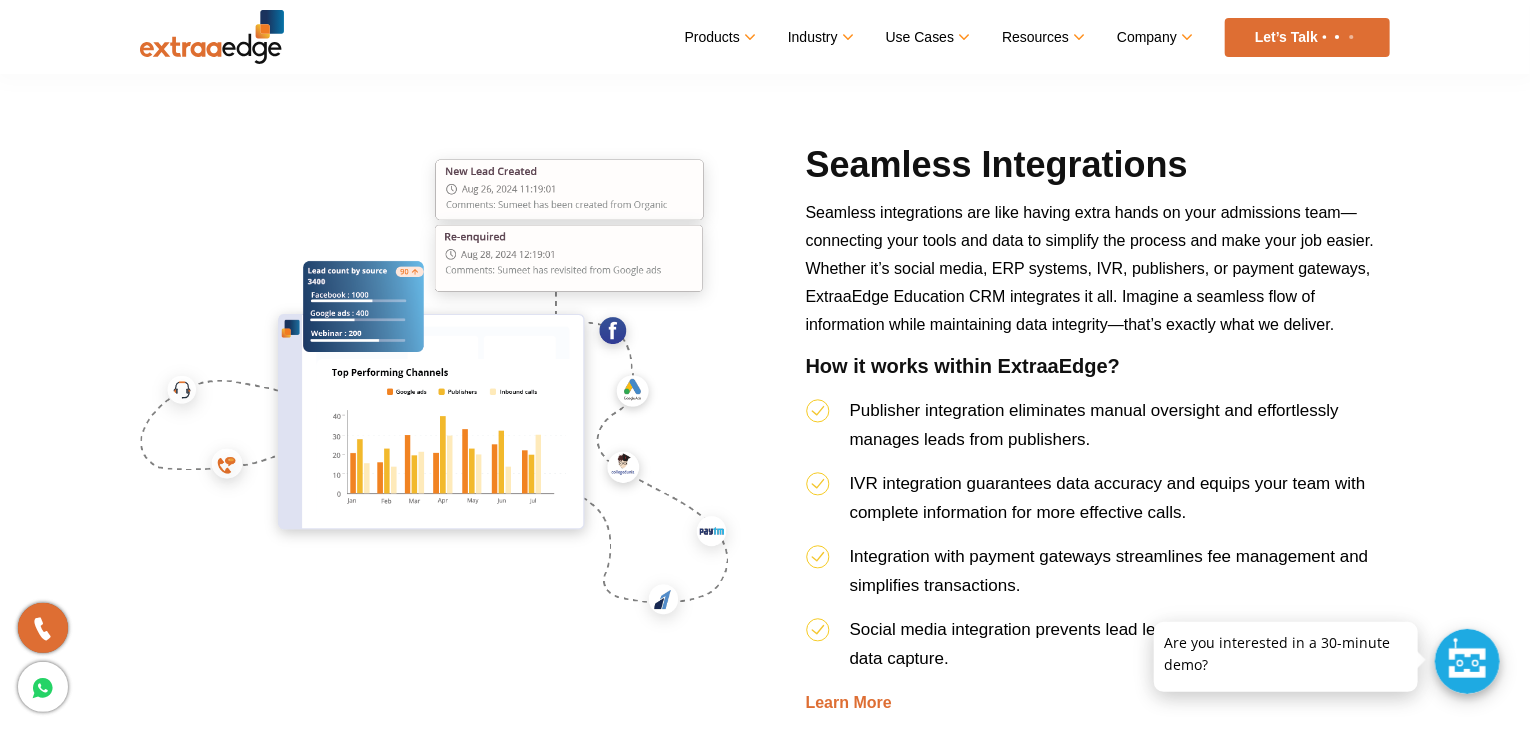 click on "Seamless Integrations" at bounding box center (1098, 170) 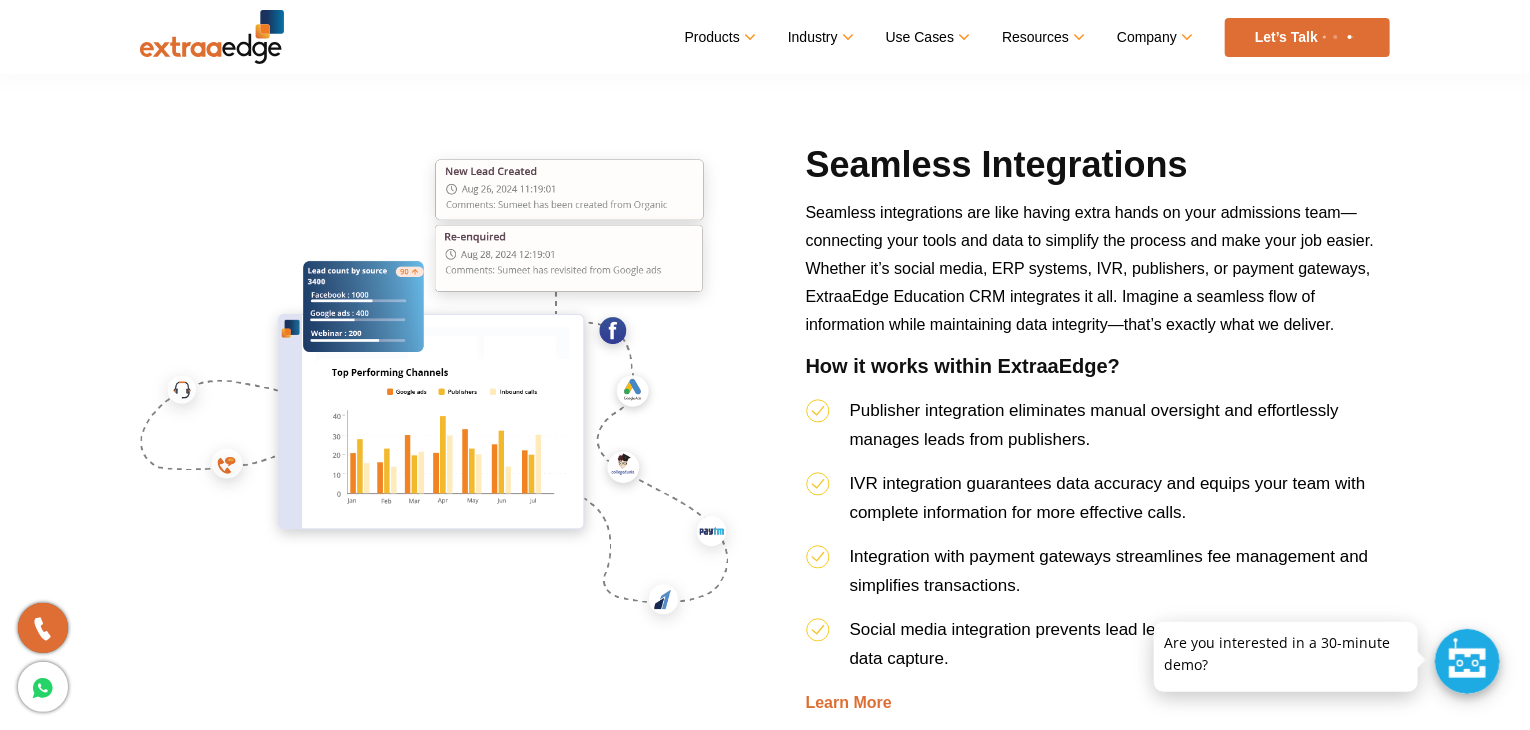 click on "Seamless Integrations" at bounding box center (1098, 170) 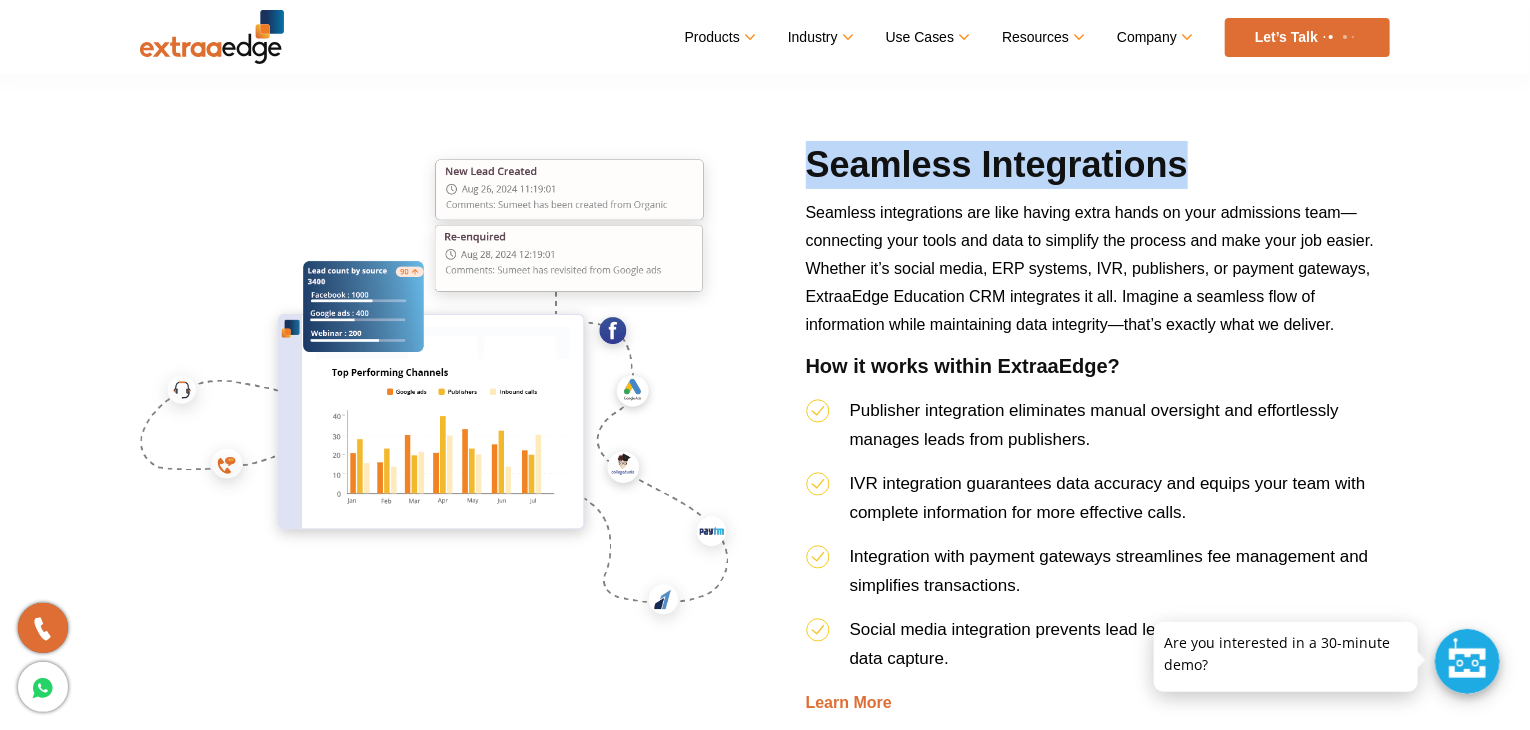 click on "Seamless Integrations" at bounding box center [1098, 170] 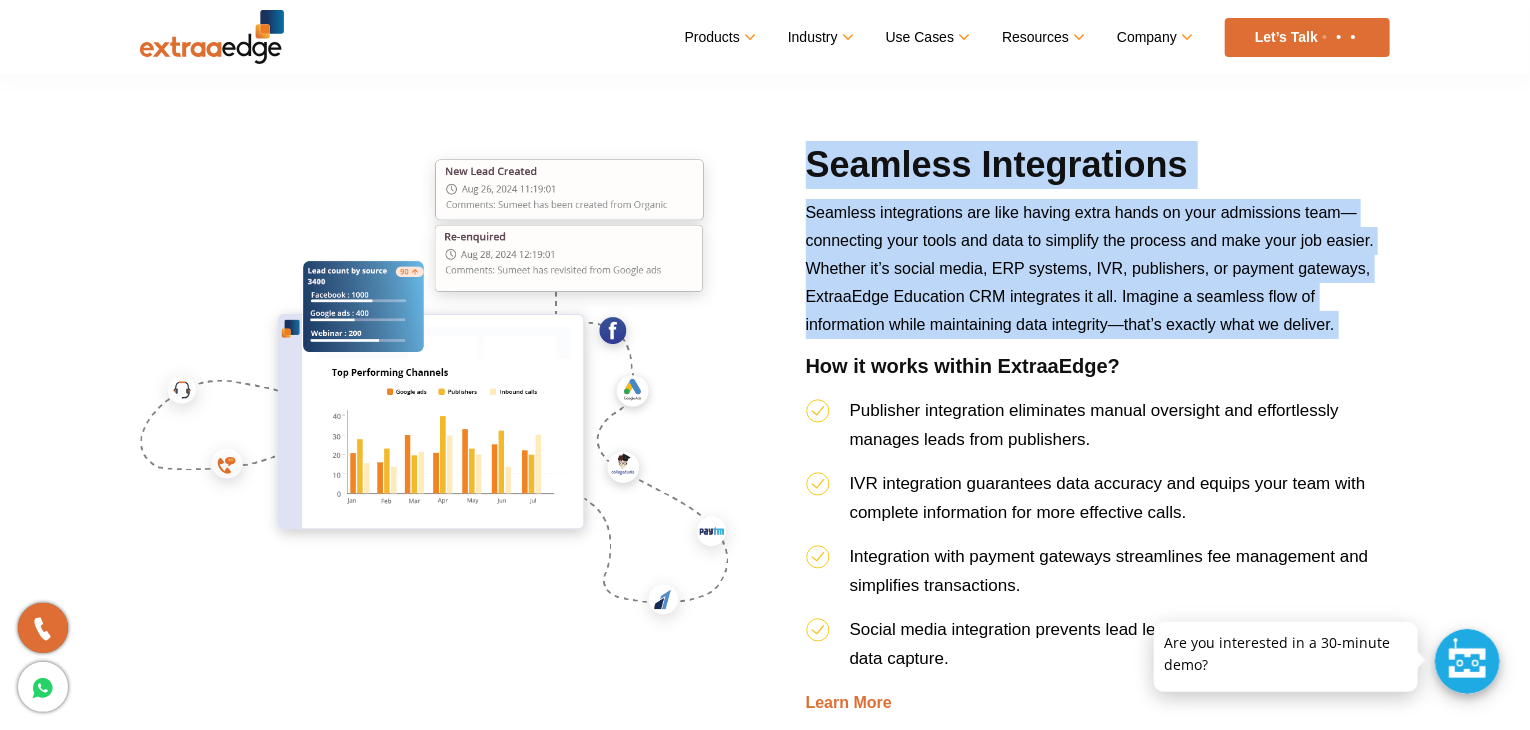 drag, startPoint x: 1224, startPoint y: 175, endPoint x: 1236, endPoint y: 213, distance: 39.849716 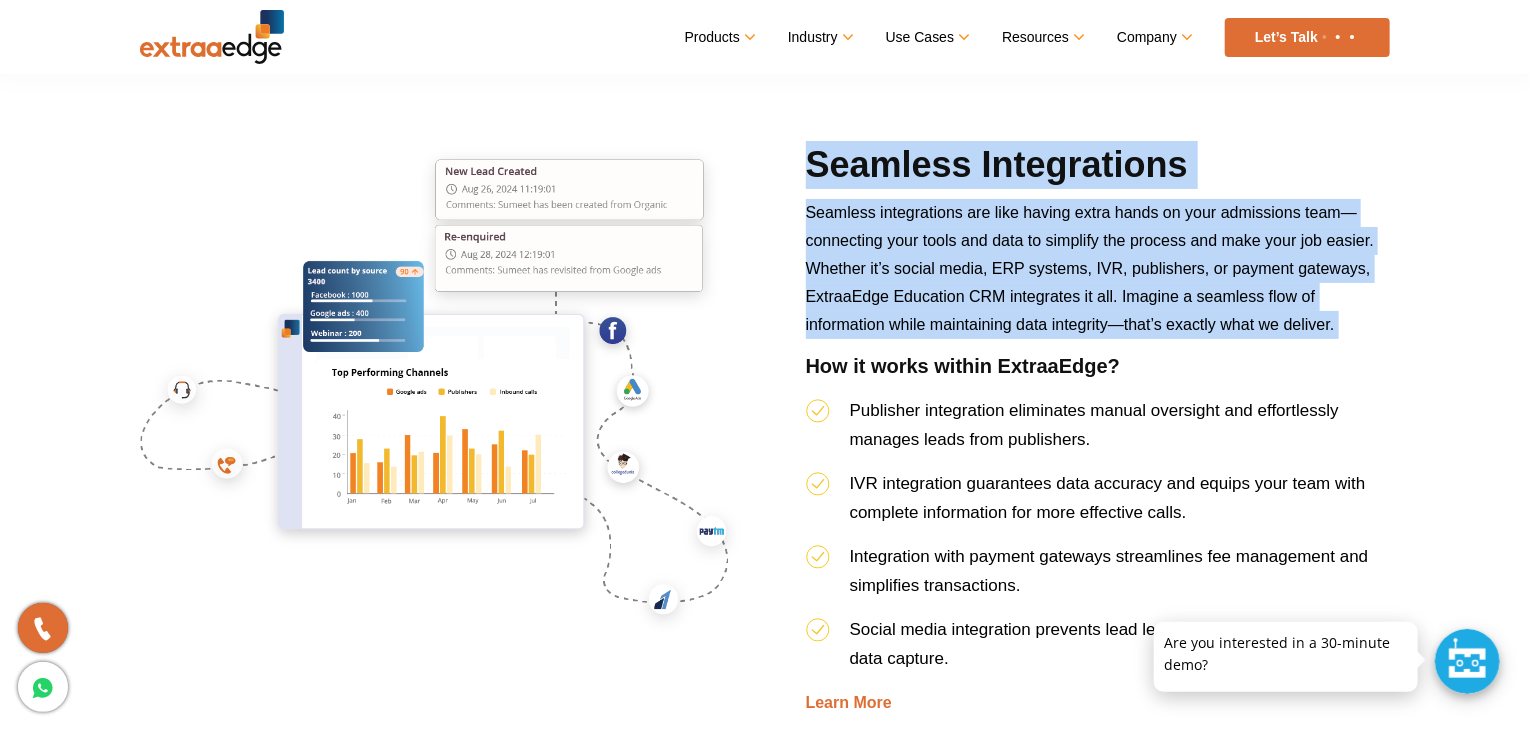 click on "Seamless Integrations
Seamless integrations are like having extra hands on your admissions team—connecting your tools and data to simplify the process and make your job easier. Whether it’s social media, ERP systems, IVR, publishers, or payment gateways, ExtraaEdge Education CRM integrates it all. Imagine a seamless flow of information while maintaining data integrity—that’s exactly what we deliver.
How it works within ExtraaEdge?
Publisher integration eliminates manual oversight and effortlessly manages leads from publishers.
IVR integration guarantees data accuracy and equips your team with complete information for more effective calls.
Integration with payment gateways streamlines fee management and simplifies transactions.
Social media integration prevents lead leakage and ensures precise data capture.
Learn More" at bounding box center (1098, 429) 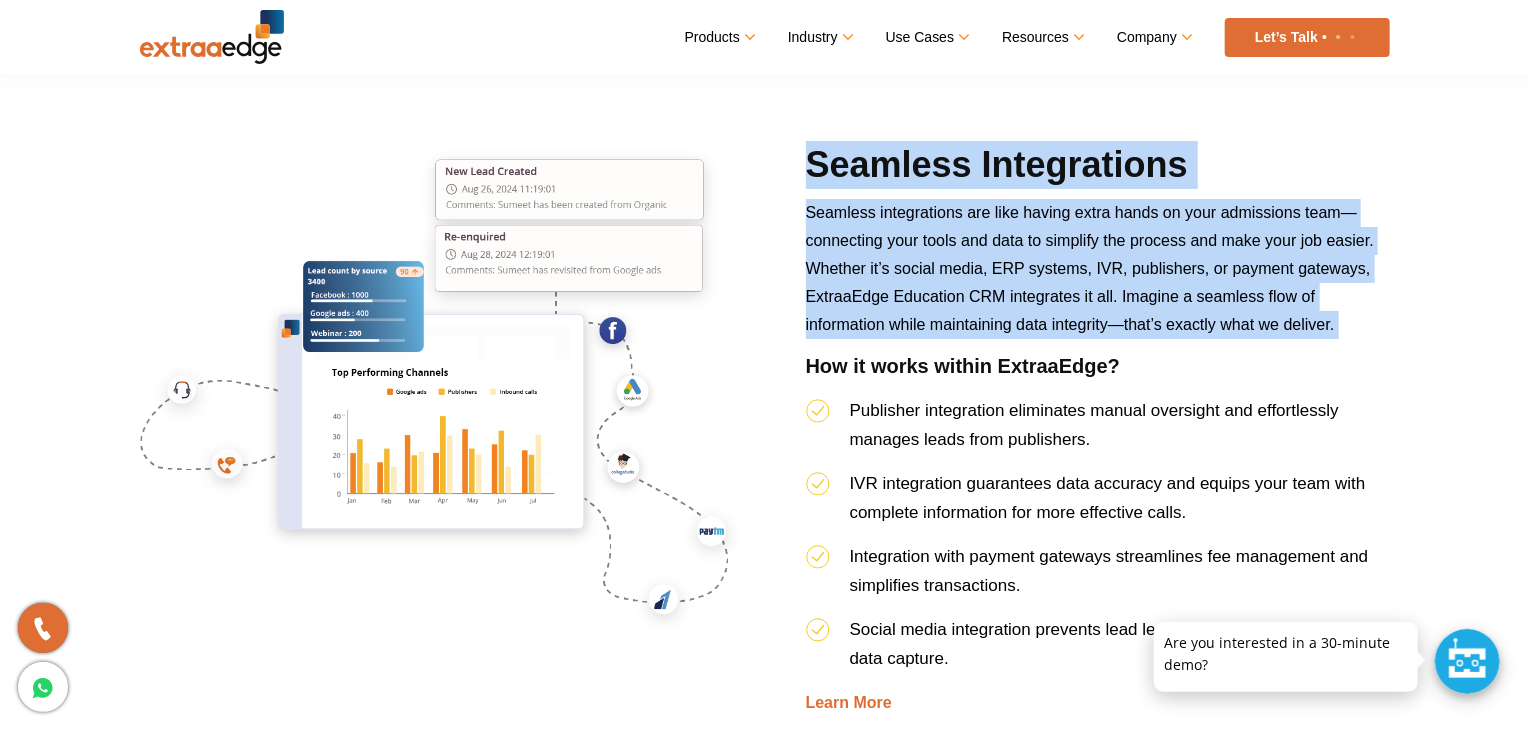 click on "Seamless integrations are like having extra hands on your admissions team—connecting your tools and data to simplify the process and make your job easier. Whether it’s social media, ERP systems, IVR, publishers, or payment gateways, ExtraaEdge Education CRM integrates it all. Imagine a seamless flow of information while maintaining data integrity—that’s exactly what we deliver." at bounding box center [1090, 268] 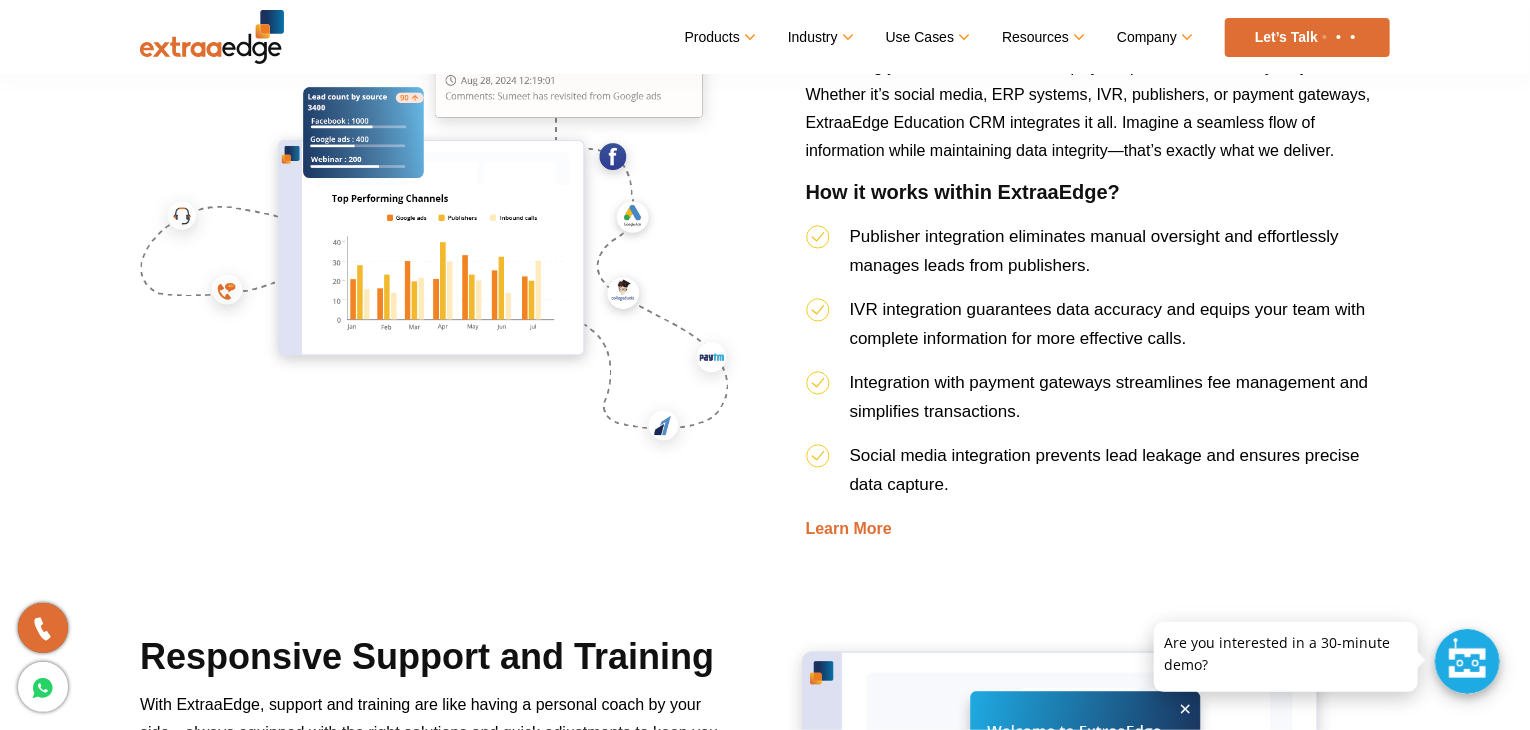 scroll, scrollTop: 5495, scrollLeft: 0, axis: vertical 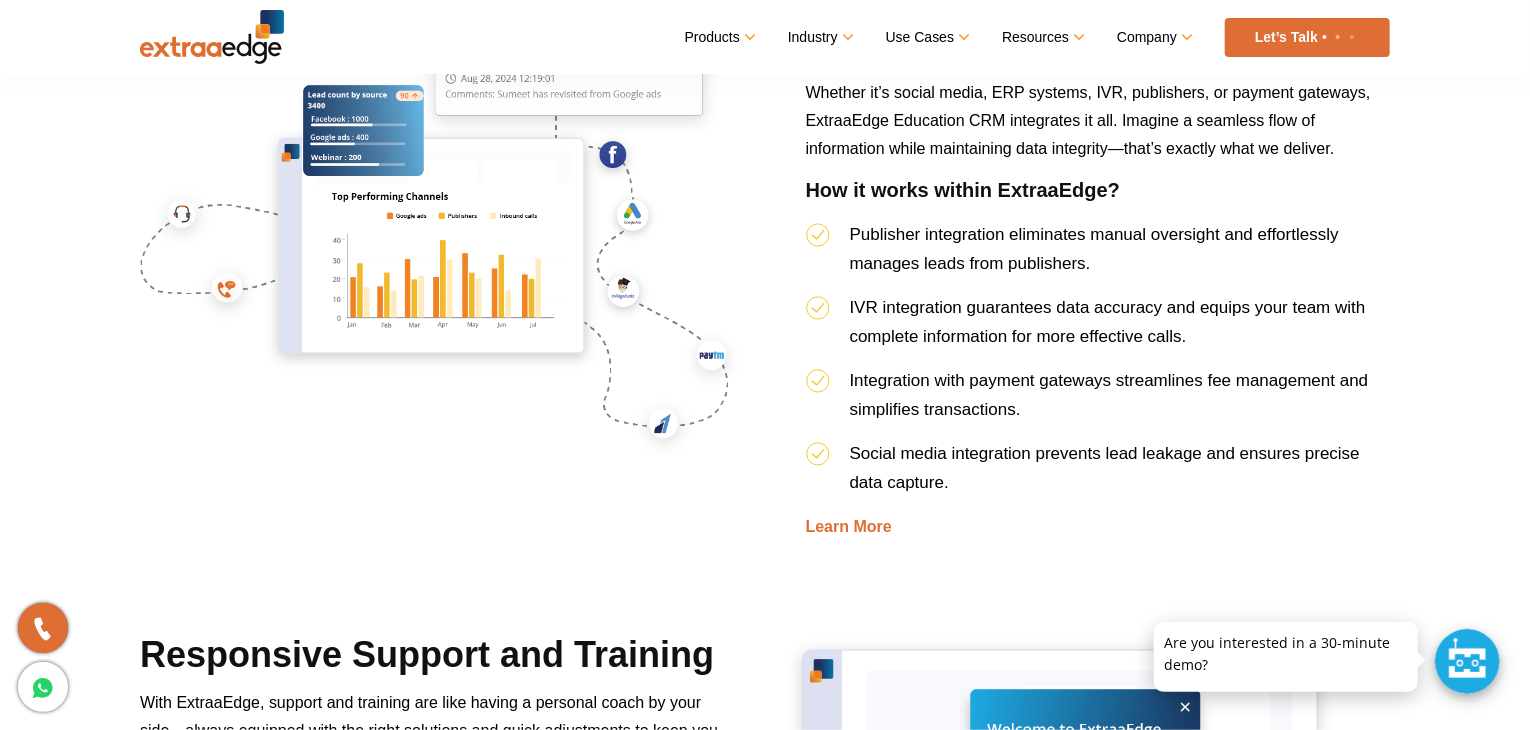 click on "How it works within ExtraaEdge?" at bounding box center [1098, 199] 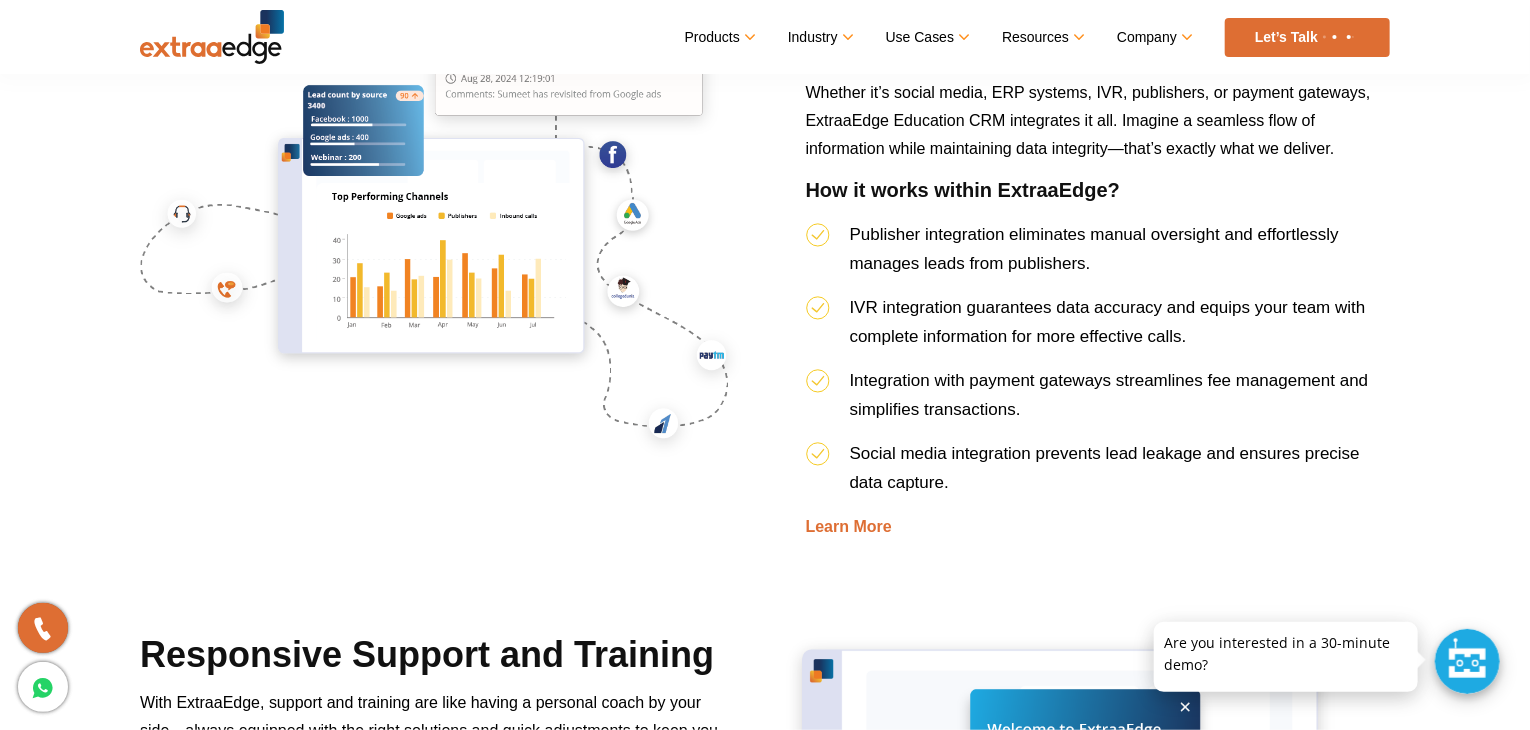 click on "How it works within ExtraaEdge?" at bounding box center (1098, 199) 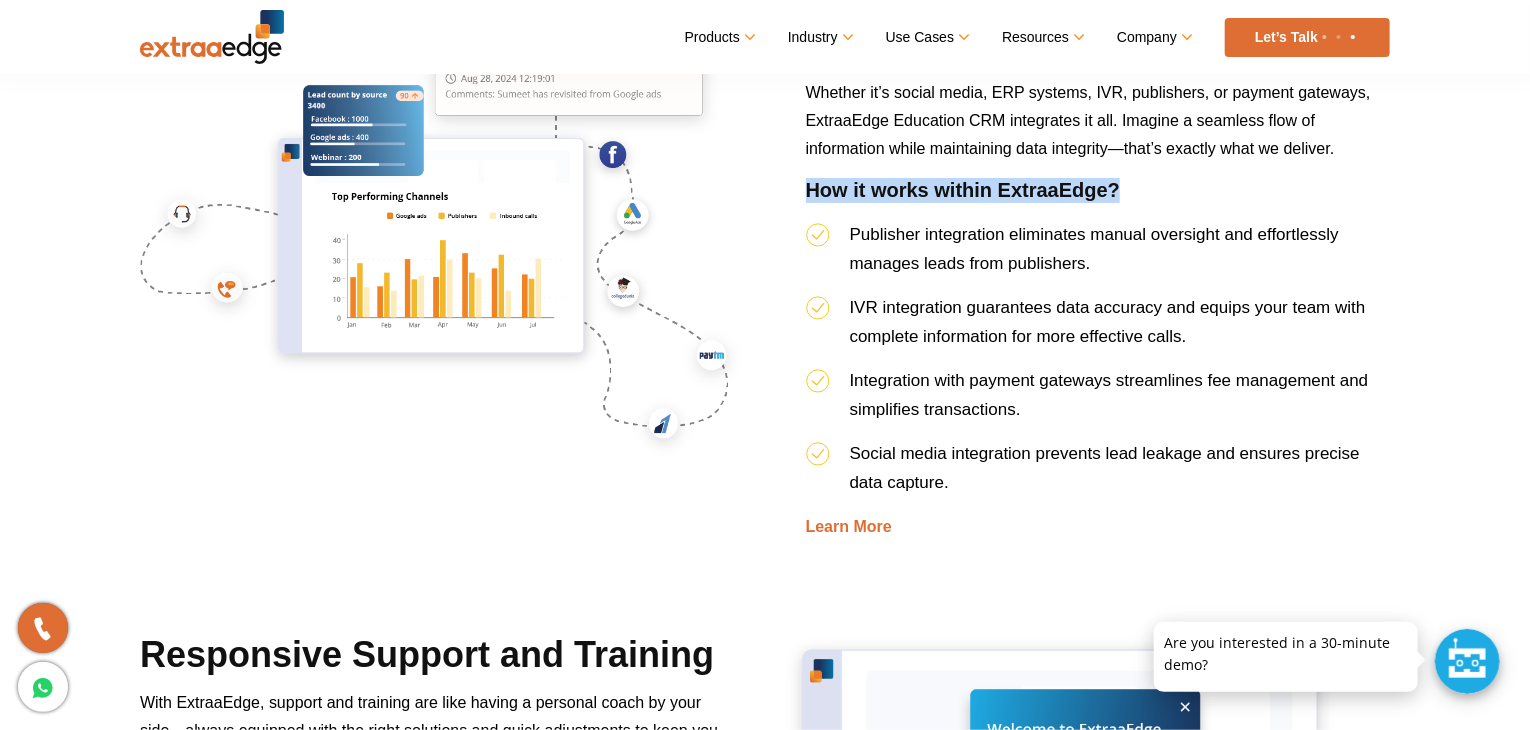 drag, startPoint x: 1236, startPoint y: 213, endPoint x: 1240, endPoint y: 193, distance: 20.396078 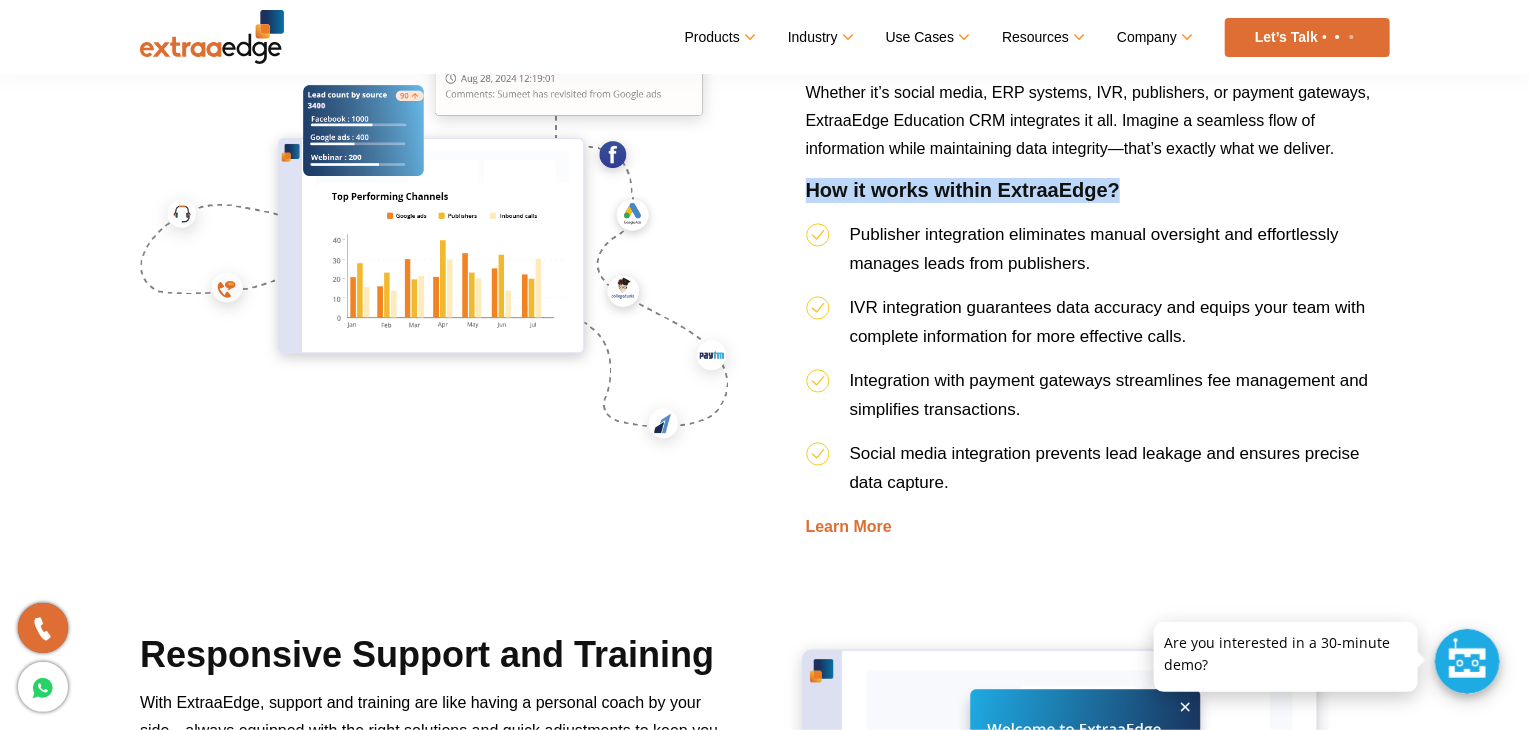 click on "How it works within ExtraaEdge?" at bounding box center [1098, 199] 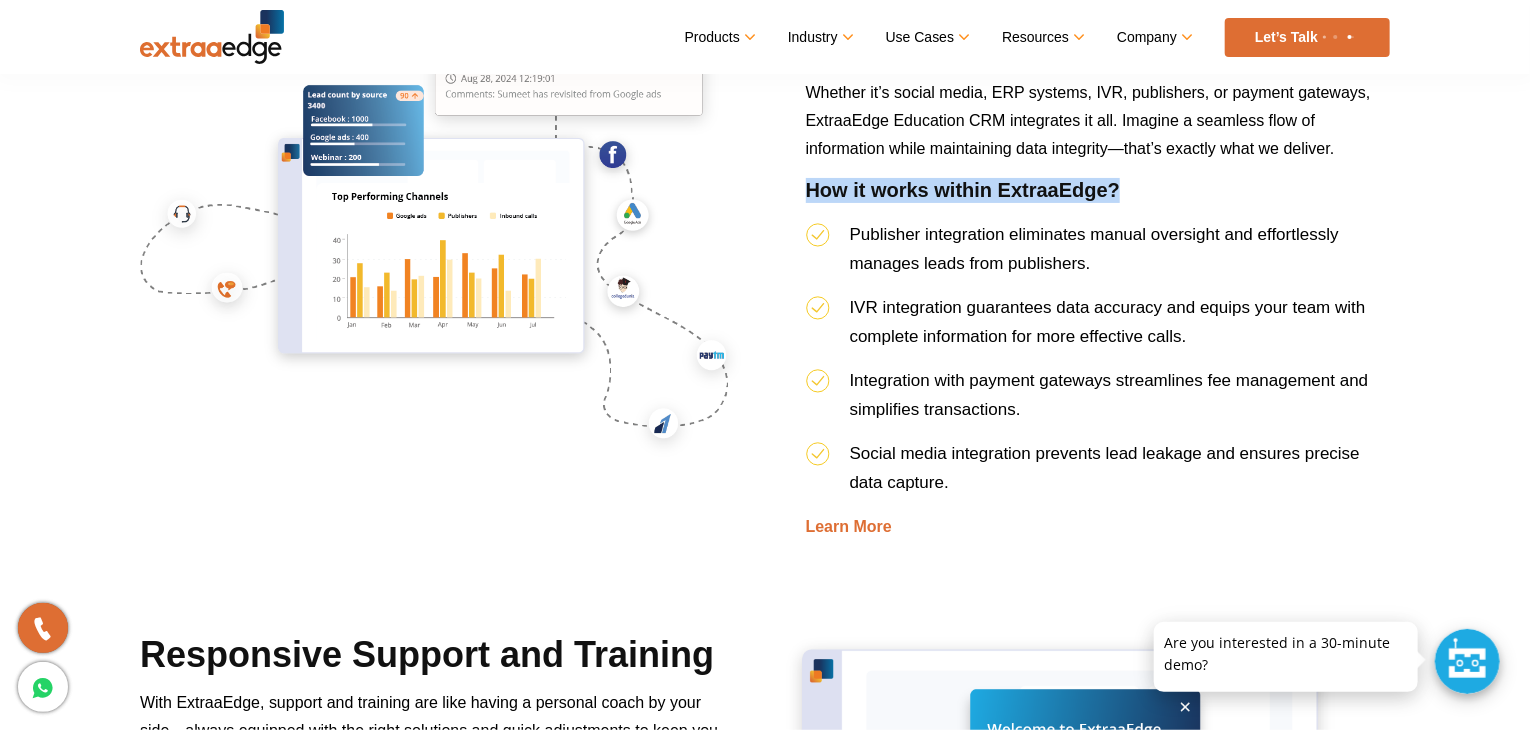 click on "How it works within ExtraaEdge?" at bounding box center (1098, 199) 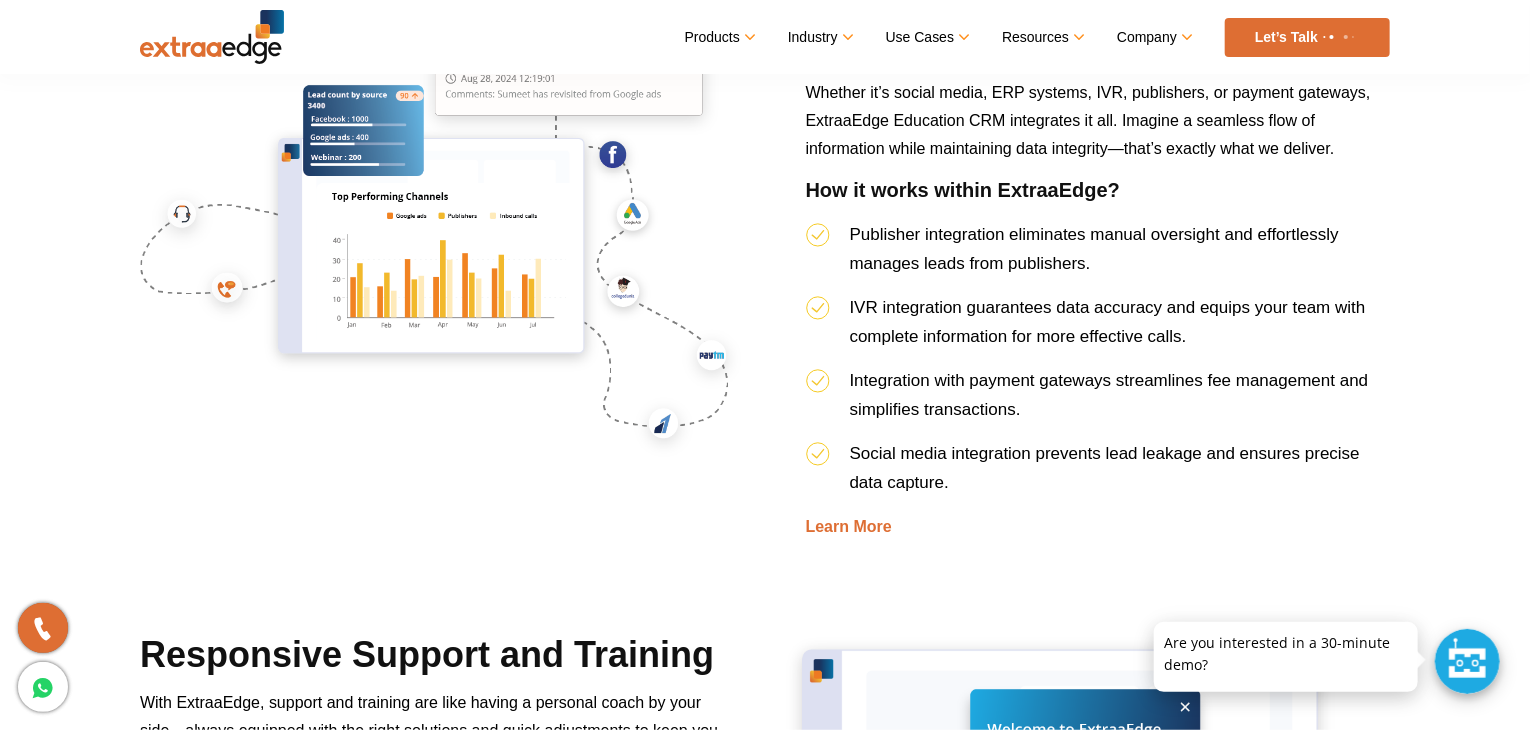 click on "How it works within ExtraaEdge?" at bounding box center [1098, 199] 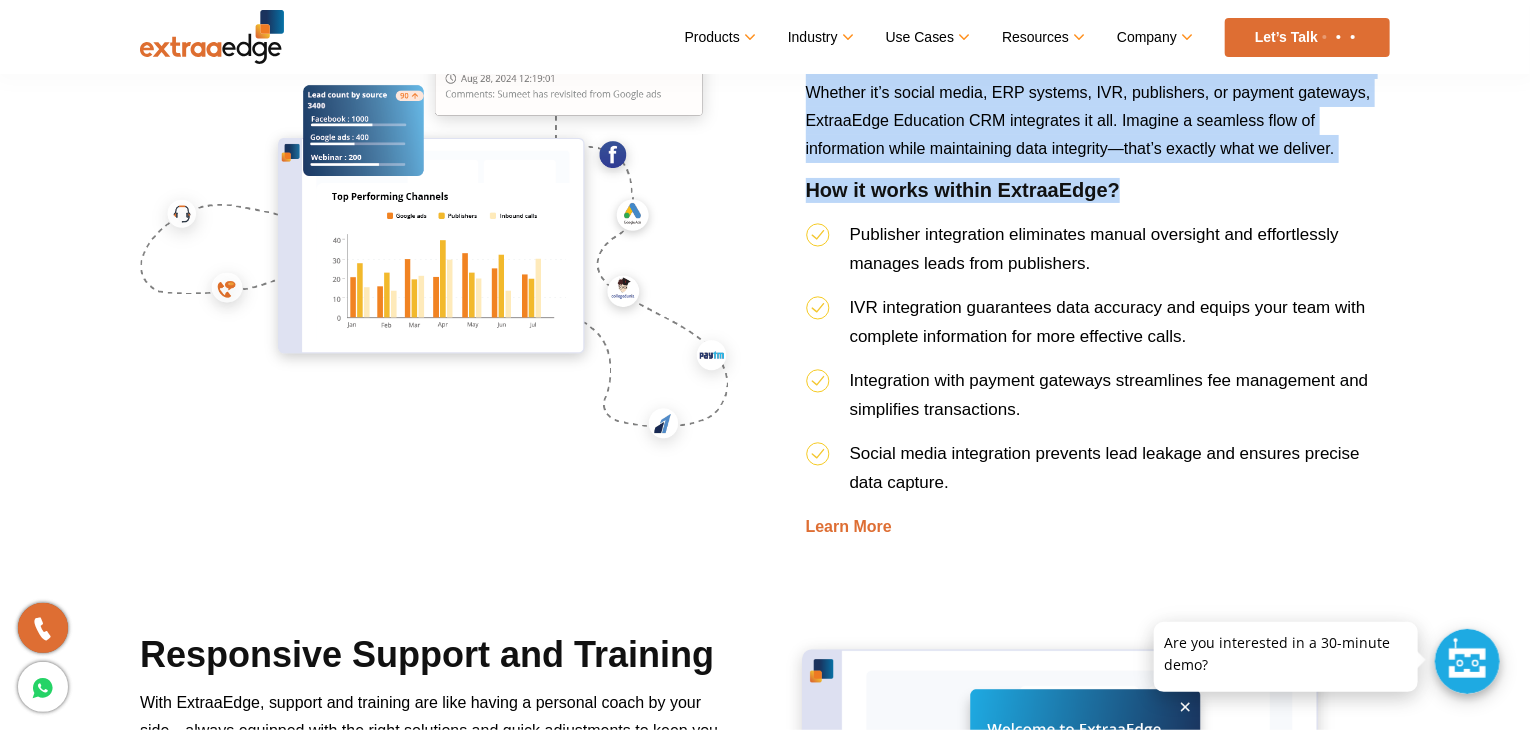 drag, startPoint x: 1240, startPoint y: 193, endPoint x: 1240, endPoint y: 136, distance: 57 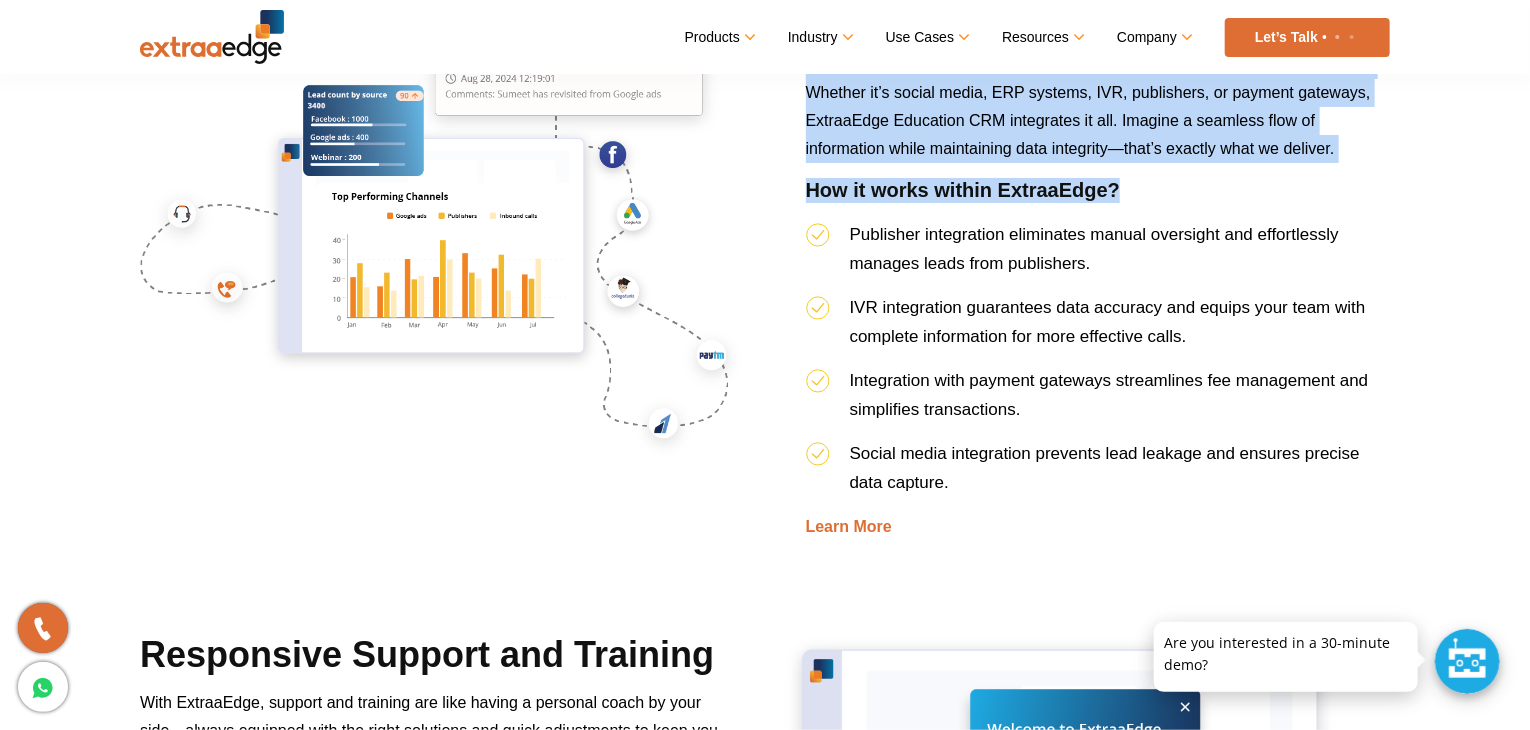 click on "Seamless Integrations
Seamless integrations are like having extra hands on your admissions team—connecting your tools and data to simplify the process and make your job easier. Whether it’s social media, ERP systems, IVR, publishers, or payment gateways, ExtraaEdge Education CRM integrates it all. Imagine a seamless flow of information while maintaining data integrity—that’s exactly what we deliver.
How it works within ExtraaEdge?
Publisher integration eliminates manual oversight and effortlessly manages leads from publishers.
IVR integration guarantees data accuracy and equips your team with complete information for more effective calls.
Integration with payment gateways streamlines fee management and simplifies transactions.
Social media integration prevents lead leakage and ensures precise data capture.
Learn More" at bounding box center [1098, 253] 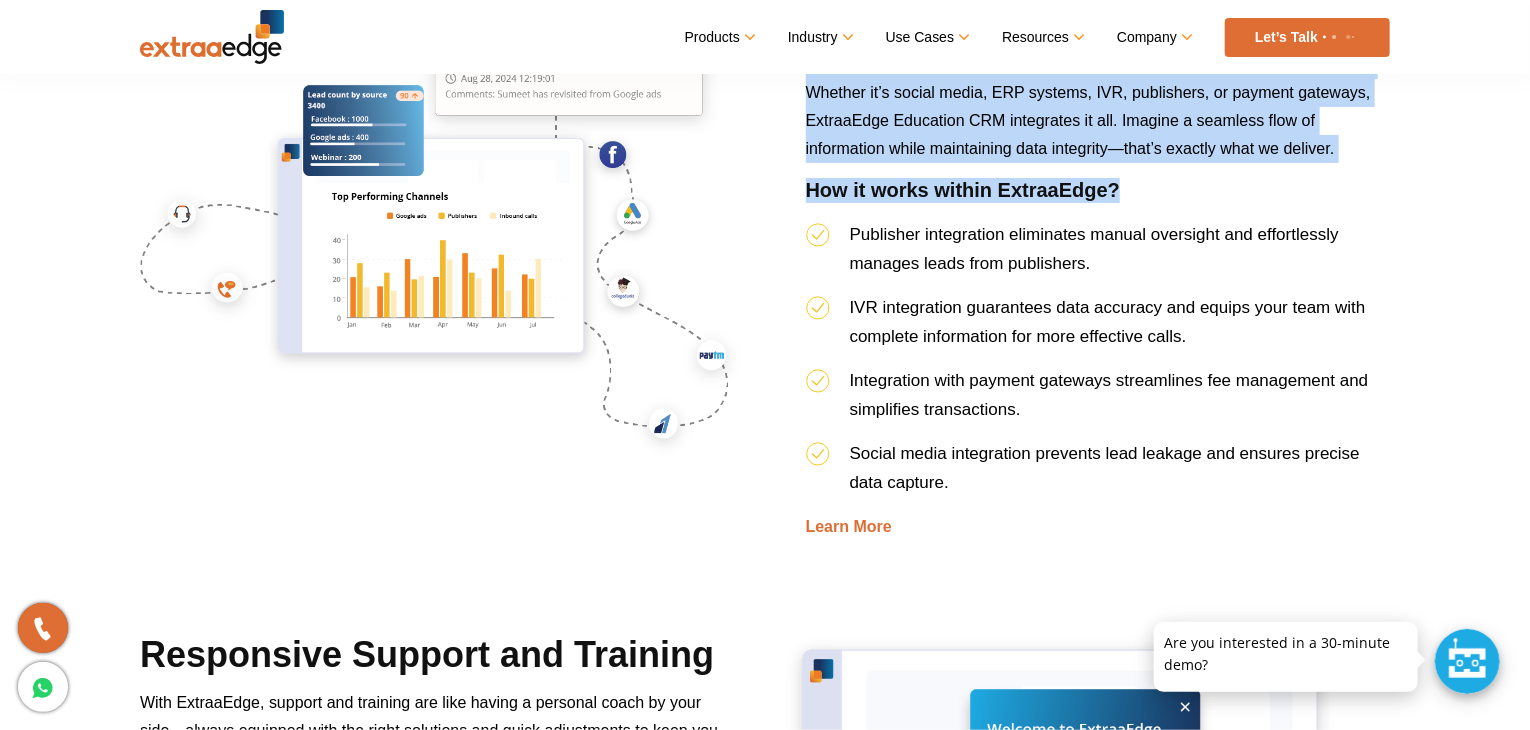 click on "Seamless integrations are like having extra hands on your admissions team—connecting your tools and data to simplify the process and make your job easier. Whether it’s social media, ERP systems, IVR, publishers, or payment gateways, ExtraaEdge Education CRM integrates it all. Imagine a seamless flow of information while maintaining data integrity—that’s exactly what we deliver." at bounding box center (1098, 100) 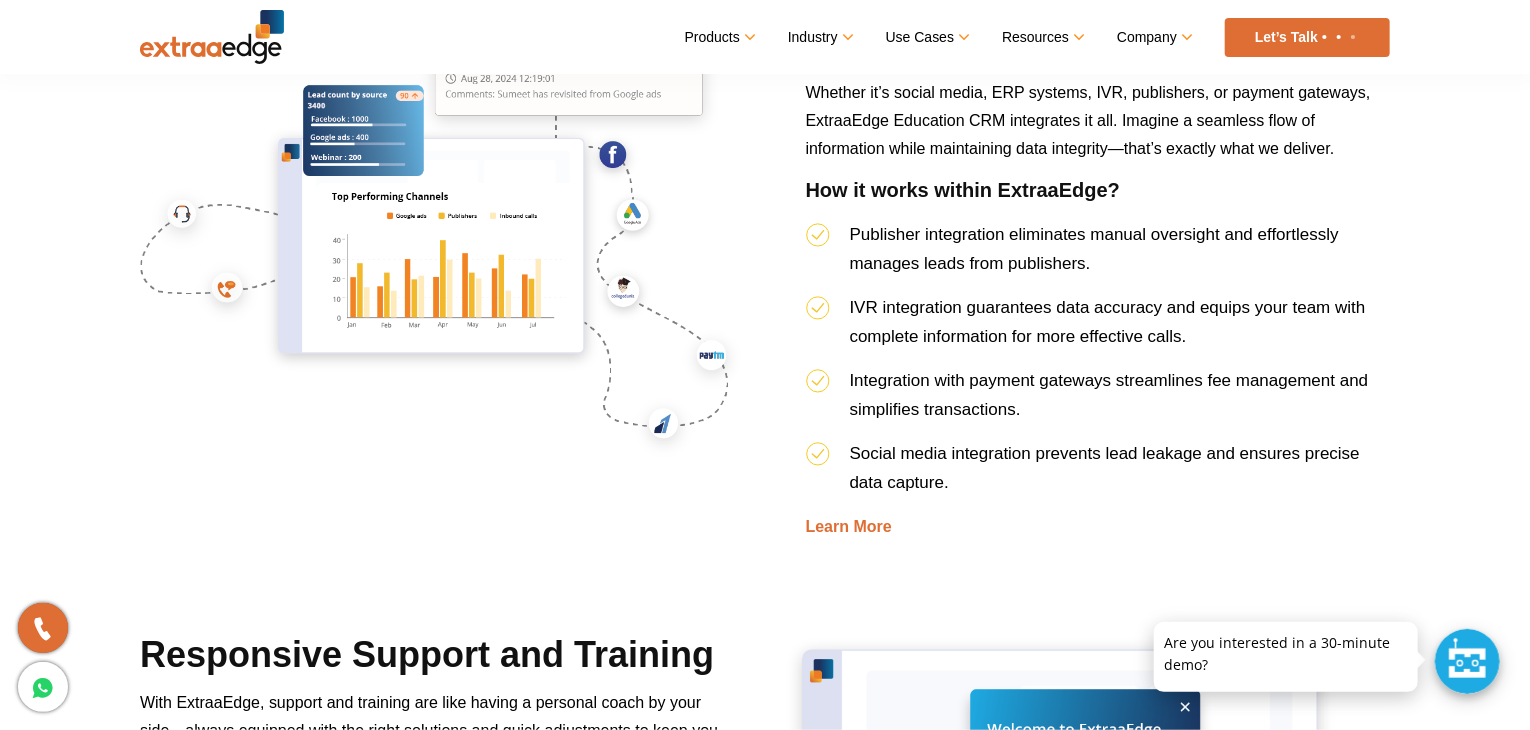 click on "Seamless integrations are like having extra hands on your admissions team—connecting your tools and data to simplify the process and make your job easier. Whether it’s social media, ERP systems, IVR, publishers, or payment gateways, ExtraaEdge Education CRM integrates it all. Imagine a seamless flow of information while maintaining data integrity—that’s exactly what we deliver." at bounding box center [1098, 100] 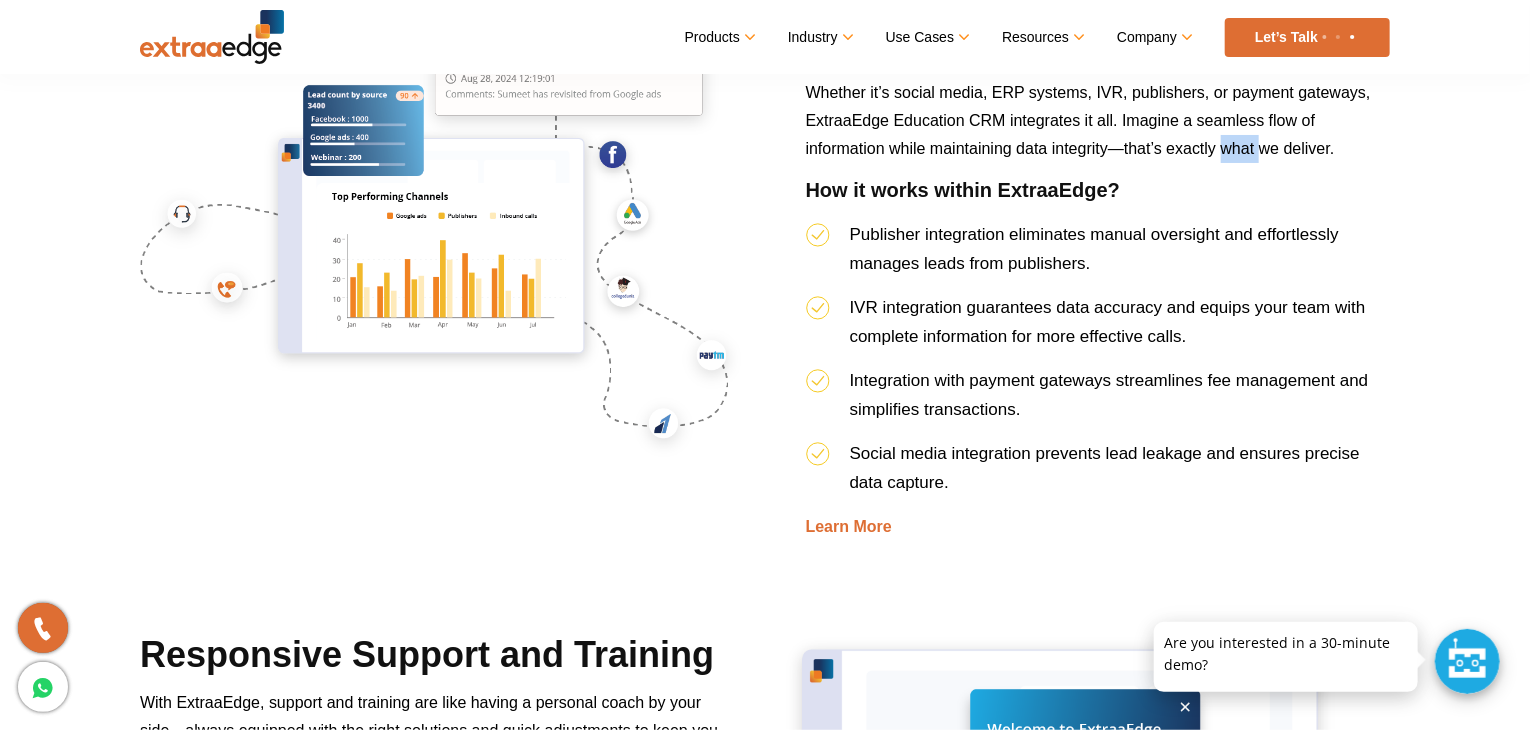 click on "Seamless integrations are like having extra hands on your admissions team—connecting your tools and data to simplify the process and make your job easier. Whether it’s social media, ERP systems, IVR, publishers, or payment gateways, ExtraaEdge Education CRM integrates it all. Imagine a seamless flow of information while maintaining data integrity—that’s exactly what we deliver." at bounding box center [1098, 100] 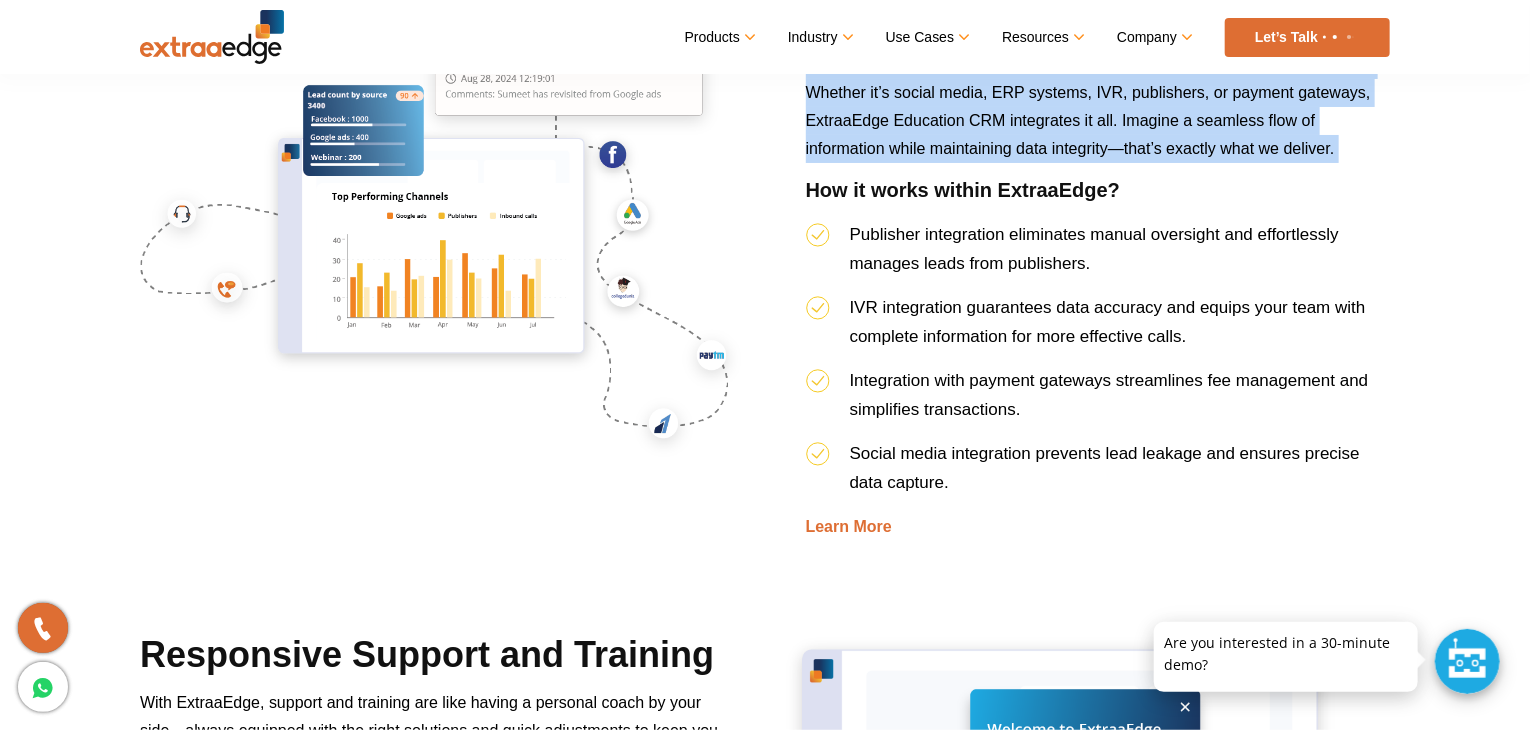 click on "Seamless integrations are like having extra hands on your admissions team—connecting your tools and data to simplify the process and make your job easier. Whether it’s social media, ERP systems, IVR, publishers, or payment gateways, ExtraaEdge Education CRM integrates it all. Imagine a seamless flow of information while maintaining data integrity—that’s exactly what we deliver." at bounding box center (1098, 100) 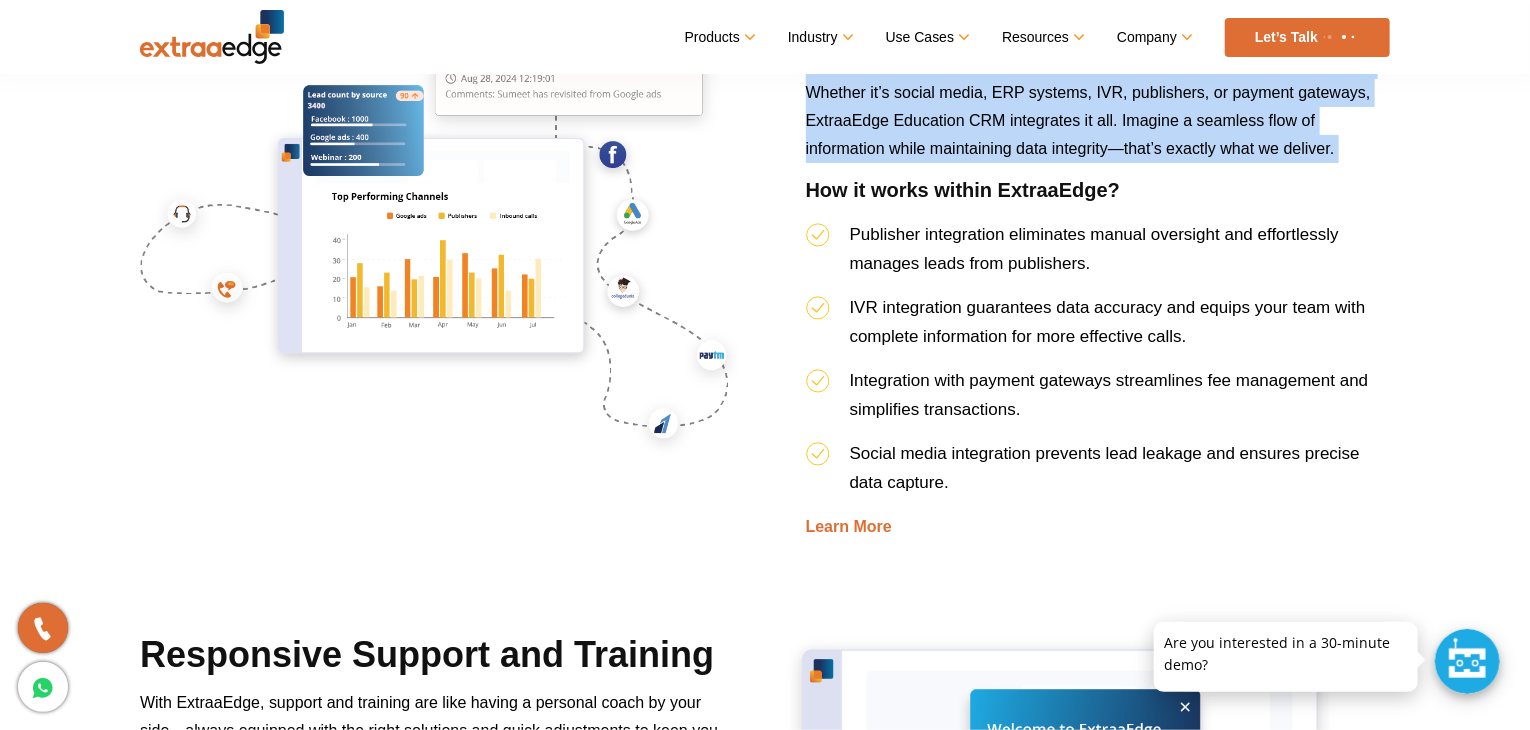 click on "Seamless integrations are like having extra hands on your admissions team—connecting your tools and data to simplify the process and make your job easier. Whether it’s social media, ERP systems, IVR, publishers, or payment gateways, ExtraaEdge Education CRM integrates it all. Imagine a seamless flow of information while maintaining data integrity—that’s exactly what we deliver." at bounding box center (1098, 100) 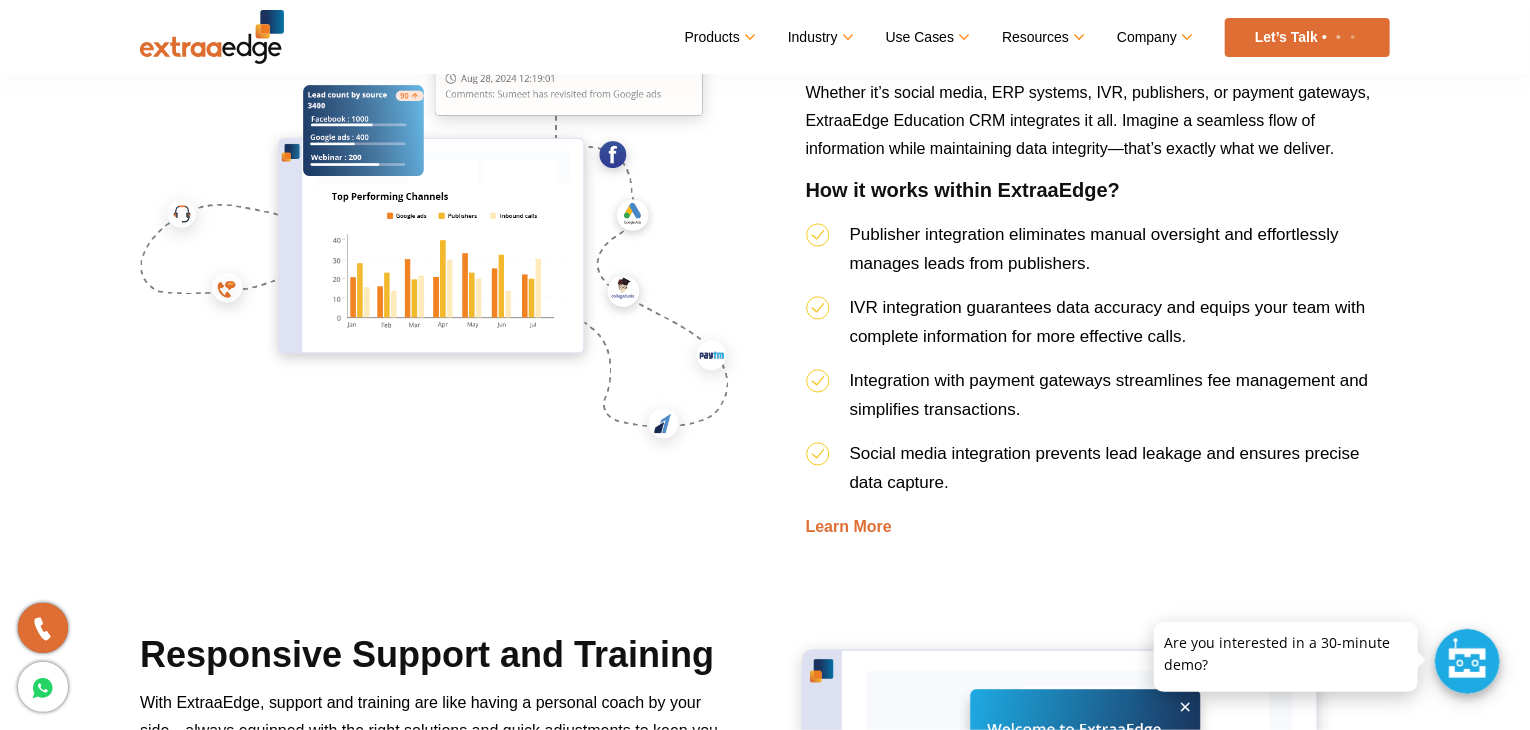 click on "Seamless integrations are like having extra hands on your admissions team—connecting your tools and data to simplify the process and make your job easier. Whether it’s social media, ERP systems, IVR, publishers, or payment gateways, ExtraaEdge Education CRM integrates it all. Imagine a seamless flow of information while maintaining data integrity—that’s exactly what we deliver." at bounding box center (1098, 100) 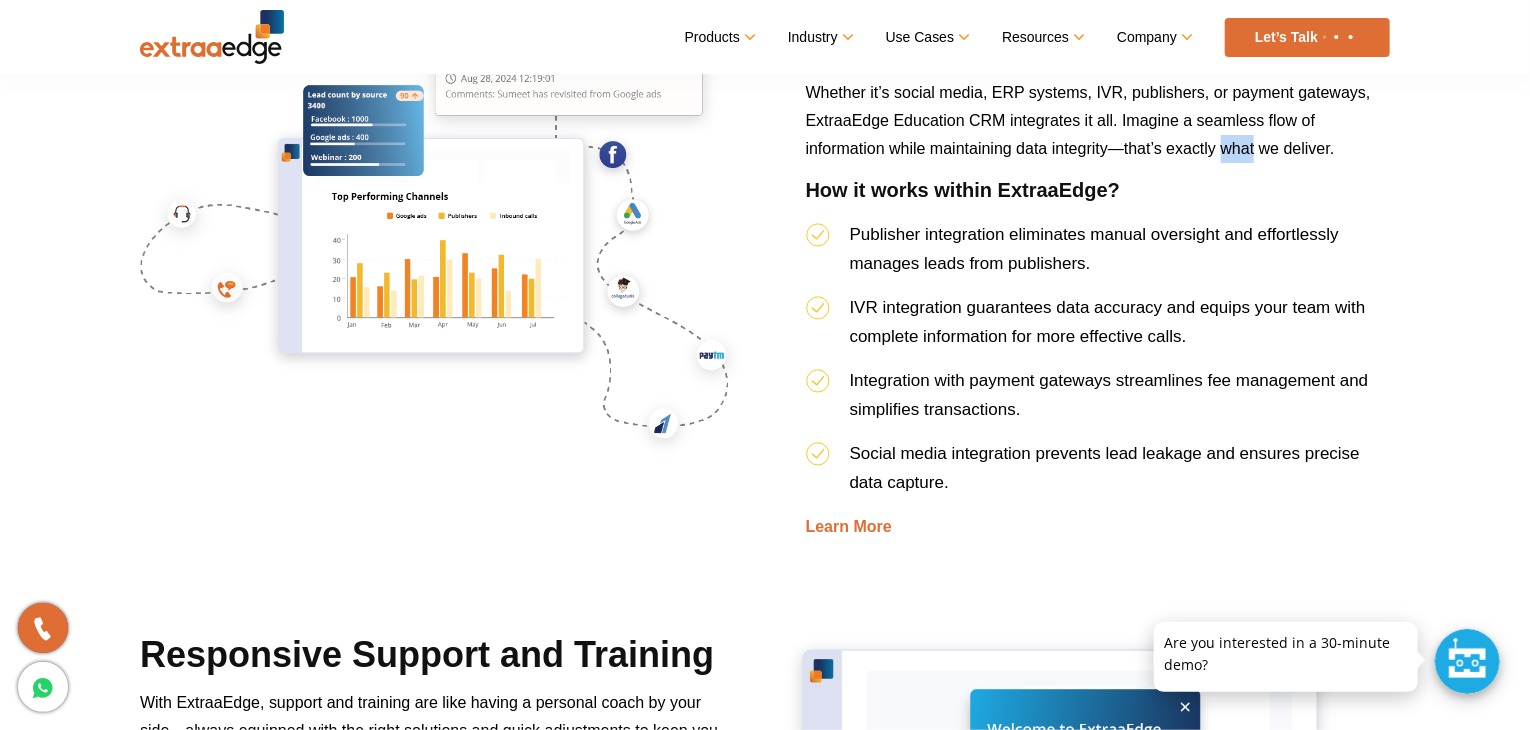 click on "Seamless integrations are like having extra hands on your admissions team—connecting your tools and data to simplify the process and make your job easier. Whether it’s social media, ERP systems, IVR, publishers, or payment gateways, ExtraaEdge Education CRM integrates it all. Imagine a seamless flow of information while maintaining data integrity—that’s exactly what we deliver." at bounding box center (1098, 100) 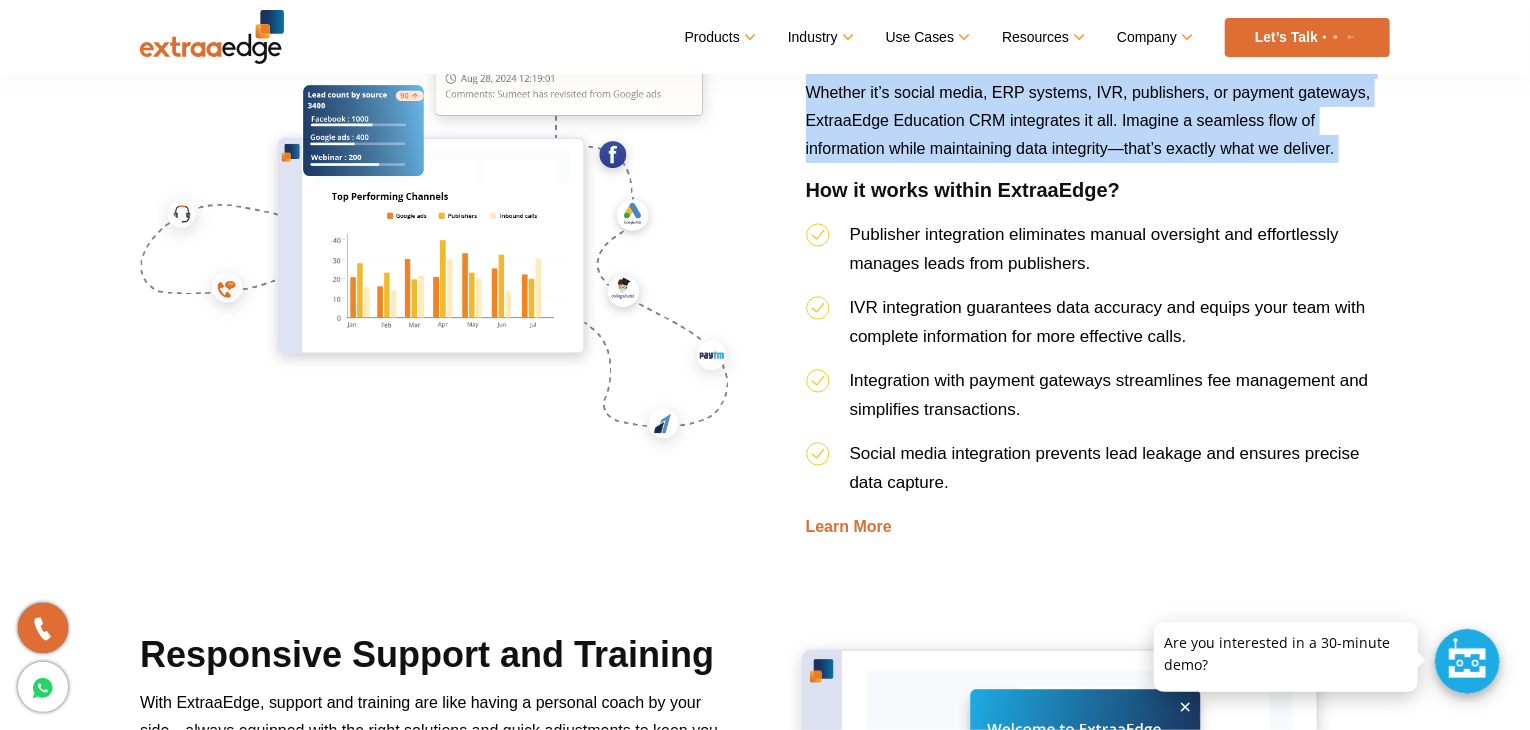 click on "Seamless integrations are like having extra hands on your admissions team—connecting your tools and data to simplify the process and make your job easier. Whether it’s social media, ERP systems, IVR, publishers, or payment gateways, ExtraaEdge Education CRM integrates it all. Imagine a seamless flow of information while maintaining data integrity—that’s exactly what we deliver." at bounding box center [1098, 100] 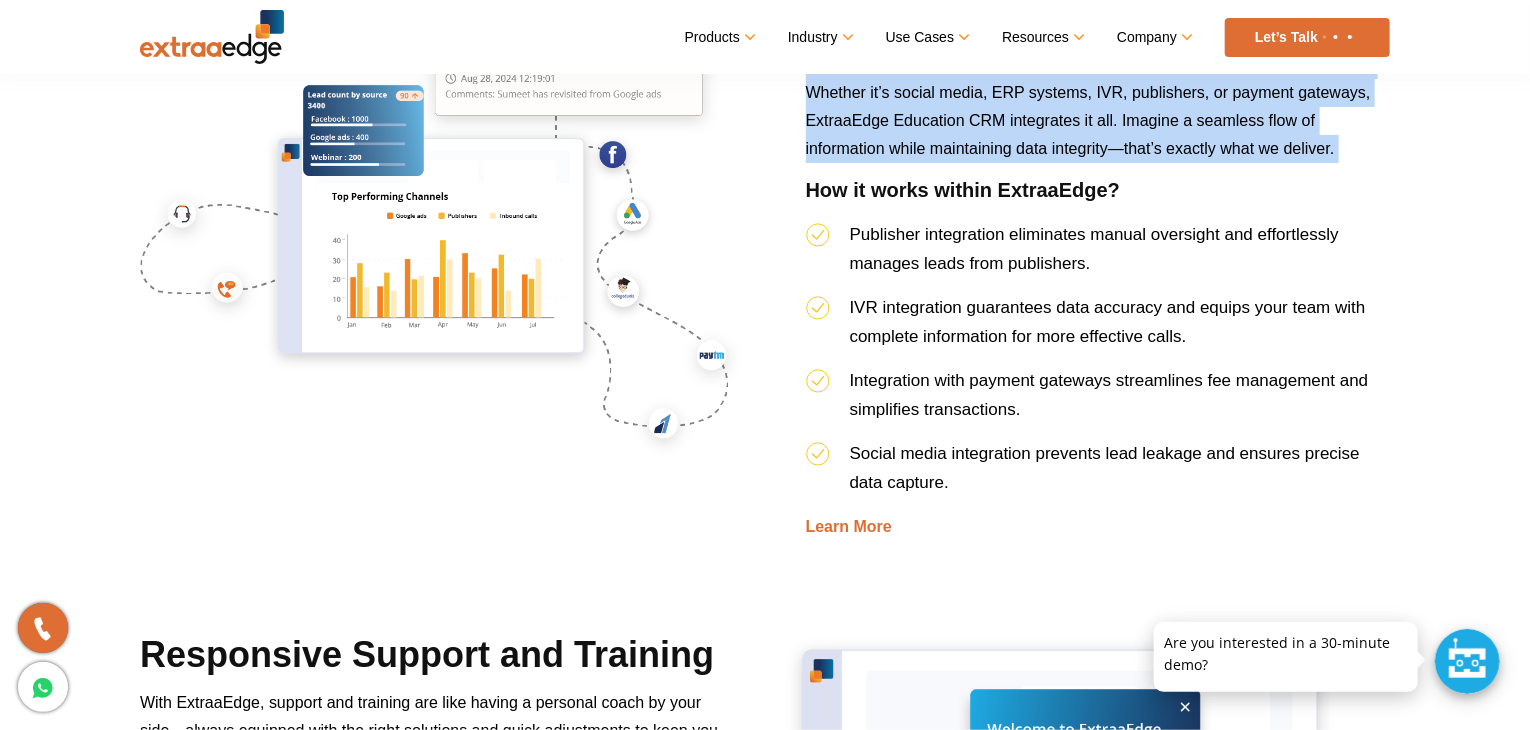 click on "Seamless integrations are like having extra hands on your admissions team—connecting your tools and data to simplify the process and make your job easier. Whether it’s social media, ERP systems, IVR, publishers, or payment gateways, ExtraaEdge Education CRM integrates it all. Imagine a seamless flow of information while maintaining data integrity—that’s exactly what we deliver." at bounding box center (1098, 100) 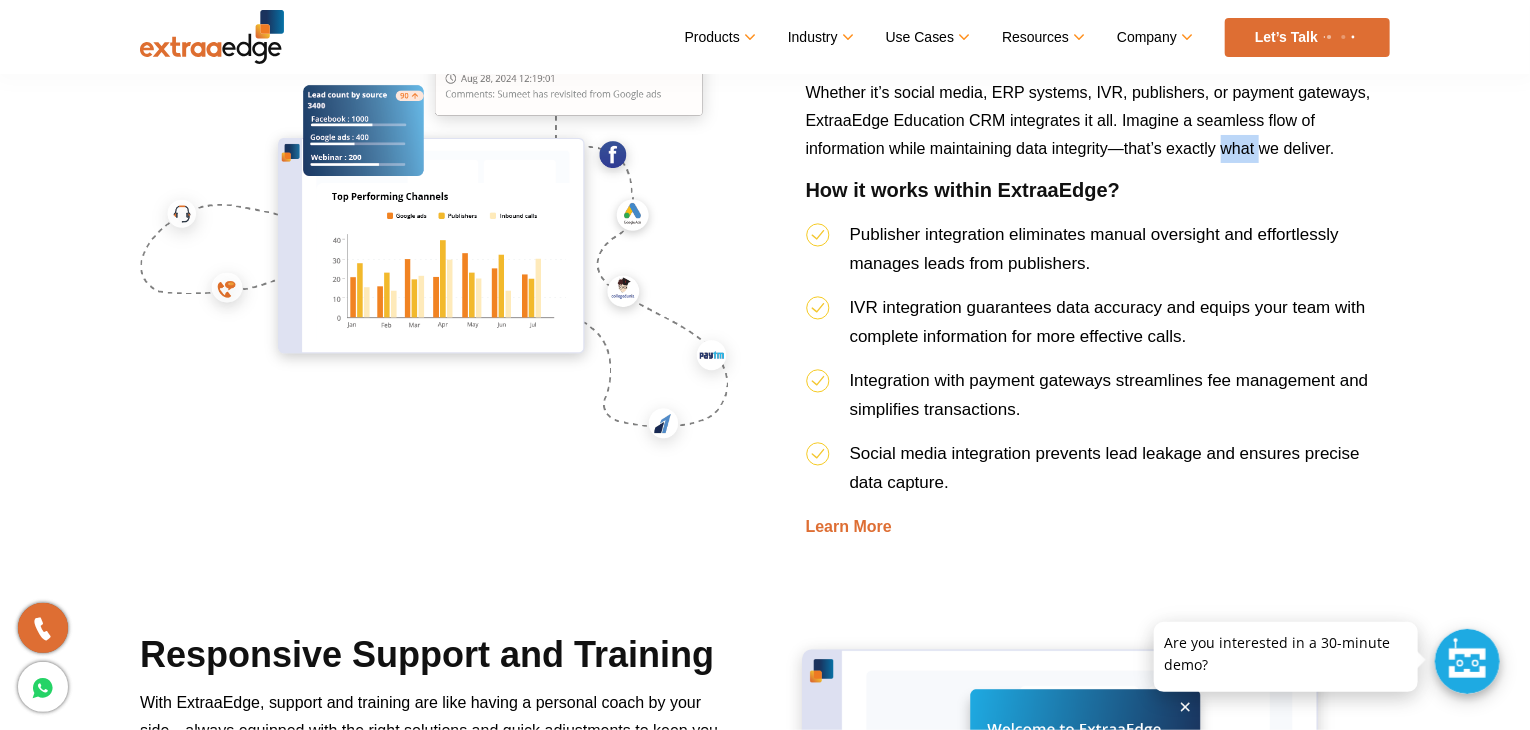 click on "Seamless integrations are like having extra hands on your admissions team—connecting your tools and data to simplify the process and make your job easier. Whether it’s social media, ERP systems, IVR, publishers, or payment gateways, ExtraaEdge Education CRM integrates it all. Imagine a seamless flow of information while maintaining data integrity—that’s exactly what we deliver." at bounding box center [1098, 100] 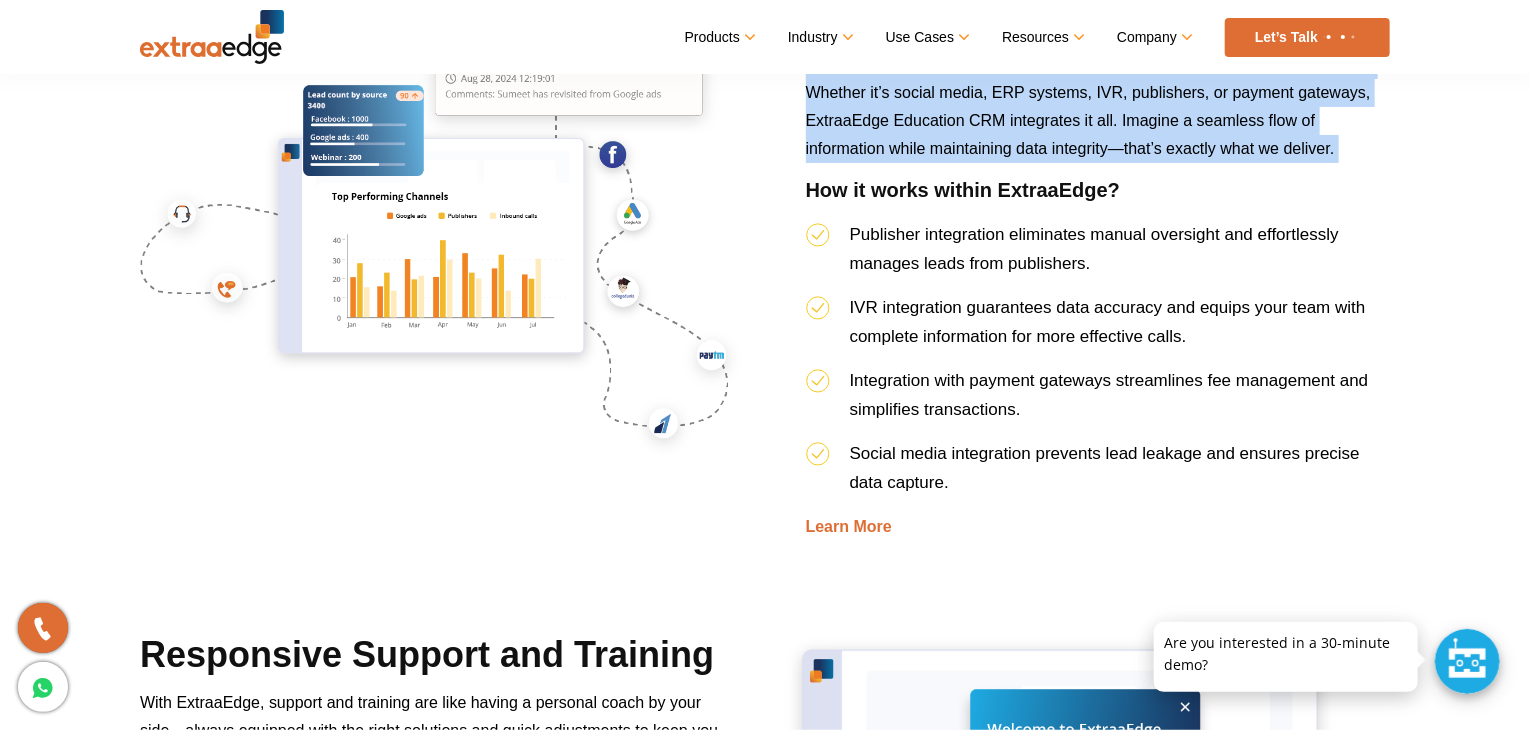 click on "Seamless integrations are like having extra hands on your admissions team—connecting your tools and data to simplify the process and make your job easier. Whether it’s social media, ERP systems, IVR, publishers, or payment gateways, ExtraaEdge Education CRM integrates it all. Imagine a seamless flow of information while maintaining data integrity—that’s exactly what we deliver." at bounding box center [1098, 100] 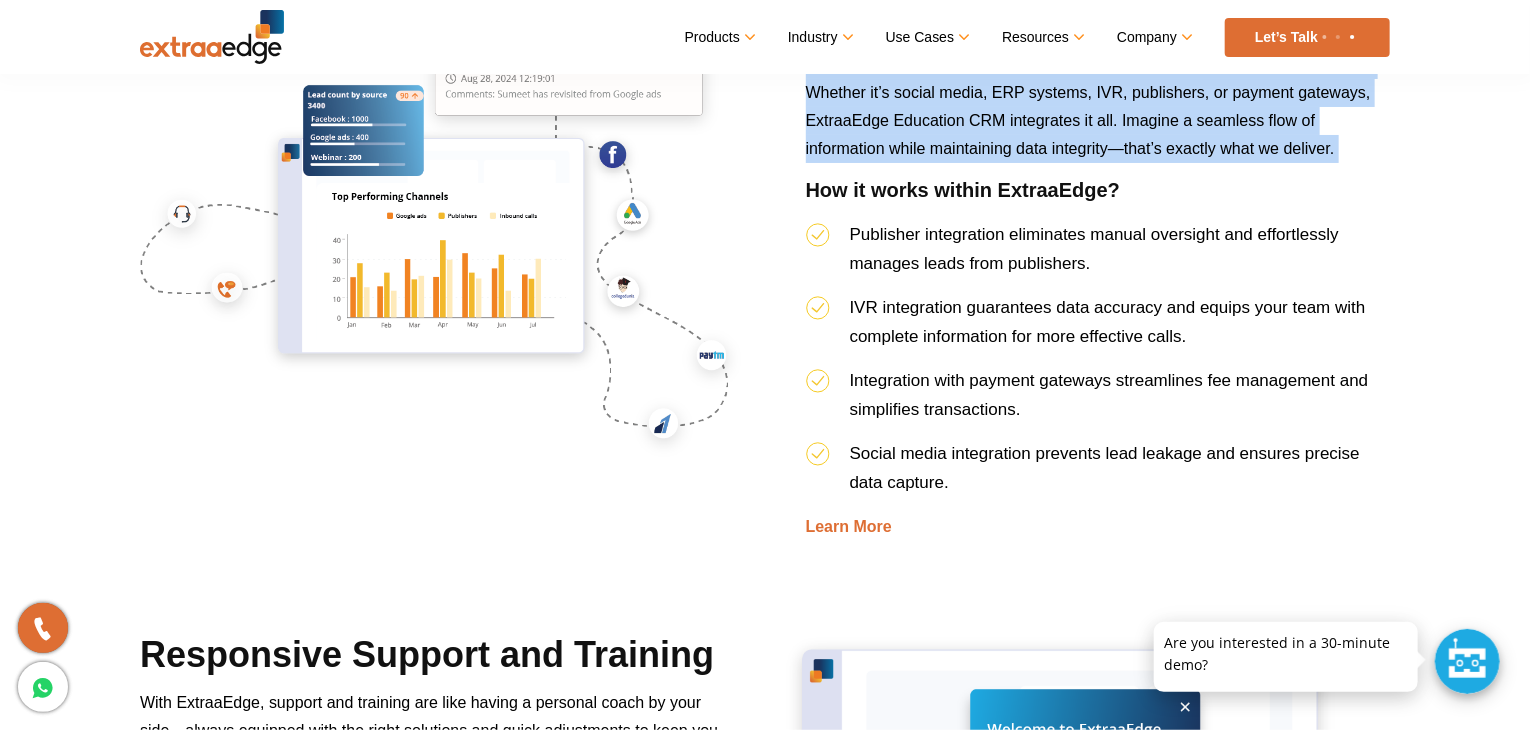 click on "Seamless integrations are like having extra hands on your admissions team—connecting your tools and data to simplify the process and make your job easier. Whether it’s social media, ERP systems, IVR, publishers, or payment gateways, ExtraaEdge Education CRM integrates it all. Imagine a seamless flow of information while maintaining data integrity—that’s exactly what we deliver." at bounding box center (1098, 100) 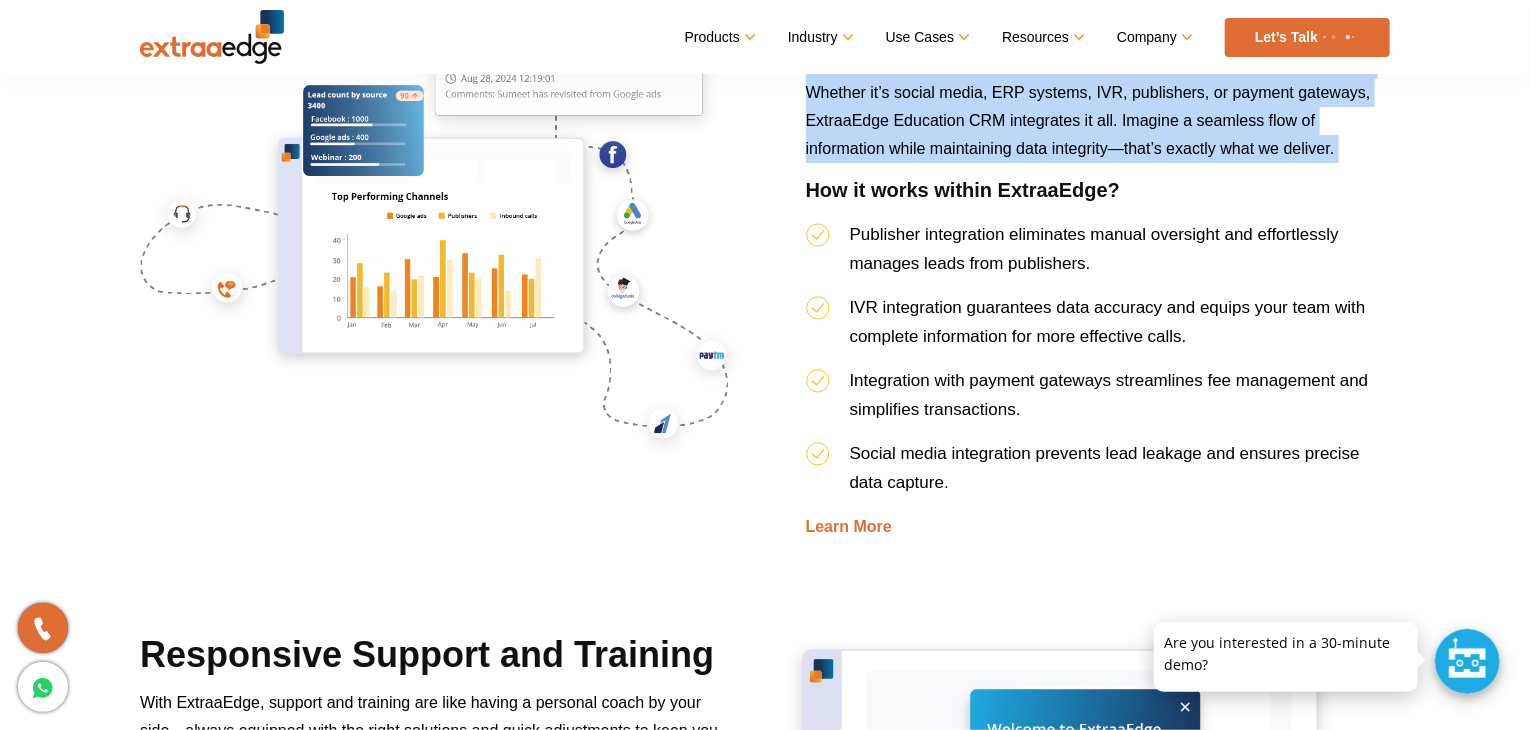 click on "Seamless integrations are like having extra hands on your admissions team—connecting your tools and data to simplify the process and make your job easier. Whether it’s social media, ERP systems, IVR, publishers, or payment gateways, ExtraaEdge Education CRM integrates it all. Imagine a seamless flow of information while maintaining data integrity—that’s exactly what we deliver." at bounding box center (1098, 100) 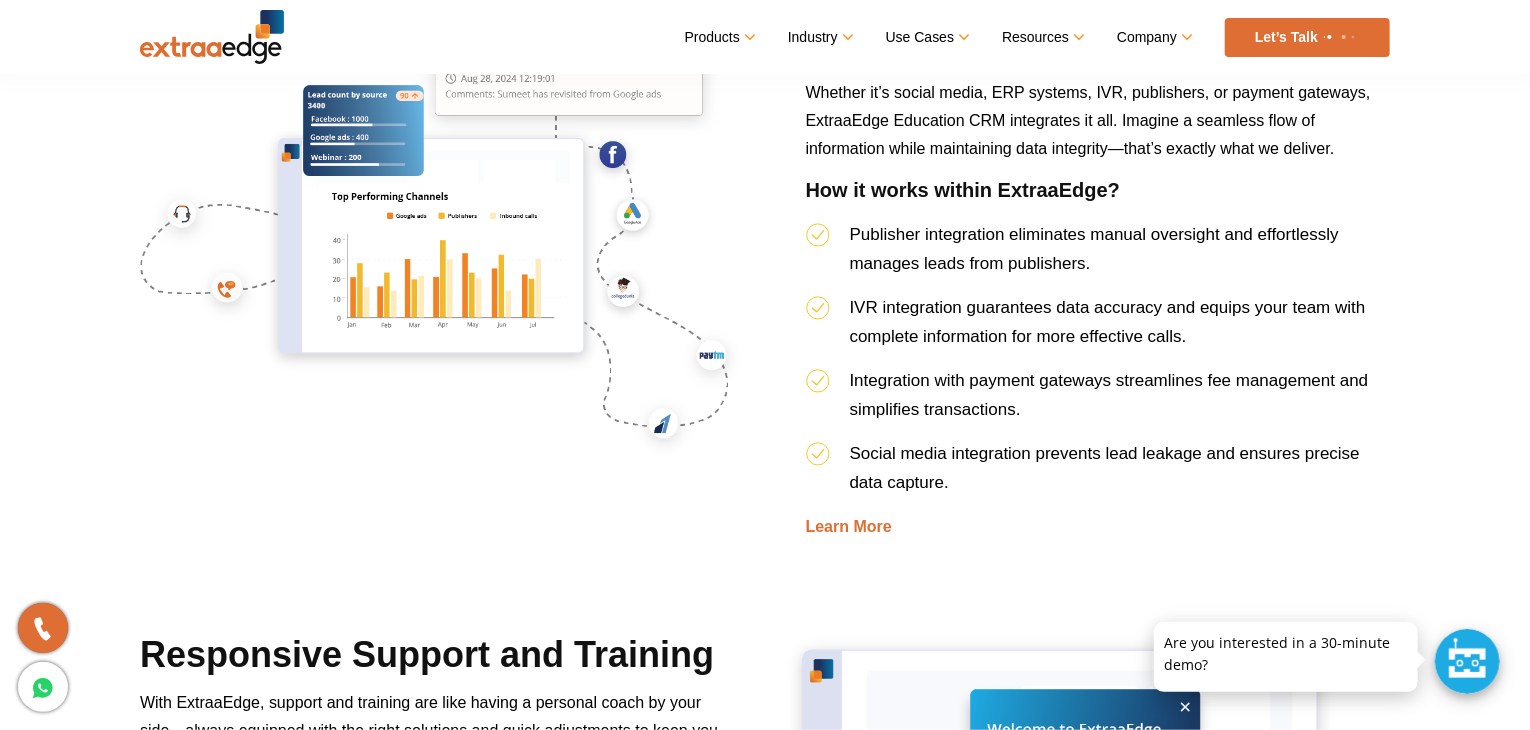 click on "Seamless integrations are like having extra hands on your admissions team—connecting your tools and data to simplify the process and make your job easier. Whether it’s social media, ERP systems, IVR, publishers, or payment gateways, ExtraaEdge Education CRM integrates it all. Imagine a seamless flow of information while maintaining data integrity—that’s exactly what we deliver." at bounding box center [1098, 100] 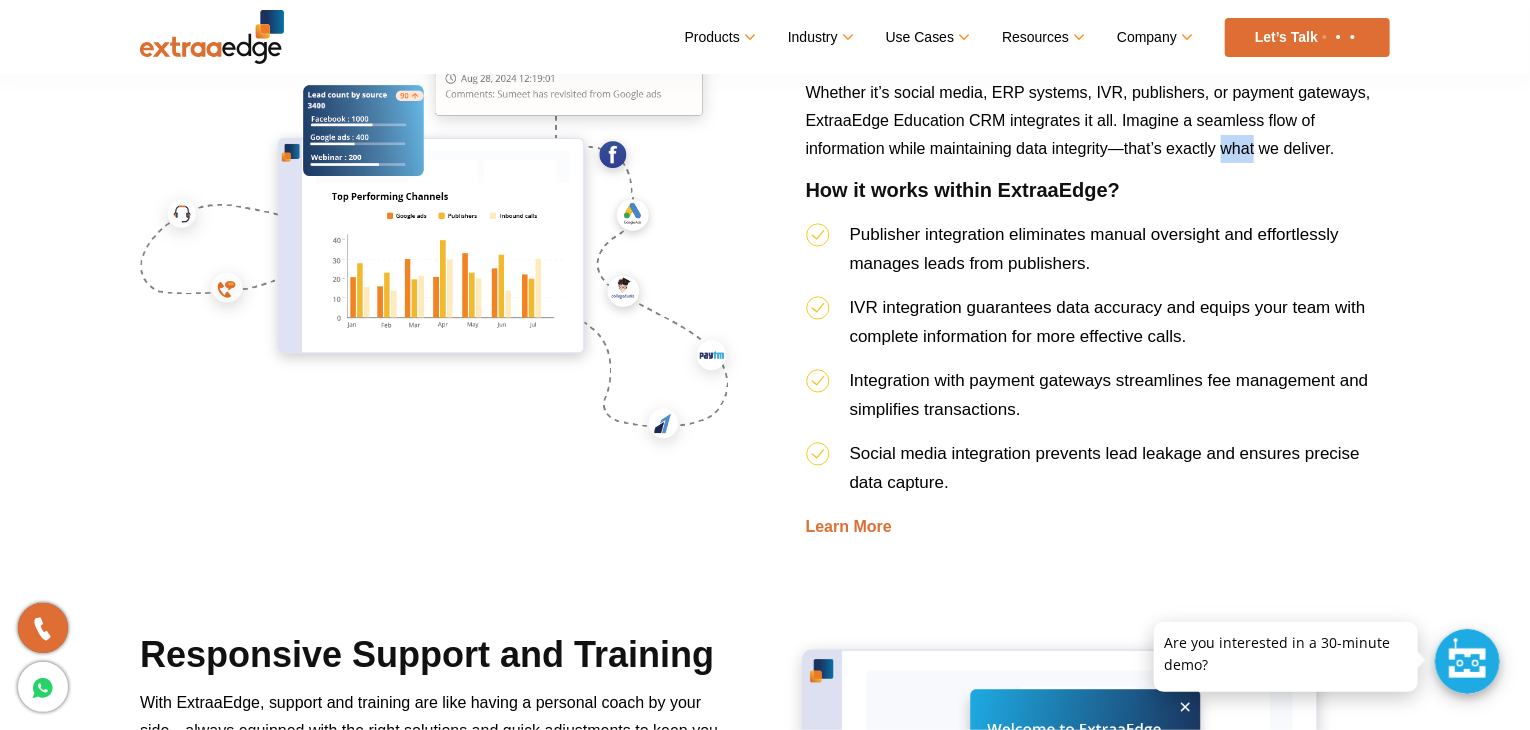 click on "Seamless integrations are like having extra hands on your admissions team—connecting your tools and data to simplify the process and make your job easier. Whether it’s social media, ERP systems, IVR, publishers, or payment gateways, ExtraaEdge Education CRM integrates it all. Imagine a seamless flow of information while maintaining data integrity—that’s exactly what we deliver." at bounding box center (1098, 100) 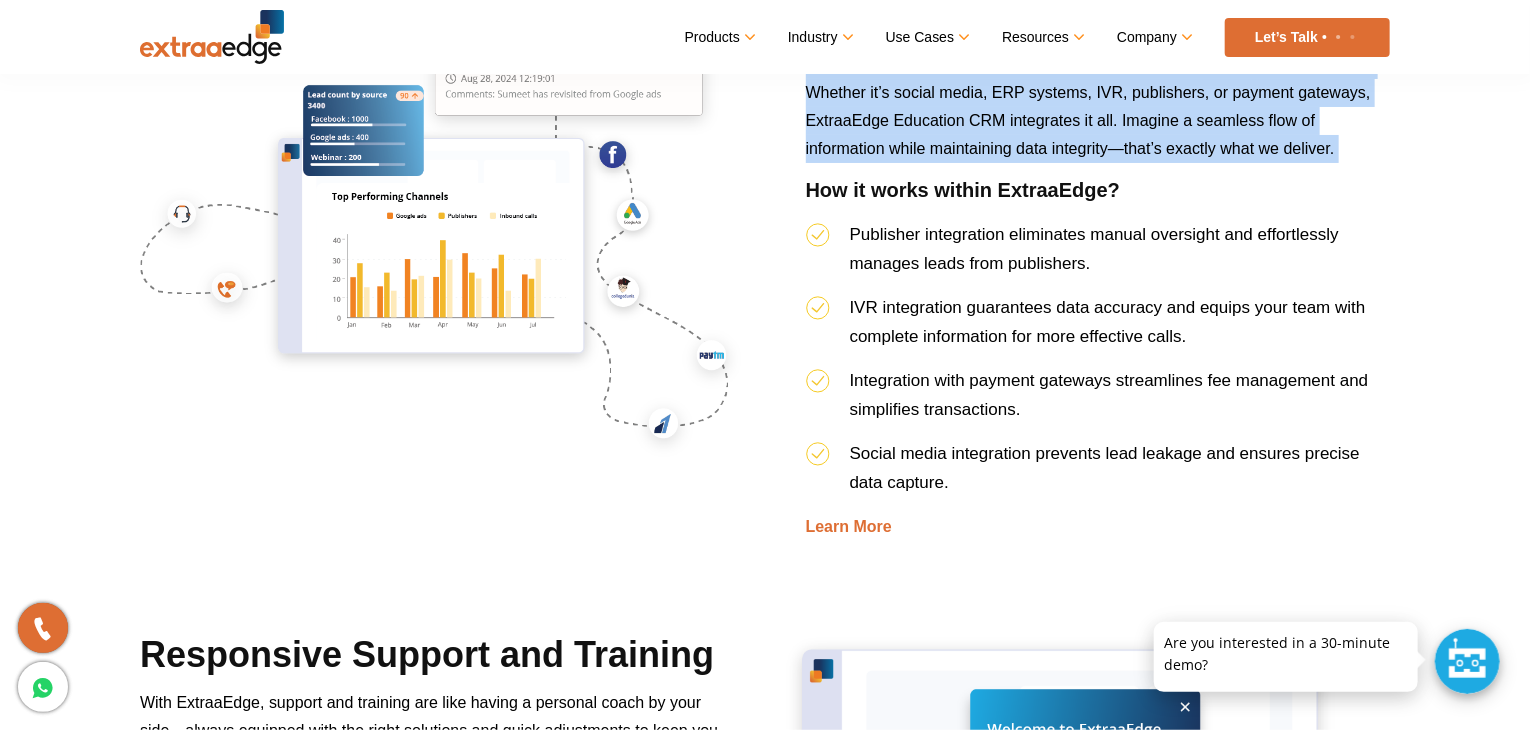 click on "Seamless integrations are like having extra hands on your admissions team—connecting your tools and data to simplify the process and make your job easier. Whether it’s social media, ERP systems, IVR, publishers, or payment gateways, ExtraaEdge Education CRM integrates it all. Imagine a seamless flow of information while maintaining data integrity—that’s exactly what we deliver." at bounding box center [1098, 100] 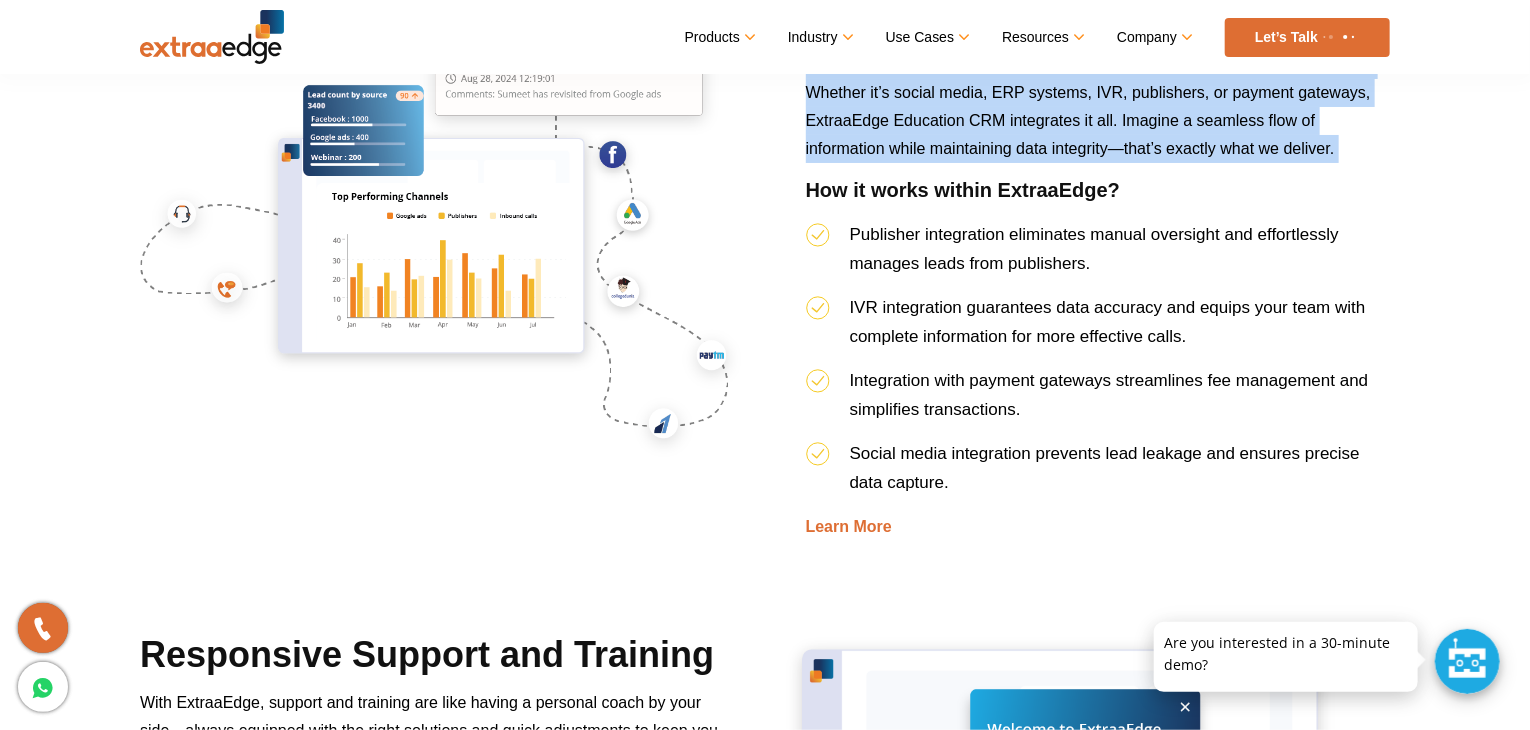 click on "Seamless integrations are like having extra hands on your admissions team—connecting your tools and data to simplify the process and make your job easier. Whether it’s social media, ERP systems, IVR, publishers, or payment gateways, ExtraaEdge Education CRM integrates it all. Imagine a seamless flow of information while maintaining data integrity—that’s exactly what we deliver." at bounding box center [1098, 100] 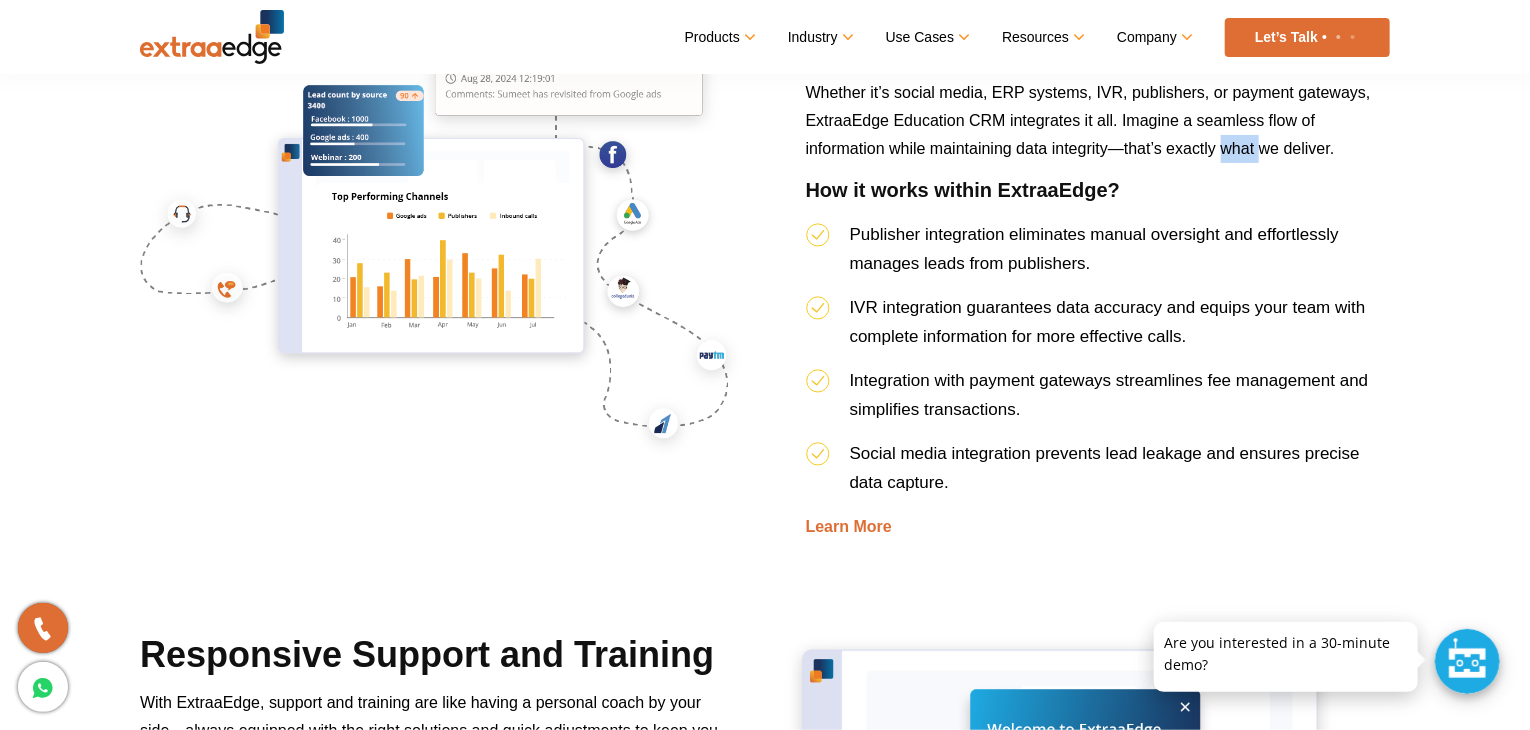 click on "Seamless integrations are like having extra hands on your admissions team—connecting your tools and data to simplify the process and make your job easier. Whether it’s social media, ERP systems, IVR, publishers, or payment gateways, ExtraaEdge Education CRM integrates it all. Imagine a seamless flow of information while maintaining data integrity—that’s exactly what we deliver." at bounding box center [1098, 100] 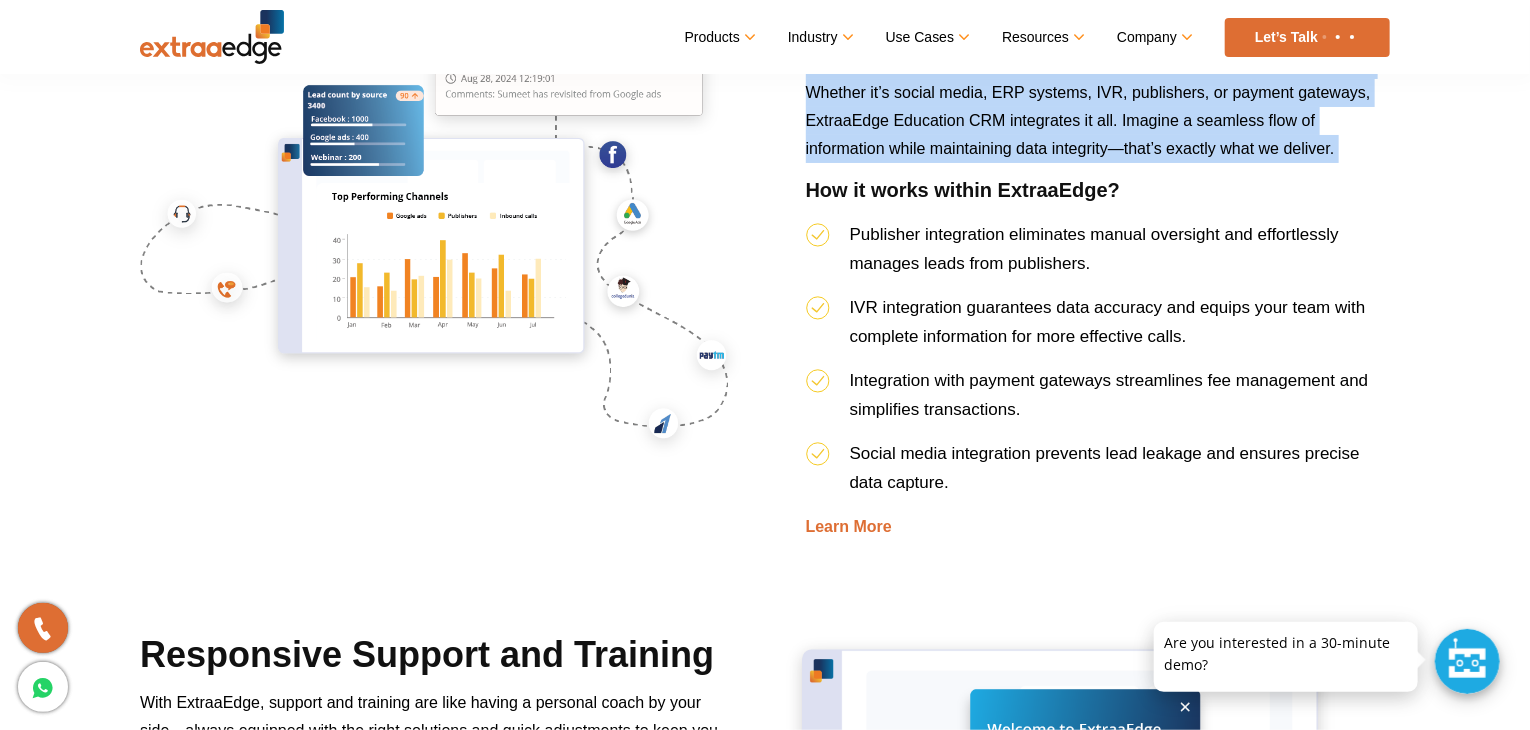 click on "Seamless integrations are like having extra hands on your admissions team—connecting your tools and data to simplify the process and make your job easier. Whether it’s social media, ERP systems, IVR, publishers, or payment gateways, ExtraaEdge Education CRM integrates it all. Imagine a seamless flow of information while maintaining data integrity—that’s exactly what we deliver." at bounding box center (1098, 100) 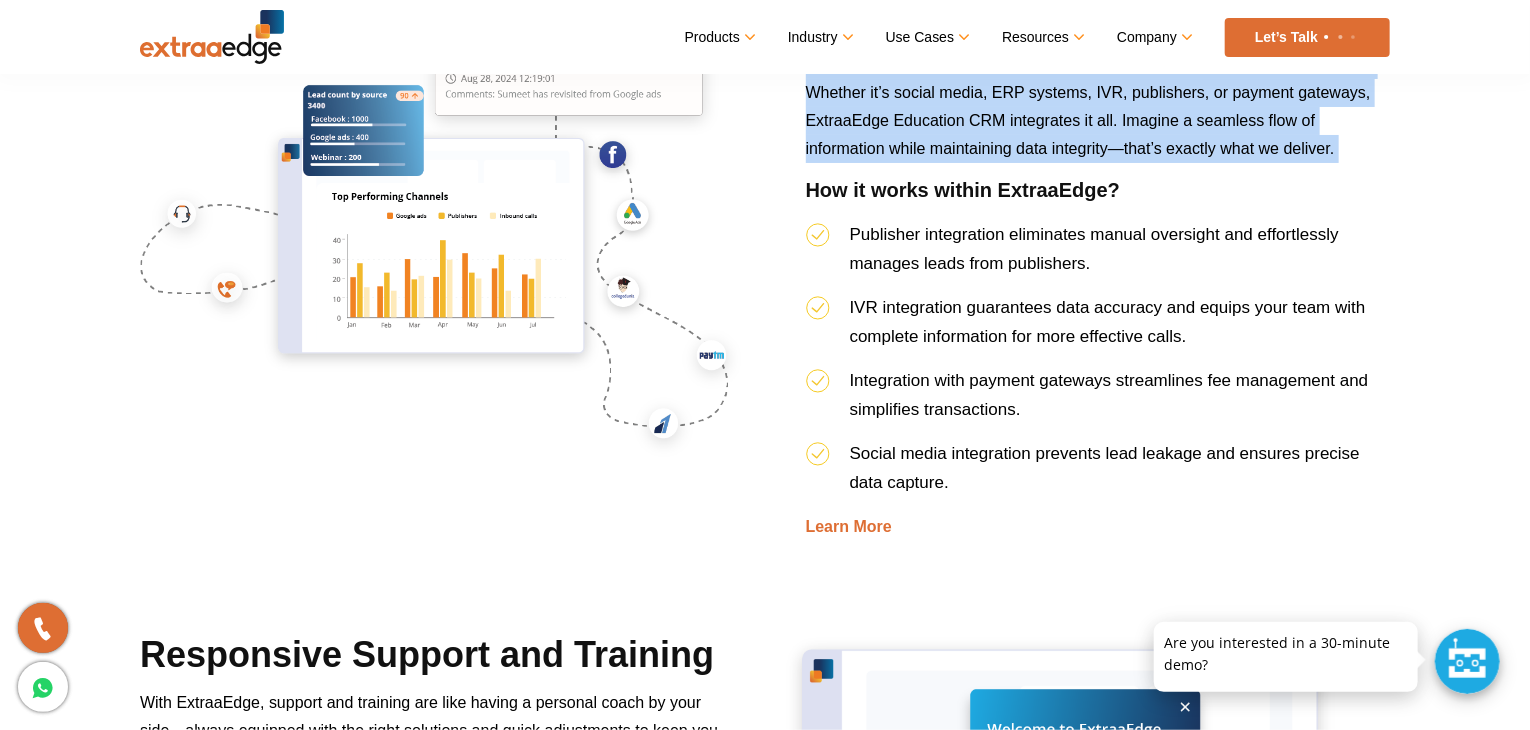 click on "Seamless integrations are like having extra hands on your admissions team—connecting your tools and data to simplify the process and make your job easier. Whether it’s social media, ERP systems, IVR, publishers, or payment gateways, ExtraaEdge Education CRM integrates it all. Imagine a seamless flow of information while maintaining data integrity—that’s exactly what we deliver." at bounding box center (1098, 100) 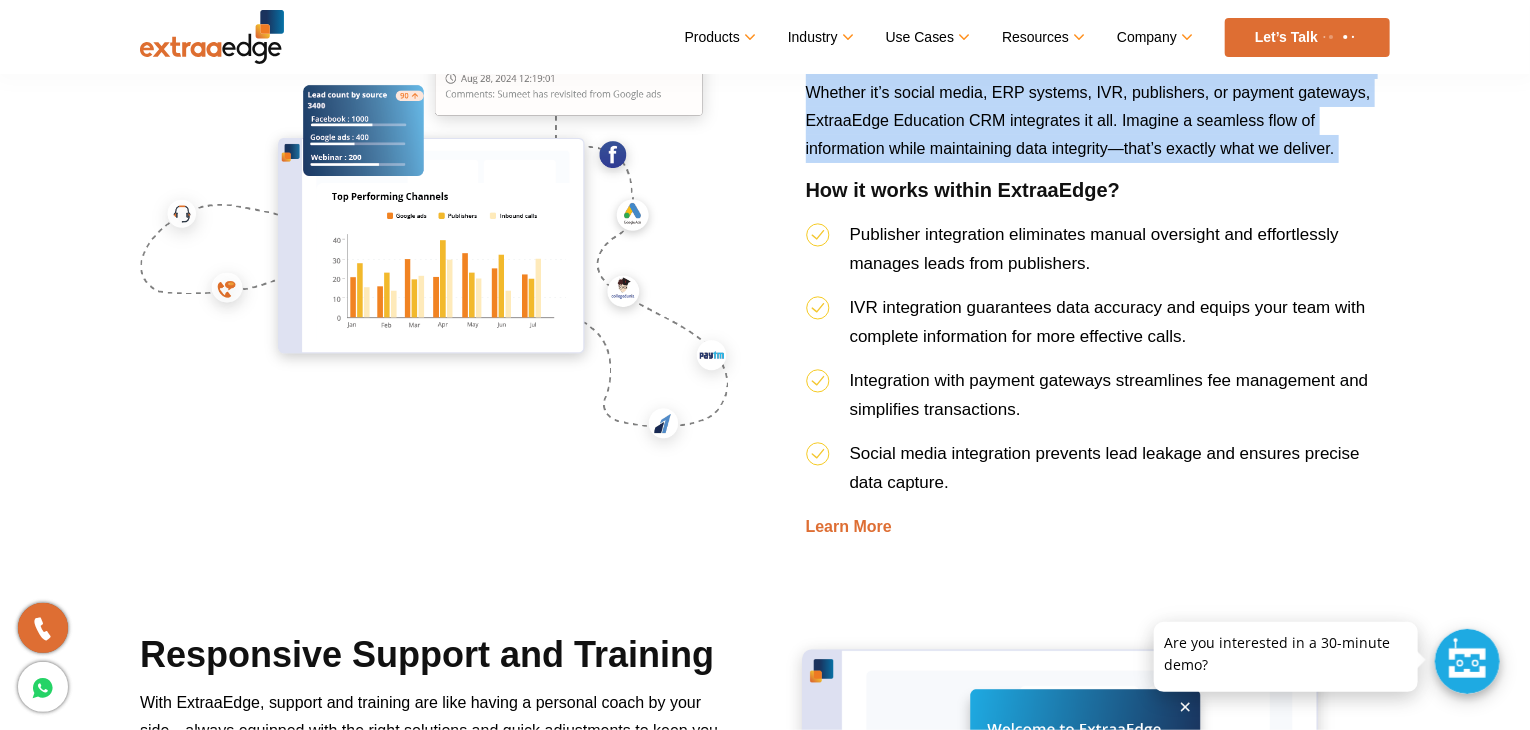 click on "Seamless integrations are like having extra hands on your admissions team—connecting your tools and data to simplify the process and make your job easier. Whether it’s social media, ERP systems, IVR, publishers, or payment gateways, ExtraaEdge Education CRM integrates it all. Imagine a seamless flow of information while maintaining data integrity—that’s exactly what we deliver." at bounding box center (1098, 100) 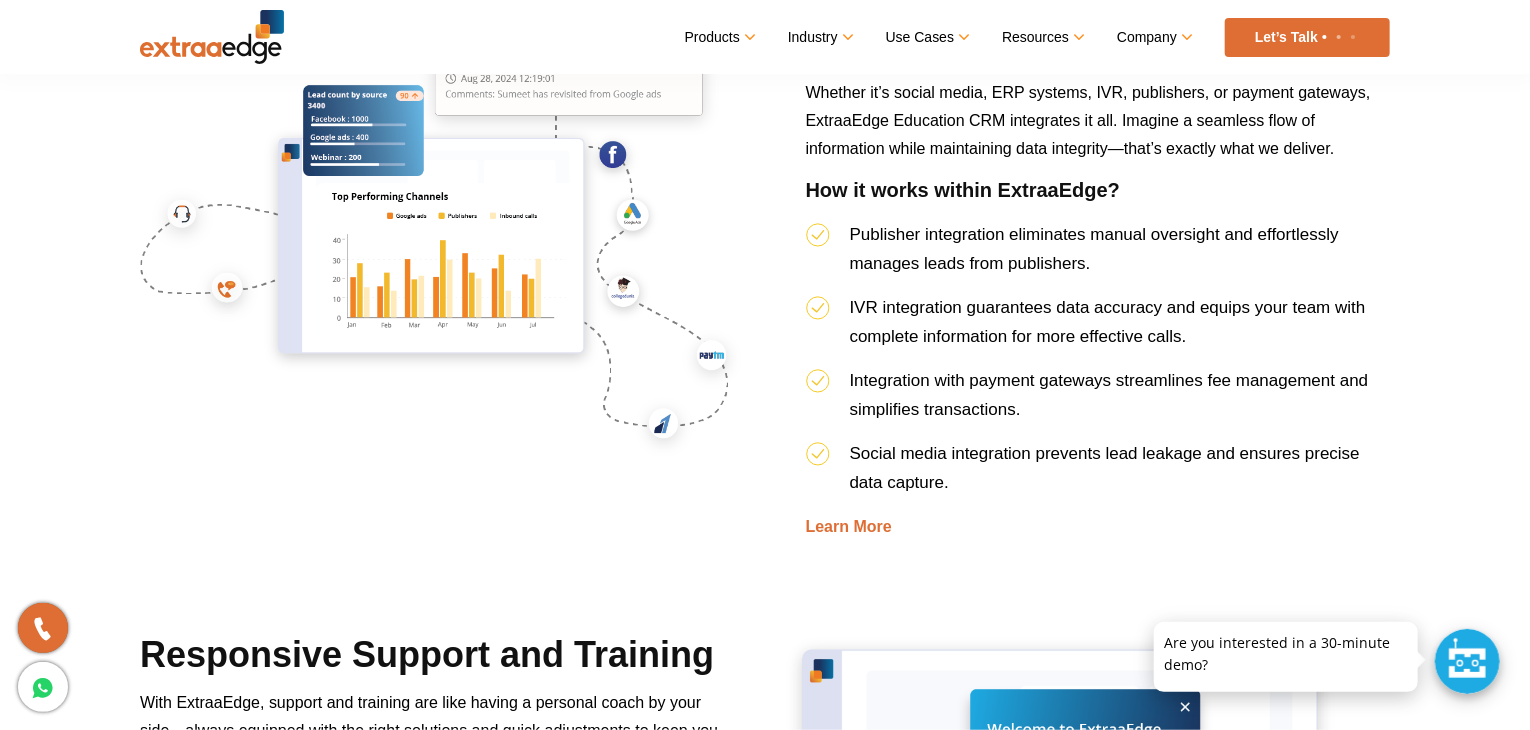 click on "Seamless integrations are like having extra hands on your admissions team—connecting your tools and data to simplify the process and make your job easier. Whether it’s social media, ERP systems, IVR, publishers, or payment gateways, ExtraaEdge Education CRM integrates it all. Imagine a seamless flow of information while maintaining data integrity—that’s exactly what we deliver." at bounding box center (1098, 100) 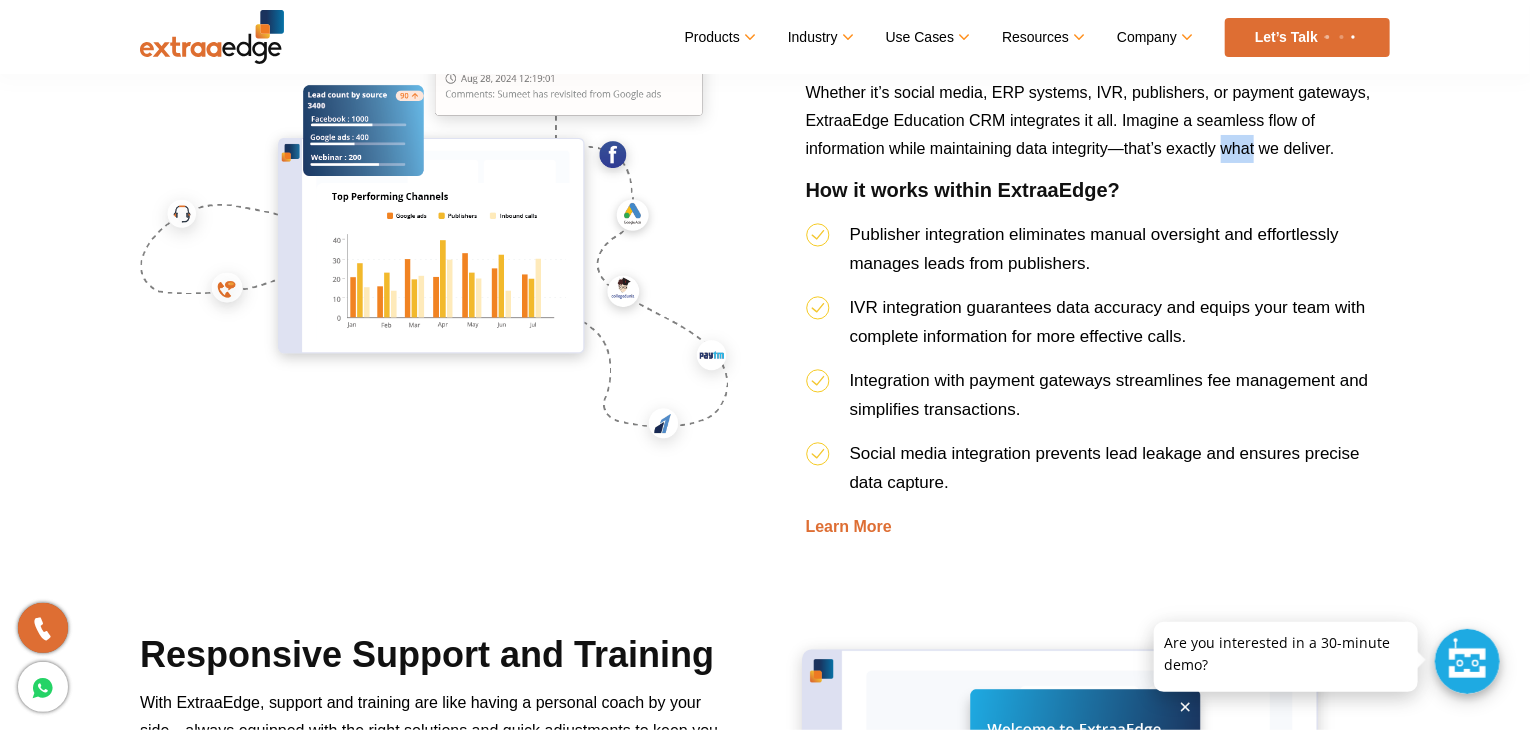 click on "Seamless integrations are like having extra hands on your admissions team—connecting your tools and data to simplify the process and make your job easier. Whether it’s social media, ERP systems, IVR, publishers, or payment gateways, ExtraaEdge Education CRM integrates it all. Imagine a seamless flow of information while maintaining data integrity—that’s exactly what we deliver." at bounding box center [1098, 100] 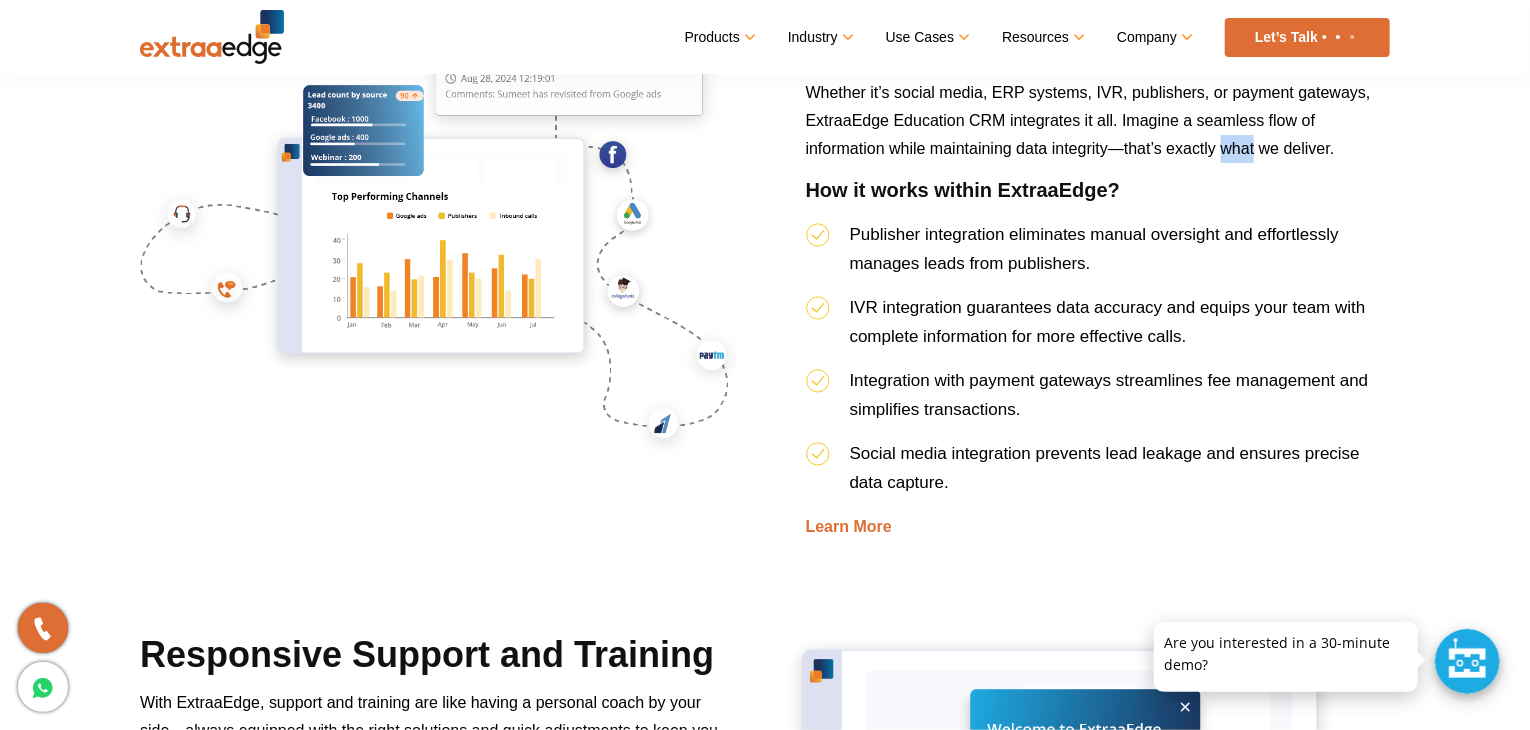 click on "Seamless integrations are like having extra hands on your admissions team—connecting your tools and data to simplify the process and make your job easier. Whether it’s social media, ERP systems, IVR, publishers, or payment gateways, ExtraaEdge Education CRM integrates it all. Imagine a seamless flow of information while maintaining data integrity—that’s exactly what we deliver." at bounding box center [1098, 100] 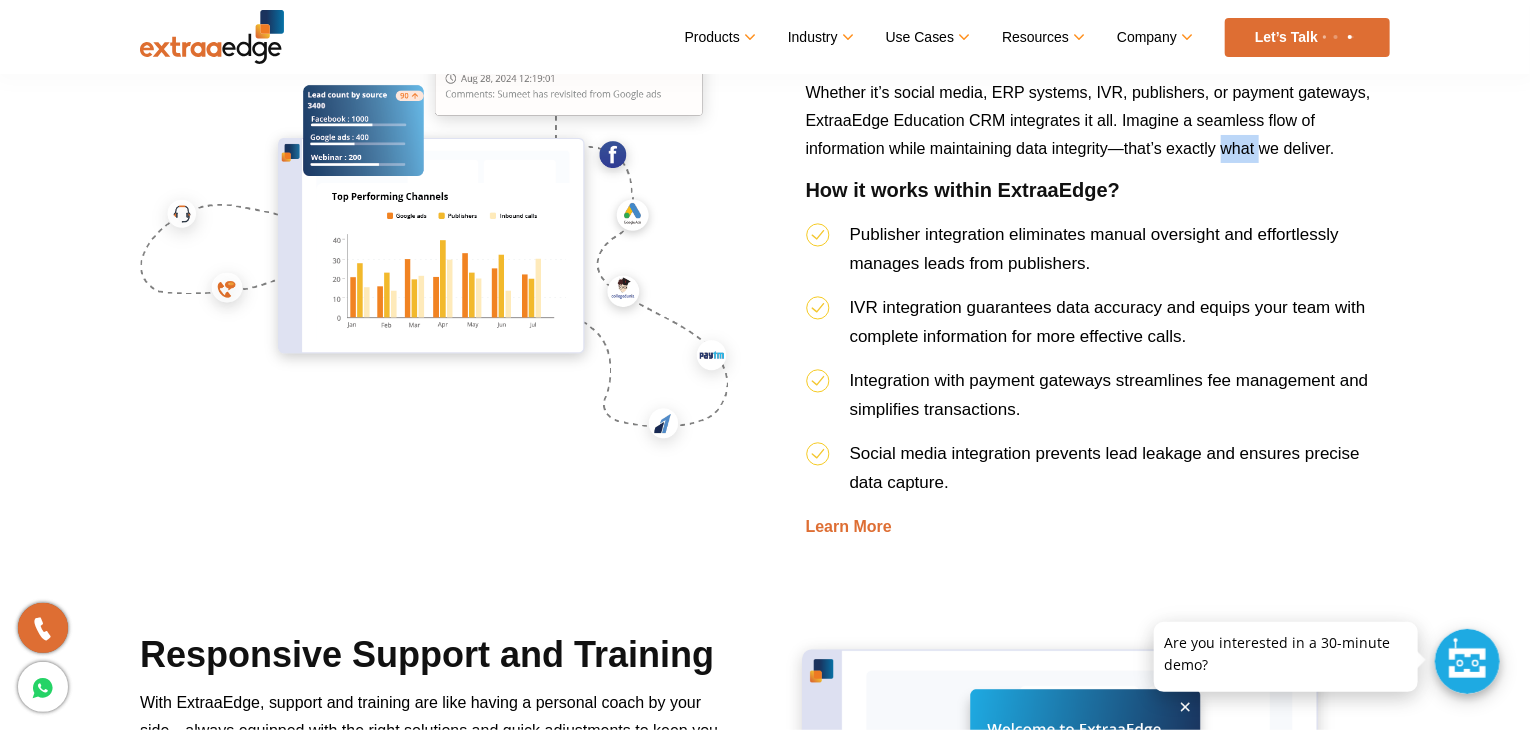 click on "Seamless integrations are like having extra hands on your admissions team—connecting your tools and data to simplify the process and make your job easier. Whether it’s social media, ERP systems, IVR, publishers, or payment gateways, ExtraaEdge Education CRM integrates it all. Imagine a seamless flow of information while maintaining data integrity—that’s exactly what we deliver." at bounding box center [1098, 100] 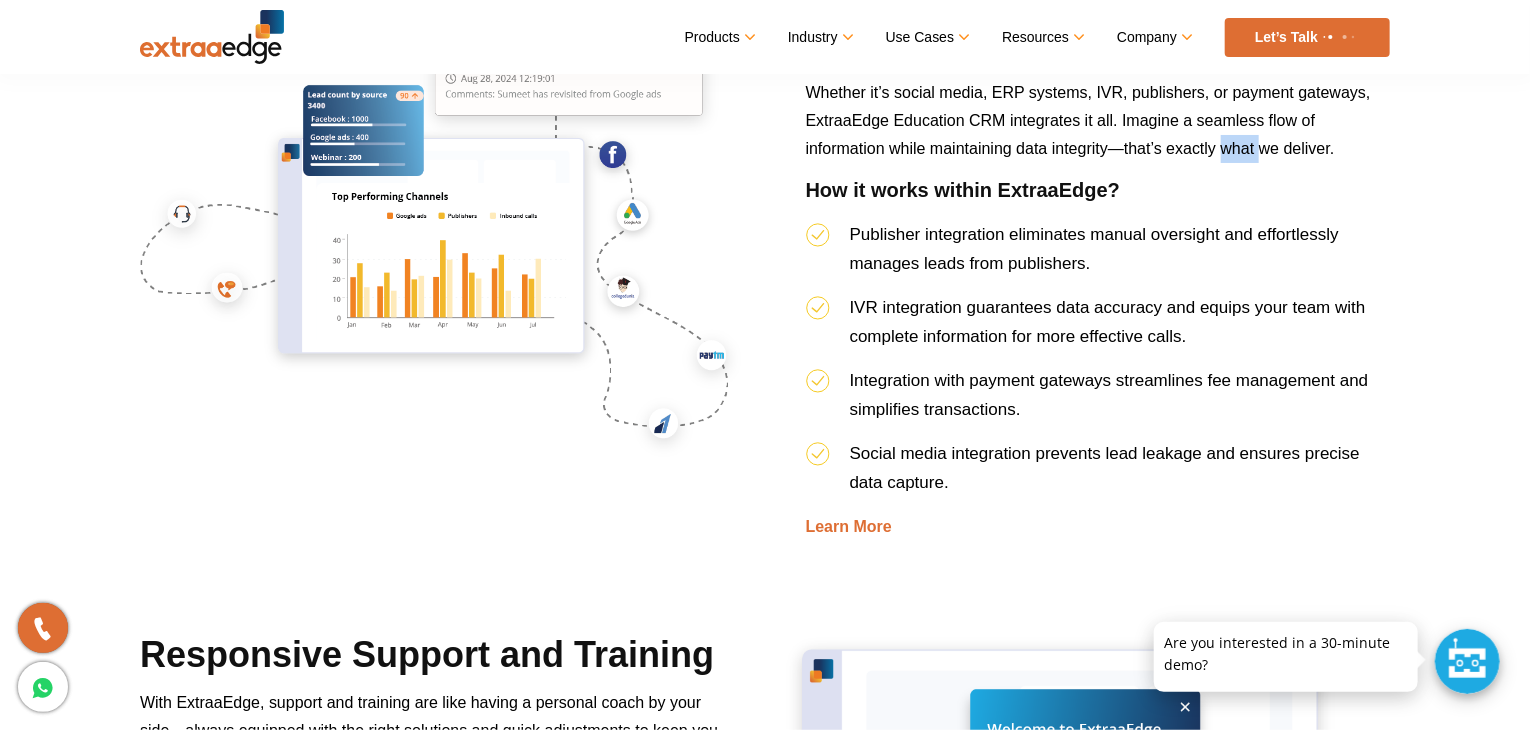 click on "Seamless integrations are like having extra hands on your admissions team—connecting your tools and data to simplify the process and make your job easier. Whether it’s social media, ERP systems, IVR, publishers, or payment gateways, ExtraaEdge Education CRM integrates it all. Imagine a seamless flow of information while maintaining data integrity—that’s exactly what we deliver." at bounding box center (1098, 100) 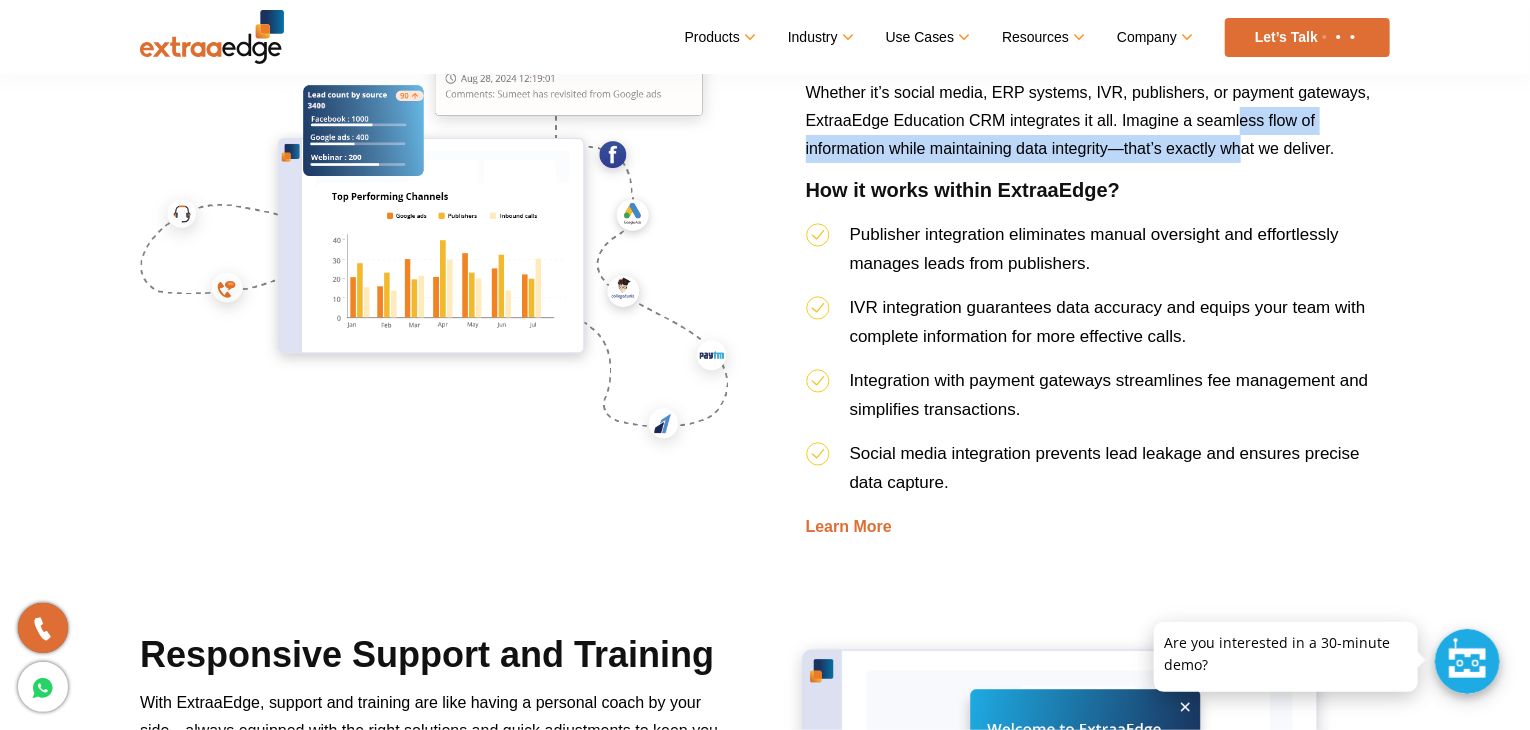 click on "Seamless integrations are like having extra hands on your admissions team—connecting your tools and data to simplify the process and make your job easier. Whether it’s social media, ERP systems, IVR, publishers, or payment gateways, ExtraaEdge Education CRM integrates it all. Imagine a seamless flow of information while maintaining data integrity—that’s exactly what we deliver." at bounding box center (1098, 100) 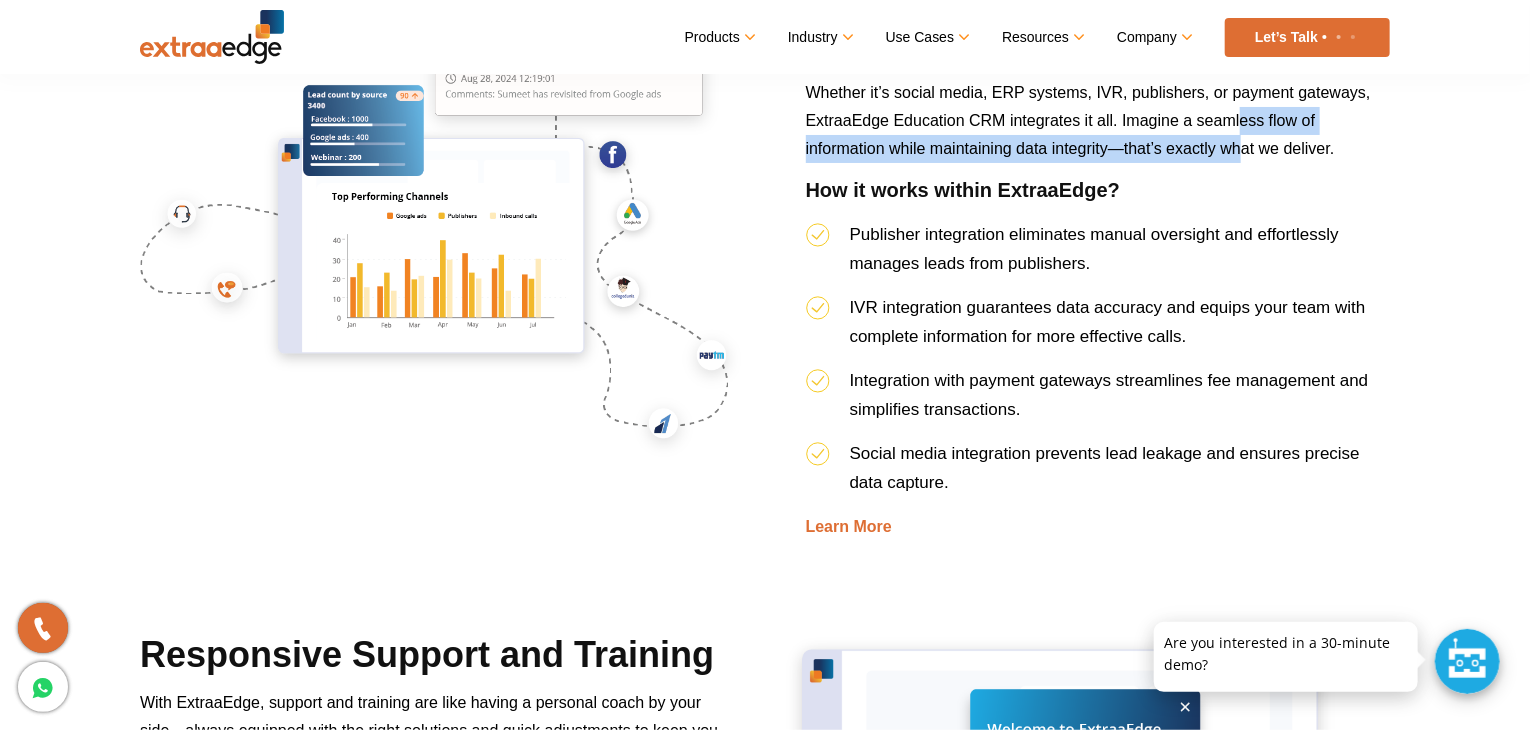 click on "Seamless integrations are like having extra hands on your admissions team—connecting your tools and data to simplify the process and make your job easier. Whether it’s social media, ERP systems, IVR, publishers, or payment gateways, ExtraaEdge Education CRM integrates it all. Imagine a seamless flow of information while maintaining data integrity—that’s exactly what we deliver." at bounding box center (1098, 100) 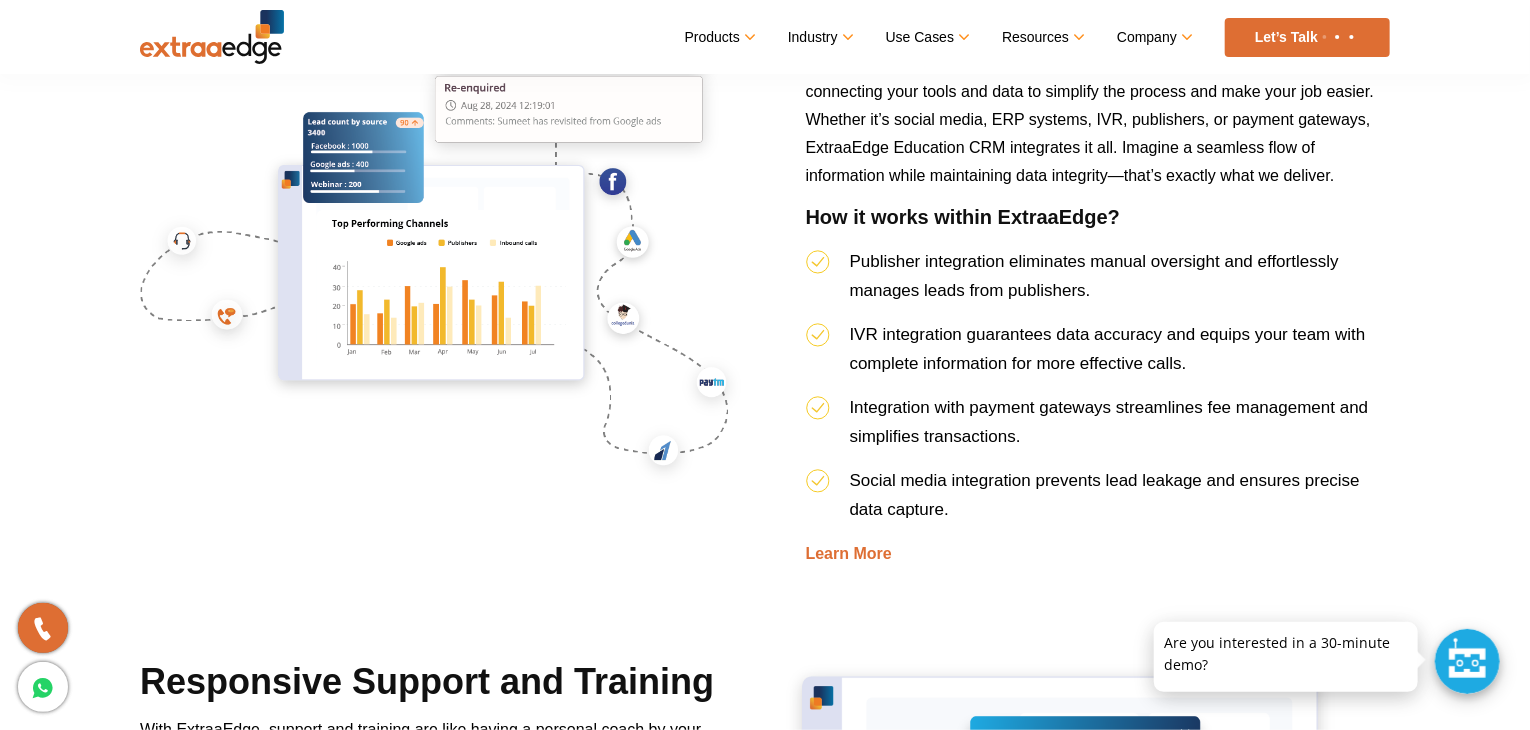 scroll, scrollTop: 5459, scrollLeft: 0, axis: vertical 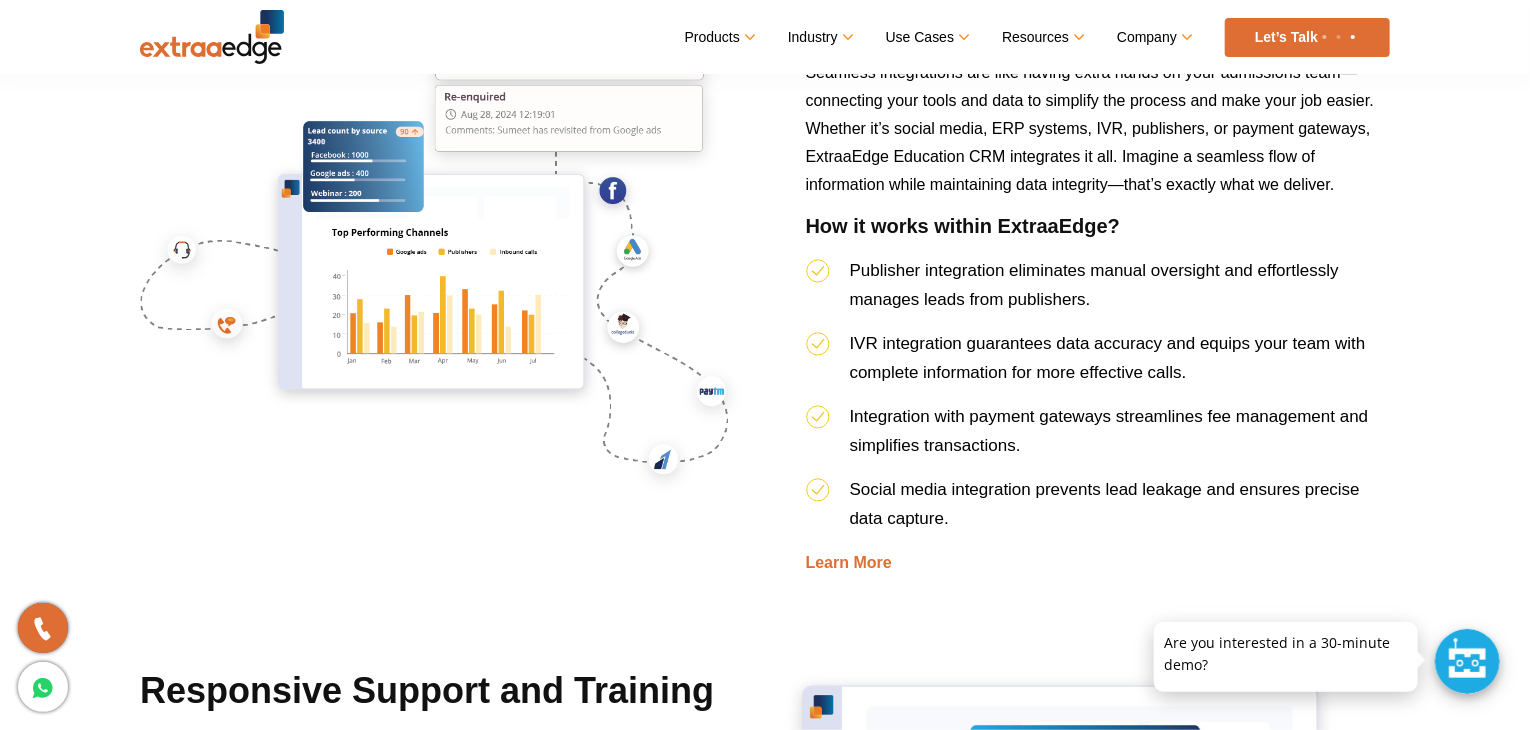click on "Publisher integration eliminates manual oversight and effortlessly manages leads from publishers." at bounding box center [1094, 285] 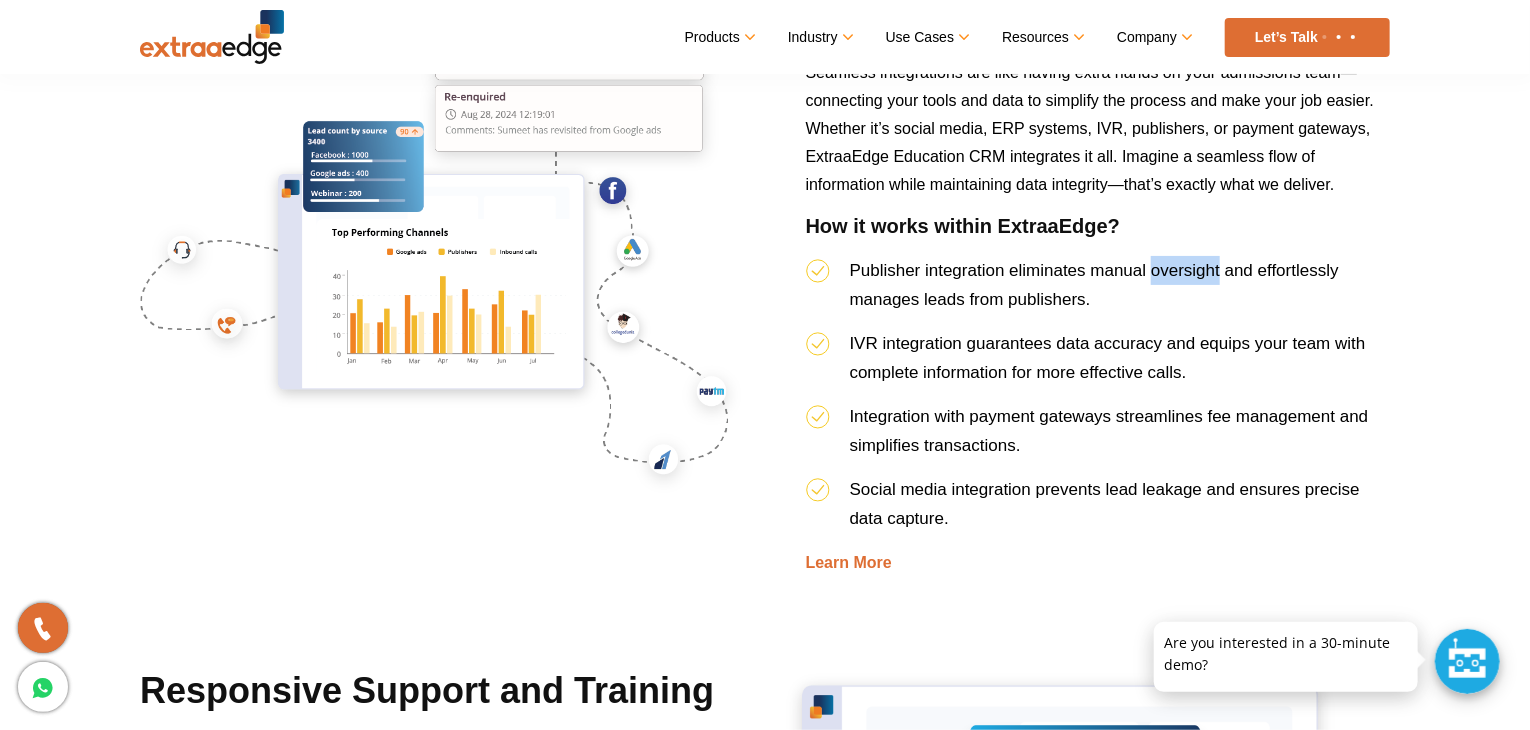click on "Publisher integration eliminates manual oversight and effortlessly manages leads from publishers." at bounding box center (1094, 285) 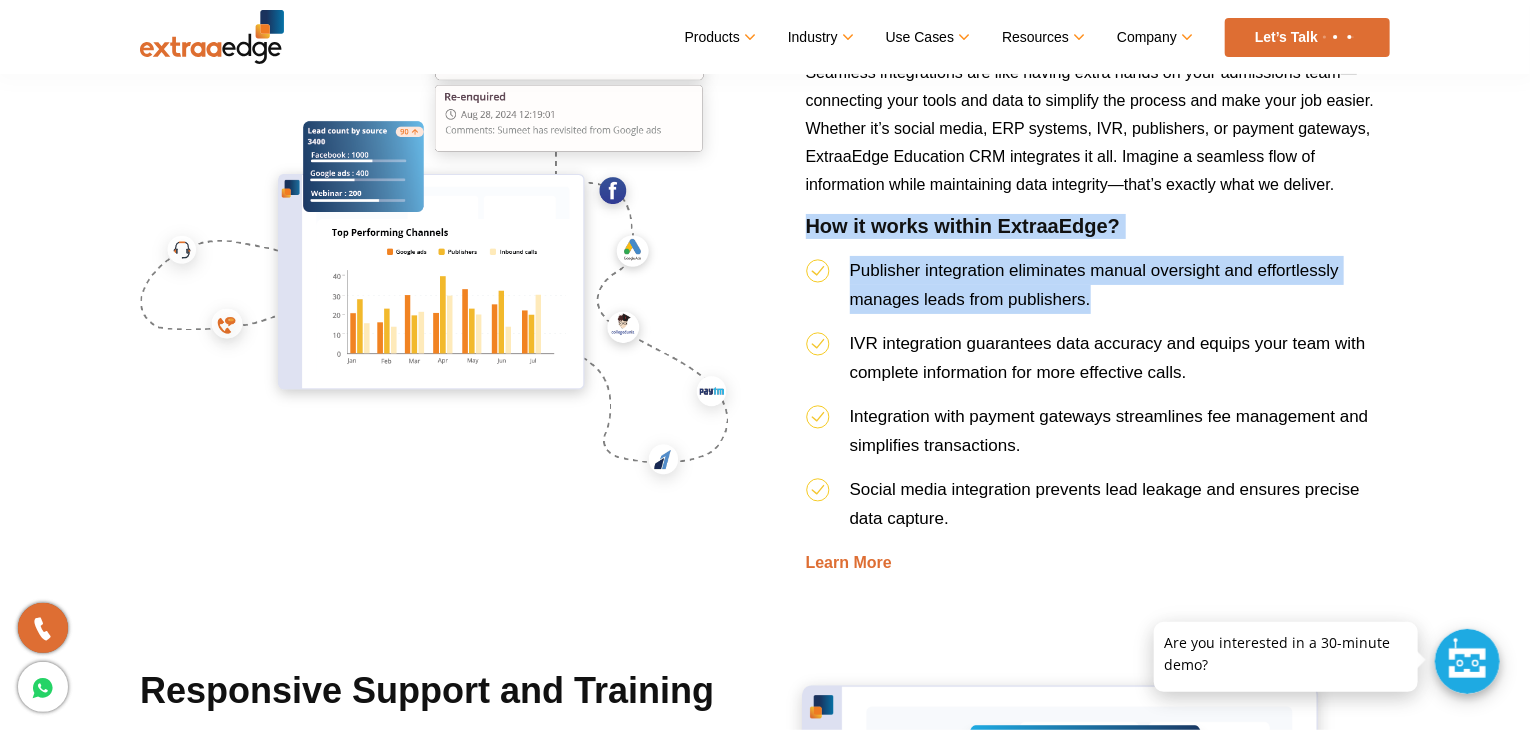 drag, startPoint x: 1211, startPoint y: 262, endPoint x: 1282, endPoint y: 251, distance: 71.84706 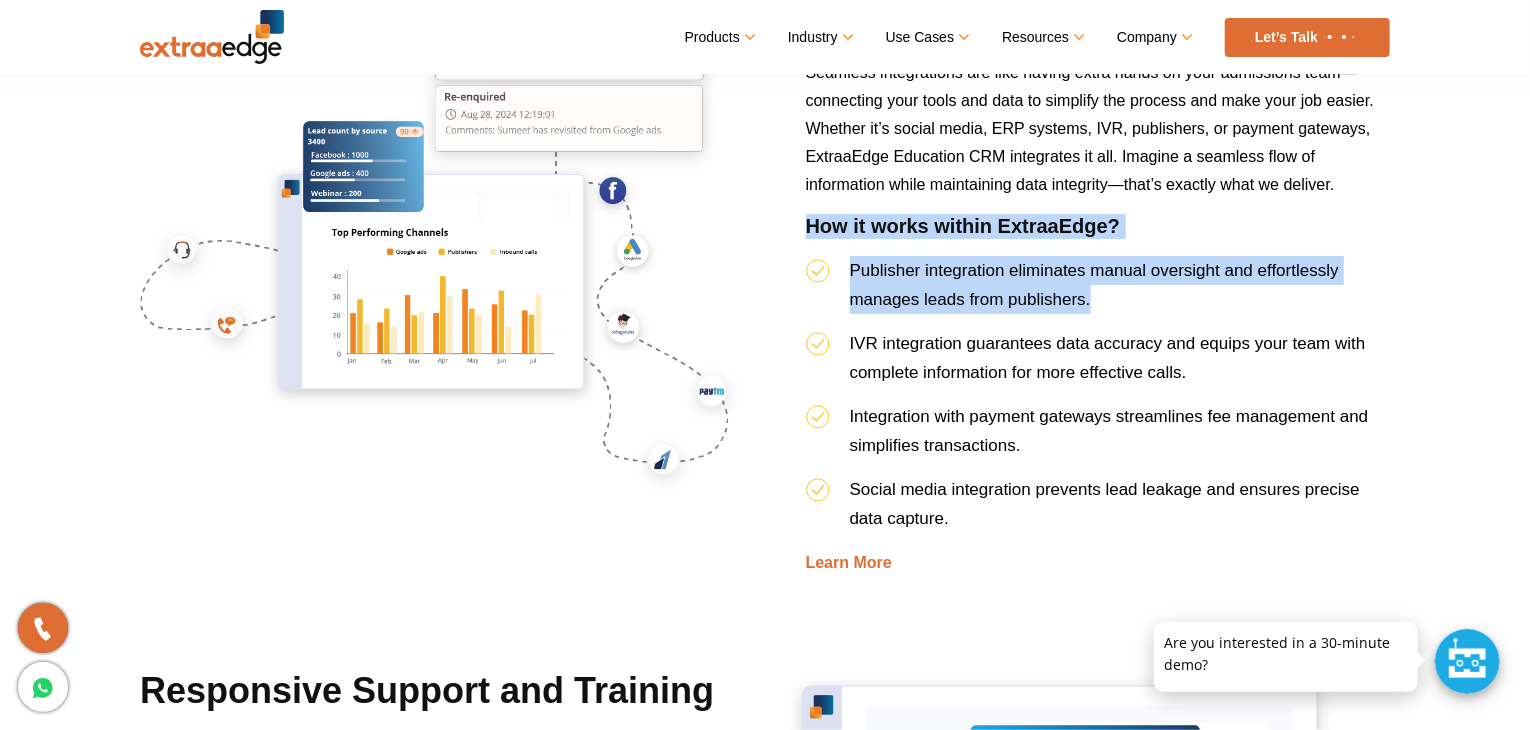 click on "Seamless Integrations
Seamless integrations are like having extra hands on your admissions team—connecting your tools and data to simplify the process and make your job easier. Whether it’s social media, ERP systems, IVR, publishers, or payment gateways, ExtraaEdge Education CRM integrates it all. Imagine a seamless flow of information while maintaining data integrity—that’s exactly what we deliver.
How it works within ExtraaEdge?
Publisher integration eliminates manual oversight and effortlessly manages leads from publishers.
IVR integration guarantees data accuracy and equips your team with complete information for more effective calls.
Integration with payment gateways streamlines fee management and simplifies transactions.
Social media integration prevents lead leakage and ensures precise data capture.
Learn More" at bounding box center [1098, 289] 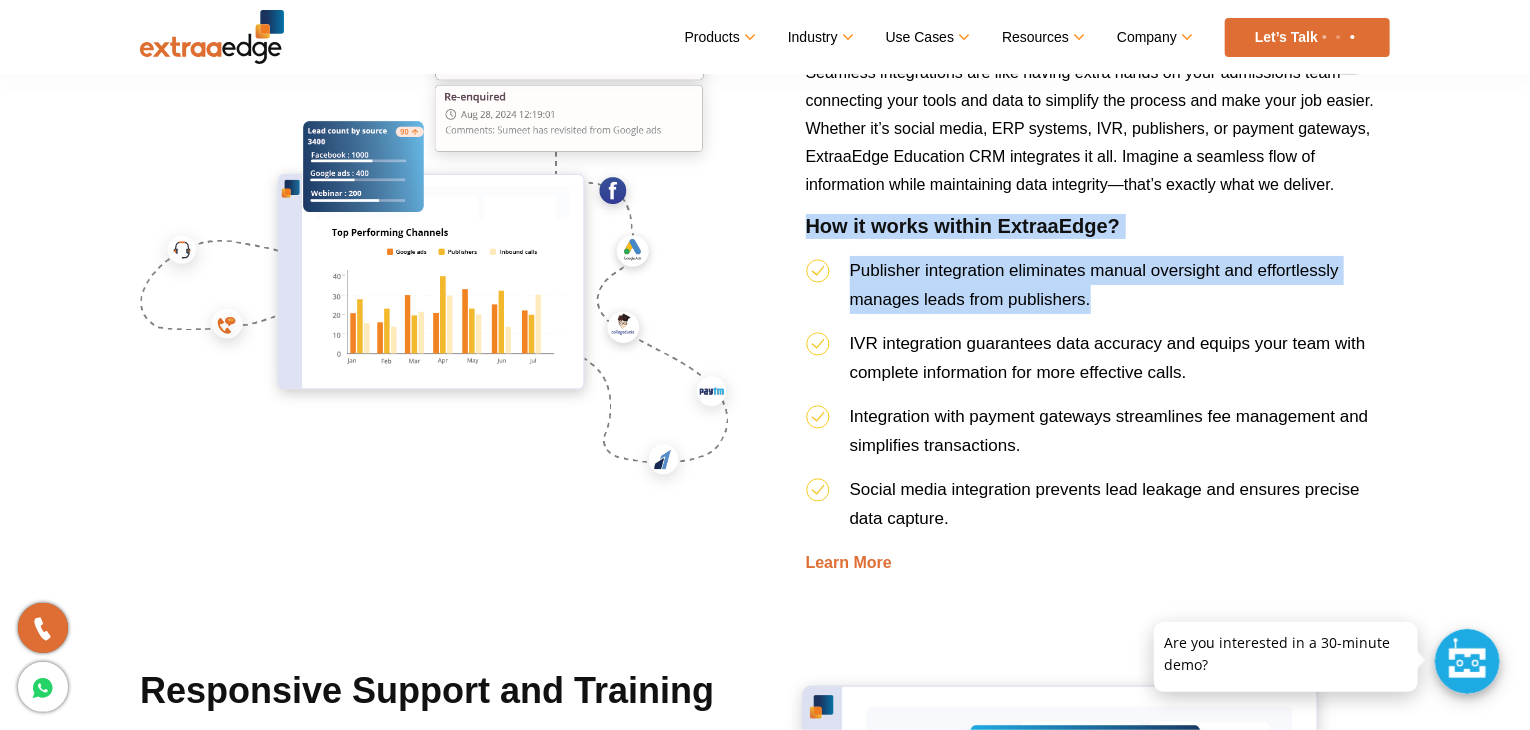 click on "How it works within ExtraaEdge?" at bounding box center [1098, 235] 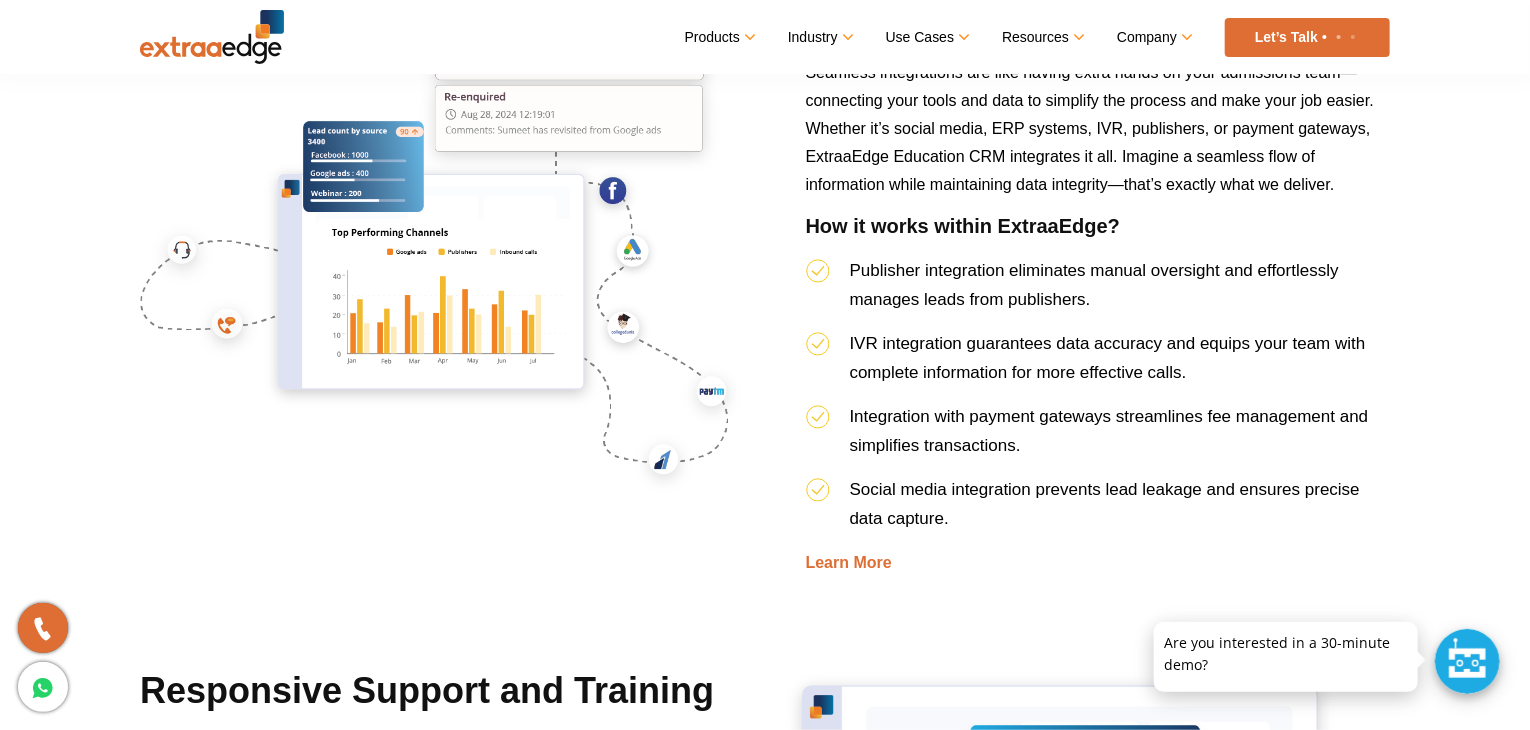 click on "How it works within ExtraaEdge?" at bounding box center (1098, 235) 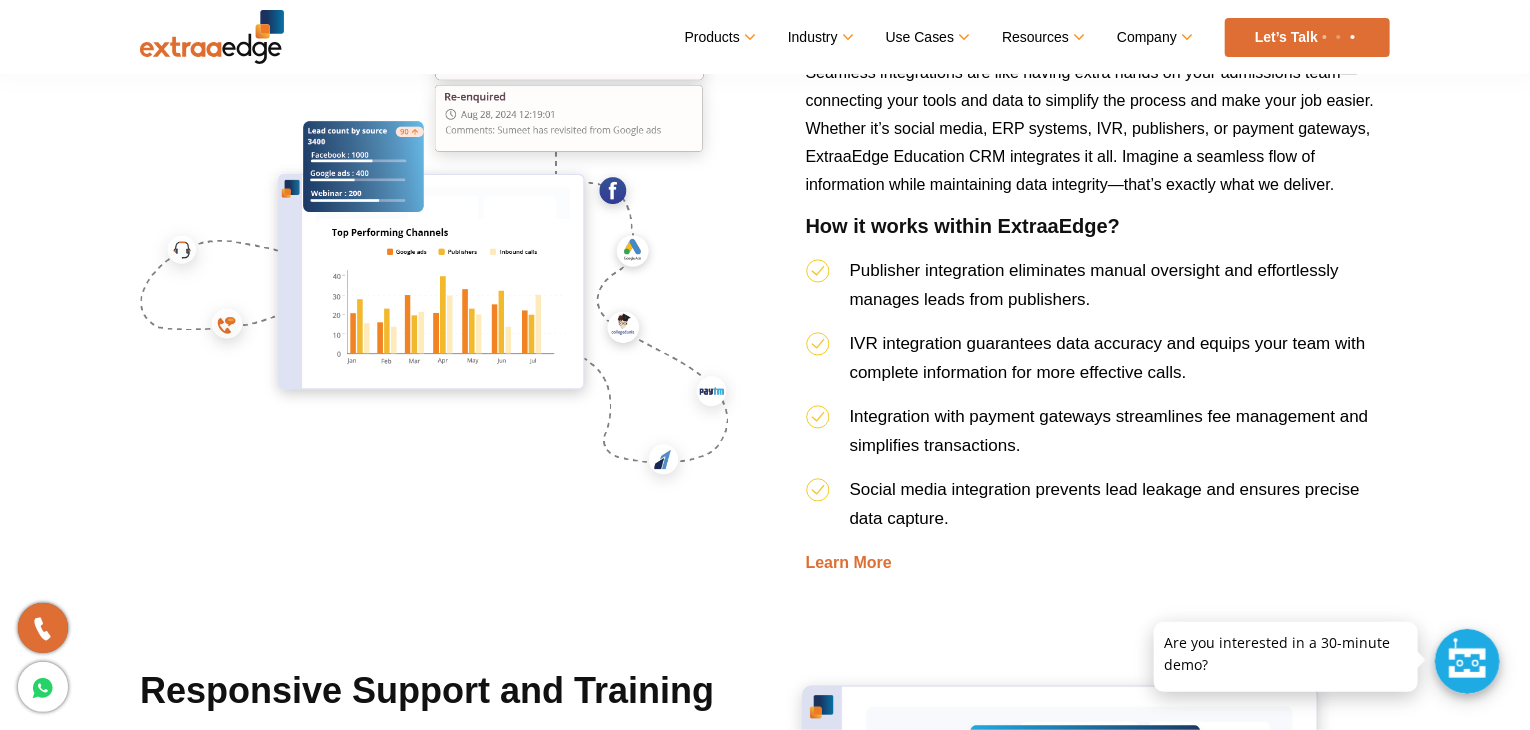 click on "How it works within ExtraaEdge?" at bounding box center (1098, 235) 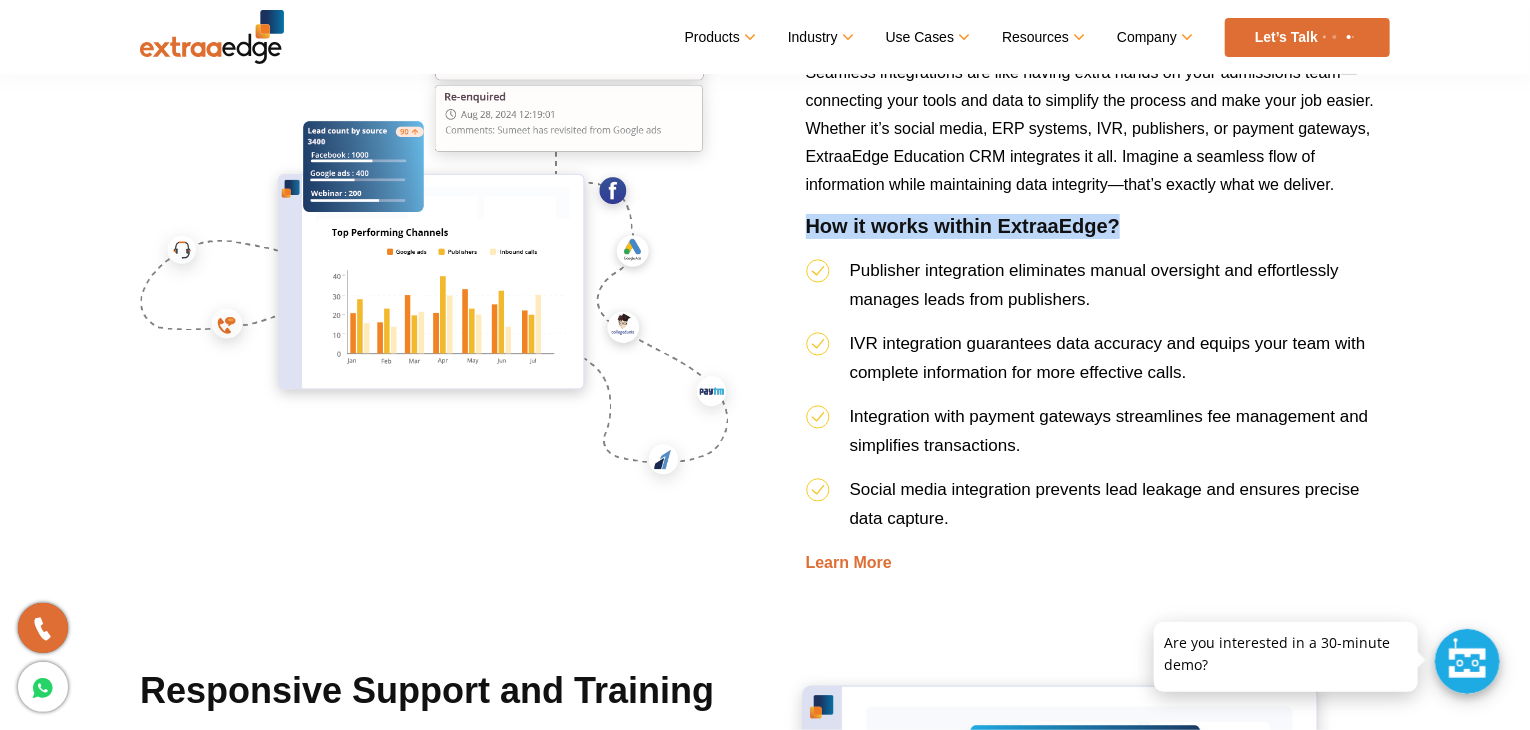 drag, startPoint x: 1282, startPoint y: 251, endPoint x: 1247, endPoint y: 226, distance: 43.011627 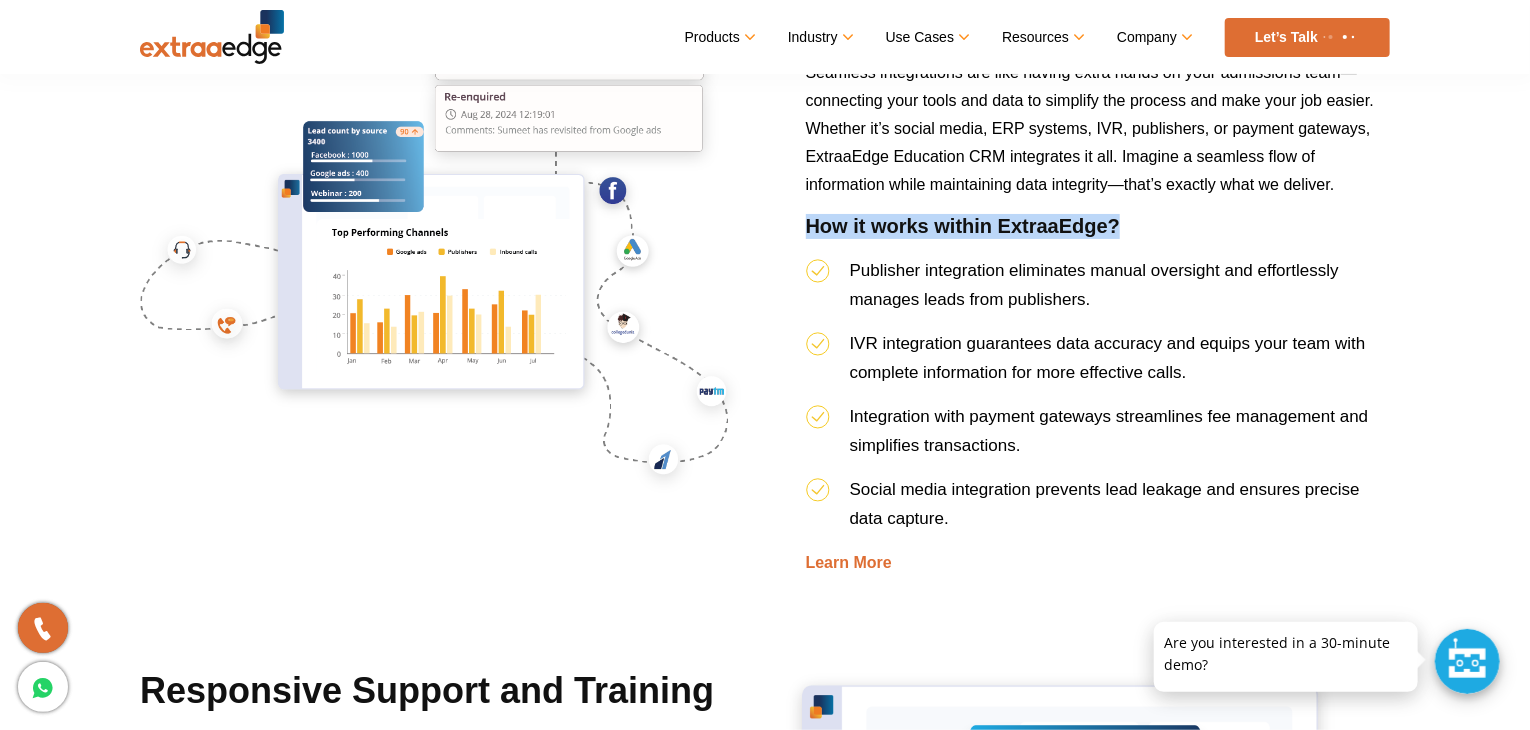 click on "How it works within ExtraaEdge?" at bounding box center [1098, 235] 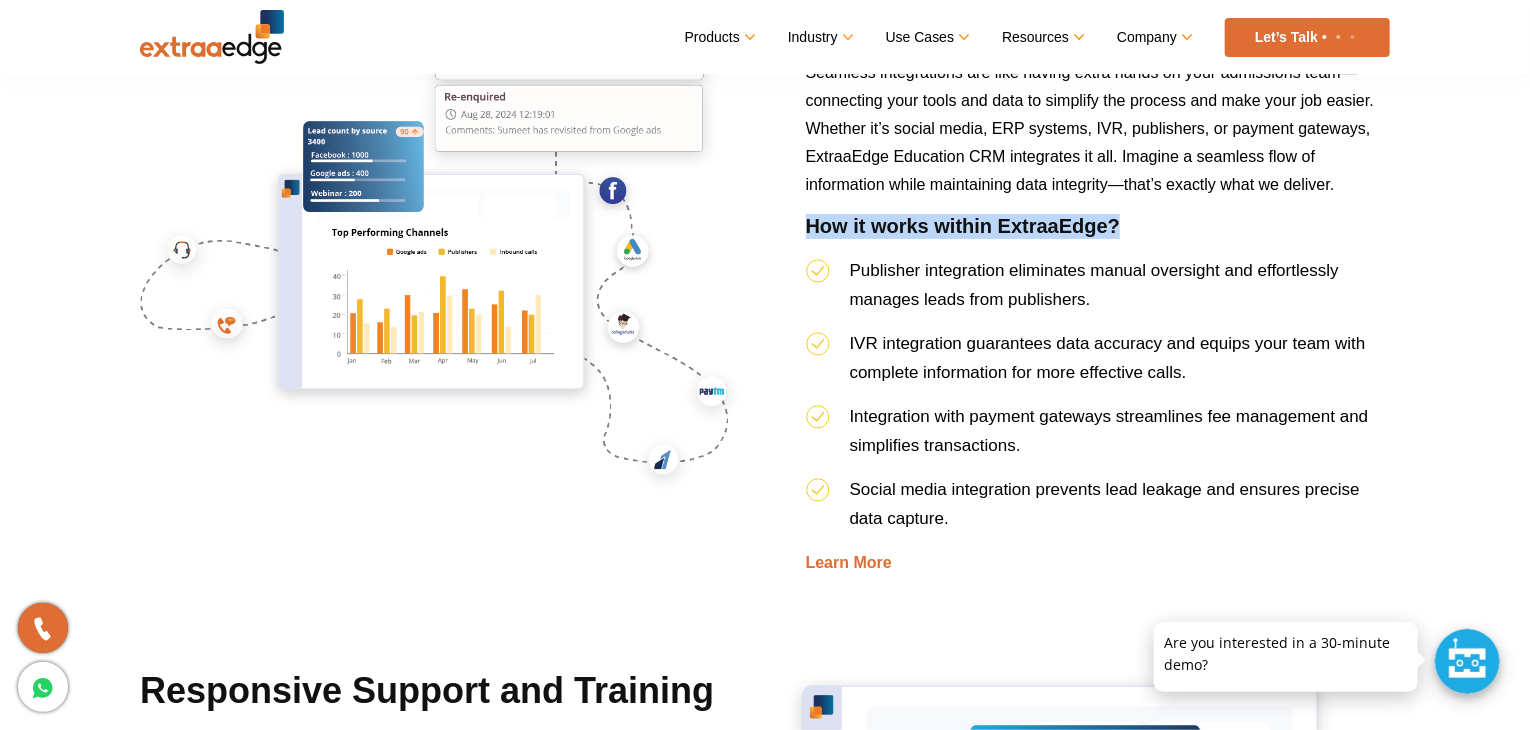 click on "How it works within ExtraaEdge?" at bounding box center (1098, 235) 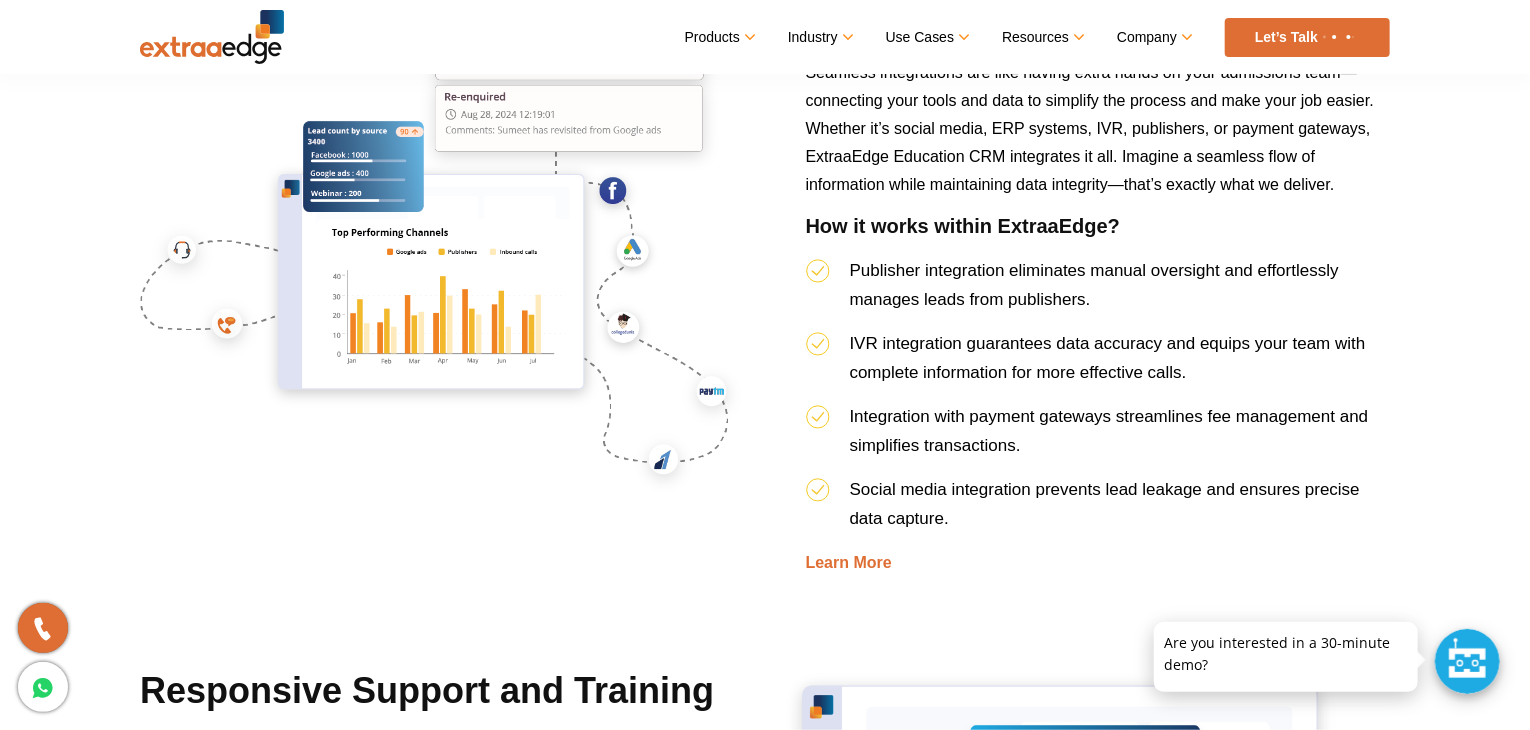 click on "How it works within ExtraaEdge?" at bounding box center [1098, 235] 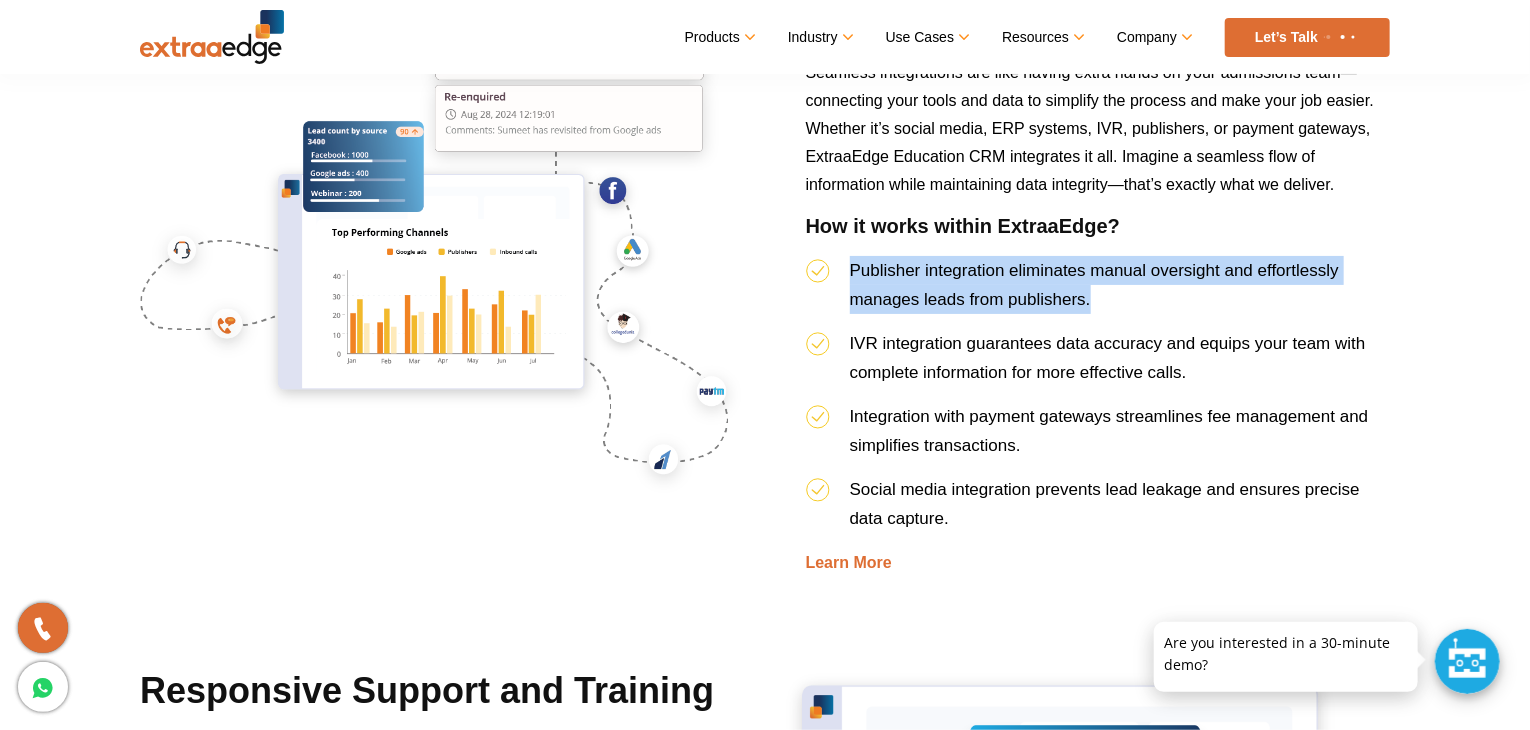 drag, startPoint x: 1247, startPoint y: 226, endPoint x: 1247, endPoint y: 293, distance: 67 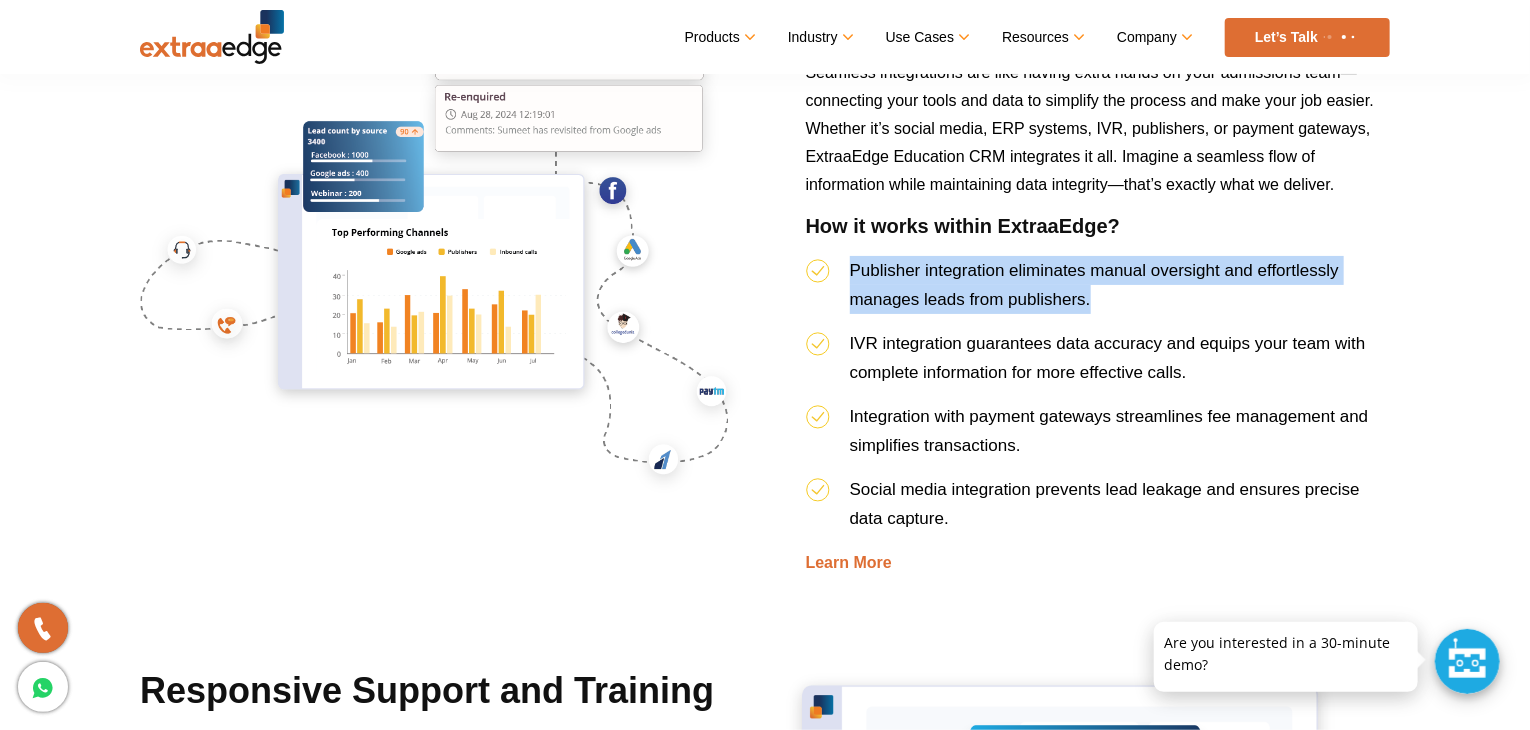 click on "Seamless Integrations
Seamless integrations are like having extra hands on your admissions team—connecting your tools and data to simplify the process and make your job easier. Whether it’s social media, ERP systems, IVR, publishers, or payment gateways, ExtraaEdge Education CRM integrates it all. Imagine a seamless flow of information while maintaining data integrity—that’s exactly what we deliver.
How it works within ExtraaEdge?
Publisher integration eliminates manual oversight and effortlessly manages leads from publishers.
IVR integration guarantees data accuracy and equips your team with complete information for more effective calls.
Integration with payment gateways streamlines fee management and simplifies transactions.
Social media integration prevents lead leakage and ensures precise data capture.
Learn More" at bounding box center [1098, 289] 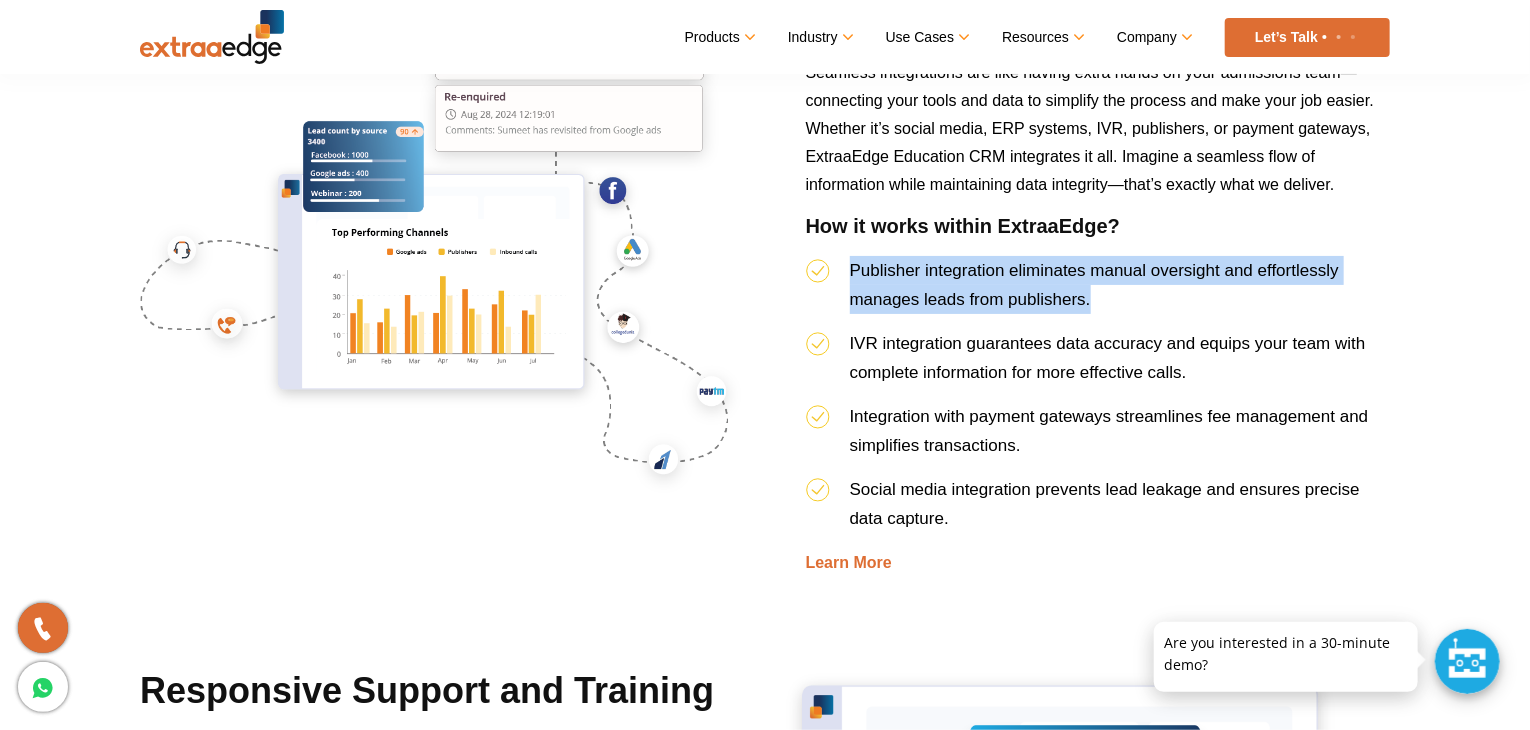 click on "Publisher integration eliminates manual oversight and effortlessly manages leads from publishers." at bounding box center [1098, 292] 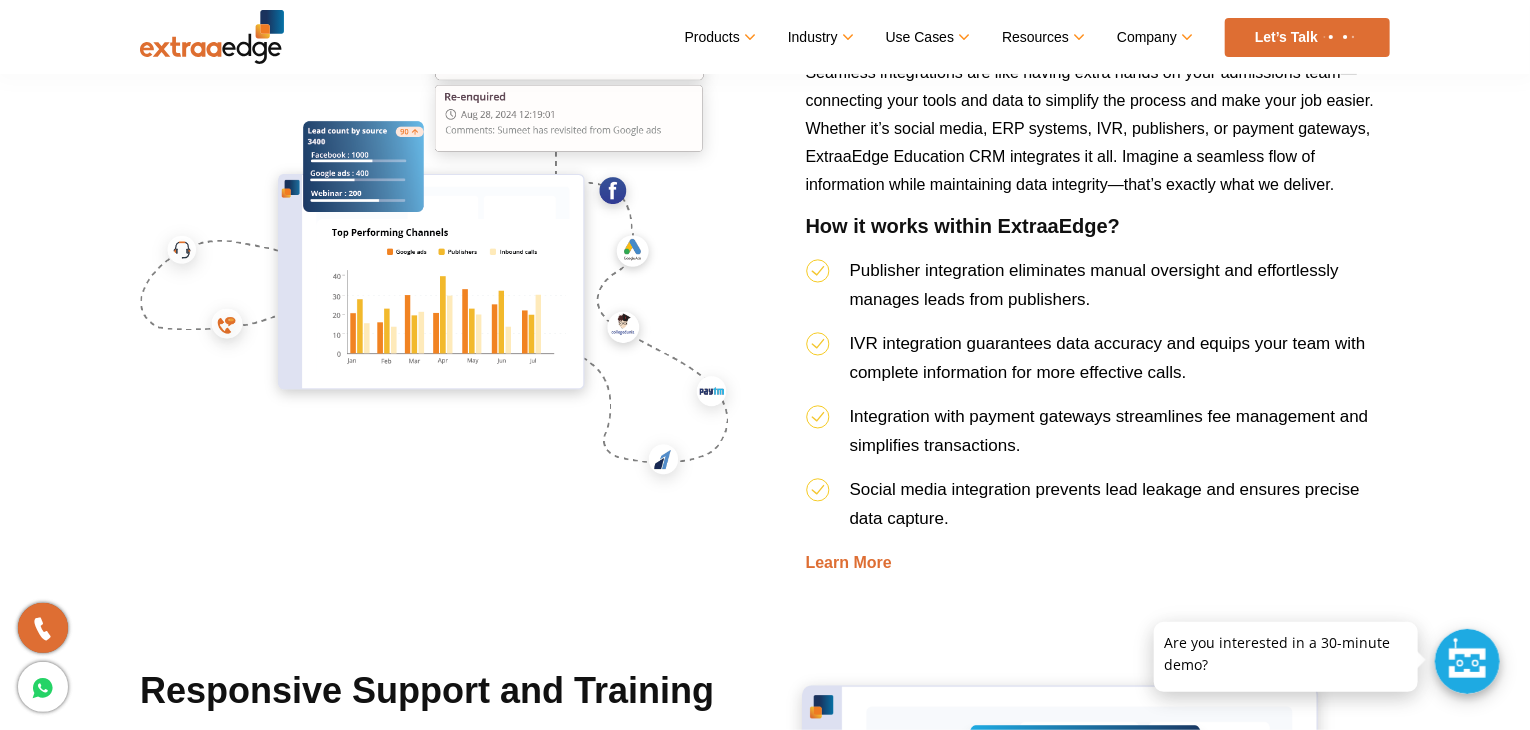 click on "Publisher integration eliminates manual oversight and effortlessly manages leads from publishers." at bounding box center [1098, 292] 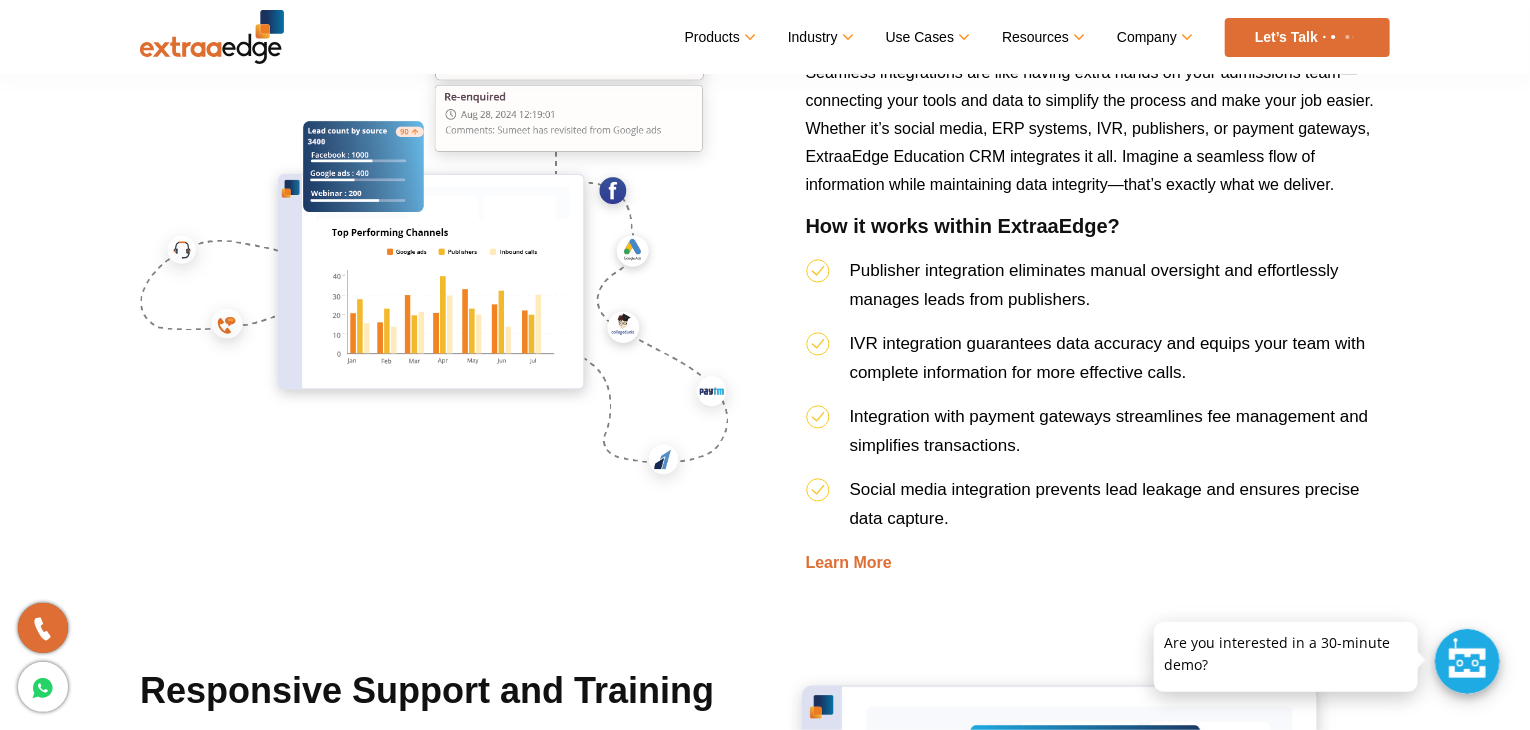 click on "Publisher integration eliminates manual oversight and effortlessly manages leads from publishers." at bounding box center (1098, 292) 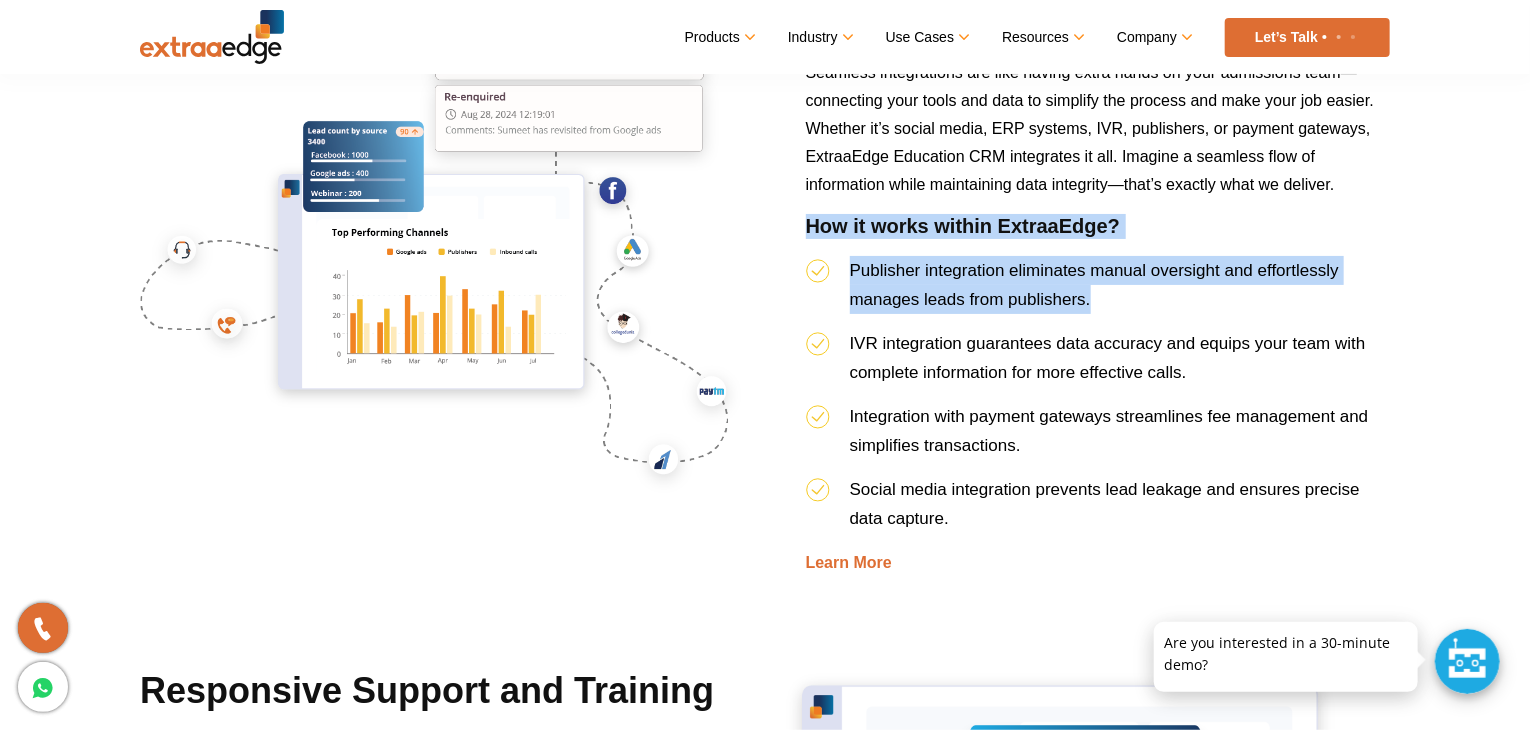 drag, startPoint x: 1247, startPoint y: 293, endPoint x: 1252, endPoint y: 233, distance: 60.207973 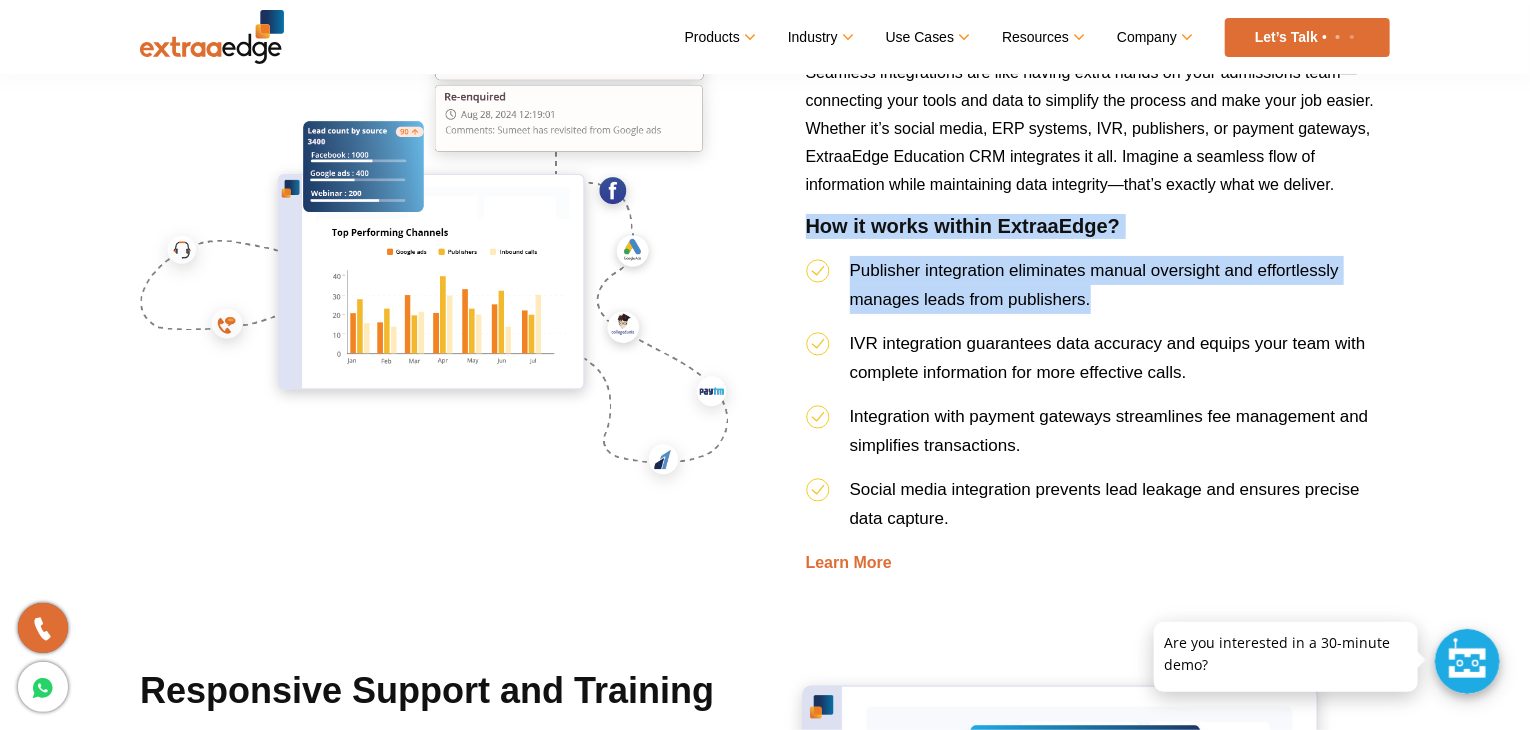 click on "Seamless Integrations
Seamless integrations are like having extra hands on your admissions team—connecting your tools and data to simplify the process and make your job easier. Whether it’s social media, ERP systems, IVR, publishers, or payment gateways, ExtraaEdge Education CRM integrates it all. Imagine a seamless flow of information while maintaining data integrity—that’s exactly what we deliver.
How it works within ExtraaEdge?
Publisher integration eliminates manual oversight and effortlessly manages leads from publishers.
IVR integration guarantees data accuracy and equips your team with complete information for more effective calls.
Integration with payment gateways streamlines fee management and simplifies transactions.
Social media integration prevents lead leakage and ensures precise data capture.
Learn More" at bounding box center [1098, 289] 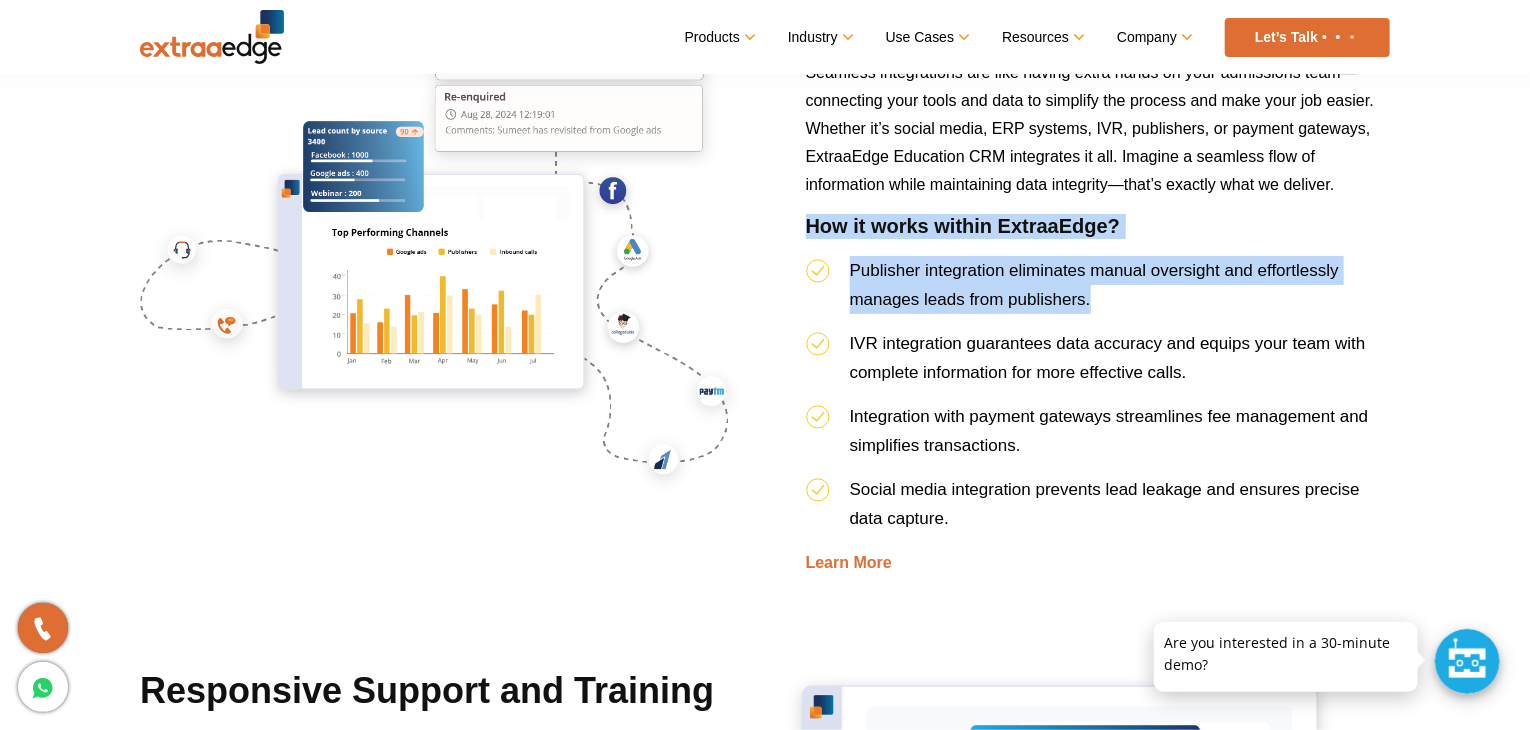click on "How it works within ExtraaEdge?" at bounding box center (1098, 235) 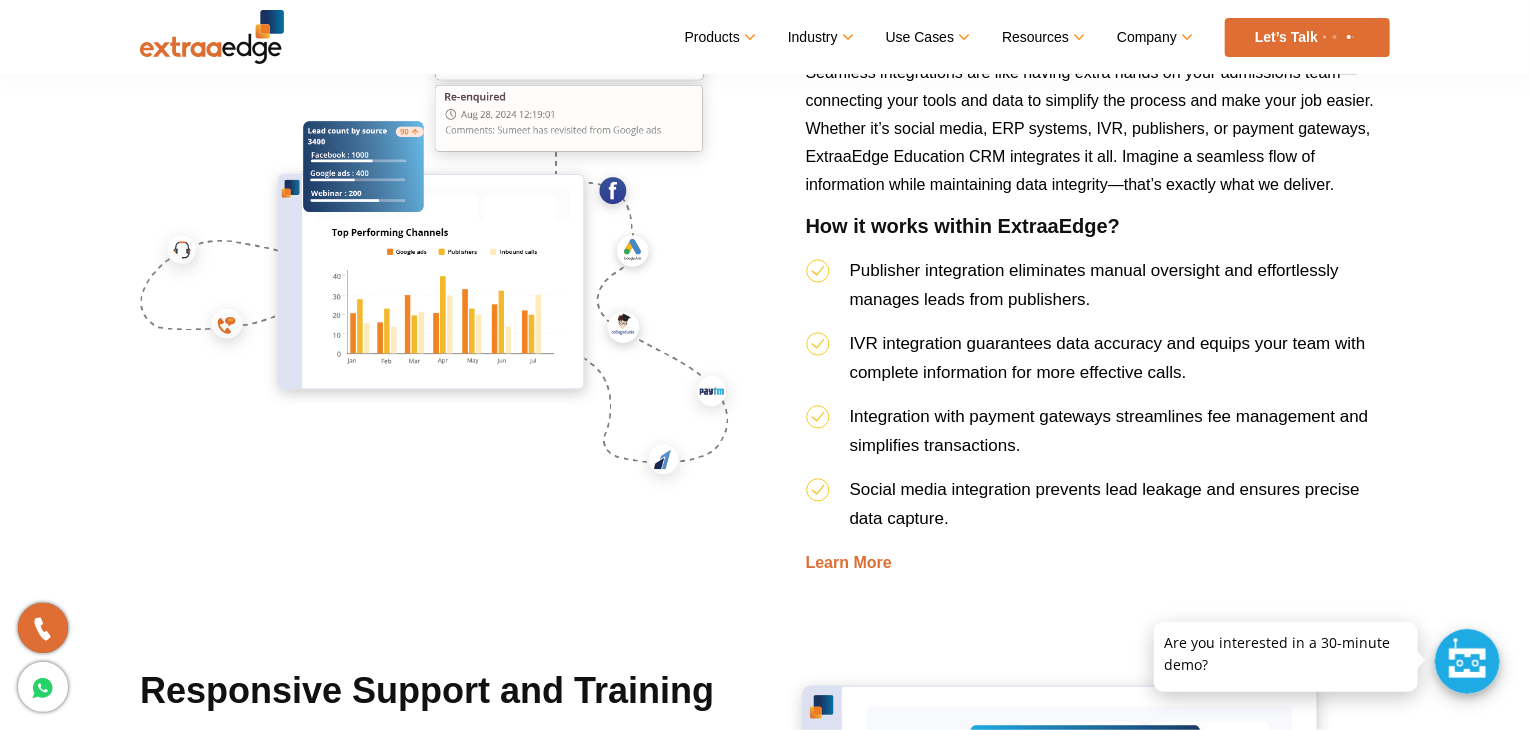 click on "How it works within ExtraaEdge?" at bounding box center [1098, 235] 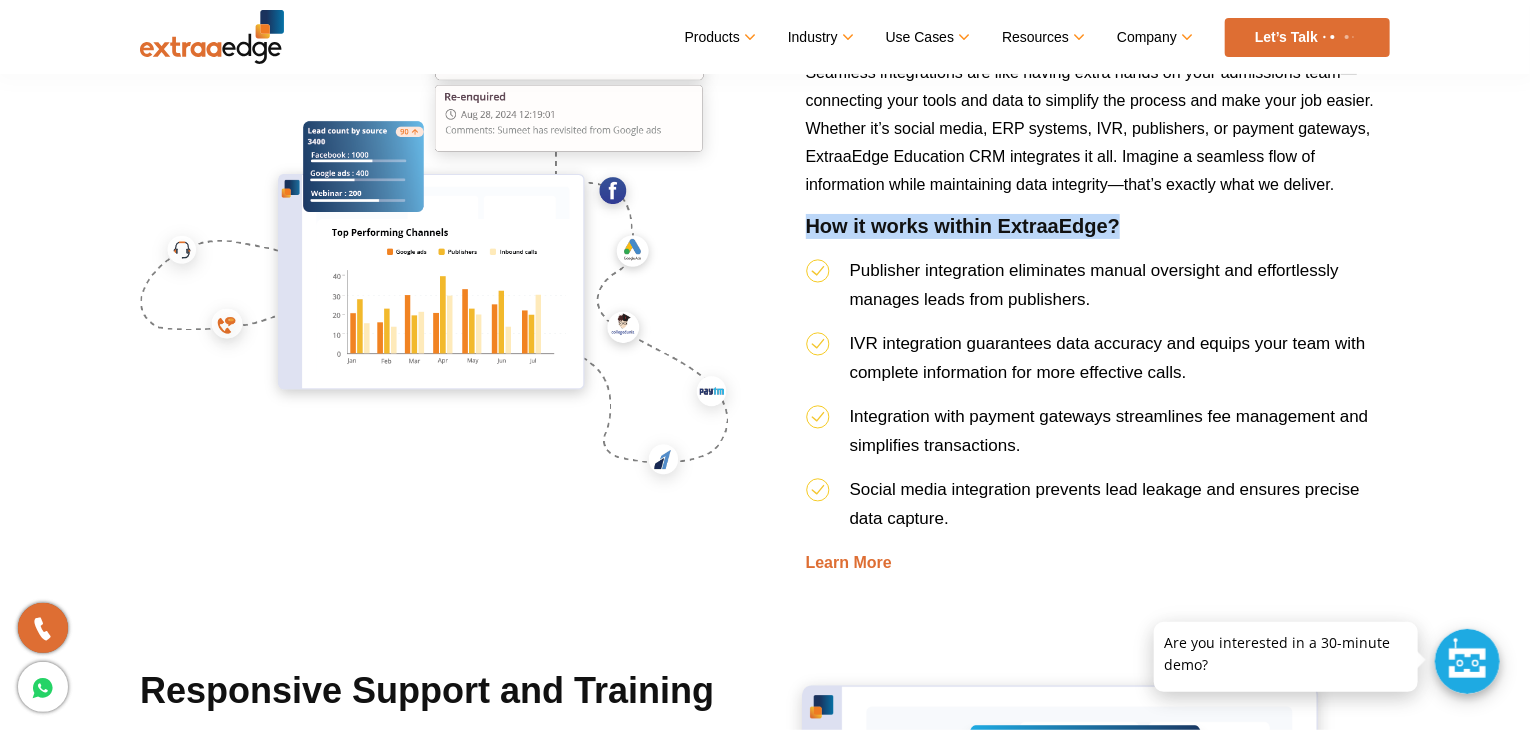 click on "How it works within ExtraaEdge?" at bounding box center (1098, 235) 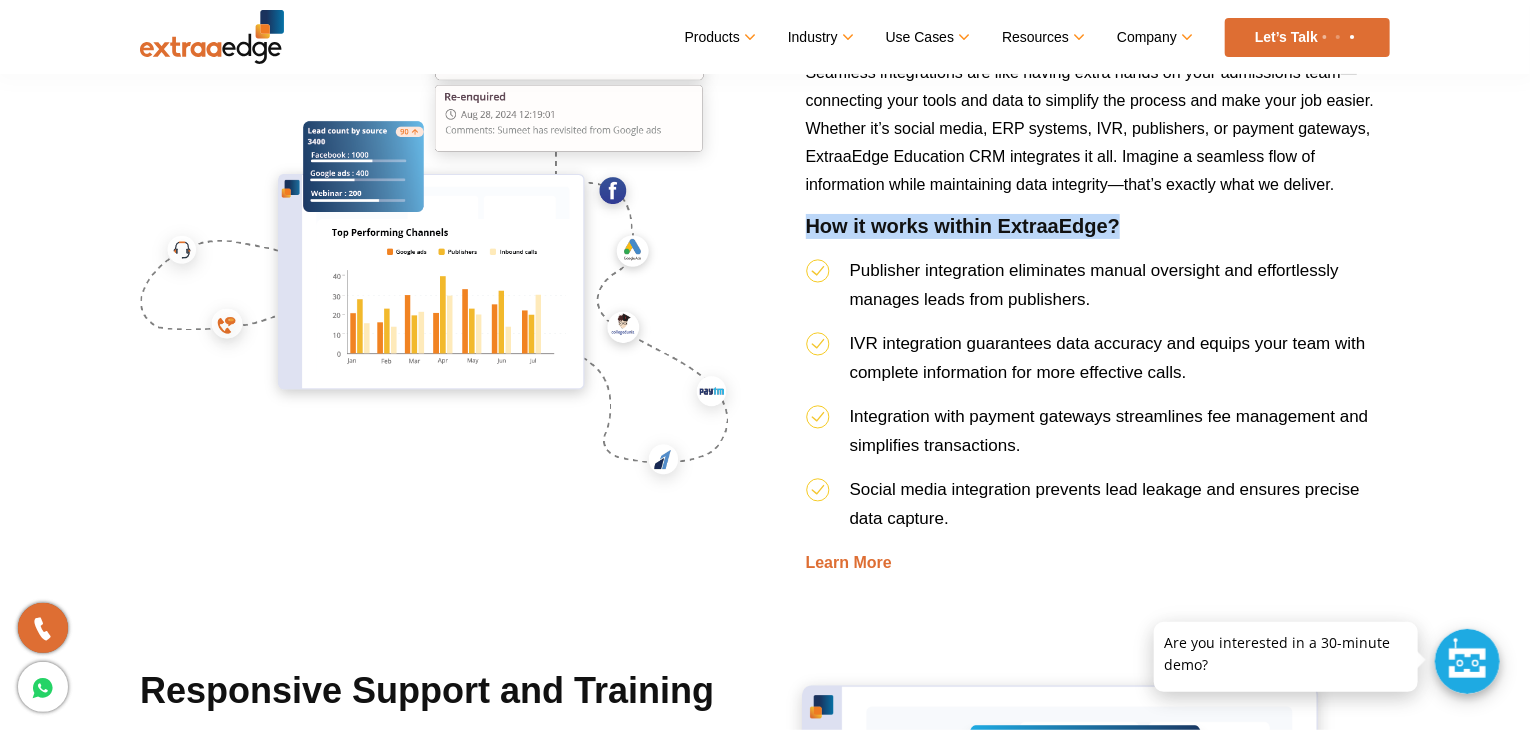 drag, startPoint x: 1252, startPoint y: 233, endPoint x: 1266, endPoint y: 229, distance: 14.56022 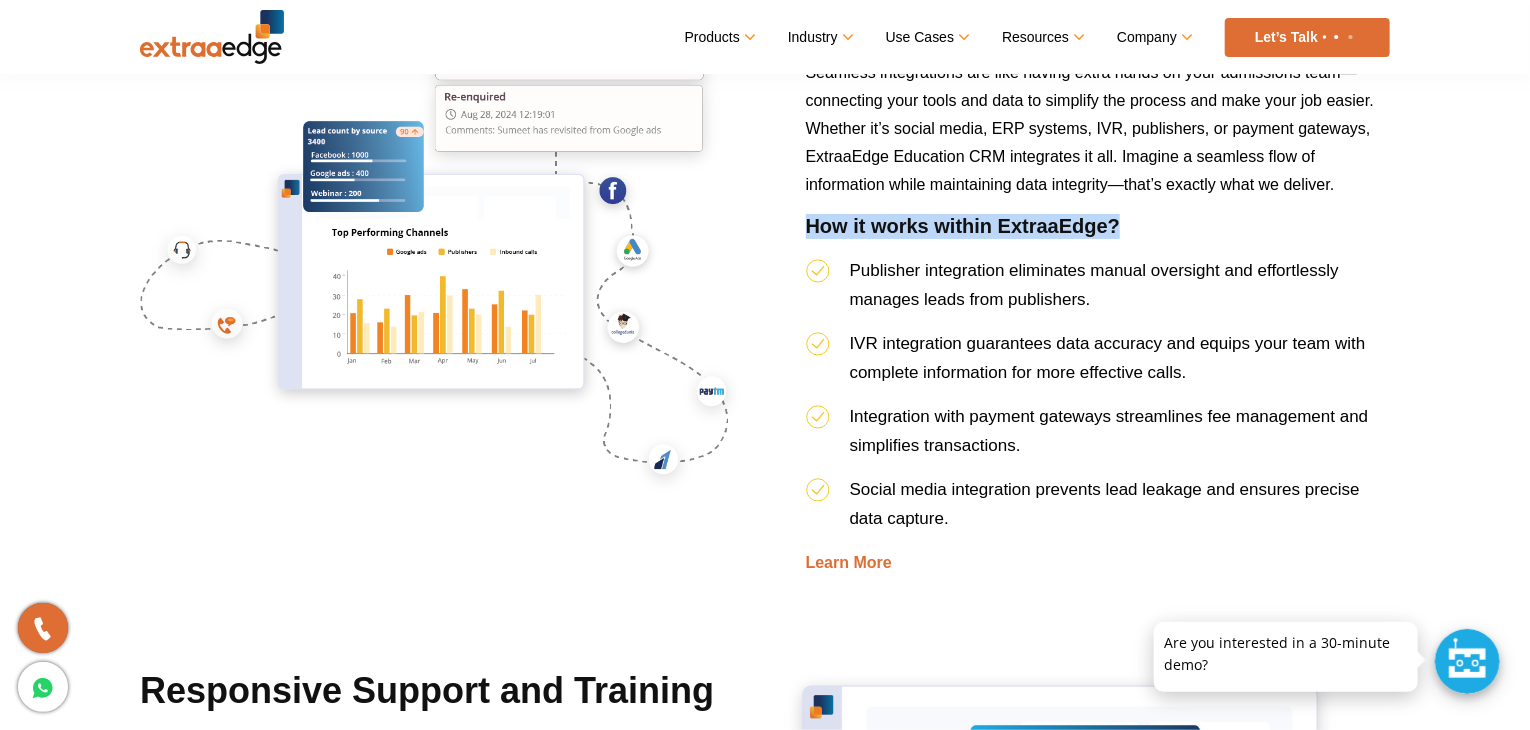 click on "How it works within ExtraaEdge?" at bounding box center [1098, 235] 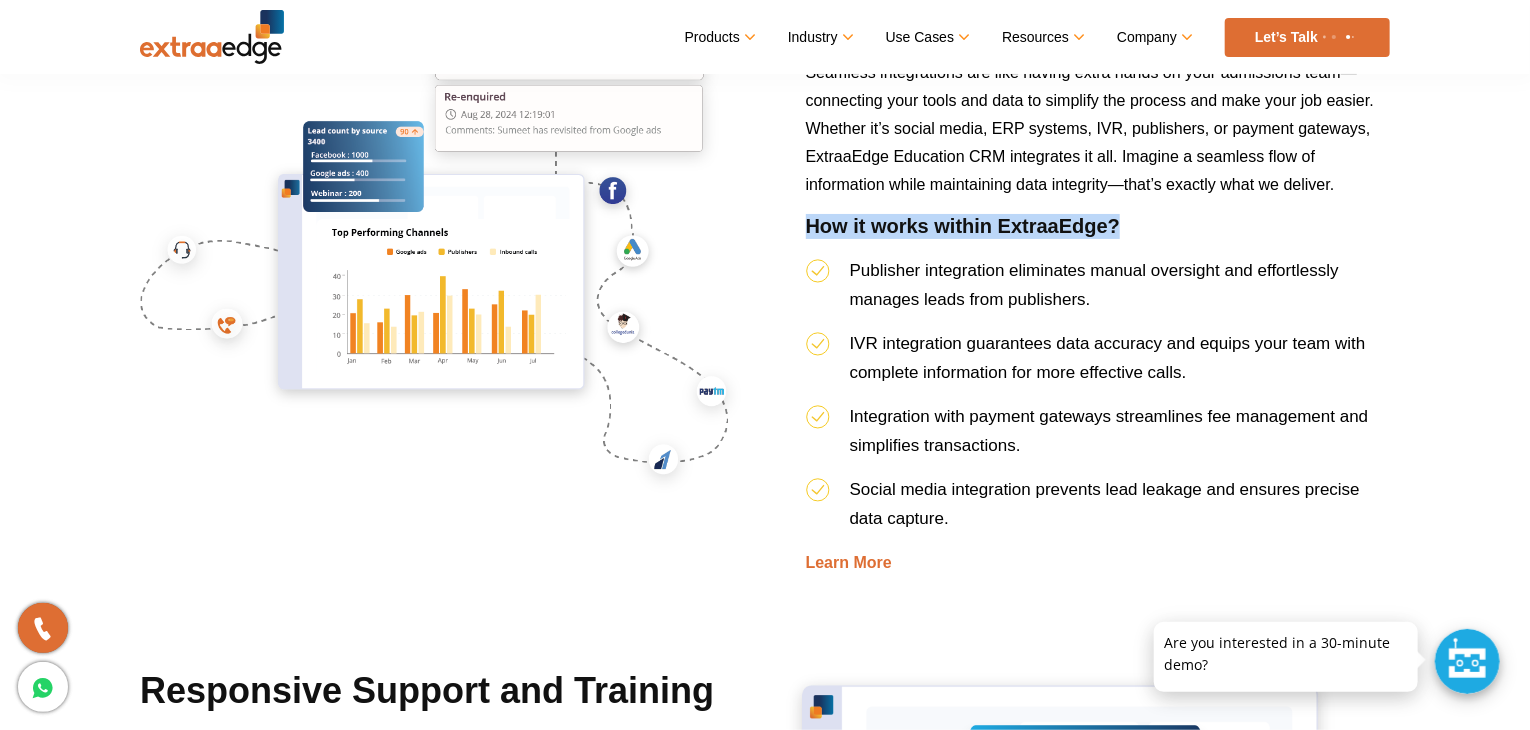click on "How it works within ExtraaEdge?" at bounding box center [1098, 235] 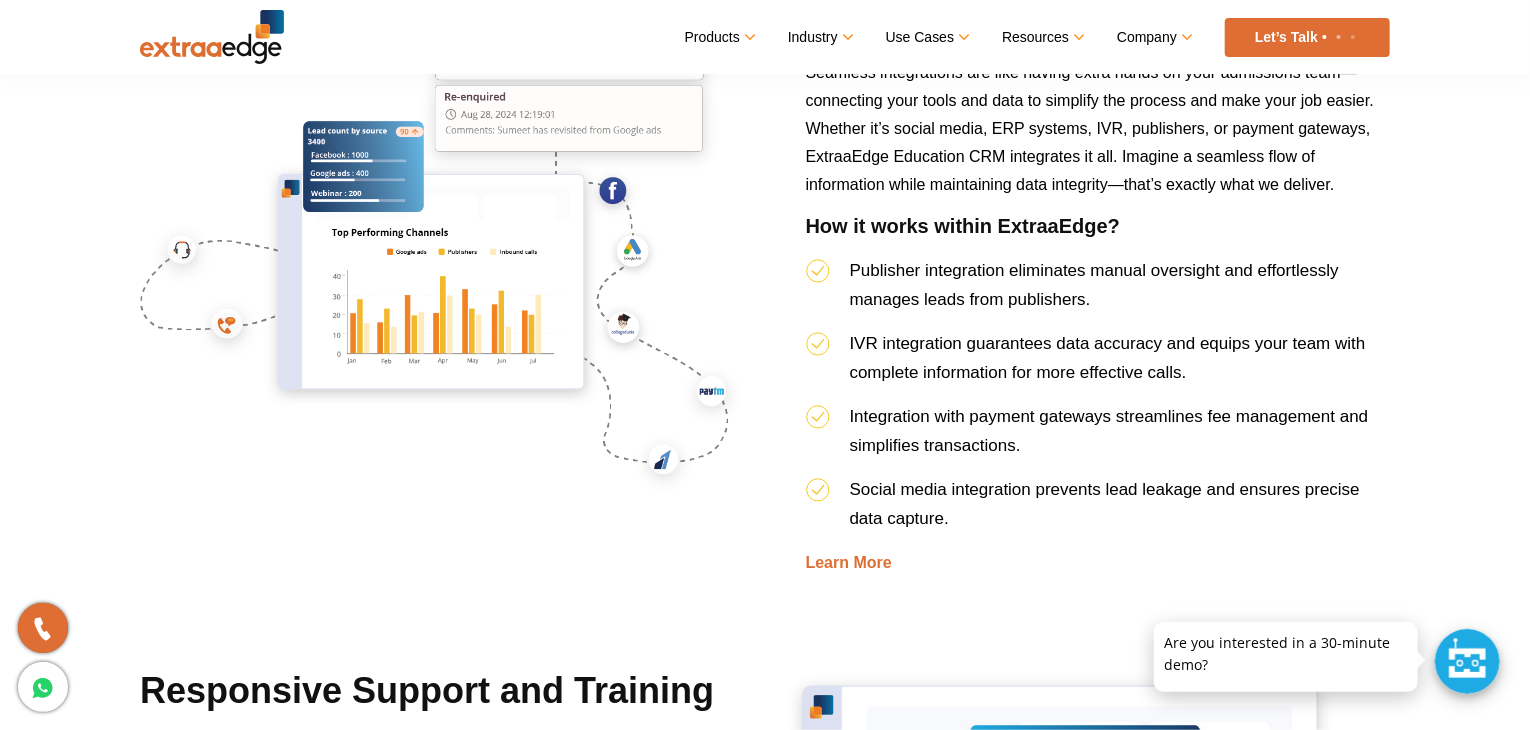 click on "How it works within ExtraaEdge?" at bounding box center (1098, 235) 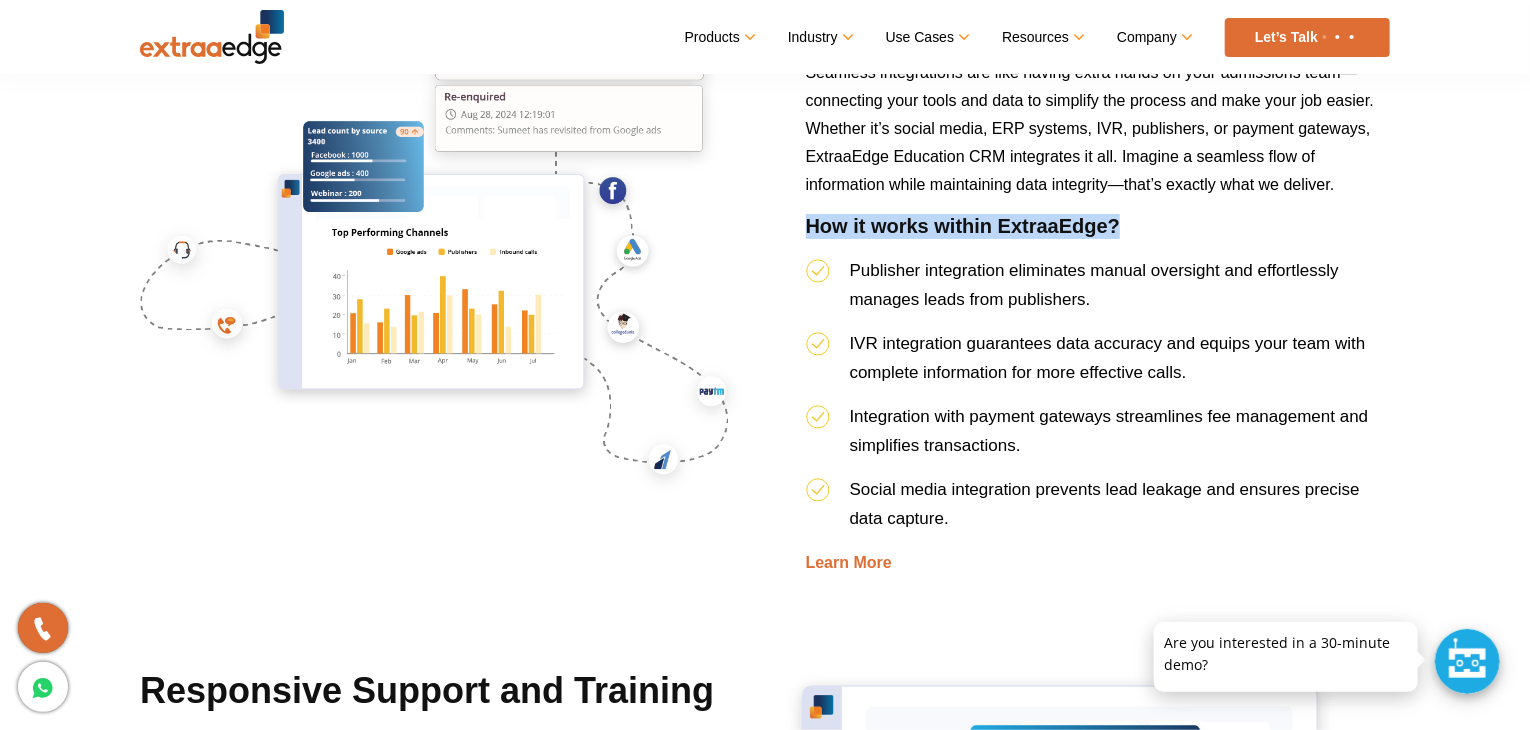 click on "How it works within ExtraaEdge?" at bounding box center (1098, 235) 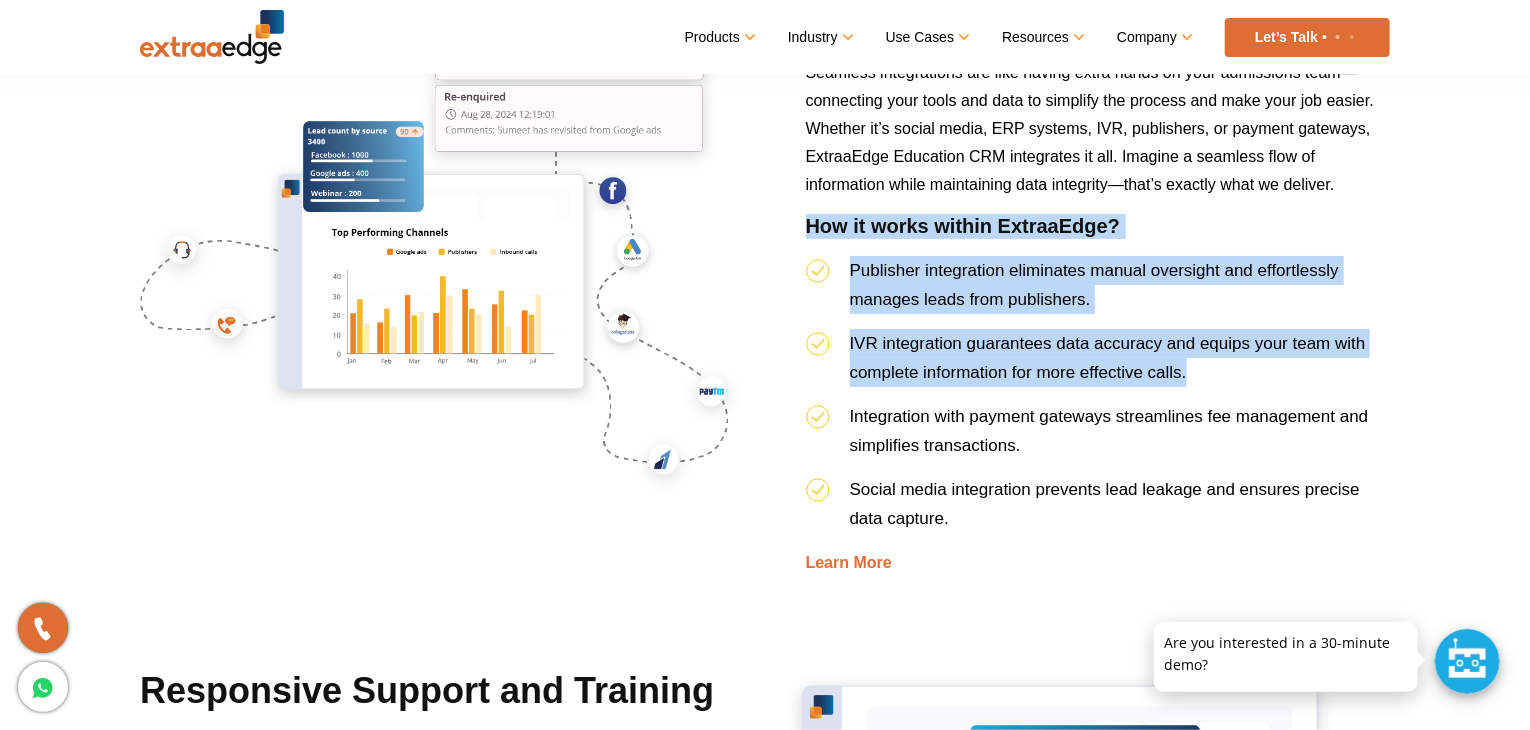 drag, startPoint x: 1266, startPoint y: 229, endPoint x: 1276, endPoint y: 344, distance: 115.43397 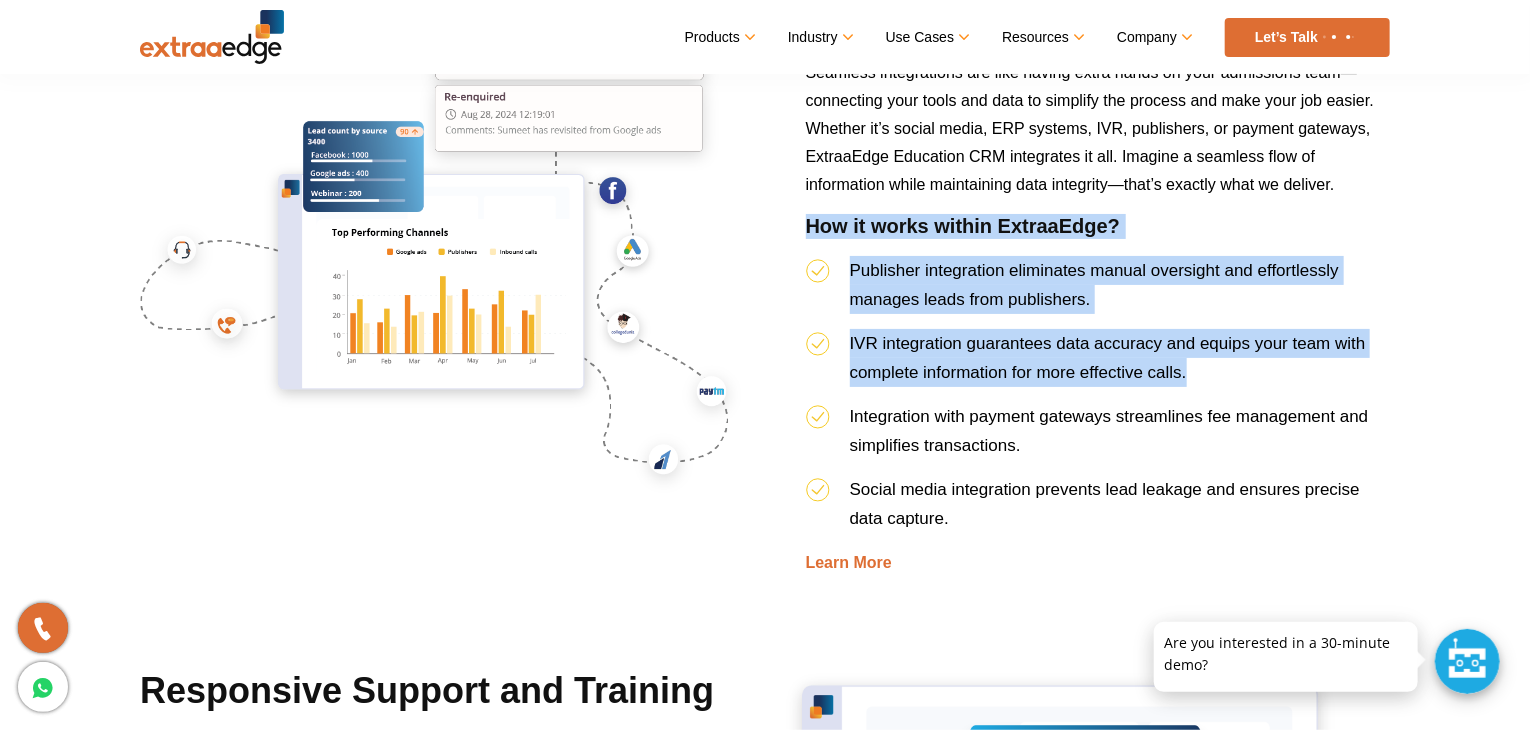 click on "Seamless Integrations
Seamless integrations are like having extra hands on your admissions team—connecting your tools and data to simplify the process and make your job easier. Whether it’s social media, ERP systems, IVR, publishers, or payment gateways, ExtraaEdge Education CRM integrates it all. Imagine a seamless flow of information while maintaining data integrity—that’s exactly what we deliver.
How it works within ExtraaEdge?
Publisher integration eliminates manual oversight and effortlessly manages leads from publishers.
IVR integration guarantees data accuracy and equips your team with complete information for more effective calls.
Integration with payment gateways streamlines fee management and simplifies transactions.
Social media integration prevents lead leakage and ensures precise data capture.
Learn More" at bounding box center (1098, 289) 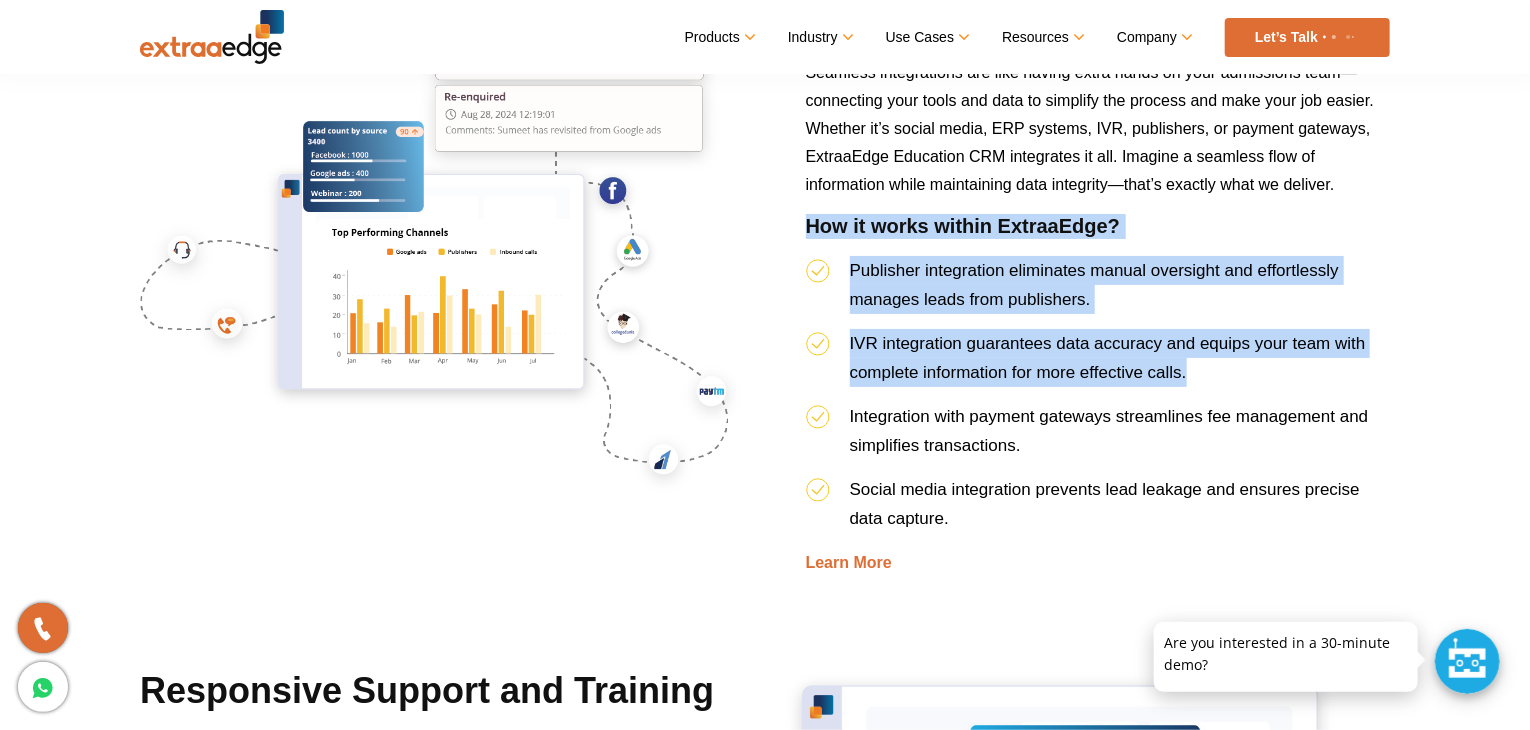 click on "IVR integration guarantees data accuracy and equips your team with complete information for more effective calls." at bounding box center [1108, 358] 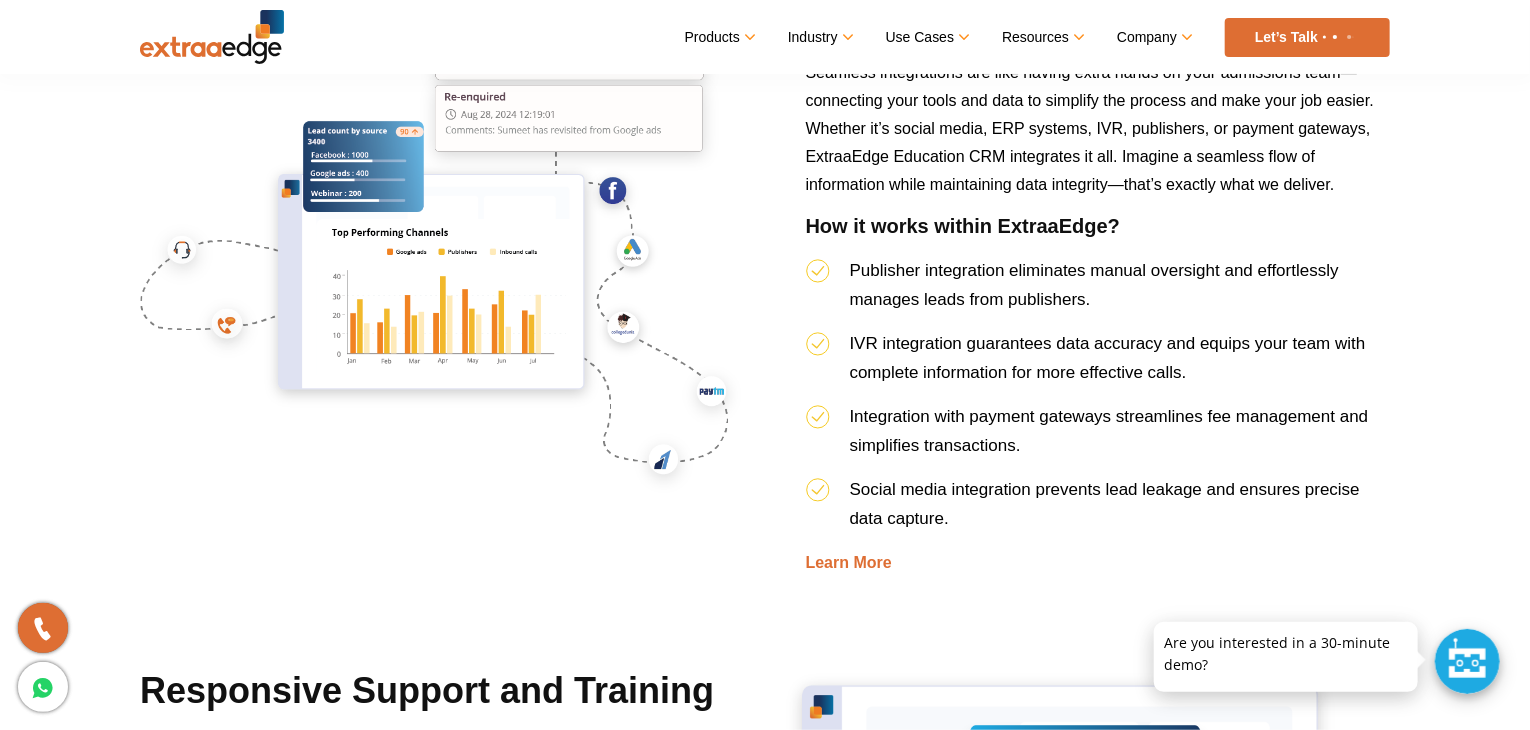 click on "Social media integration prevents lead leakage and ensures precise data capture." at bounding box center [1105, 504] 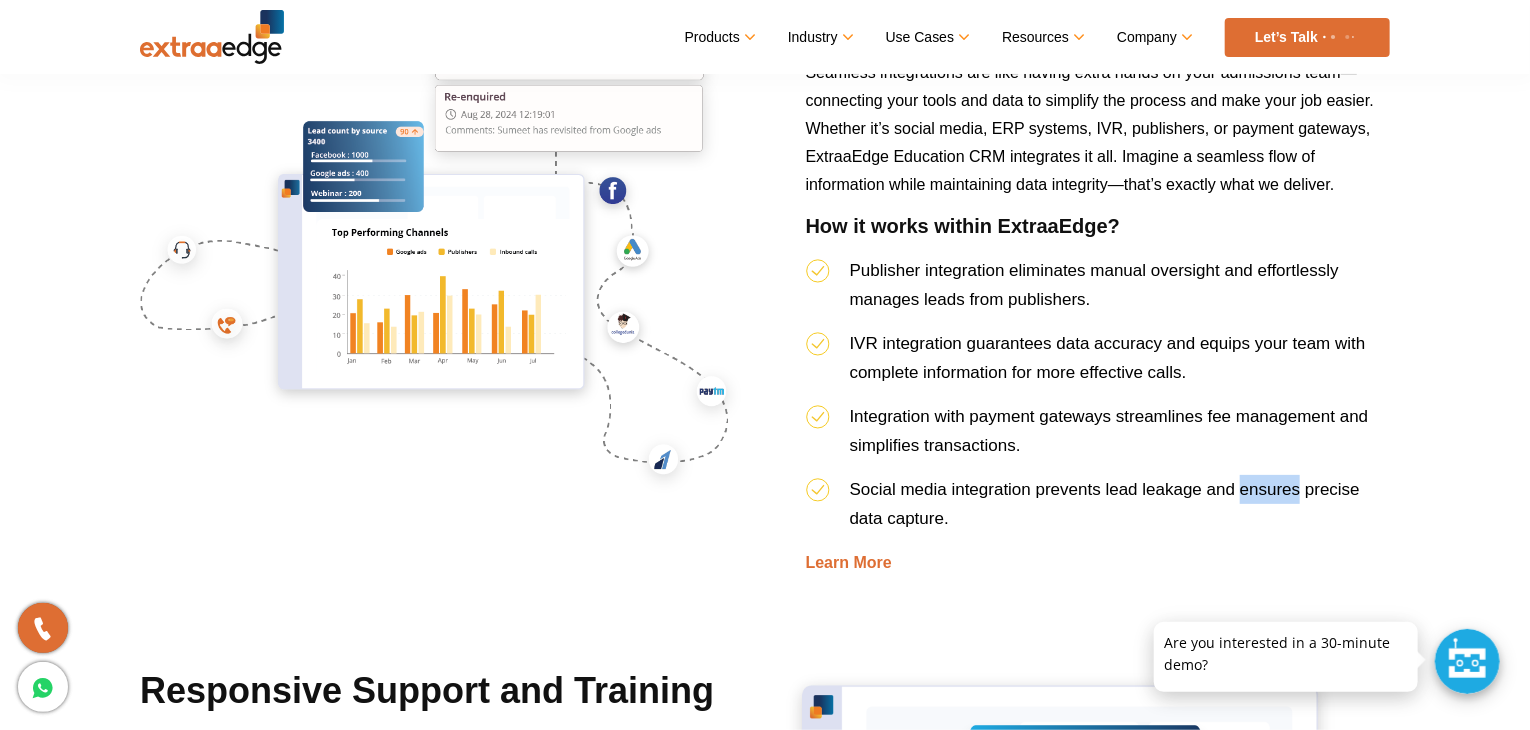 click on "Social media integration prevents lead leakage and ensures precise data capture." at bounding box center [1105, 504] 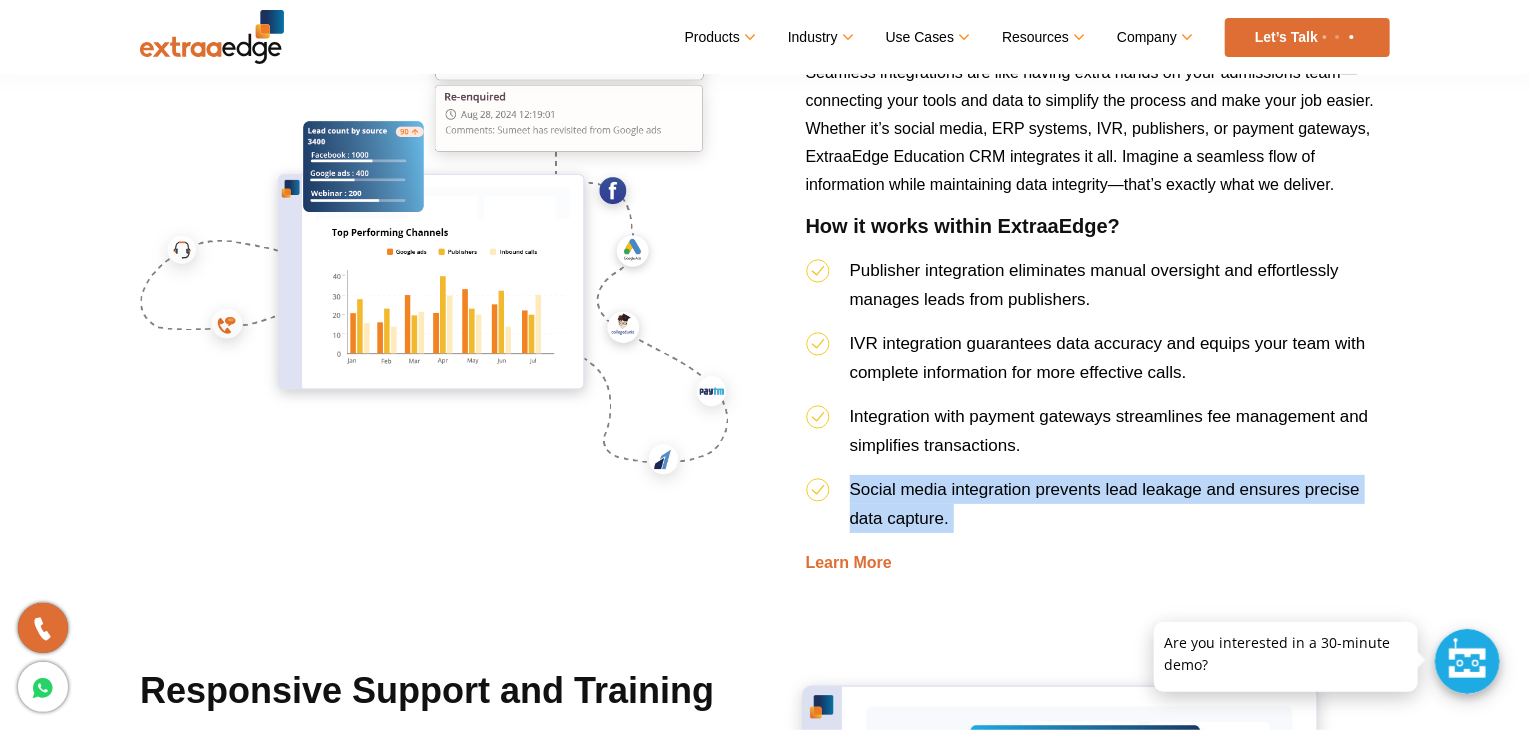 drag, startPoint x: 1280, startPoint y: 493, endPoint x: 1345, endPoint y: 517, distance: 69.289246 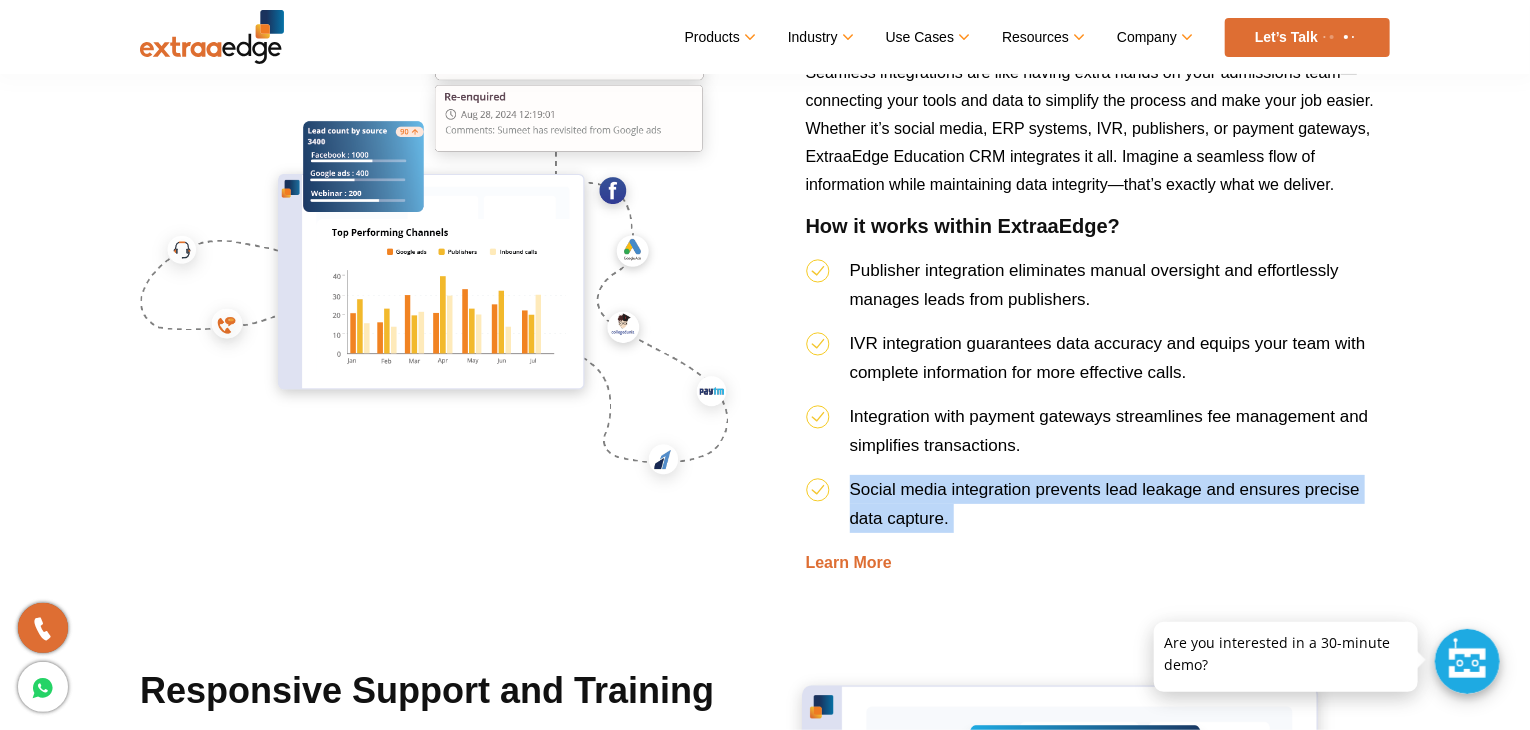 click on "Social media integration prevents lead leakage and ensures precise data capture." at bounding box center (1098, 511) 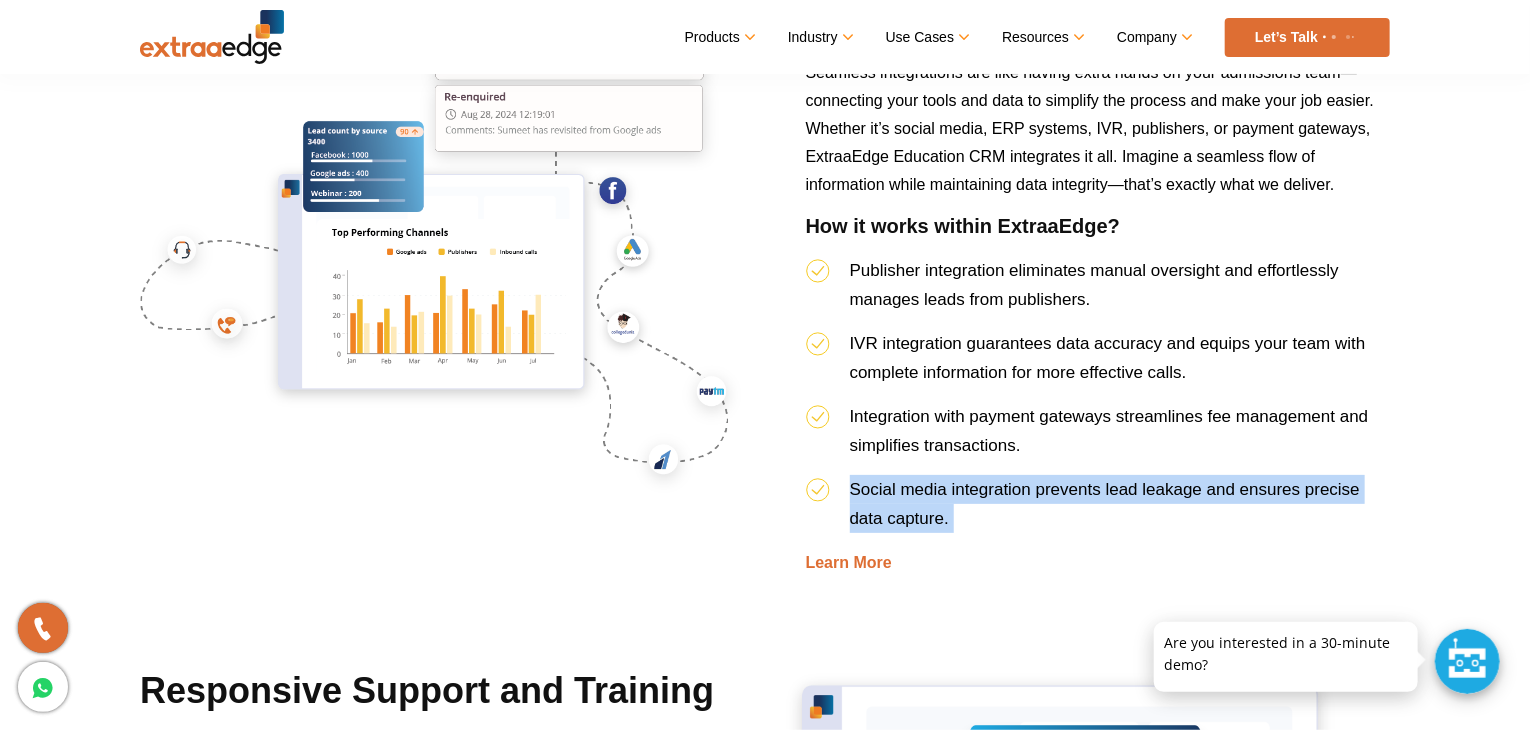 click on "Social media integration prevents lead leakage and ensures precise data capture." at bounding box center (1098, 511) 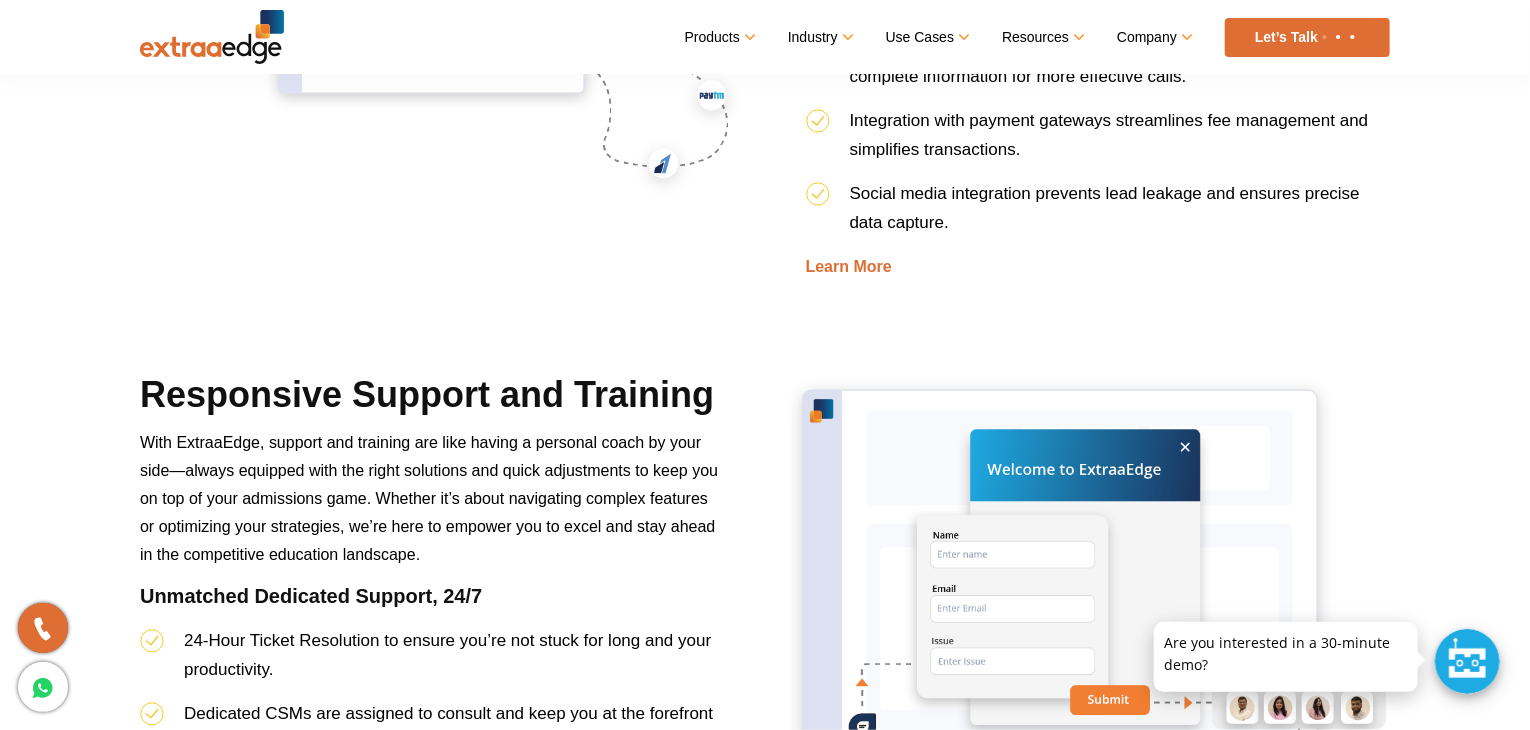 scroll, scrollTop: 5756, scrollLeft: 0, axis: vertical 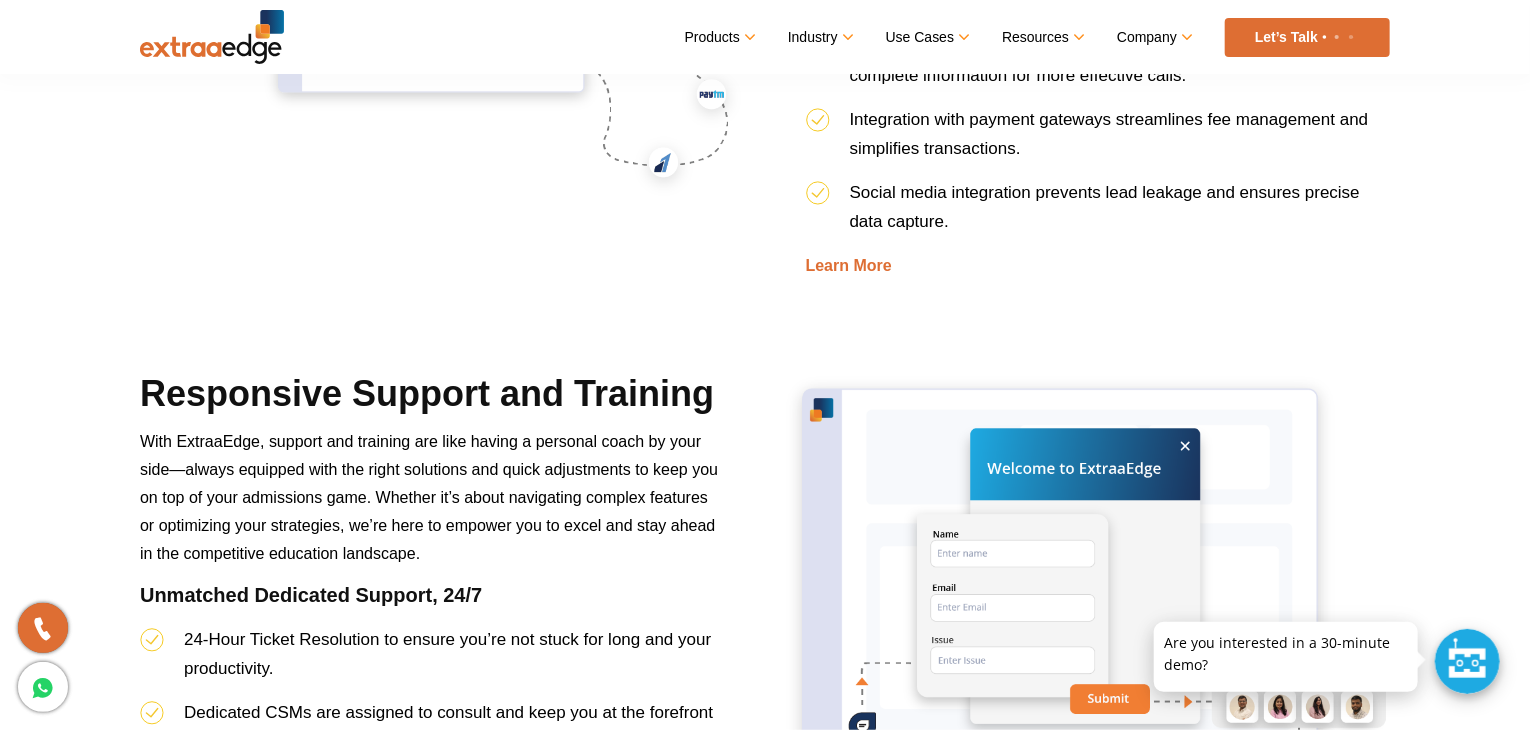 click on "Social media integration prevents lead leakage and ensures precise data capture." at bounding box center [1098, 214] 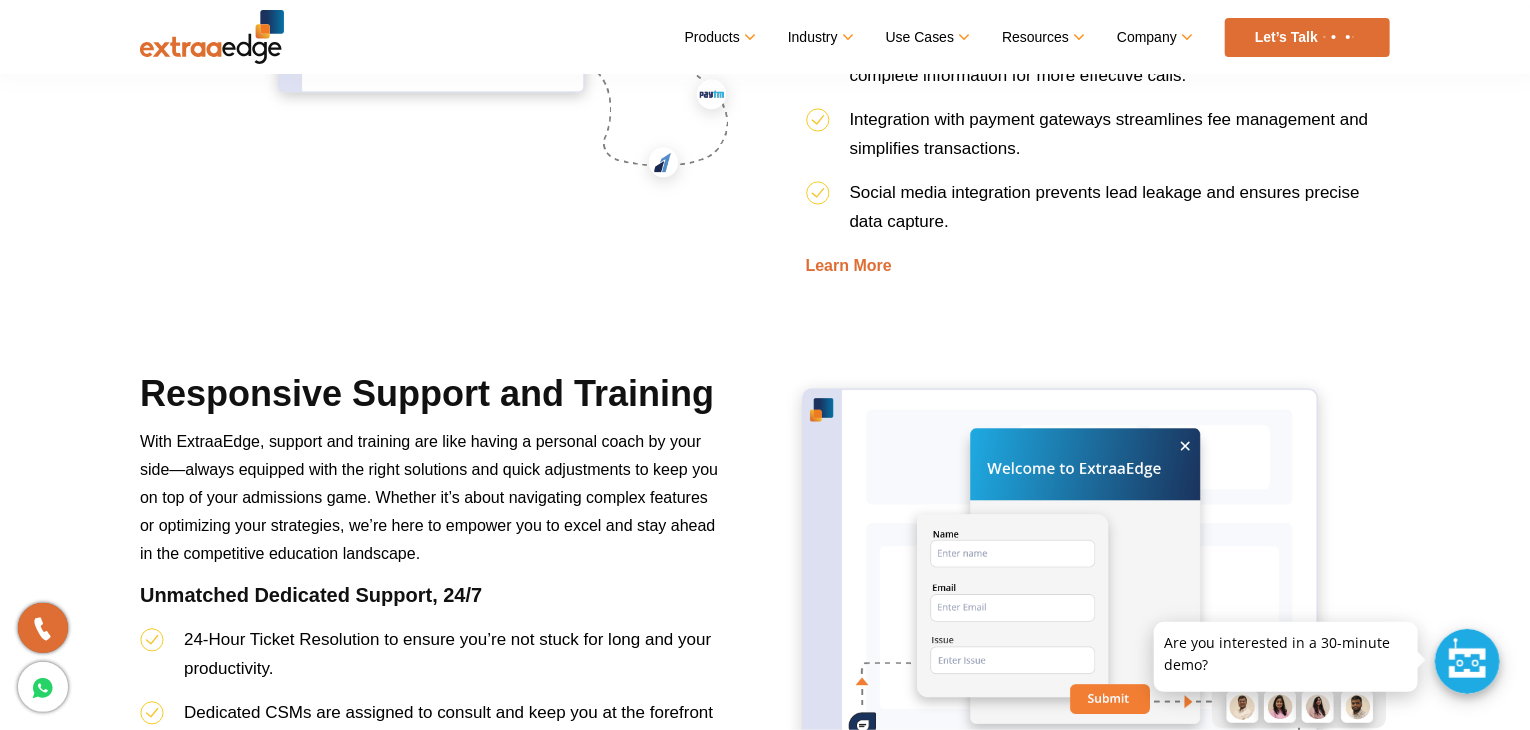 click on "Social media integration prevents lead leakage and ensures precise data capture." at bounding box center [1098, 214] 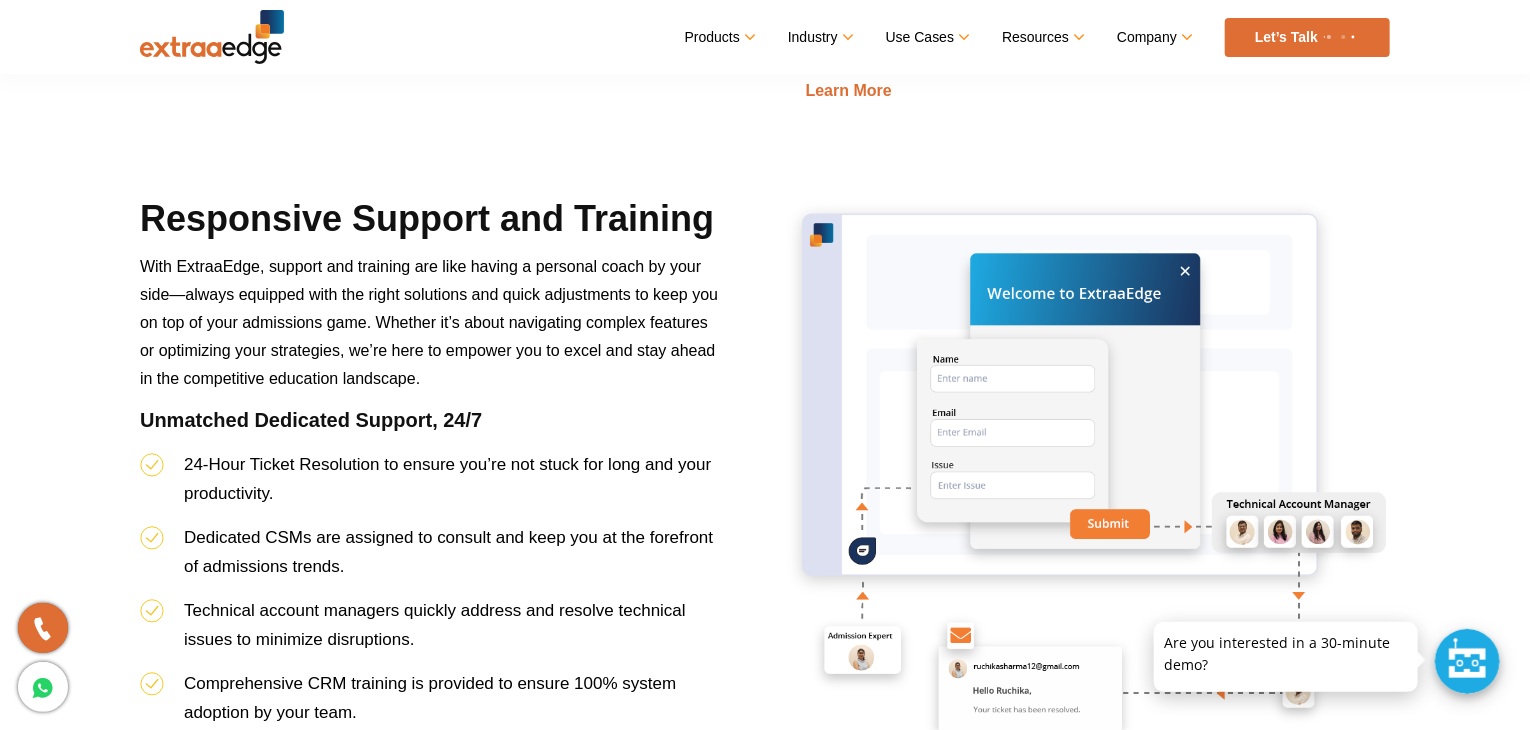 scroll, scrollTop: 5950, scrollLeft: 0, axis: vertical 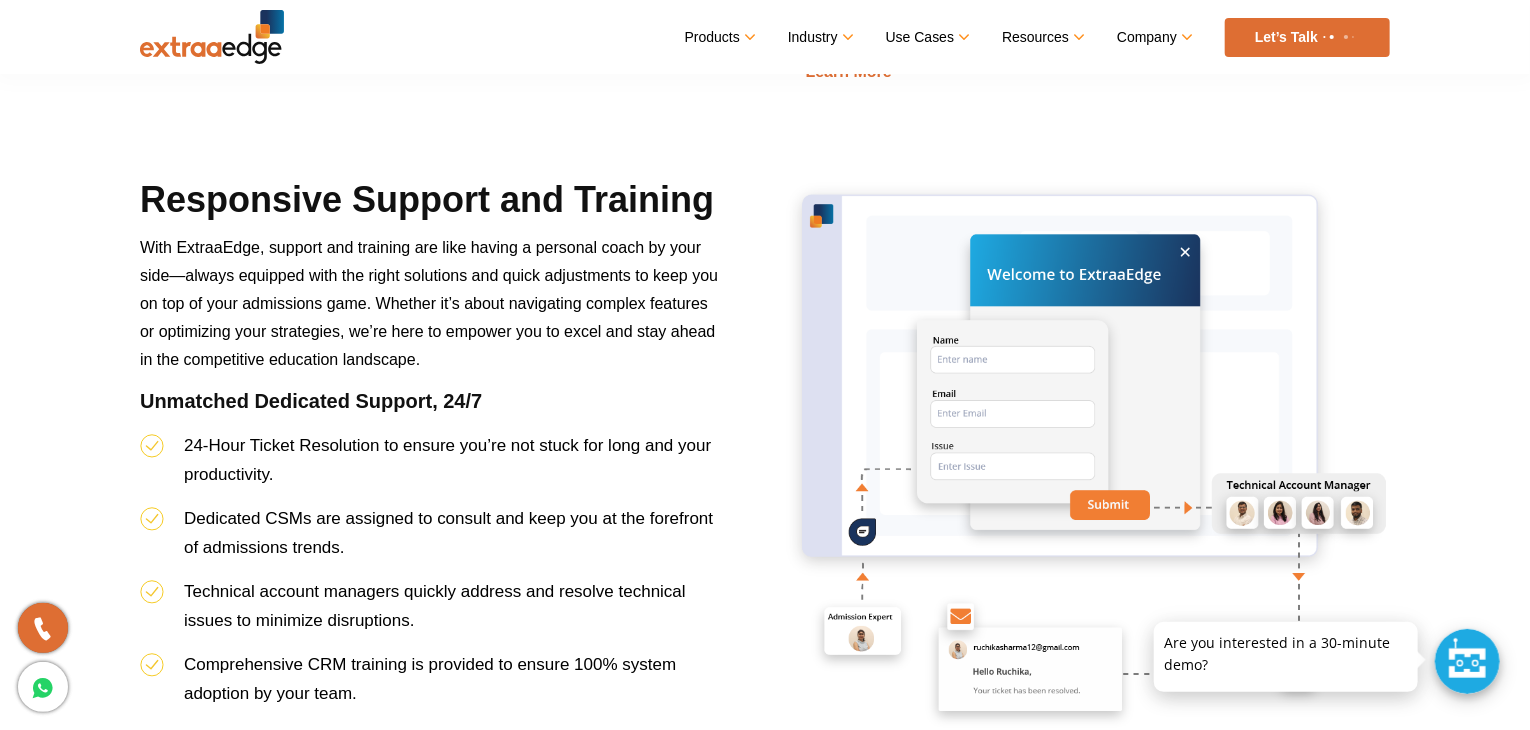 click on "With ExtraaEdge, support and training are like having a personal coach by your side—always equipped with the right solutions and quick adjustments to keep you on top of your admissions game. Whether it’s about navigating complex features or optimizing your strategies, we’re here to empower you to excel and stay ahead in the competitive education landscape." at bounding box center [432, 311] 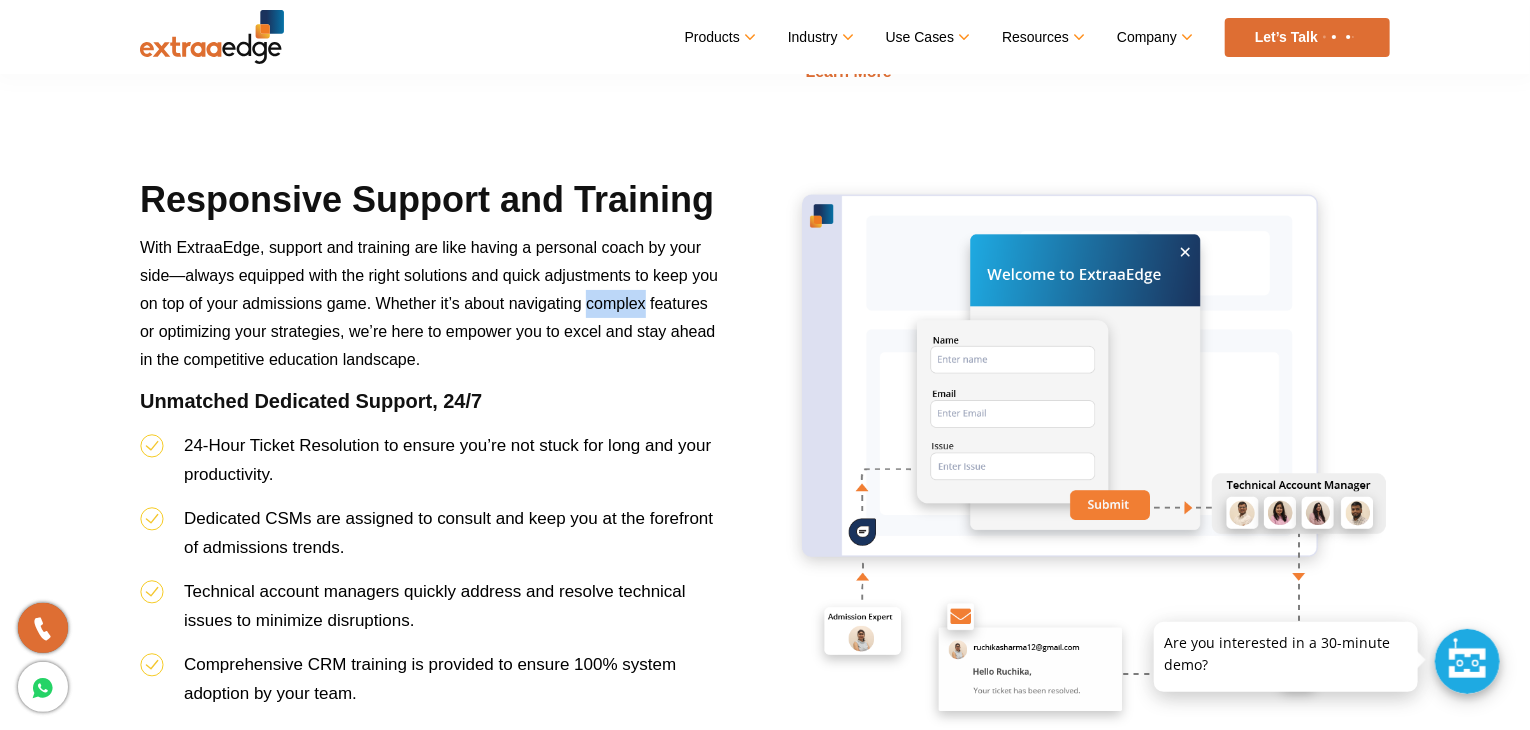click on "With ExtraaEdge, support and training are like having a personal coach by your side—always equipped with the right solutions and quick adjustments to keep you on top of your admissions game. Whether it’s about navigating complex features or optimizing your strategies, we’re here to empower you to excel and stay ahead in the competitive education landscape." at bounding box center [432, 311] 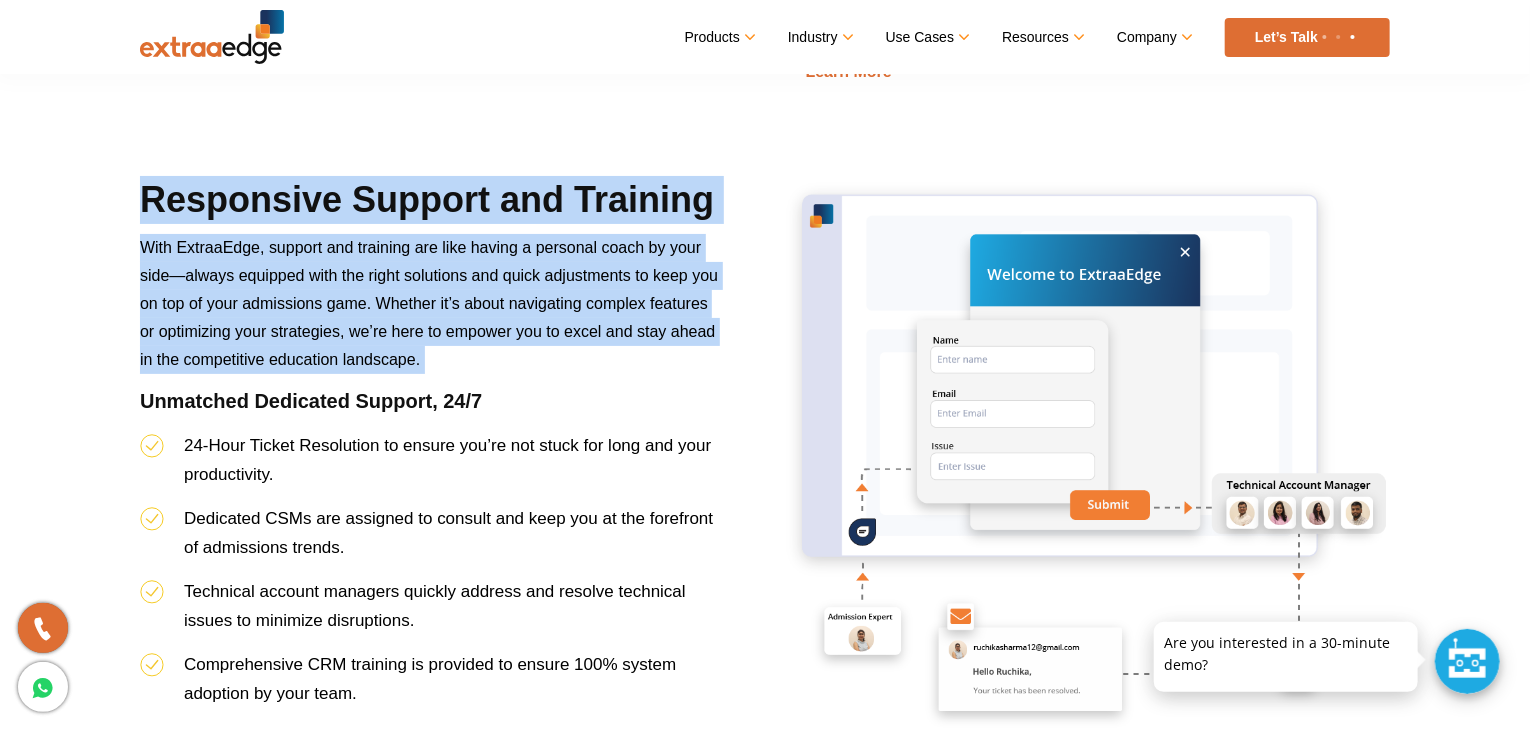 drag, startPoint x: 628, startPoint y: 317, endPoint x: 646, endPoint y: 210, distance: 108.503456 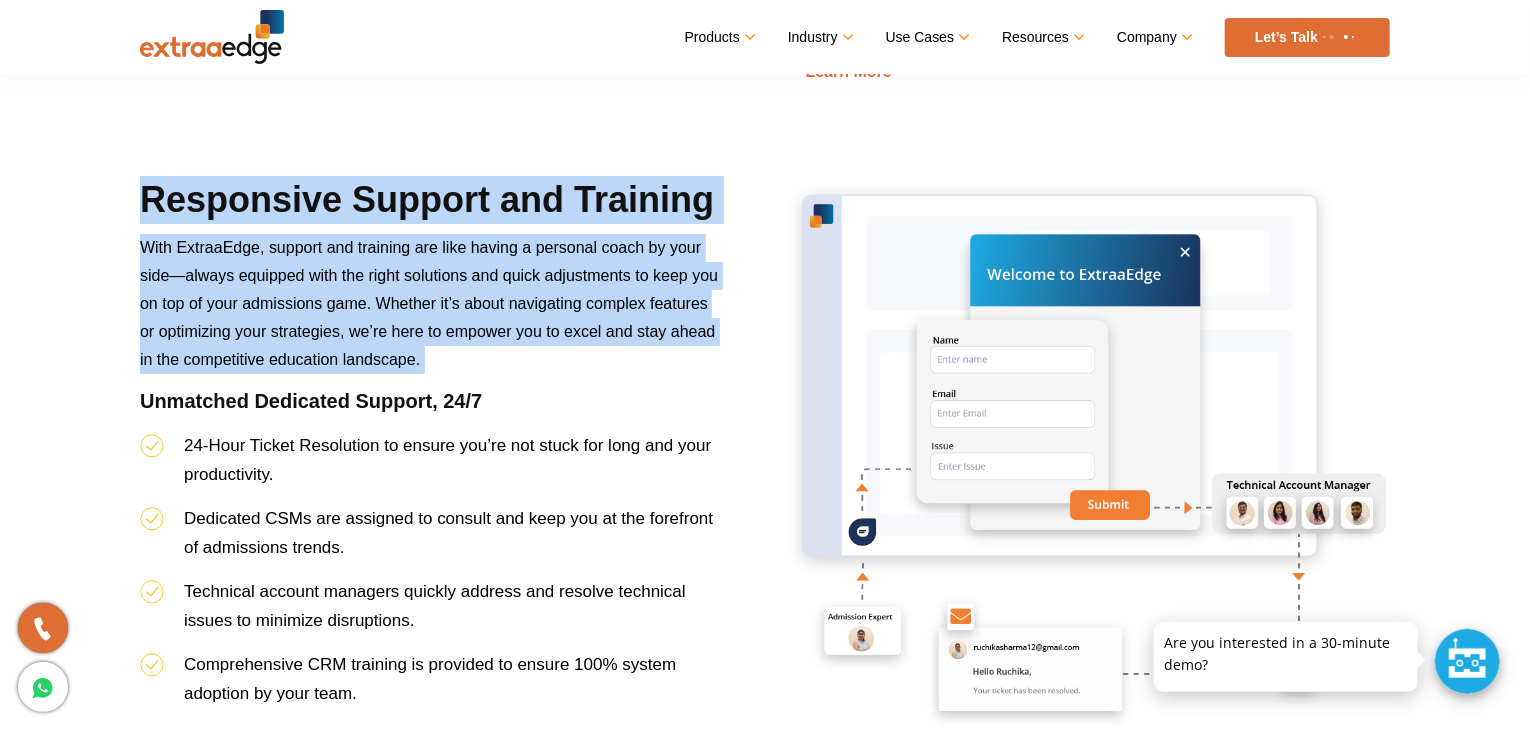 click on "Responsive Support and Training
With ExtraaEdge, support and training are like having a personal coach by your side—always equipped with the right solutions and quick adjustments to keep you on top of your admissions game. Whether it’s about navigating complex features or optimizing your strategies, we’re here to empower you to excel and stay ahead in the competitive education landscape.
Unmatched Dedicated Support, 24/7
24-Hour Ticket Resolution to ensure you’re not stuck for long and your productivity.
Dedicated CSMs are assigned to consult and keep you at the forefront of admissions trends.
Technical account managers quickly address and resolve technical issues to minimize disruptions.
Comprehensive CRM training is provided to ensure 100% system adoption by your team.
Explore Support & Training" at bounding box center (432, 464) 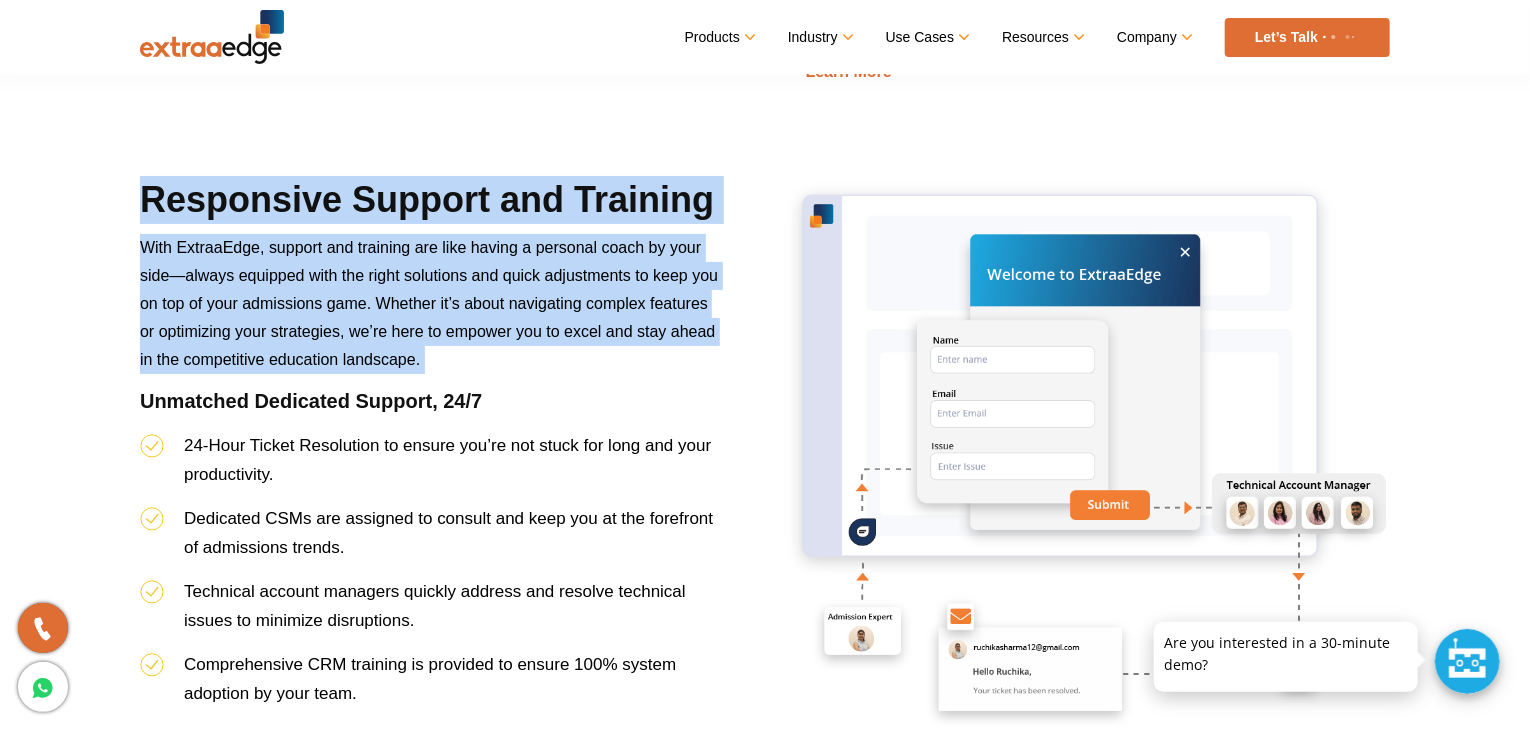 click on "Responsive Support and Training" at bounding box center [432, 205] 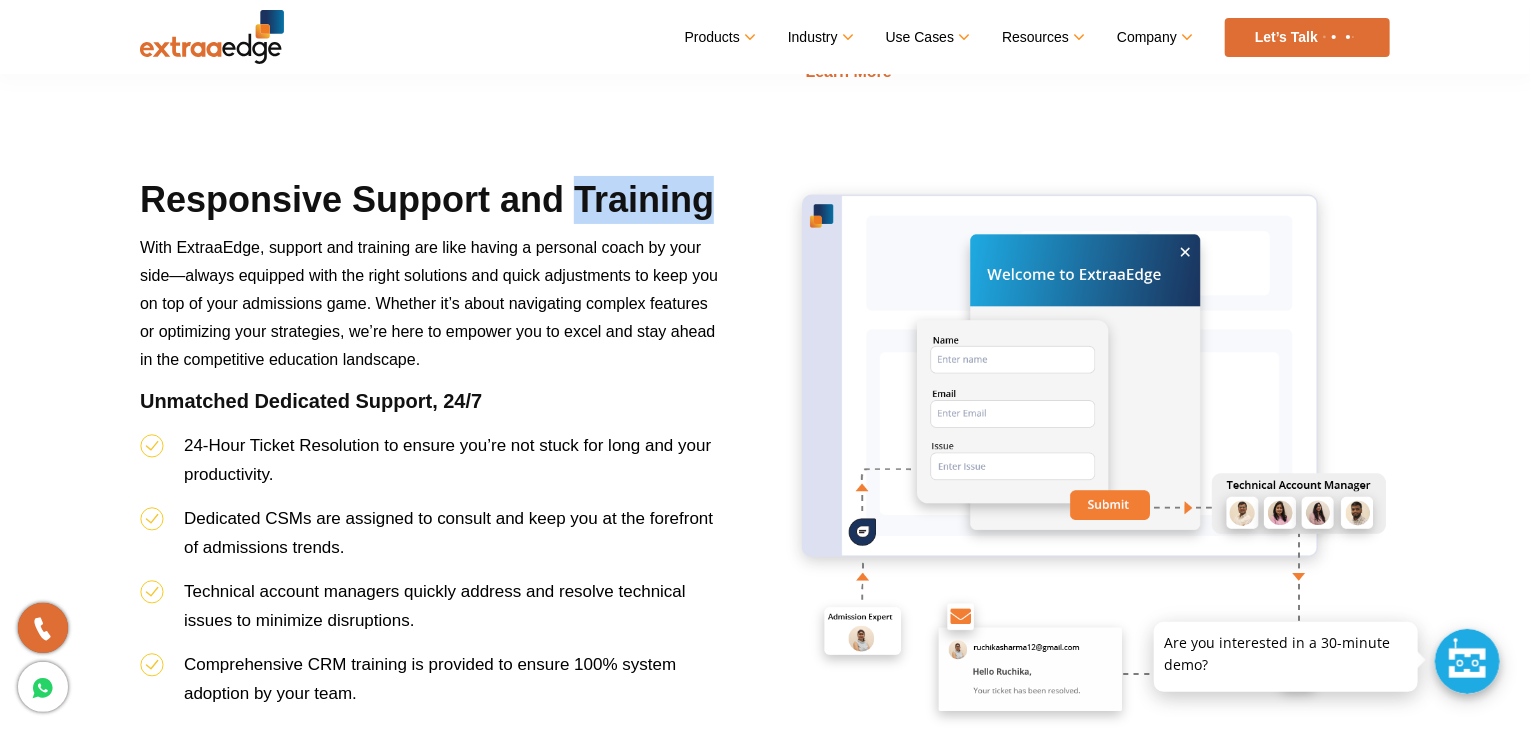 click on "Responsive Support and Training" at bounding box center [432, 205] 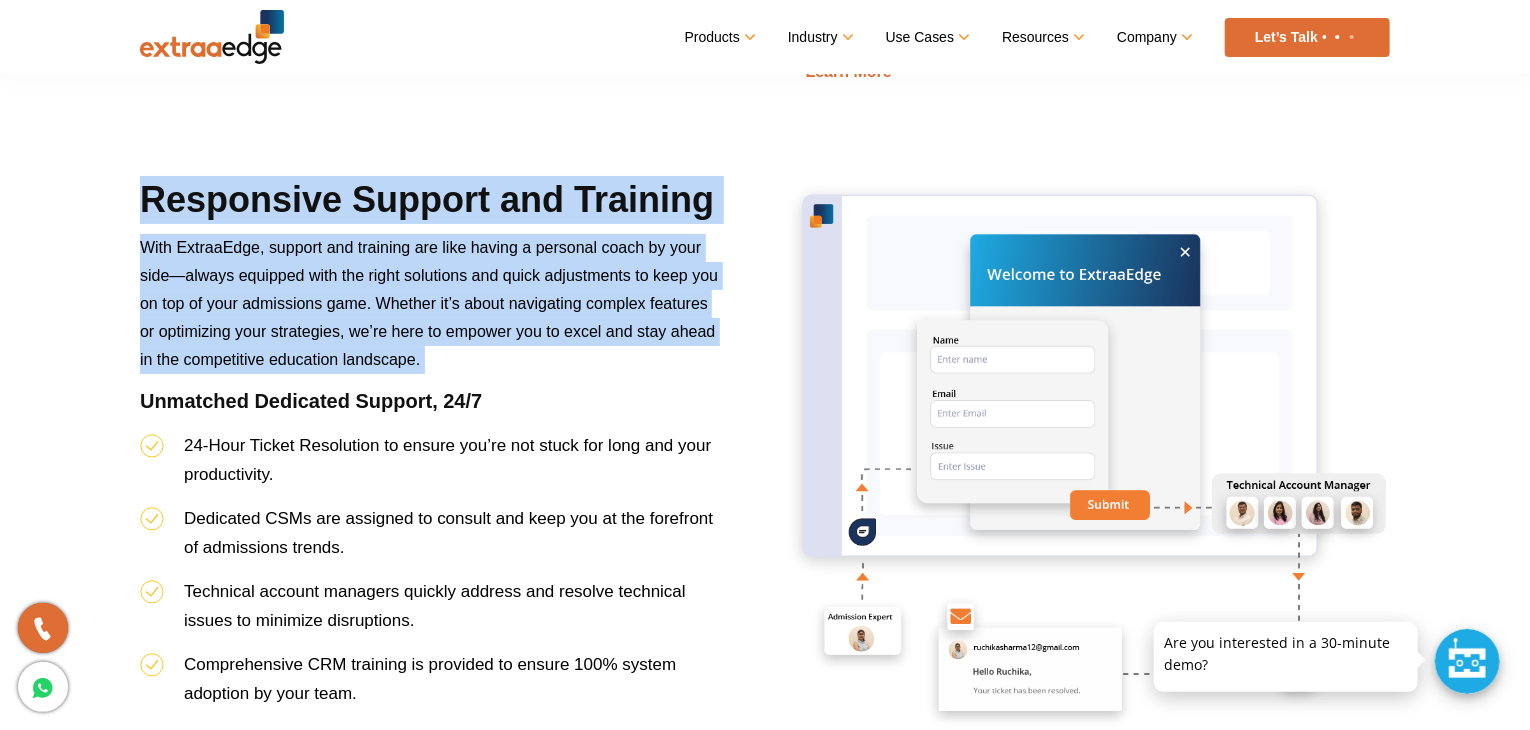 drag, startPoint x: 646, startPoint y: 210, endPoint x: 673, endPoint y: 308, distance: 101.65137 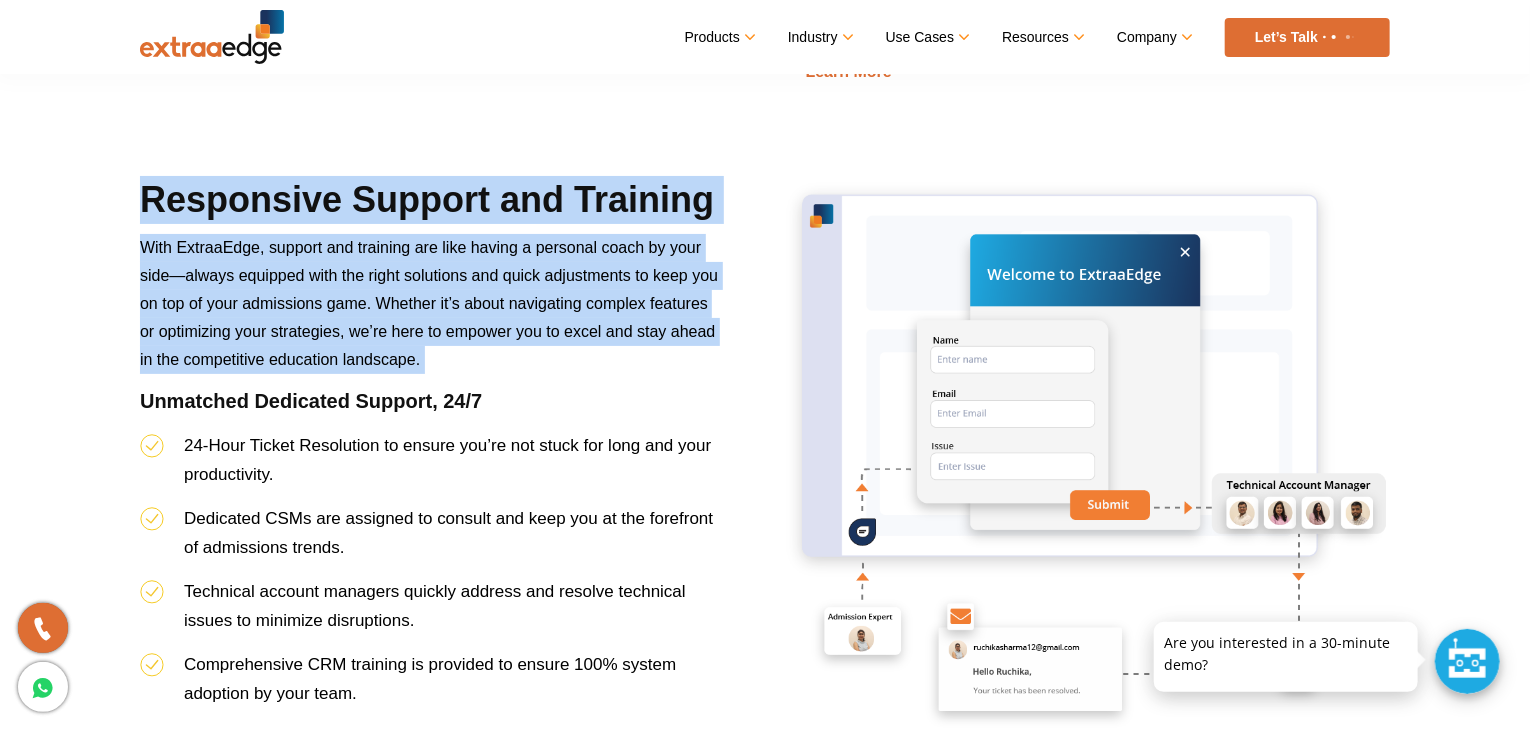 click on "Responsive Support and Training
With ExtraaEdge, support and training are like having a personal coach by your side—always equipped with the right solutions and quick adjustments to keep you on top of your admissions game. Whether it’s about navigating complex features or optimizing your strategies, we’re here to empower you to excel and stay ahead in the competitive education landscape.
Unmatched Dedicated Support, 24/7
24-Hour Ticket Resolution to ensure you’re not stuck for long and your productivity.
Dedicated CSMs are assigned to consult and keep you at the forefront of admissions trends.
Technical account managers quickly address and resolve technical issues to minimize disruptions.
Comprehensive CRM training is provided to ensure 100% system adoption by your team.
Explore Support & Training" at bounding box center (432, 464) 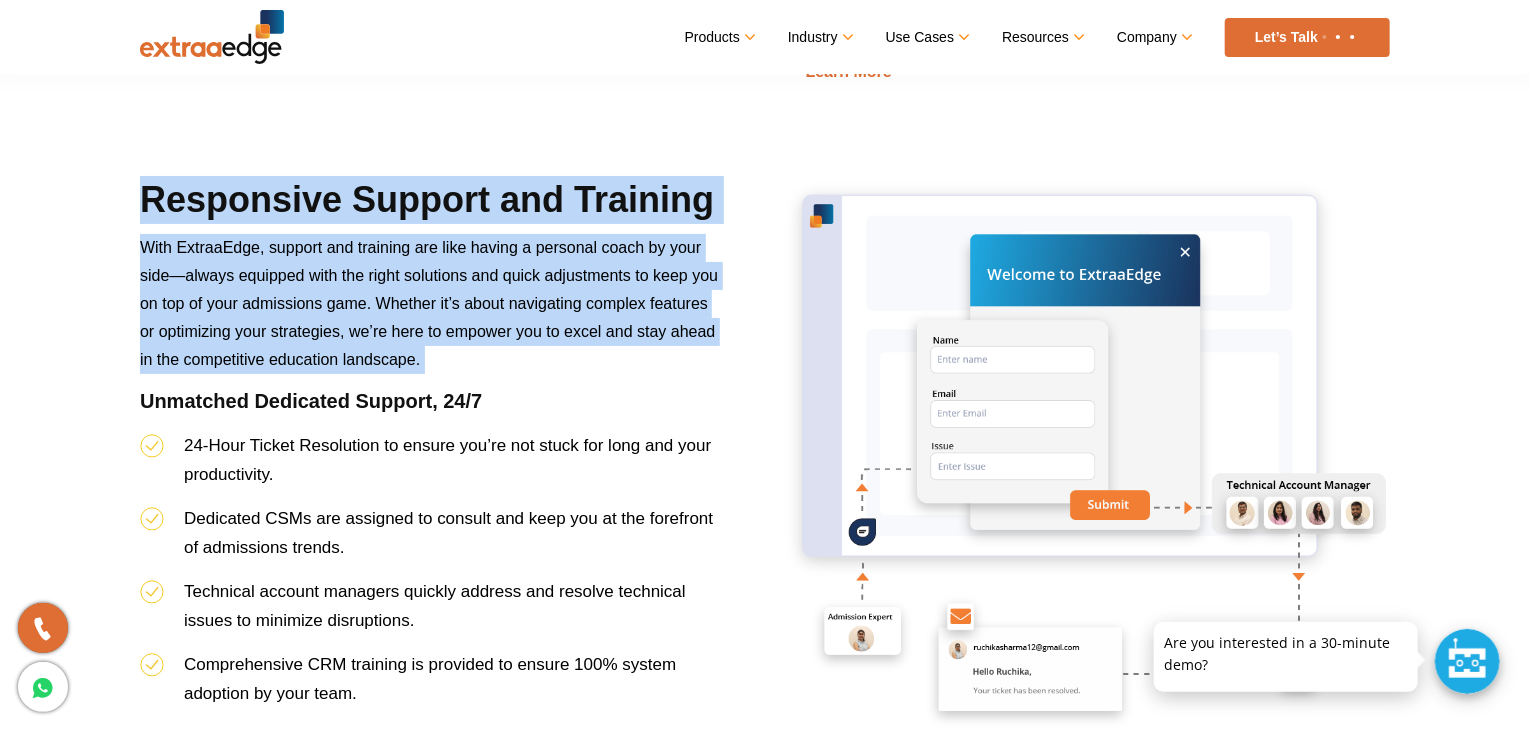click on "With ExtraaEdge, support and training are like having a personal coach by your side—always equipped with the right solutions and quick adjustments to keep you on top of your admissions game. Whether it’s about navigating complex features or optimizing your strategies, we’re here to empower you to excel and stay ahead in the competitive education landscape." at bounding box center (429, 303) 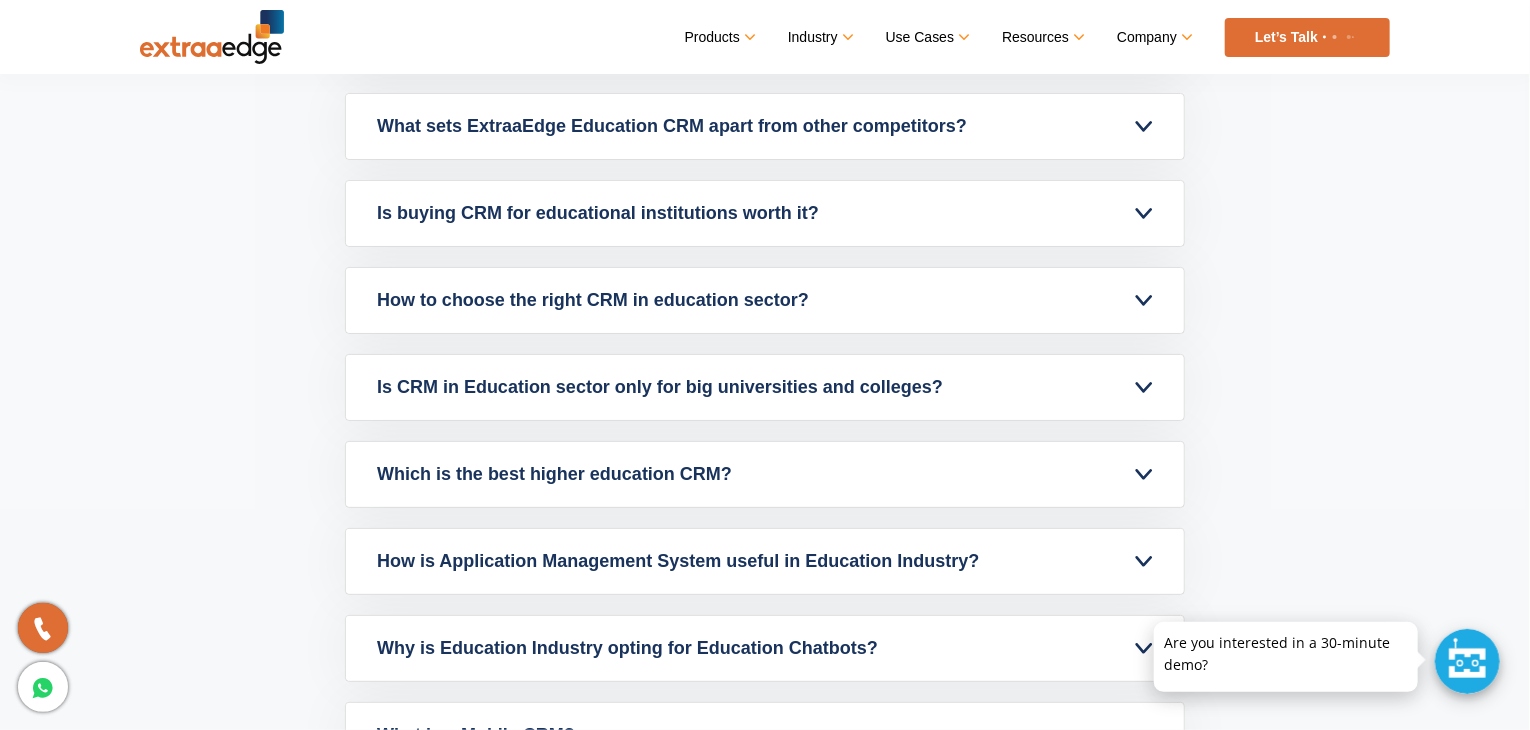 scroll, scrollTop: 8195, scrollLeft: 0, axis: vertical 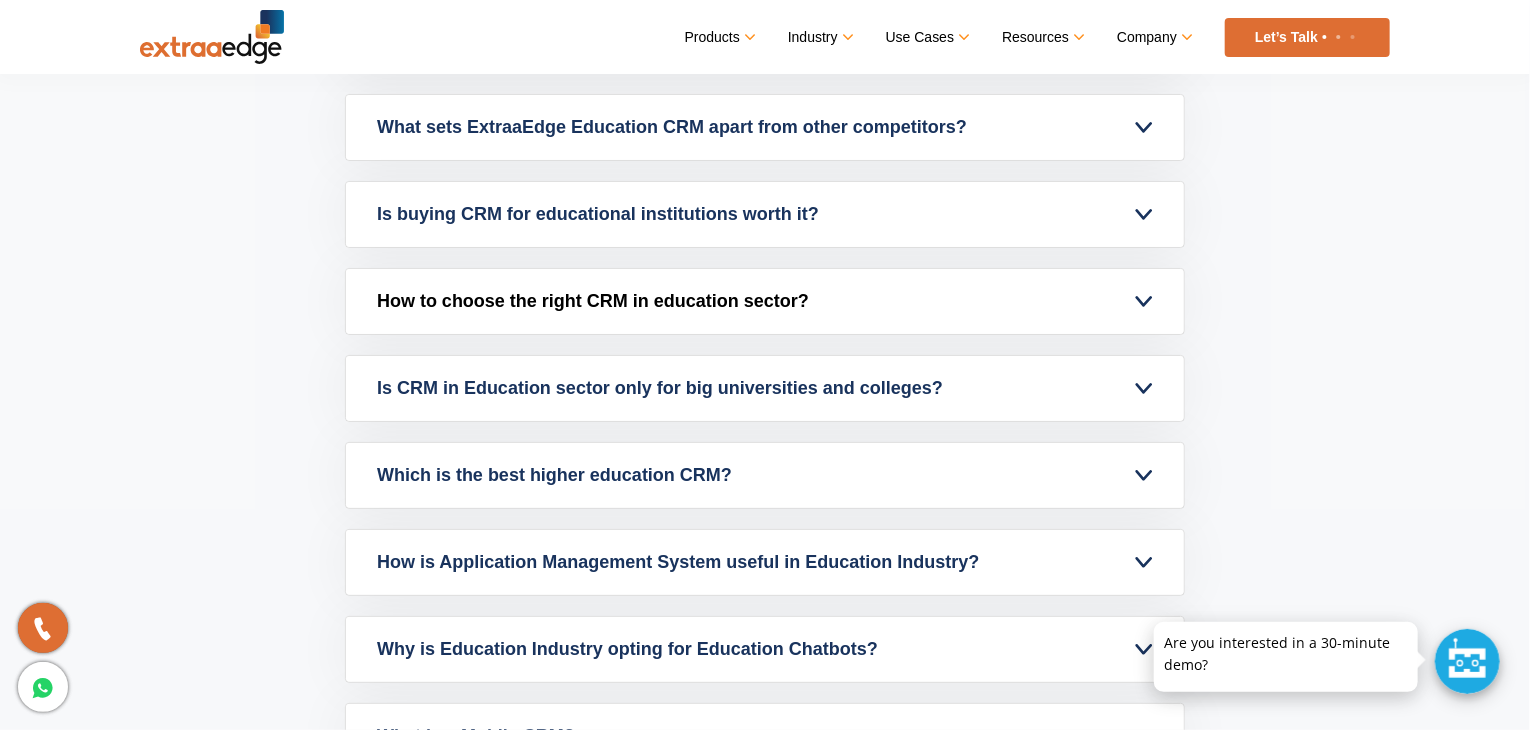 click on "How to choose the right CRM in education sector?" at bounding box center [765, 301] 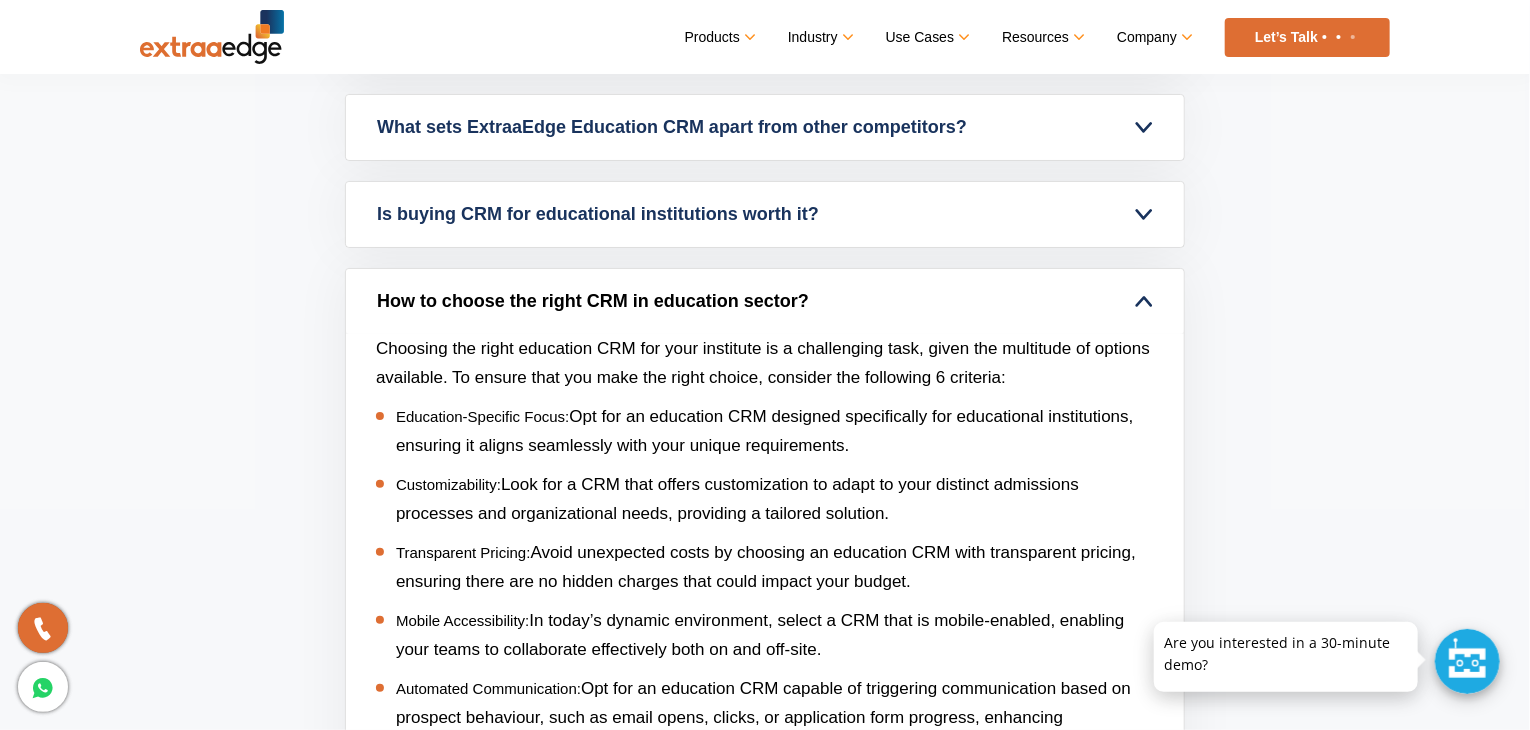 click on "How to choose the right CRM in education sector?" at bounding box center (765, 301) 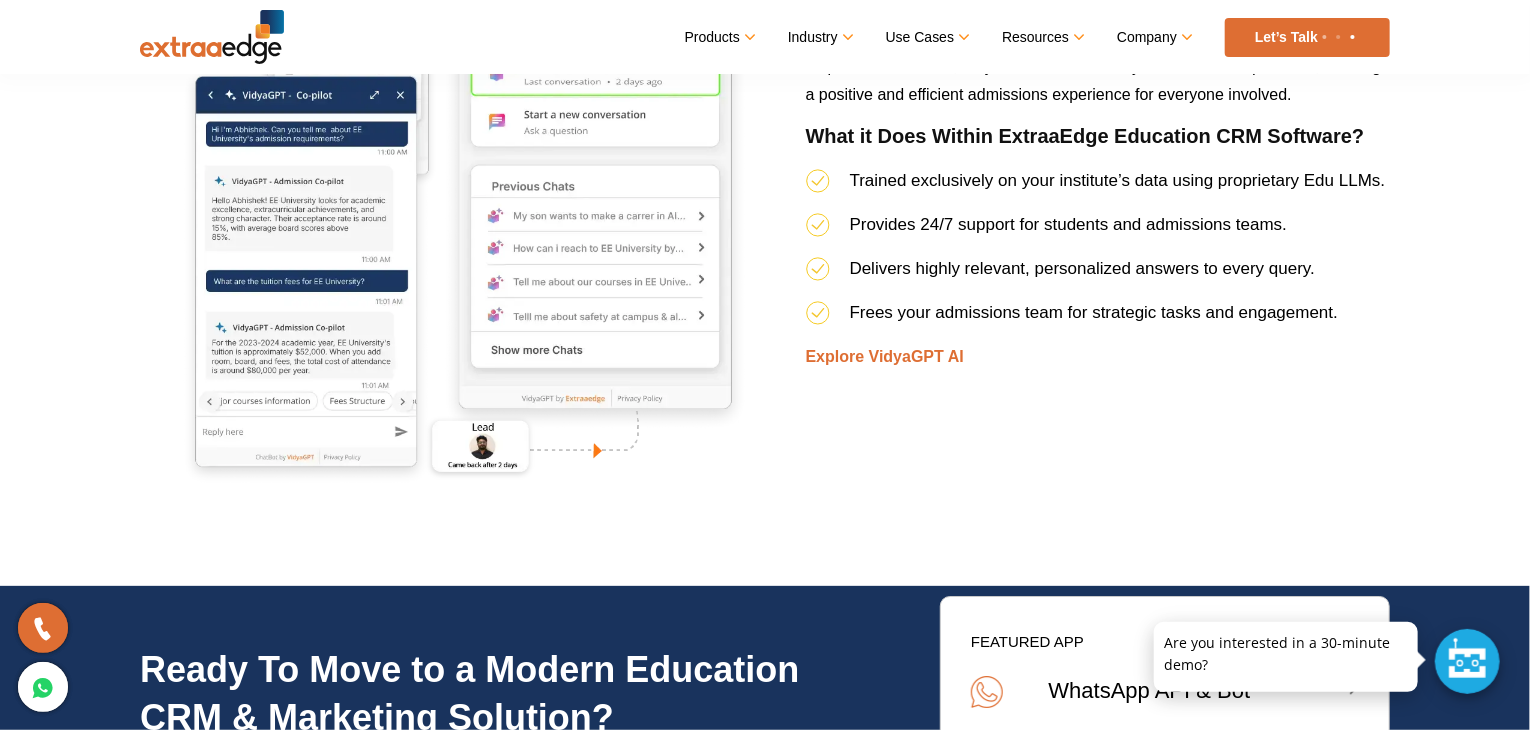 scroll, scrollTop: 6901, scrollLeft: 0, axis: vertical 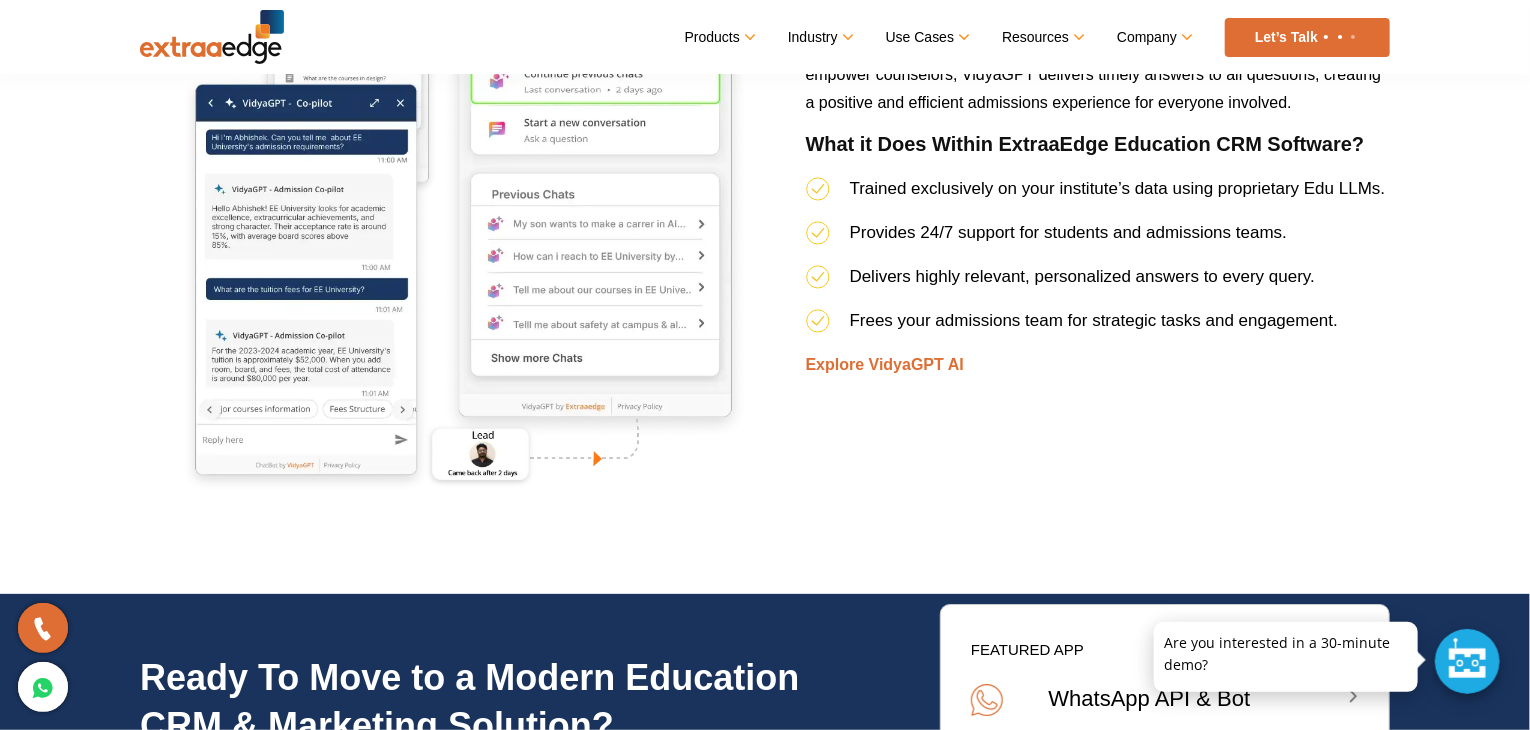 click on "Centralized Lead Management
We get it, juggling leads from different sources into an Excel sheet can be a real hassle. But with our advanced education CRM, you can bring all your leads from various marketing channels and third-party vendors into one easy-to-manage system. This way, your admissions team gets a productivity boost, response times get faster, and lead leakage becomes zero.
Key Features of the Best CRM for Educational Institutions
Smart verification system to filter out junk leads before they enter the system.
Effective duplication prevention to ensure each lead is unique and the data is accurate.
Automatic lead assignment to counsellors based on your pre-defined criteria.
Methodical source tracking to capture the exact touchpoints of the lead.
Explore Lead Management
Strategic Lead Nurturing
What Sets the Best Education CRM Systems Apart" at bounding box center (765, -2180) 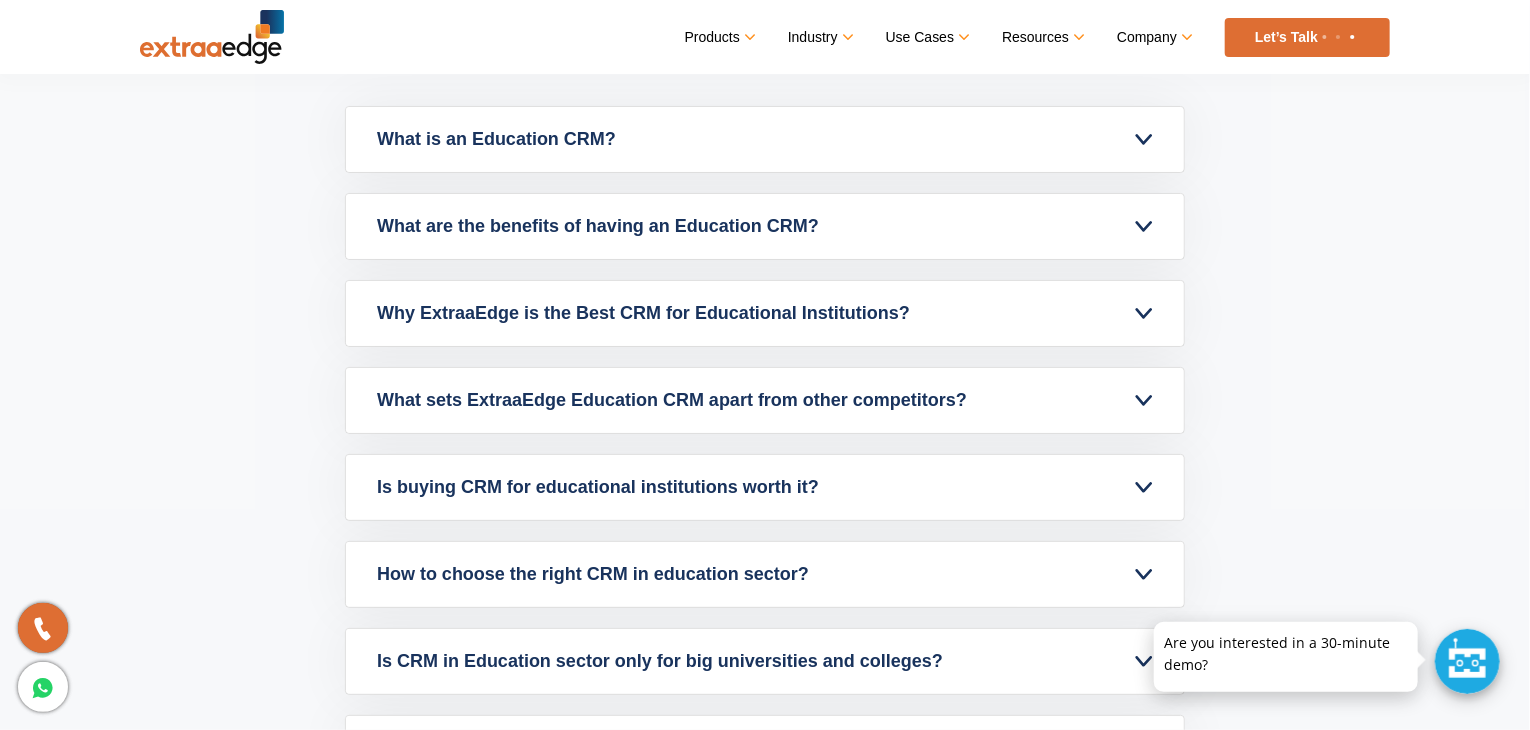 scroll, scrollTop: 7921, scrollLeft: 0, axis: vertical 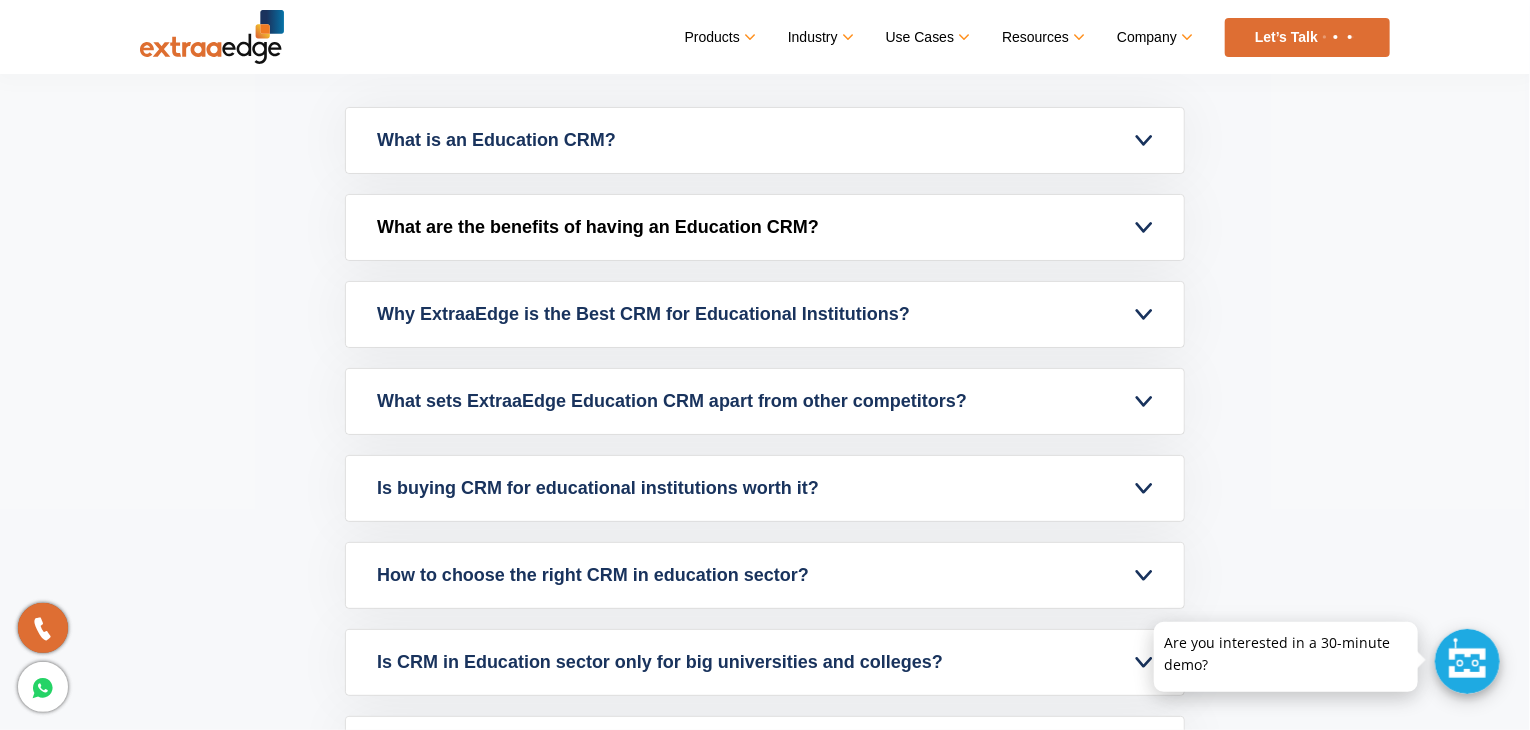 click on "What are the benefits of having an Education CRM?" at bounding box center [765, 227] 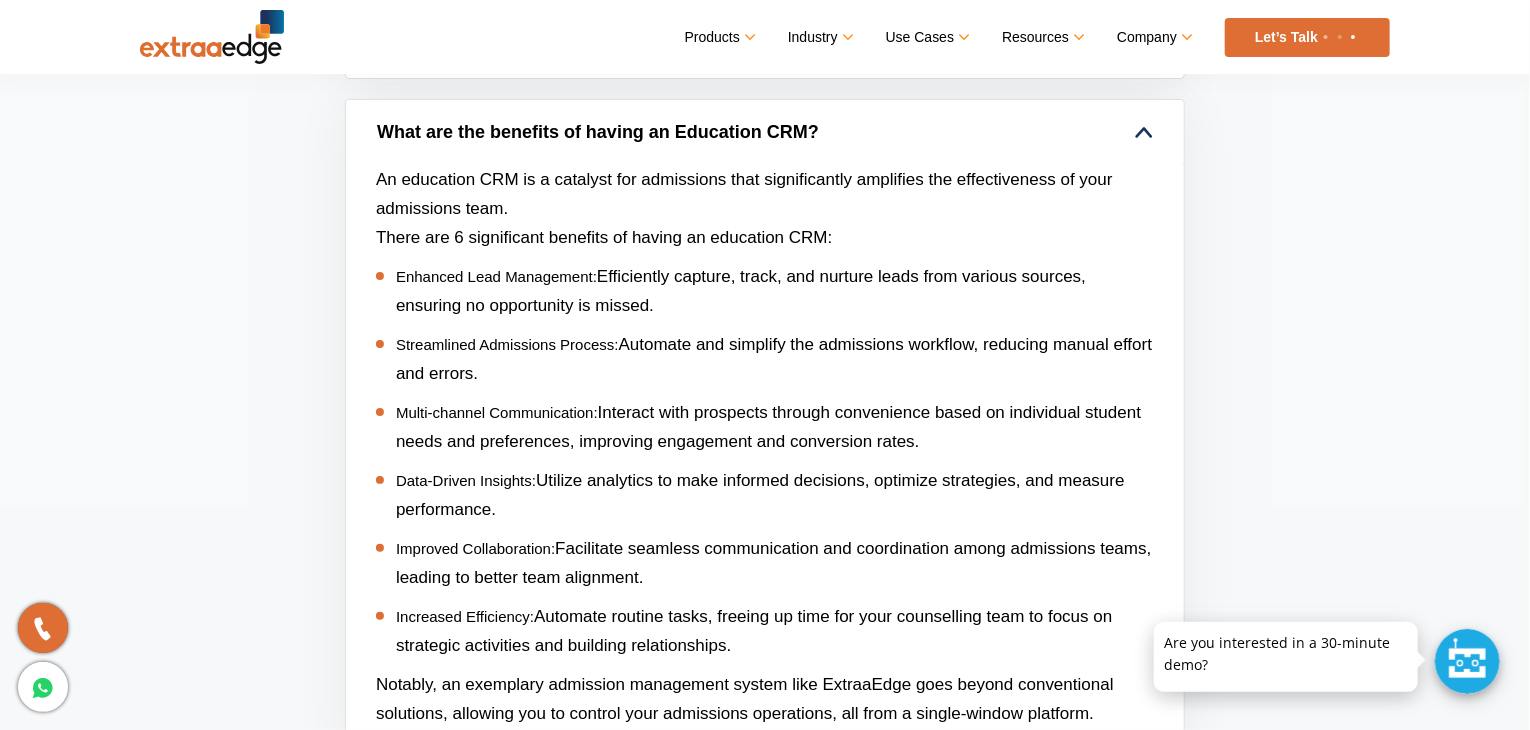 scroll, scrollTop: 8017, scrollLeft: 0, axis: vertical 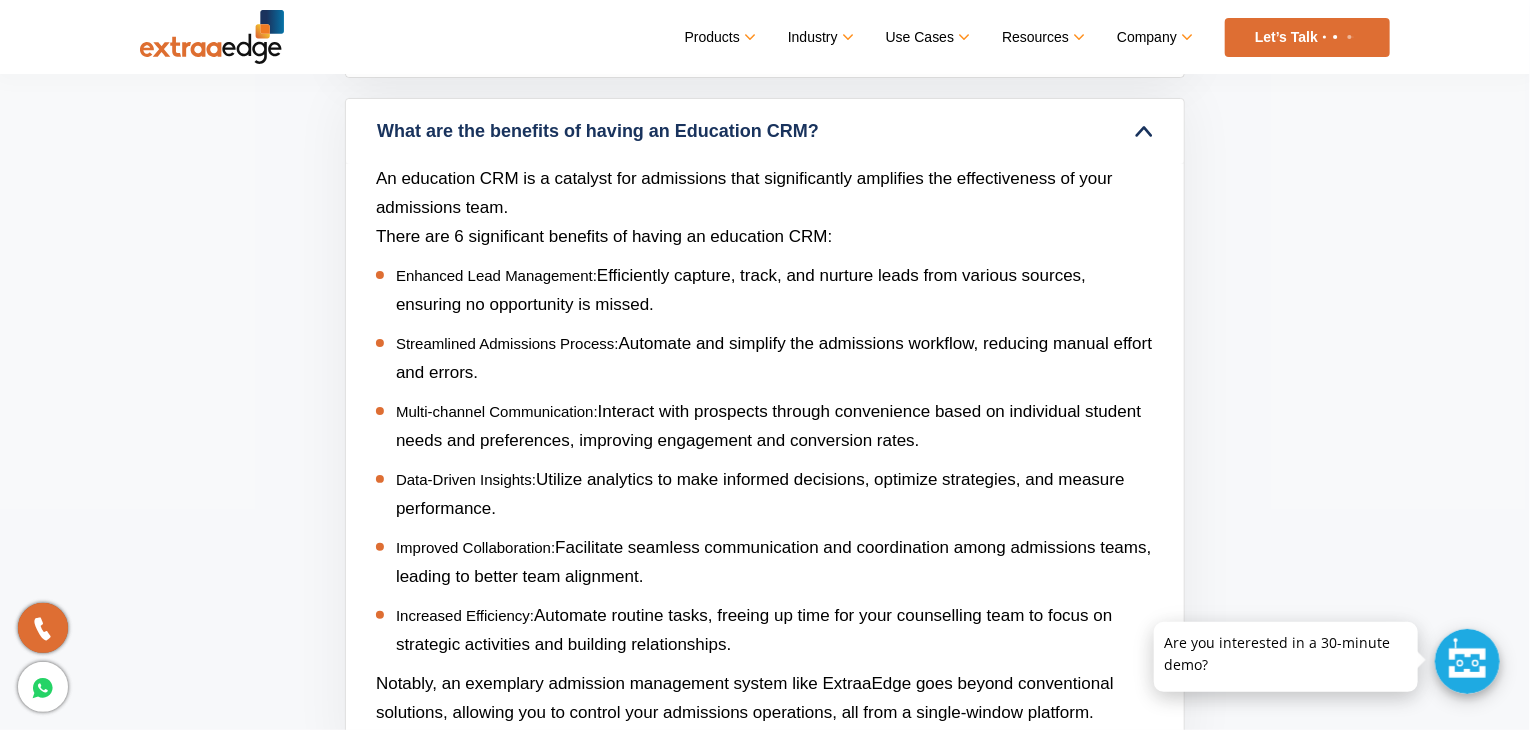 click on "There are 6 significant benefits of having an education CRM:" at bounding box center (604, 236) 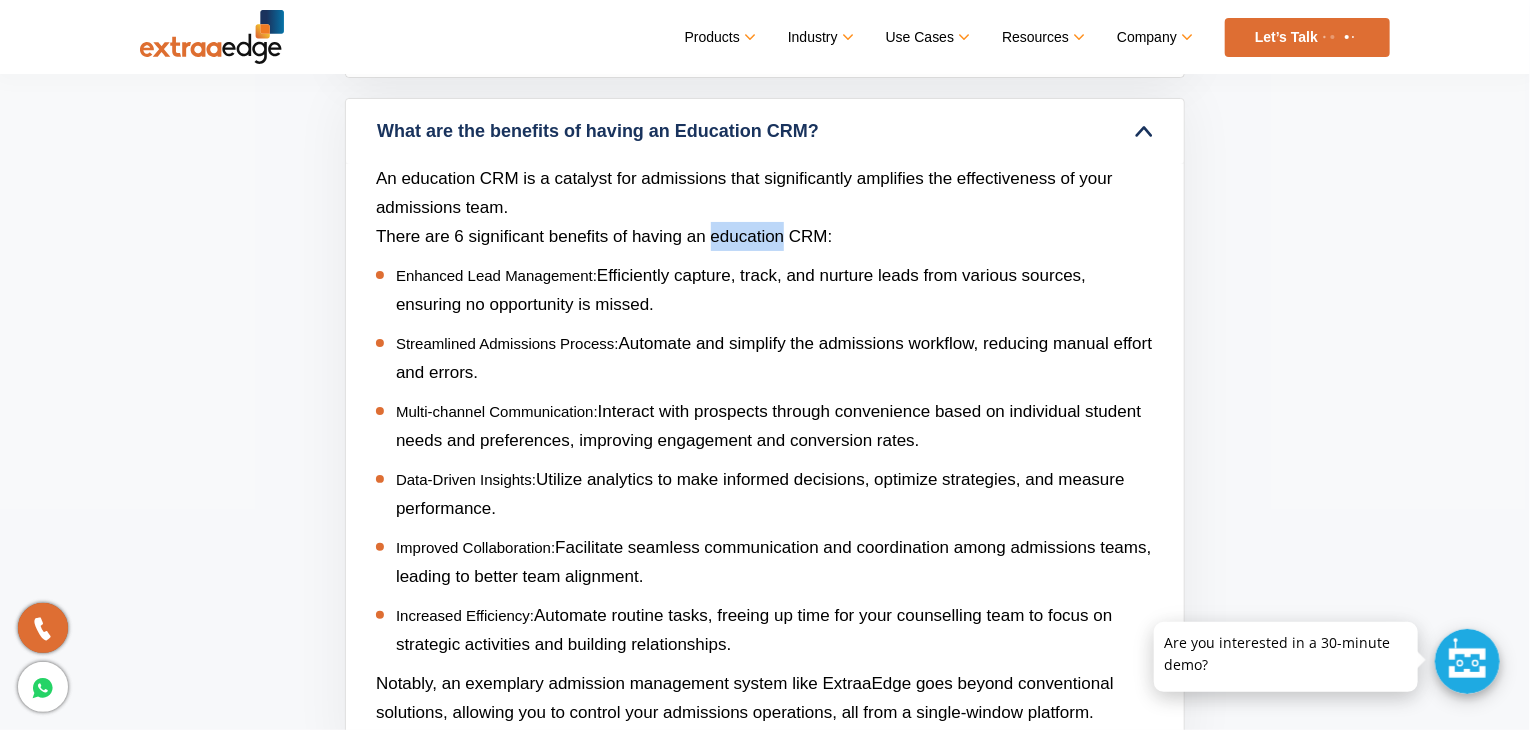 click on "There are 6 significant benefits of having an education CRM:" at bounding box center (604, 236) 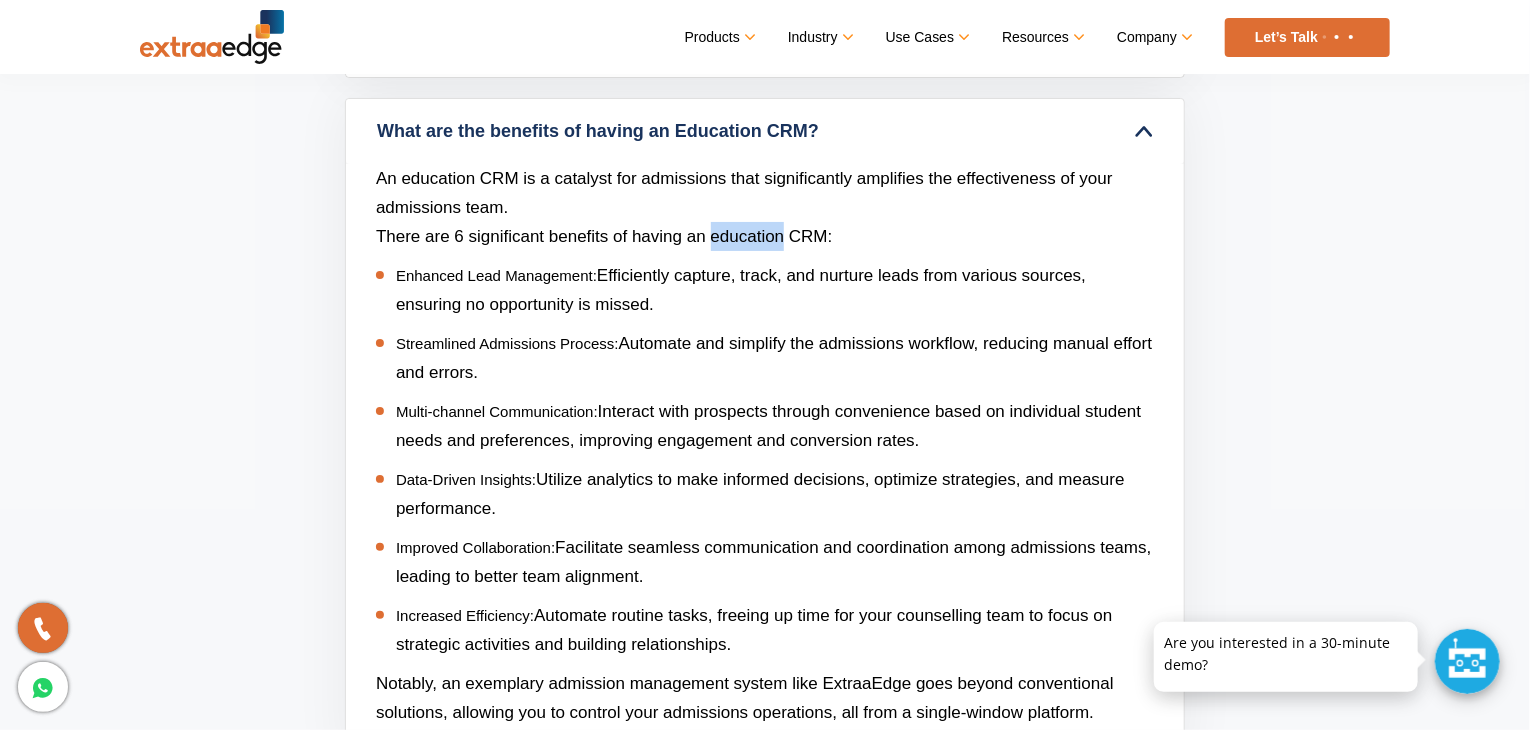 click on "There are 6 significant benefits of having an education CRM:" at bounding box center (604, 236) 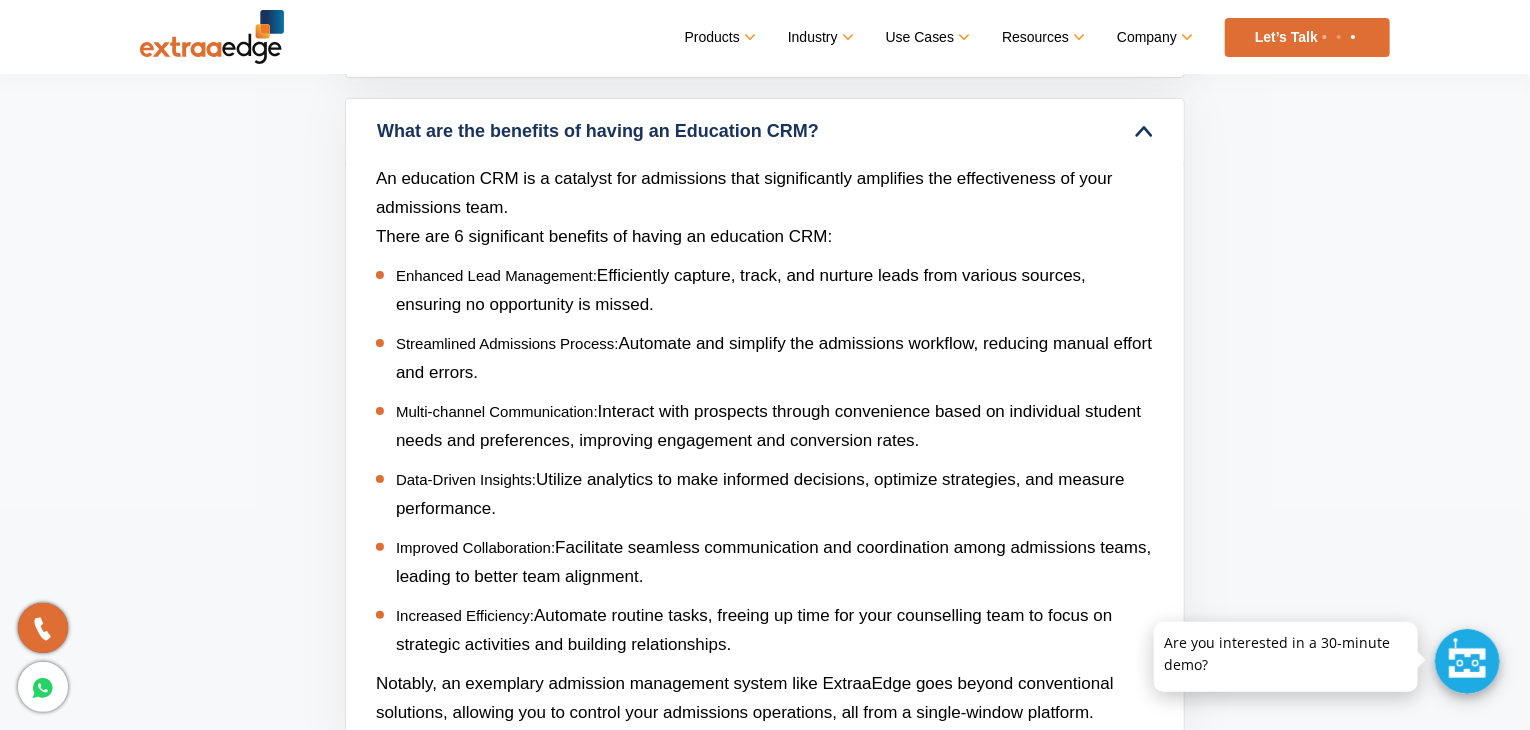 click on "There are 6 significant benefits of having an education CRM:" at bounding box center (604, 236) 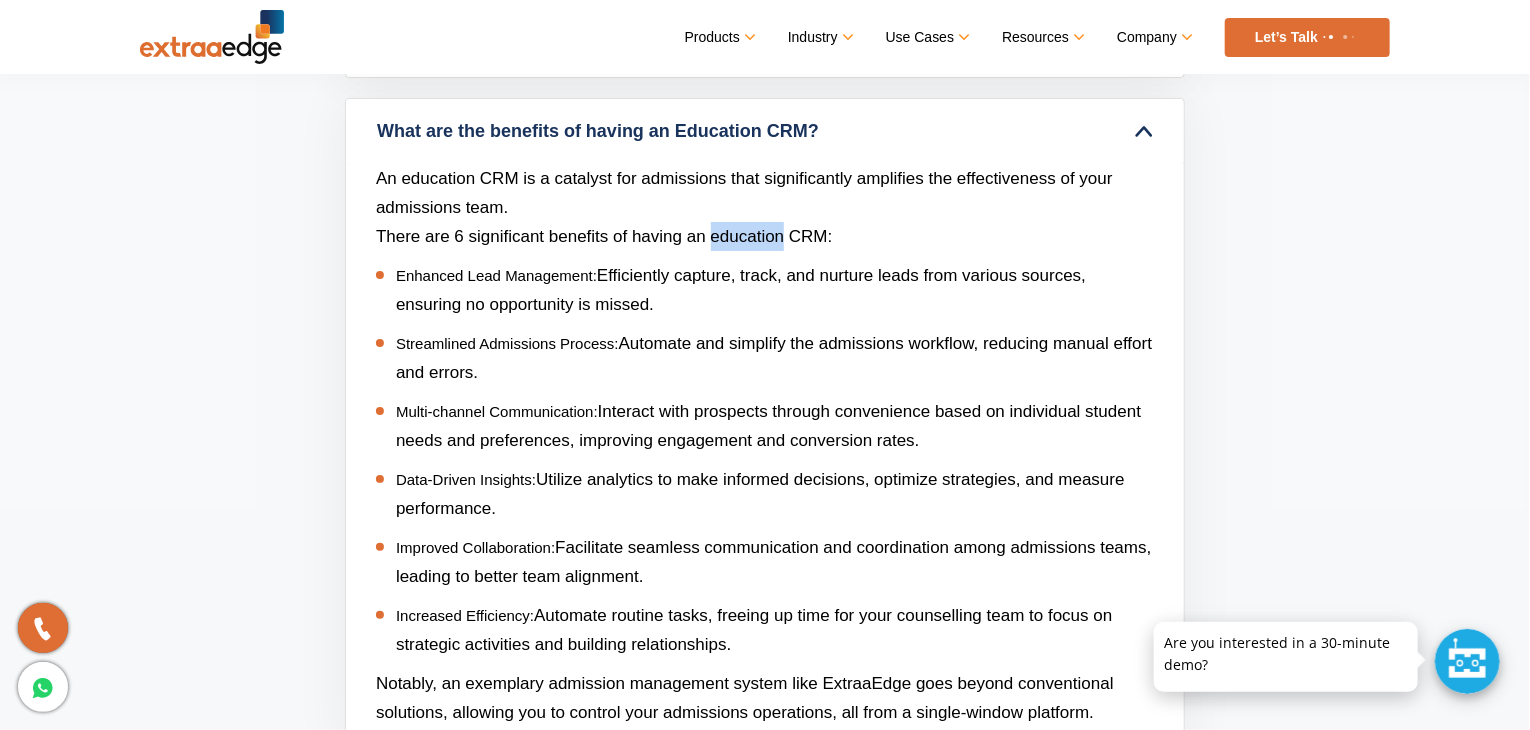 click on "There are 6 significant benefits of having an education CRM:" at bounding box center [604, 236] 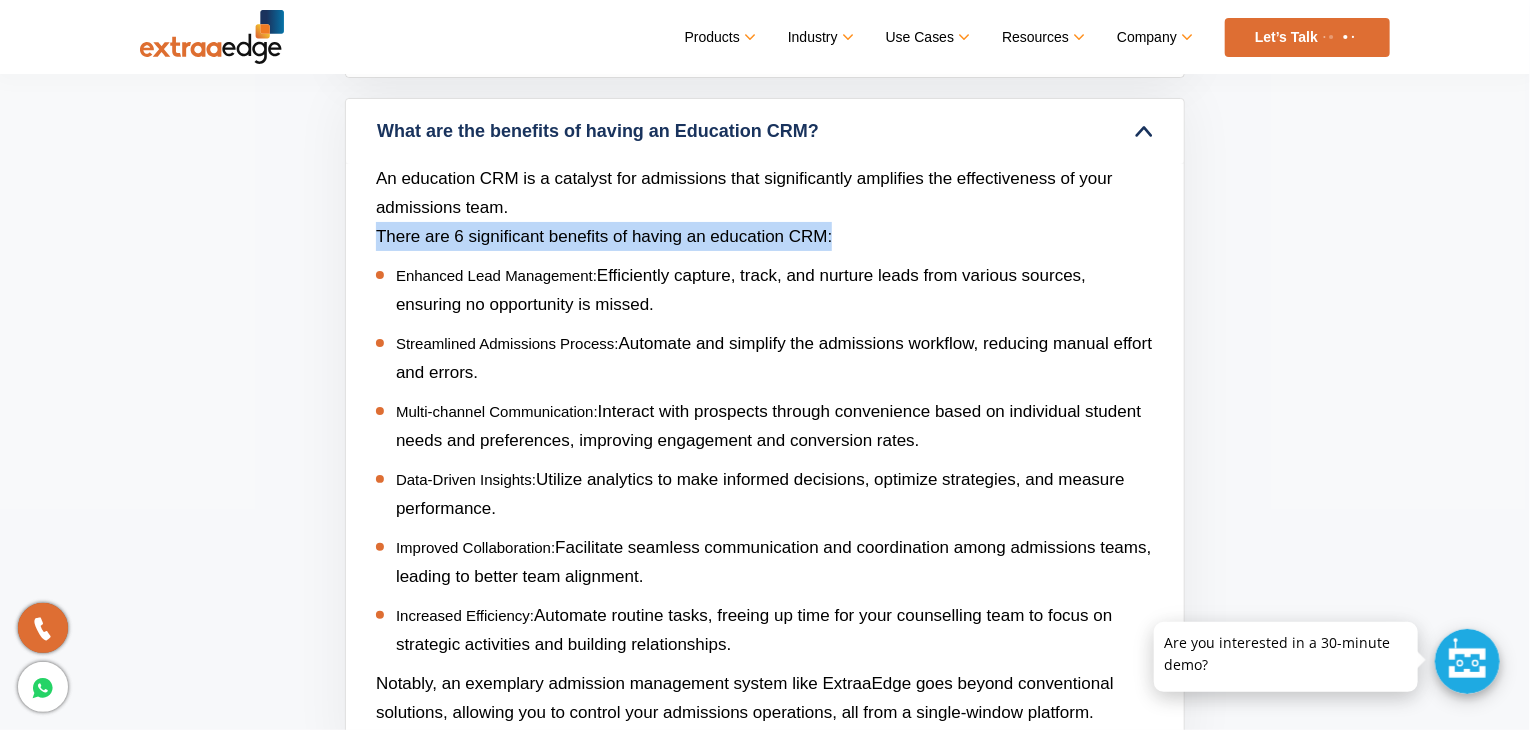 click on "There are 6 significant benefits of having an education CRM:" at bounding box center [604, 236] 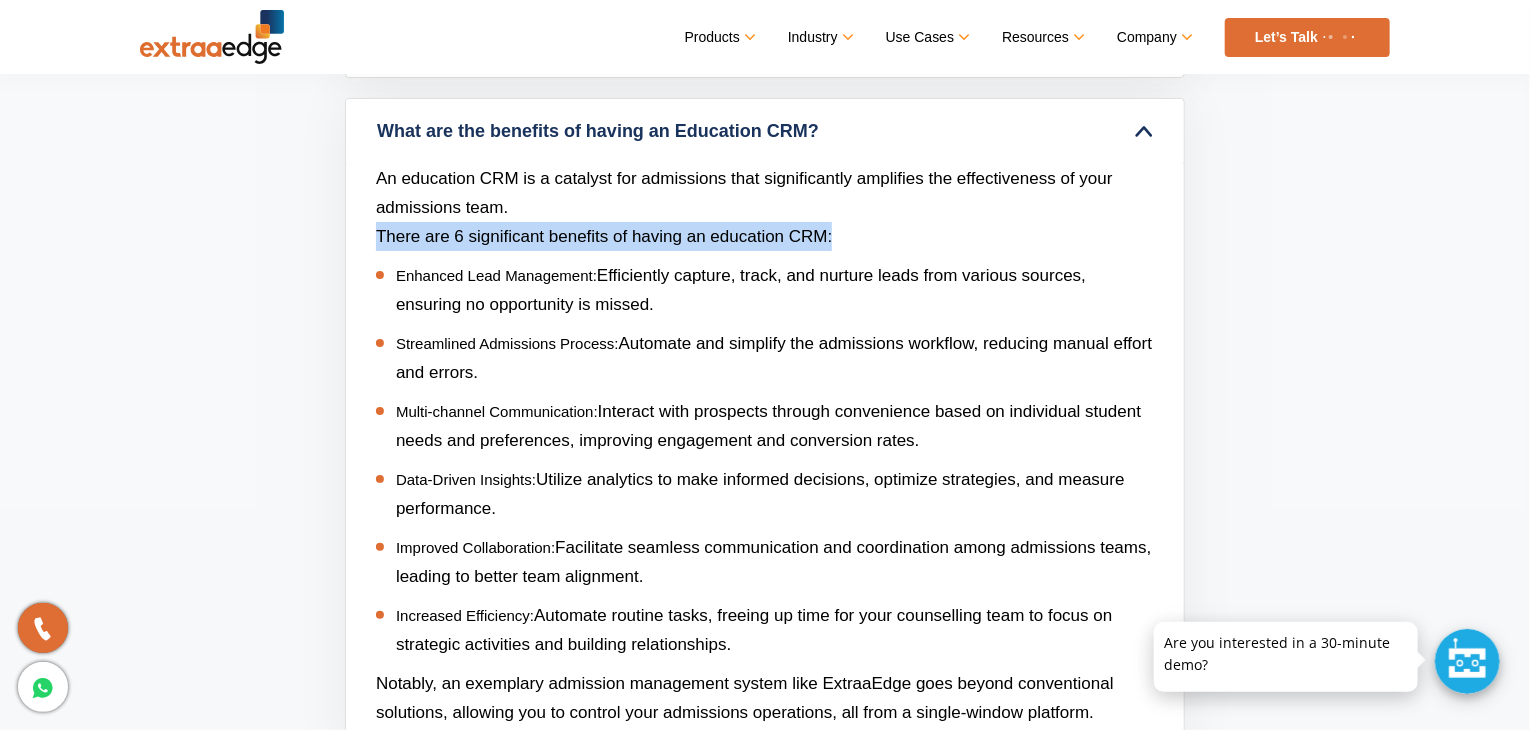 click on "There are 6 significant benefits of having an education CRM:" at bounding box center (604, 236) 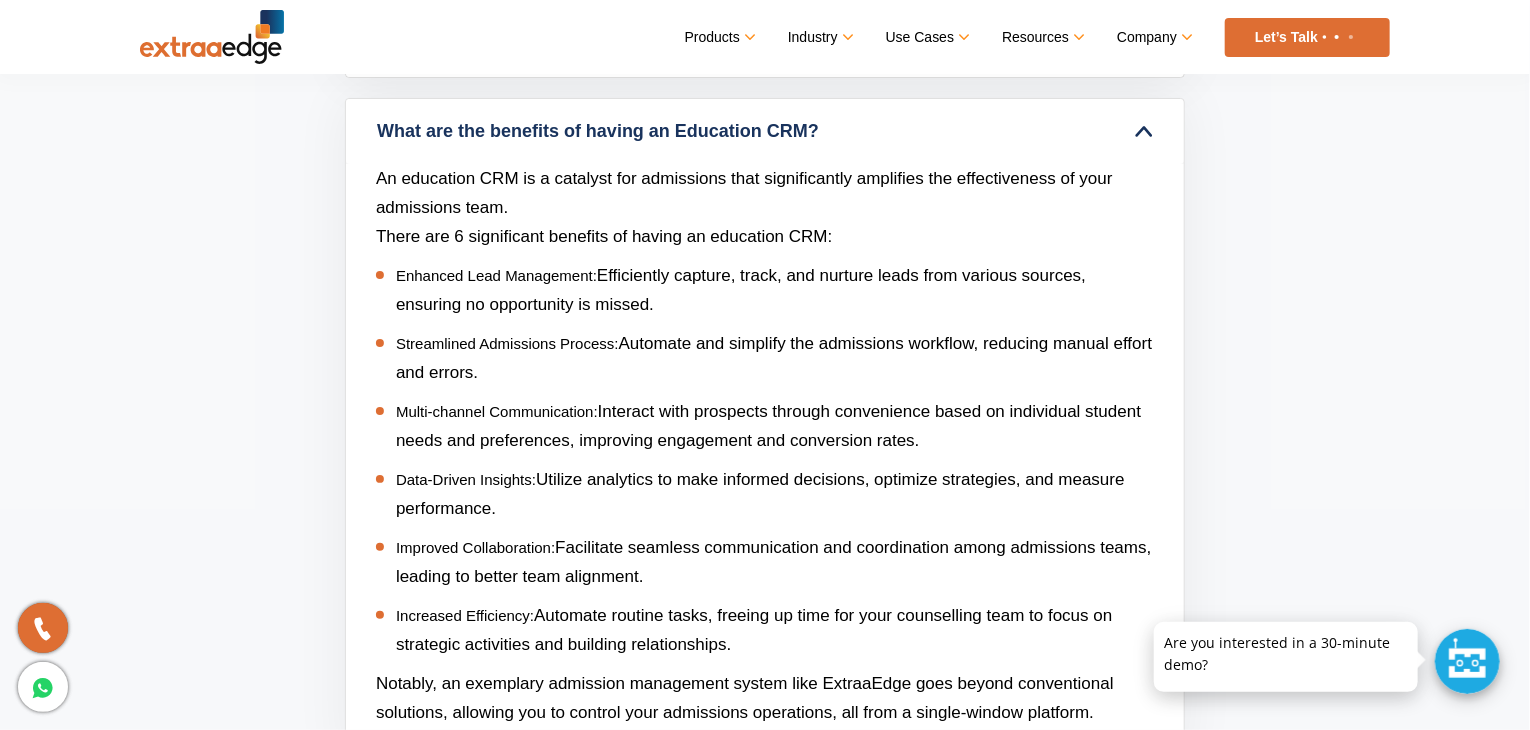 click on "There are 6 significant benefits of having an education CRM:" at bounding box center (604, 236) 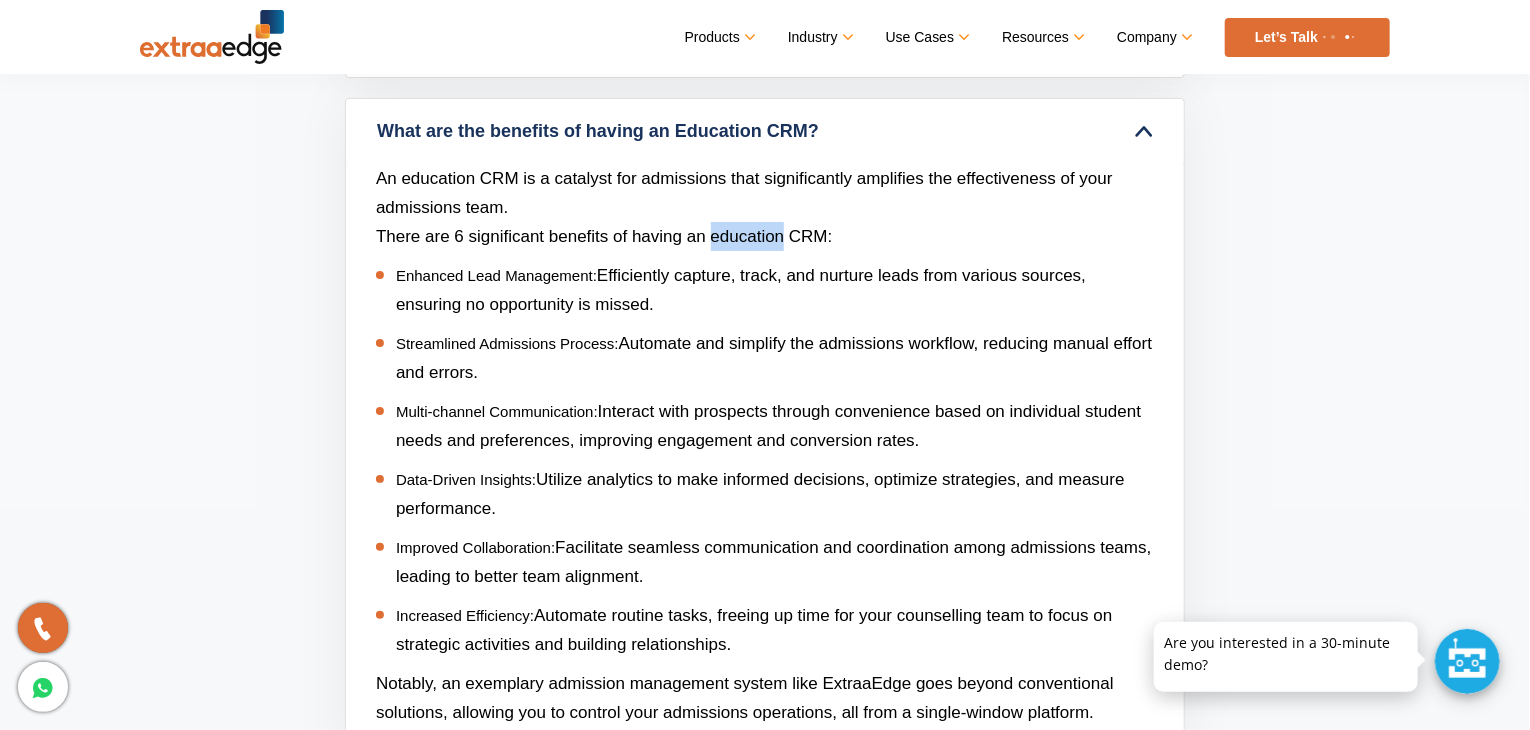 click on "There are 6 significant benefits of having an education CRM:" at bounding box center (604, 236) 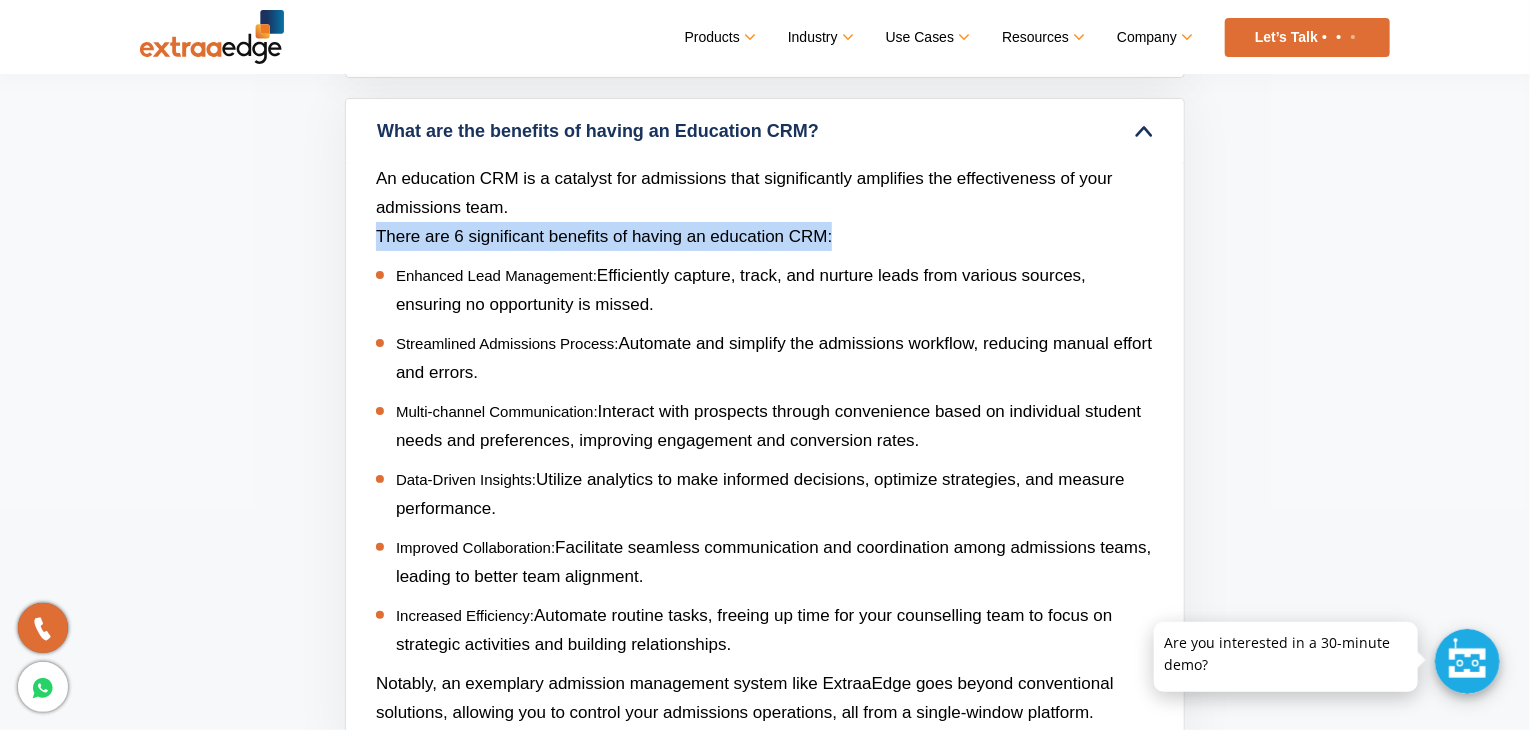 click on "There are 6 significant benefits of having an education CRM:" at bounding box center (604, 236) 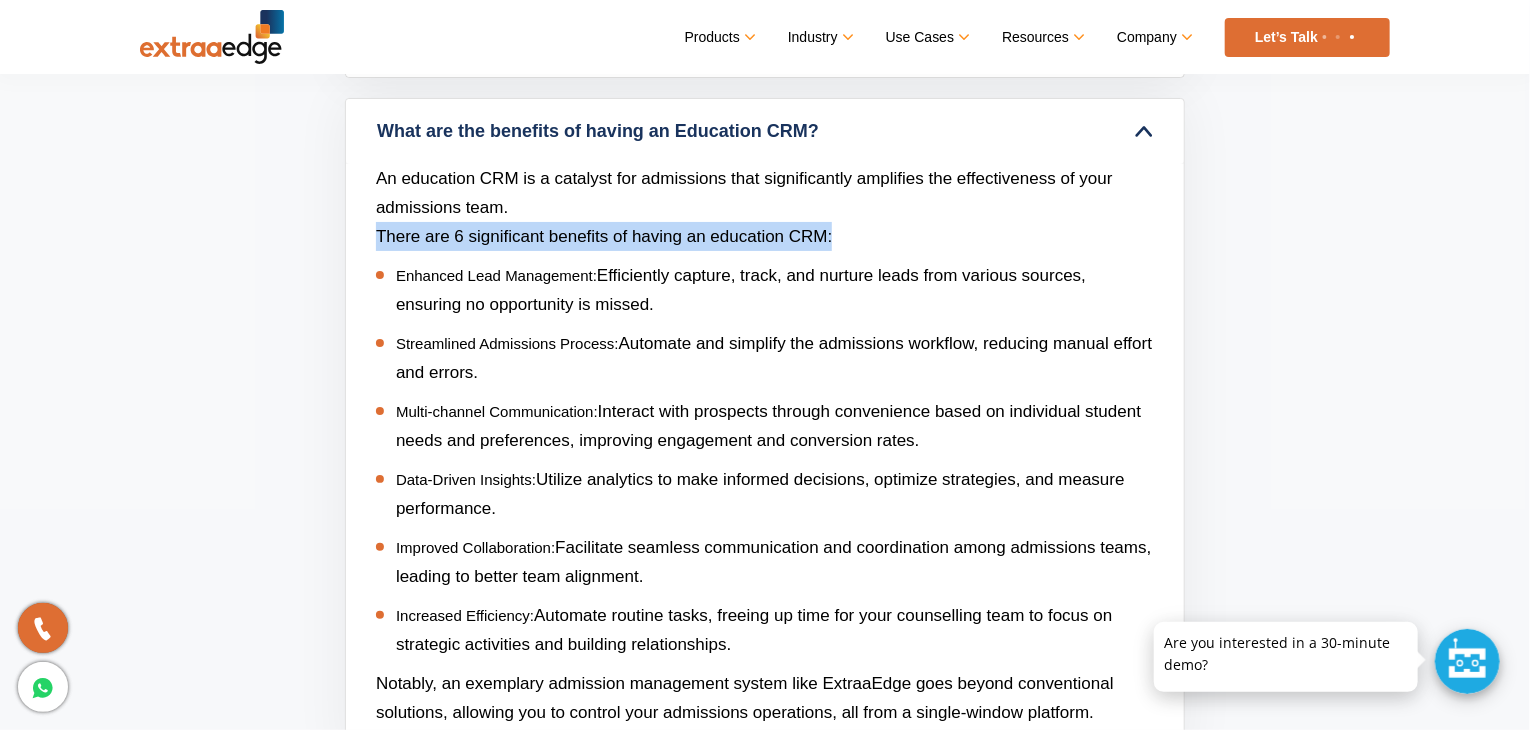 click on "There are 6 significant benefits of having an education CRM:" at bounding box center [604, 236] 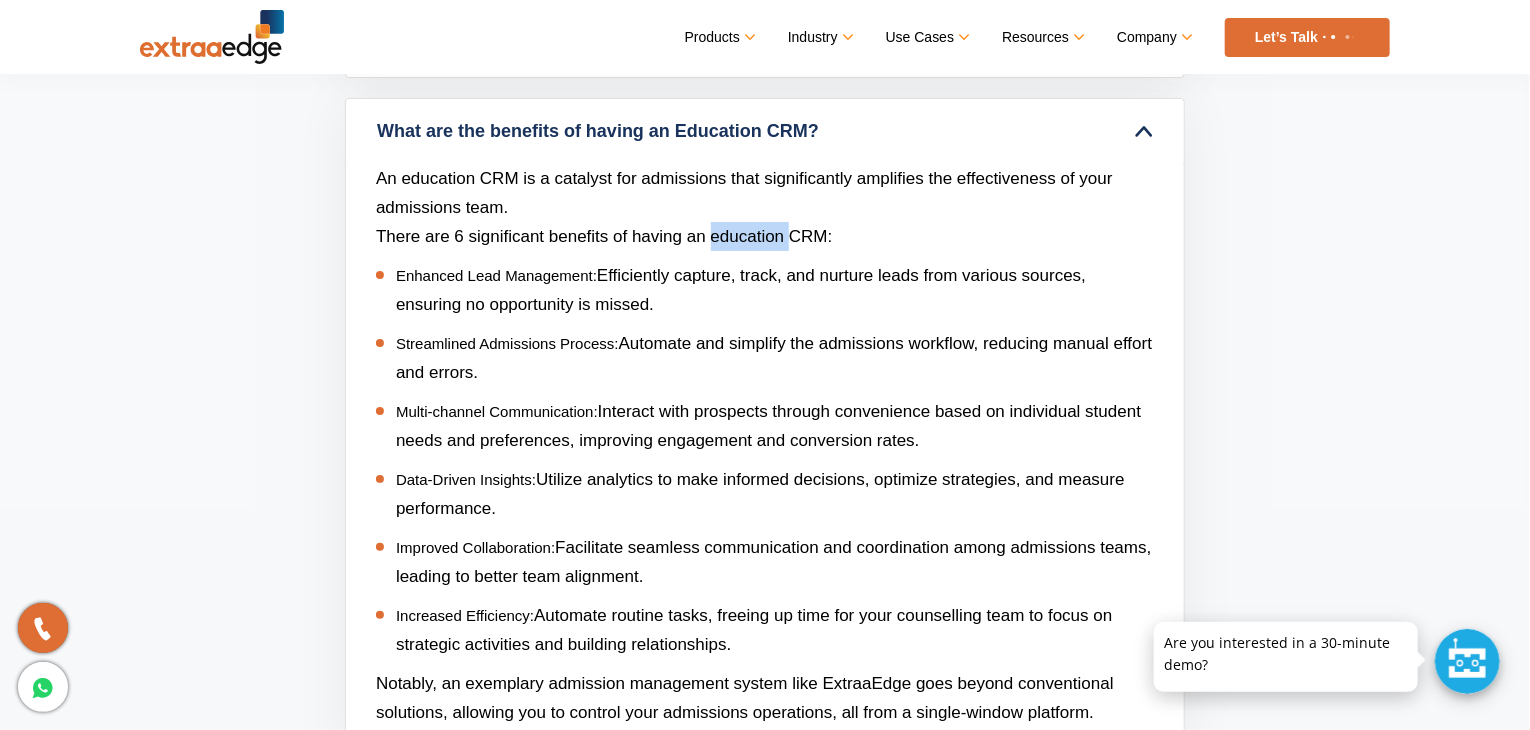 click on "There are 6 significant benefits of having an education CRM:" at bounding box center [604, 236] 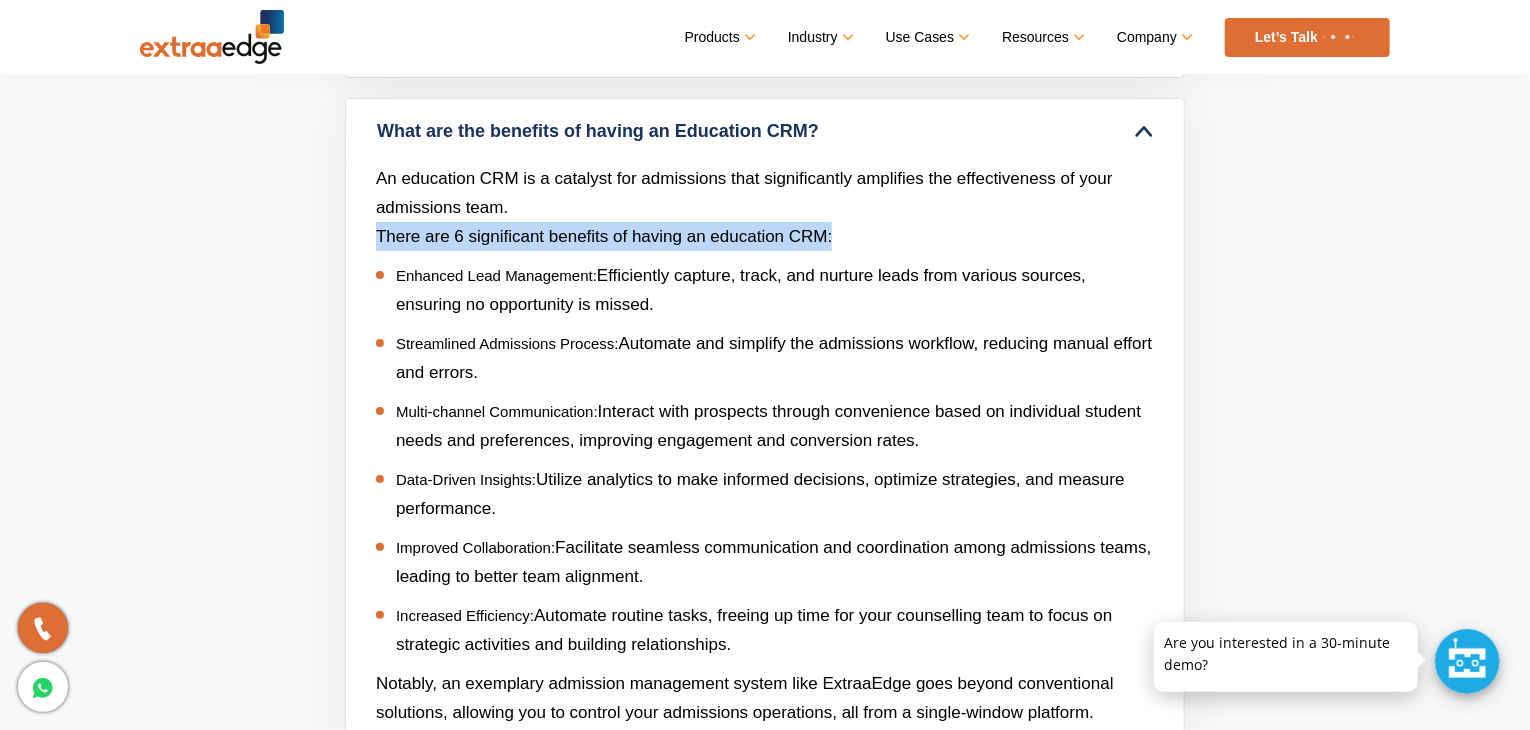 click on "There are 6 significant benefits of having an education CRM:" at bounding box center [604, 236] 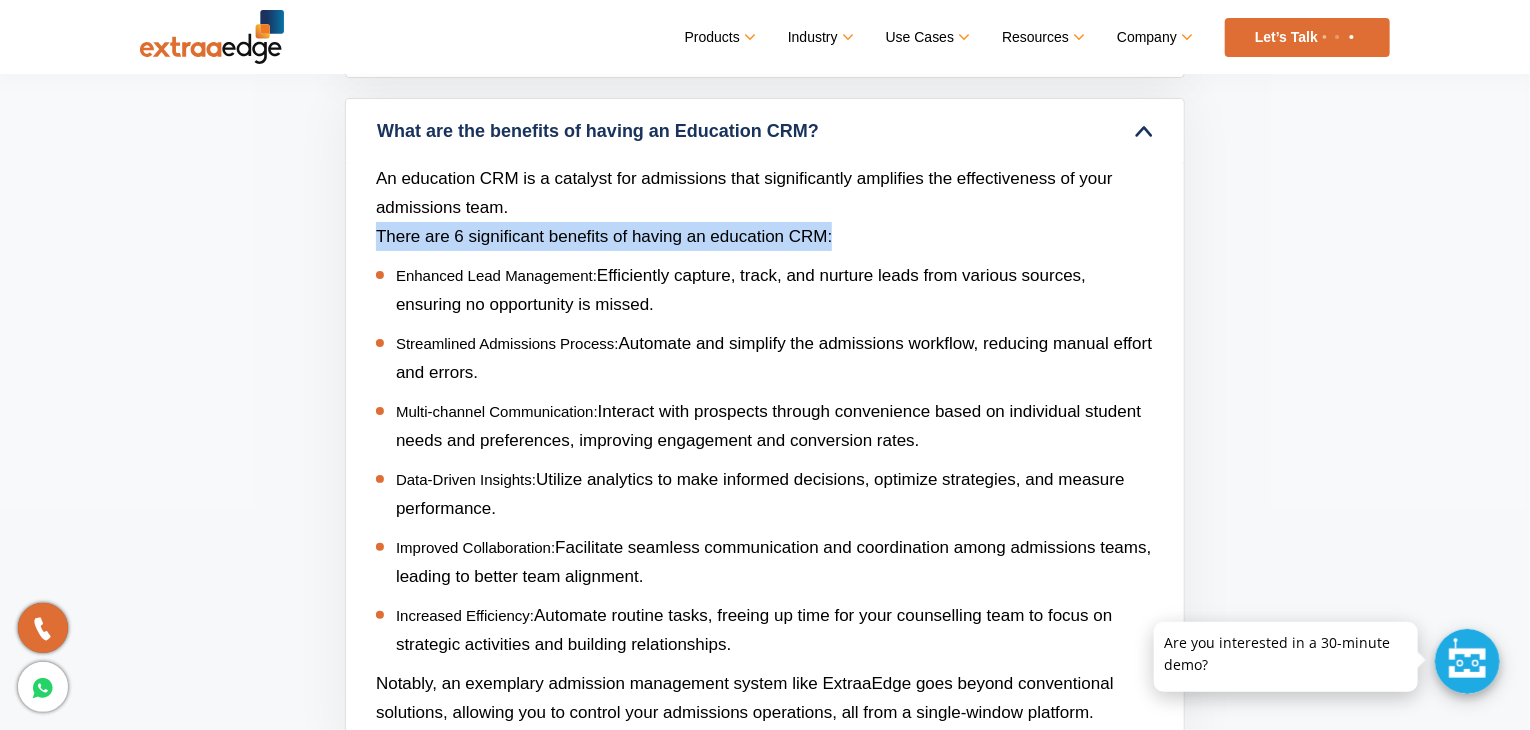 click on "There are 6 significant benefits of having an education CRM:" at bounding box center (604, 236) 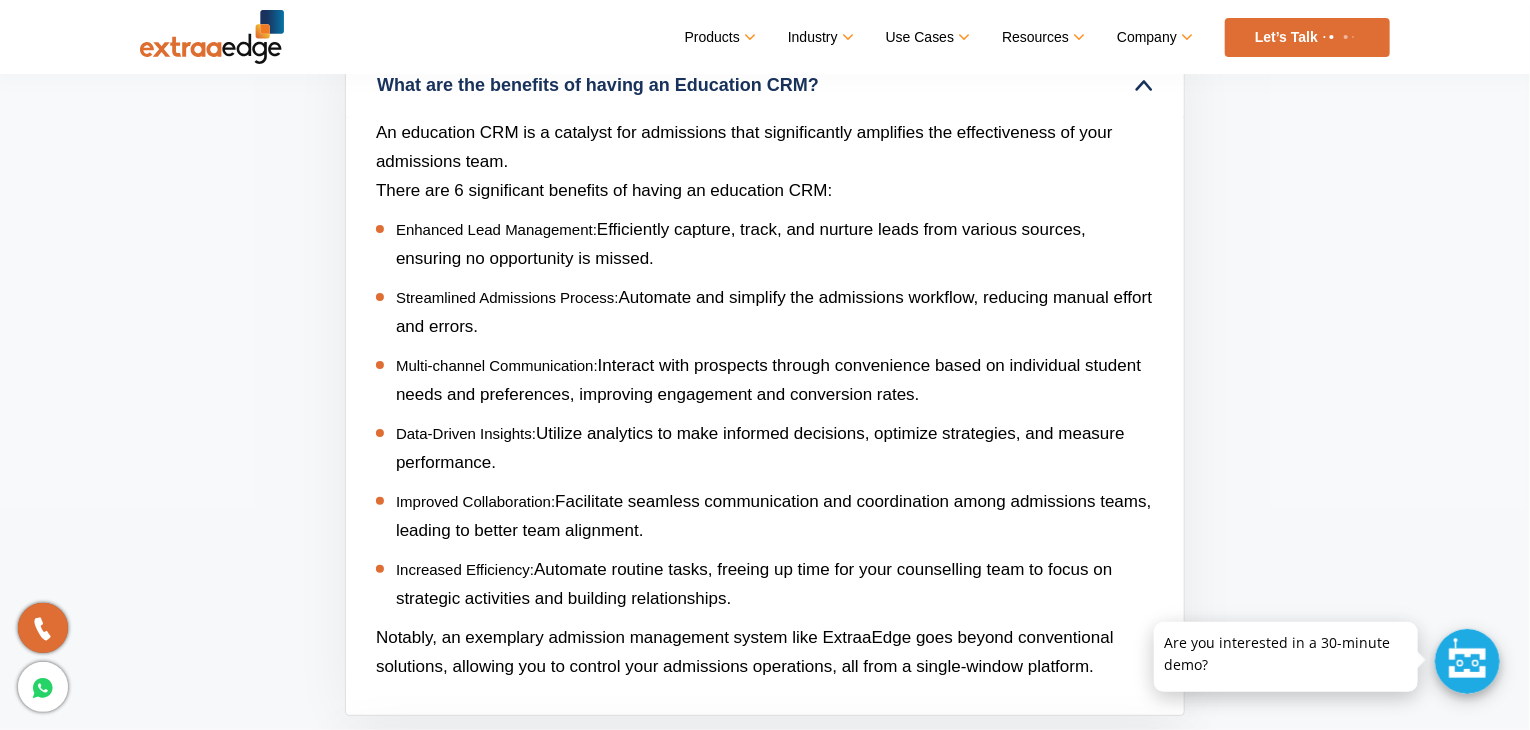 scroll, scrollTop: 8064, scrollLeft: 0, axis: vertical 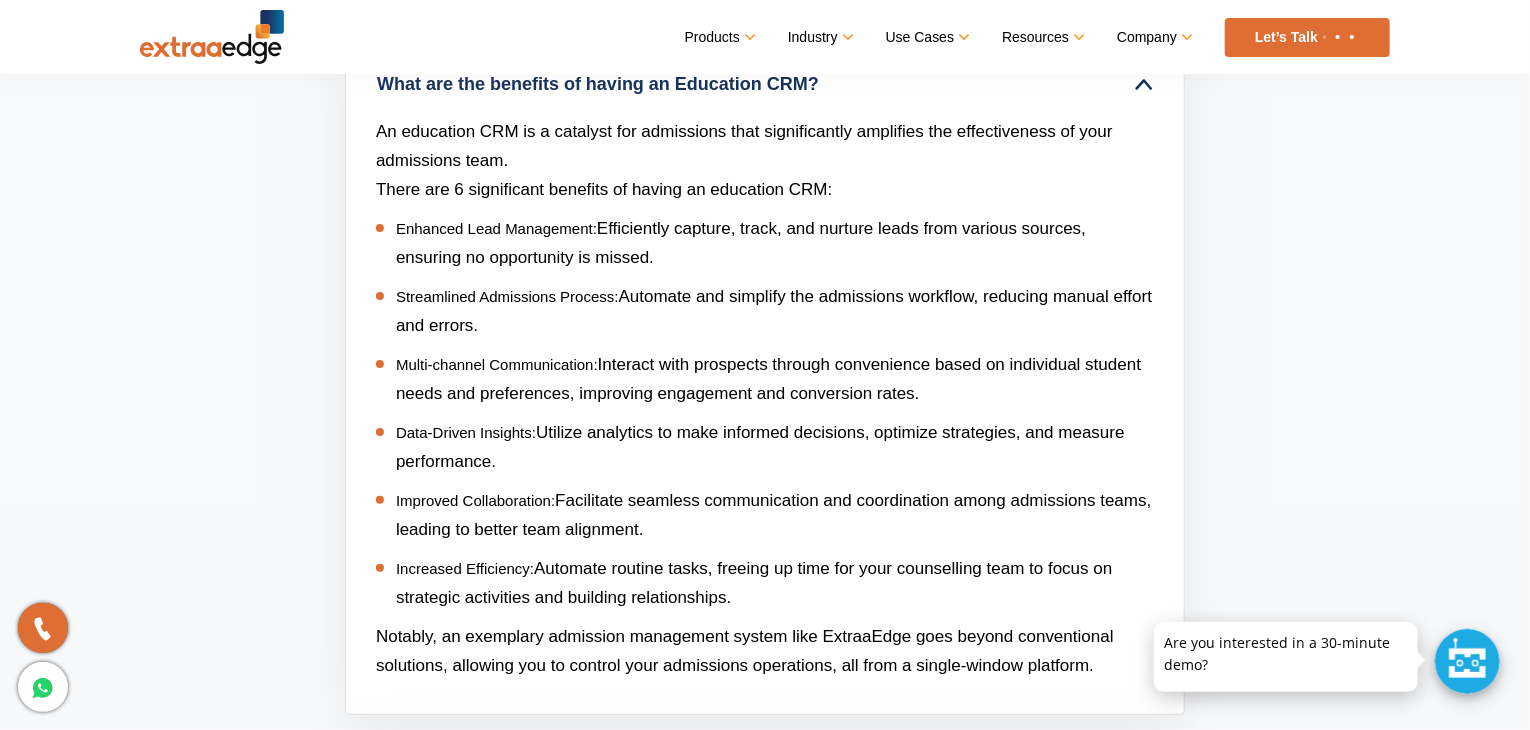 click on "Efficiently capture, track, and nurture leads from various sources, ensuring no opportunity is missed." at bounding box center [741, 243] 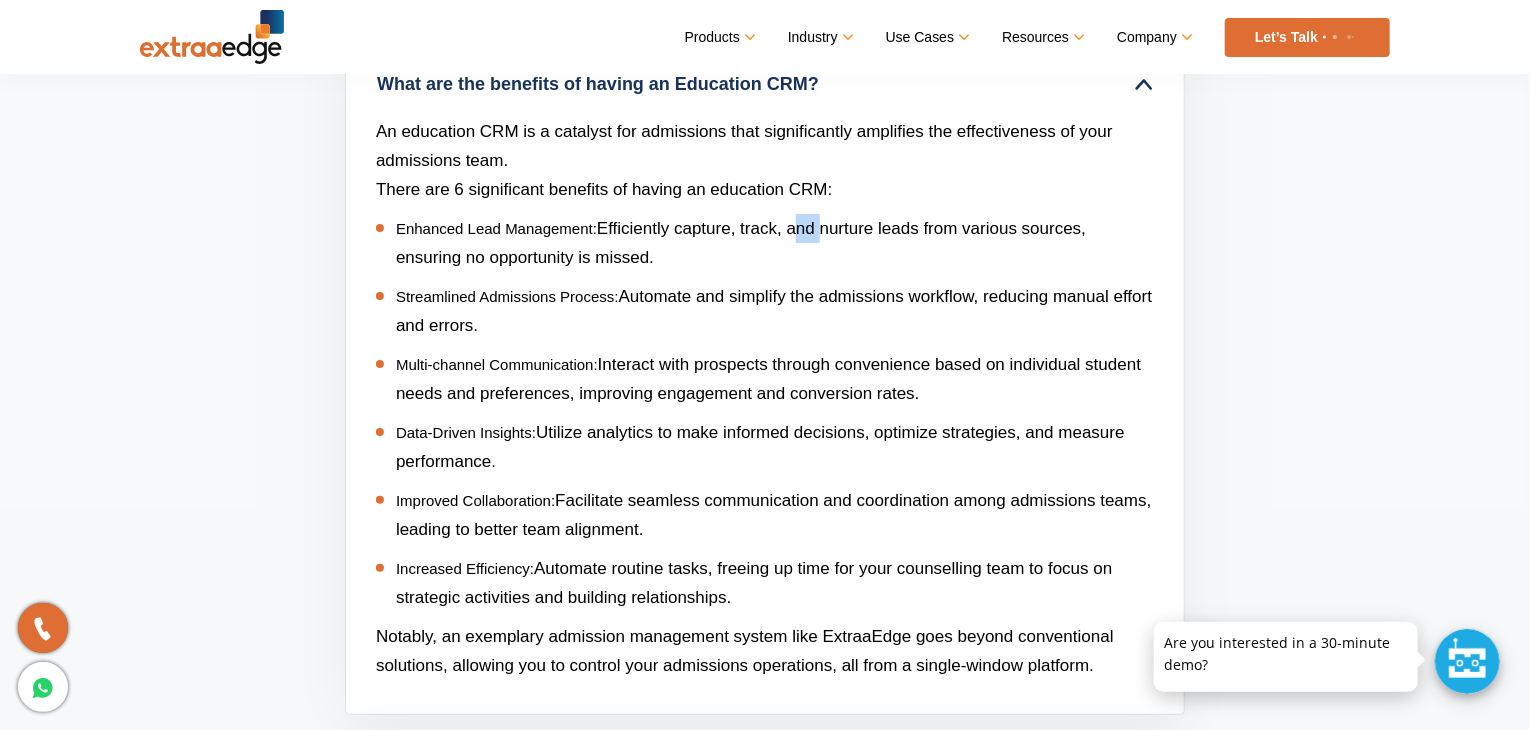 click on "Efficiently capture, track, and nurture leads from various sources, ensuring no opportunity is missed." at bounding box center (741, 243) 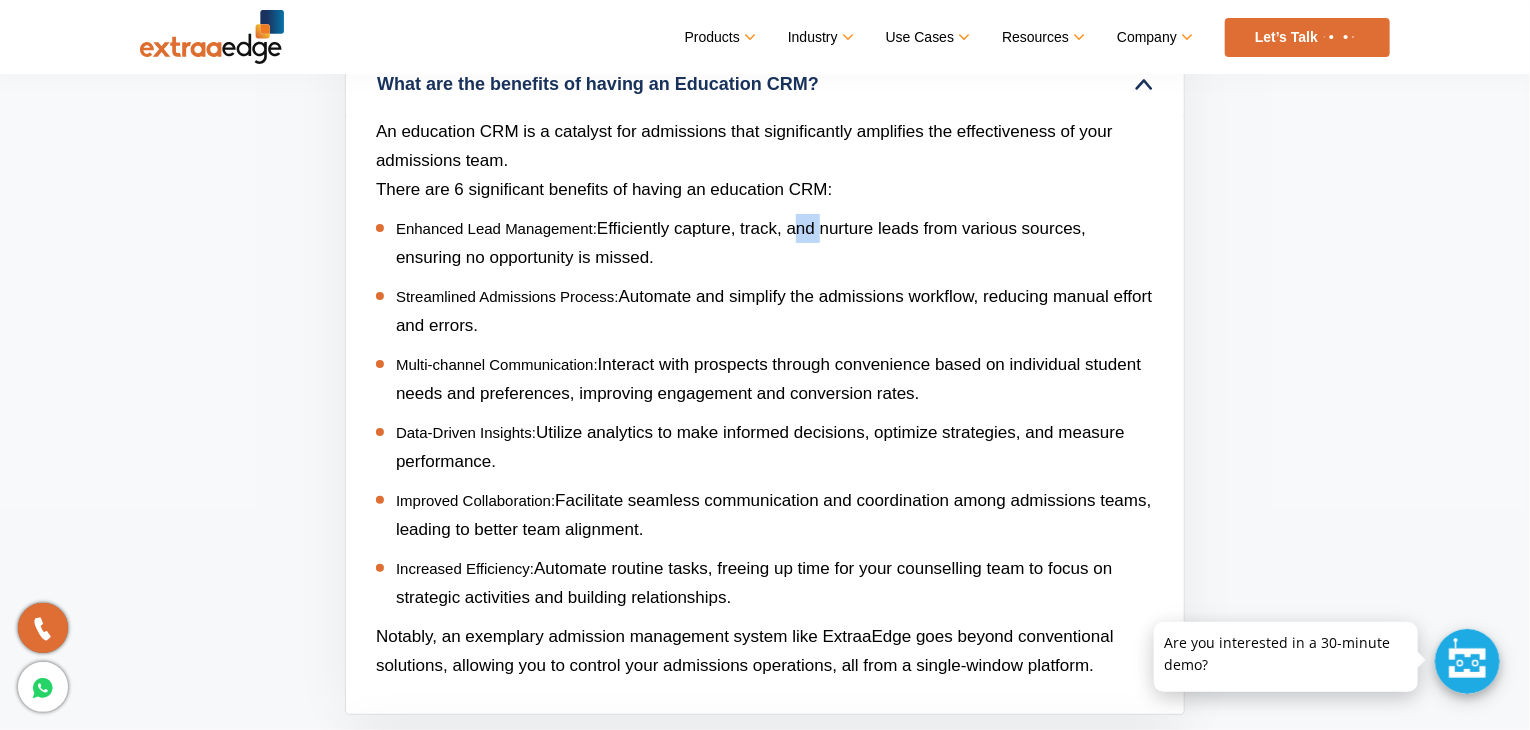 click on "Efficiently capture, track, and nurture leads from various sources, ensuring no opportunity is missed." at bounding box center (741, 243) 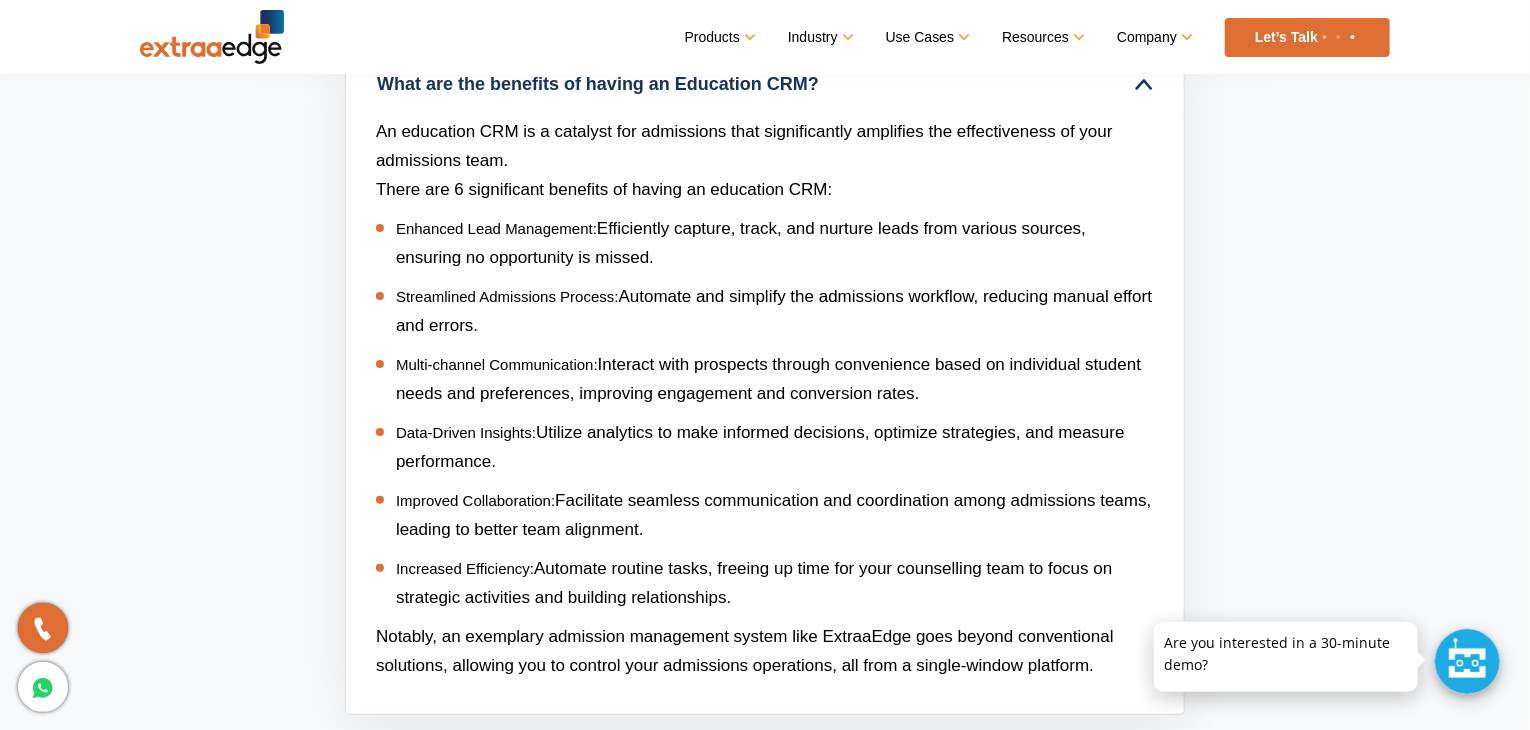 click on "Efficiently capture, track, and nurture leads from various sources, ensuring no opportunity is missed." at bounding box center (741, 243) 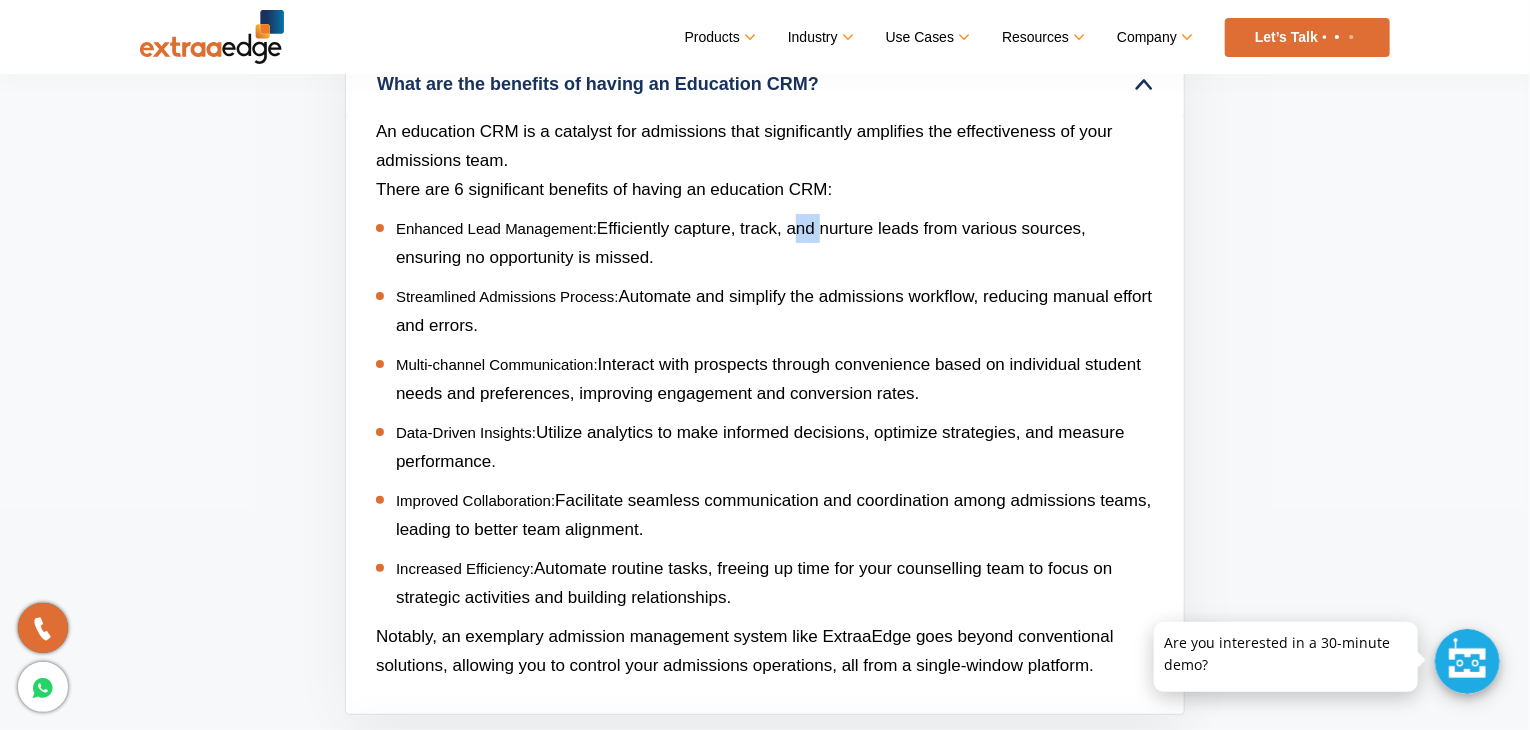 click on "Efficiently capture, track, and nurture leads from various sources, ensuring no opportunity is missed." at bounding box center [741, 243] 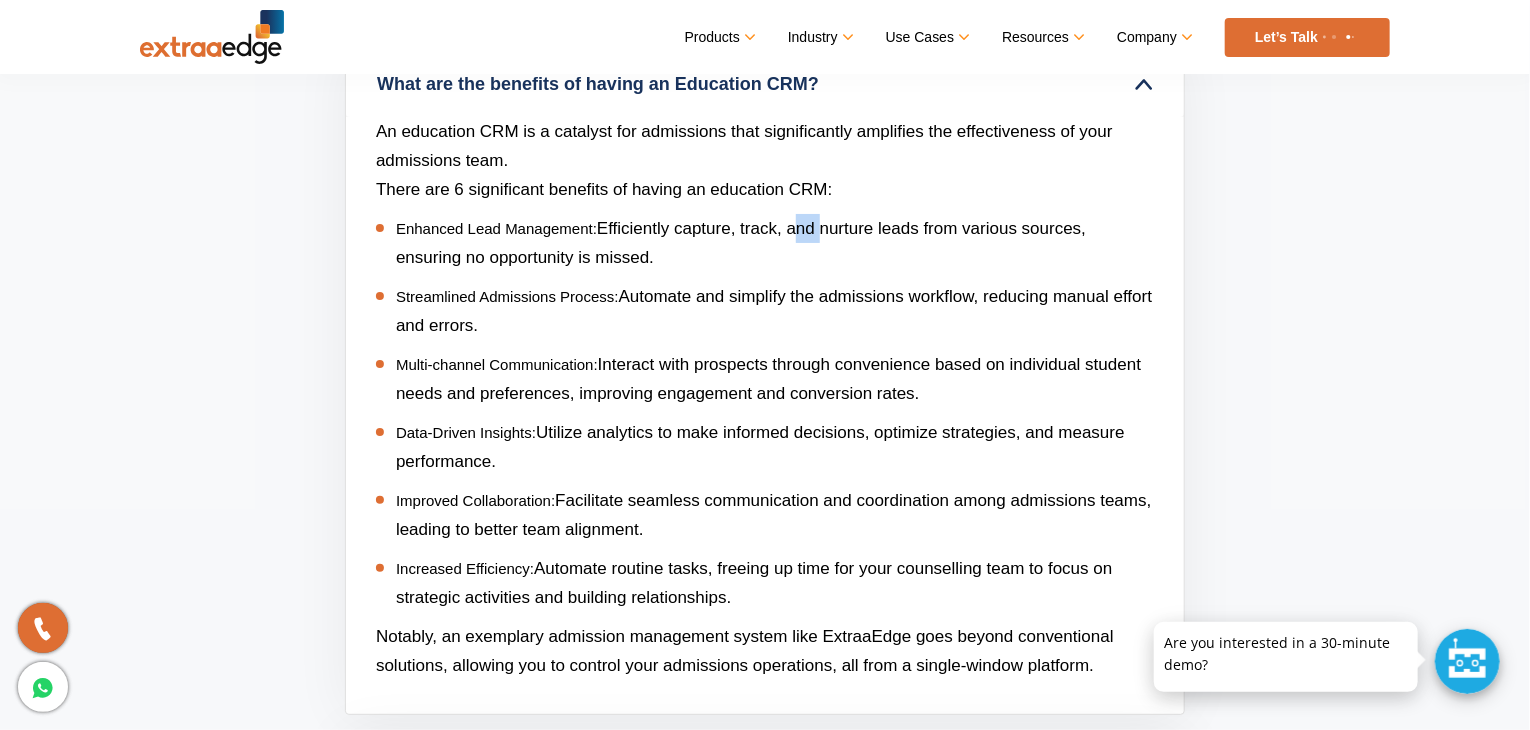 click on "Efficiently capture, track, and nurture leads from various sources, ensuring no opportunity is missed." at bounding box center (741, 243) 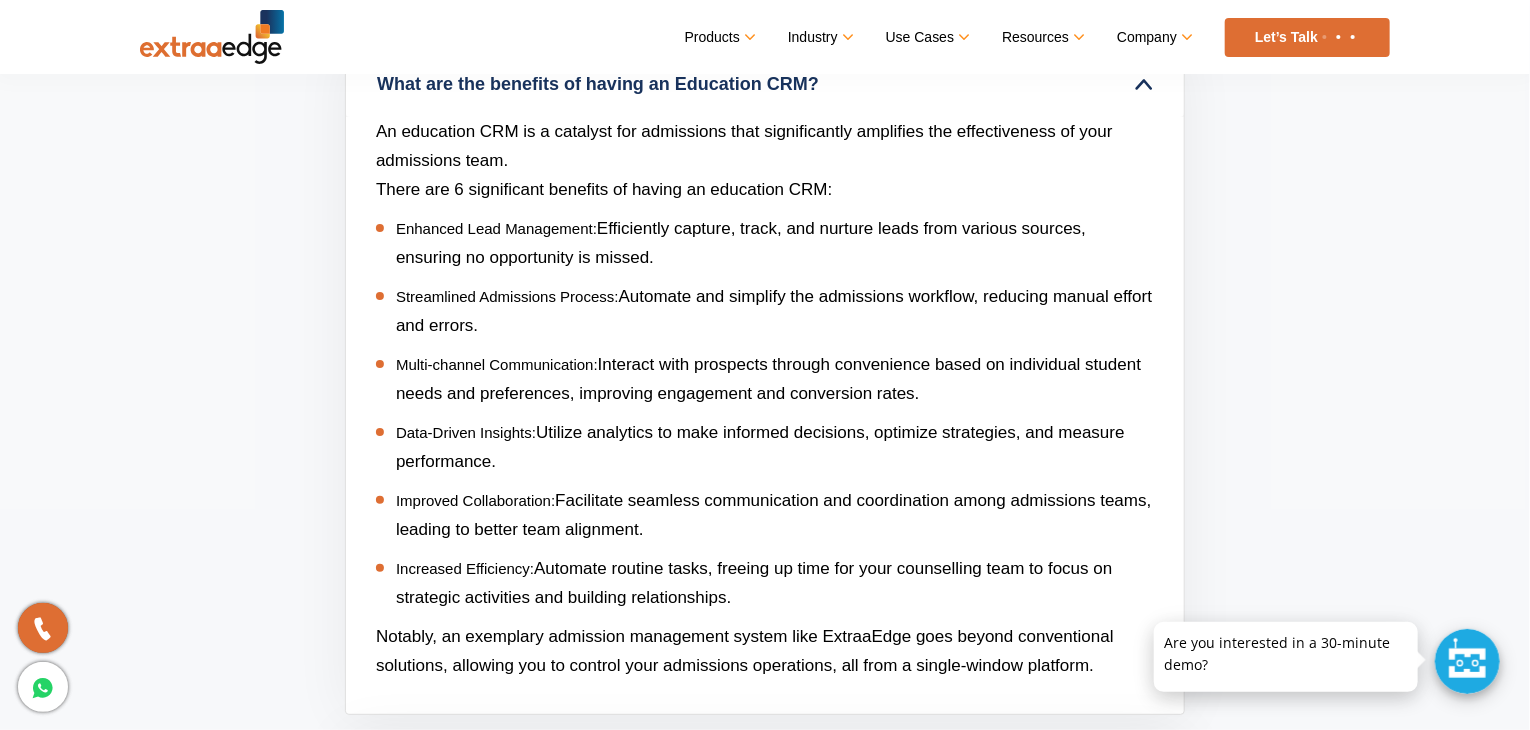 click on "Efficiently capture, track, and nurture leads from various sources, ensuring no opportunity is missed." at bounding box center (741, 243) 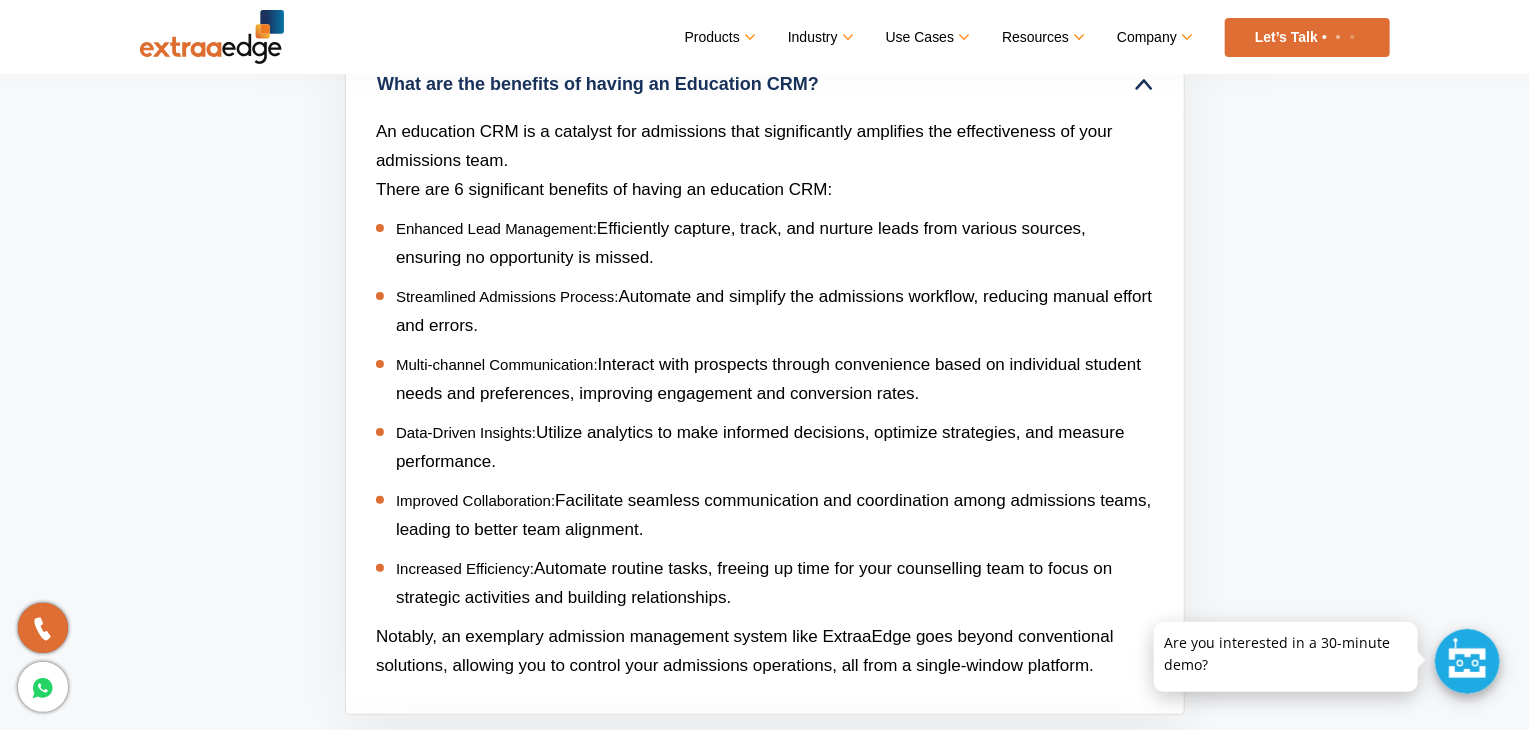 click on "Efficiently capture, track, and nurture leads from various sources, ensuring no opportunity is missed." at bounding box center [741, 243] 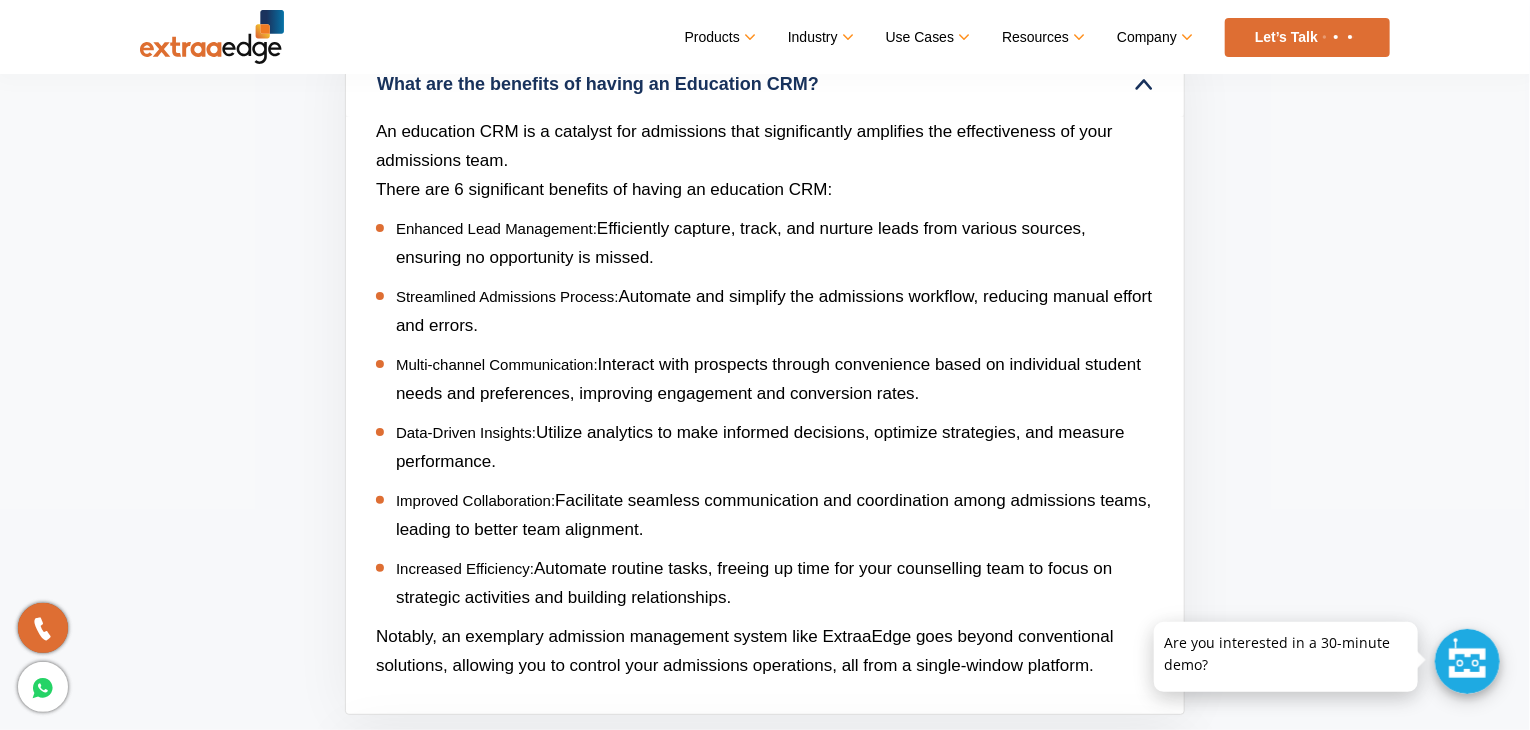 click on "Efficiently capture, track, and nurture leads from various sources, ensuring no opportunity is missed." at bounding box center (741, 243) 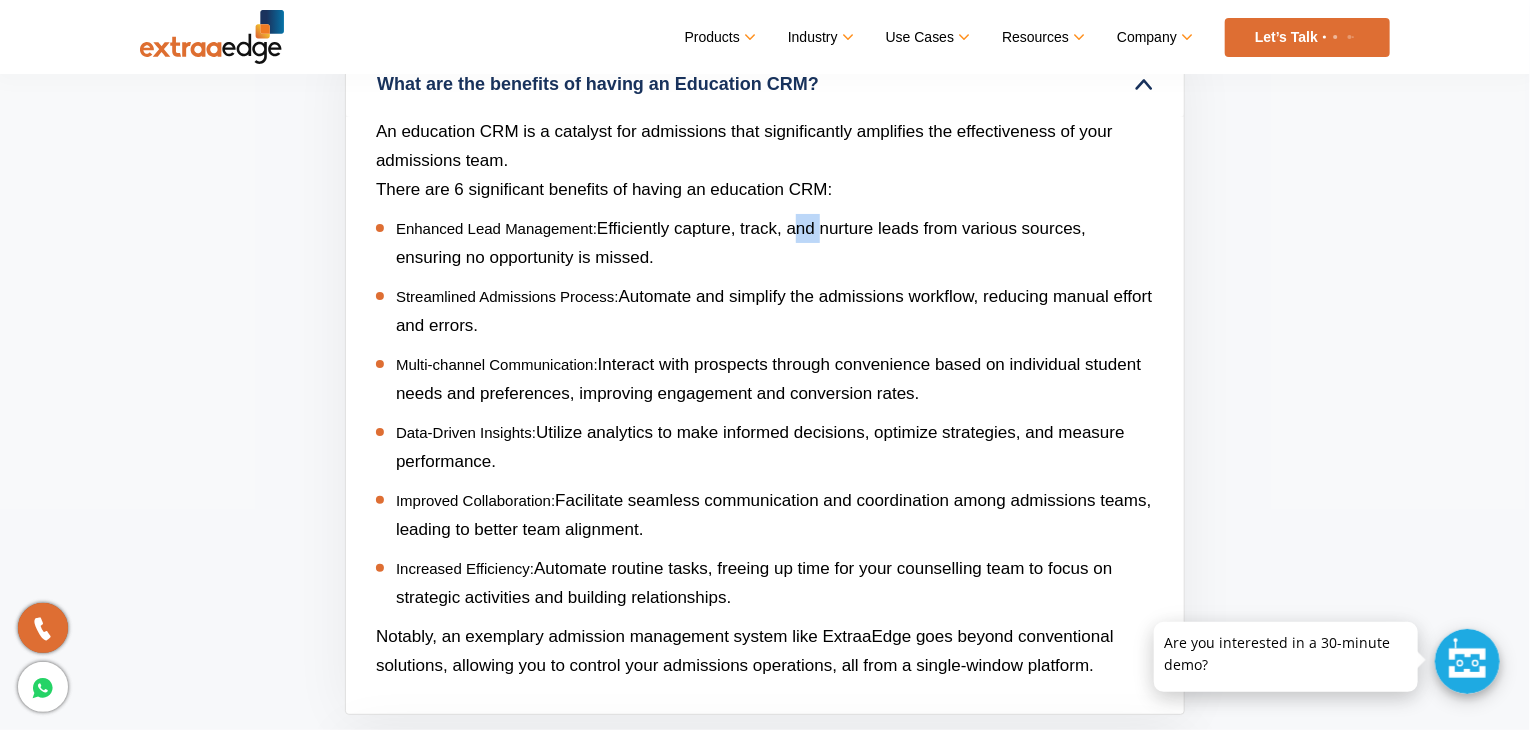 click on "Efficiently capture, track, and nurture leads from various sources, ensuring no opportunity is missed." at bounding box center [741, 243] 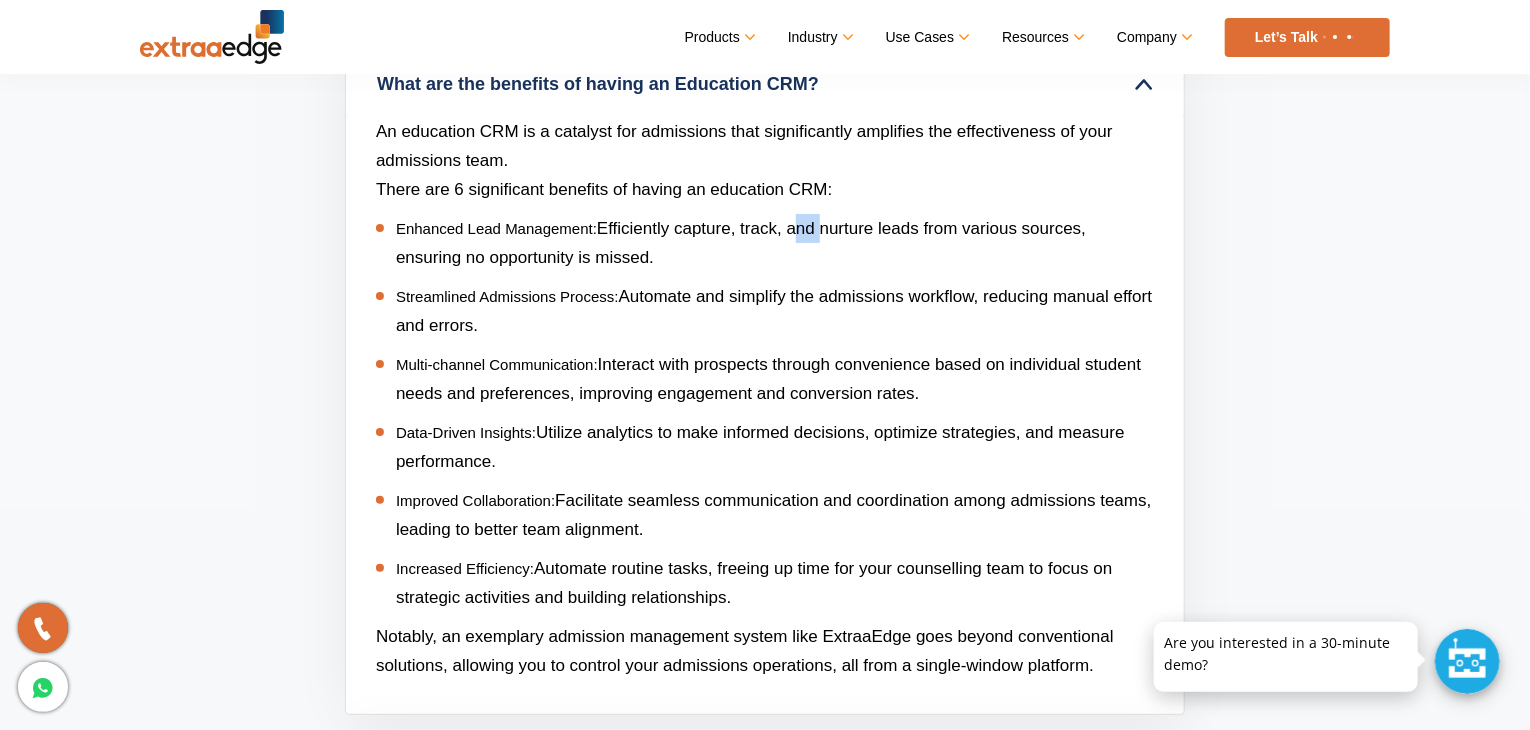click on "Efficiently capture, track, and nurture leads from various sources, ensuring no opportunity is missed." at bounding box center [741, 243] 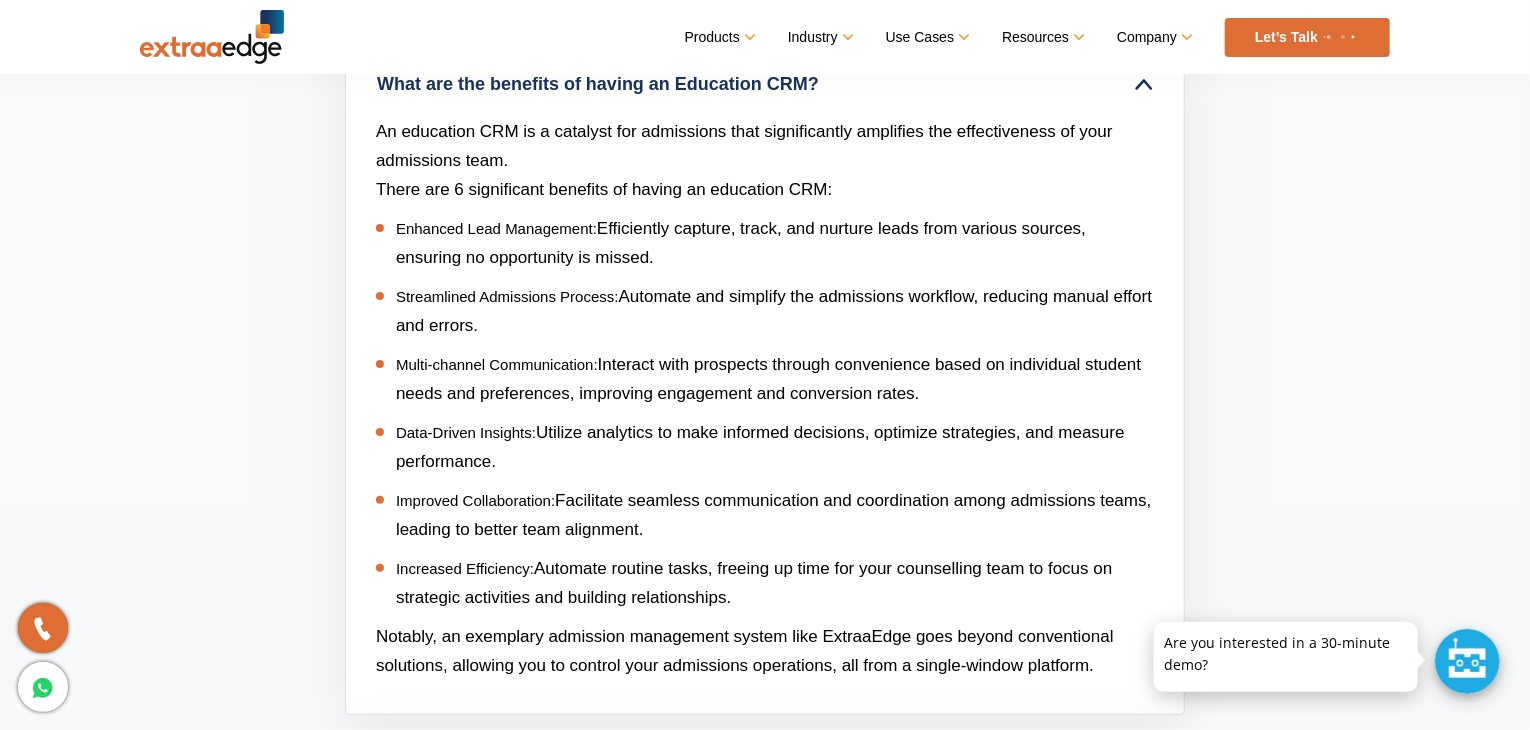 click on "Efficiently capture, track, and nurture leads from various sources, ensuring no opportunity is missed." at bounding box center (741, 243) 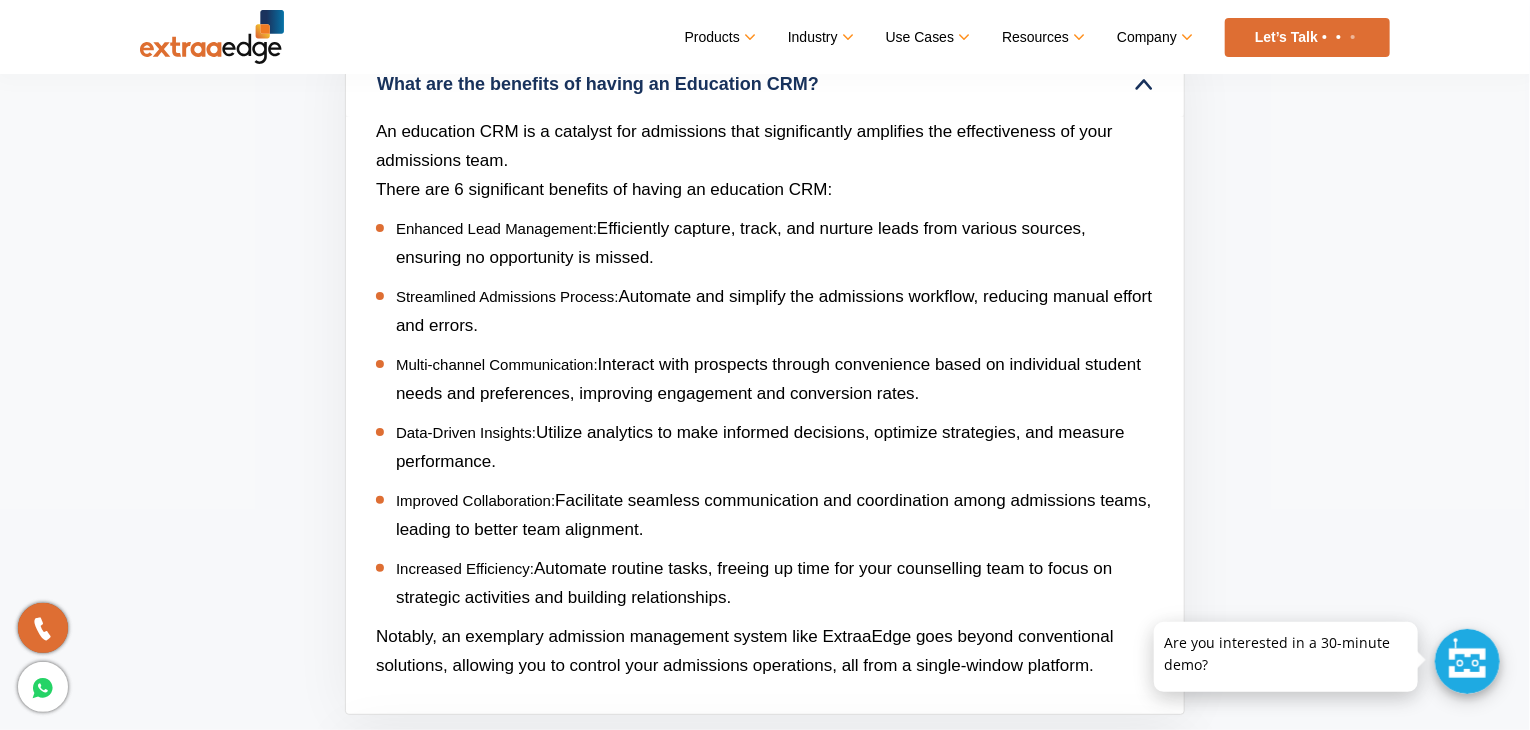 click on "Efficiently capture, track, and nurture leads from various sources, ensuring no opportunity is missed." at bounding box center [741, 243] 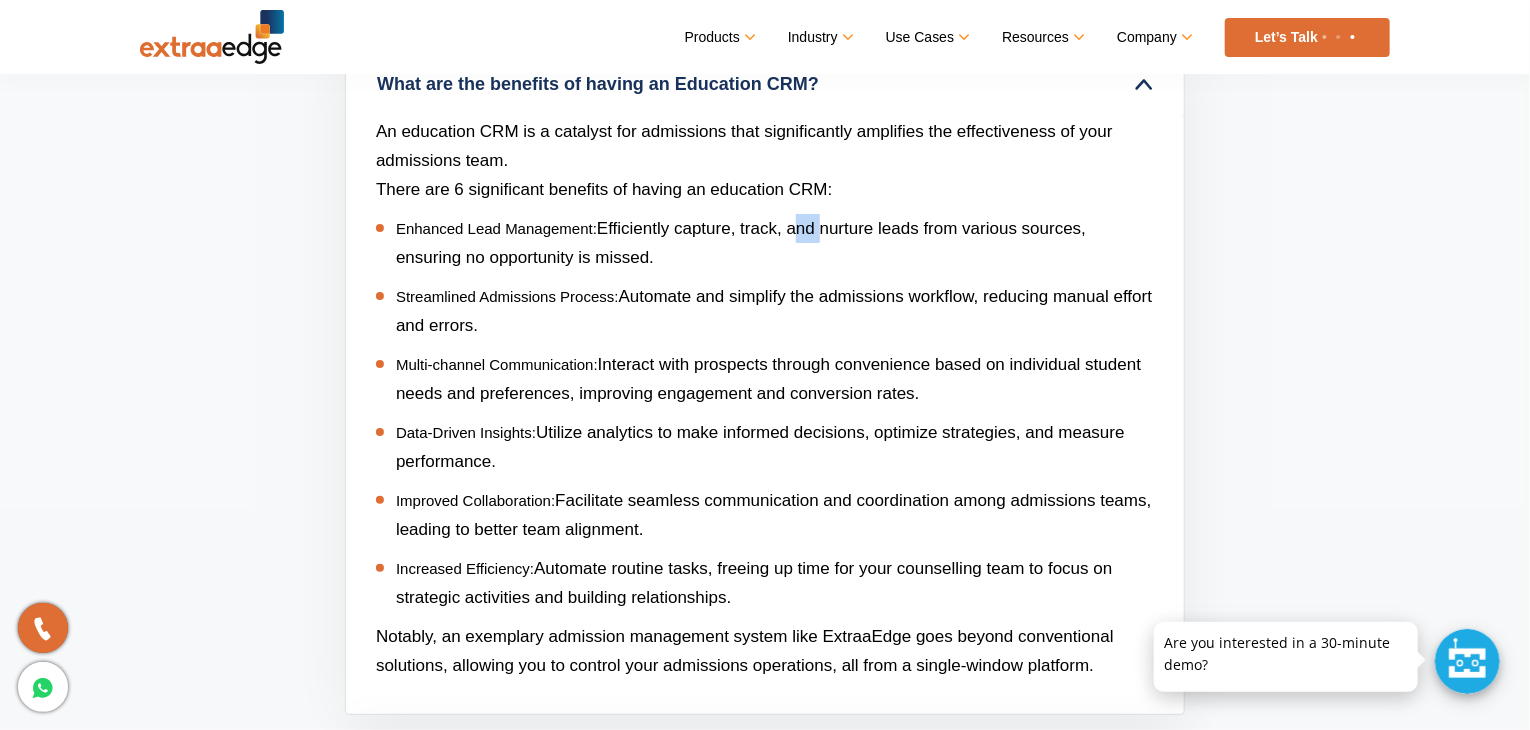 click on "Efficiently capture, track, and nurture leads from various sources, ensuring no opportunity is missed." at bounding box center [741, 243] 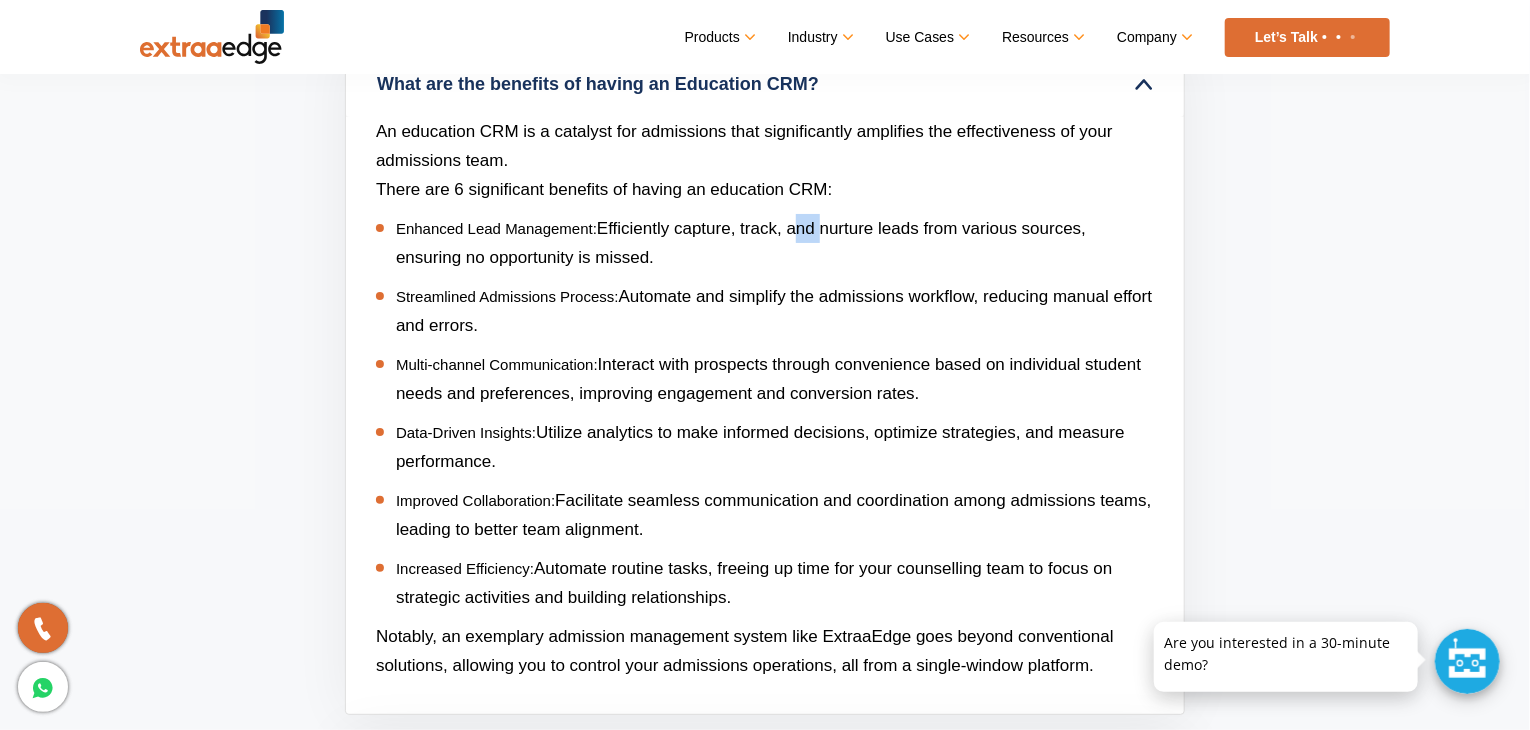 click on "Efficiently capture, track, and nurture leads from various sources, ensuring no opportunity is missed." at bounding box center [741, 243] 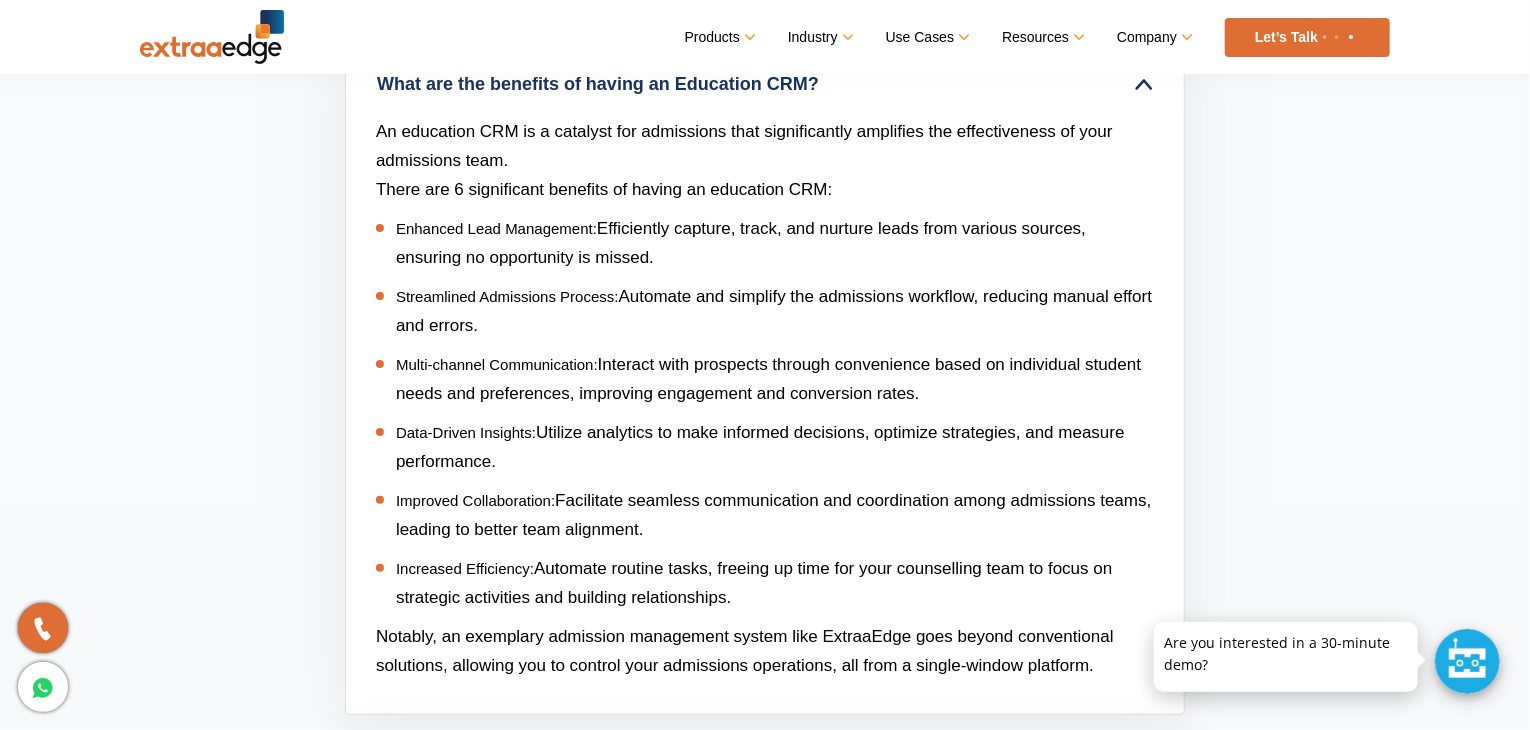 click on "Efficiently capture, track, and nurture leads from various sources, ensuring no opportunity is missed." at bounding box center [741, 243] 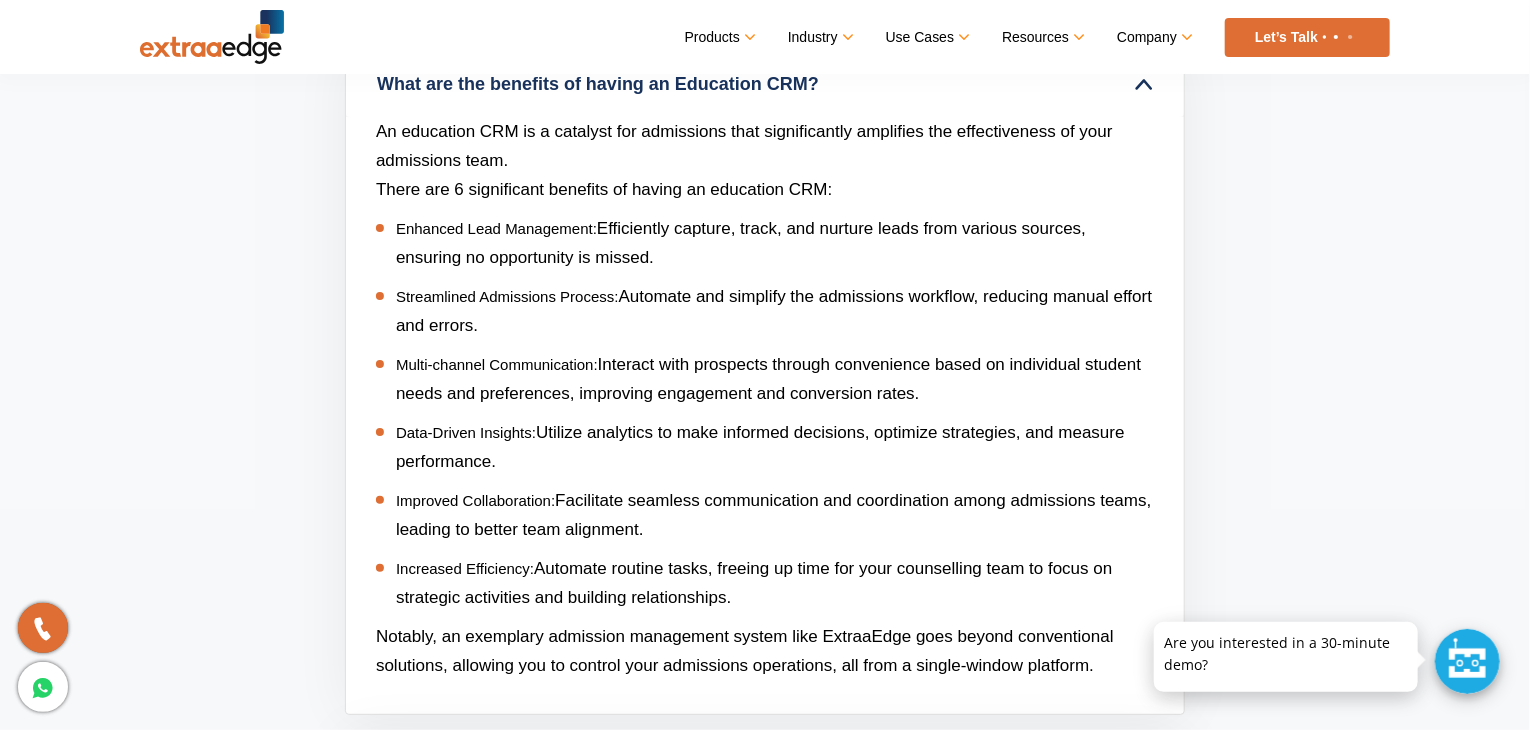 click on "Efficiently capture, track, and nurture leads from various sources, ensuring no opportunity is missed." at bounding box center [741, 243] 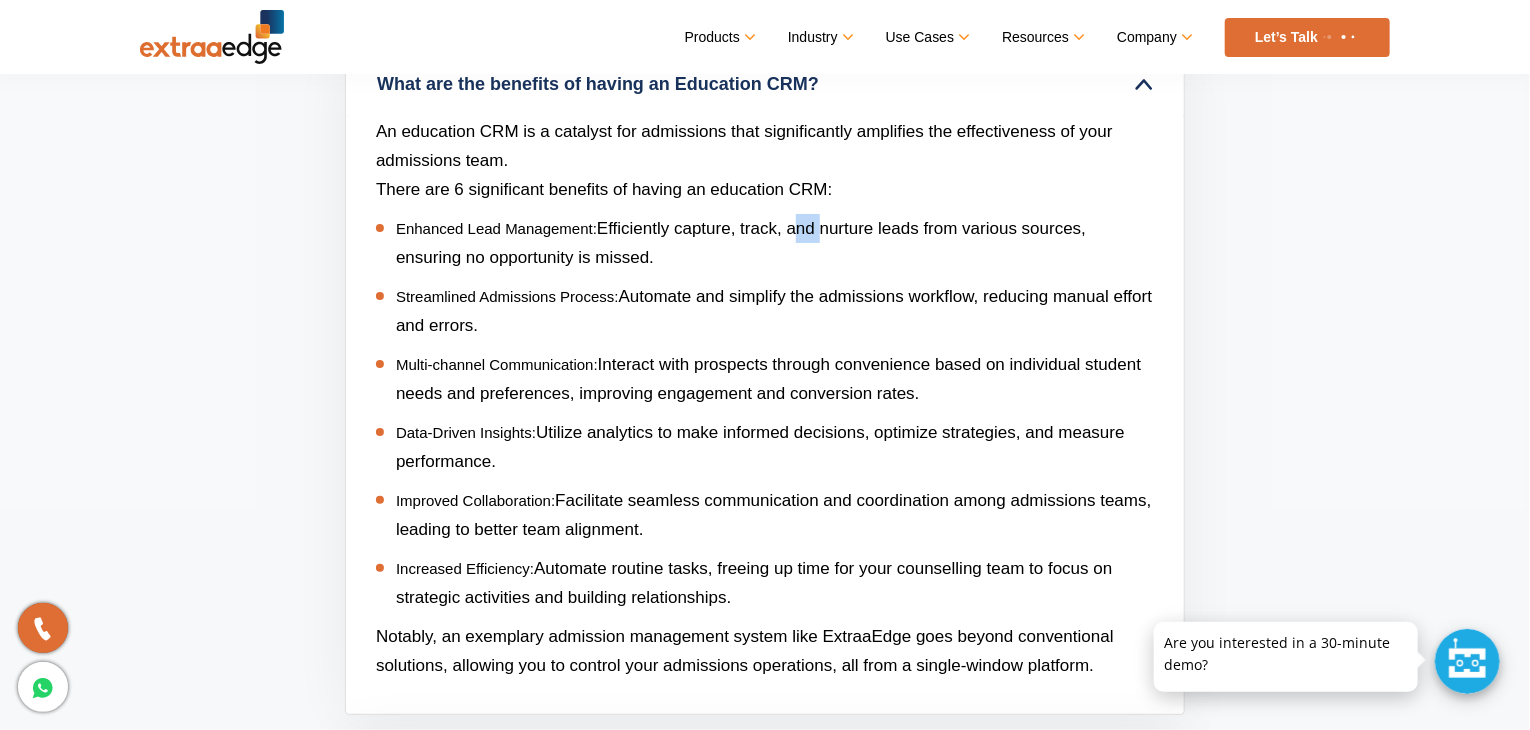 click on "Efficiently capture, track, and nurture leads from various sources, ensuring no opportunity is missed." at bounding box center (741, 243) 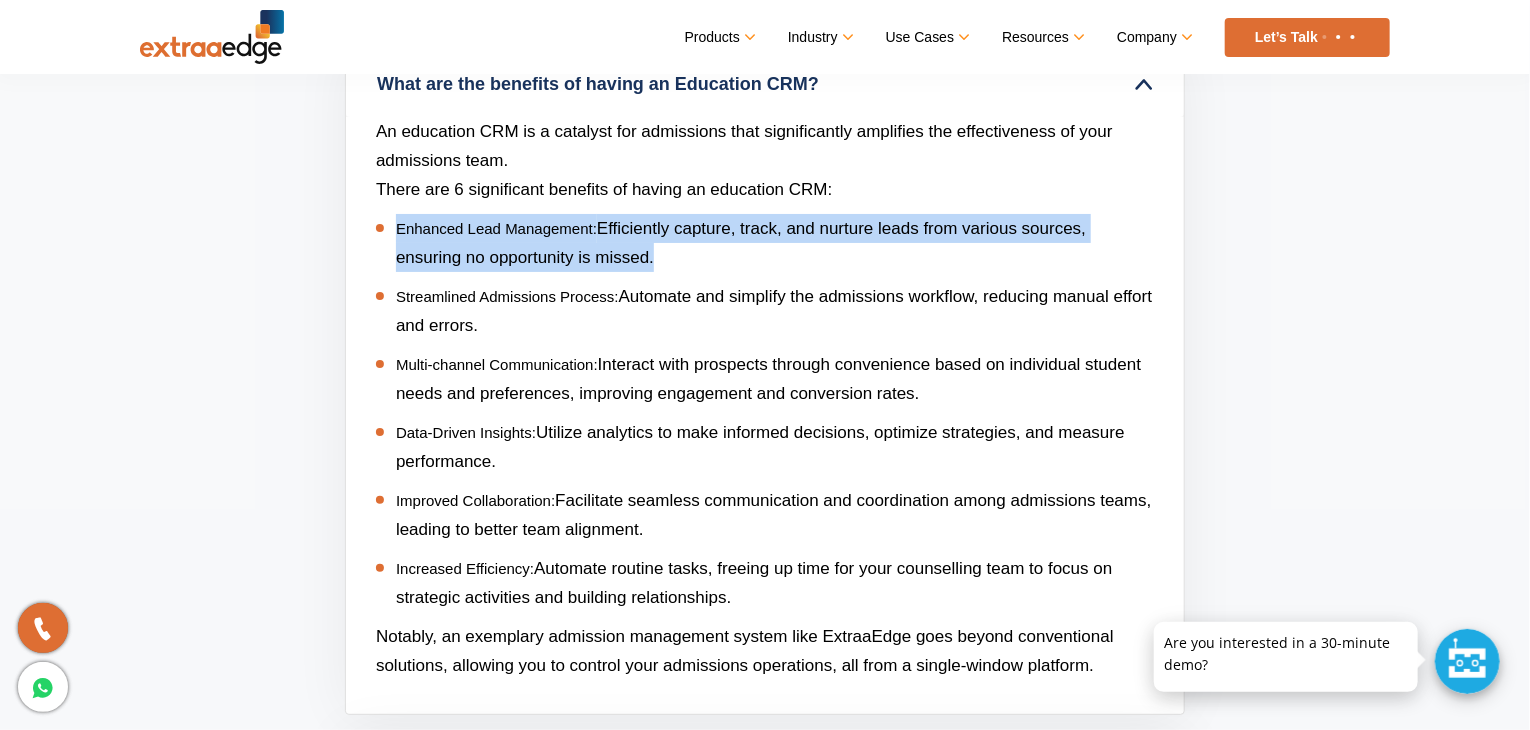 click on "Efficiently capture, track, and nurture leads from various sources, ensuring no opportunity is missed." at bounding box center (741, 243) 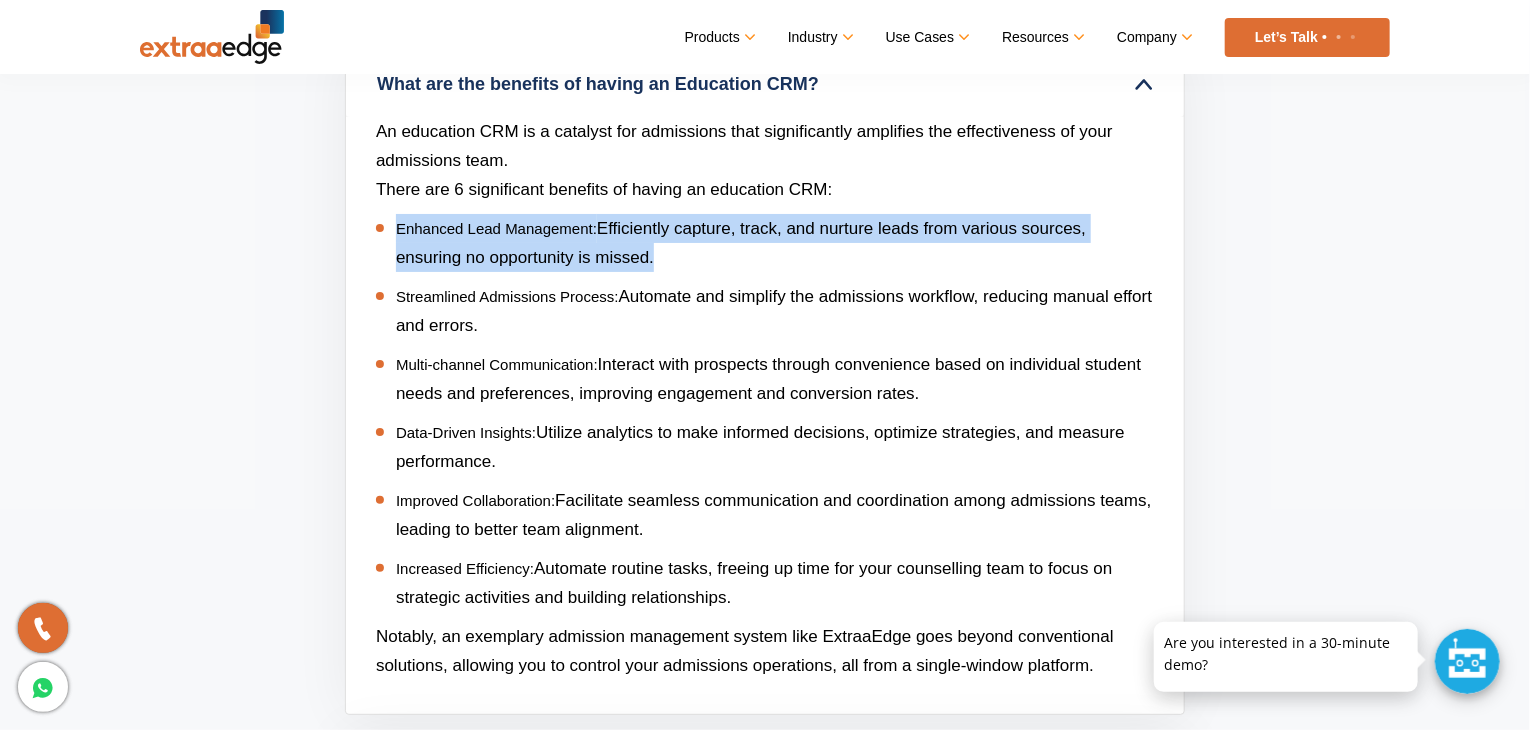 click on "Efficiently capture, track, and nurture leads from various sources, ensuring no opportunity is missed." at bounding box center (741, 243) 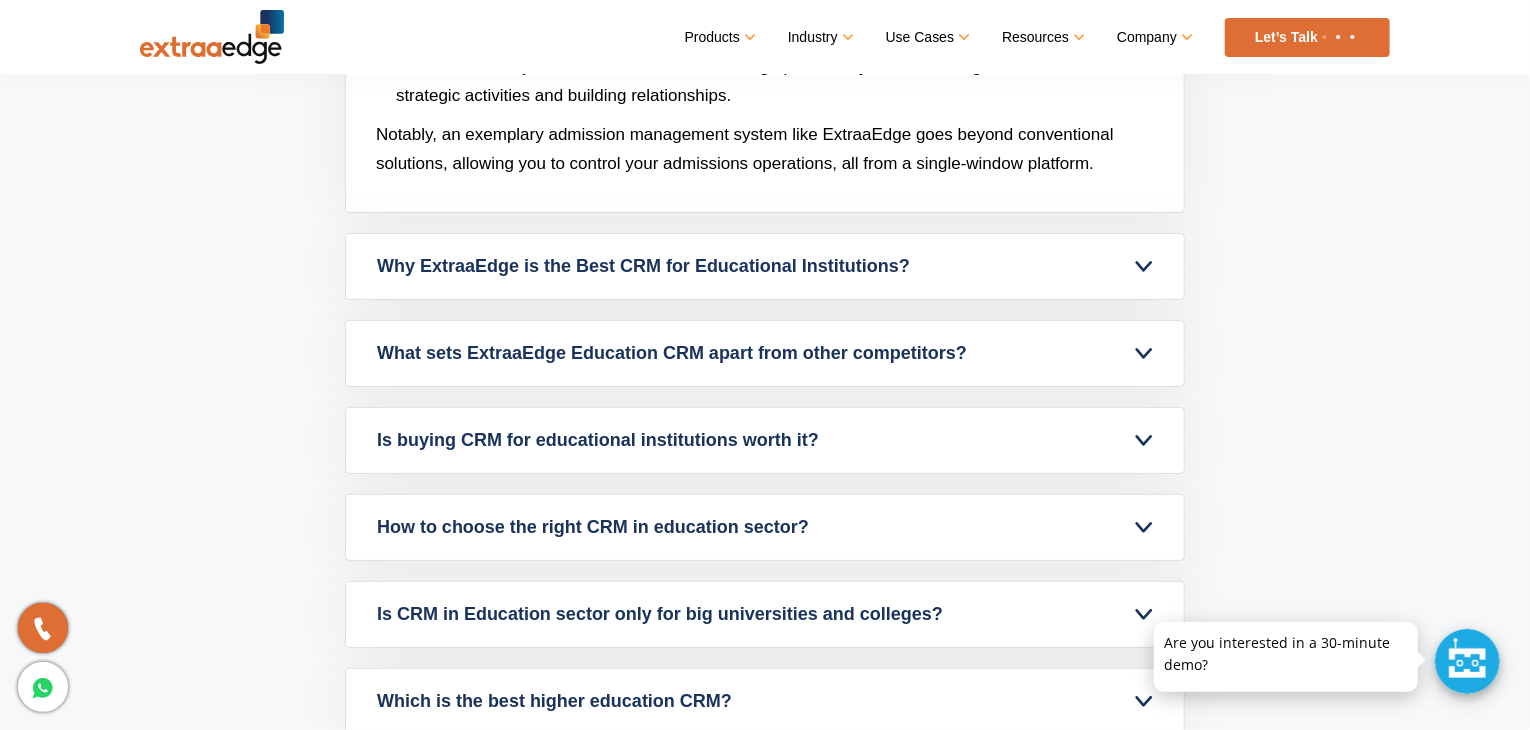 scroll, scrollTop: 8565, scrollLeft: 0, axis: vertical 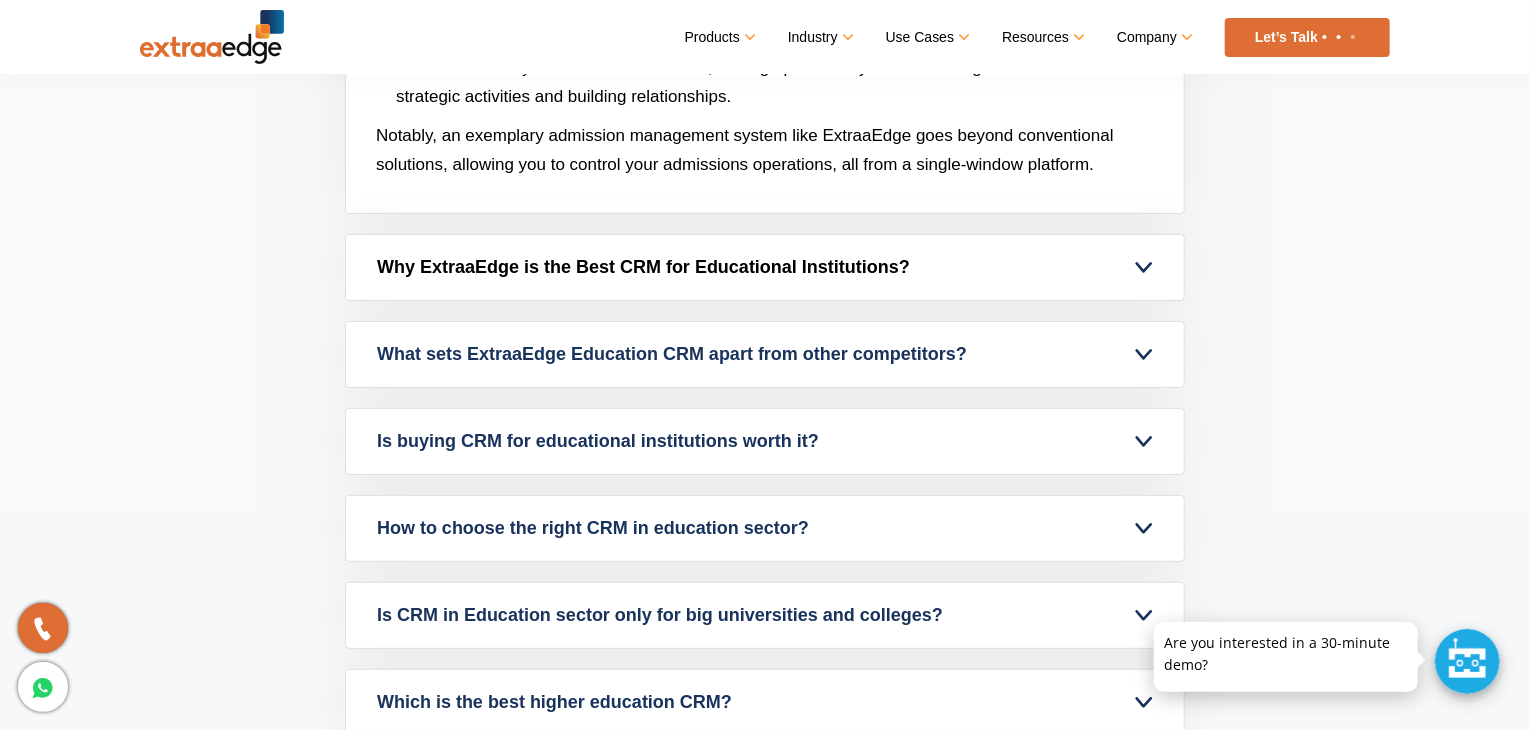 click on "Why ExtraaEdge is the Best CRM for Educational Institutions?" at bounding box center [765, 267] 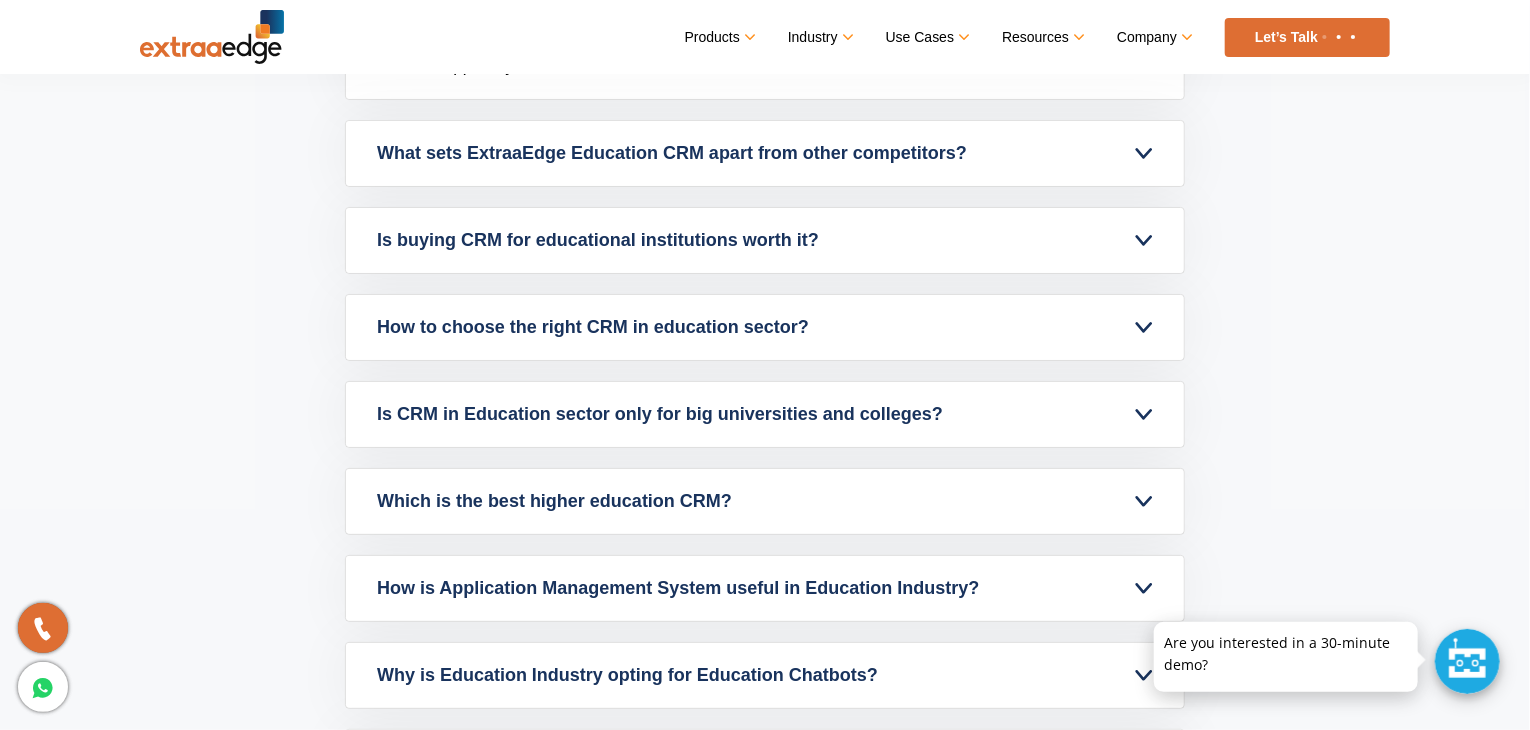 click on "What is an Education CRM?
An Education CRM is to streamline every step of the admissions process. Whether you’re managing hundreds or thousands of applications, it is to eliminate the headaches of manual work and give you the power to handle the entire admissions cycle from one place. Here’s how:
For counselors:  Streamlined inquiry management and personalized communication.
For admissions heads:  Enhanced conversion rates and optimized resource allocation.
For institute growth:  Data-driven insights for strategic decision-making and growth.
For marketers:  Precise audience targeting, extreme personalization, and improved ROI.
An advanced education CRM industry integrates with various lead sources and consolidates leads from diverse channels. The system eliminates the risk of lead leakage and manual errors, ensuring a comprehensive and error-free lead management process." at bounding box center (765, 260) 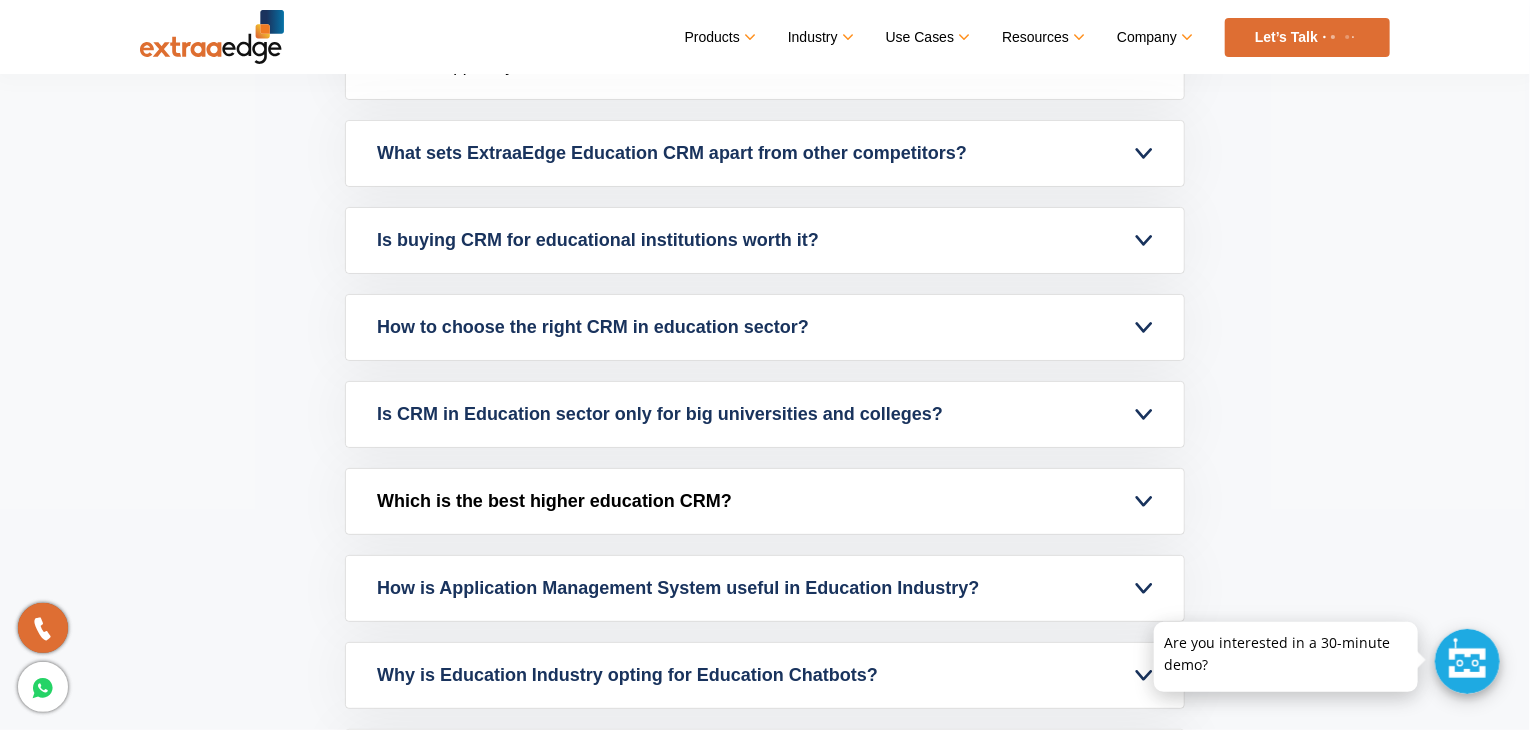 click on "Which is the best higher education CRM?" at bounding box center (765, 501) 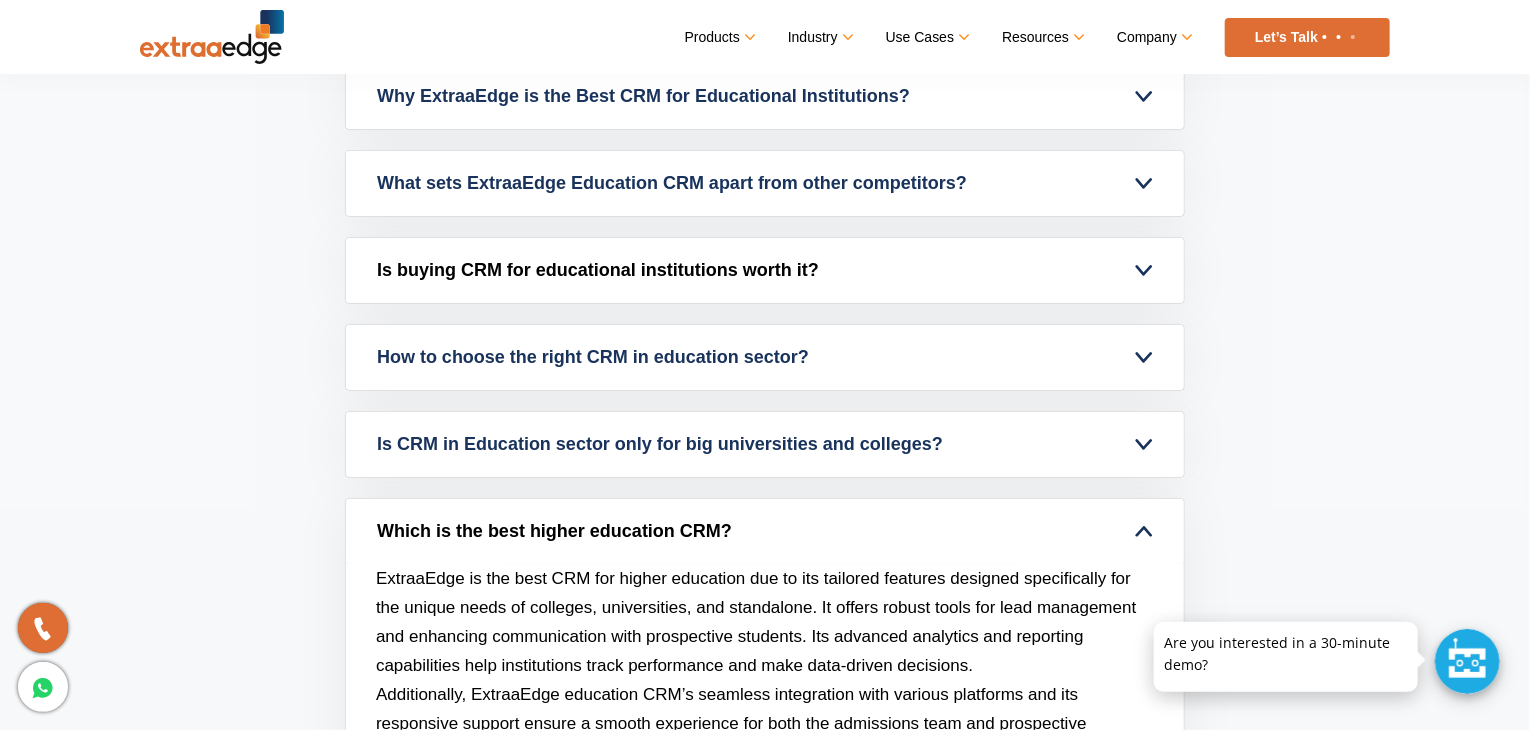 scroll, scrollTop: 8273, scrollLeft: 0, axis: vertical 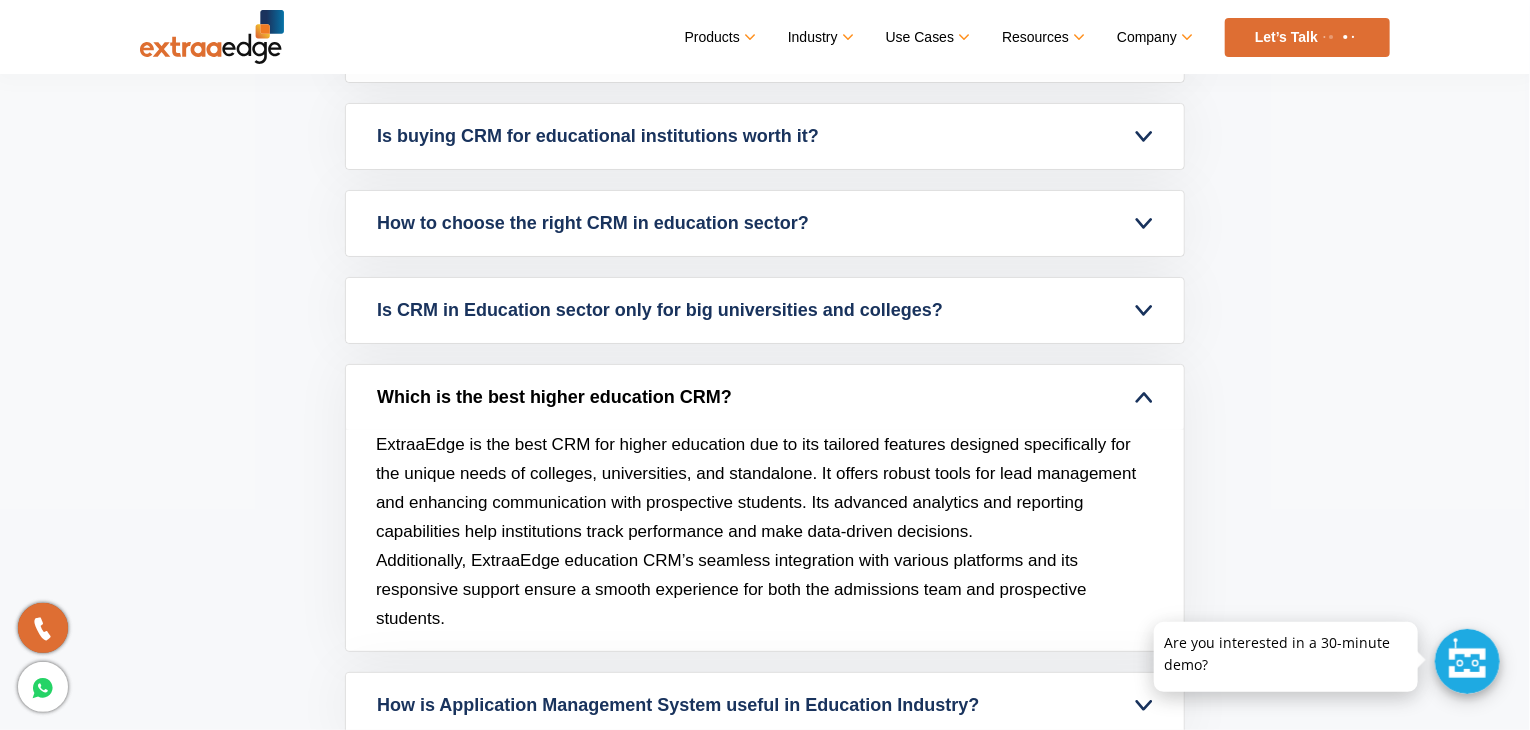 click on "Which is the best higher education CRM?" at bounding box center (765, 397) 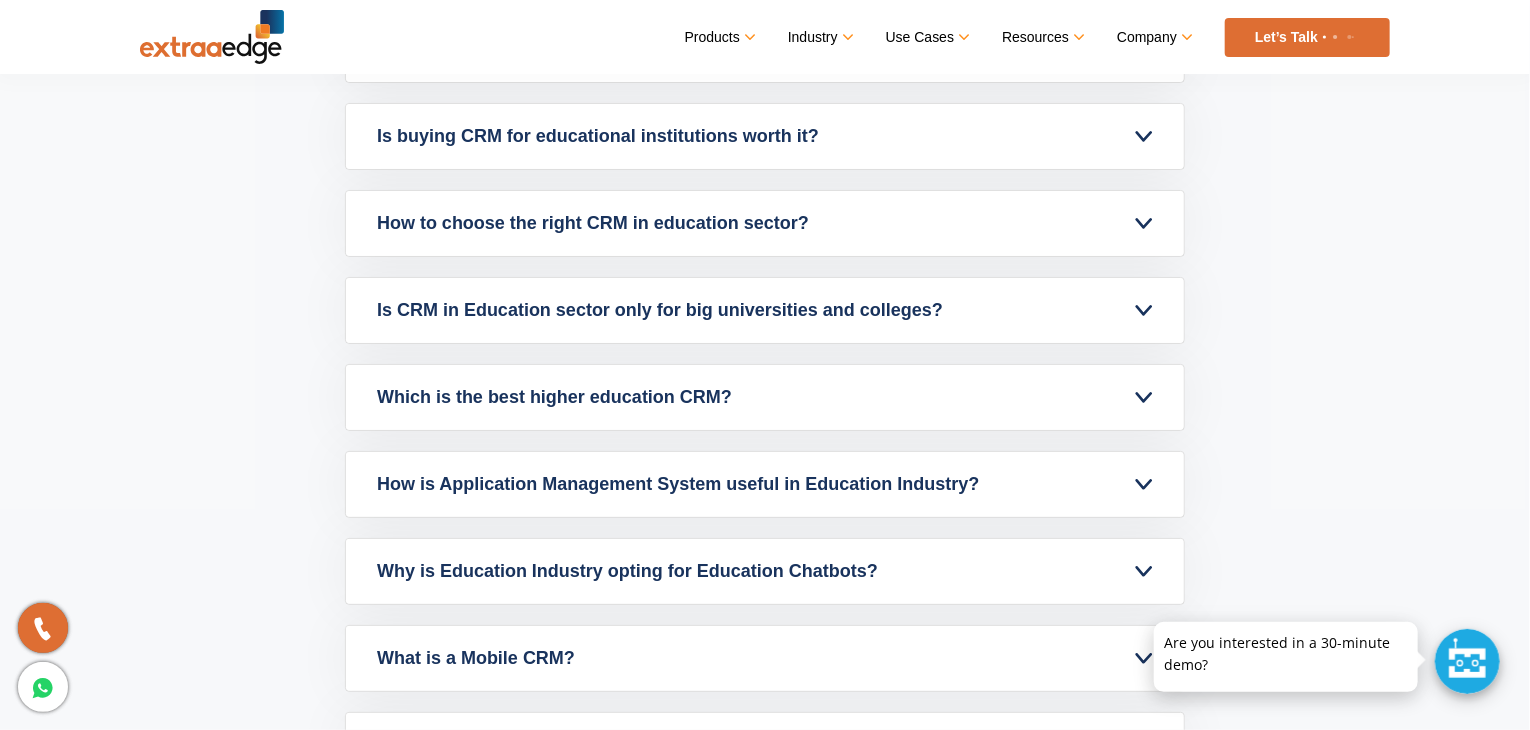 click on "FAQs
What is an Education CRM?
An Education CRM is to streamline every step of the admissions process. Whether you’re managing hundreds or thousands of applications, it is to eliminate the headaches of manual work and give you the power to handle the entire admissions cycle from one place. Here’s how:
For counselors:  Streamlined inquiry management and personalized communication.
For admissions heads:  Enhanced conversion rates and optimized resource allocation.
For institute growth:  Data-driven insights for strategic decision-making and growth.
For marketers:  Precise audience targeting, extreme personalization, and improved ROI.
An advanced education CRM industry integrates with various lead sources and consolidates leads from diverse channels. The system eliminates the risk of lead leakage and manual errors, ensuring a comprehensive and error-free lead management process." at bounding box center (765, 305) 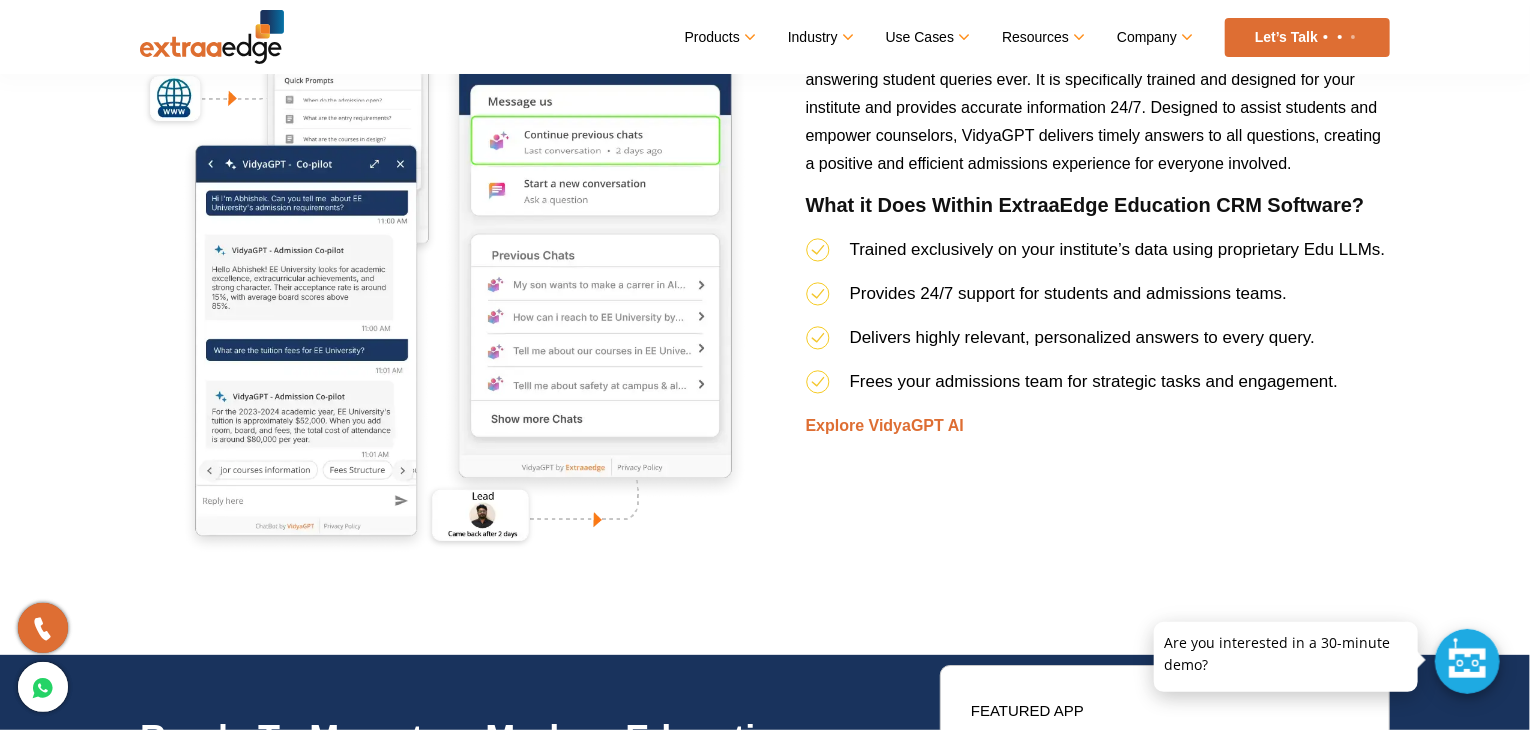 scroll, scrollTop: 6836, scrollLeft: 0, axis: vertical 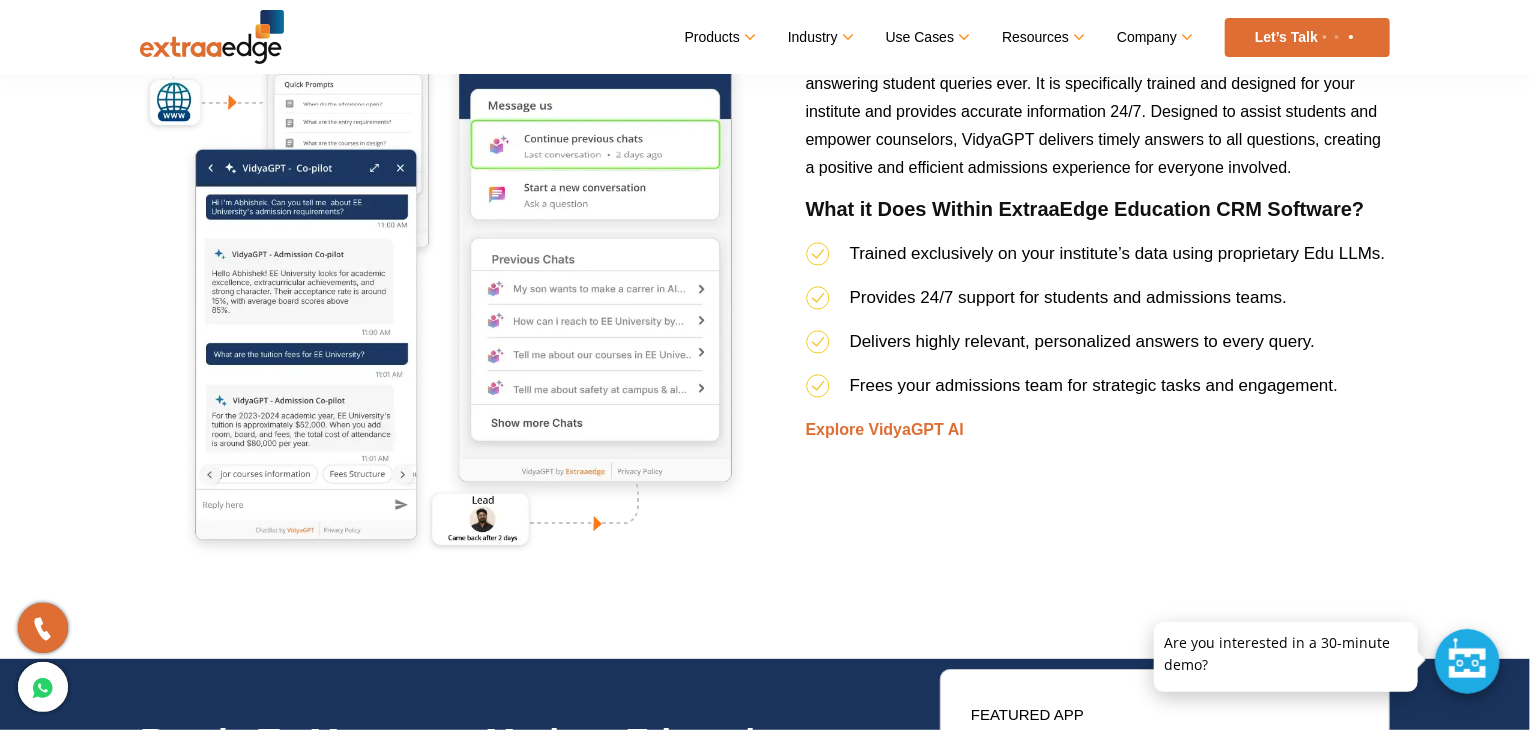 click on "Frees your admissions team for strategic tasks and engagement." at bounding box center [1098, 393] 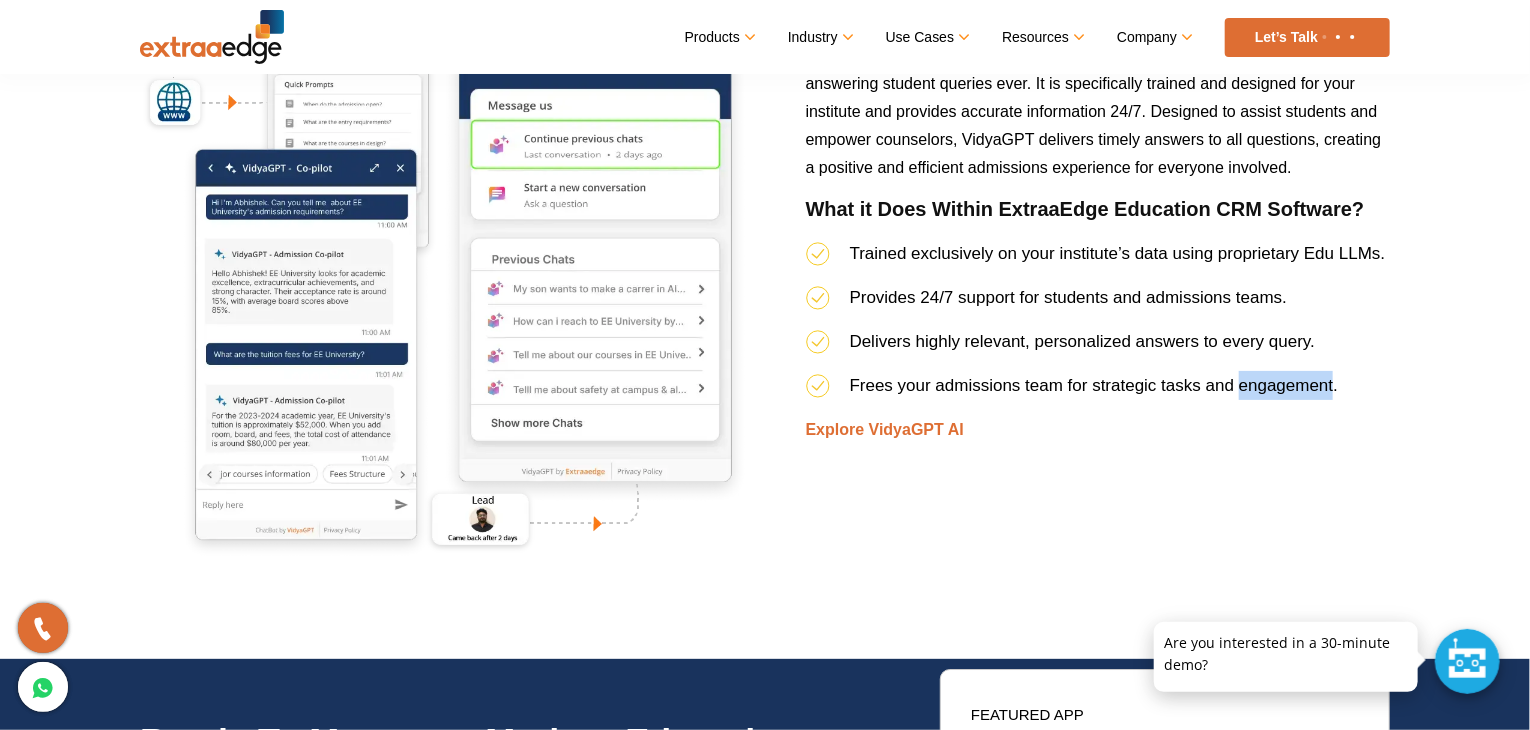 click on "Frees your admissions team for strategic tasks and engagement." at bounding box center (1098, 393) 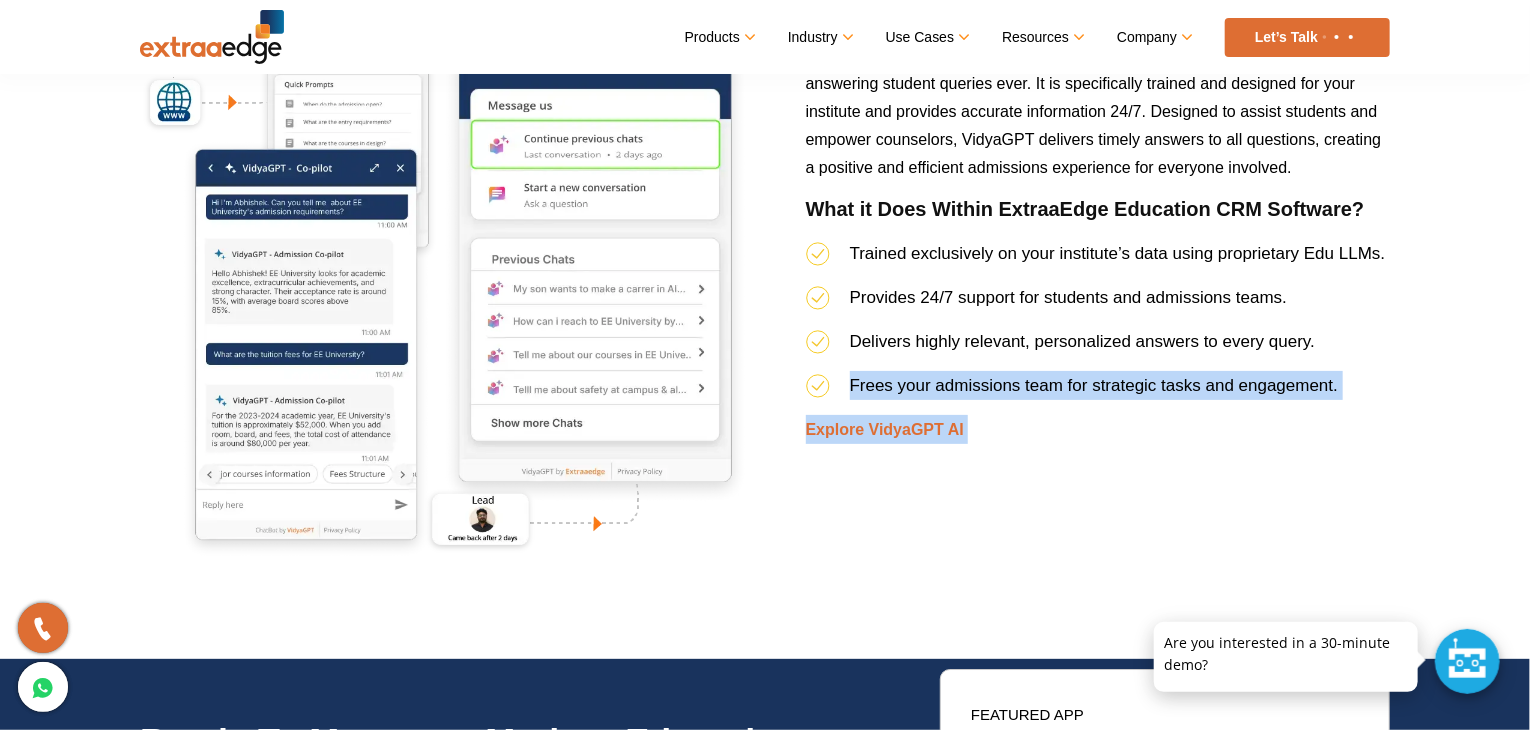 drag, startPoint x: 1264, startPoint y: 424, endPoint x: 1261, endPoint y: 445, distance: 21.213203 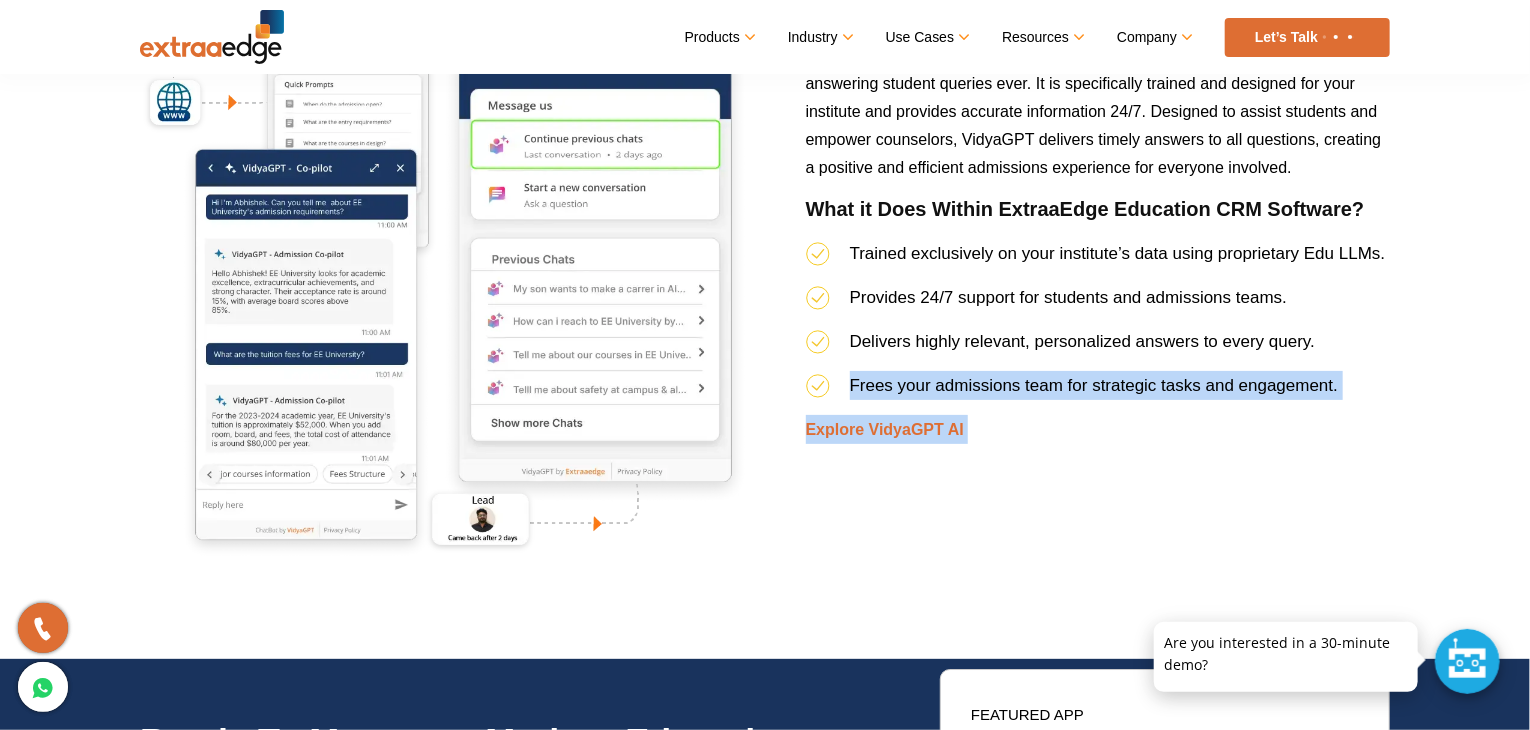 click on "VidyaGPT AI Chatbot for Inquiries
In today’s technologically and especially AI driven age, keeping up with the advancements is essential. Our VidyaGPT AI is the most intelligent way of answering student queries ever. It is specifically trained and designed for your institute and provides accurate information 24/7. Designed to assist students and empower counselors, VidyaGPT delivers timely answers to all questions, creating a positive and efficient admissions experience for everyone involved.
What it Does Within ExtraaEdge Education CRM Software?
Trained exclusively on your institute’s data using proprietary Edu LLMs.
Provides 24/7 support for students and admissions teams.
Delivers highly relevant, personalized answers to every query.
Frees your admissions team for strategic tasks and engagement.
Explore VidyaGPT AI" at bounding box center (1098, 257) 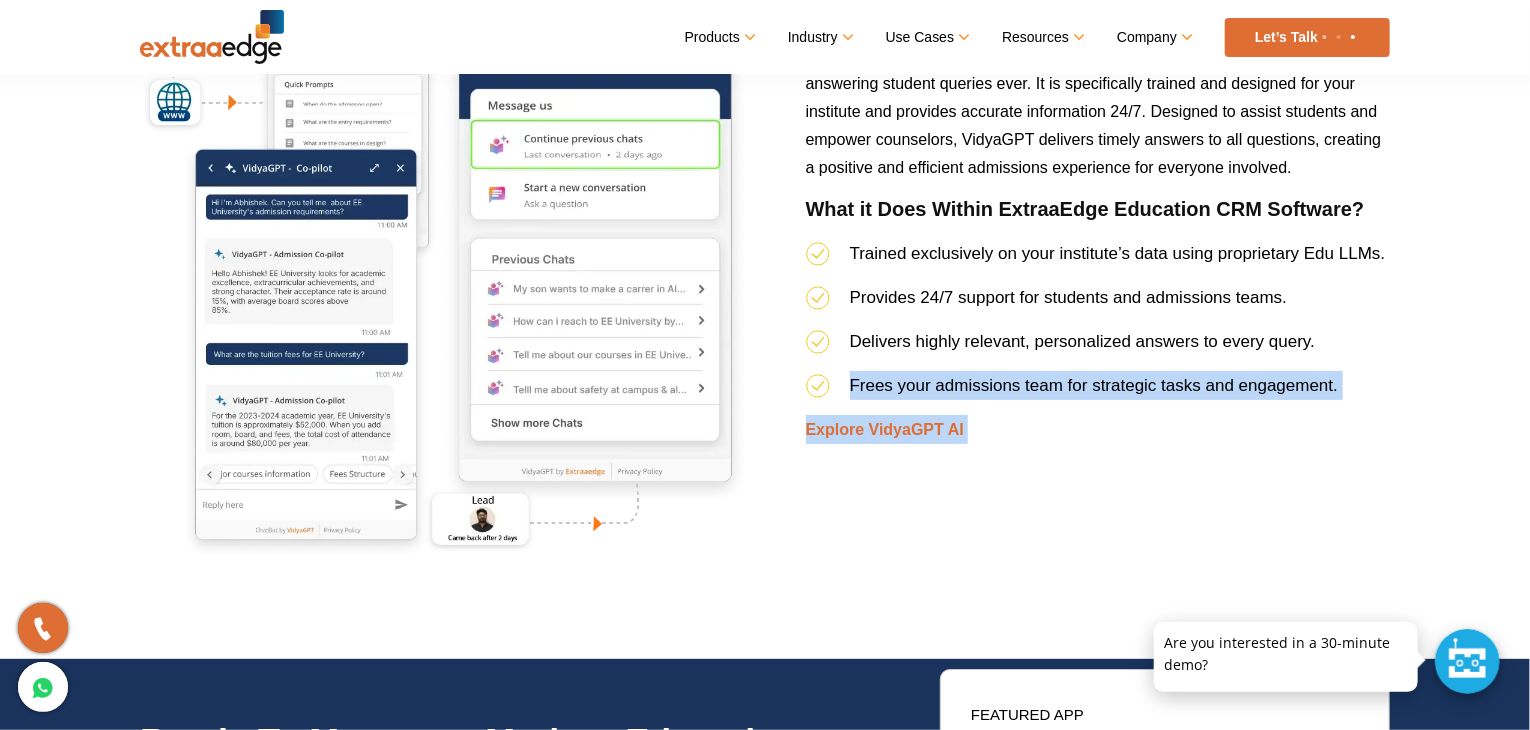 click on "VidyaGPT AI Chatbot for Inquiries
In today’s technologically and especially AI driven age, keeping up with the advancements is essential. Our VidyaGPT AI is the most intelligent way of answering student queries ever. It is specifically trained and designed for your institute and provides accurate information 24/7. Designed to assist students and empower counselors, VidyaGPT delivers timely answers to all questions, creating a positive and efficient admissions experience for everyone involved.
What it Does Within ExtraaEdge Education CRM Software?
Trained exclusively on your institute’s data using proprietary Edu LLMs.
Provides 24/7 support for students and admissions teams.
Delivers highly relevant, personalized answers to every query.
Frees your admissions team for strategic tasks and engagement.
Explore VidyaGPT AI" at bounding box center (1098, 257) 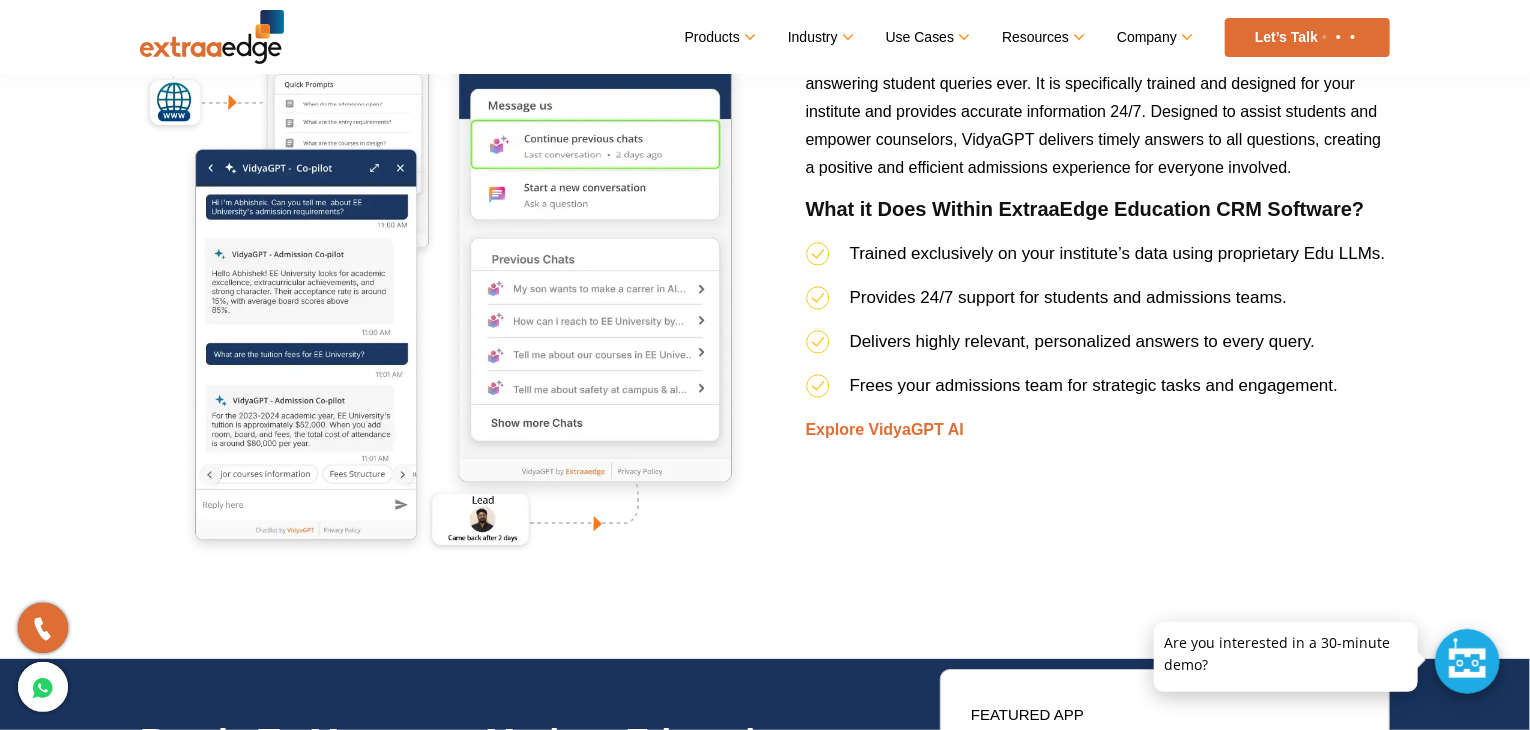 click on "VidyaGPT AI Chatbot for Inquiries
In today’s technologically and especially AI driven age, keeping up with the advancements is essential. Our VidyaGPT AI is the most intelligent way of answering student queries ever. It is specifically trained and designed for your institute and provides accurate information 24/7. Designed to assist students and empower counselors, VidyaGPT delivers timely answers to all questions, creating a positive and efficient admissions experience for everyone involved.
What it Does Within ExtraaEdge Education CRM Software?
Trained exclusively on your institute’s data using proprietary Edu LLMs.
Provides 24/7 support for students and admissions teams.
Delivers highly relevant, personalized answers to every query.
Frees your admissions team for strategic tasks and engagement.
Explore VidyaGPT AI" at bounding box center [1098, 257] 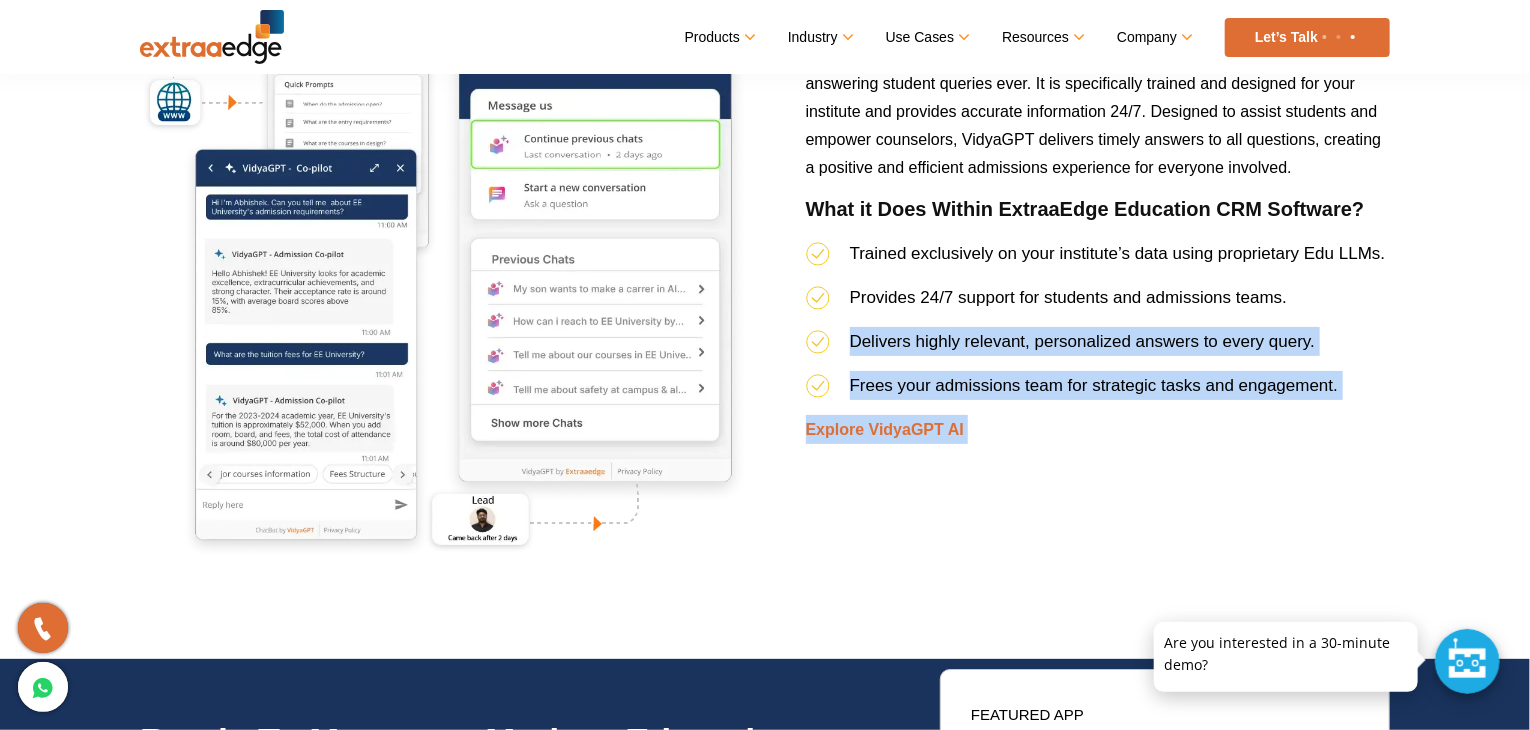 drag, startPoint x: 1261, startPoint y: 445, endPoint x: 1289, endPoint y: 349, distance: 100 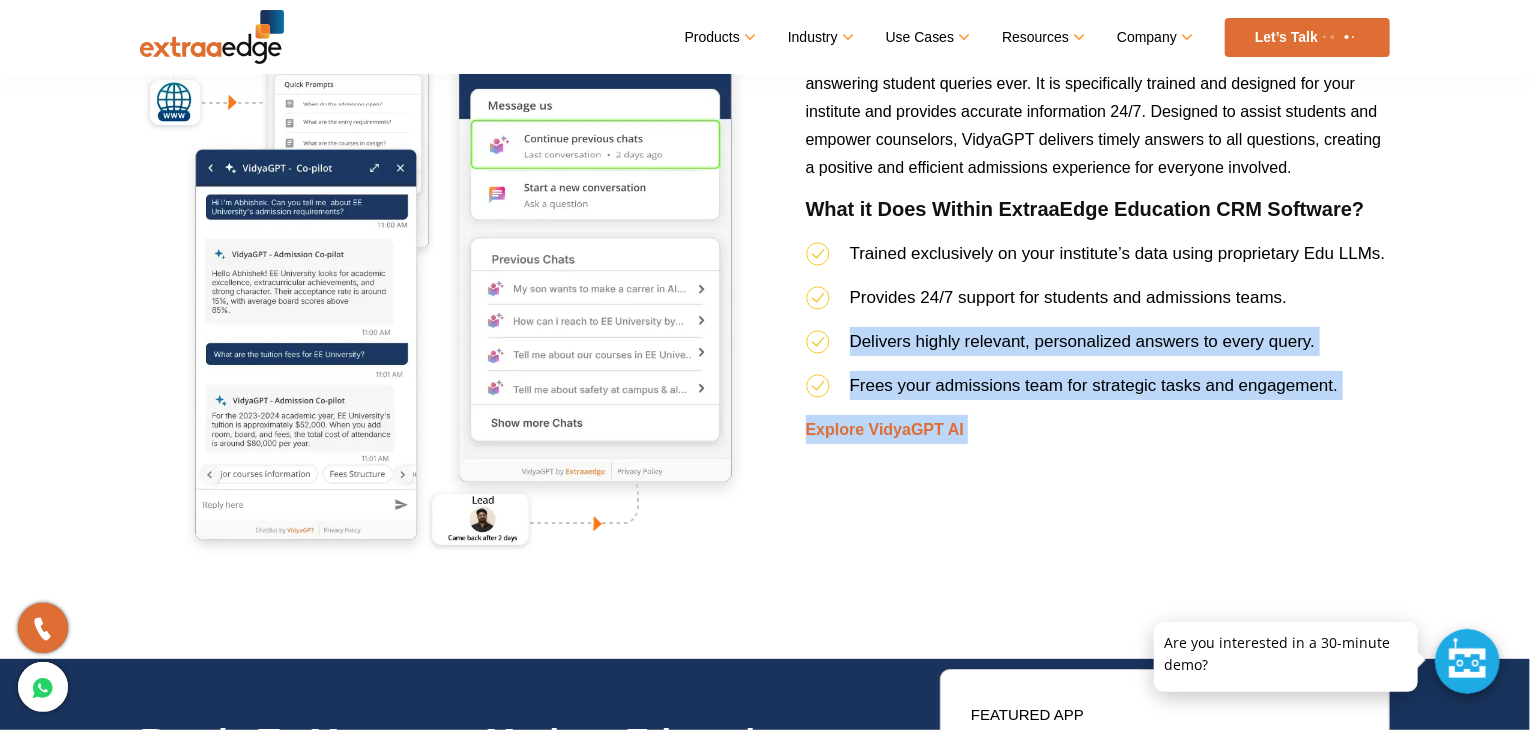 click on "VidyaGPT AI Chatbot for Inquiries
In today’s technologically and especially AI driven age, keeping up with the advancements is essential. Our VidyaGPT AI is the most intelligent way of answering student queries ever. It is specifically trained and designed for your institute and provides accurate information 24/7. Designed to assist students and empower counselors, VidyaGPT delivers timely answers to all questions, creating a positive and efficient admissions experience for everyone involved.
What it Does Within ExtraaEdge Education CRM Software?
Trained exclusively on your institute’s data using proprietary Edu LLMs.
Provides 24/7 support for students and admissions teams.
Delivers highly relevant, personalized answers to every query.
Frees your admissions team for strategic tasks and engagement.
Explore VidyaGPT AI" at bounding box center (1098, 257) 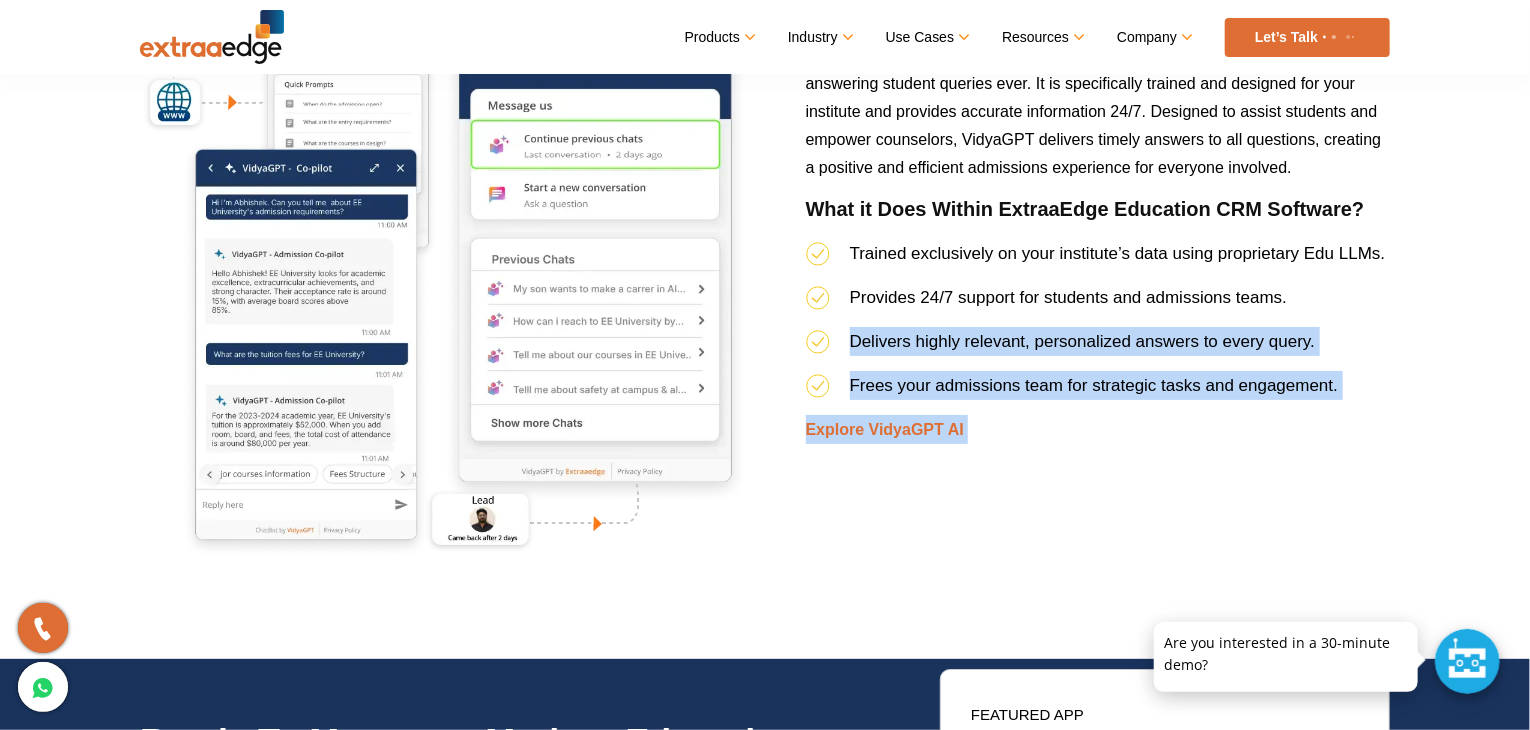 click on "Provides 24/7 support for students and admissions teams." at bounding box center (1098, 305) 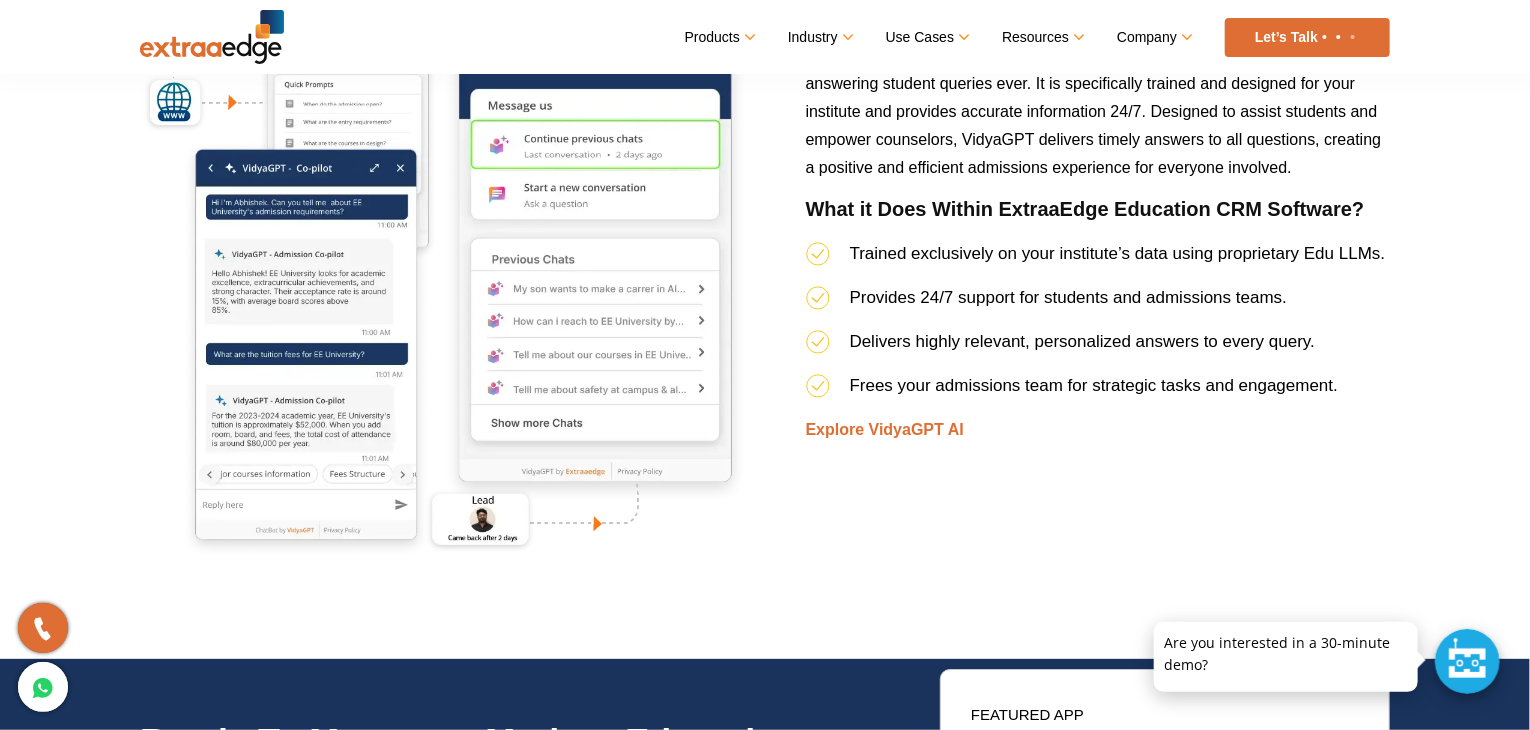 click on "Provides 24/7 support for students and admissions teams." at bounding box center (1098, 305) 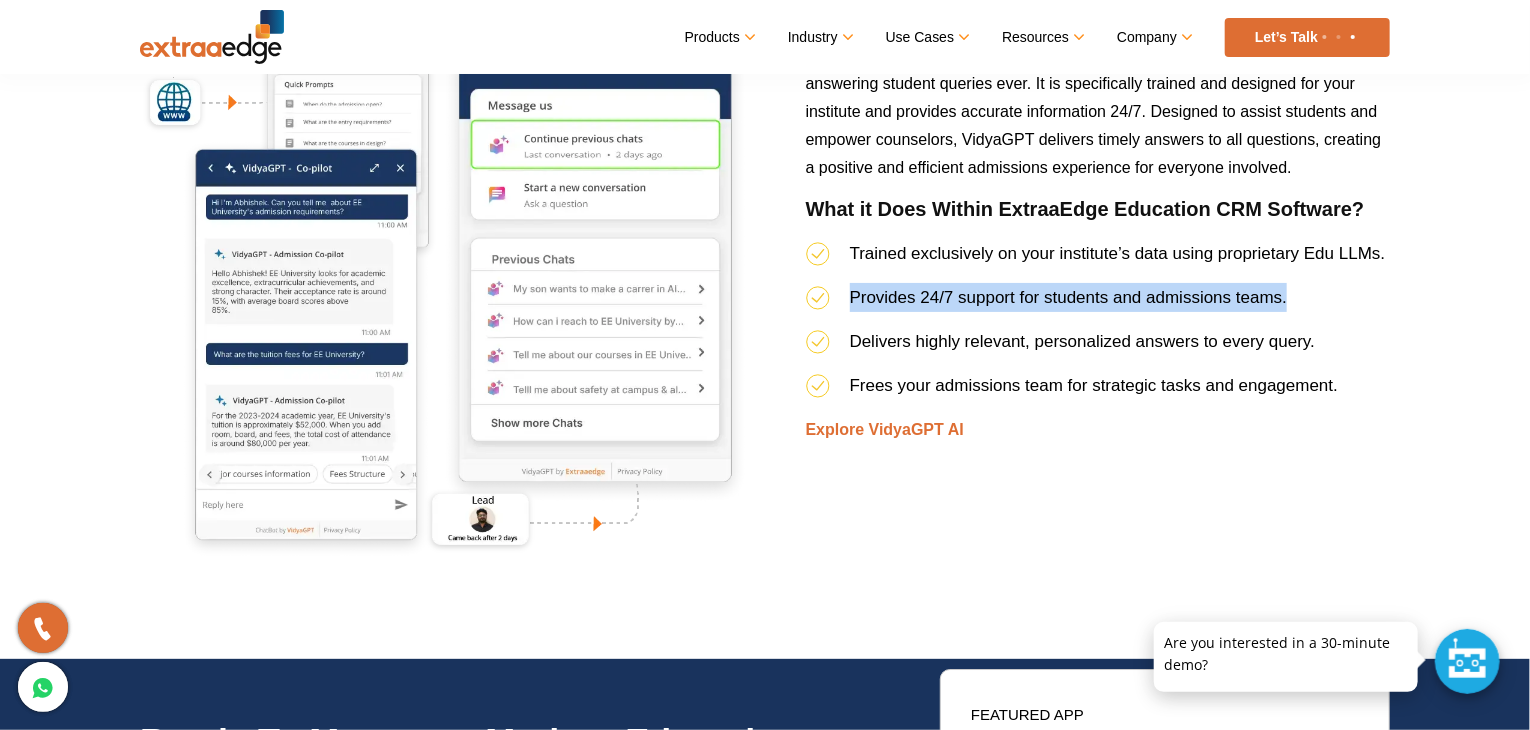 click on "Provides 24/7 support for students and admissions teams." at bounding box center (1098, 305) 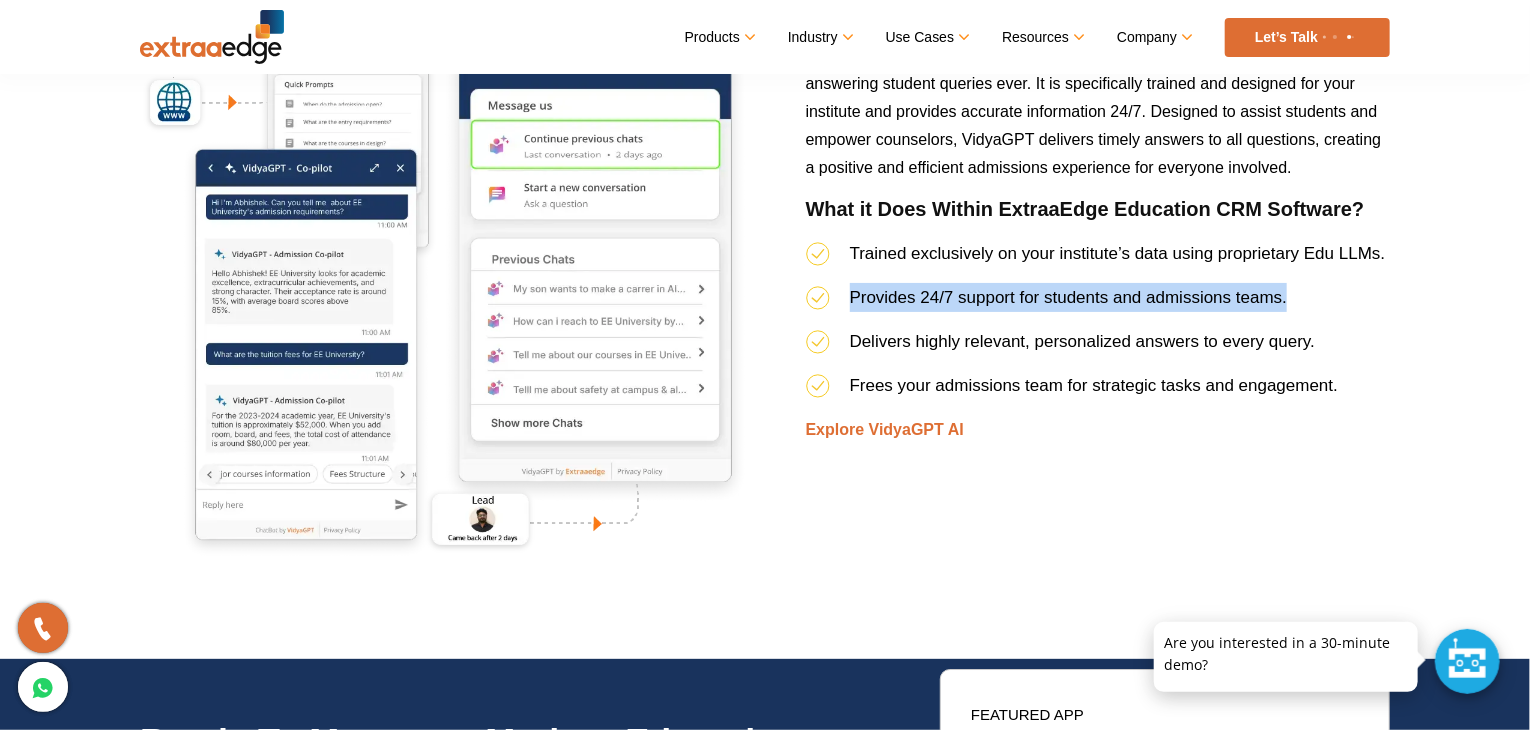 drag, startPoint x: 1289, startPoint y: 349, endPoint x: 1346, endPoint y: 317, distance: 65.36819 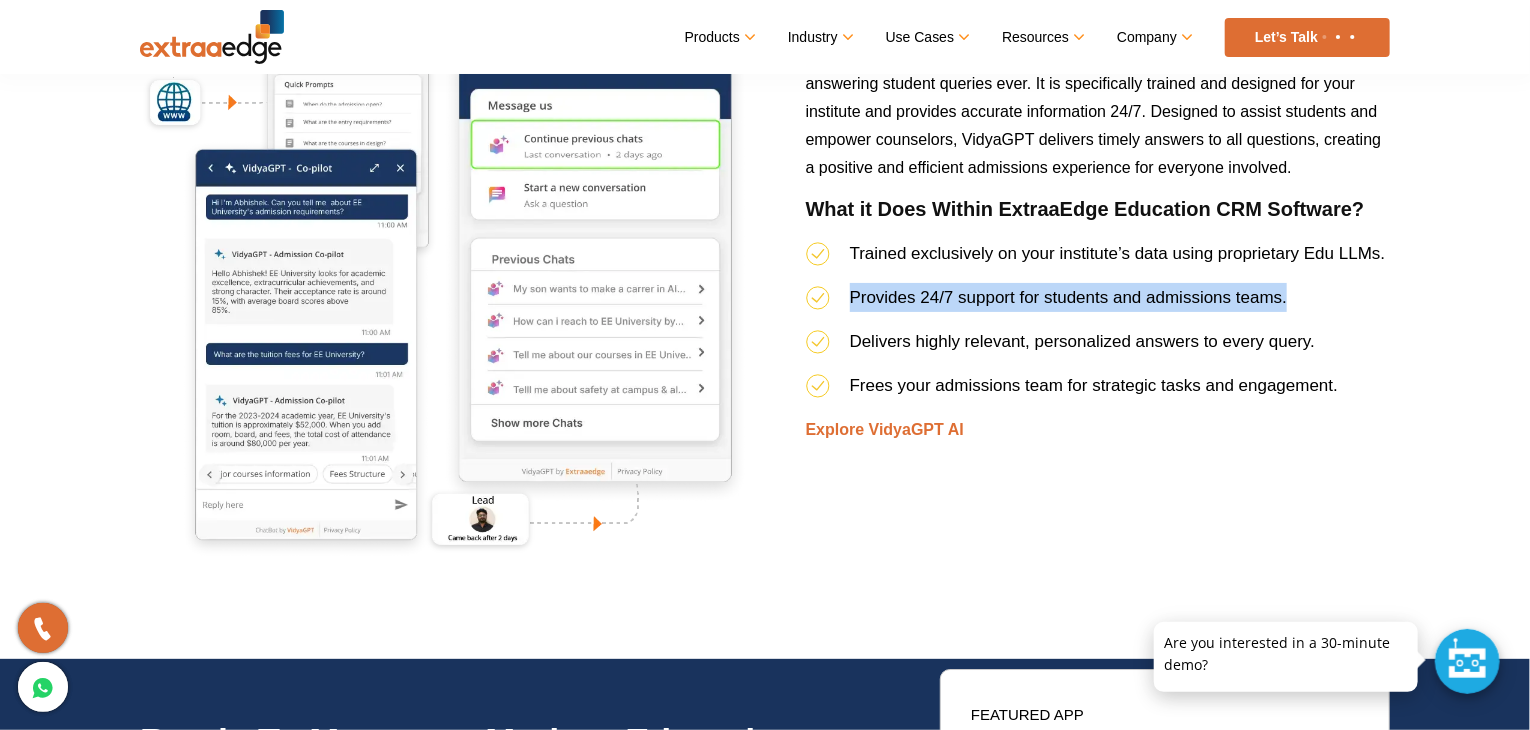 click on "Provides 24/7 support for students and admissions teams." at bounding box center [1098, 305] 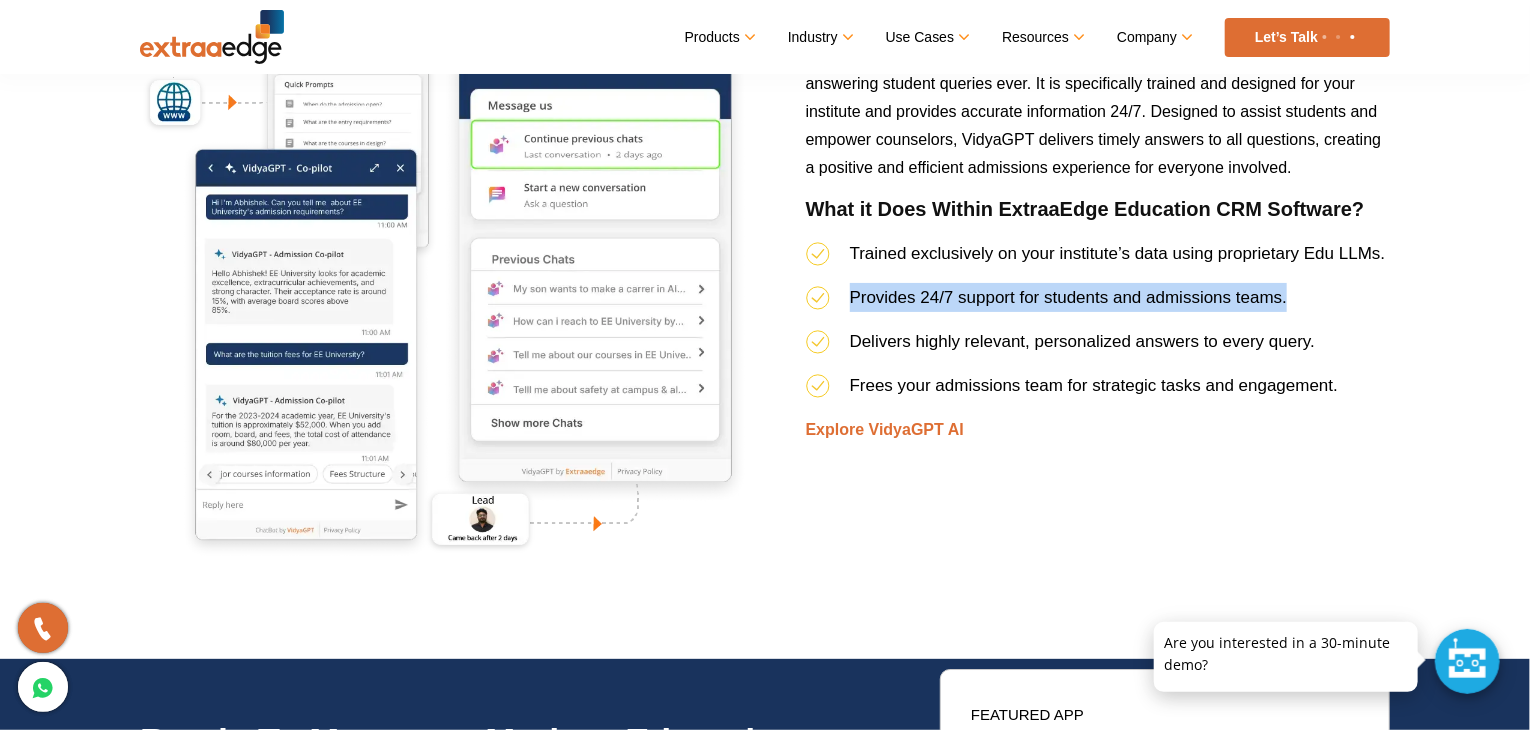 click on "Provides 24/7 support for students and admissions teams." at bounding box center [1098, 305] 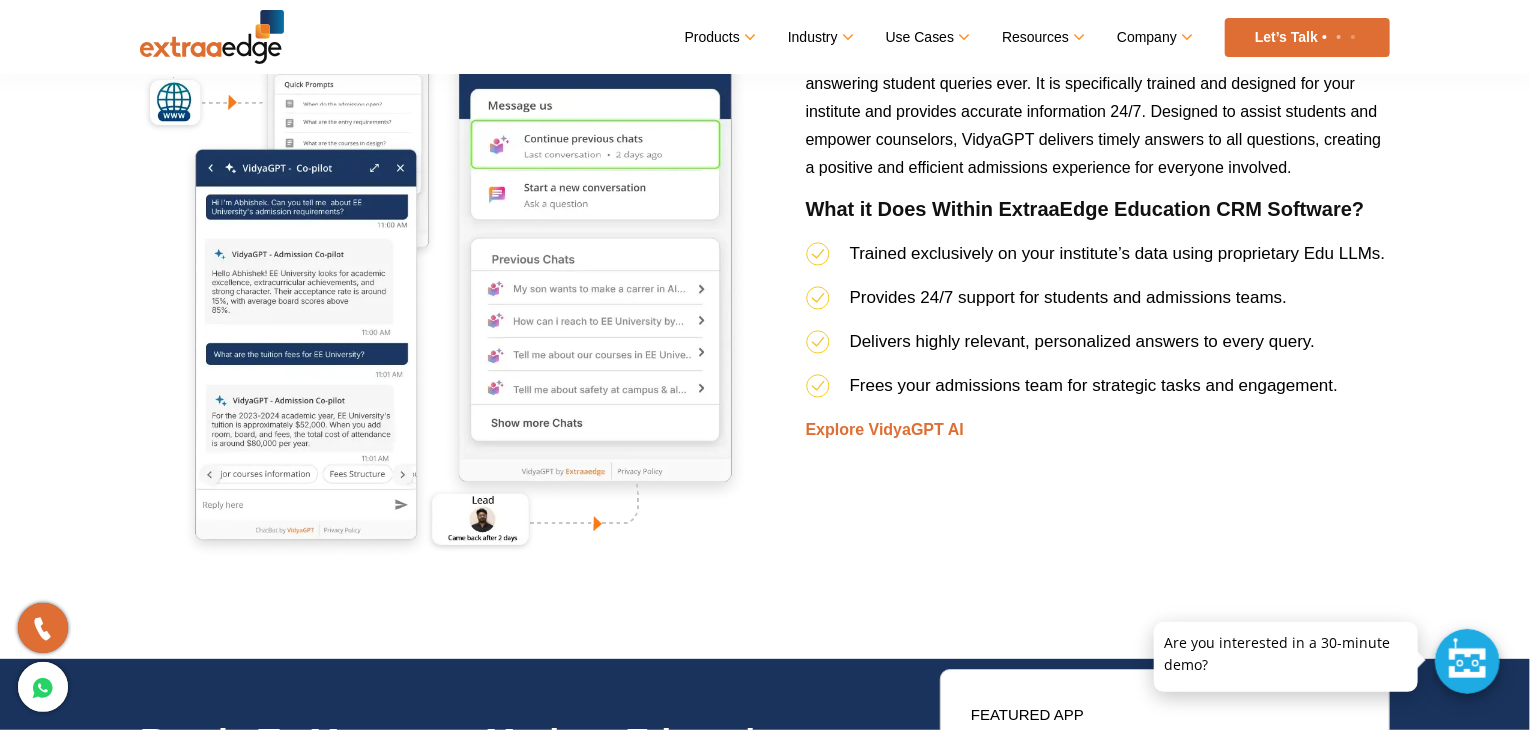 click on "Provides 24/7 support for students and admissions teams." at bounding box center (1098, 305) 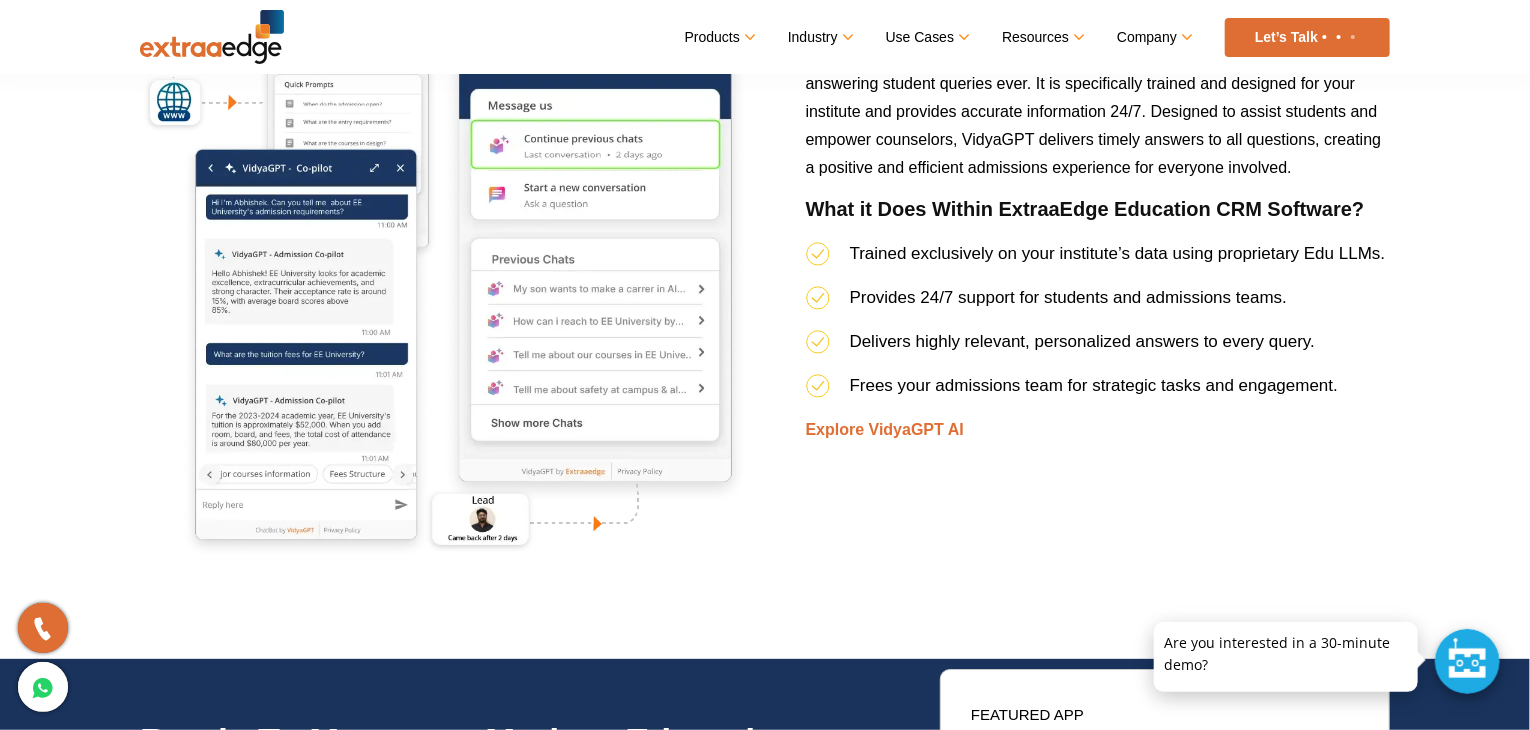 drag, startPoint x: 1346, startPoint y: 317, endPoint x: 1380, endPoint y: 402, distance: 91.5478 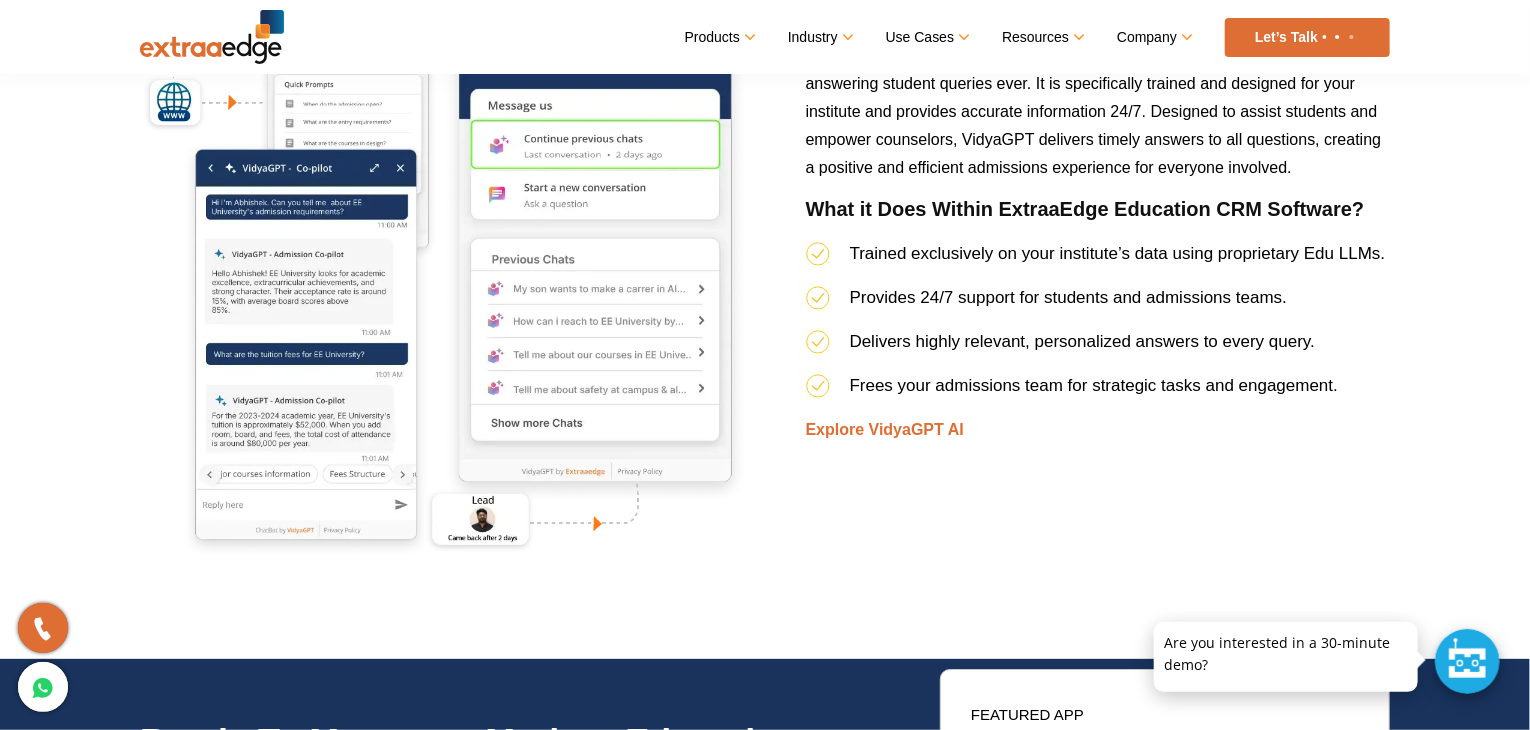 click on "Frees your admissions team for strategic tasks and engagement." at bounding box center [1098, 393] 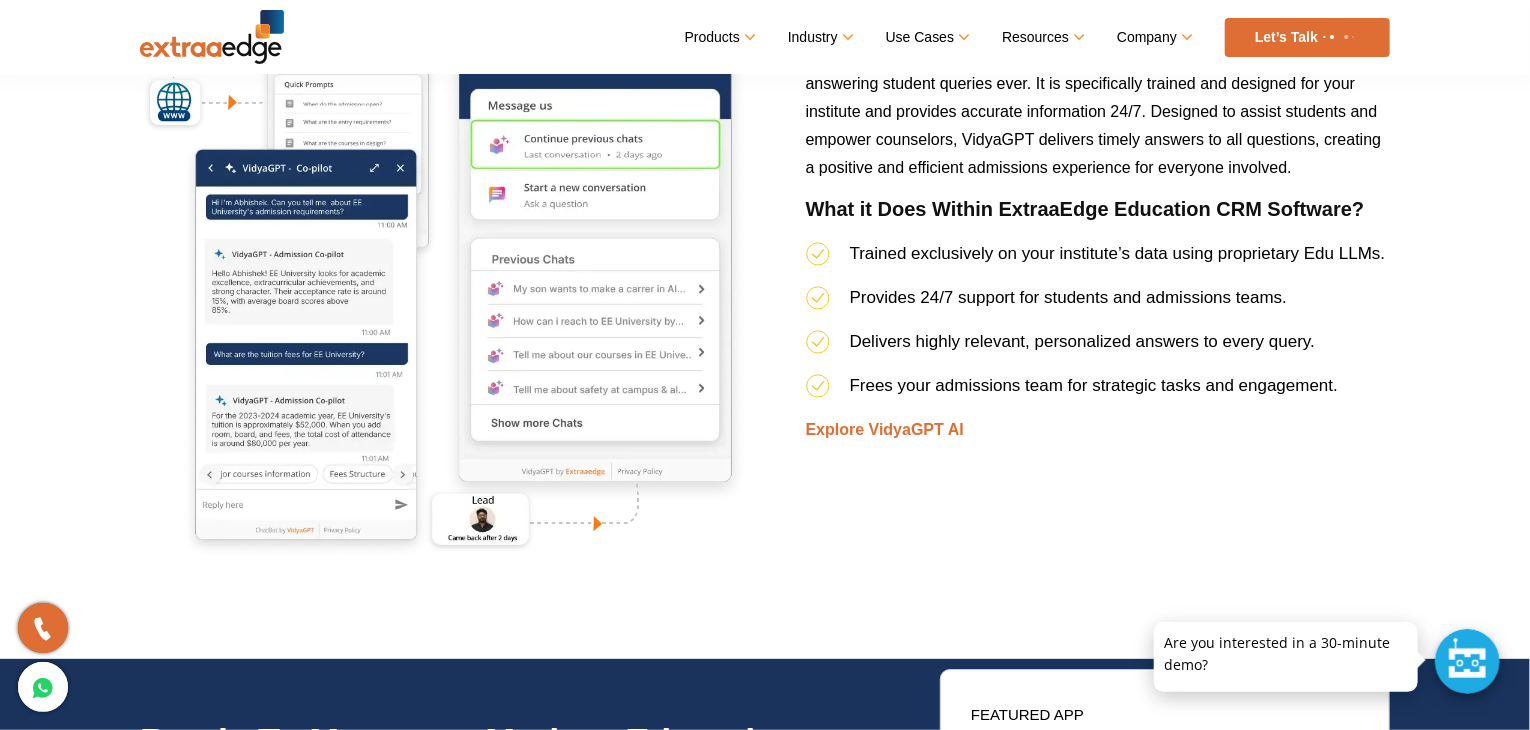 click on "Frees your admissions team for strategic tasks and engagement." at bounding box center (1098, 393) 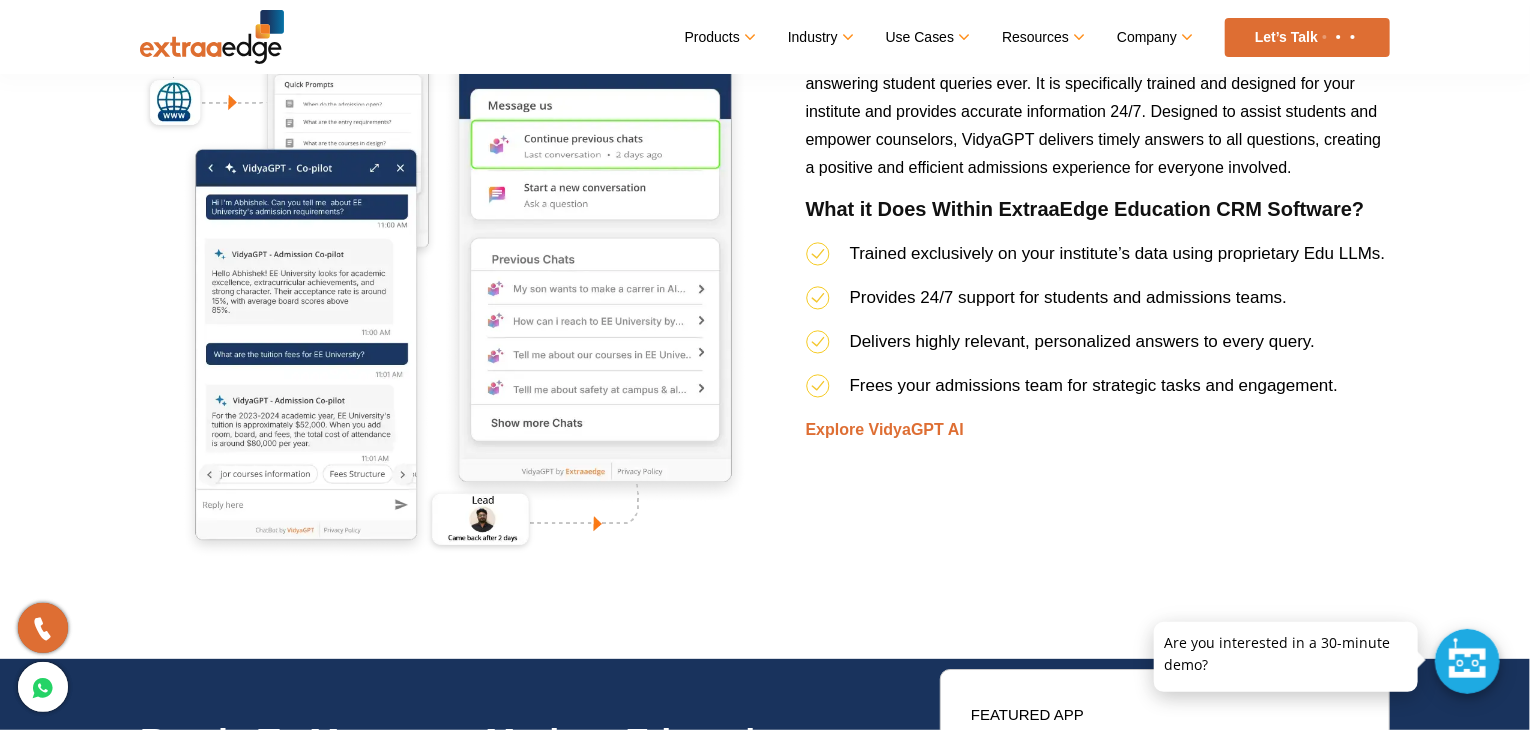 drag, startPoint x: 1380, startPoint y: 402, endPoint x: 1417, endPoint y: 293, distance: 115.10864 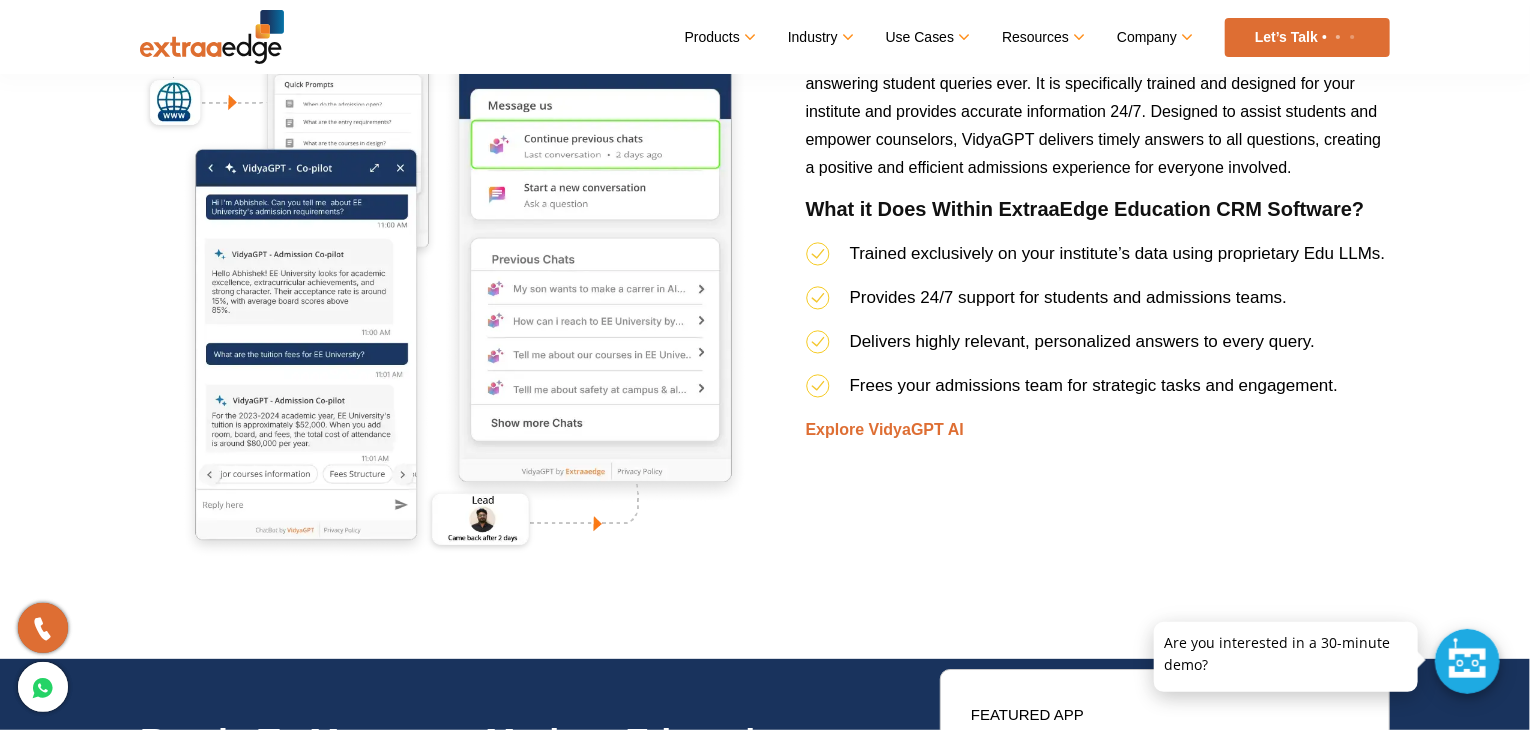 click on "Centralized Lead Management
We get it, juggling leads from different sources into an Excel sheet can be a real hassle. But with our advanced education CRM, you can bring all your leads from various marketing channels and third-party vendors into one easy-to-manage system. This way, your admissions team gets a productivity boost, response times get faster, and lead leakage becomes zero.
Key Features of the Best CRM for Educational Institutions
Smart verification system to filter out junk leads before they enter the system.
Effective duplication prevention to ensure each lead is unique and the data is accurate.
Automatic lead assignment to counsellors based on your pre-defined criteria.
Methodical source tracking to capture the exact touchpoints of the lead.
Explore Lead Management
Strategic Lead Nurturing
What Sets the Best Education CRM Systems Apart" at bounding box center [765, -2115] 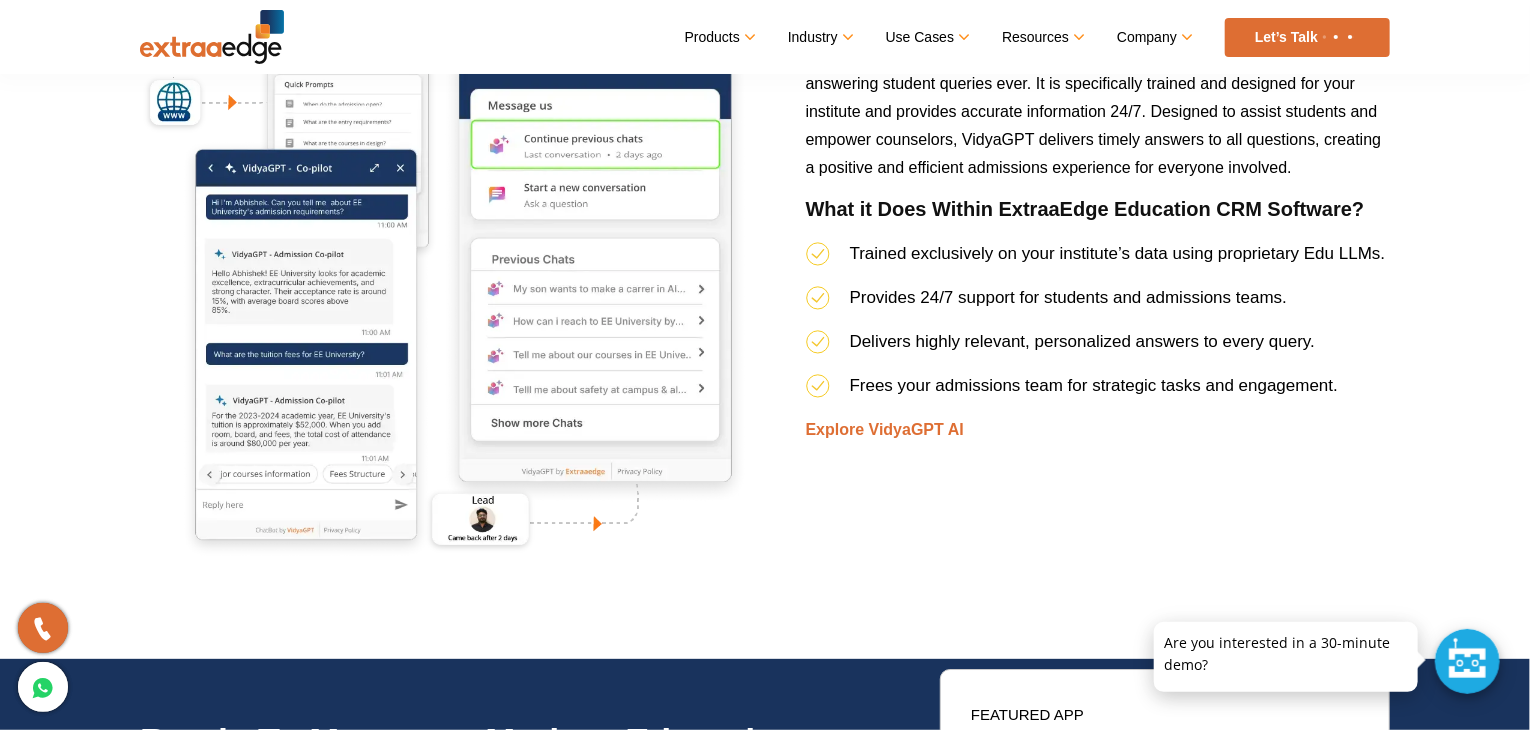 click on "Centralized Lead Management
We get it, juggling leads from different sources into an Excel sheet can be a real hassle. But with our advanced education CRM, you can bring all your leads from various marketing channels and third-party vendors into one easy-to-manage system. This way, your admissions team gets a productivity boost, response times get faster, and lead leakage becomes zero.
Key Features of the Best CRM for Educational Institutions
Smart verification system to filter out junk leads before they enter the system.
Effective duplication prevention to ensure each lead is unique and the data is accurate.
Automatic lead assignment to counsellors based on your pre-defined criteria.
Methodical source tracking to capture the exact touchpoints of the lead.
Explore Lead Management
Strategic Lead Nurturing
What Sets the Best Education CRM Systems Apart" at bounding box center (765, -2115) 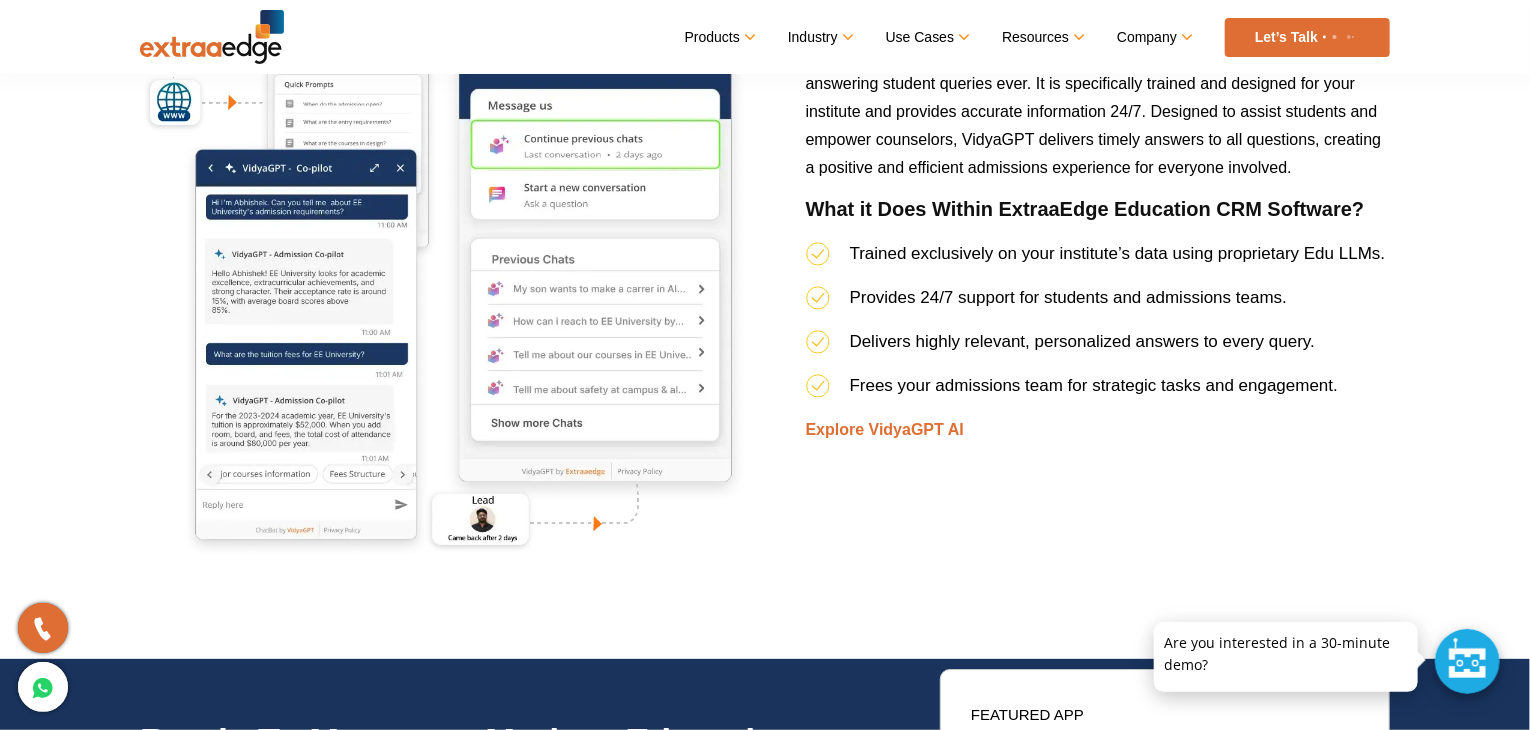 click on "Centralized Lead Management
We get it, juggling leads from different sources into an Excel sheet can be a real hassle. But with our advanced education CRM, you can bring all your leads from various marketing channels and third-party vendors into one easy-to-manage system. This way, your admissions team gets a productivity boost, response times get faster, and lead leakage becomes zero.
Key Features of the Best CRM for Educational Institutions
Smart verification system to filter out junk leads before they enter the system.
Effective duplication prevention to ensure each lead is unique and the data is accurate.
Automatic lead assignment to counsellors based on your pre-defined criteria.
Methodical source tracking to capture the exact touchpoints of the lead.
Explore Lead Management
Strategic Lead Nurturing
What Sets the Best Education CRM Systems Apart" at bounding box center (765, -2115) 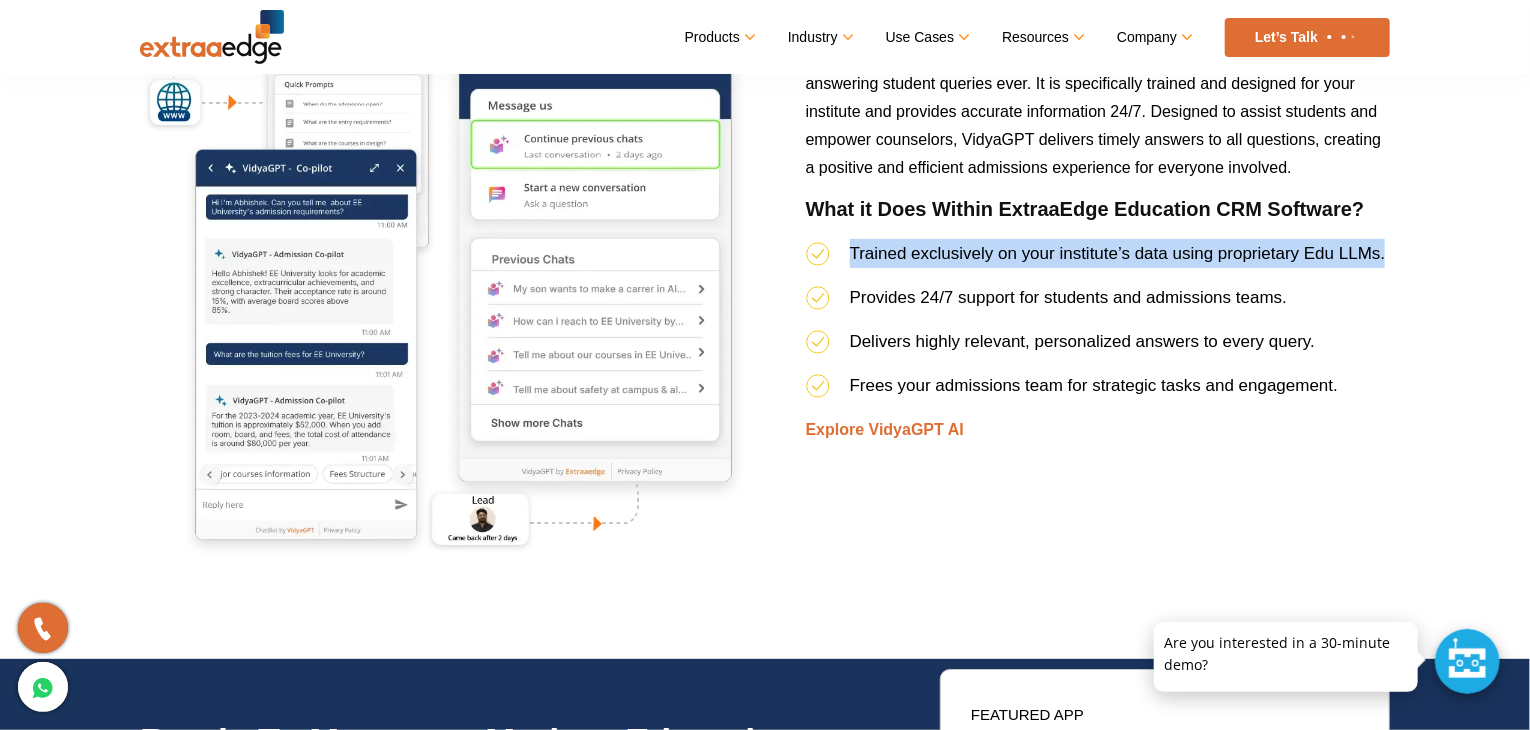 click on "Centralized Lead Management
We get it, juggling leads from different sources into an Excel sheet can be a real hassle. But with our advanced education CRM, you can bring all your leads from various marketing channels and third-party vendors into one easy-to-manage system. This way, your admissions team gets a productivity boost, response times get faster, and lead leakage becomes zero.
Key Features of the Best CRM for Educational Institutions
Smart verification system to filter out junk leads before they enter the system.
Effective duplication prevention to ensure each lead is unique and the data is accurate.
Automatic lead assignment to counsellors based on your pre-defined criteria.
Methodical source tracking to capture the exact touchpoints of the lead.
Explore Lead Management
Strategic Lead Nurturing
What Sets the Best Education CRM Systems Apart" at bounding box center (765, -2115) 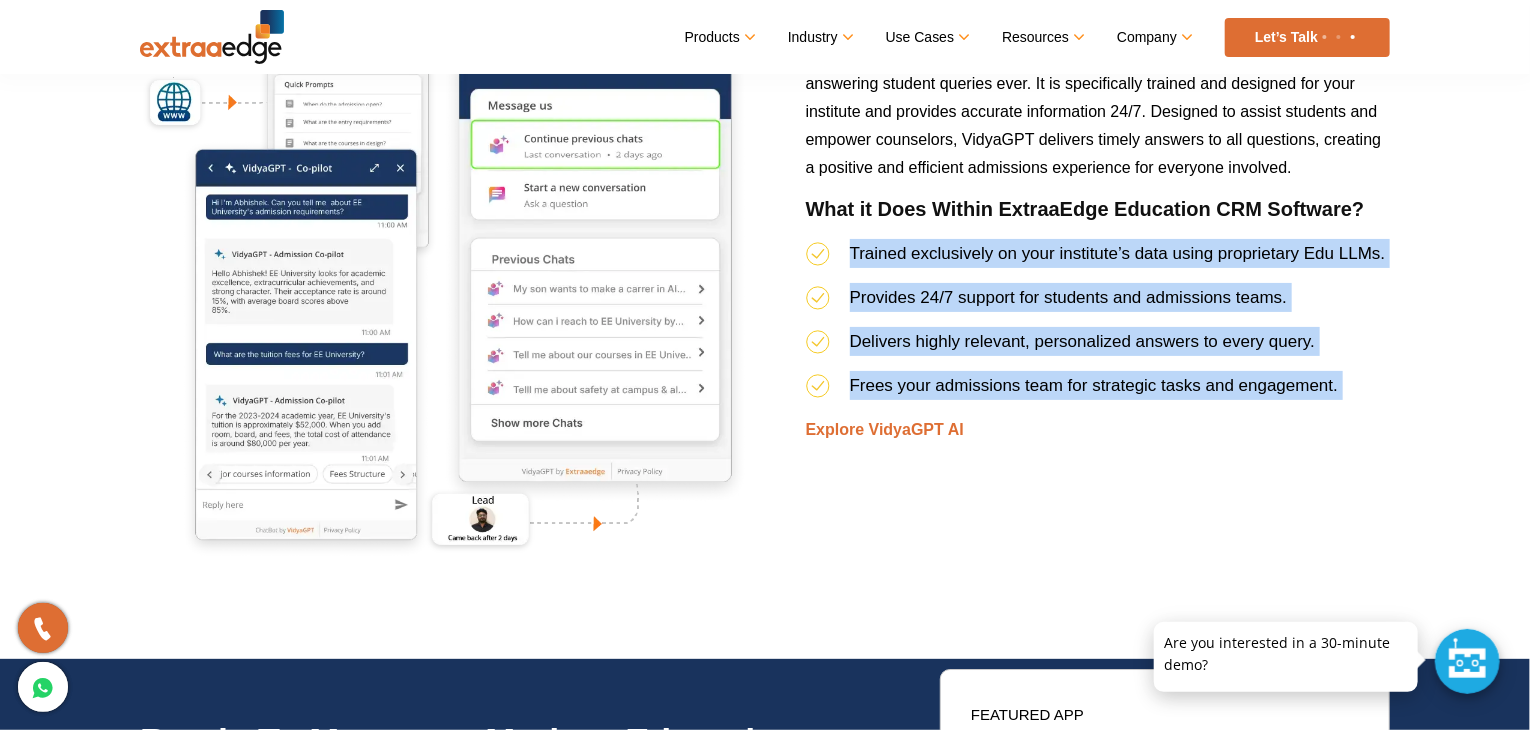 drag, startPoint x: 1417, startPoint y: 293, endPoint x: 1396, endPoint y: 417, distance: 125.765656 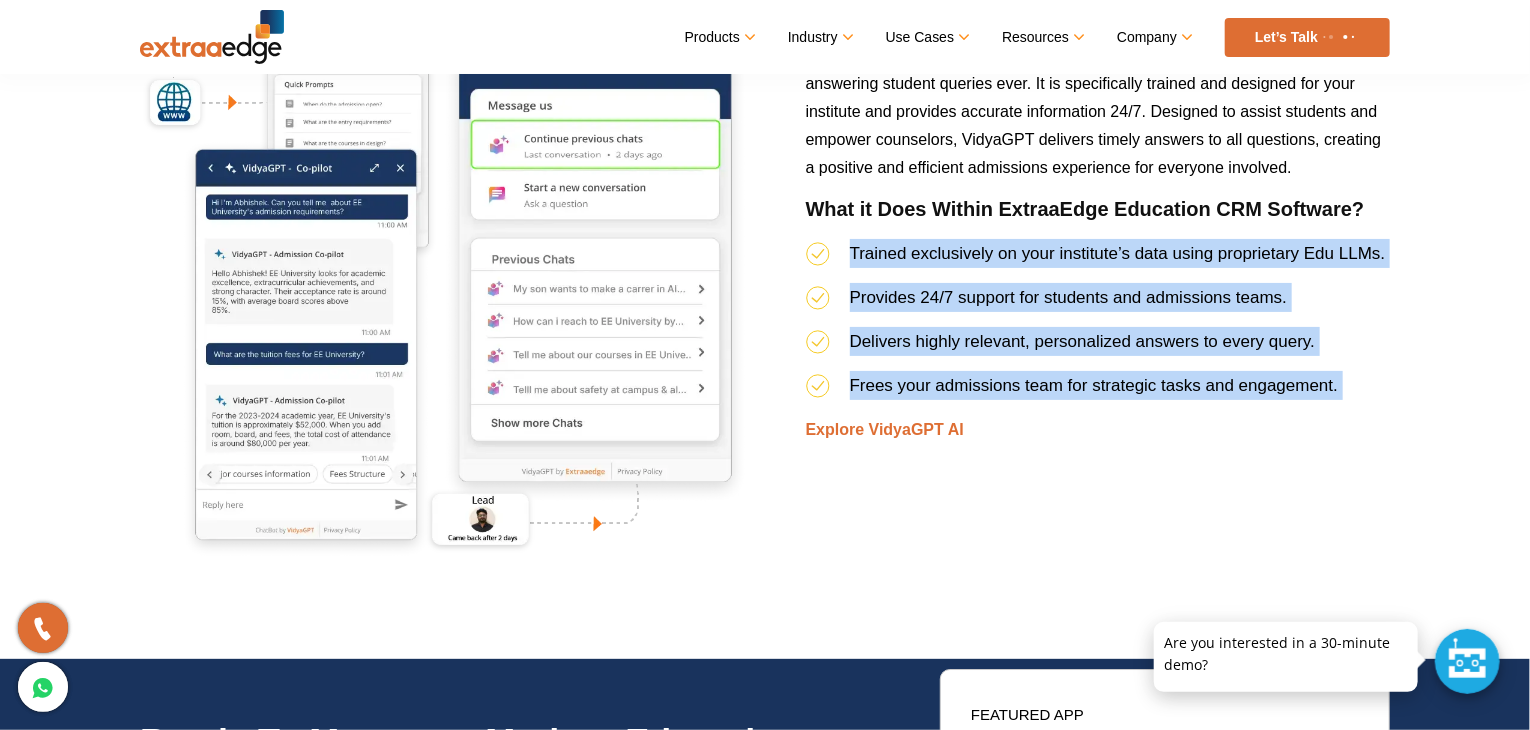 click on "Centralized Lead Management
We get it, juggling leads from different sources into an Excel sheet can be a real hassle. But with our advanced education CRM, you can bring all your leads from various marketing channels and third-party vendors into one easy-to-manage system. This way, your admissions team gets a productivity boost, response times get faster, and lead leakage becomes zero.
Key Features of the Best CRM for Educational Institutions
Smart verification system to filter out junk leads before they enter the system.
Effective duplication prevention to ensure each lead is unique and the data is accurate.
Automatic lead assignment to counsellors based on your pre-defined criteria.
Methodical source tracking to capture the exact touchpoints of the lead.
Explore Lead Management
Strategic Lead Nurturing
What Sets the Best Education CRM Systems Apart" at bounding box center (765, -2115) 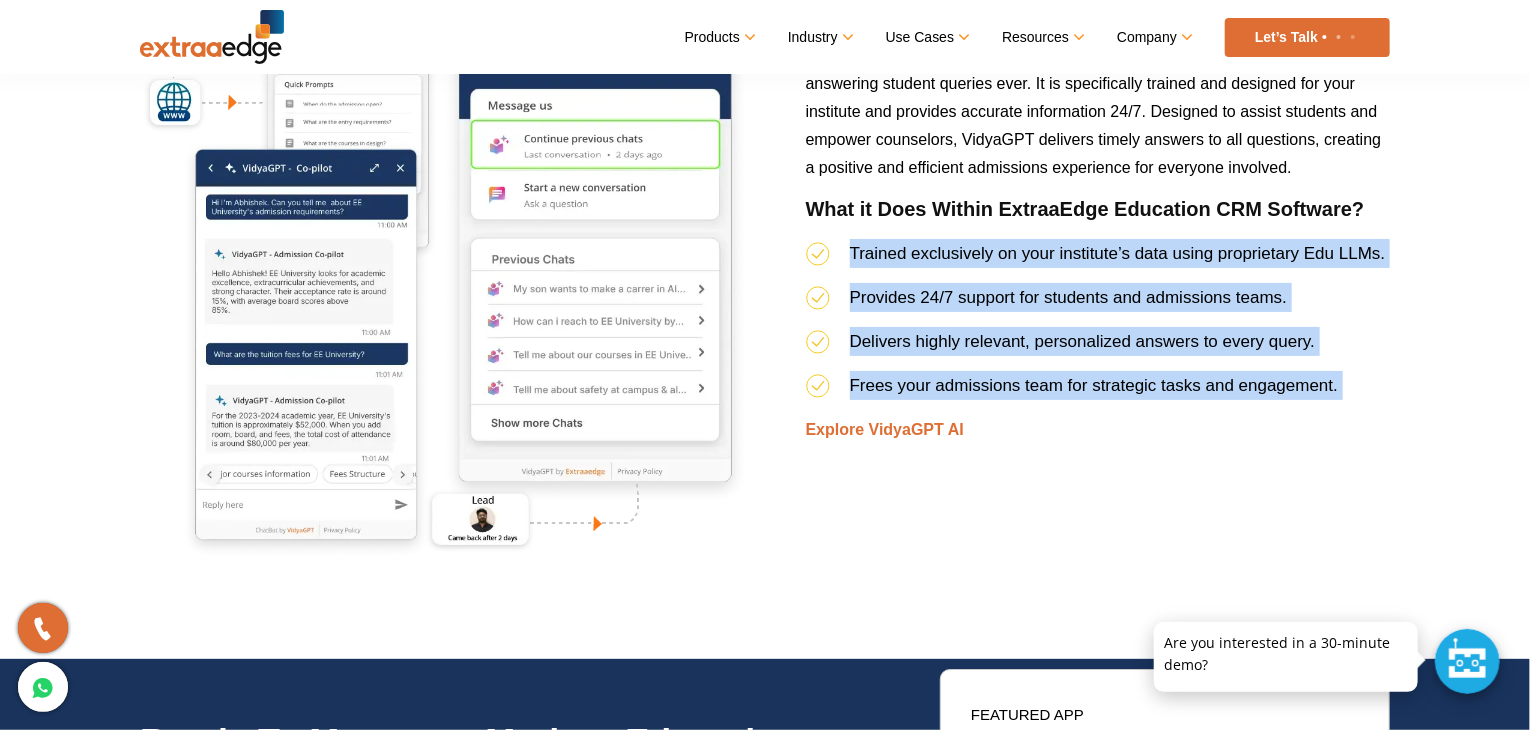 click on "VidyaGPT AI Chatbot for Inquiries
In today’s technologically and especially AI driven age, keeping up with the advancements is essential. Our VidyaGPT AI is the most intelligent way of answering student queries ever. It is specifically trained and designed for your institute and provides accurate information 24/7. Designed to assist students and empower counselors, VidyaGPT delivers timely answers to all questions, creating a positive and efficient admissions experience for everyone involved.
What it Does Within ExtraaEdge Education CRM Software?
Trained exclusively on your institute’s data using proprietary Edu LLMs.
Provides 24/7 support for students and admissions teams.
Delivers highly relevant, personalized answers to every query.
Frees your admissions team for strategic tasks and engagement.
Explore VidyaGPT AI" at bounding box center (1098, 257) 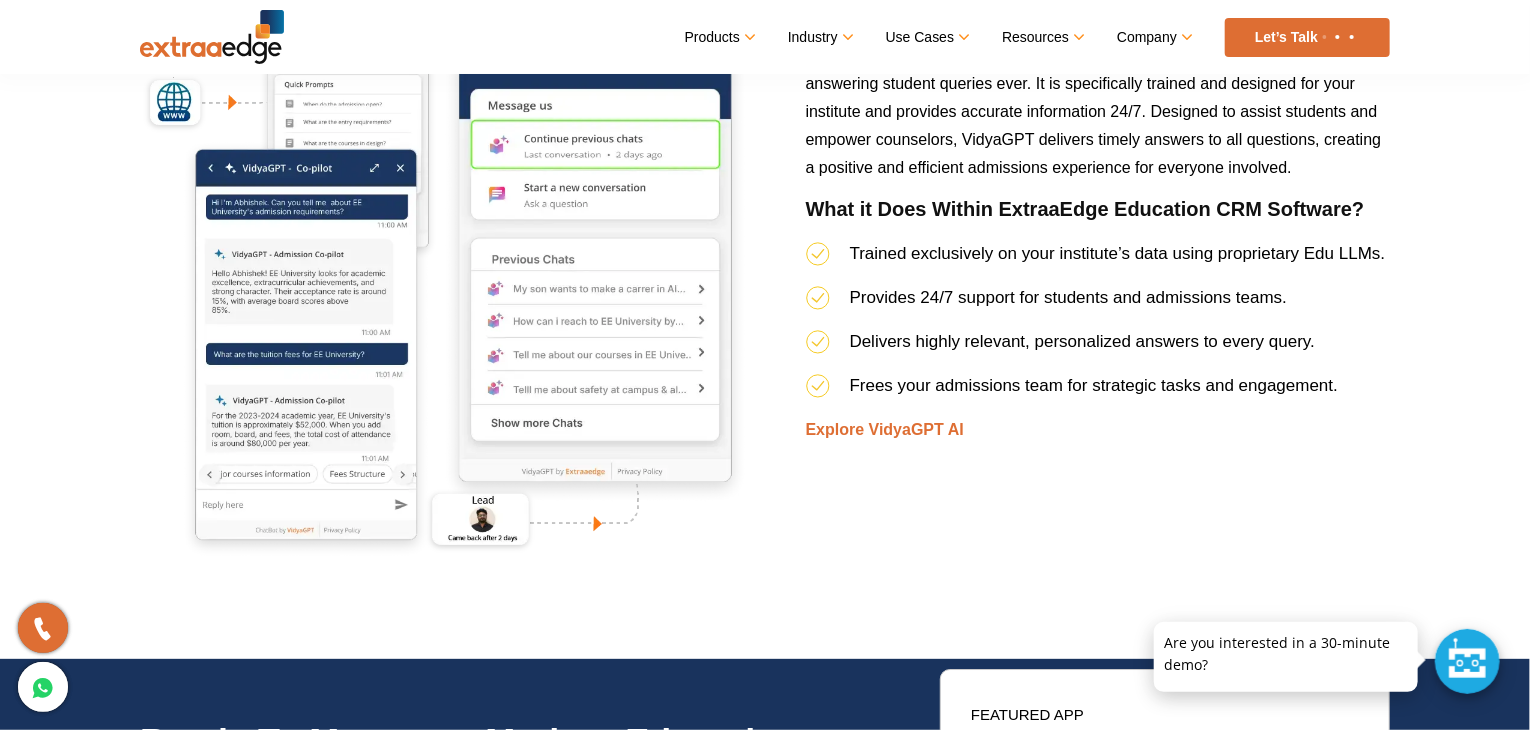 click on "VidyaGPT AI Chatbot for Inquiries
In today’s technologically and especially AI driven age, keeping up with the advancements is essential. Our VidyaGPT AI is the most intelligent way of answering student queries ever. It is specifically trained and designed for your institute and provides accurate information 24/7. Designed to assist students and empower counselors, VidyaGPT delivers timely answers to all questions, creating a positive and efficient admissions experience for everyone involved.
What it Does Within ExtraaEdge Education CRM Software?
Trained exclusively on your institute’s data using proprietary Edu LLMs.
Provides 24/7 support for students and admissions teams.
Delivers highly relevant, personalized answers to every query.
Frees your admissions team for strategic tasks and engagement.
Explore VidyaGPT AI" at bounding box center [1098, 257] 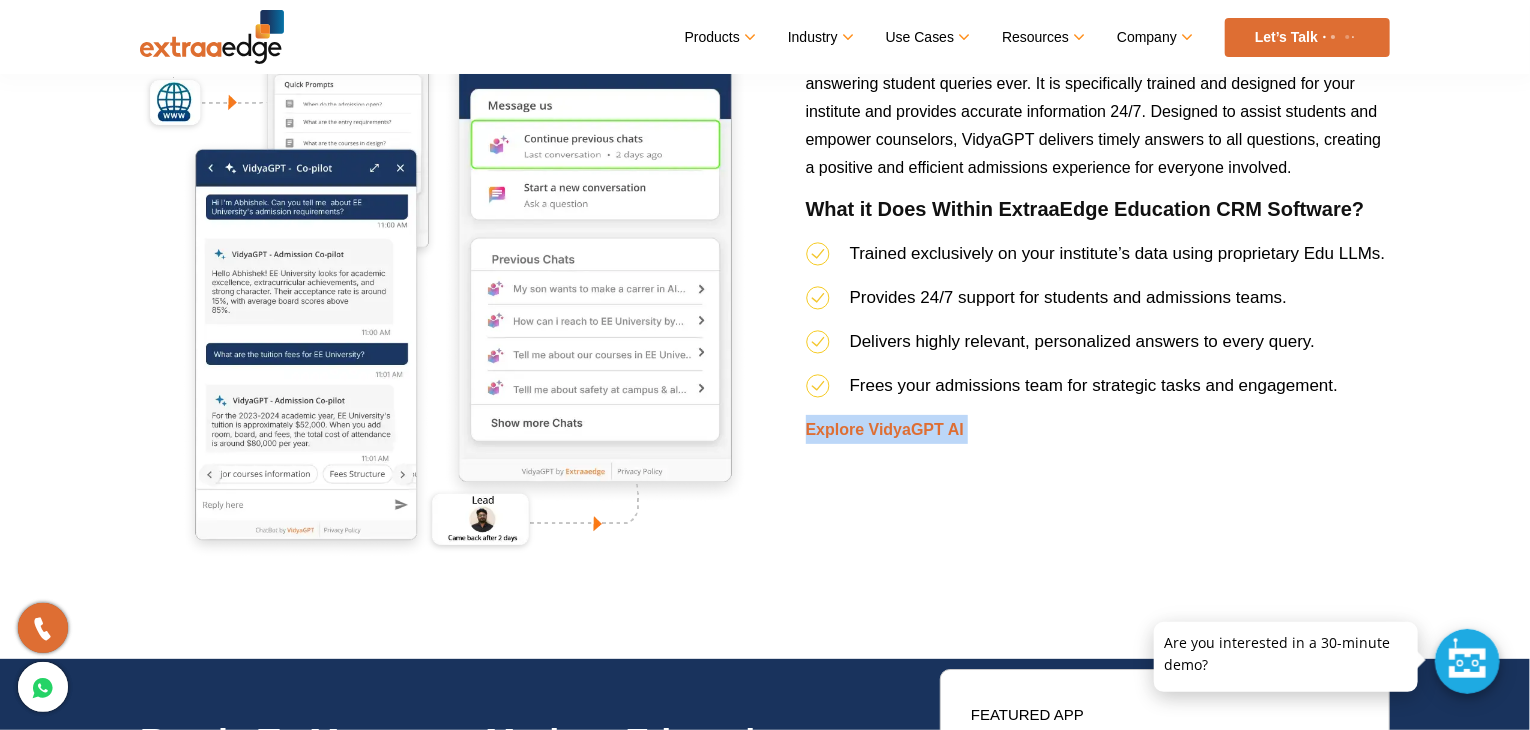 drag, startPoint x: 1396, startPoint y: 417, endPoint x: 1370, endPoint y: 453, distance: 44.407207 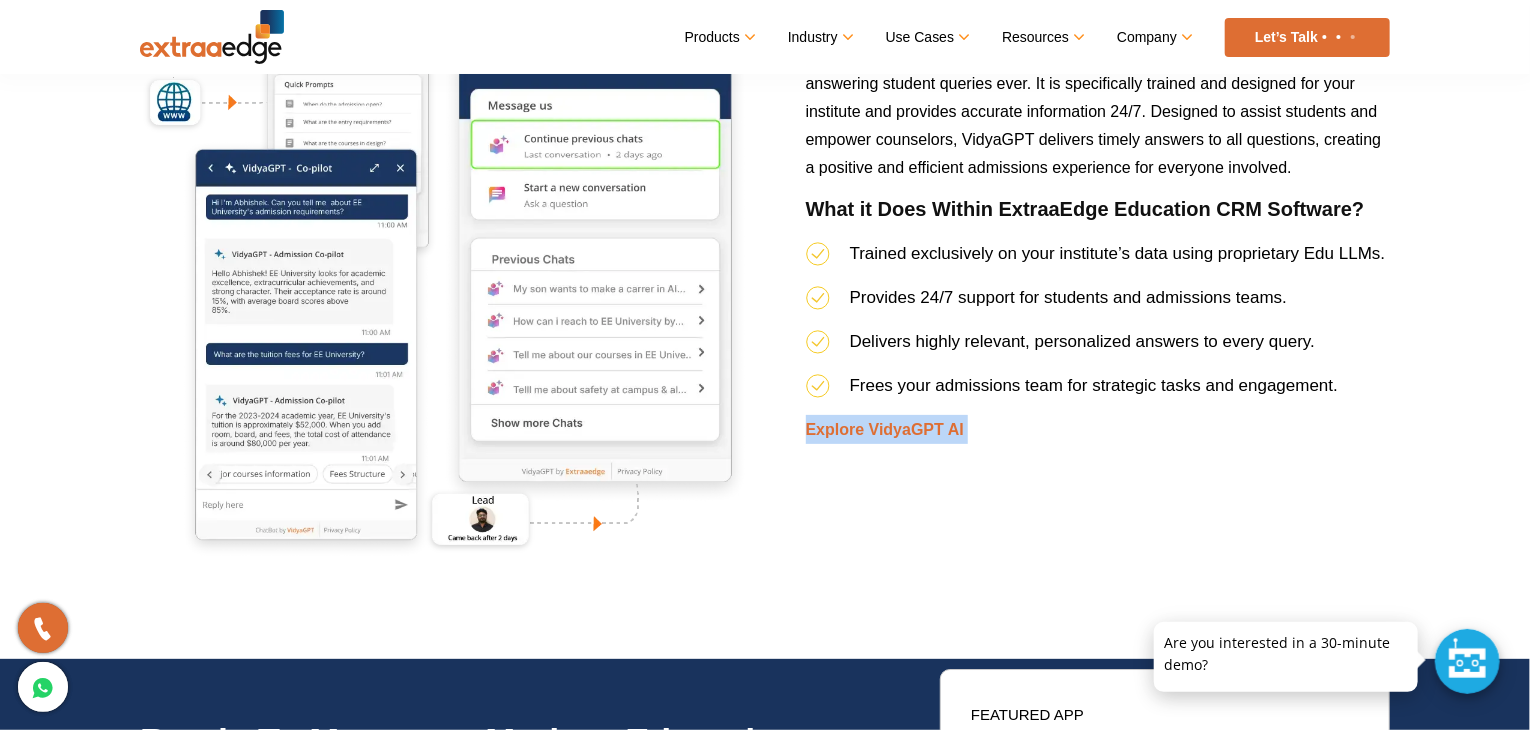 click on "VidyaGPT AI Chatbot for Inquiries
In today’s technologically and especially AI driven age, keeping up with the advancements is essential. Our VidyaGPT AI is the most intelligent way of answering student queries ever. It is specifically trained and designed for your institute and provides accurate information 24/7. Designed to assist students and empower counselors, VidyaGPT delivers timely answers to all questions, creating a positive and efficient admissions experience for everyone involved.
What it Does Within ExtraaEdge Education CRM Software?
Trained exclusively on your institute’s data using proprietary Edu LLMs.
Provides 24/7 support for students and admissions teams.
Delivers highly relevant, personalized answers to every query.
Frees your admissions team for strategic tasks and engagement.
Explore VidyaGPT AI" at bounding box center (1098, 257) 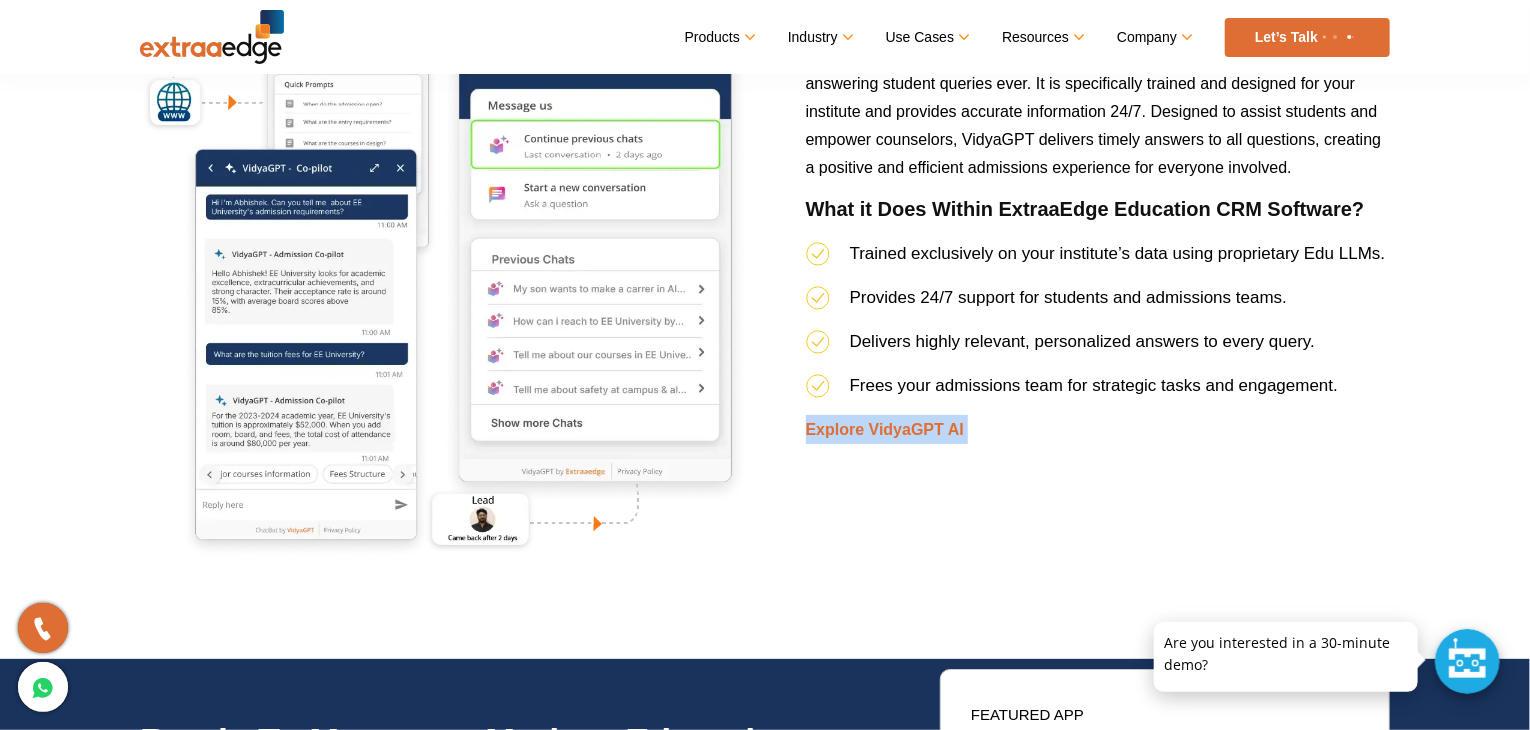 click on "VidyaGPT AI Chatbot for Inquiries
In today’s technologically and especially AI driven age, keeping up with the advancements is essential. Our VidyaGPT AI is the most intelligent way of answering student queries ever. It is specifically trained and designed for your institute and provides accurate information 24/7. Designed to assist students and empower counselors, VidyaGPT delivers timely answers to all questions, creating a positive and efficient admissions experience for everyone involved.
What it Does Within ExtraaEdge Education CRM Software?
Trained exclusively on your institute’s data using proprietary Edu LLMs.
Provides 24/7 support for students and admissions teams.
Delivers highly relevant, personalized answers to every query.
Frees your admissions team for strategic tasks and engagement.
Explore VidyaGPT AI" at bounding box center (1098, 257) 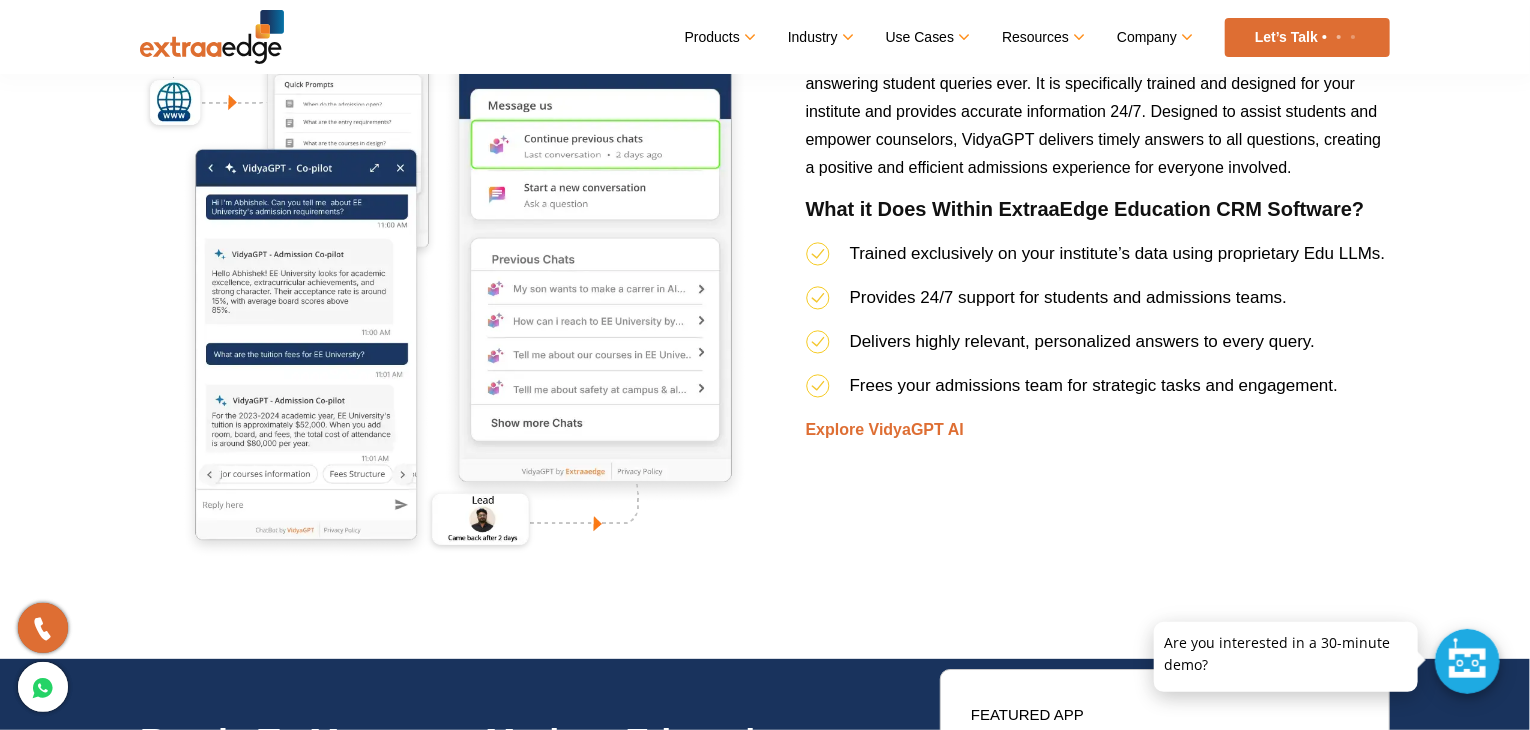 click on "VidyaGPT AI Chatbot for Inquiries
In today’s technologically and especially AI driven age, keeping up with the advancements is essential. Our VidyaGPT AI is the most intelligent way of answering student queries ever. It is specifically trained and designed for your institute and provides accurate information 24/7. Designed to assist students and empower counselors, VidyaGPT delivers timely answers to all questions, creating a positive and efficient admissions experience for everyone involved.
What it Does Within ExtraaEdge Education CRM Software?
Trained exclusively on your institute’s data using proprietary Edu LLMs.
Provides 24/7 support for students and admissions teams.
Delivers highly relevant, personalized answers to every query.
Frees your admissions team for strategic tasks and engagement.
Explore VidyaGPT AI" at bounding box center [1098, 257] 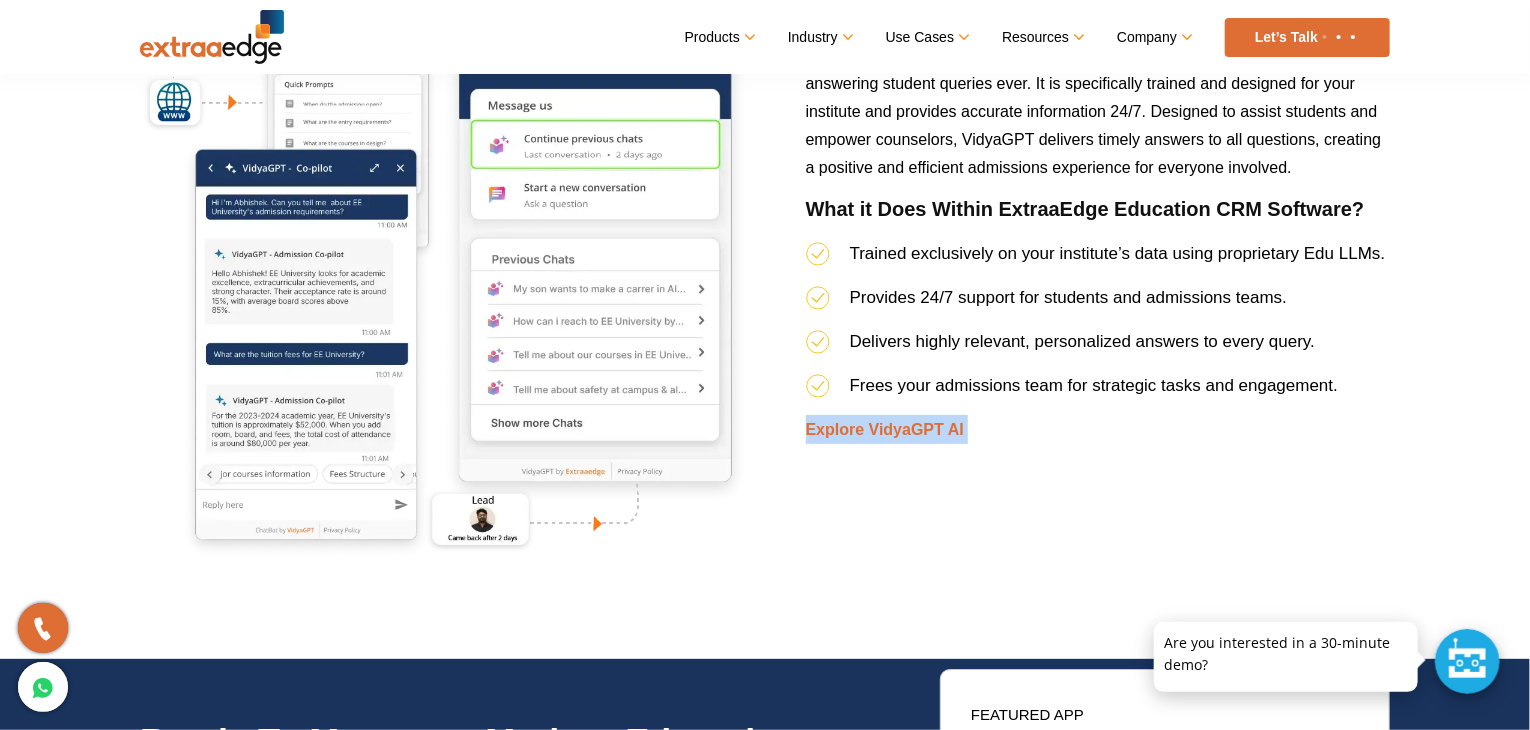 drag, startPoint x: 1370, startPoint y: 453, endPoint x: 1361, endPoint y: 481, distance: 29.410883 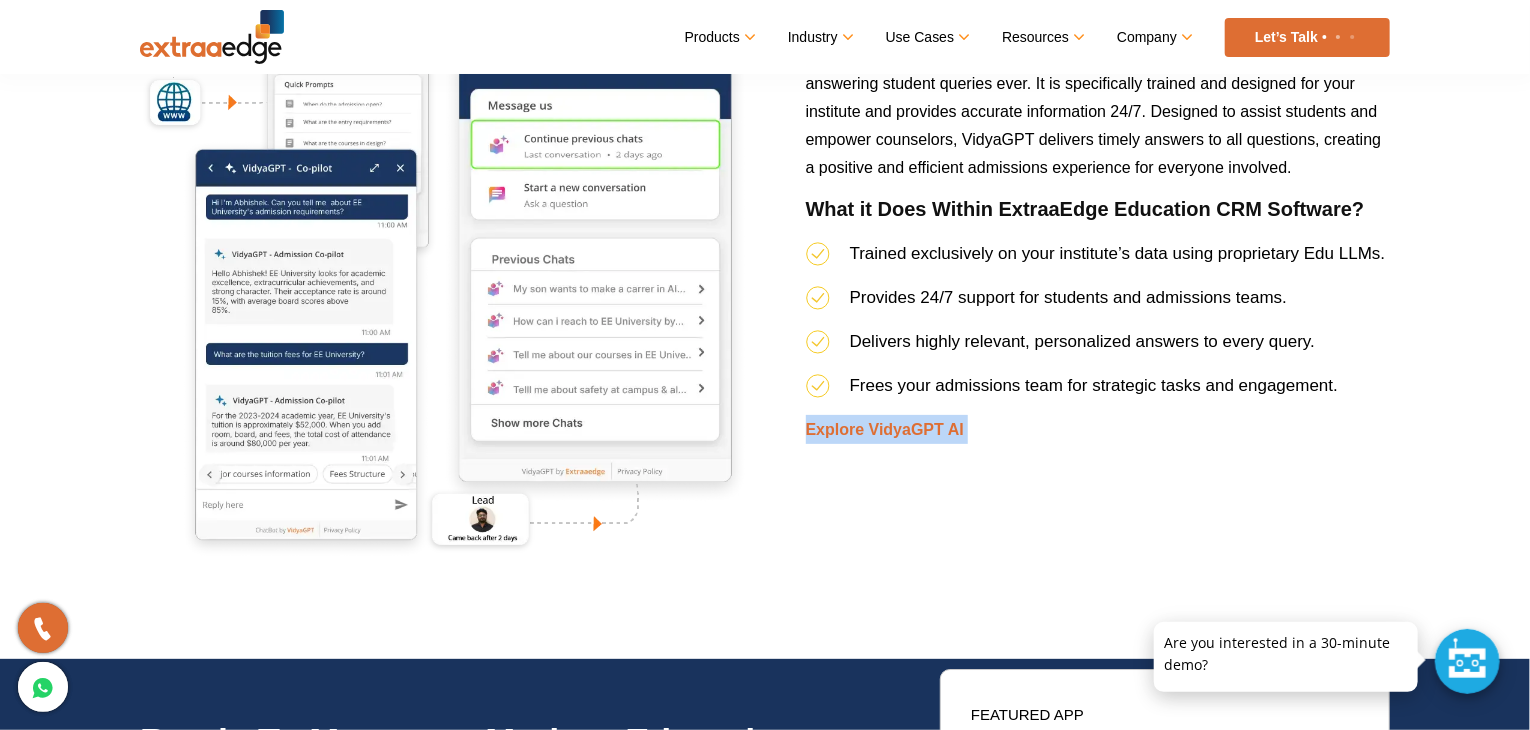 click on "VidyaGPT AI Chatbot for Inquiries
In today’s technologically and especially AI driven age, keeping up with the advancements is essential. Our VidyaGPT AI is the most intelligent way of answering student queries ever. It is specifically trained and designed for your institute and provides accurate information 24/7. Designed to assist students and empower counselors, VidyaGPT delivers timely answers to all questions, creating a positive and efficient admissions experience for everyone involved.
What it Does Within ExtraaEdge Education CRM Software?
Trained exclusively on your institute’s data using proprietary Edu LLMs.
Provides 24/7 support for students and admissions teams.
Delivers highly relevant, personalized answers to every query.
Frees your admissions team for strategic tasks and engagement.
Explore VidyaGPT AI" at bounding box center [1098, 257] 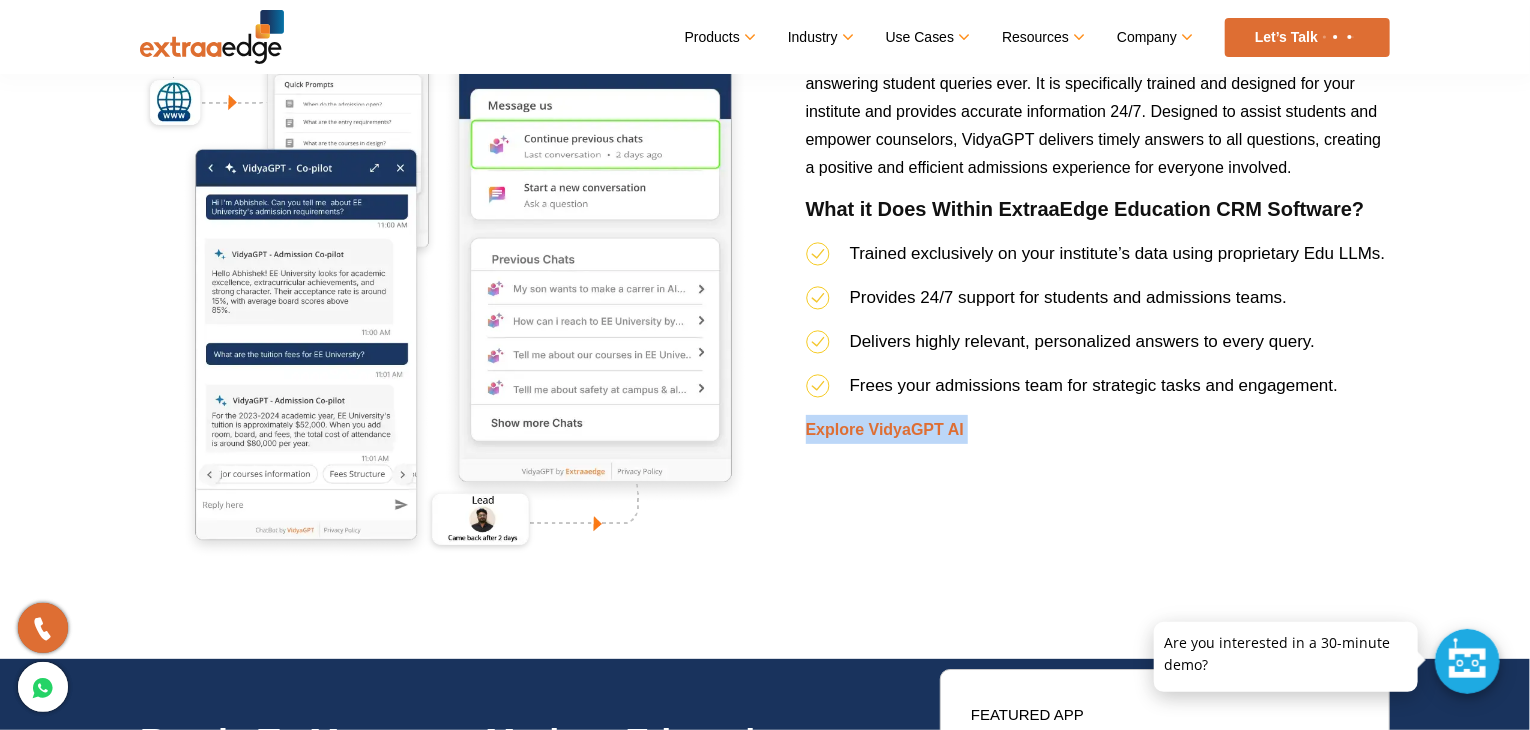 click on "VidyaGPT AI Chatbot for Inquiries
In today’s technologically and especially AI driven age, keeping up with the advancements is essential. Our VidyaGPT AI is the most intelligent way of answering student queries ever. It is specifically trained and designed for your institute and provides accurate information 24/7. Designed to assist students and empower counselors, VidyaGPT delivers timely answers to all questions, creating a positive and efficient admissions experience for everyone involved.
What it Does Within ExtraaEdge Education CRM Software?
Trained exclusively on your institute’s data using proprietary Edu LLMs.
Provides 24/7 support for students and admissions teams.
Delivers highly relevant, personalized answers to every query.
Frees your admissions team for strategic tasks and engagement.
Explore VidyaGPT AI" at bounding box center (1098, 257) 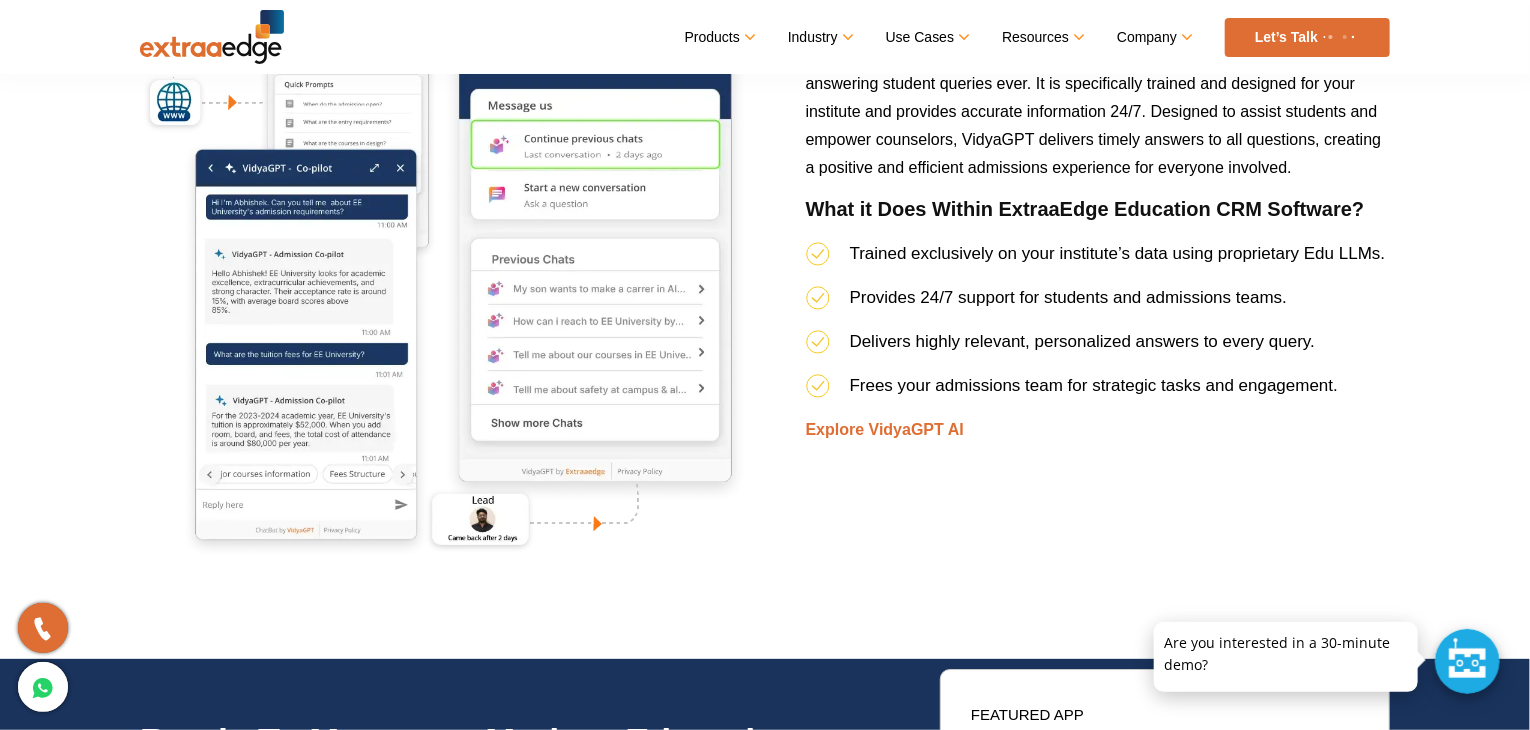 click on "VidyaGPT AI Chatbot for Inquiries
In today’s technologically and especially AI driven age, keeping up with the advancements is essential. Our VidyaGPT AI is the most intelligent way of answering student queries ever. It is specifically trained and designed for your institute and provides accurate information 24/7. Designed to assist students and empower counselors, VidyaGPT delivers timely answers to all questions, creating a positive and efficient admissions experience for everyone involved.
What it Does Within ExtraaEdge Education CRM Software?
Trained exclusively on your institute’s data using proprietary Edu LLMs.
Provides 24/7 support for students and admissions teams.
Delivers highly relevant, personalized answers to every query.
Frees your admissions team for strategic tasks and engagement.
Explore VidyaGPT AI" at bounding box center (1098, 257) 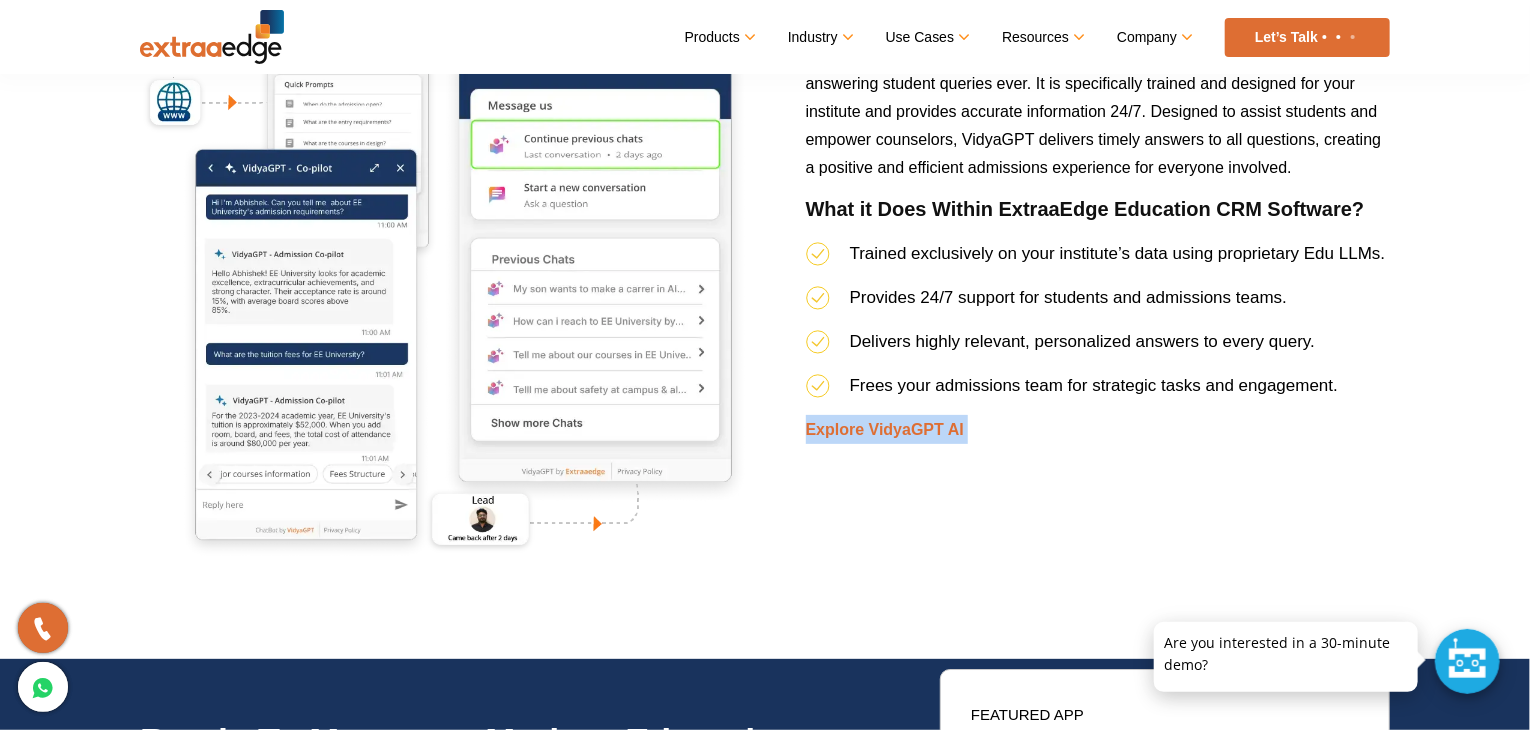 drag, startPoint x: 1361, startPoint y: 481, endPoint x: 1392, endPoint y: 467, distance: 34.0147 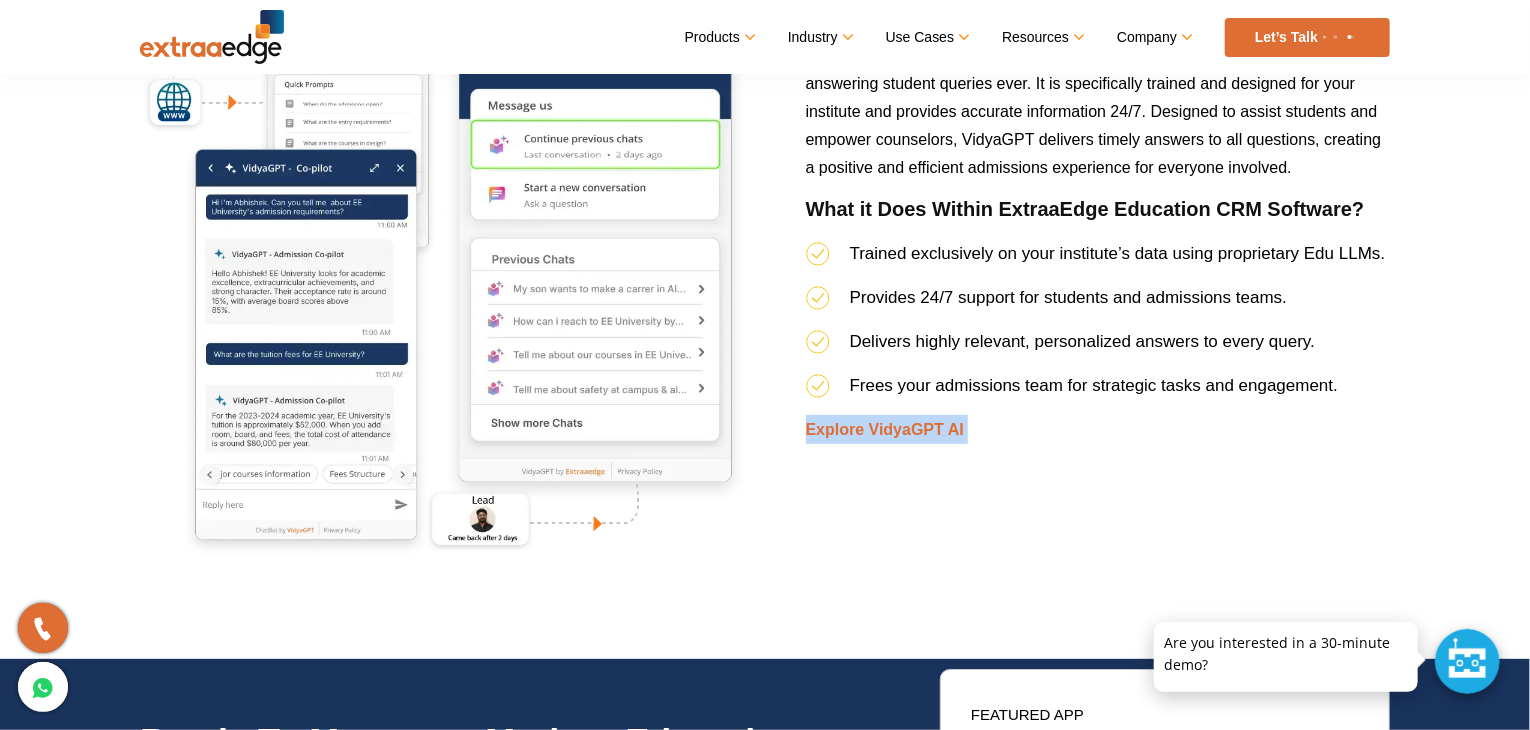 click on "VidyaGPT AI Chatbot for Inquiries
In today’s technologically and especially AI driven age, keeping up with the advancements is essential. Our VidyaGPT AI is the most intelligent way of answering student queries ever. It is specifically trained and designed for your institute and provides accurate information 24/7. Designed to assist students and empower counselors, VidyaGPT delivers timely answers to all questions, creating a positive and efficient admissions experience for everyone involved.
What it Does Within ExtraaEdge Education CRM Software?
Trained exclusively on your institute’s data using proprietary Edu LLMs.
Provides 24/7 support for students and admissions teams.
Delivers highly relevant, personalized answers to every query.
Frees your admissions team for strategic tasks and engagement.
Explore VidyaGPT AI" at bounding box center (1098, 257) 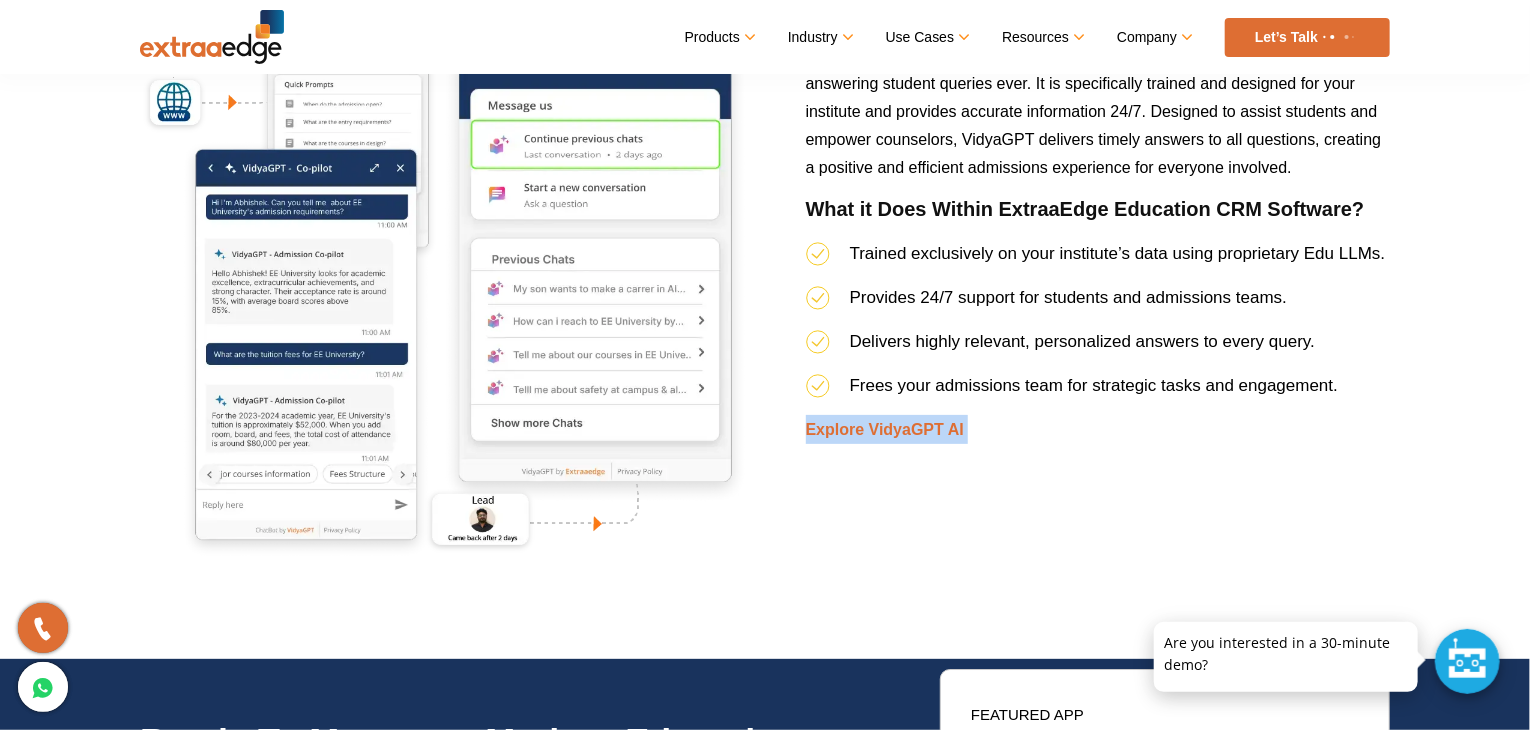 click on "VidyaGPT AI Chatbot for Inquiries
In today’s technologically and especially AI driven age, keeping up with the advancements is essential. Our VidyaGPT AI is the most intelligent way of answering student queries ever. It is specifically trained and designed for your institute and provides accurate information 24/7. Designed to assist students and empower counselors, VidyaGPT delivers timely answers to all questions, creating a positive and efficient admissions experience for everyone involved.
What it Does Within ExtraaEdge Education CRM Software?
Trained exclusively on your institute’s data using proprietary Edu LLMs.
Provides 24/7 support for students and admissions teams.
Delivers highly relevant, personalized answers to every query.
Frees your admissions team for strategic tasks and engagement.
Explore VidyaGPT AI" at bounding box center [1098, 257] 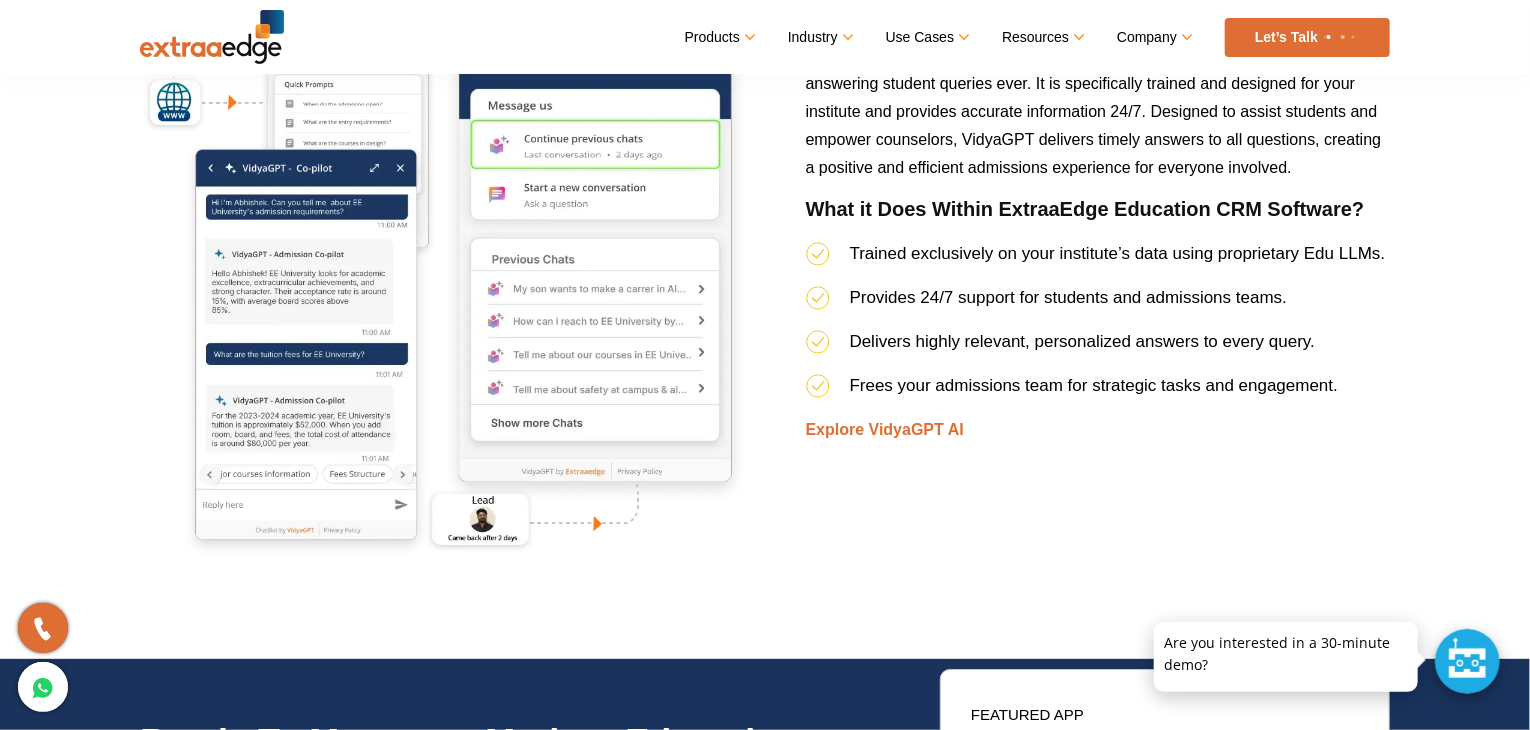 click on "VidyaGPT AI Chatbot for Inquiries
In today’s technologically and especially AI driven age, keeping up with the advancements is essential. Our VidyaGPT AI is the most intelligent way of answering student queries ever. It is specifically trained and designed for your institute and provides accurate information 24/7. Designed to assist students and empower counselors, VidyaGPT delivers timely answers to all questions, creating a positive and efficient admissions experience for everyone involved.
What it Does Within ExtraaEdge Education CRM Software?
Trained exclusively on your institute’s data using proprietary Edu LLMs.
Provides 24/7 support for students and admissions teams.
Delivers highly relevant, personalized answers to every query.
Frees your admissions team for strategic tasks and engagement.
Explore VidyaGPT AI" at bounding box center (1098, 257) 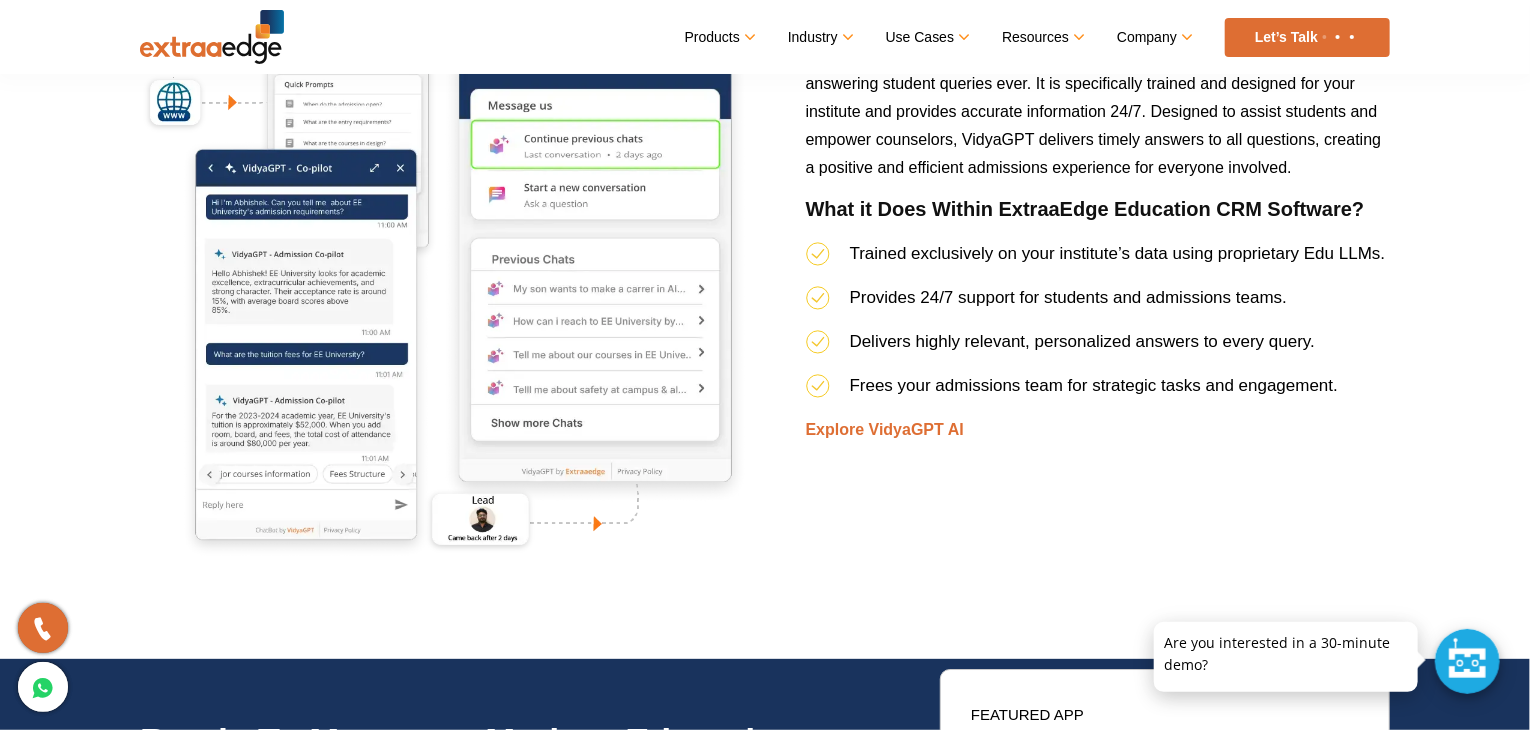 click on "VidyaGPT AI Chatbot for Inquiries
In today’s technologically and especially AI driven age, keeping up with the advancements is essential. Our VidyaGPT AI is the most intelligent way of answering student queries ever. It is specifically trained and designed for your institute and provides accurate information 24/7. Designed to assist students and empower counselors, VidyaGPT delivers timely answers to all questions, creating a positive and efficient admissions experience for everyone involved.
What it Does Within ExtraaEdge Education CRM Software?
Trained exclusively on your institute’s data using proprietary Edu LLMs.
Provides 24/7 support for students and admissions teams.
Delivers highly relevant, personalized answers to every query.
Frees your admissions team for strategic tasks and engagement.
Explore VidyaGPT AI" at bounding box center [1098, 257] 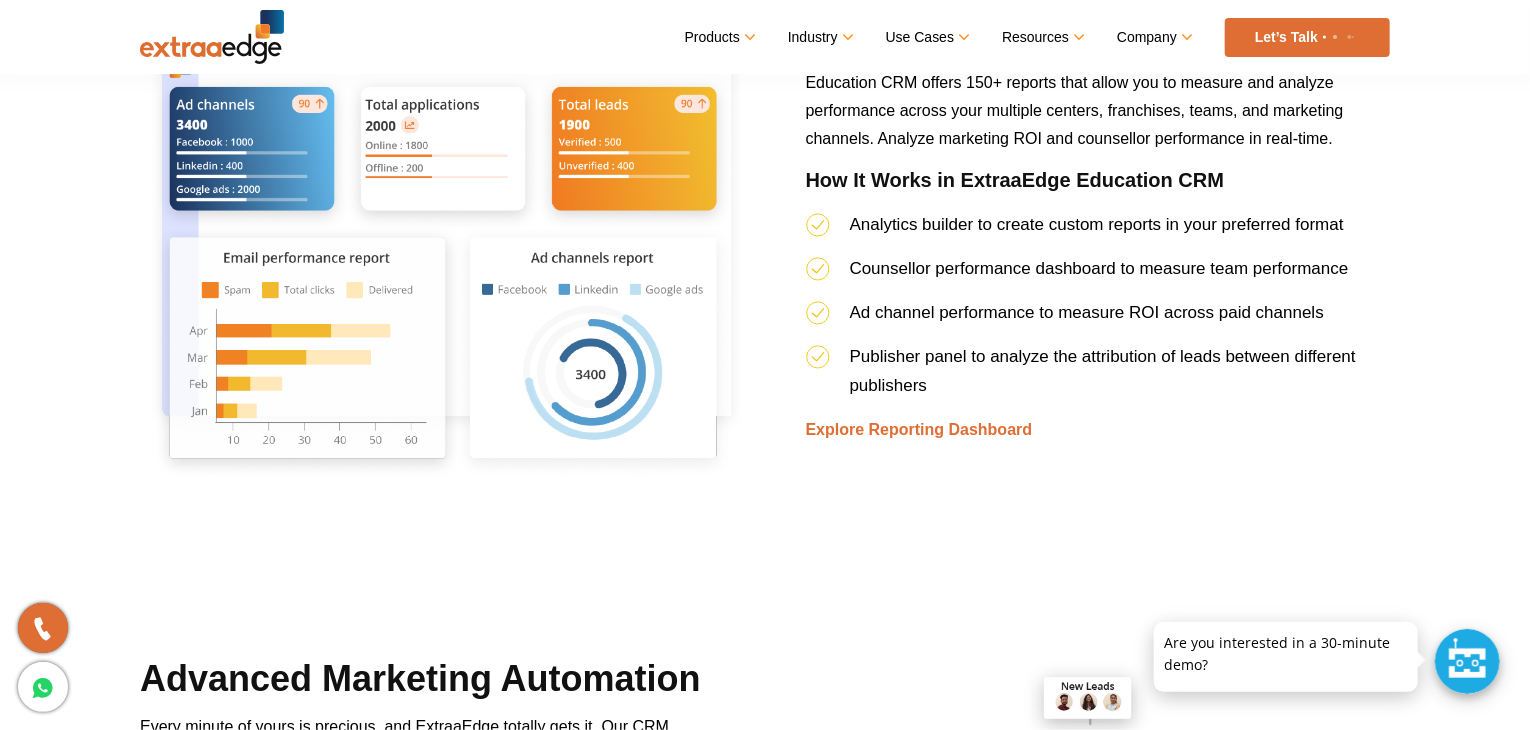 scroll, scrollTop: 4136, scrollLeft: 0, axis: vertical 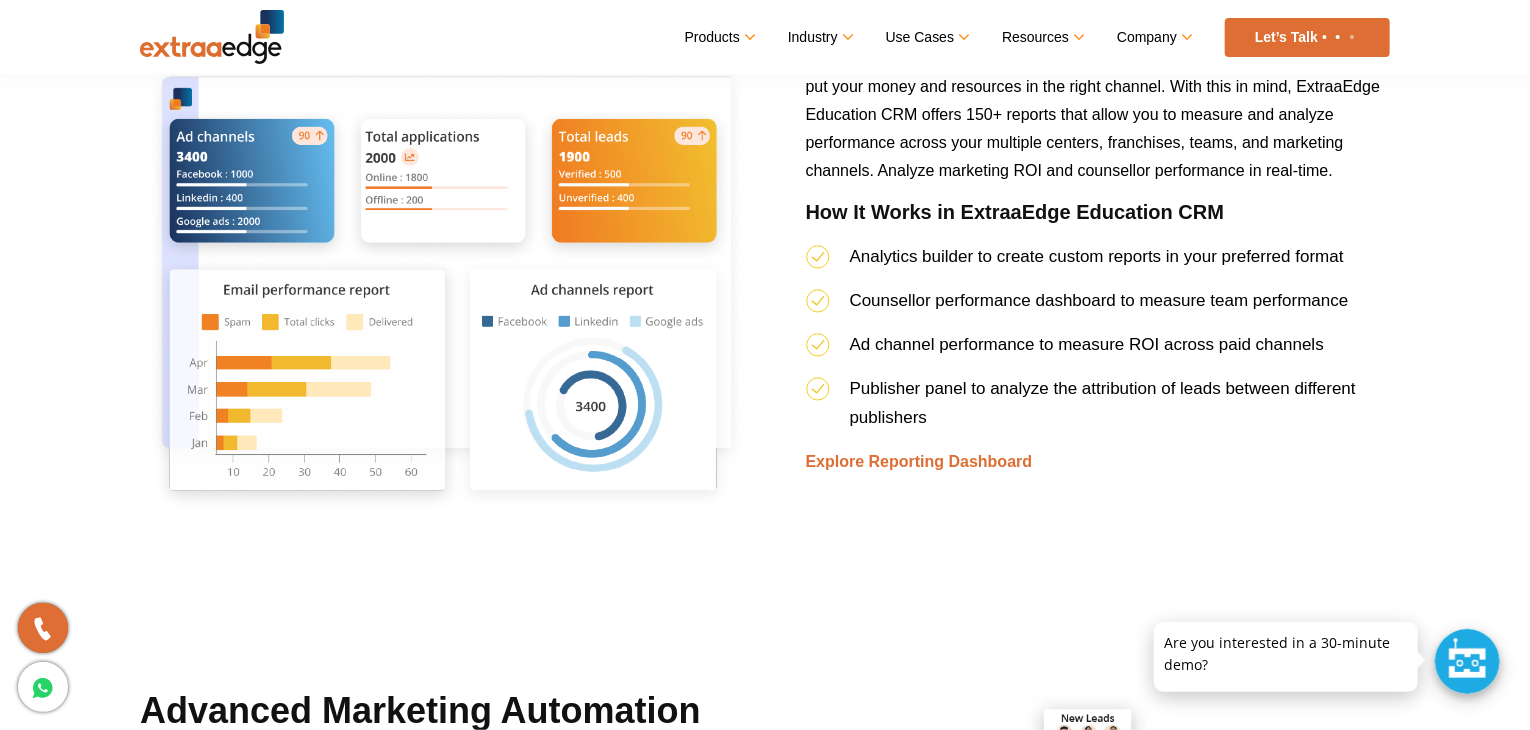 click on "Ad channel performance to measure ROI across paid channels" at bounding box center (1087, 344) 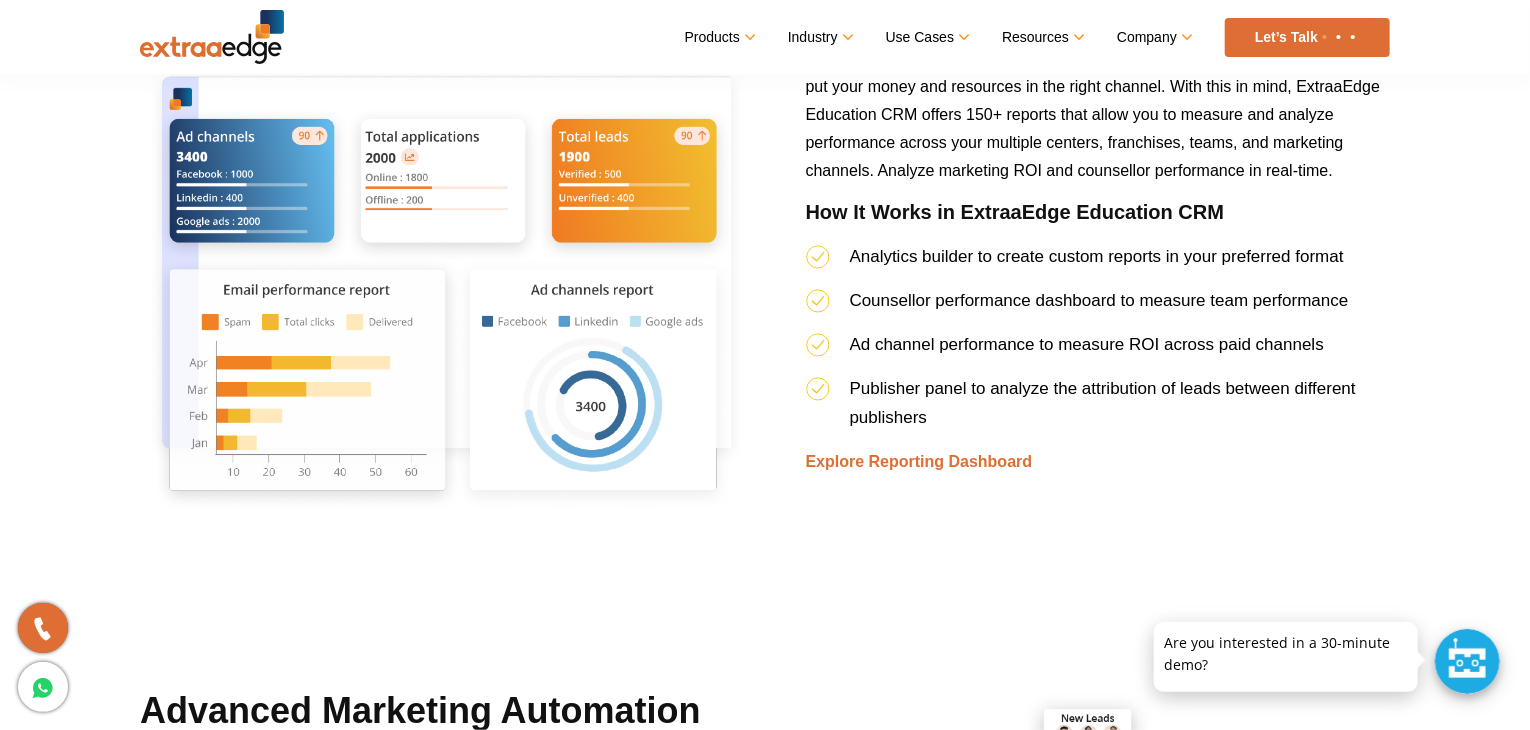 click on "Ad channel performance to measure ROI across paid channels" at bounding box center [1087, 344] 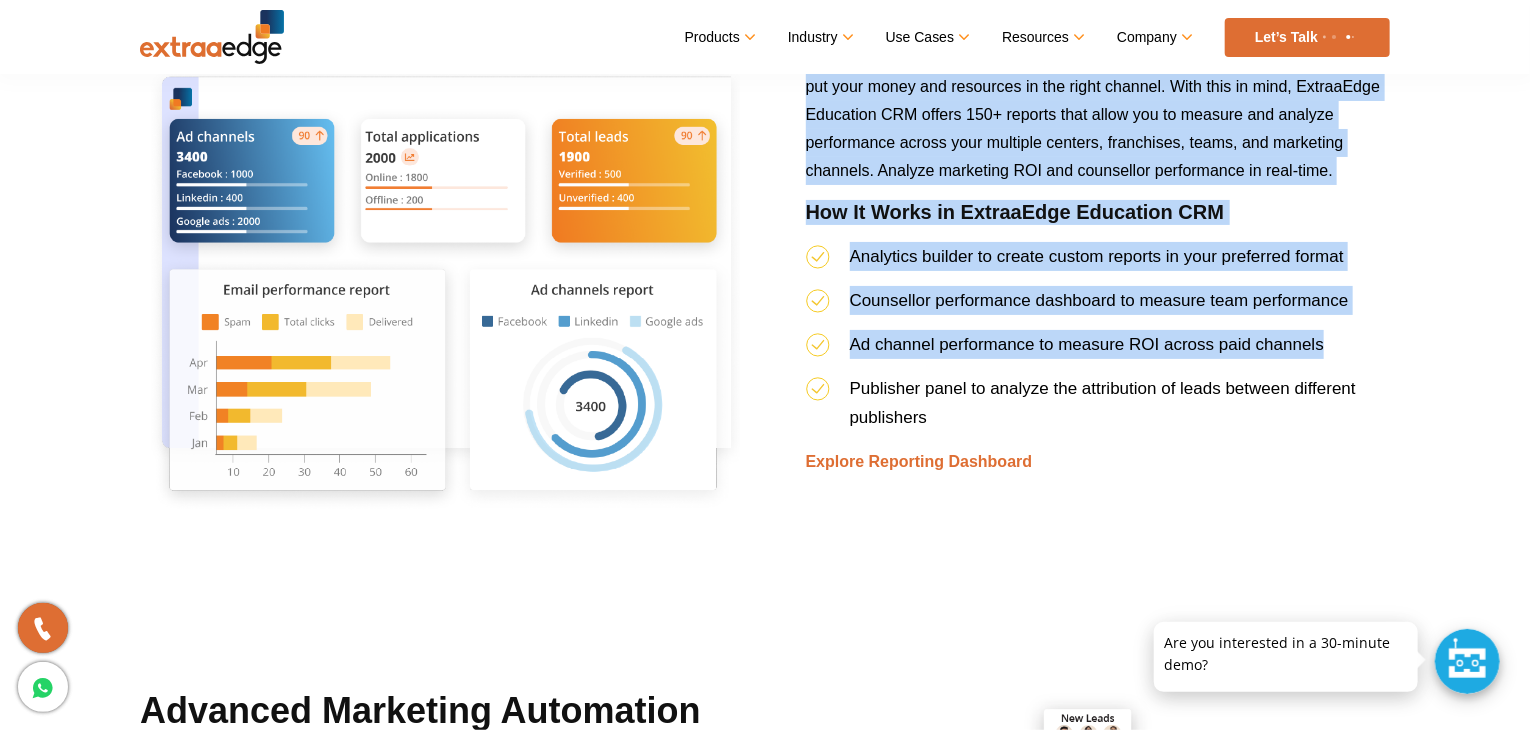 drag, startPoint x: 1320, startPoint y: 341, endPoint x: 1368, endPoint y: 178, distance: 169.92056 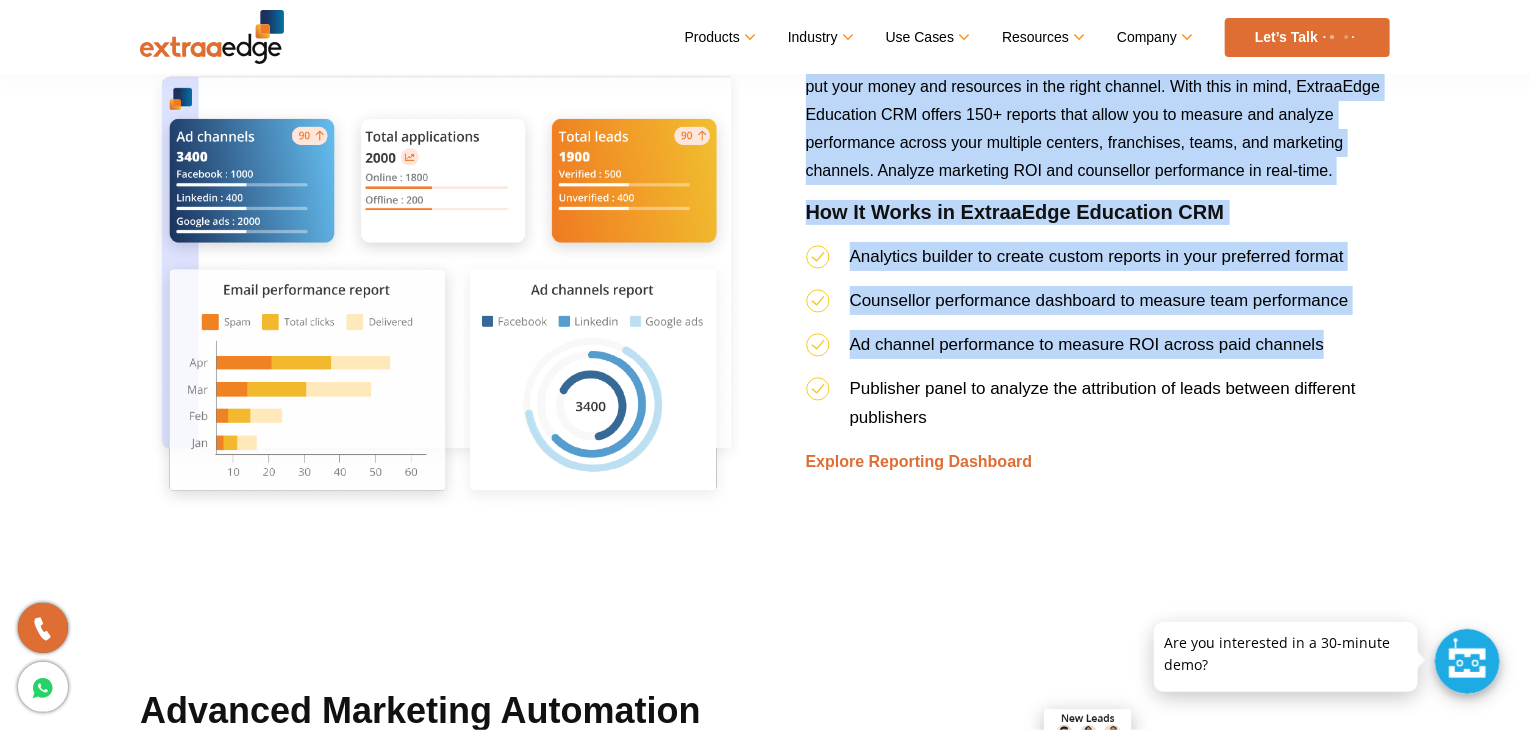 click on "Dynamic Reporting Dashboard
It is important to measure the outcomes of your admission and marketing efforts to put your money and resources in the right channel. With this in mind, ExtraaEdge Education CRM offers 150+ reports that allow you to measure and analyze performance across your multiple centers, franchises, teams, and marketing channels. Analyze marketing ROI and counsellor performance in real-time.
How It Works in ExtraaEdge Education CRM
Analytics builder to create custom reports in your preferred format
Counsellor performance dashboard to measure team performance
Ad channel performance to measure ROI across paid channels
Publisher panel to analyze the attribution of leads between different publishers
Explore Reporting Dashboard" at bounding box center (1098, 292) 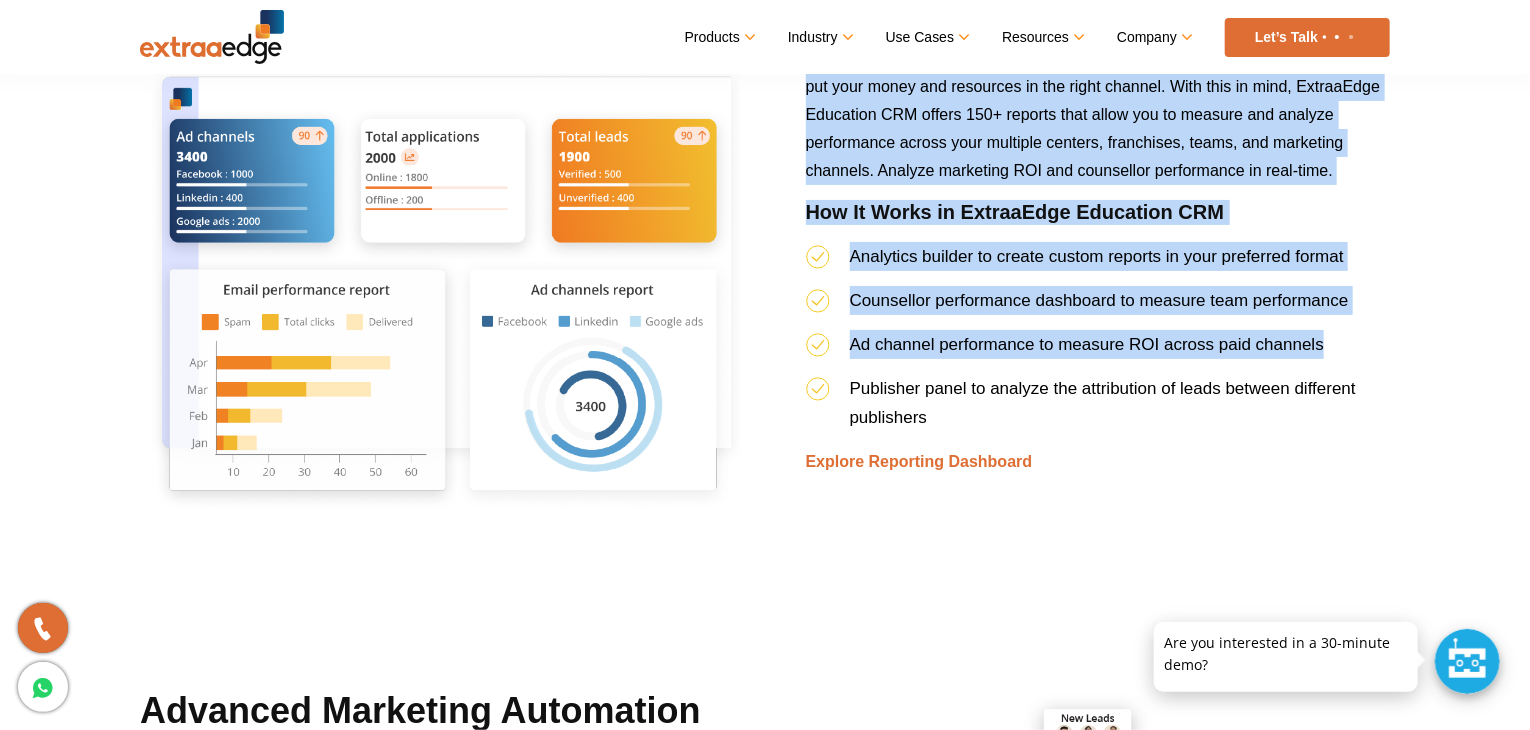 click on "It is important to measure the outcomes of your admission and marketing efforts to put your money and resources in the right channel. With this in mind, ExtraaEdge Education CRM offers 150+ reports that allow you to measure and analyze performance across your multiple centers, franchises, teams, and marketing channels. Analyze marketing ROI and counsellor performance in real-time." at bounding box center [1098, 122] 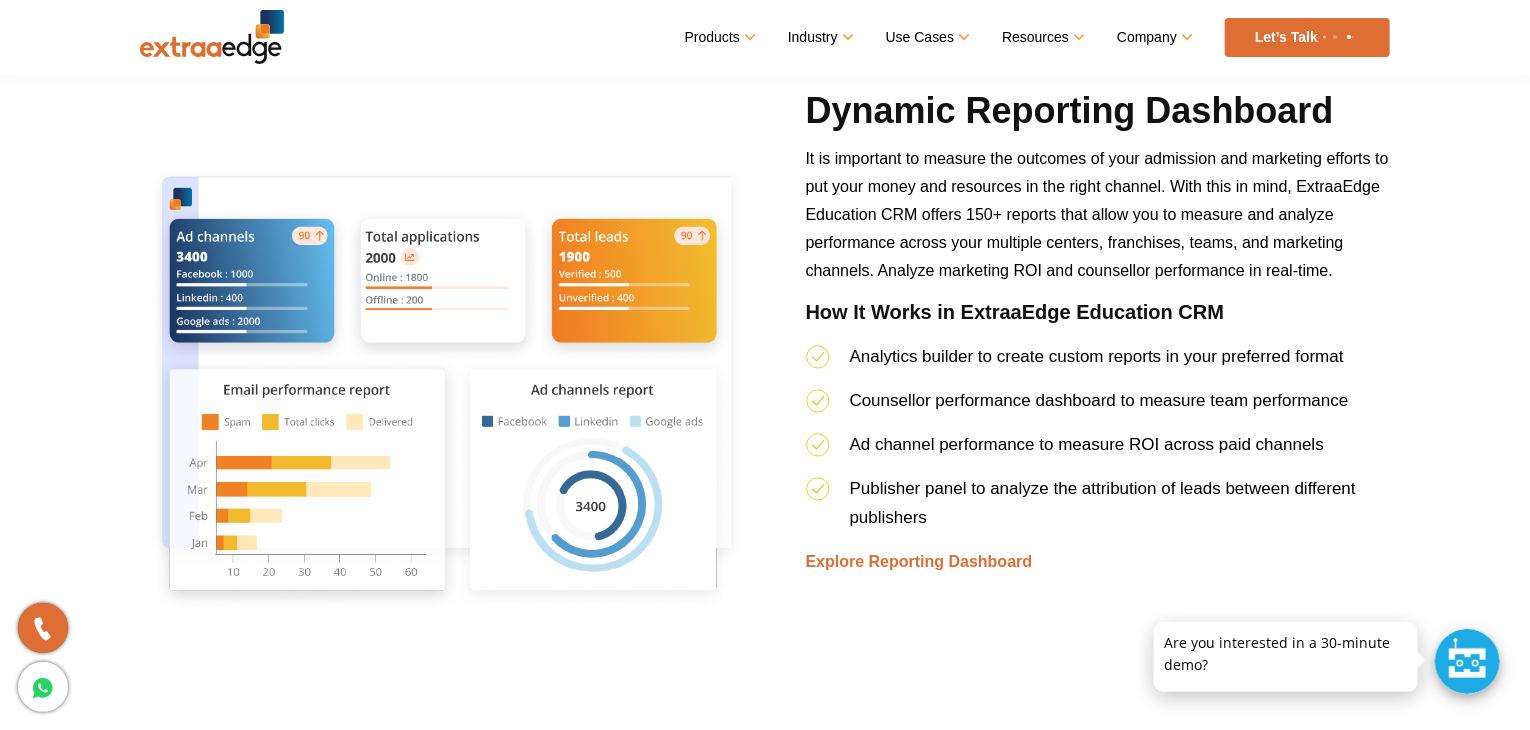 scroll, scrollTop: 4031, scrollLeft: 0, axis: vertical 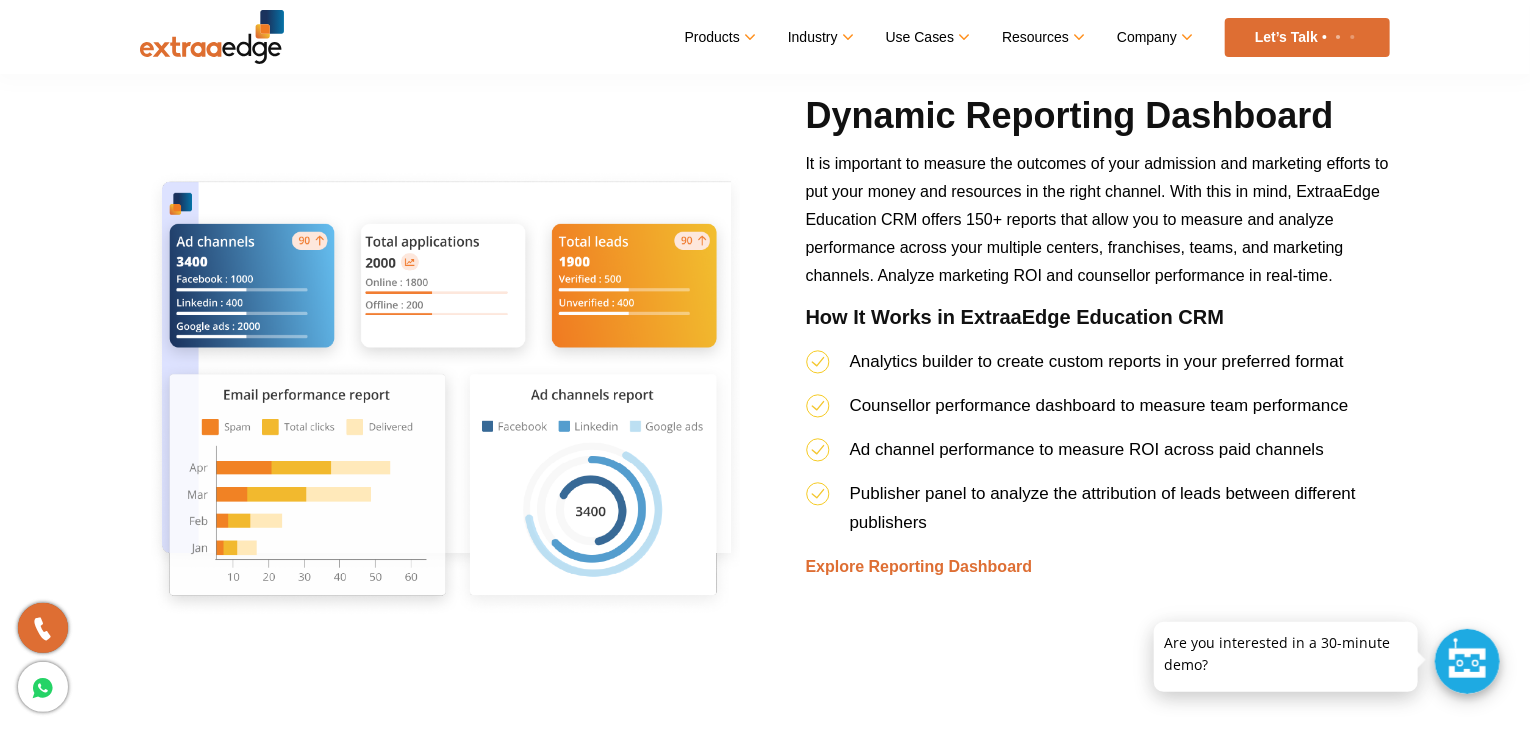 click on "It is important to measure the outcomes of your admission and marketing efforts to put your money and resources in the right channel. With this in mind, ExtraaEdge Education CRM offers 150+ reports that allow you to measure and analyze performance across your multiple centers, franchises, teams, and marketing channels. Analyze marketing ROI and counsellor performance in real-time." at bounding box center [1098, 227] 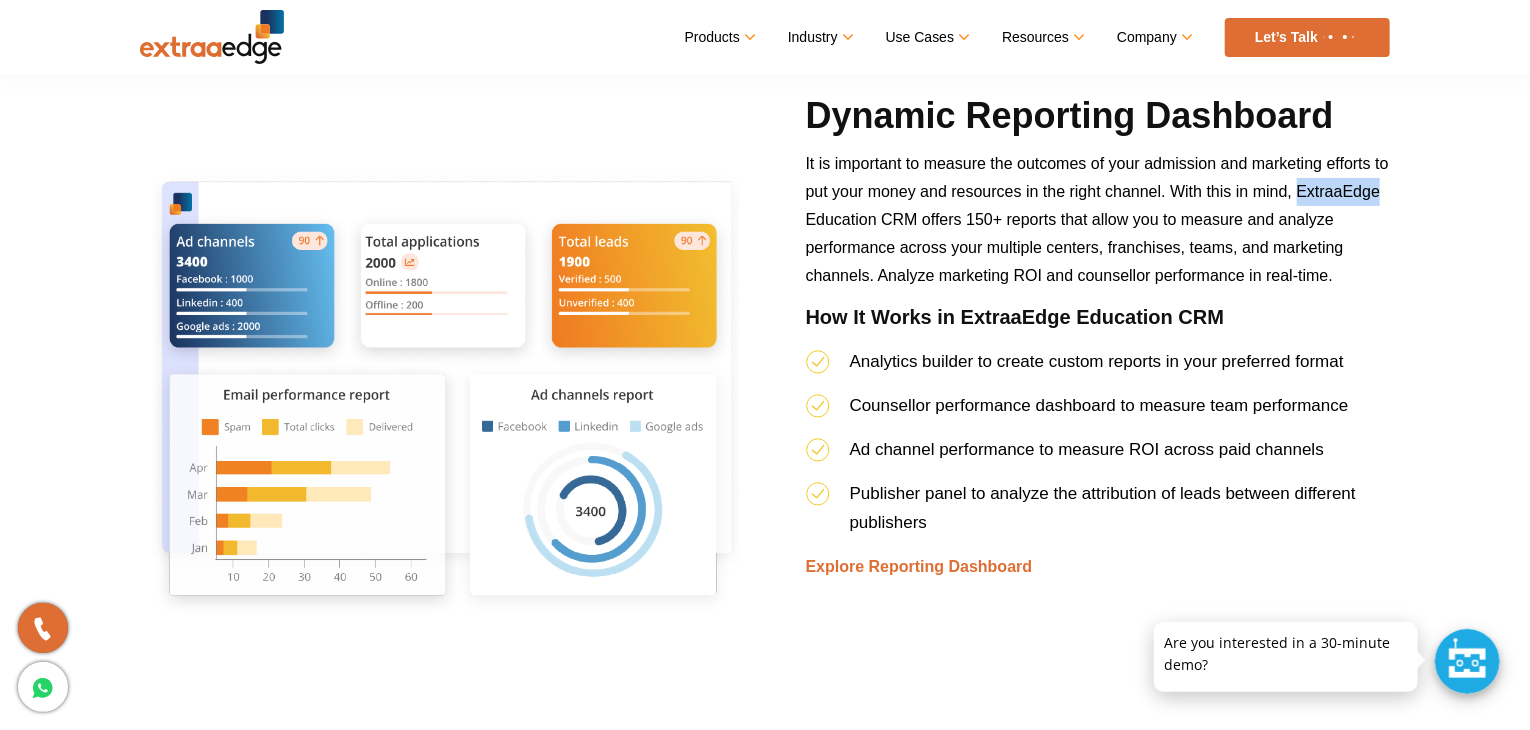 click on "It is important to measure the outcomes of your admission and marketing efforts to put your money and resources in the right channel. With this in mind, ExtraaEdge Education CRM offers 150+ reports that allow you to measure and analyze performance across your multiple centers, franchises, teams, and marketing channels. Analyze marketing ROI and counsellor performance in real-time." at bounding box center [1098, 227] 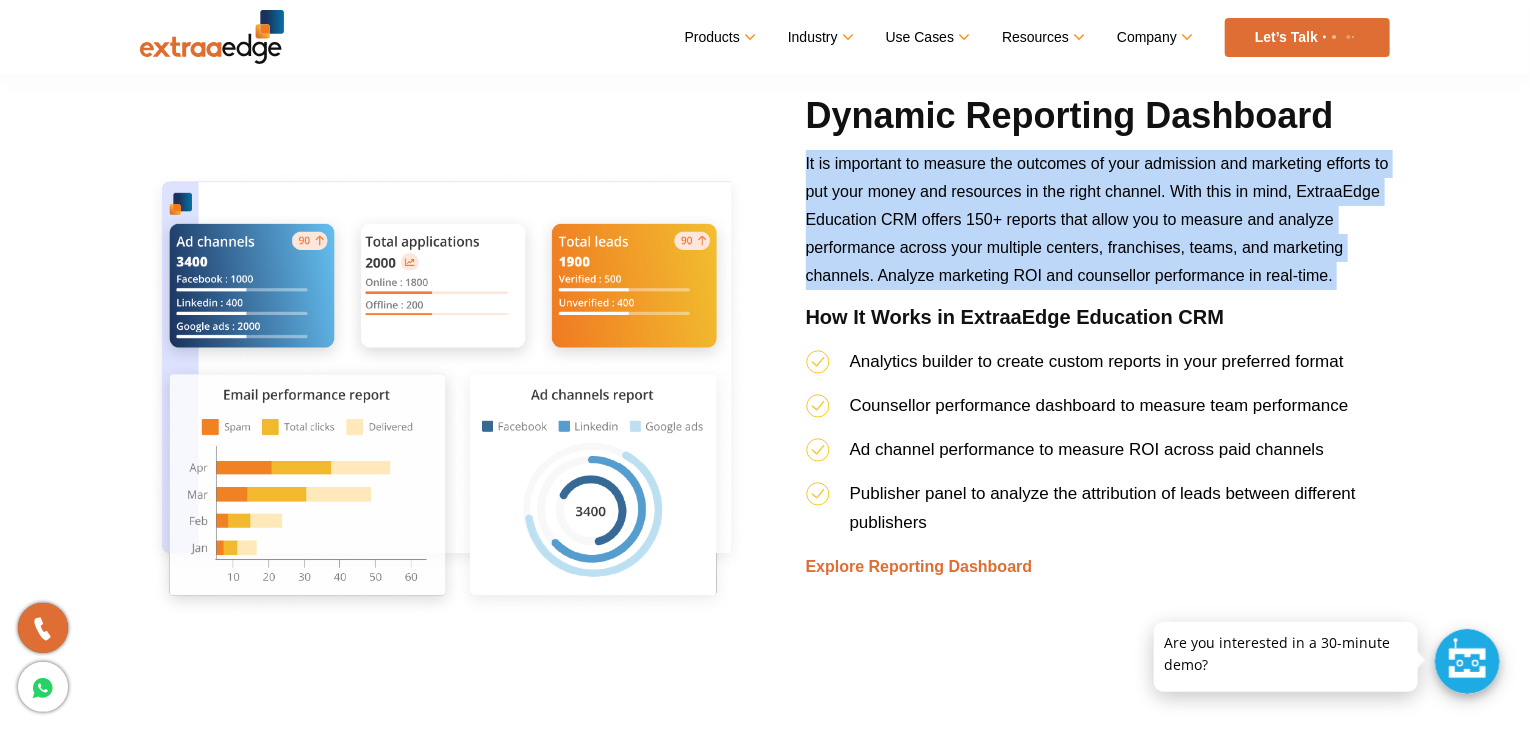 drag, startPoint x: 1368, startPoint y: 178, endPoint x: 1250, endPoint y: 169, distance: 118.34272 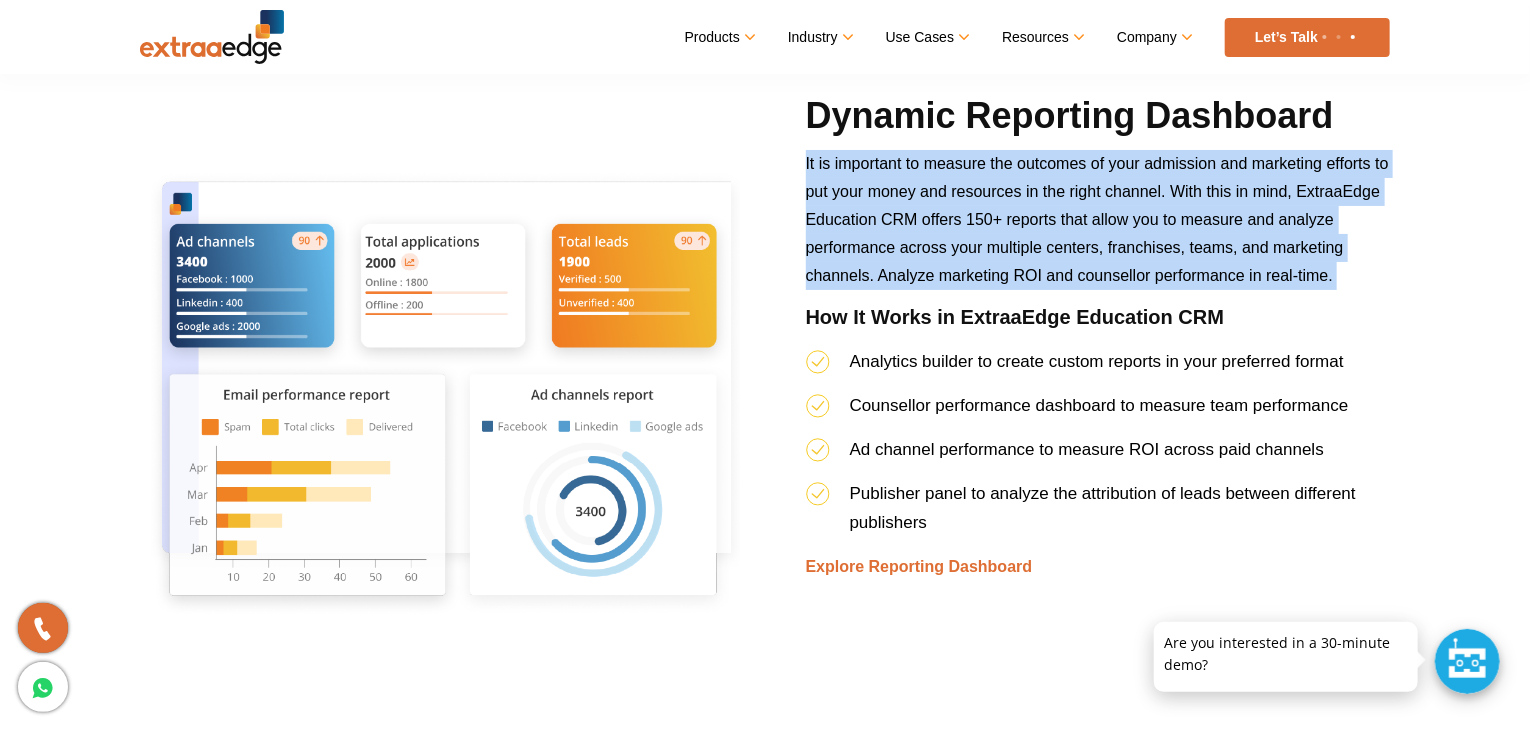 click on "It is important to measure the outcomes of your admission and marketing efforts to put your money and resources in the right channel. With this in mind, ExtraaEdge Education CRM offers 150+ reports that allow you to measure and analyze performance across your multiple centers, franchises, teams, and marketing channels. Analyze marketing ROI and counsellor performance in real-time." at bounding box center [1098, 227] 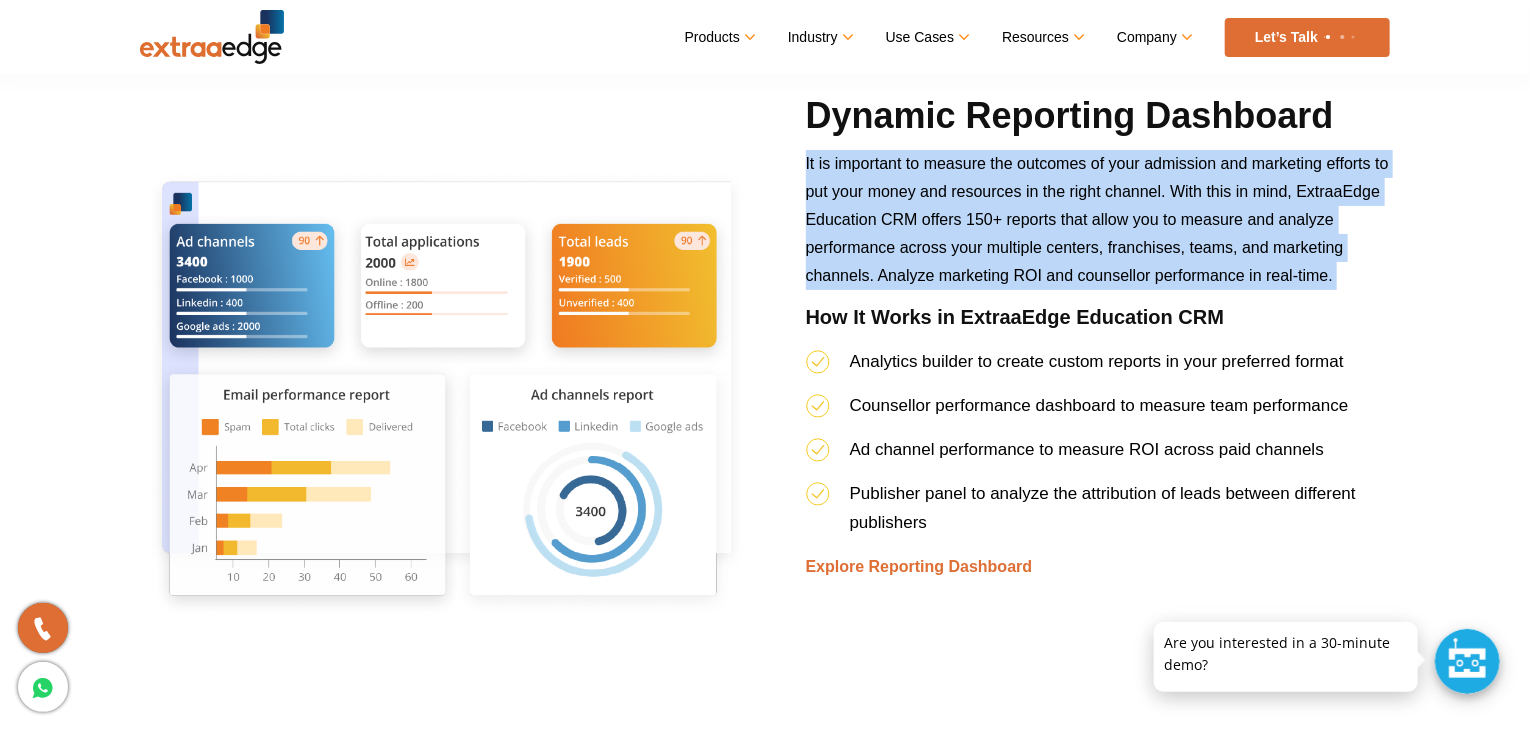 click on "It is important to measure the outcomes of your admission and marketing efforts to put your money and resources in the right channel. With this in mind, ExtraaEdge Education CRM offers 150+ reports that allow you to measure and analyze performance across your multiple centers, franchises, teams, and marketing channels. Analyze marketing ROI and counsellor performance in real-time." at bounding box center [1097, 219] 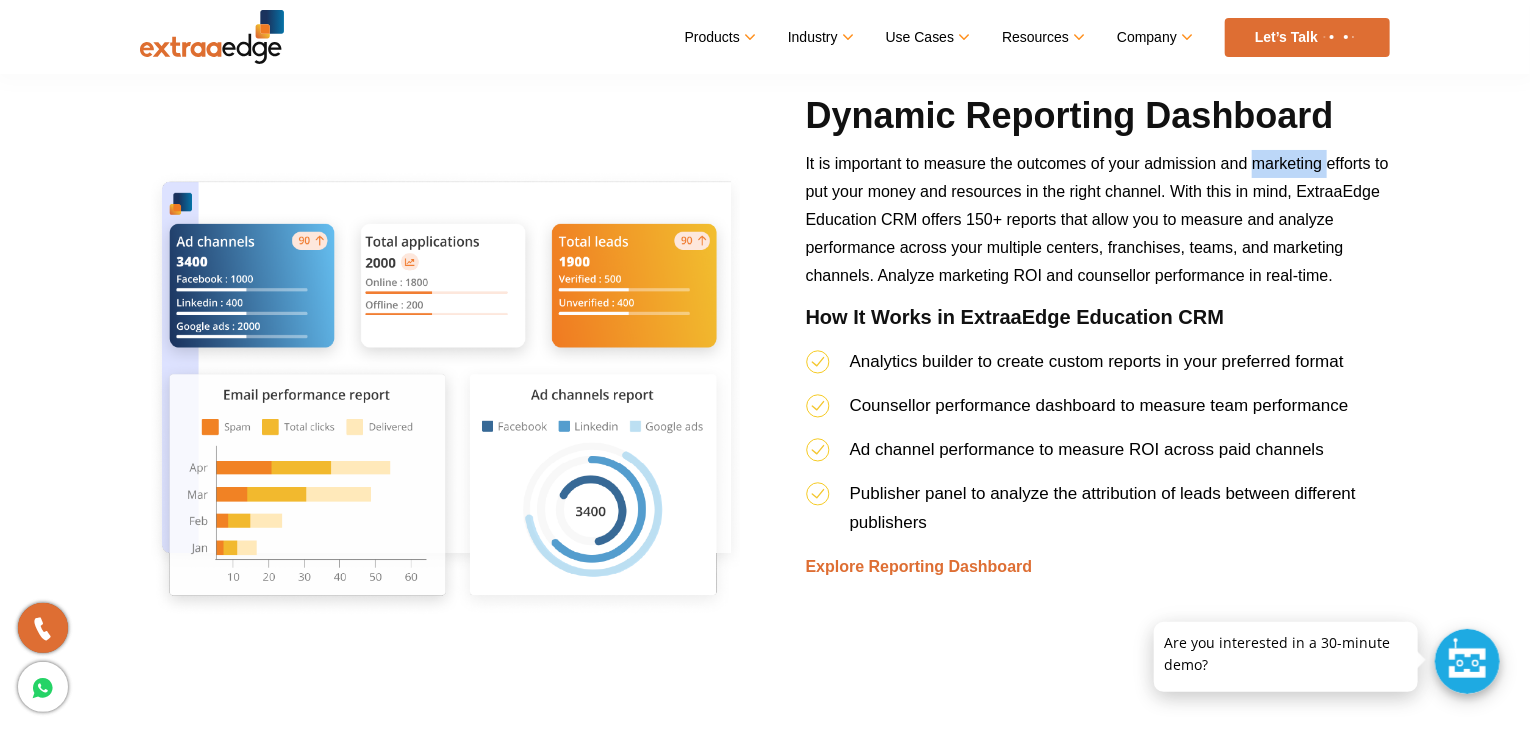 click on "It is important to measure the outcomes of your admission and marketing efforts to put your money and resources in the right channel. With this in mind, ExtraaEdge Education CRM offers 150+ reports that allow you to measure and analyze performance across your multiple centers, franchises, teams, and marketing channels. Analyze marketing ROI and counsellor performance in real-time." at bounding box center [1097, 219] 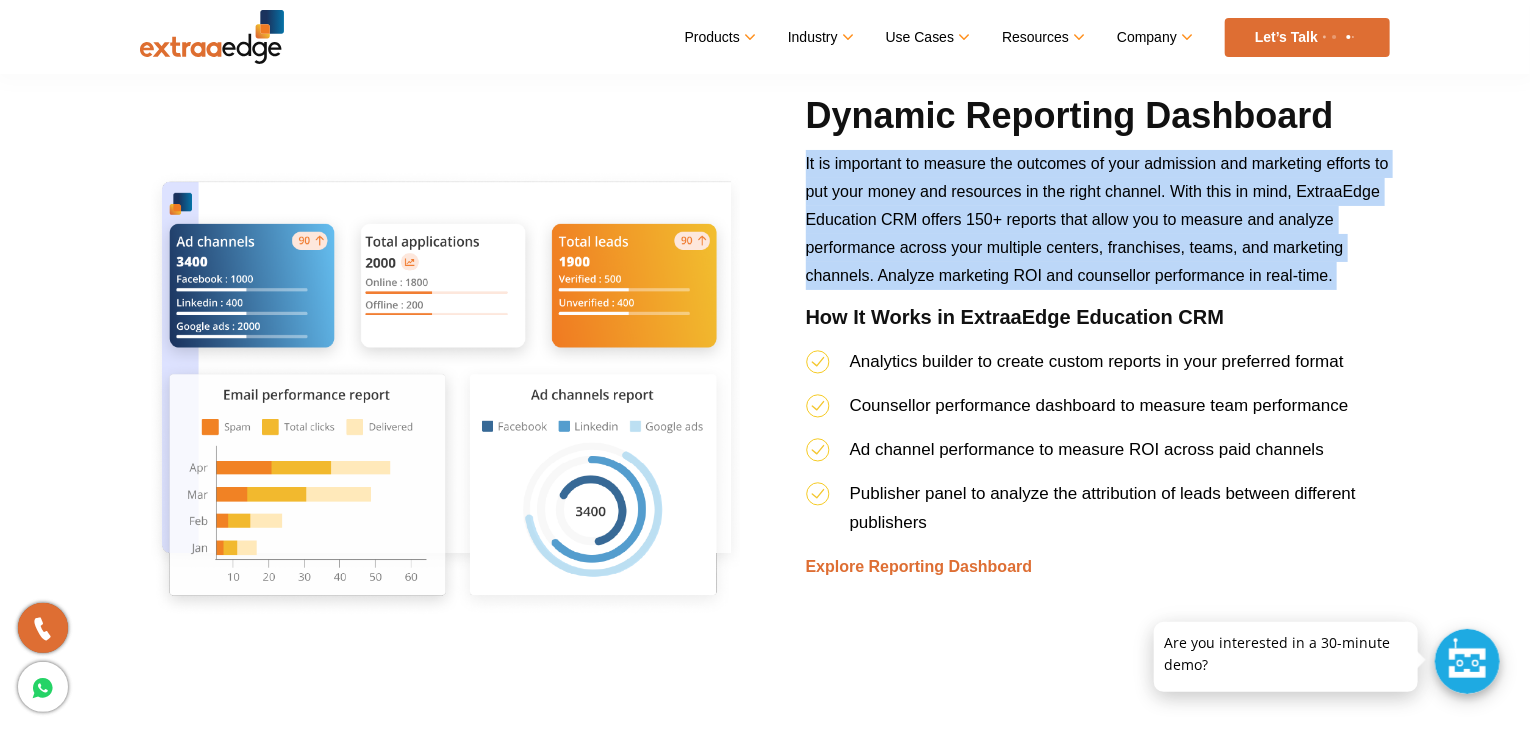 click on "It is important to measure the outcomes of your admission and marketing efforts to put your money and resources in the right channel. With this in mind, ExtraaEdge Education CRM offers 150+ reports that allow you to measure and analyze performance across your multiple centers, franchises, teams, and marketing channels. Analyze marketing ROI and counsellor performance in real-time." at bounding box center [1097, 219] 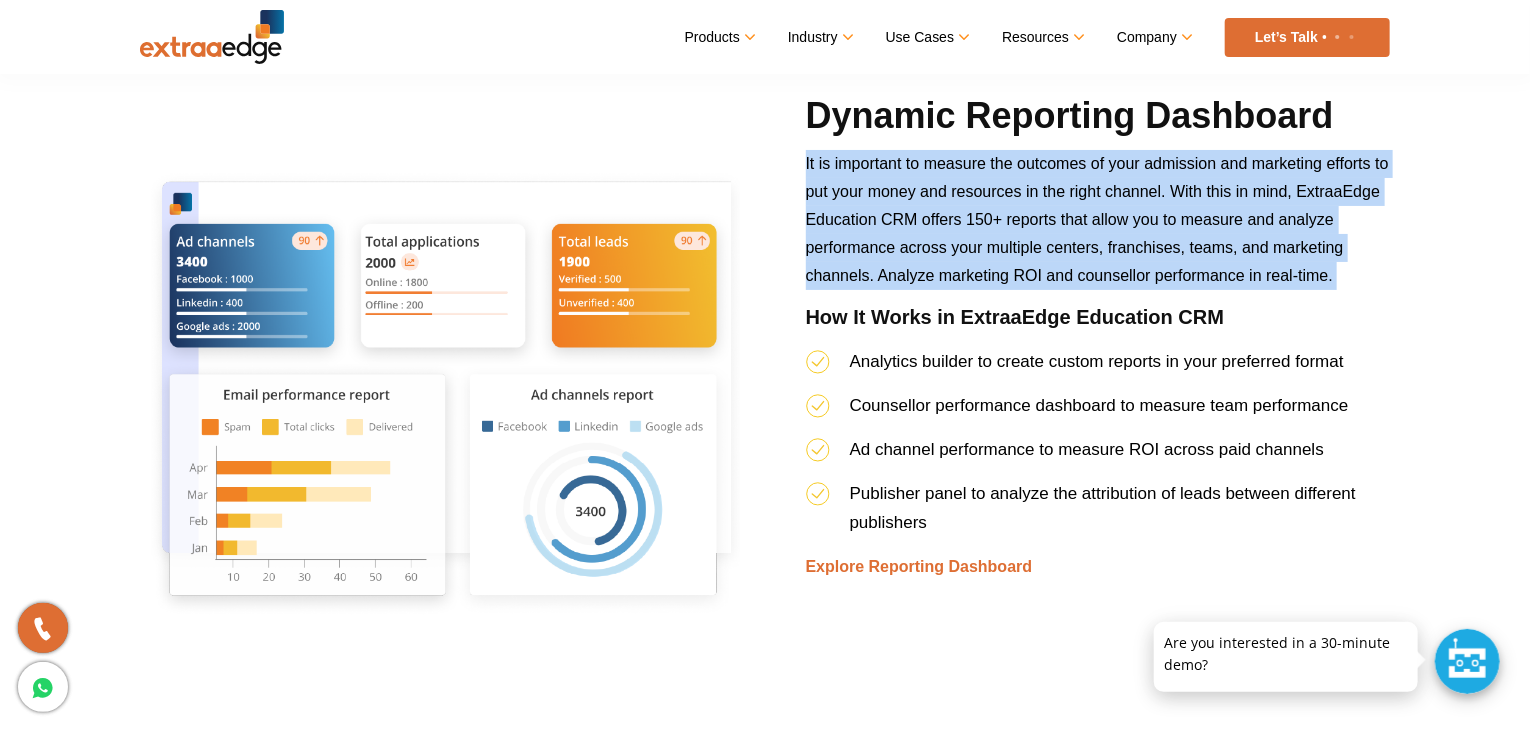 drag, startPoint x: 1250, startPoint y: 169, endPoint x: 1305, endPoint y: 245, distance: 93.813644 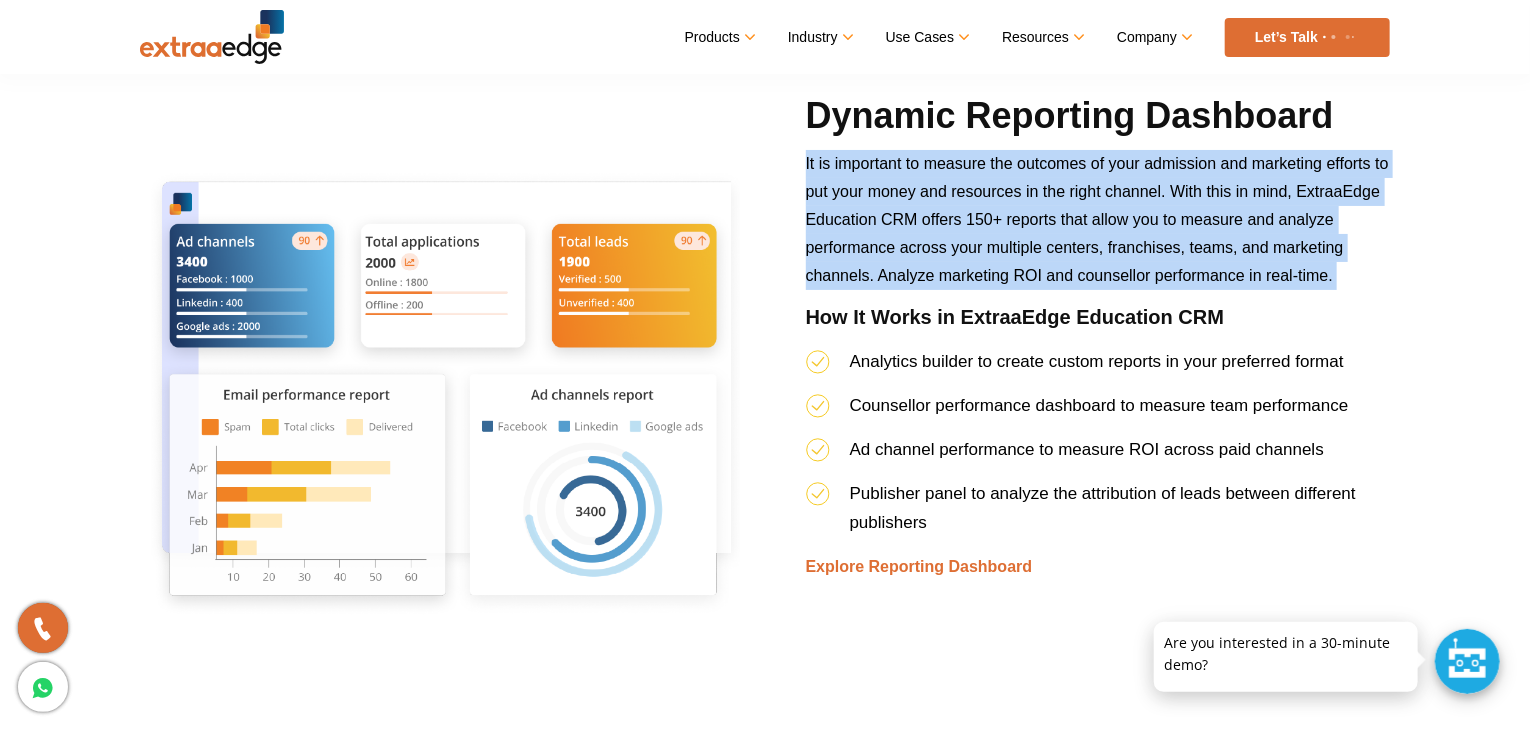 click on "It is important to measure the outcomes of your admission and marketing efforts to put your money and resources in the right channel. With this in mind, ExtraaEdge Education CRM offers 150+ reports that allow you to measure and analyze performance across your multiple centers, franchises, teams, and marketing channels. Analyze marketing ROI and counsellor performance in real-time." at bounding box center [1097, 219] 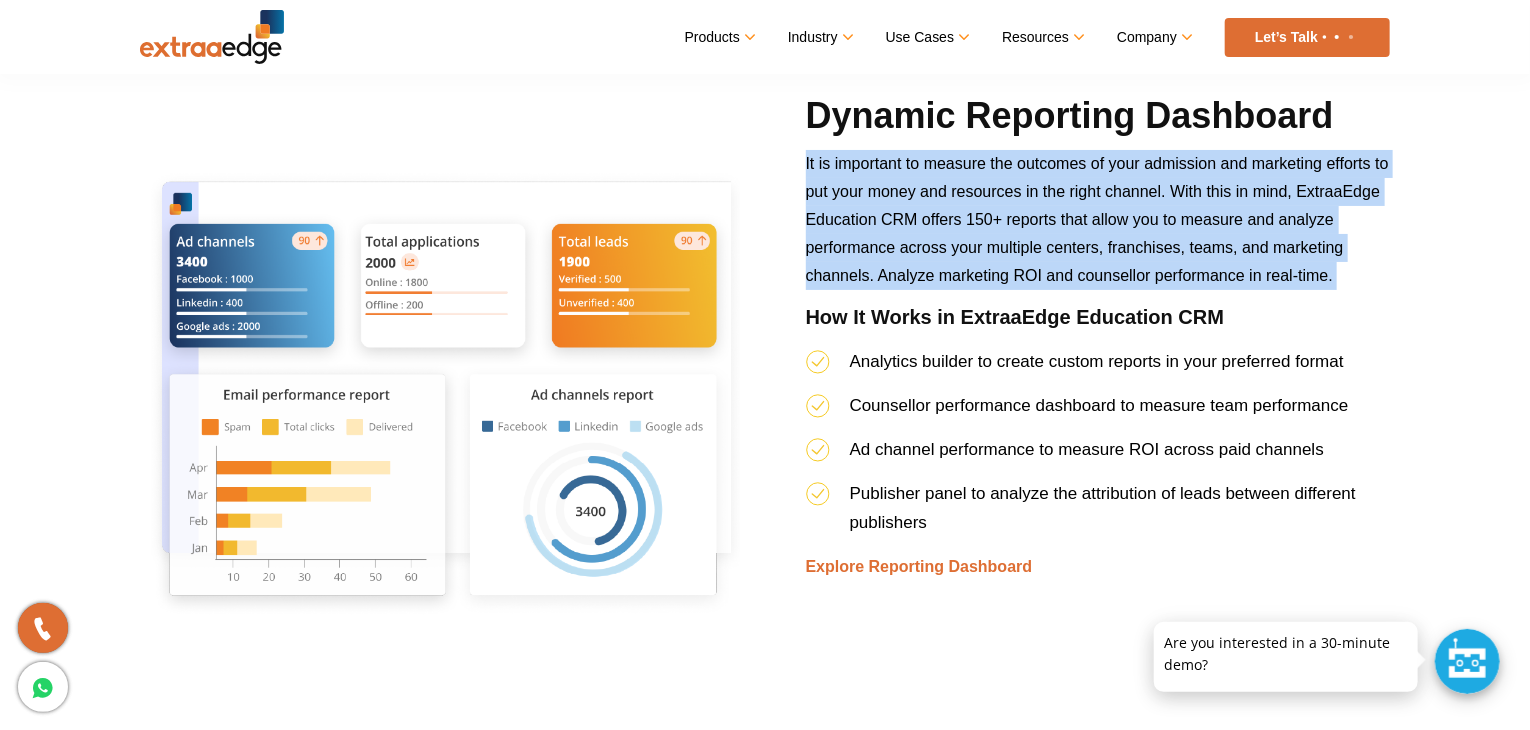 click on "It is important to measure the outcomes of your admission and marketing efforts to put your money and resources in the right channel. With this in mind, ExtraaEdge Education CRM offers 150+ reports that allow you to measure and analyze performance across your multiple centers, franchises, teams, and marketing channels. Analyze marketing ROI and counsellor performance in real-time." at bounding box center [1097, 219] 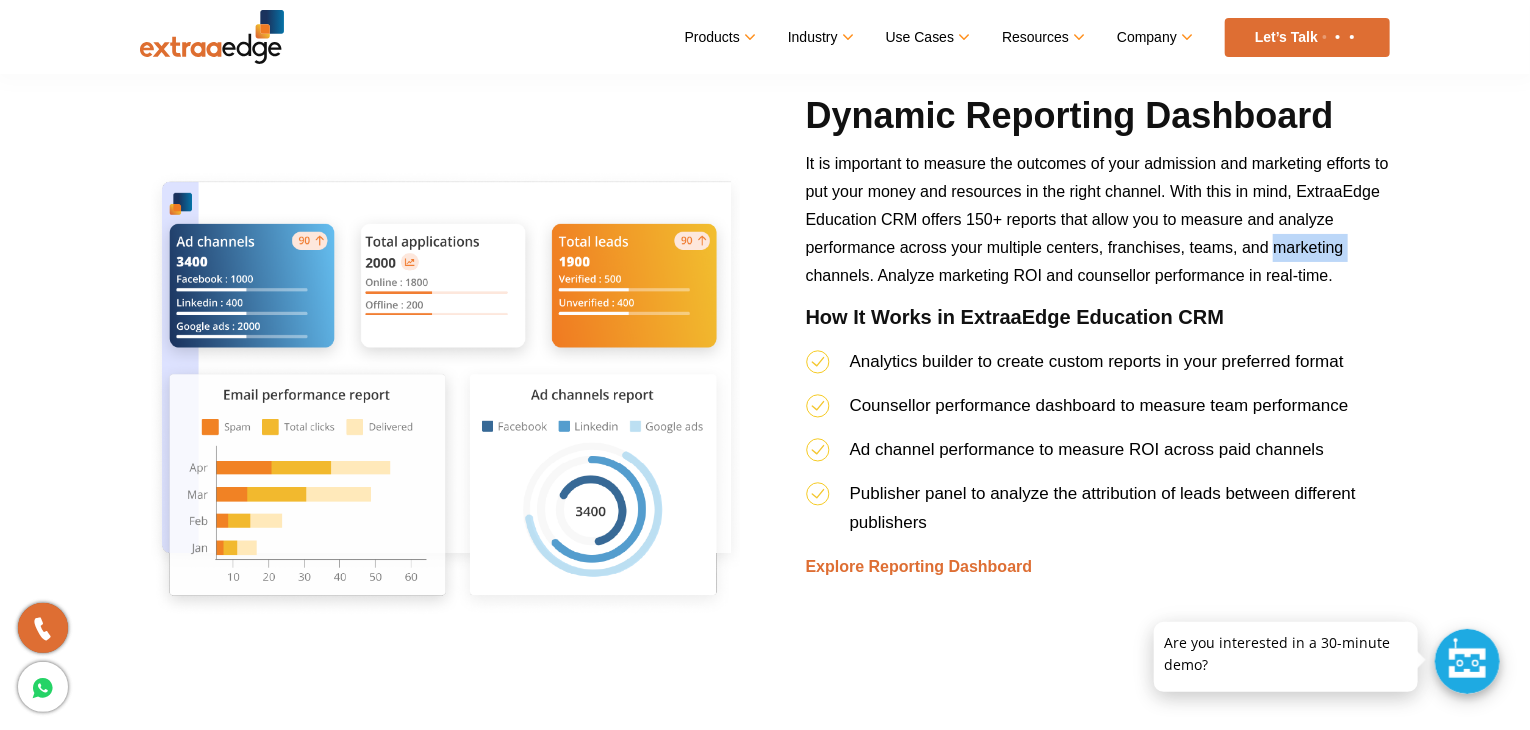 click on "It is important to measure the outcomes of your admission and marketing efforts to put your money and resources in the right channel. With this in mind, ExtraaEdge Education CRM offers 150+ reports that allow you to measure and analyze performance across your multiple centers, franchises, teams, and marketing channels. Analyze marketing ROI and counsellor performance in real-time." at bounding box center [1097, 219] 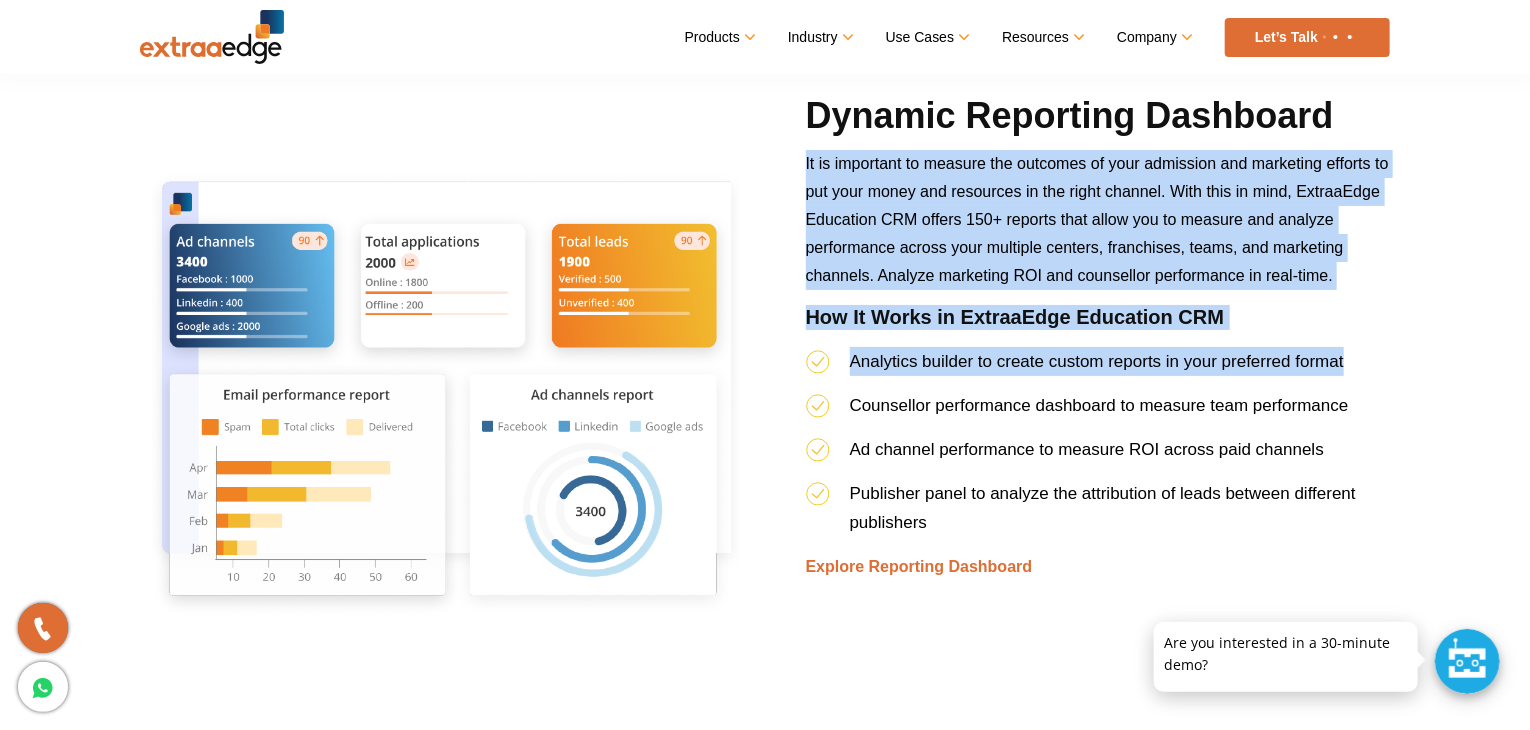 drag, startPoint x: 1305, startPoint y: 245, endPoint x: 1325, endPoint y: 349, distance: 105.90562 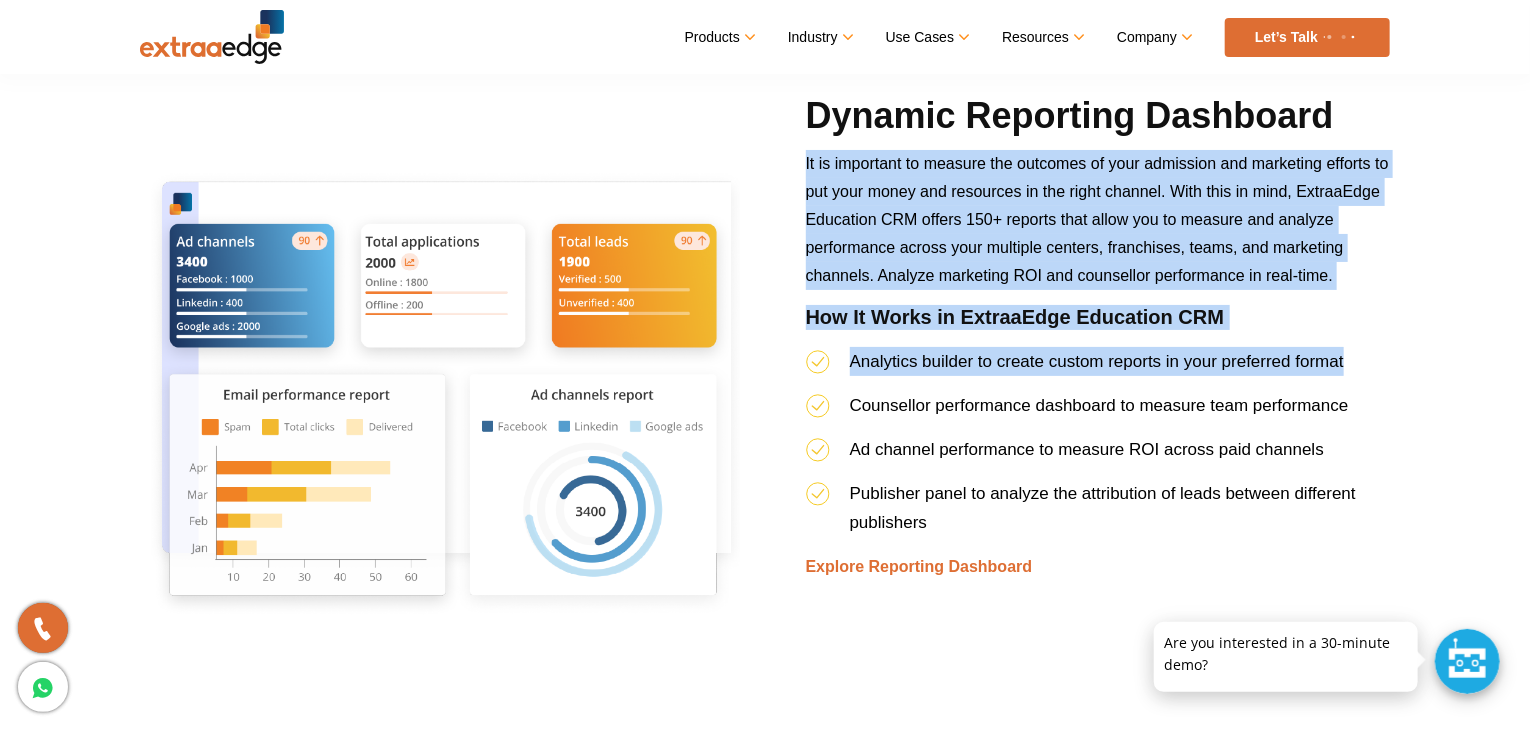 click on "Dynamic Reporting Dashboard
It is important to measure the outcomes of your admission and marketing efforts to put your money and resources in the right channel. With this in mind, ExtraaEdge Education CRM offers 150+ reports that allow you to measure and analyze performance across your multiple centers, franchises, teams, and marketing channels. Analyze marketing ROI and counsellor performance in real-time.
How It Works in ExtraaEdge Education CRM
Analytics builder to create custom reports in your preferred format
Counsellor performance dashboard to measure team performance
Ad channel performance to measure ROI across paid channels
Publisher panel to analyze the attribution of leads between different publishers
Explore Reporting Dashboard" at bounding box center (1098, 397) 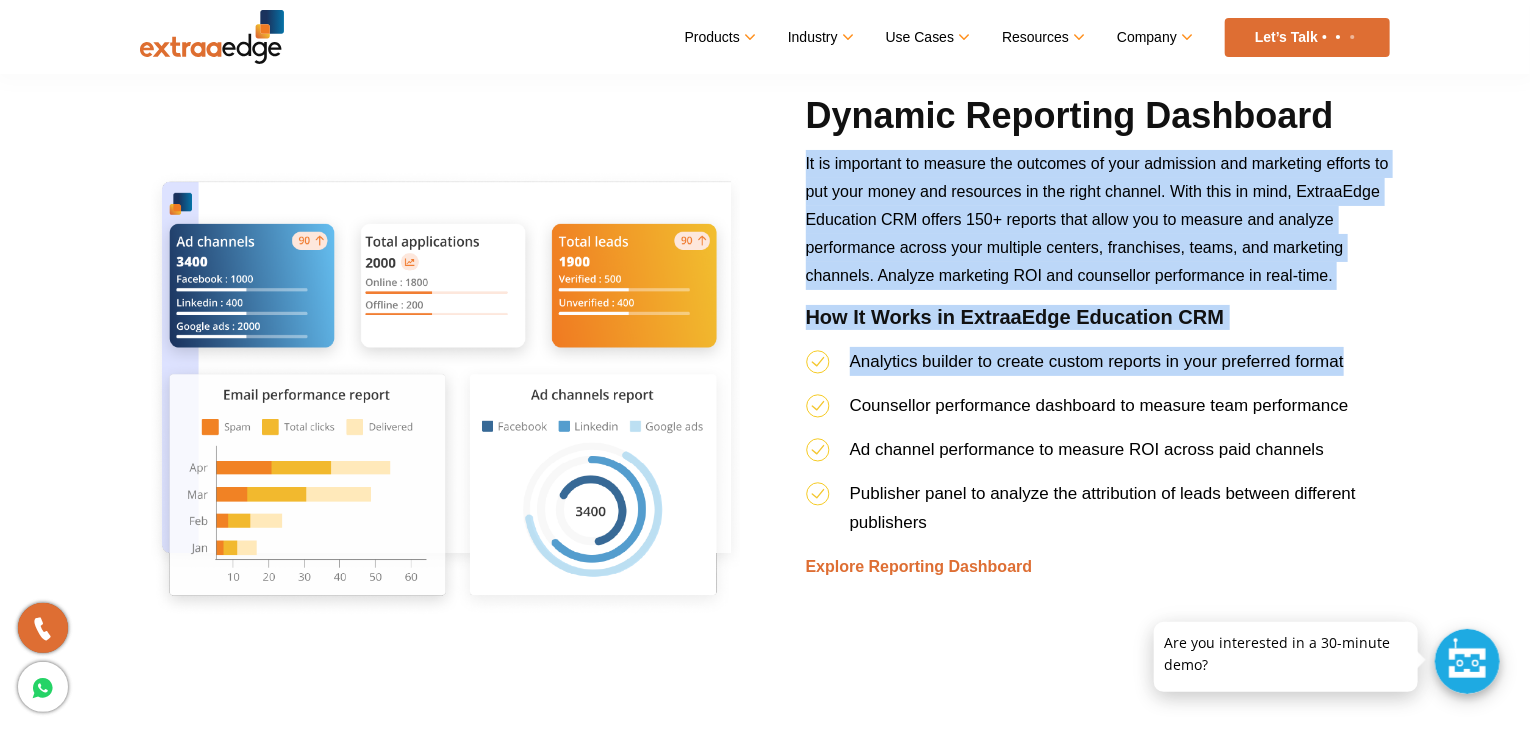 click on "Analytics builder to create custom reports in your preferred format" at bounding box center [1098, 369] 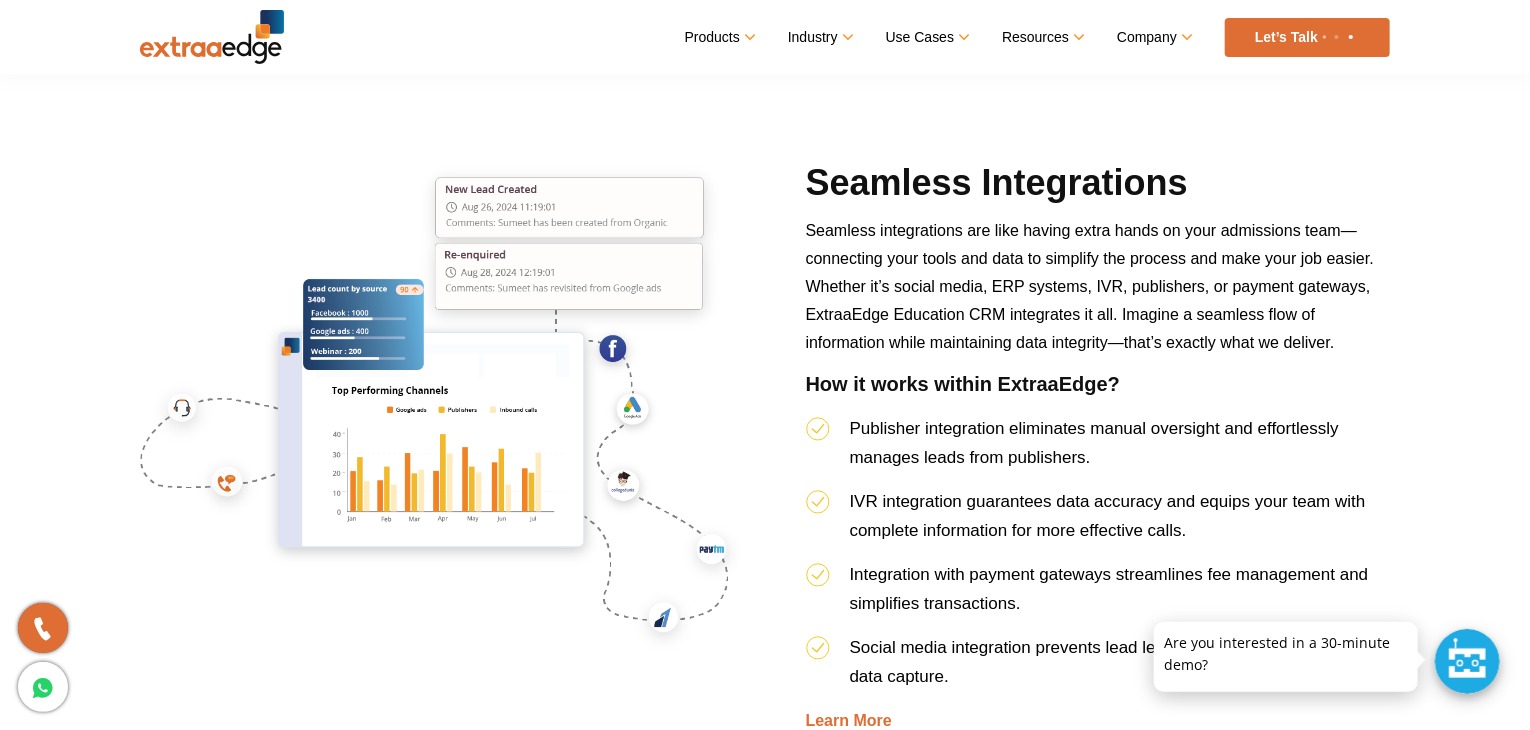 scroll, scrollTop: 5300, scrollLeft: 0, axis: vertical 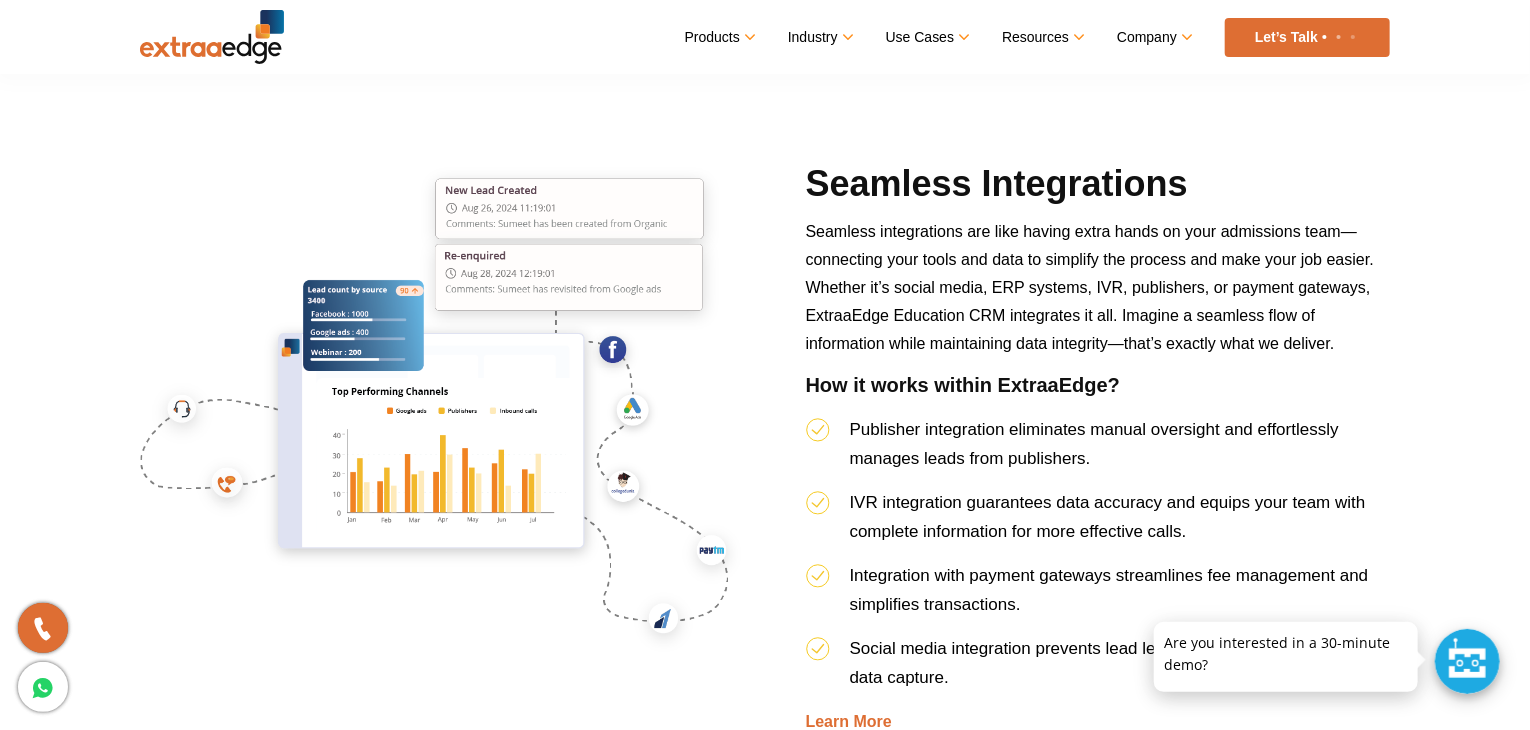 click on "IVR integration guarantees data accuracy and equips your team with complete information for more effective calls." at bounding box center (1108, 517) 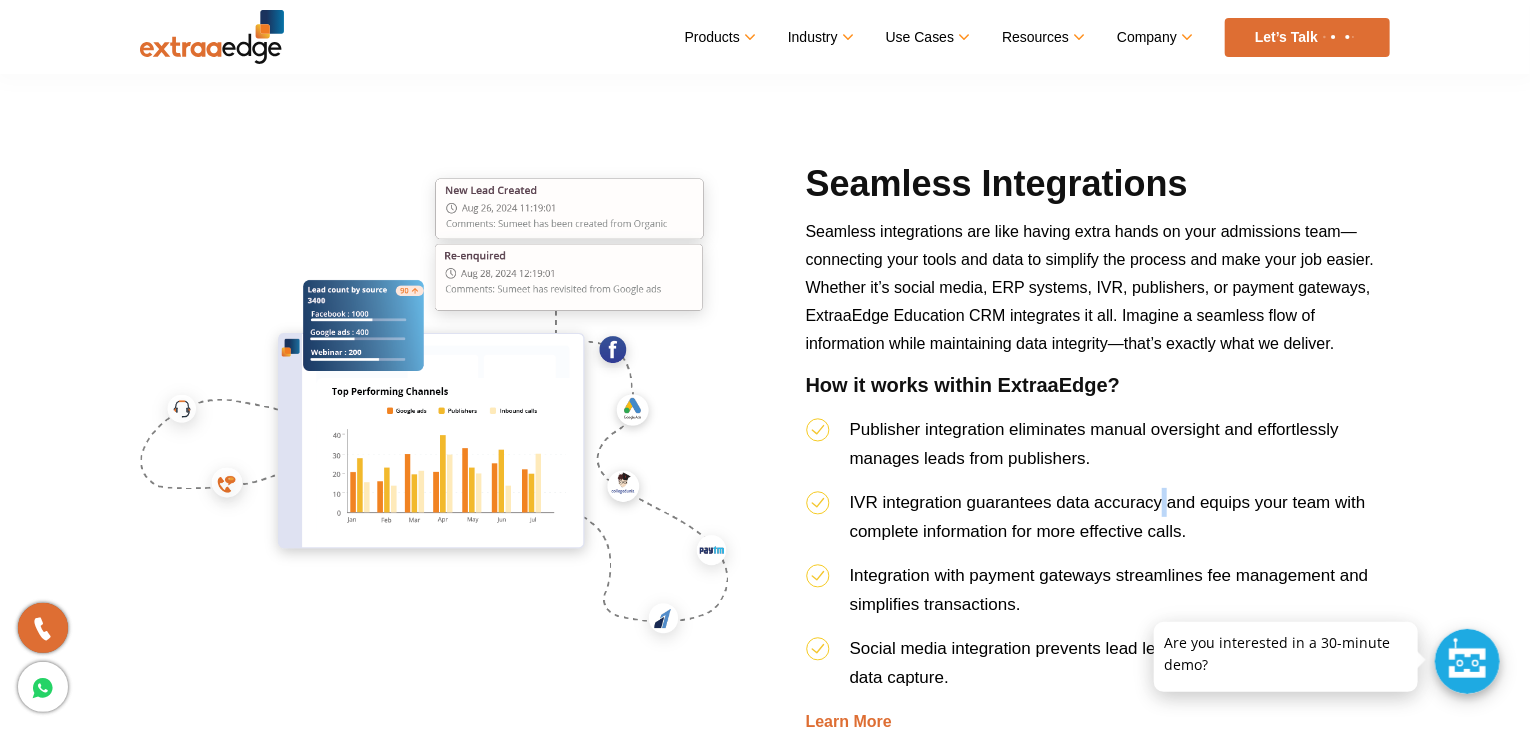 click on "IVR integration guarantees data accuracy and equips your team with complete information for more effective calls." at bounding box center (1108, 517) 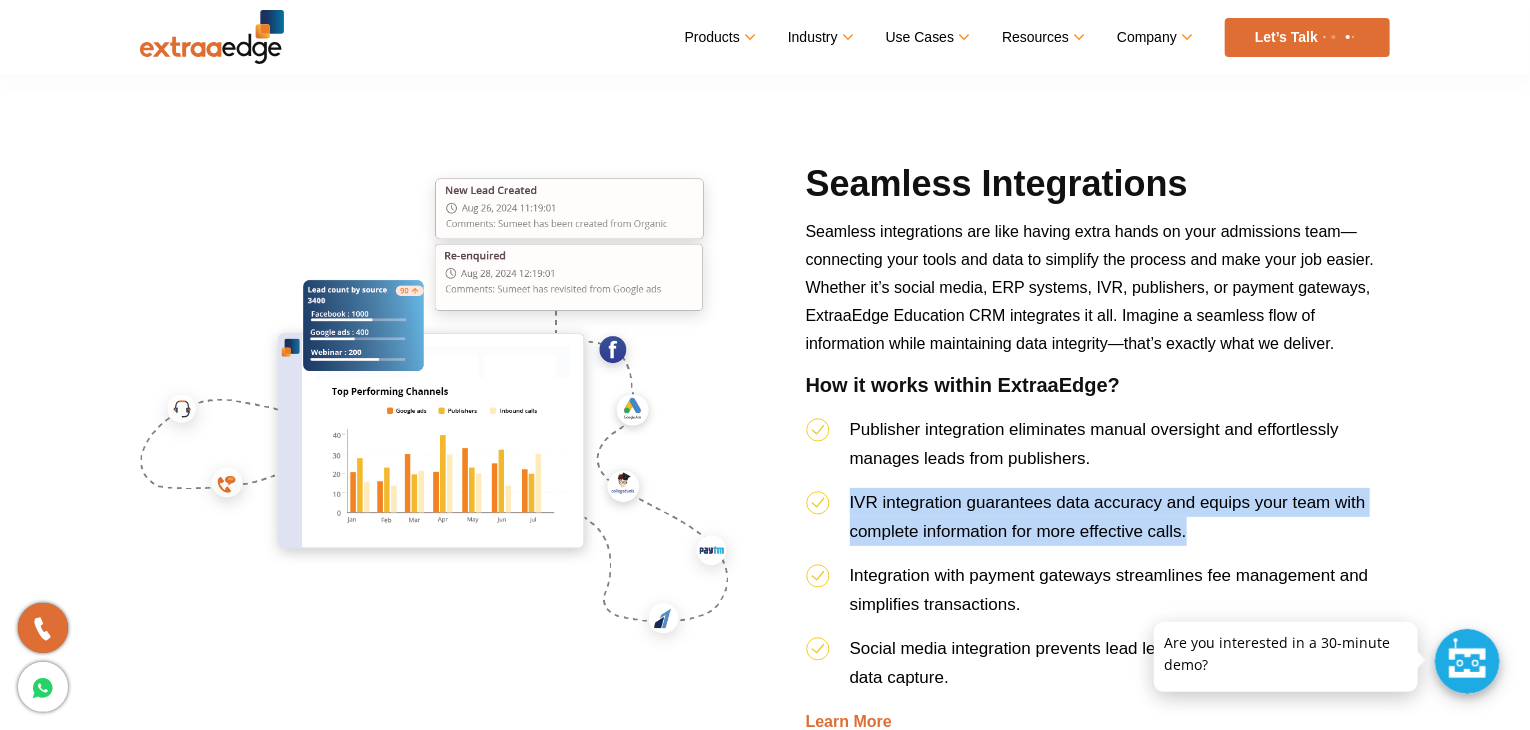 click on "IVR integration guarantees data accuracy and equips your team with complete information for more effective calls." at bounding box center (1108, 517) 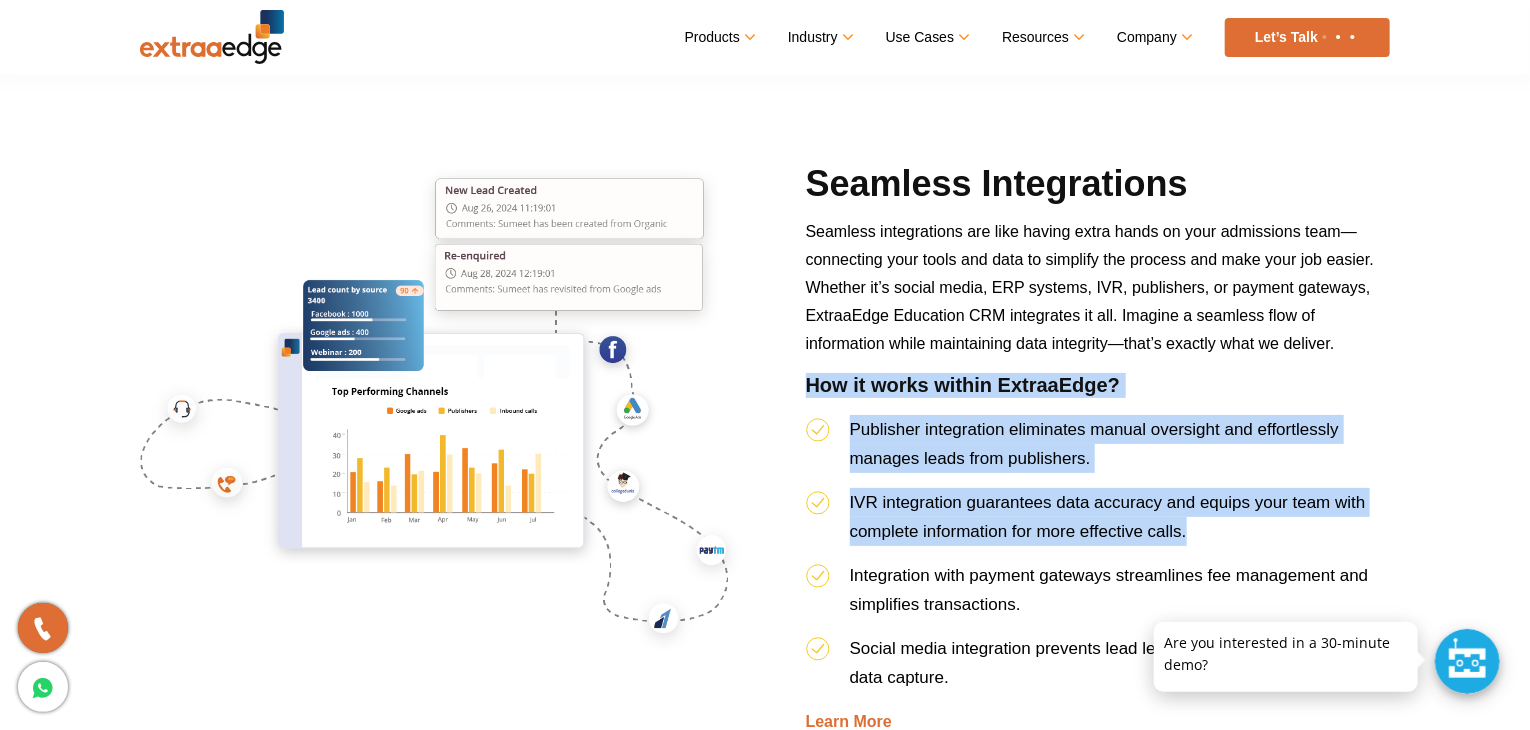 drag, startPoint x: 1164, startPoint y: 501, endPoint x: 1170, endPoint y: 402, distance: 99.18165 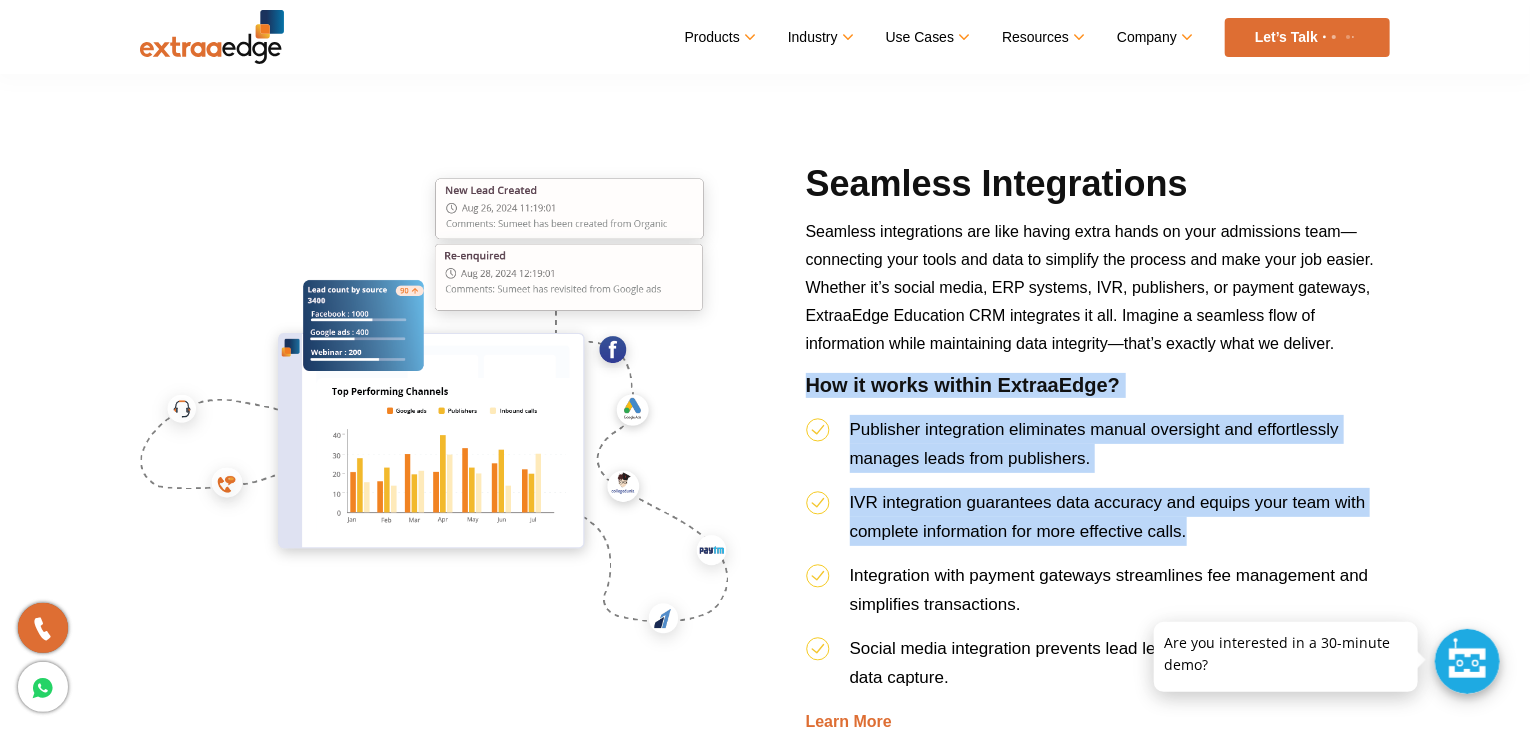 click on "Seamless Integrations
Seamless integrations are like having extra hands on your admissions team—connecting your tools and data to simplify the process and make your job easier. Whether it’s social media, ERP systems, IVR, publishers, or payment gateways, ExtraaEdge Education CRM integrates it all. Imagine a seamless flow of information while maintaining data integrity—that’s exactly what we deliver.
How it works within ExtraaEdge?
Publisher integration eliminates manual oversight and effortlessly manages leads from publishers.
IVR integration guarantees data accuracy and equips your team with complete information for more effective calls.
Integration with payment gateways streamlines fee management and simplifies transactions.
Social media integration prevents lead leakage and ensures precise data capture.
Learn More" at bounding box center (1098, 448) 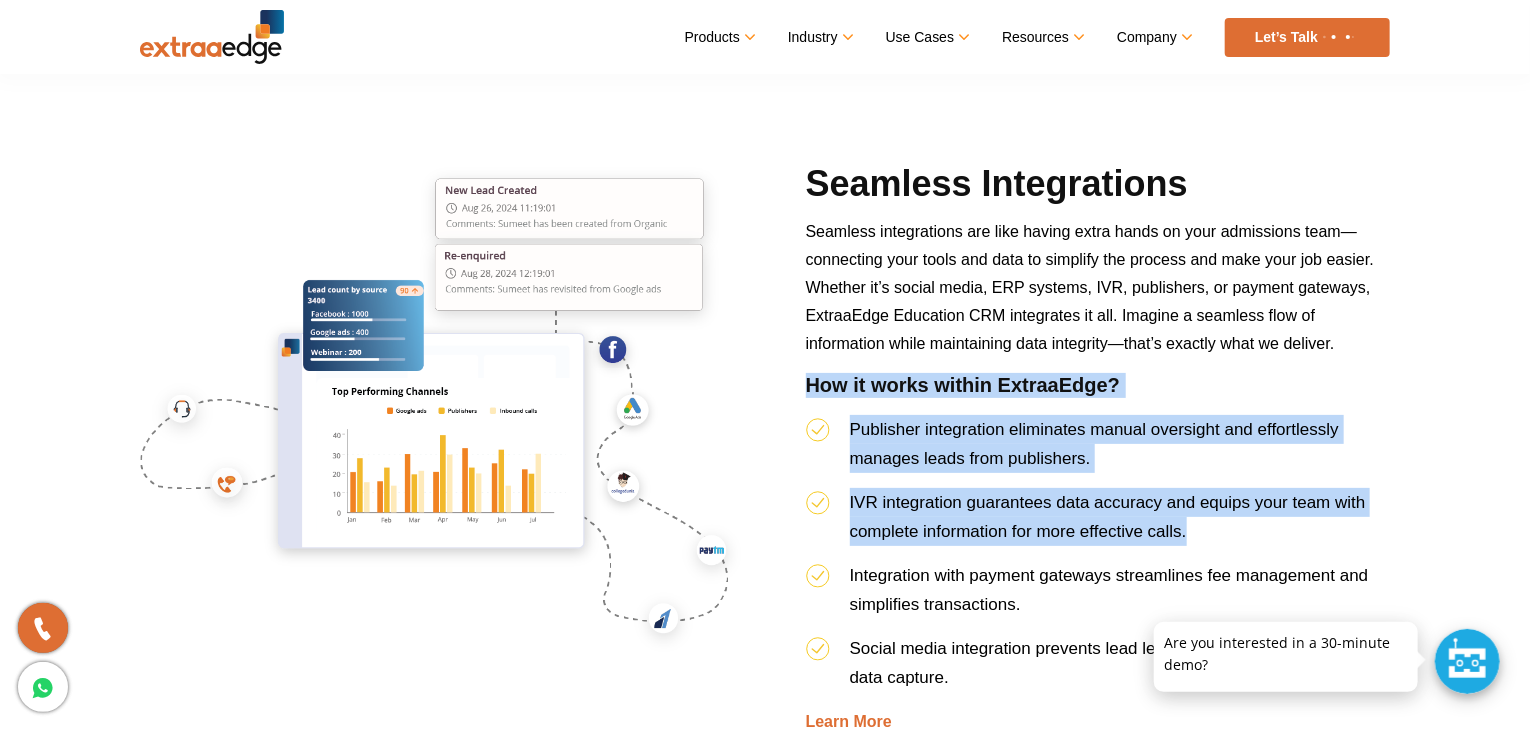 click on "How it works within ExtraaEdge?" at bounding box center [1098, 394] 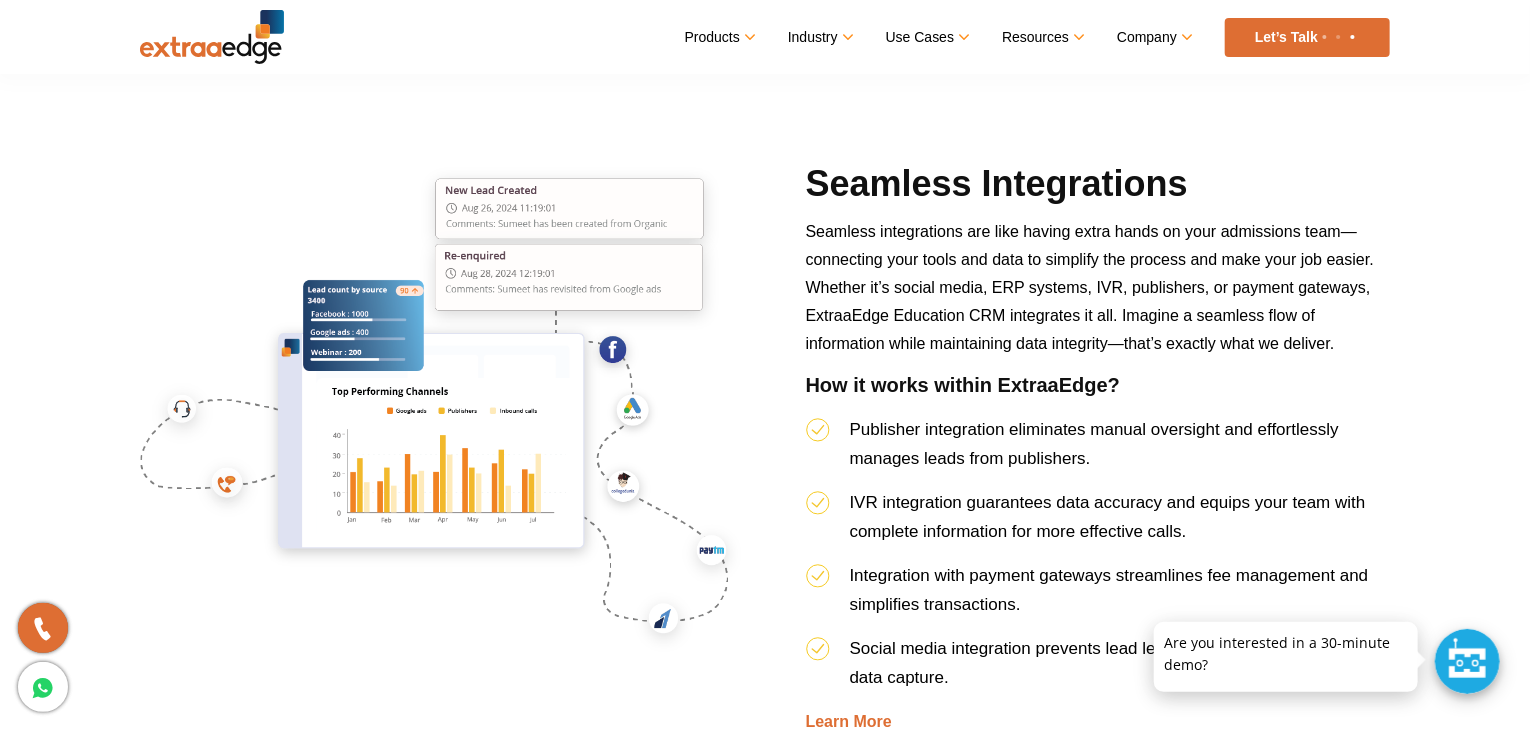 click on "How it works within ExtraaEdge?" at bounding box center (1098, 394) 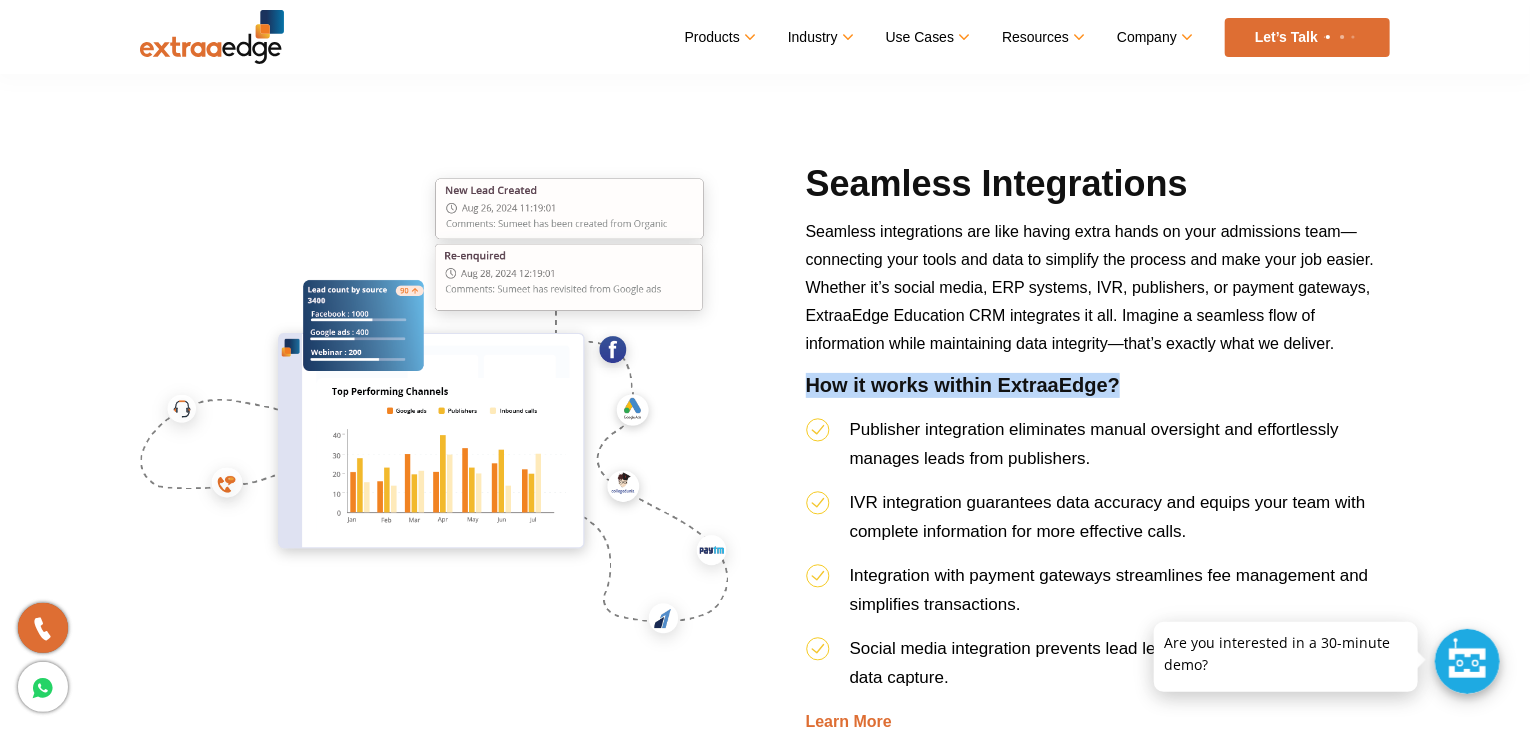 click on "How it works within ExtraaEdge?" at bounding box center [1098, 394] 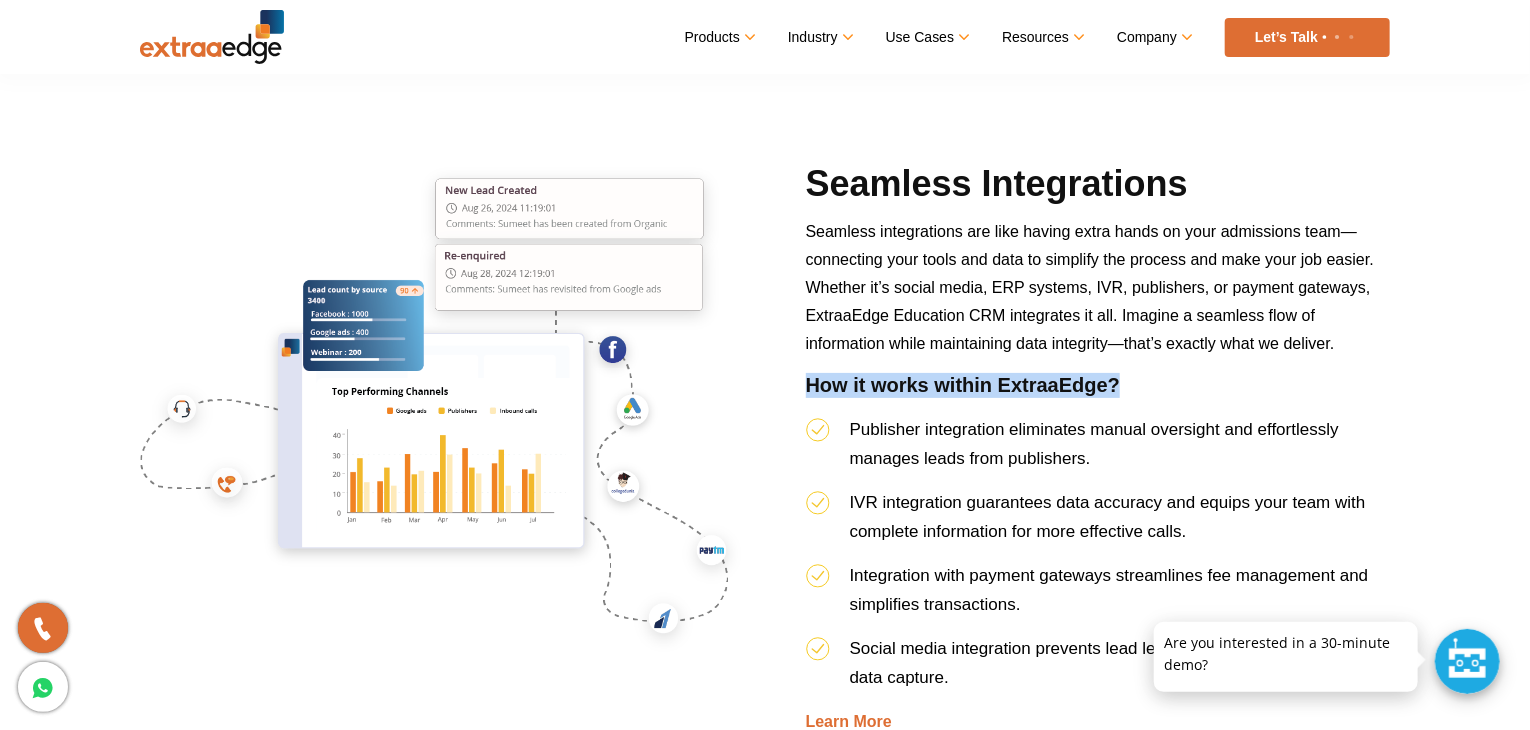 drag, startPoint x: 1170, startPoint y: 402, endPoint x: 1220, endPoint y: 395, distance: 50.48762 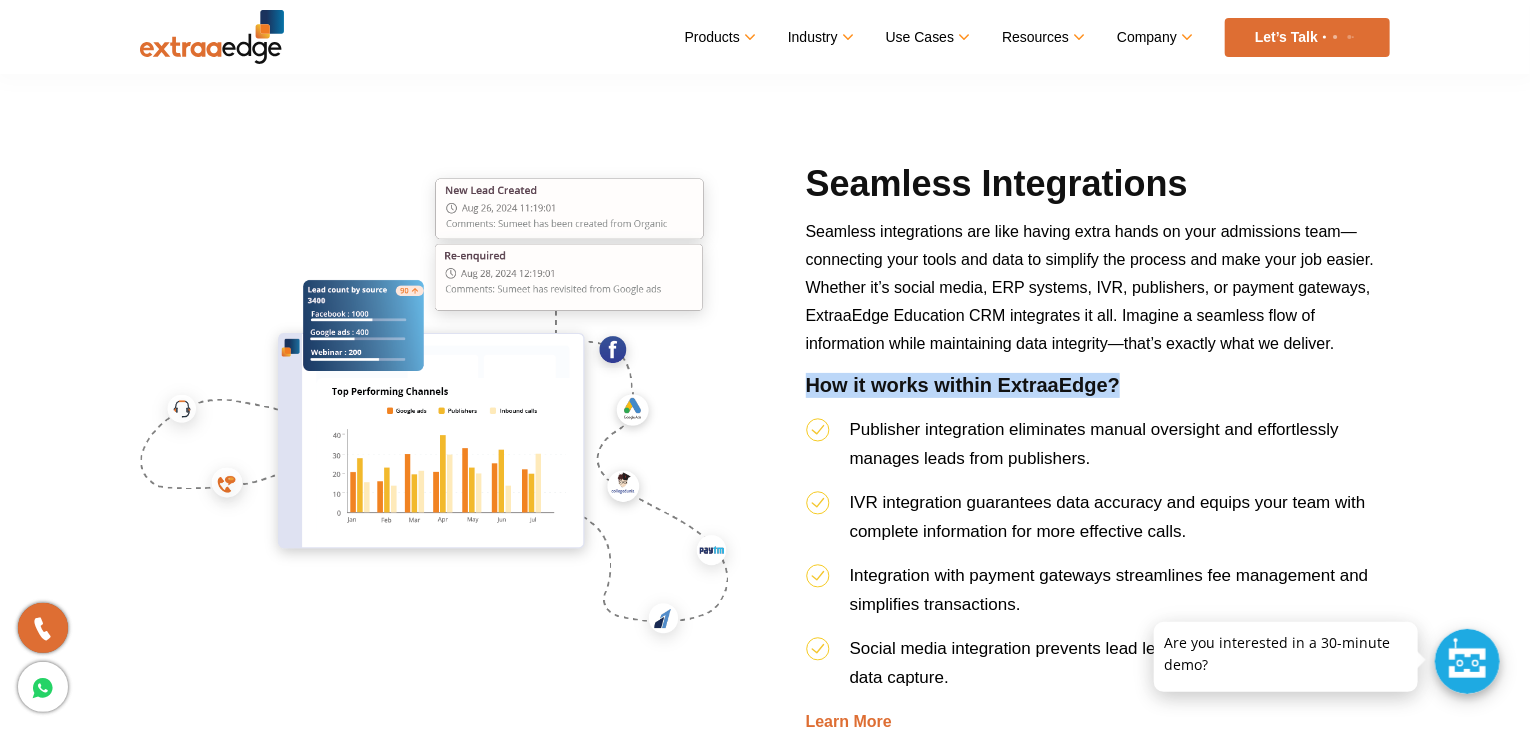 click on "How it works within ExtraaEdge?" at bounding box center [1098, 394] 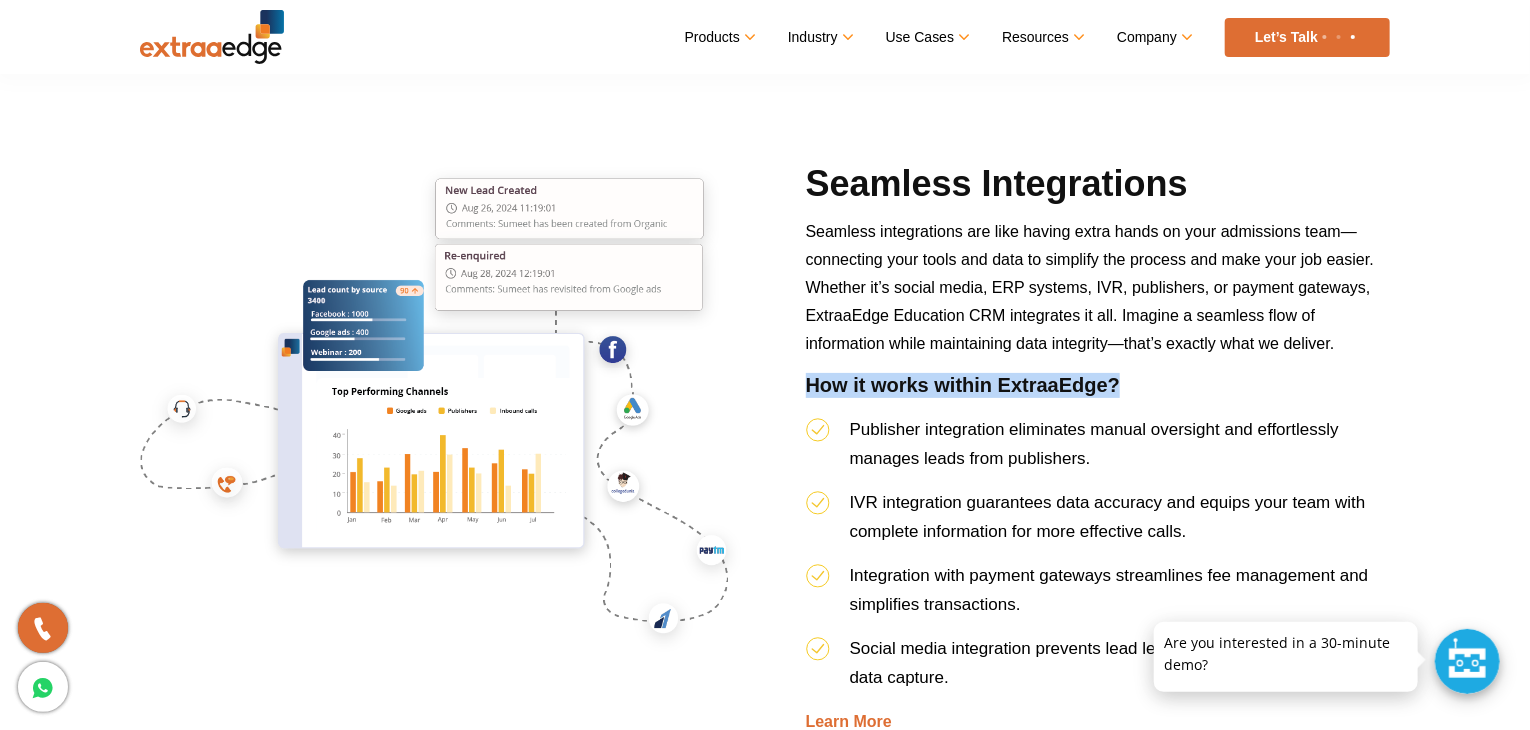 click on "How it works within ExtraaEdge?" at bounding box center (1098, 394) 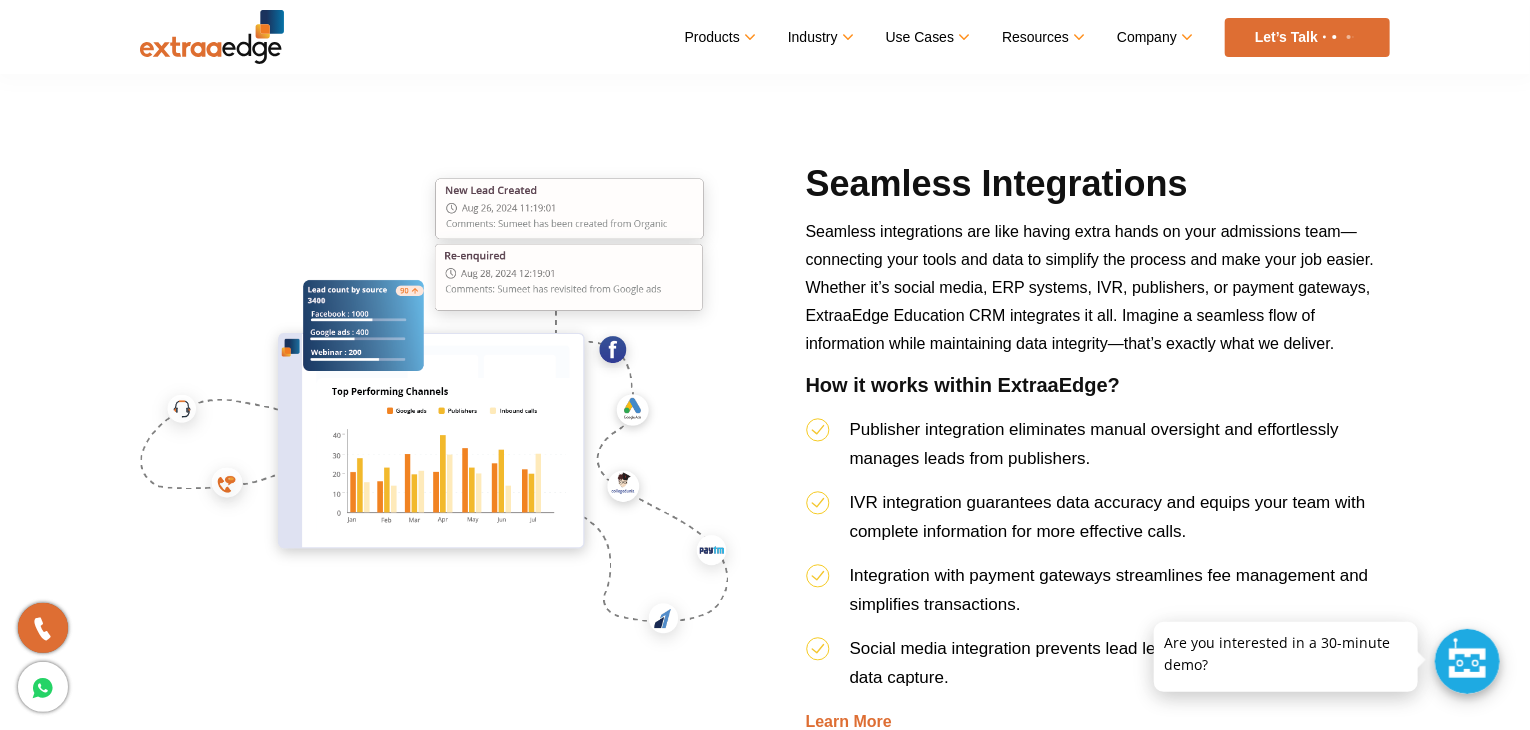 click on "How it works within ExtraaEdge?" at bounding box center [1098, 394] 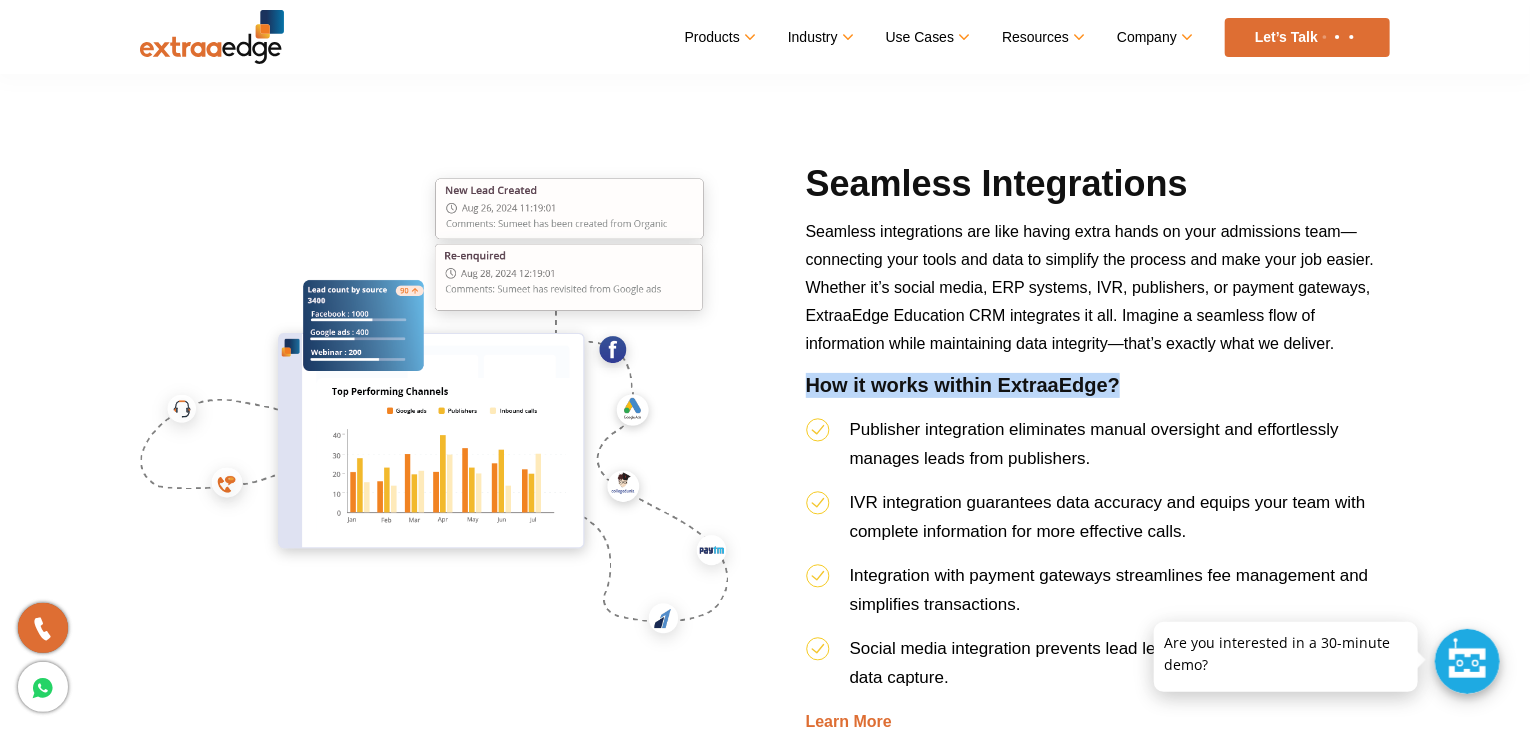 click on "How it works within ExtraaEdge?" at bounding box center [1098, 394] 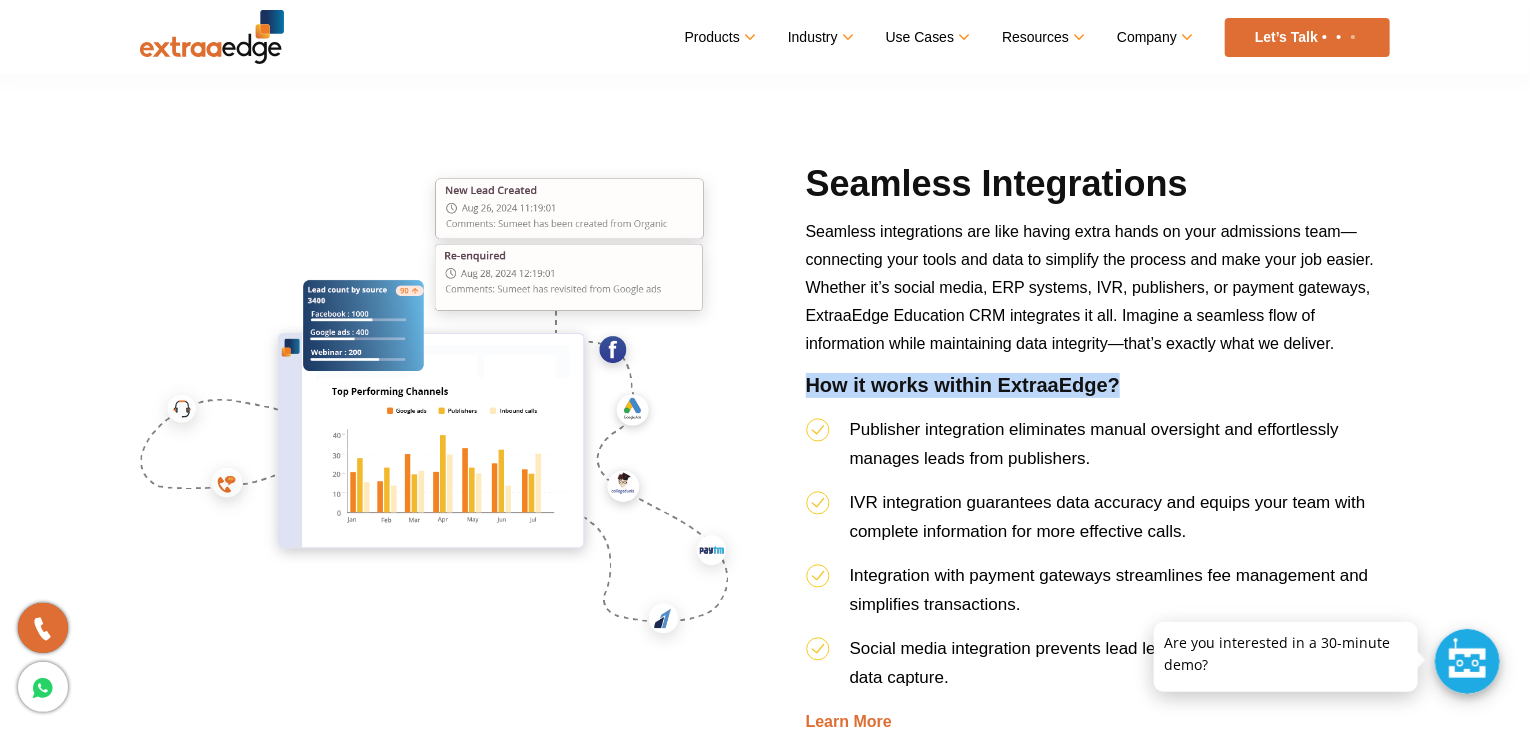 drag, startPoint x: 1220, startPoint y: 395, endPoint x: 1239, endPoint y: 375, distance: 27.58623 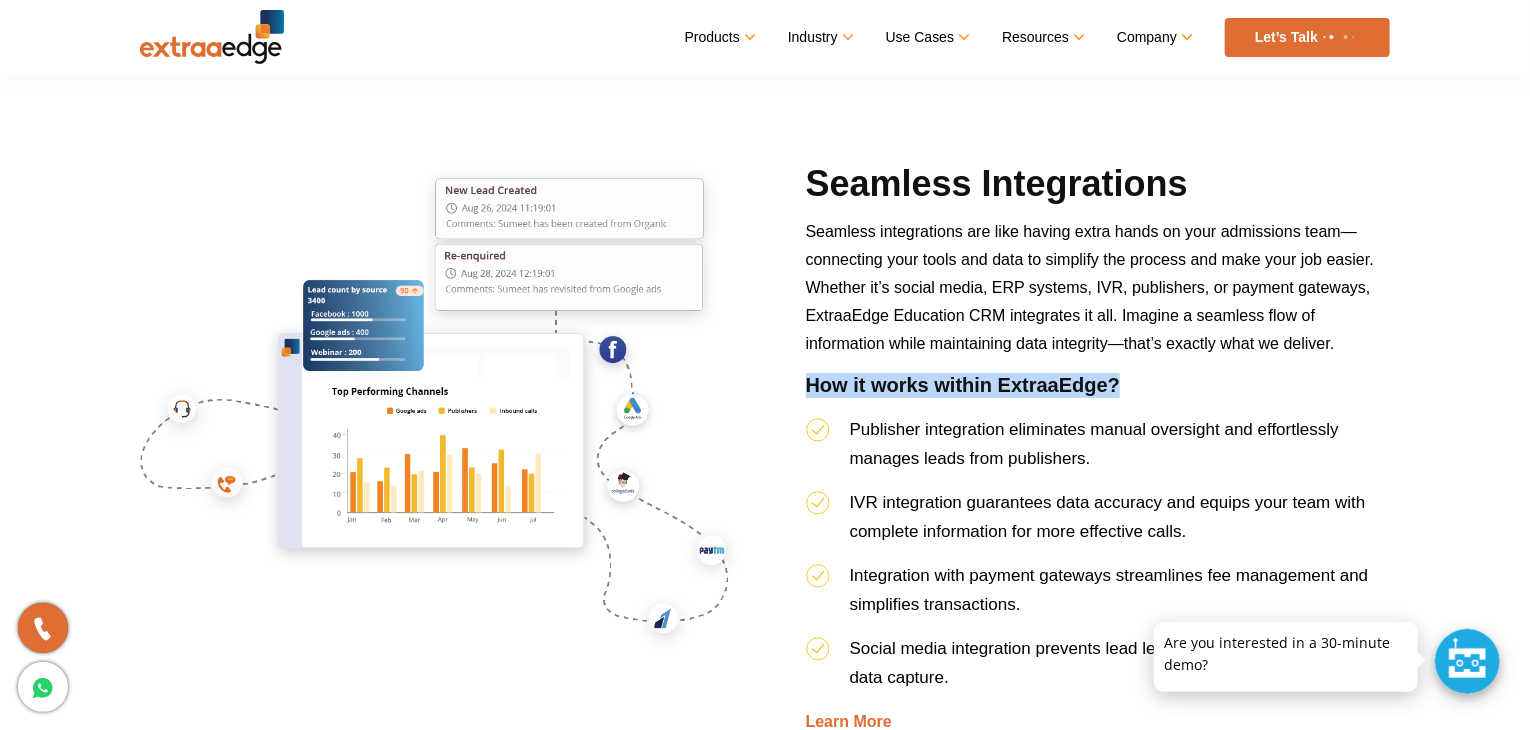 click on "How it works within ExtraaEdge?" at bounding box center [1098, 394] 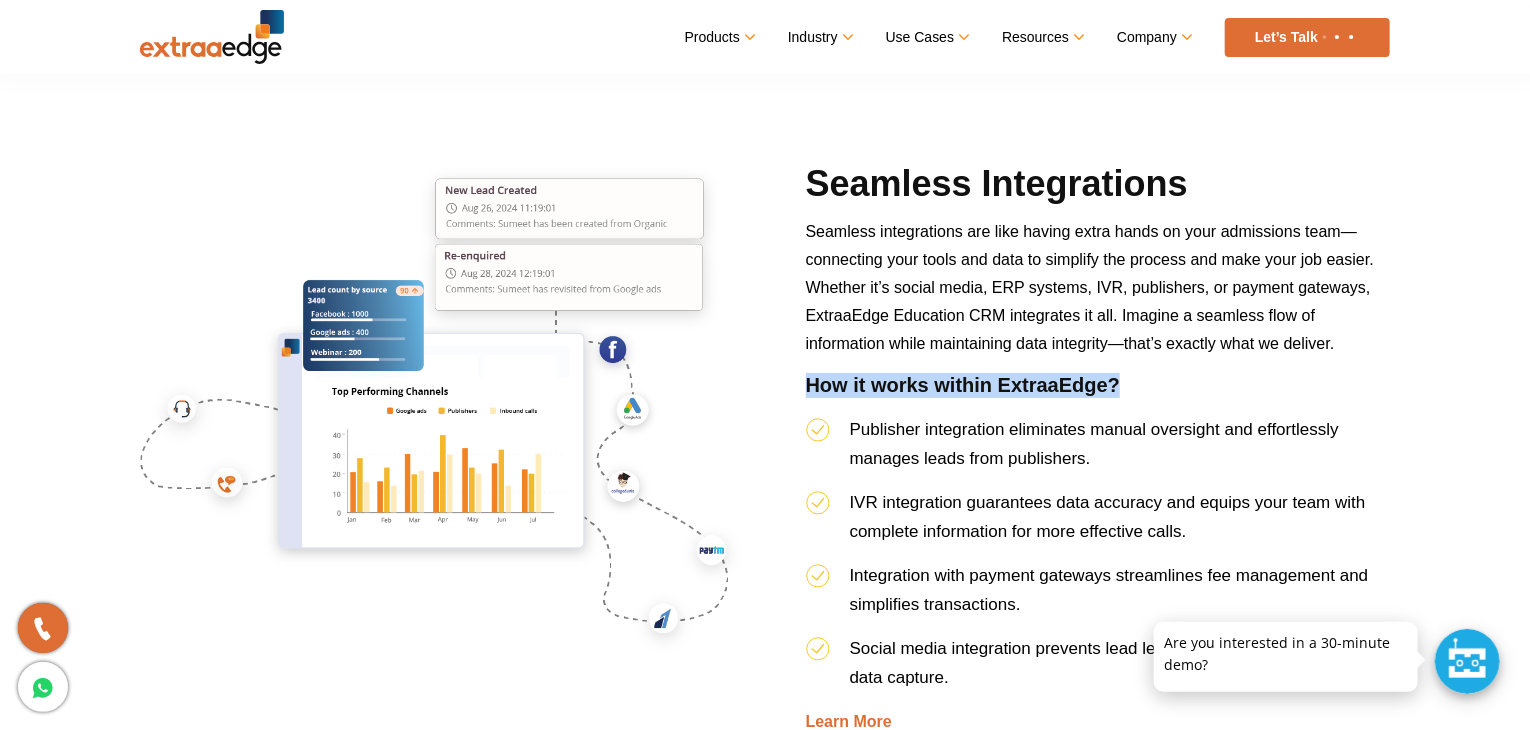click on "How it works within ExtraaEdge?" at bounding box center [1098, 394] 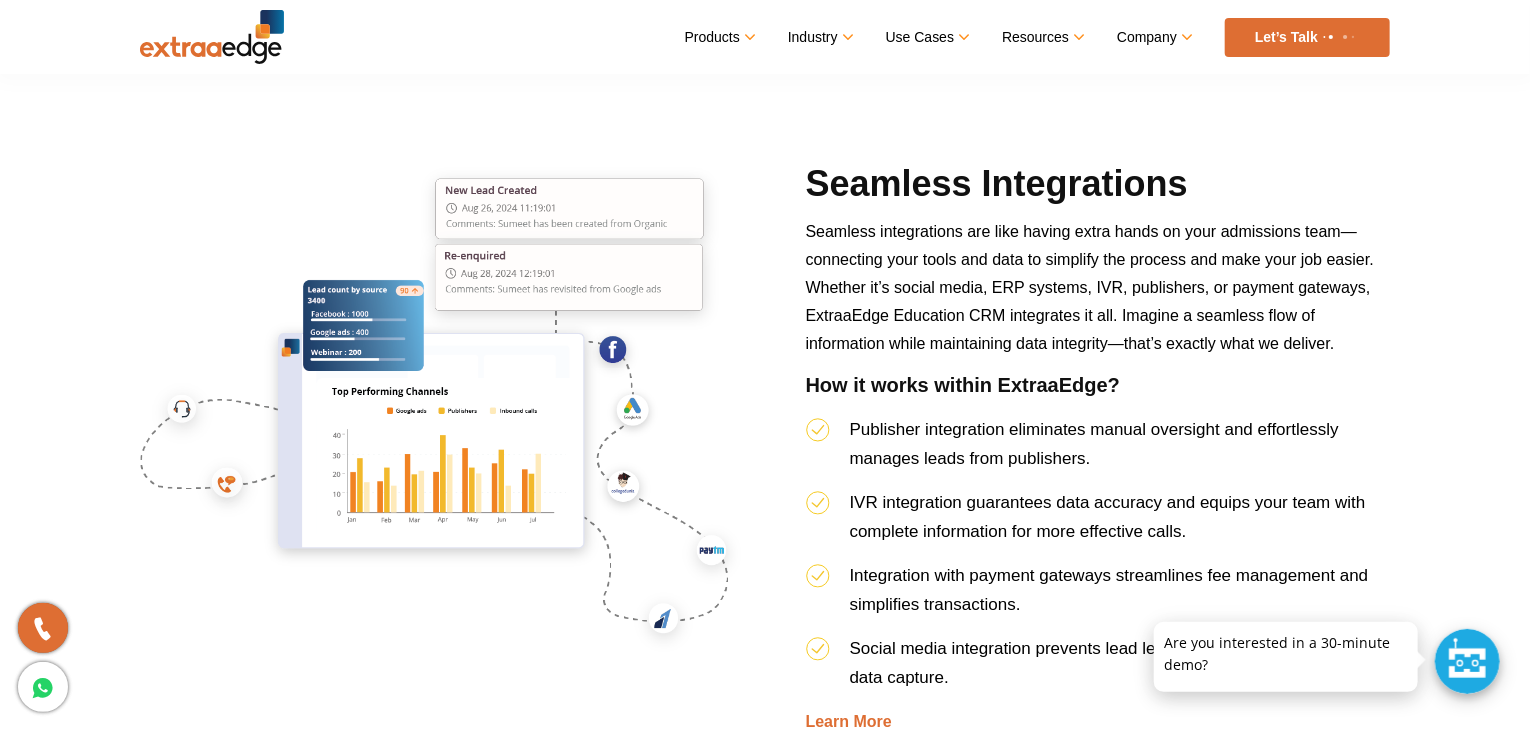 click on "How it works within ExtraaEdge?" at bounding box center [1098, 394] 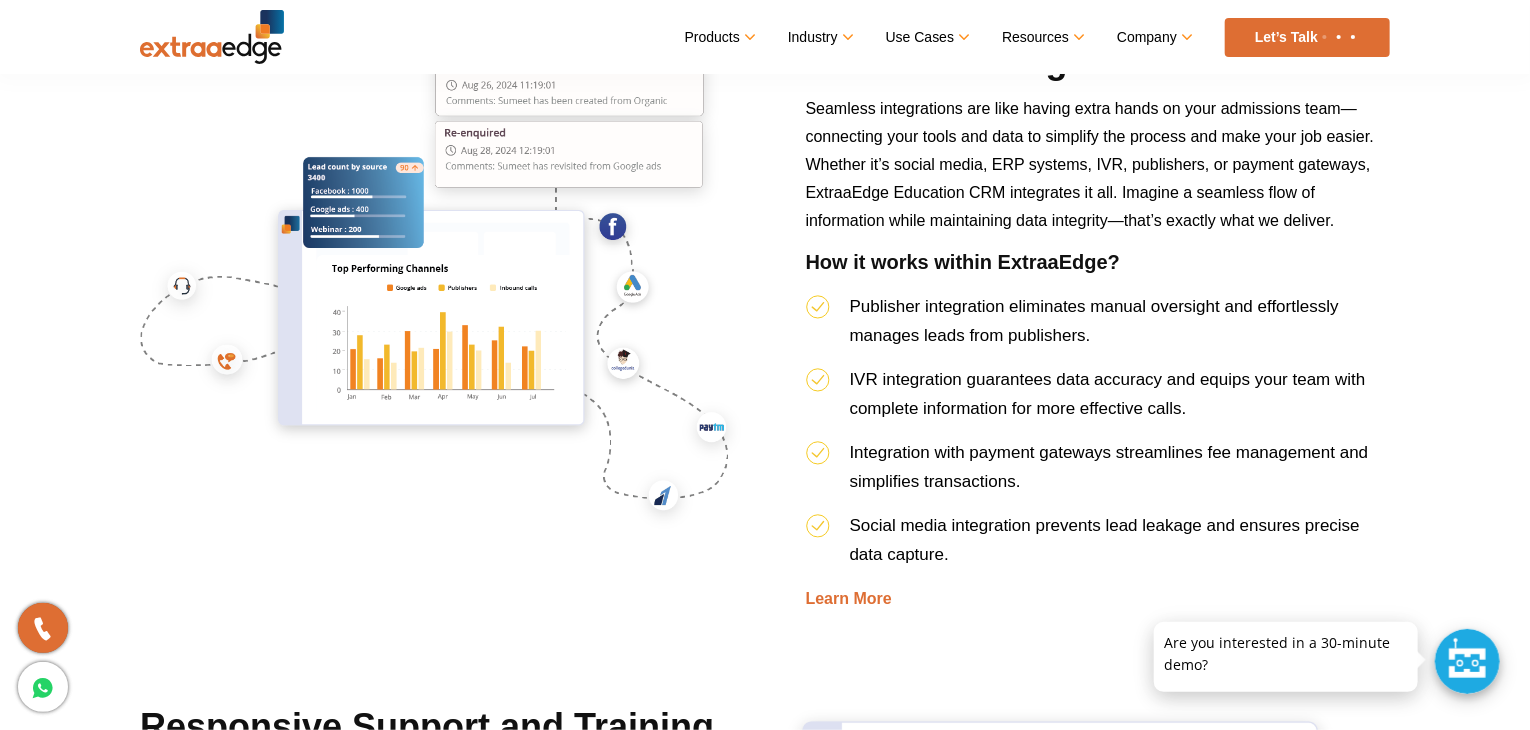 scroll, scrollTop: 5424, scrollLeft: 0, axis: vertical 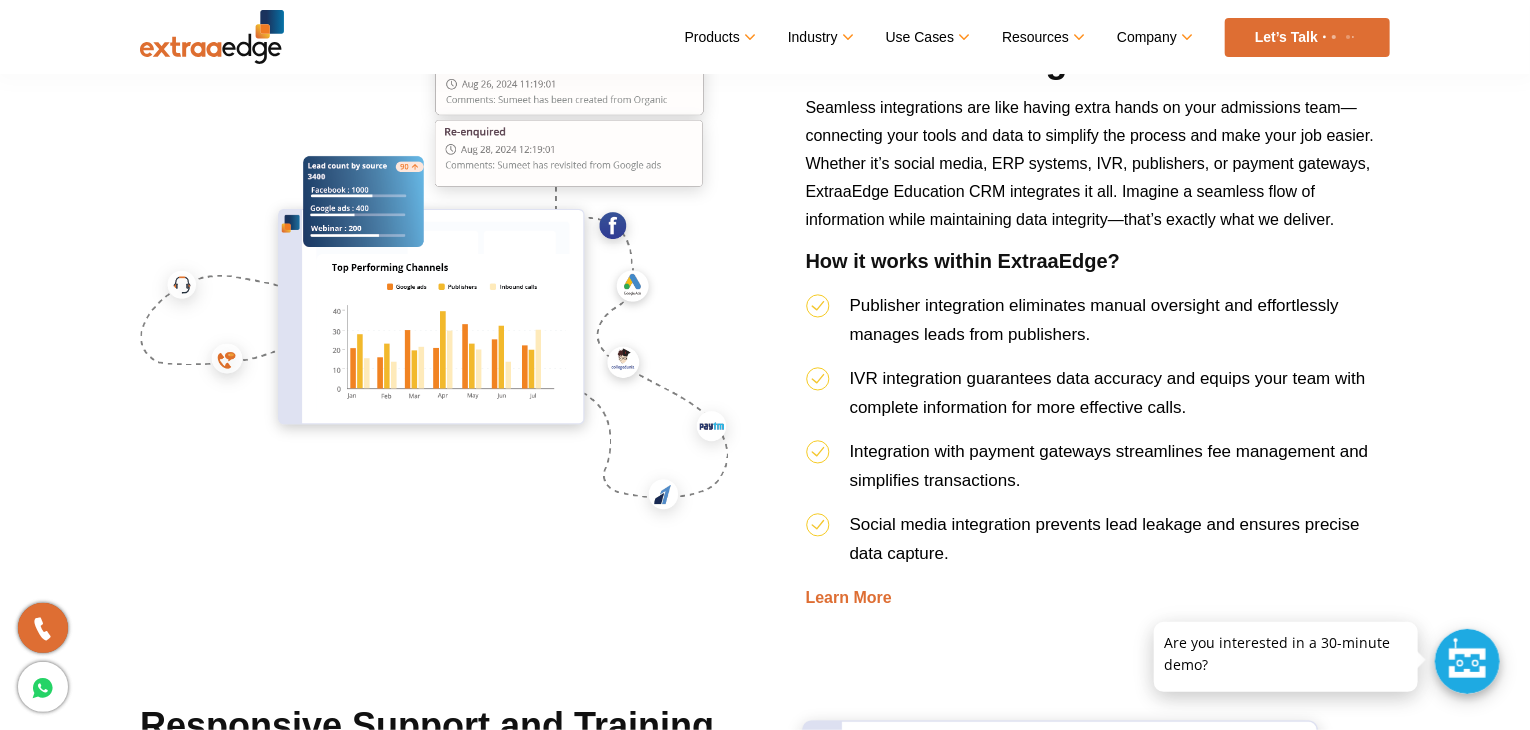 click on "IVR integration guarantees data accuracy and equips your team with complete information for more effective calls." at bounding box center (1108, 393) 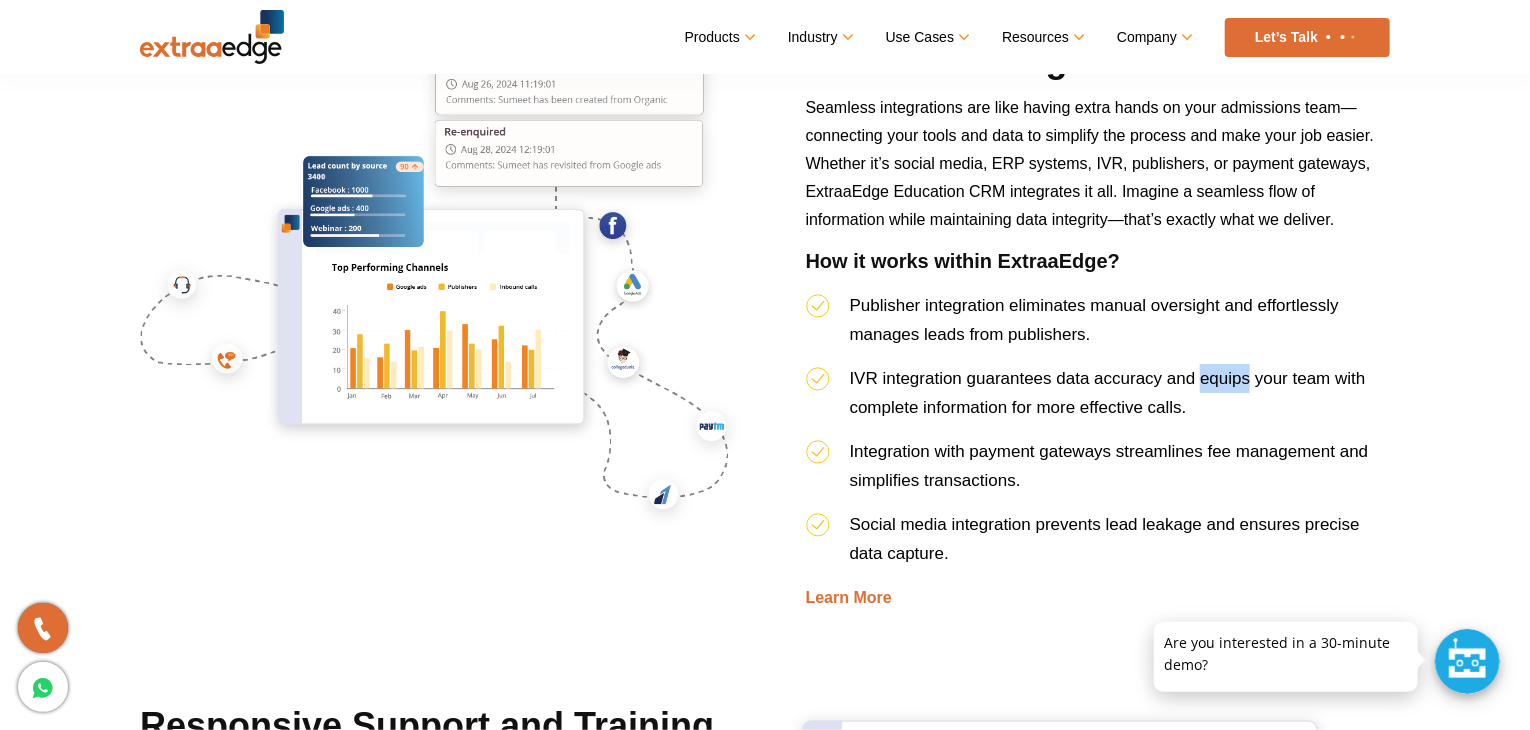 click on "IVR integration guarantees data accuracy and equips your team with complete information for more effective calls." at bounding box center (1108, 393) 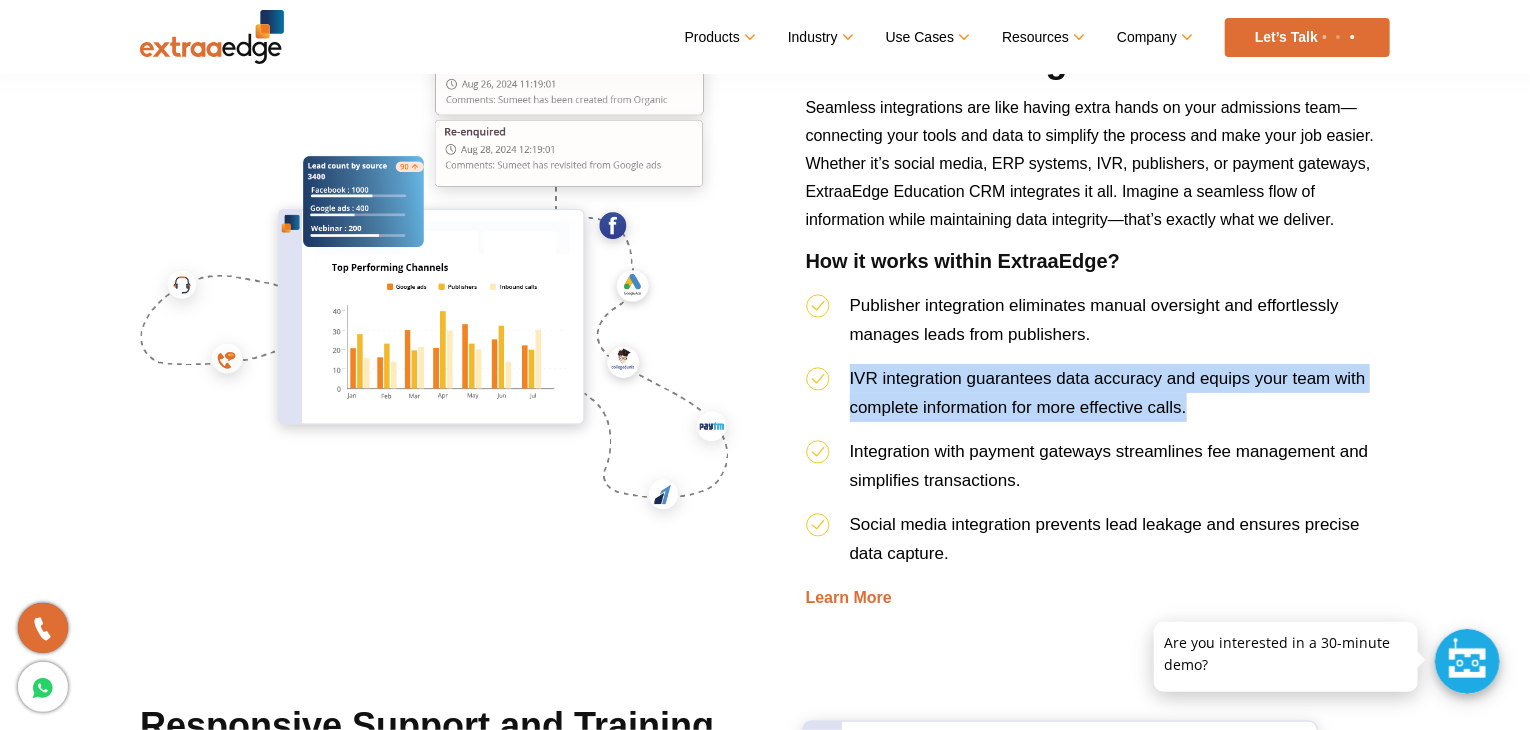 drag, startPoint x: 1239, startPoint y: 375, endPoint x: 1241, endPoint y: 432, distance: 57.035076 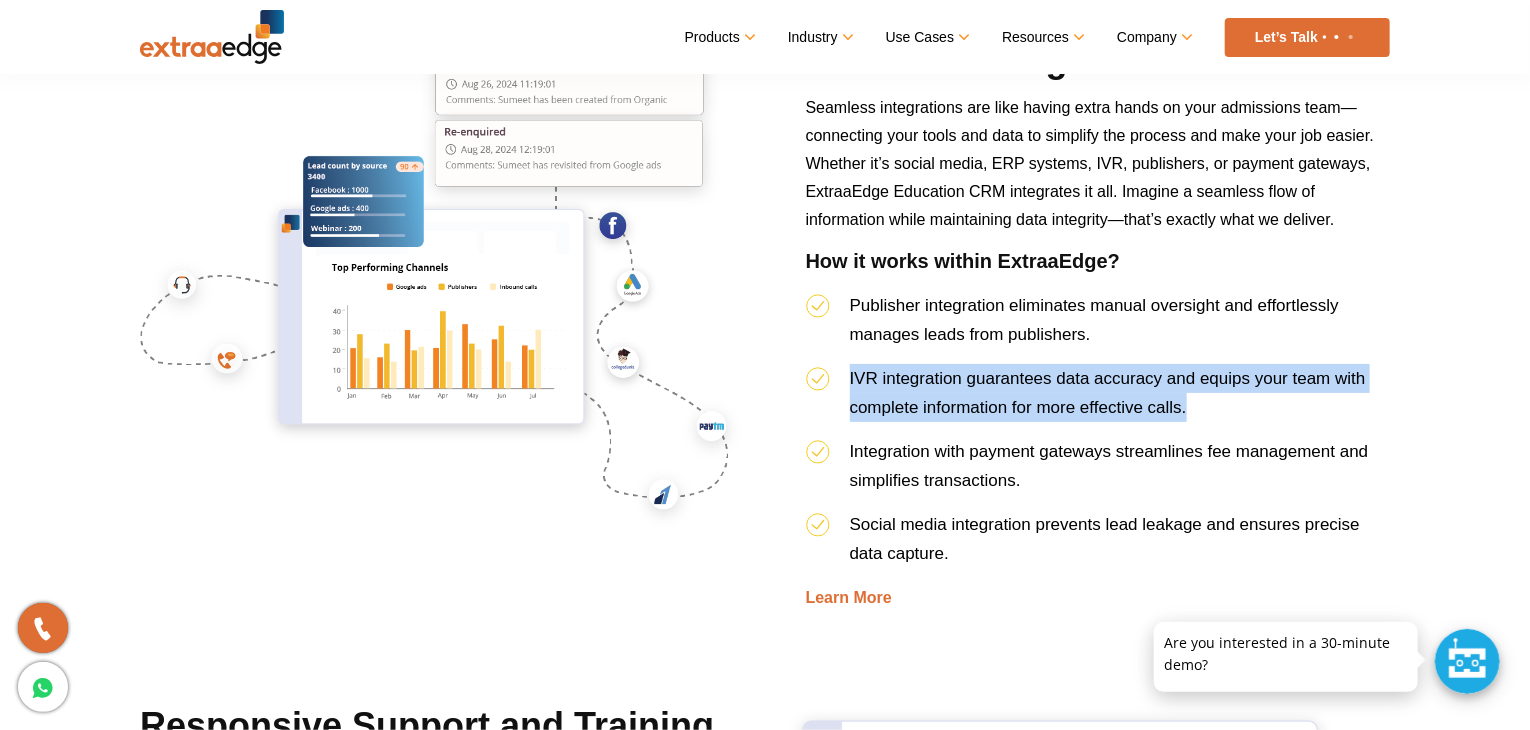 click on "IVR integration guarantees data accuracy and equips your team with complete information for more effective calls." at bounding box center [1098, 400] 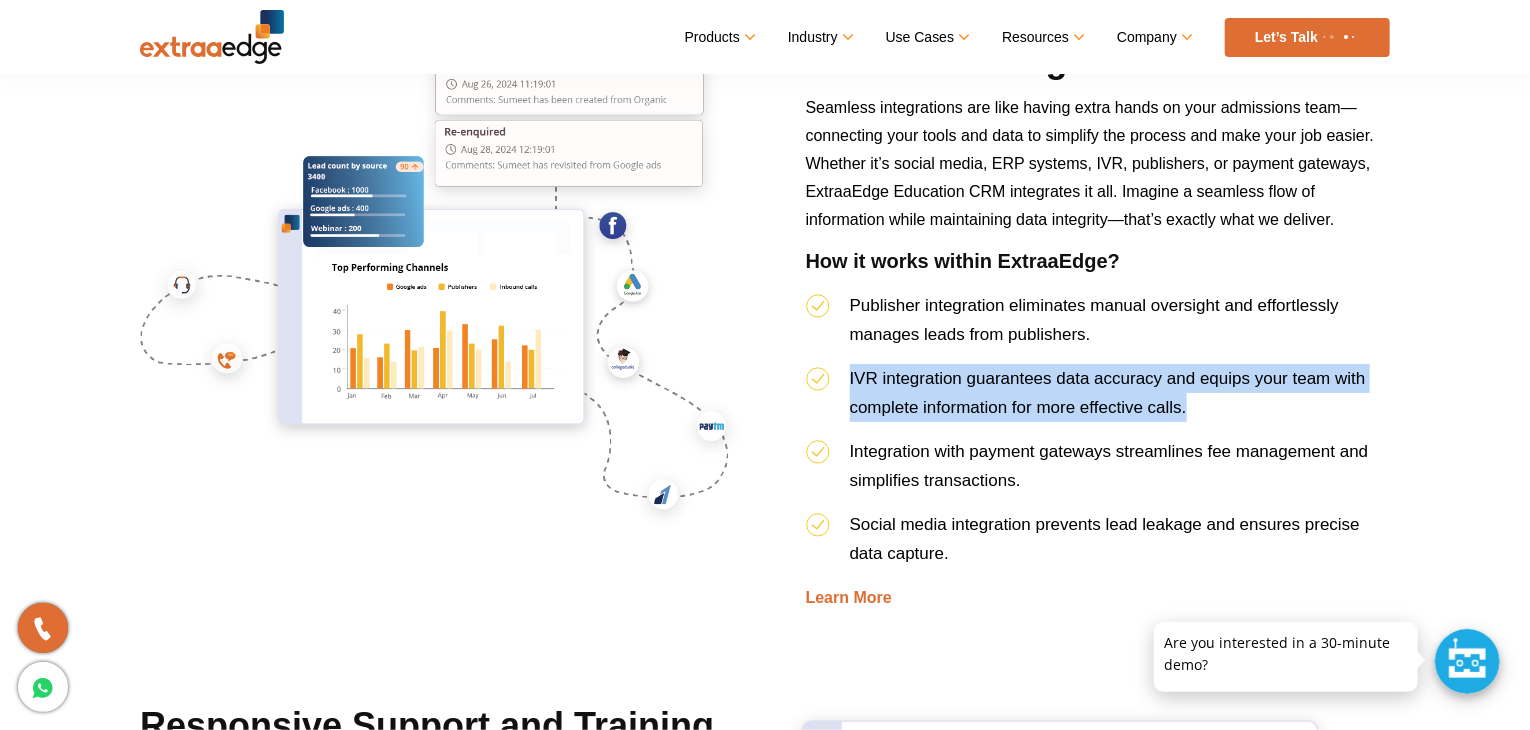 click on "IVR integration guarantees data accuracy and equips your team with complete information for more effective calls." at bounding box center (1098, 400) 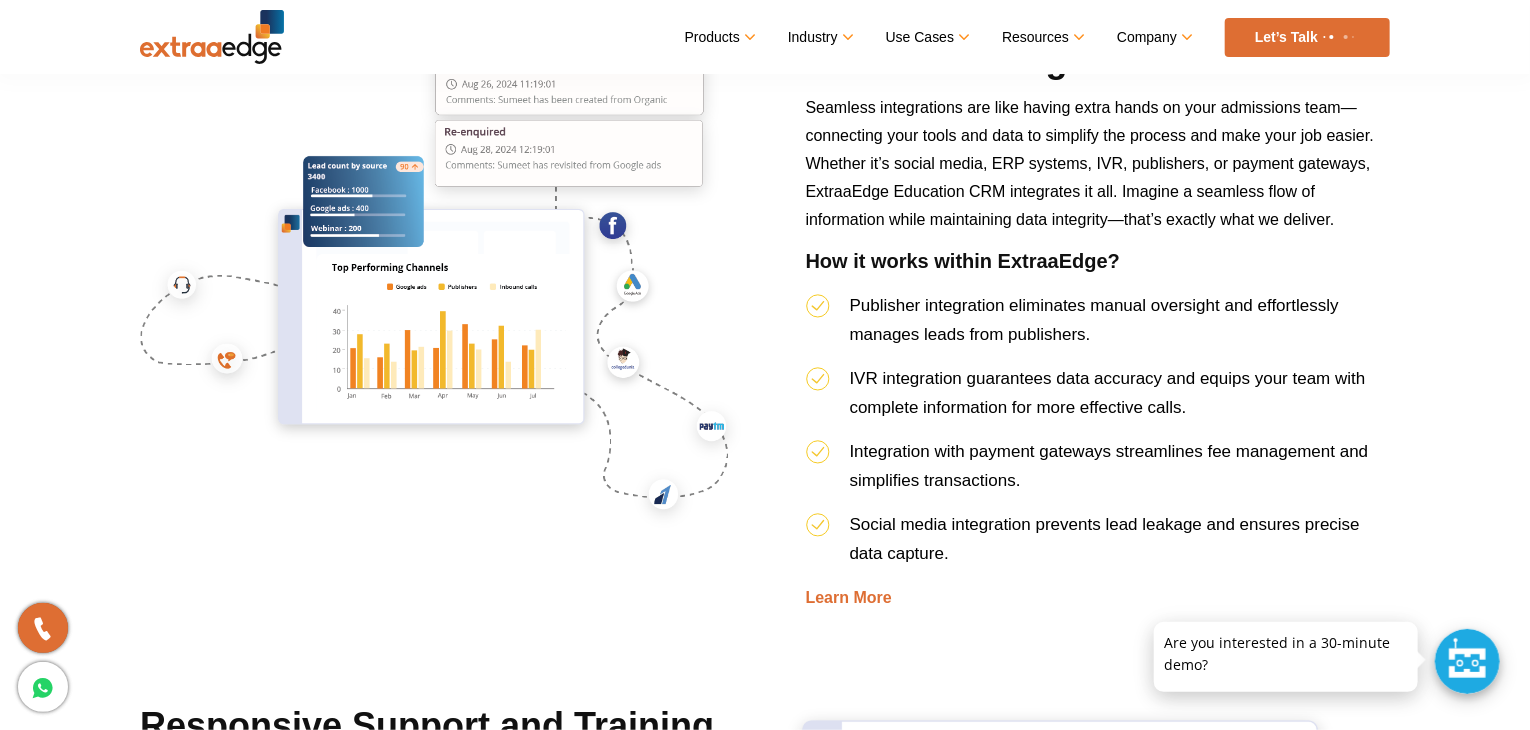 click on "IVR integration guarantees data accuracy and equips your team with complete information for more effective calls." at bounding box center (1098, 400) 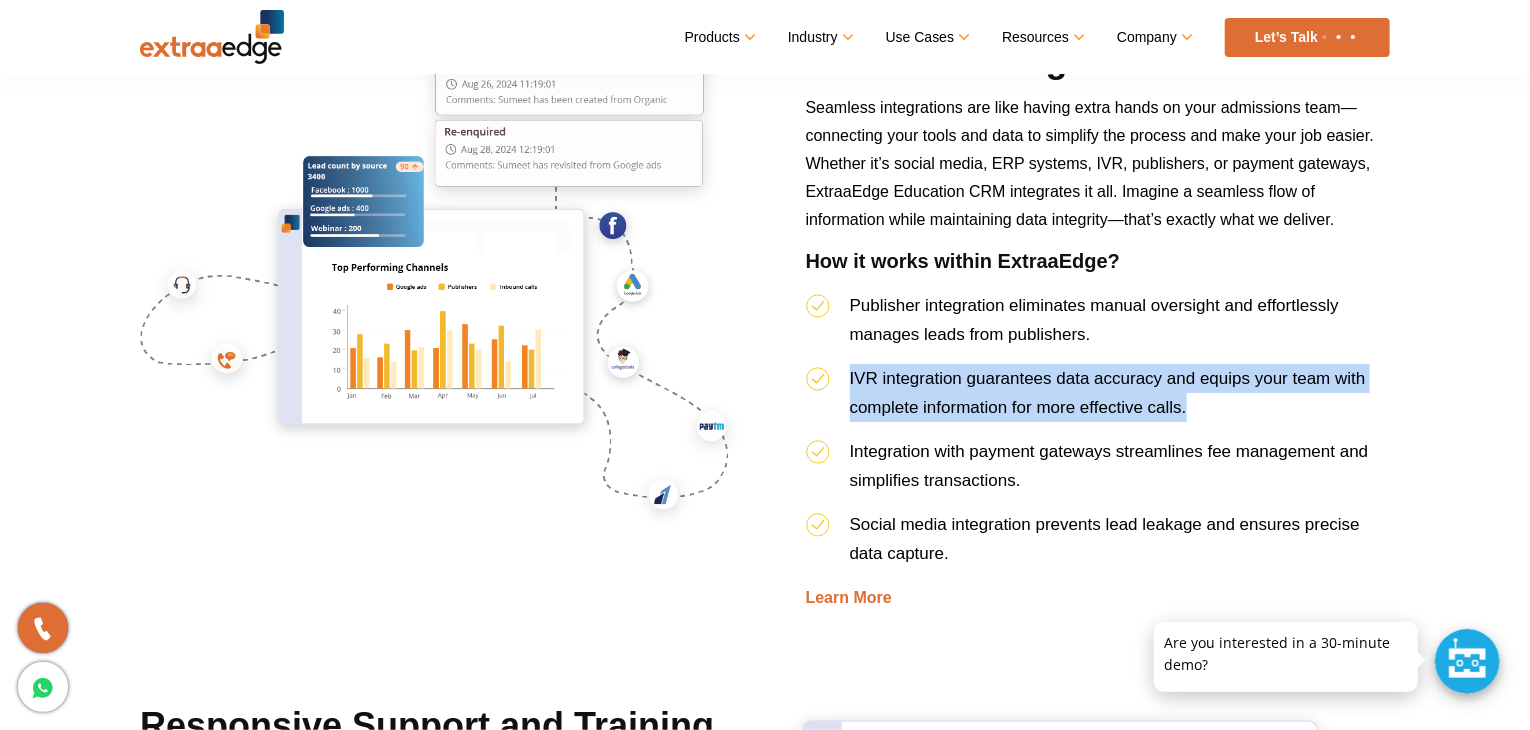 drag, startPoint x: 1241, startPoint y: 432, endPoint x: 1252, endPoint y: 417, distance: 18.601076 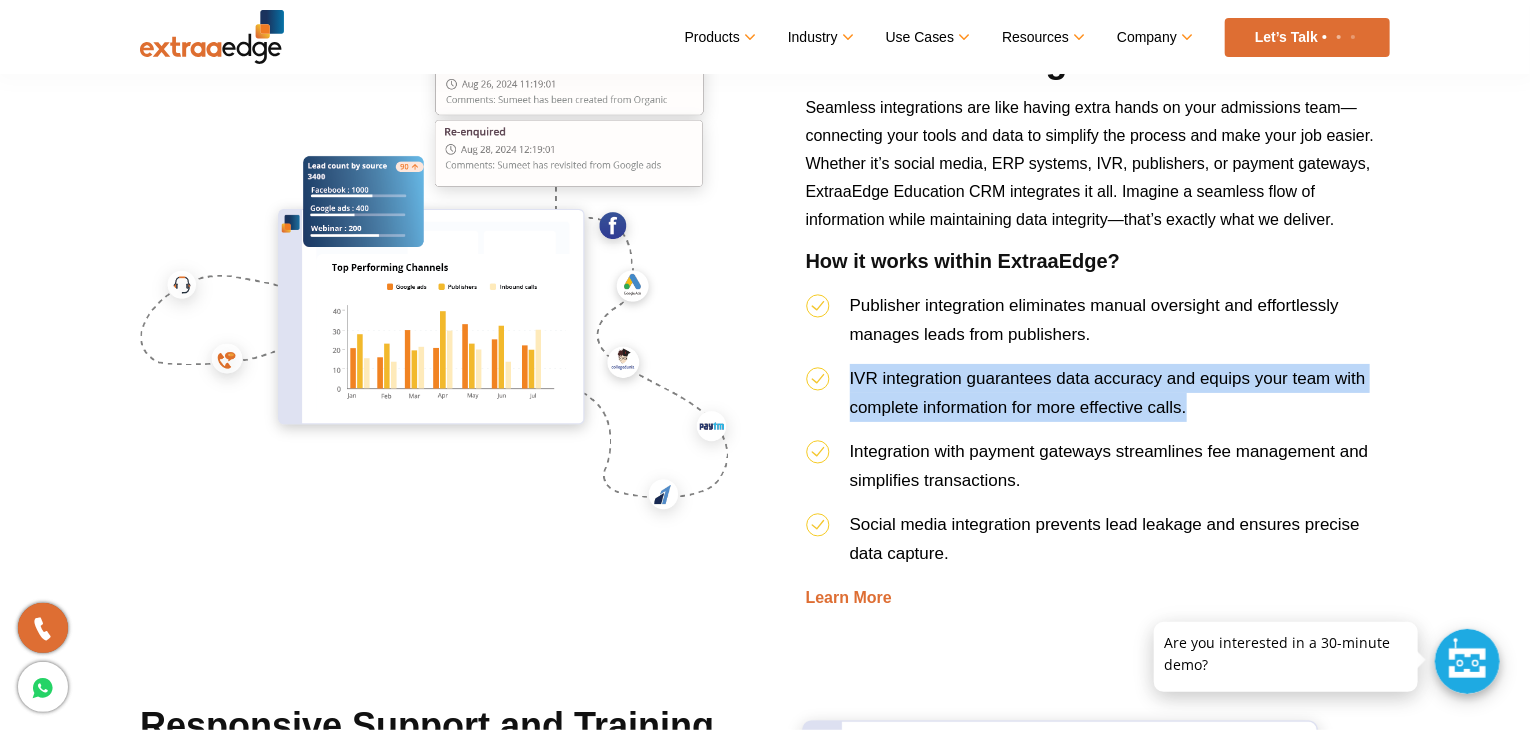 click on "IVR integration guarantees data accuracy and equips your team with complete information for more effective calls." at bounding box center [1098, 400] 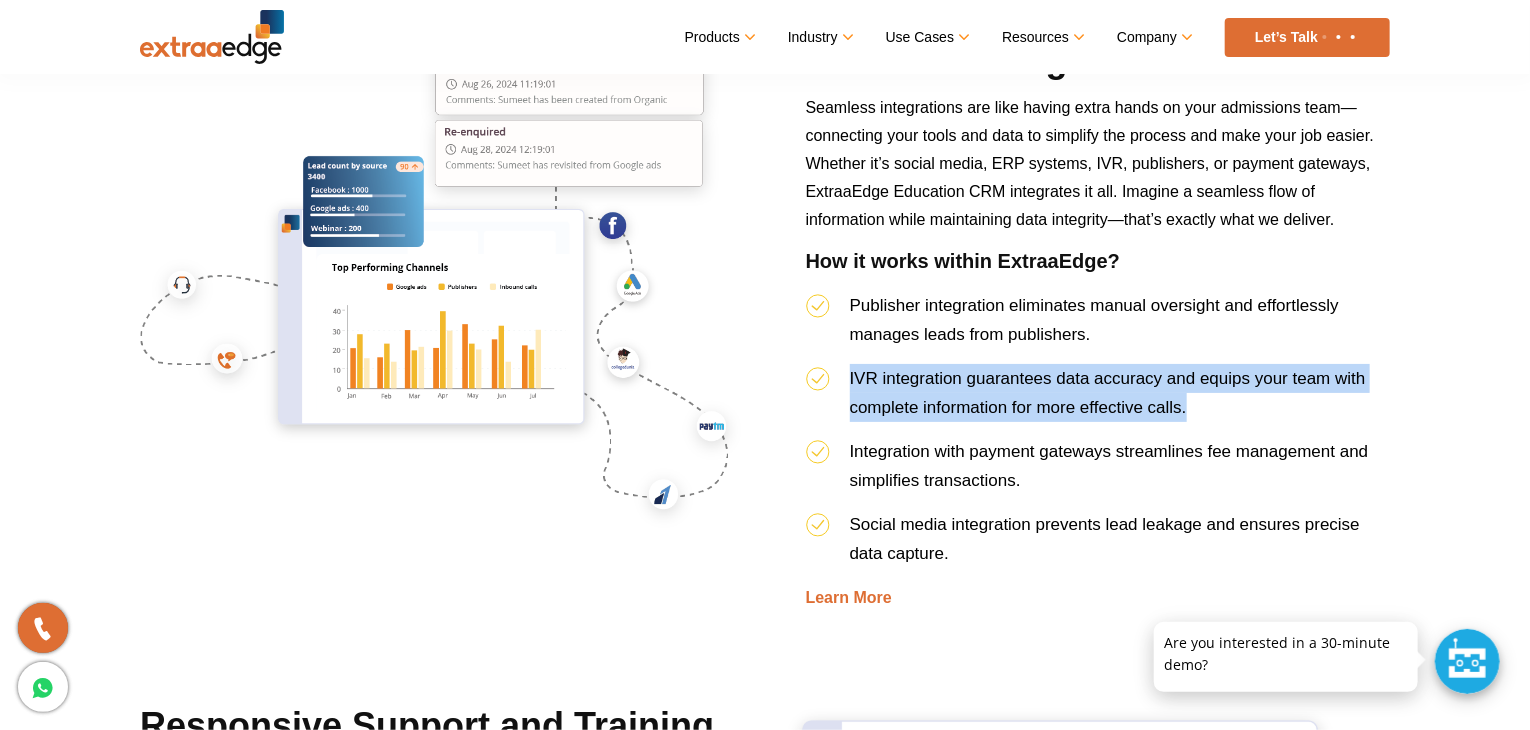 click on "IVR integration guarantees data accuracy and equips your team with complete information for more effective calls." at bounding box center (1098, 400) 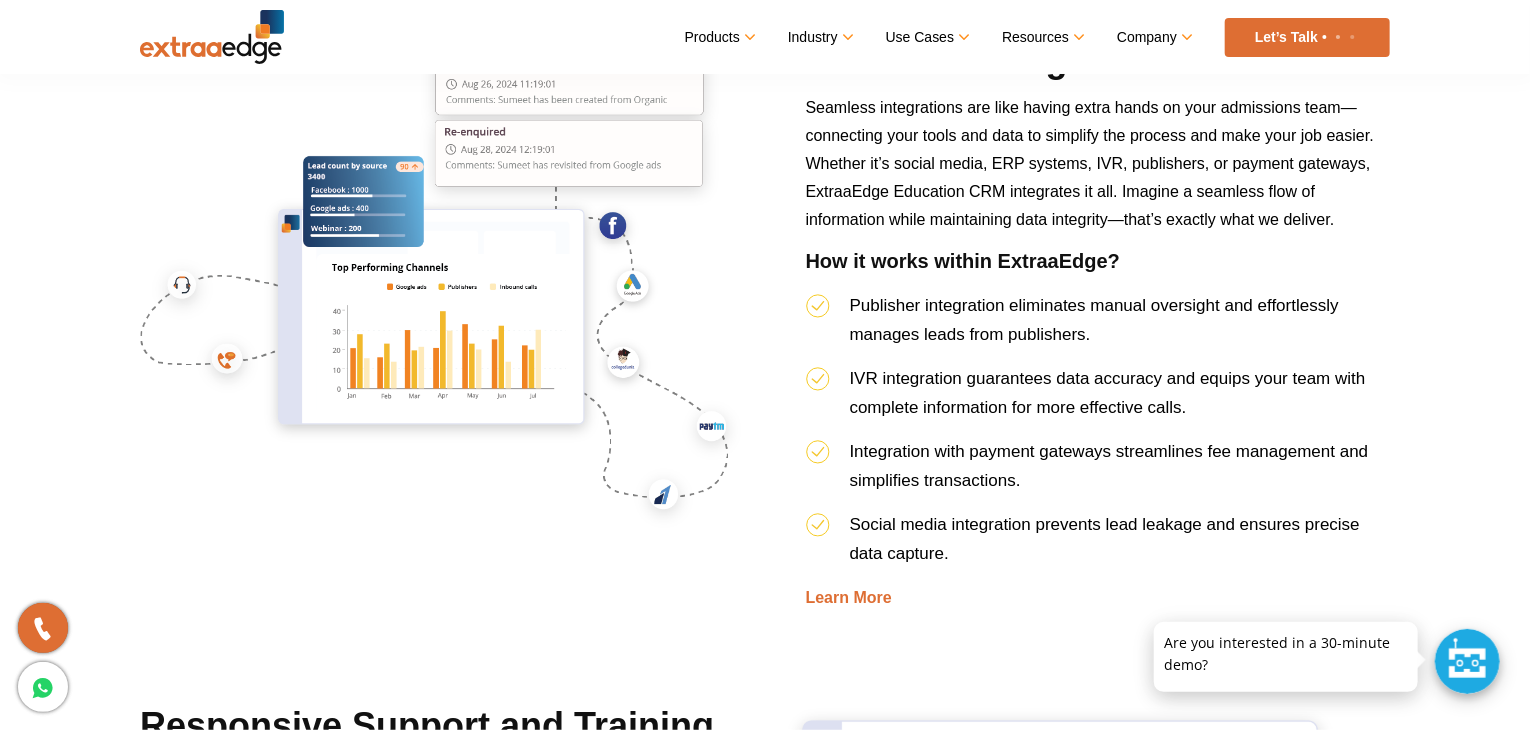click on "IVR integration guarantees data accuracy and equips your team with complete information for more effective calls." at bounding box center [1098, 400] 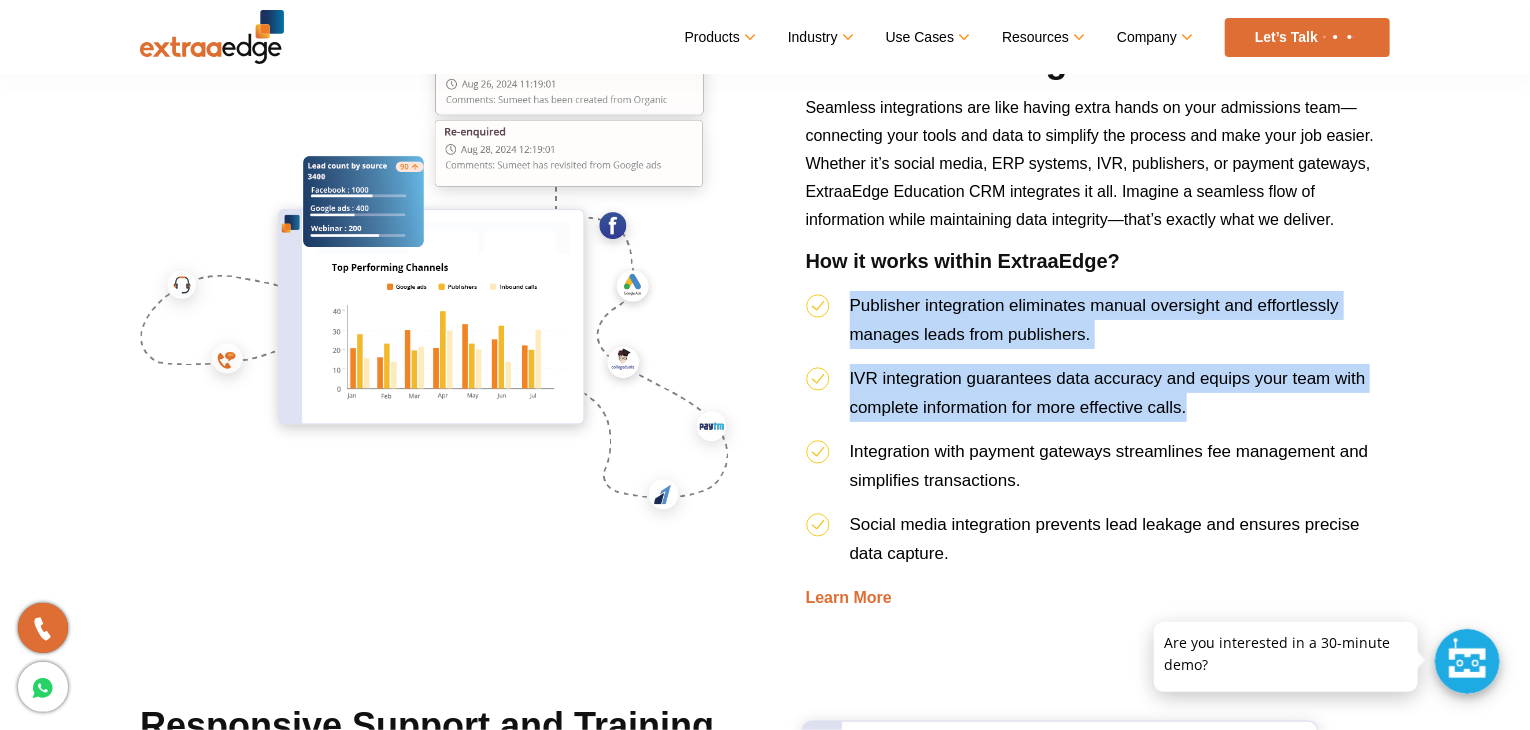 drag, startPoint x: 1252, startPoint y: 417, endPoint x: 1257, endPoint y: 358, distance: 59.211487 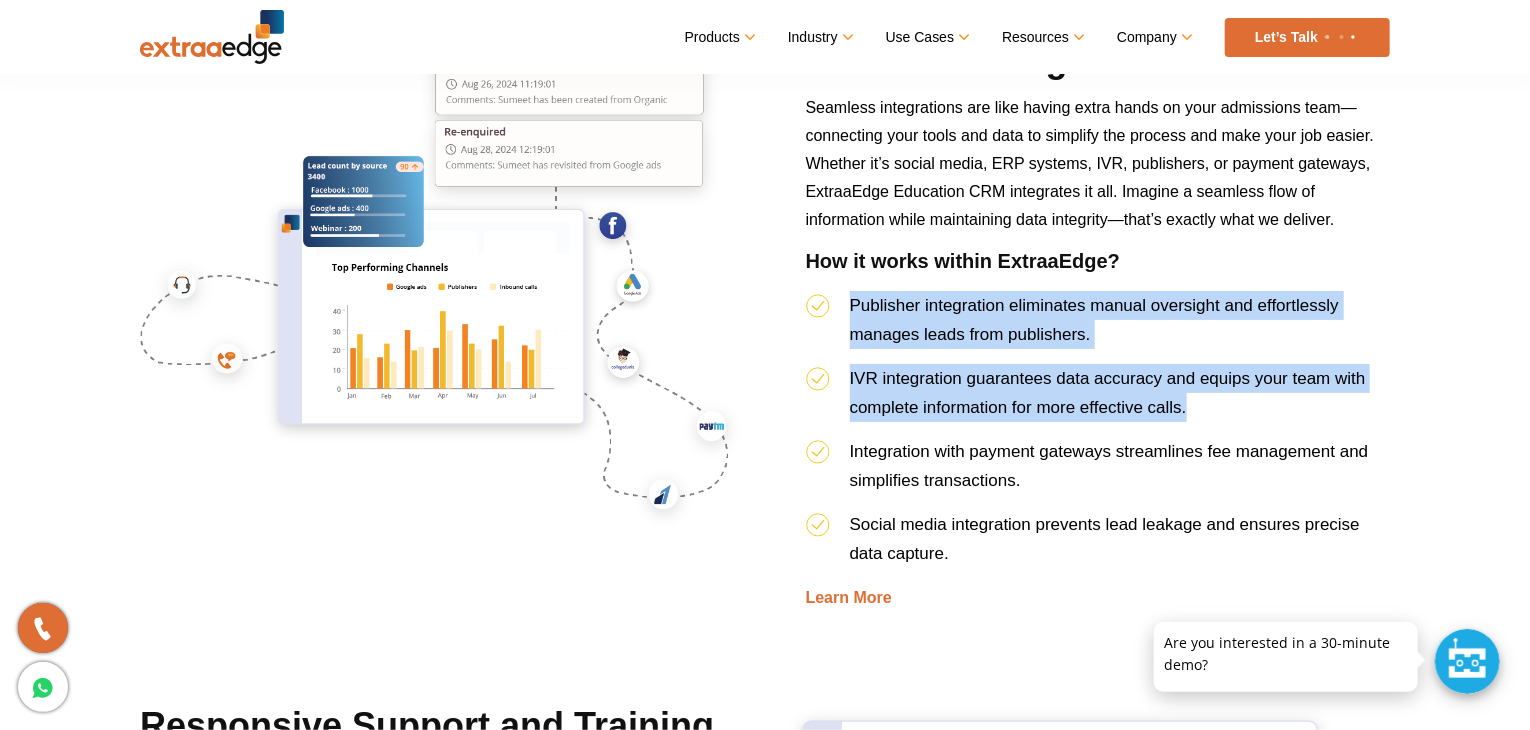 click on "Publisher integration eliminates manual oversight and effortlessly manages leads from publishers.
IVR integration guarantees data accuracy and equips your team with complete information for more effective calls.
Integration with payment gateways streamlines fee management and simplifies transactions.
Social media integration prevents lead leakage and ensures precise data capture." at bounding box center (1098, 437) 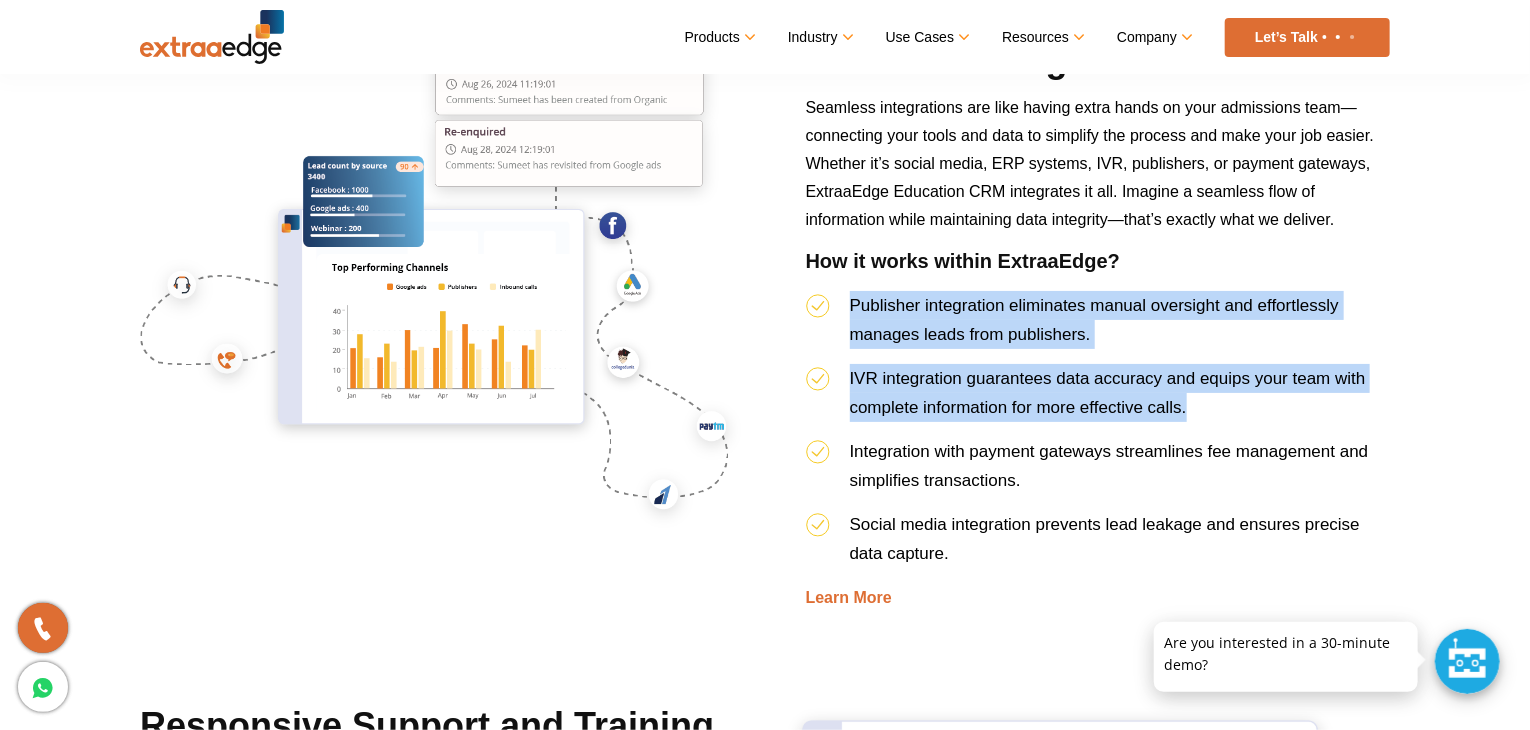 click on "Publisher integration eliminates manual oversight and effortlessly manages leads from publishers." at bounding box center (1098, 327) 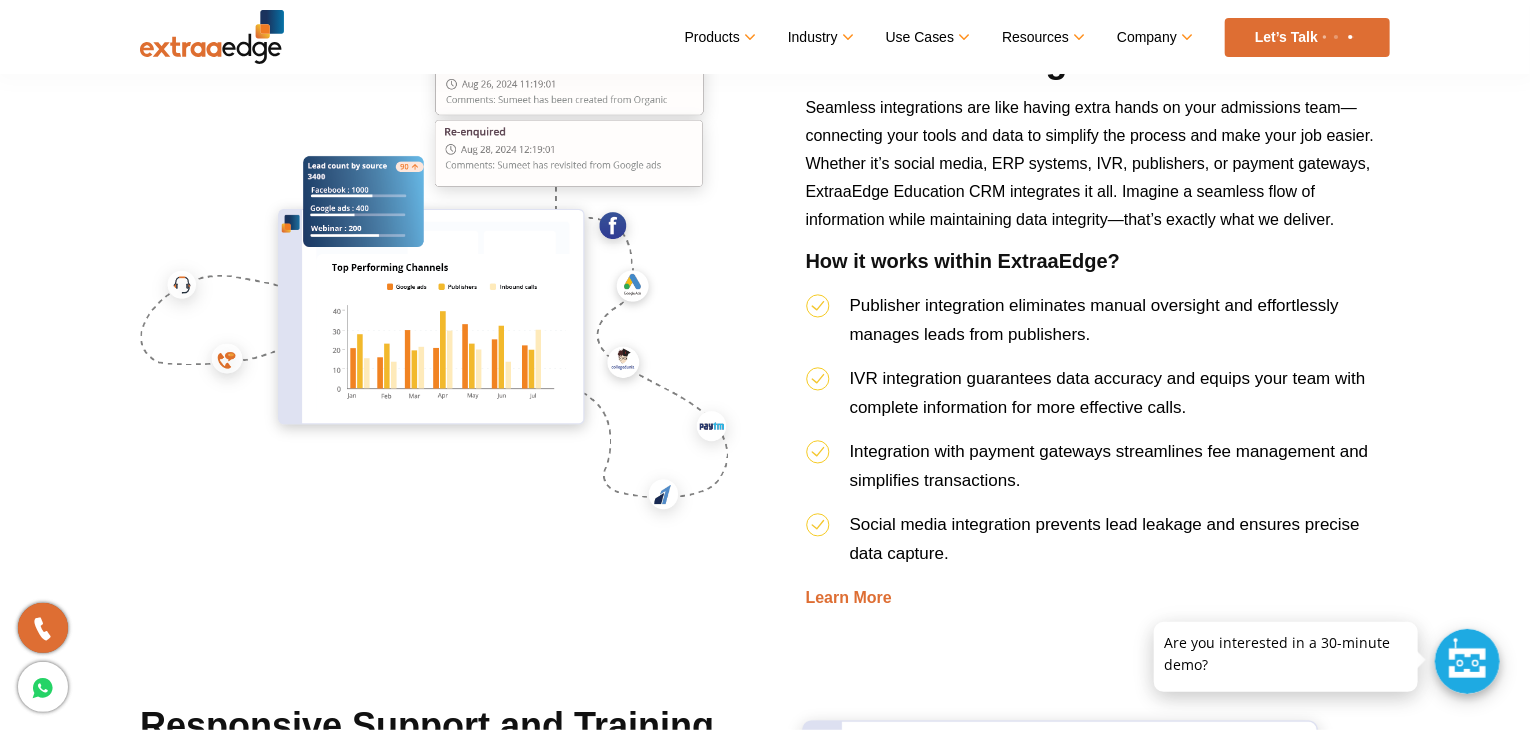 click on "Publisher integration eliminates manual oversight and effortlessly manages leads from publishers." at bounding box center (1098, 327) 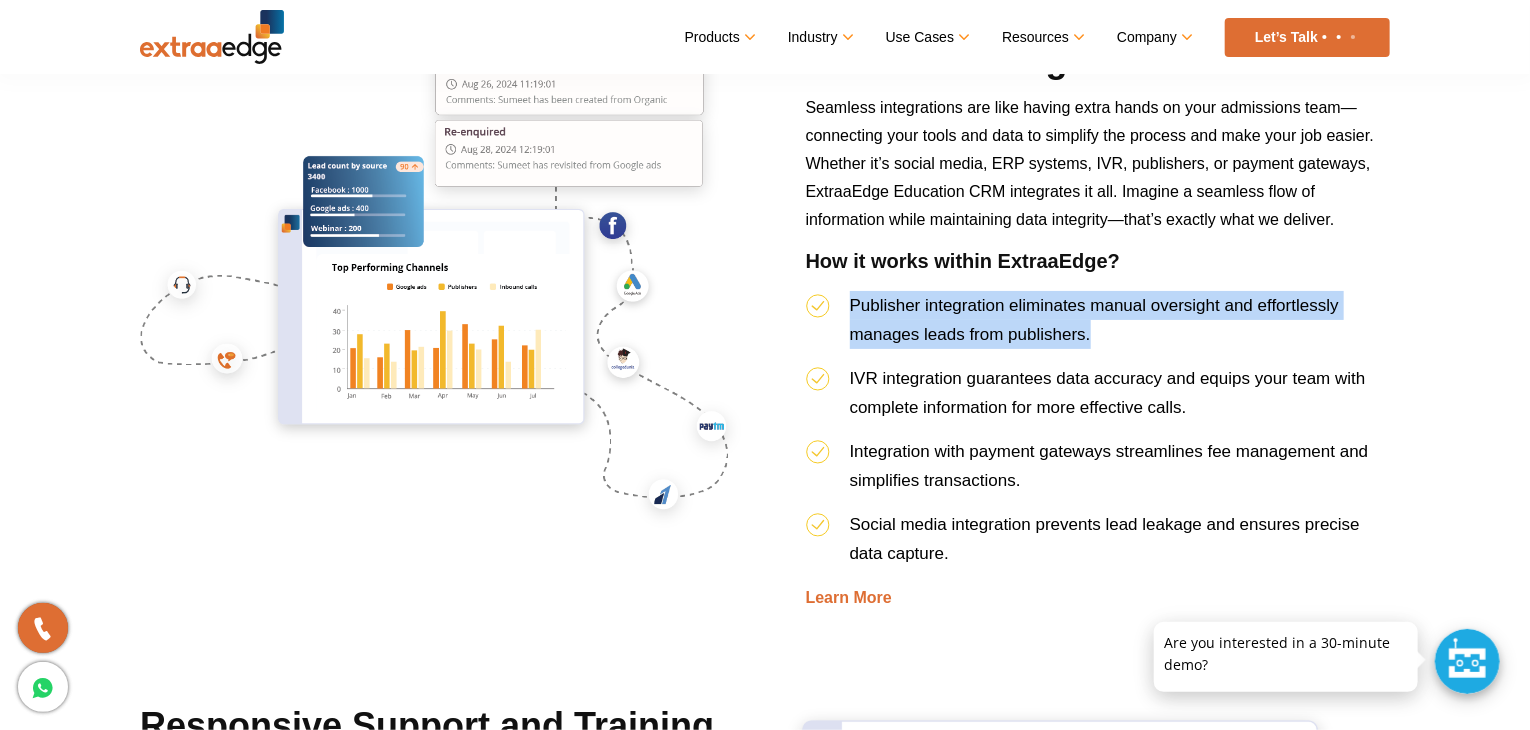 click on "Publisher integration eliminates manual oversight and effortlessly manages leads from publishers." at bounding box center [1098, 327] 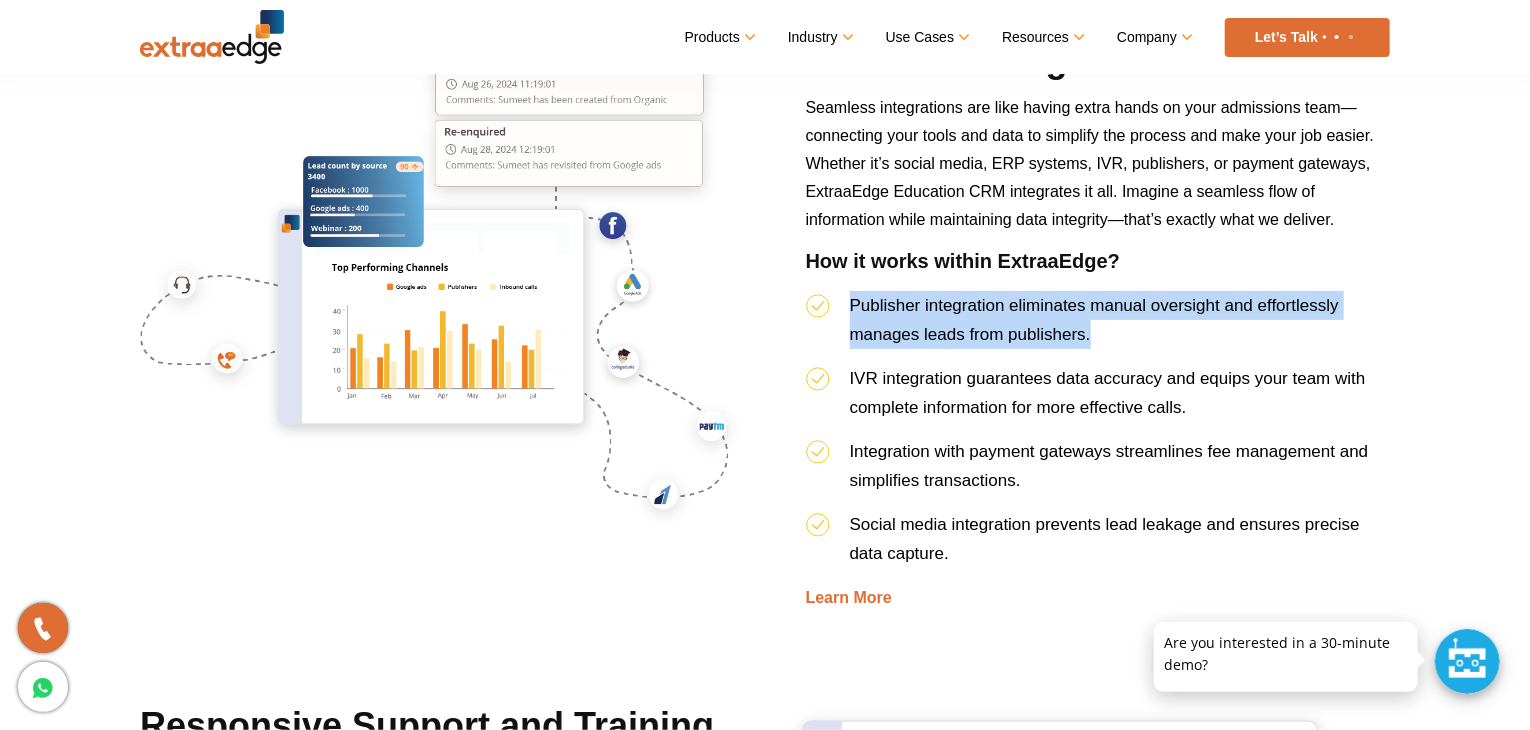 drag, startPoint x: 1257, startPoint y: 358, endPoint x: 1276, endPoint y: 313, distance: 48.8467 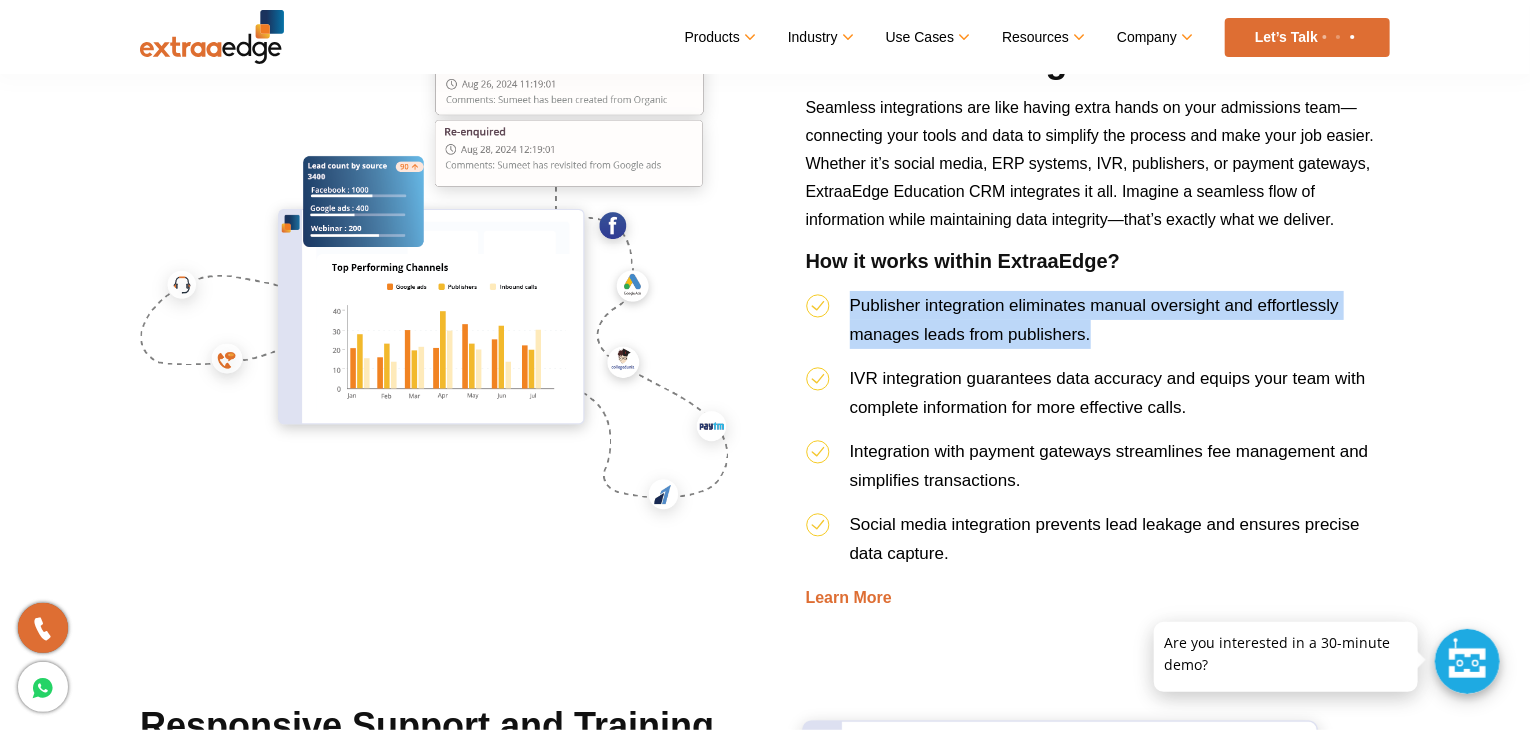 click on "Publisher integration eliminates manual oversight and effortlessly manages leads from publishers." at bounding box center (1098, 327) 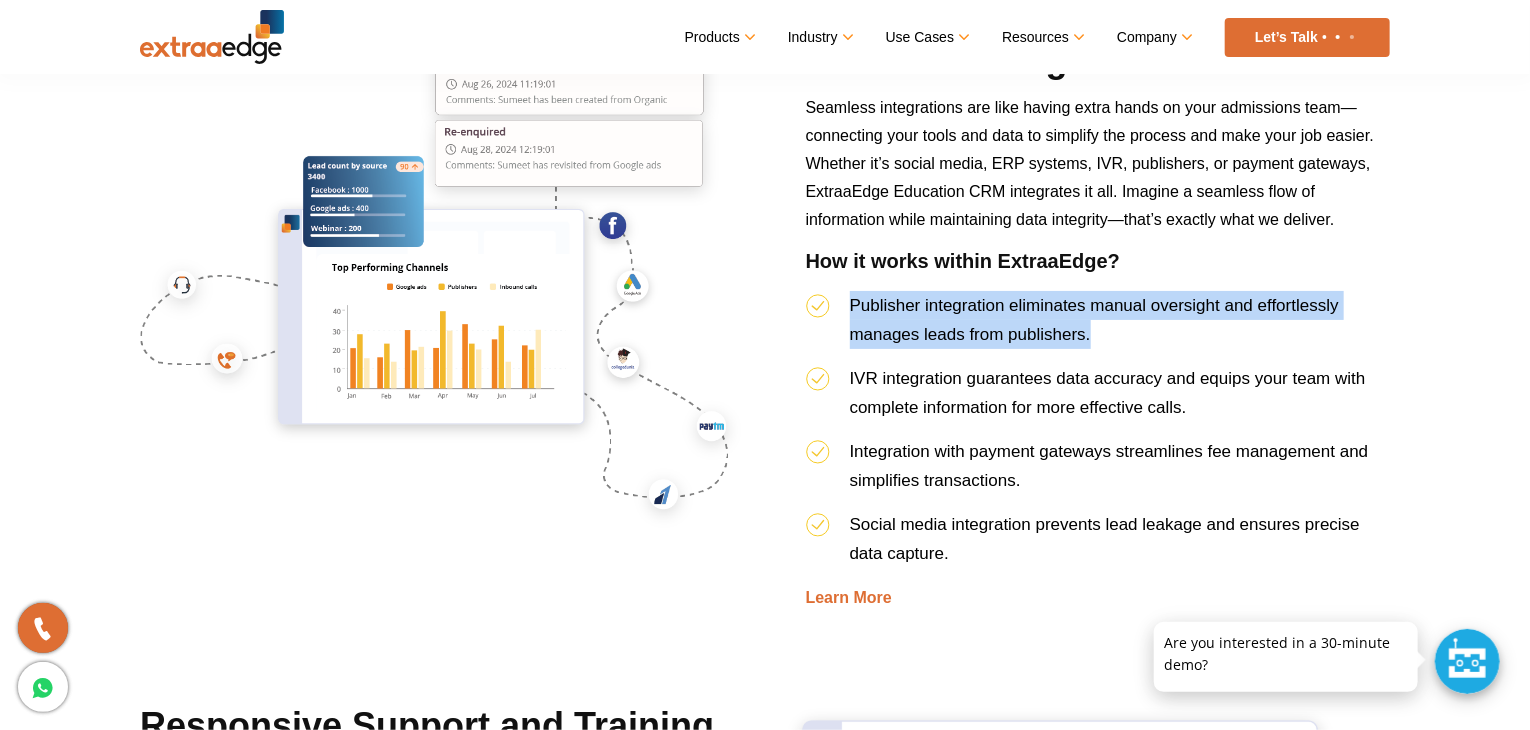 click on "Publisher integration eliminates manual oversight and effortlessly manages leads from publishers." at bounding box center [1094, 320] 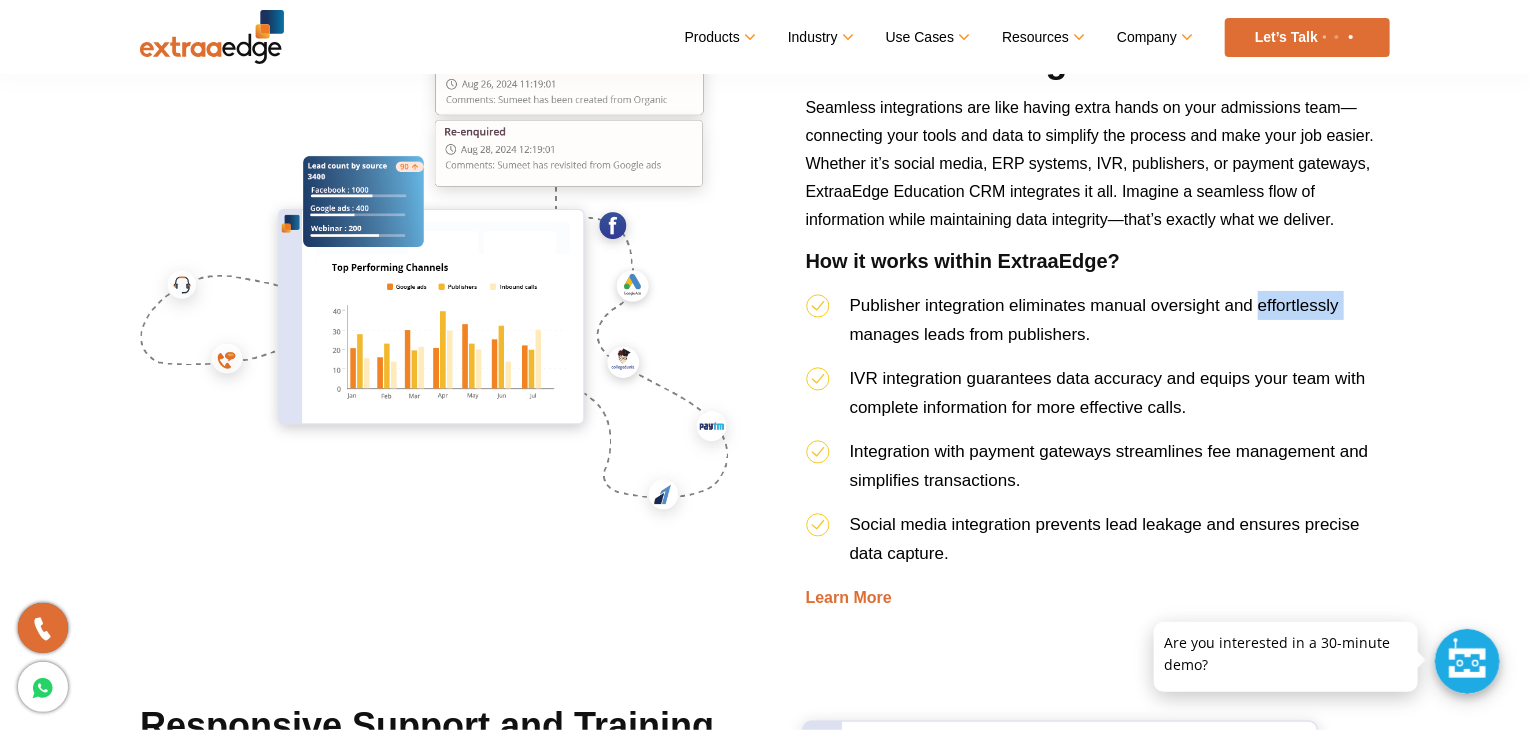 click on "Publisher integration eliminates manual oversight and effortlessly manages leads from publishers." at bounding box center [1094, 320] 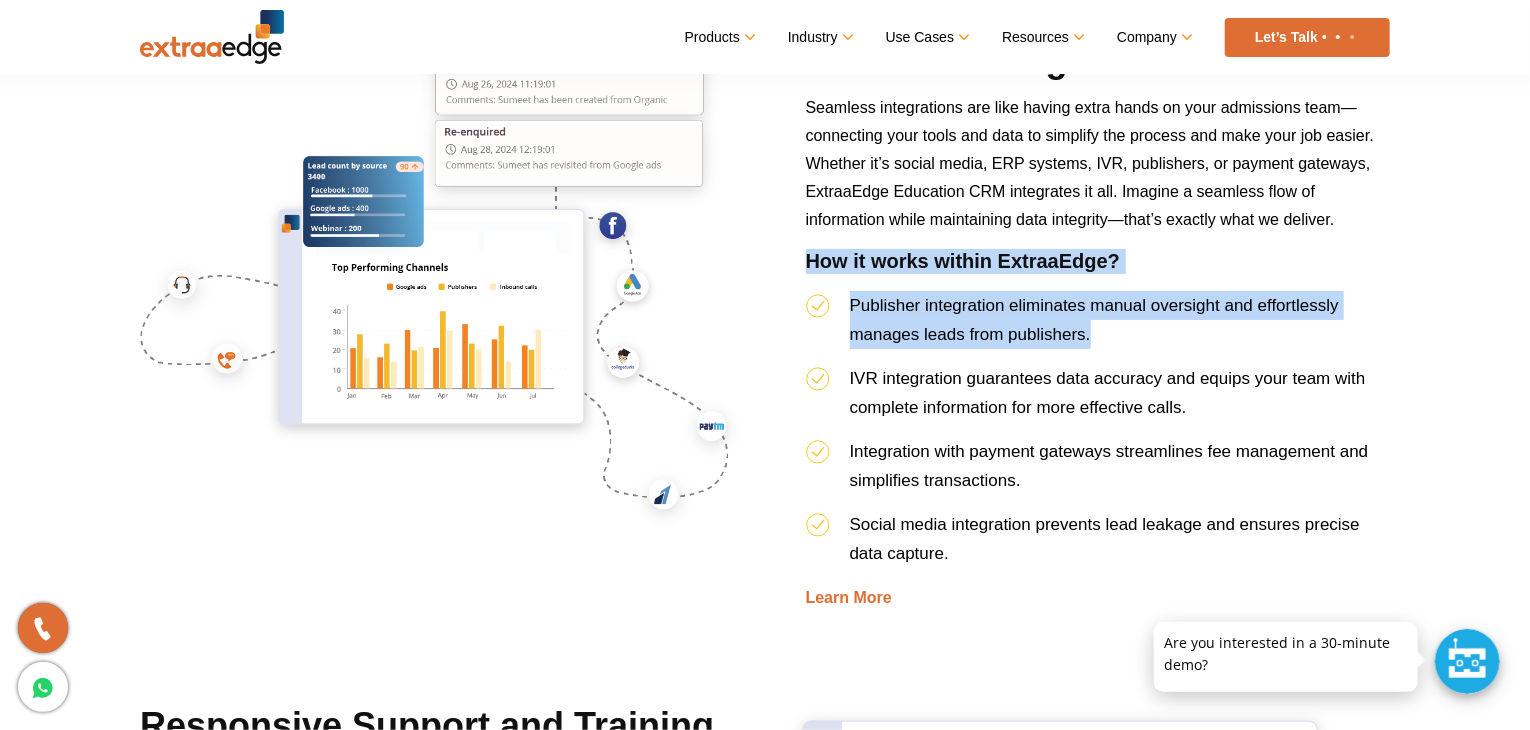 drag, startPoint x: 1276, startPoint y: 313, endPoint x: 1325, endPoint y: 287, distance: 55.470715 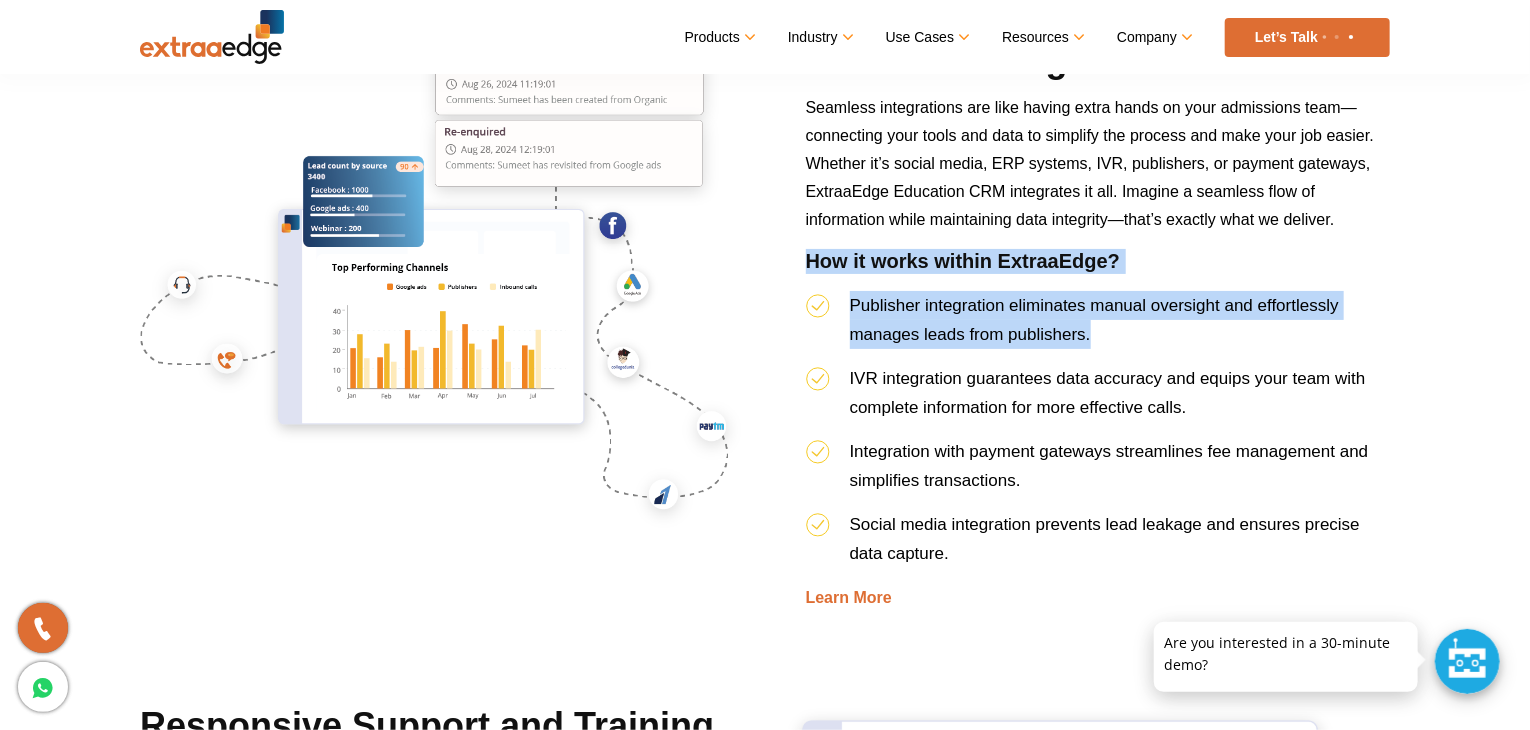 click on "Seamless Integrations
Seamless integrations are like having extra hands on your admissions team—connecting your tools and data to simplify the process and make your job easier. Whether it’s social media, ERP systems, IVR, publishers, or payment gateways, ExtraaEdge Education CRM integrates it all. Imagine a seamless flow of information while maintaining data integrity—that’s exactly what we deliver.
How it works within ExtraaEdge?
Publisher integration eliminates manual oversight and effortlessly manages leads from publishers.
IVR integration guarantees data accuracy and equips your team with complete information for more effective calls.
Integration with payment gateways streamlines fee management and simplifies transactions.
Social media integration prevents lead leakage and ensures precise data capture.
Learn More" at bounding box center (1098, 324) 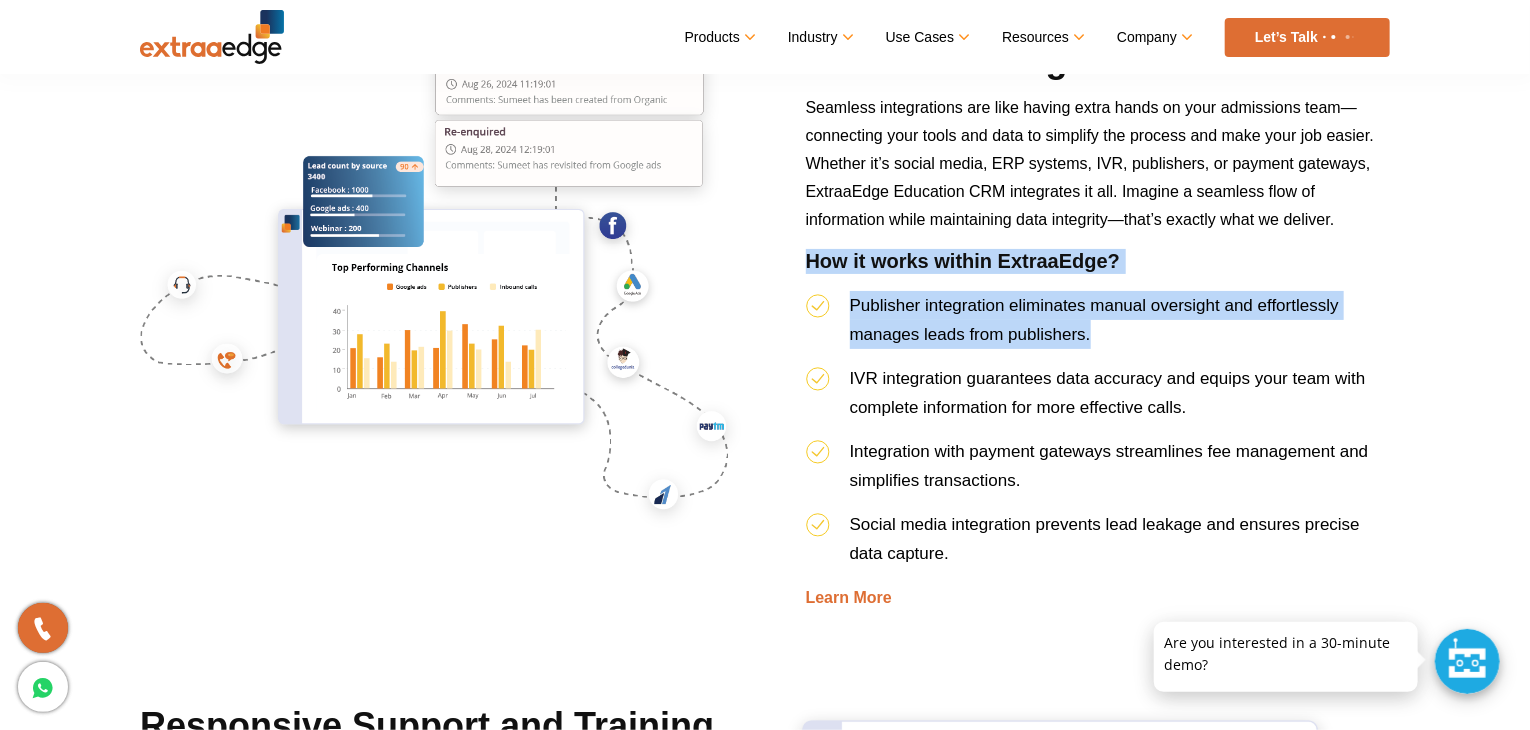 click on "How it works within ExtraaEdge?" at bounding box center (1098, 270) 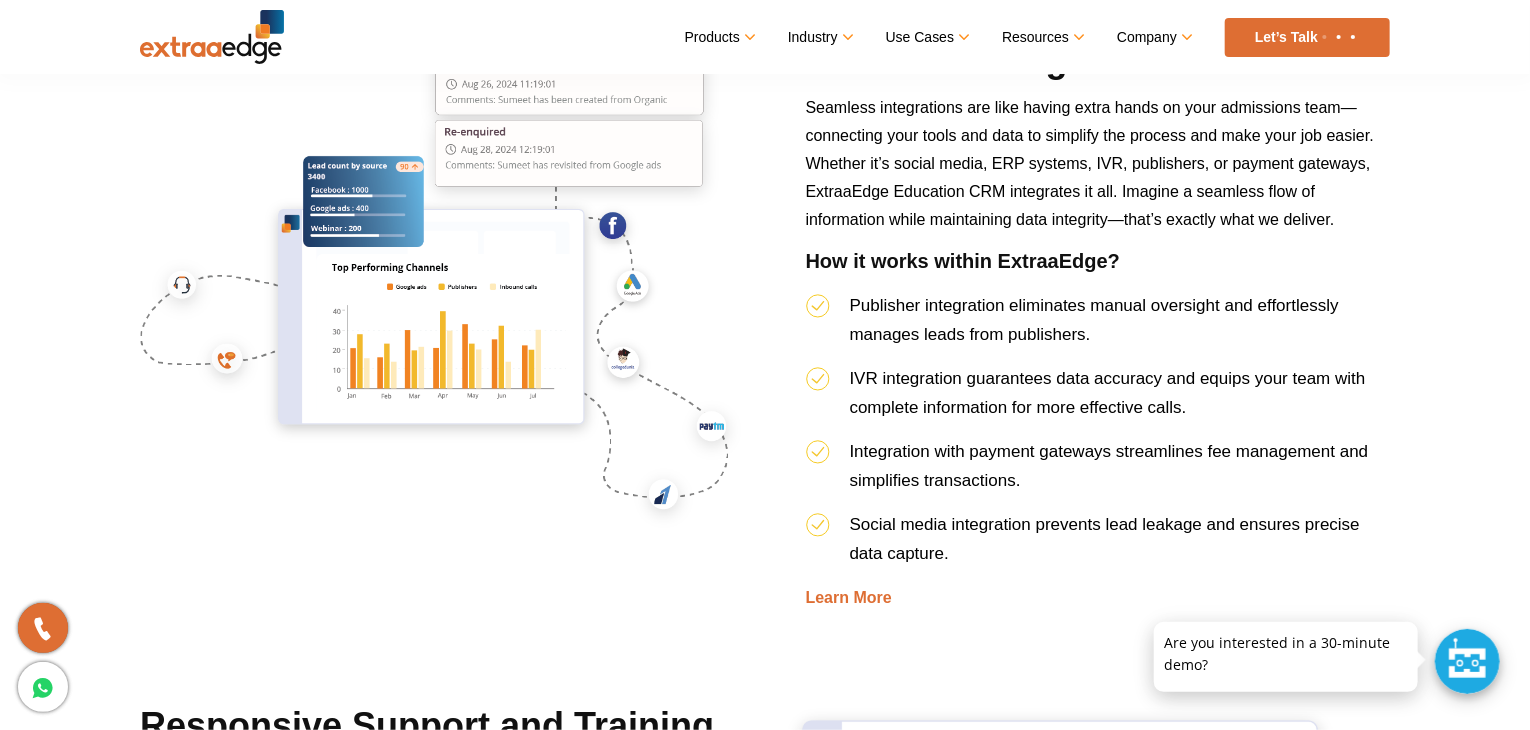 click on "How it works within ExtraaEdge?" at bounding box center [1098, 270] 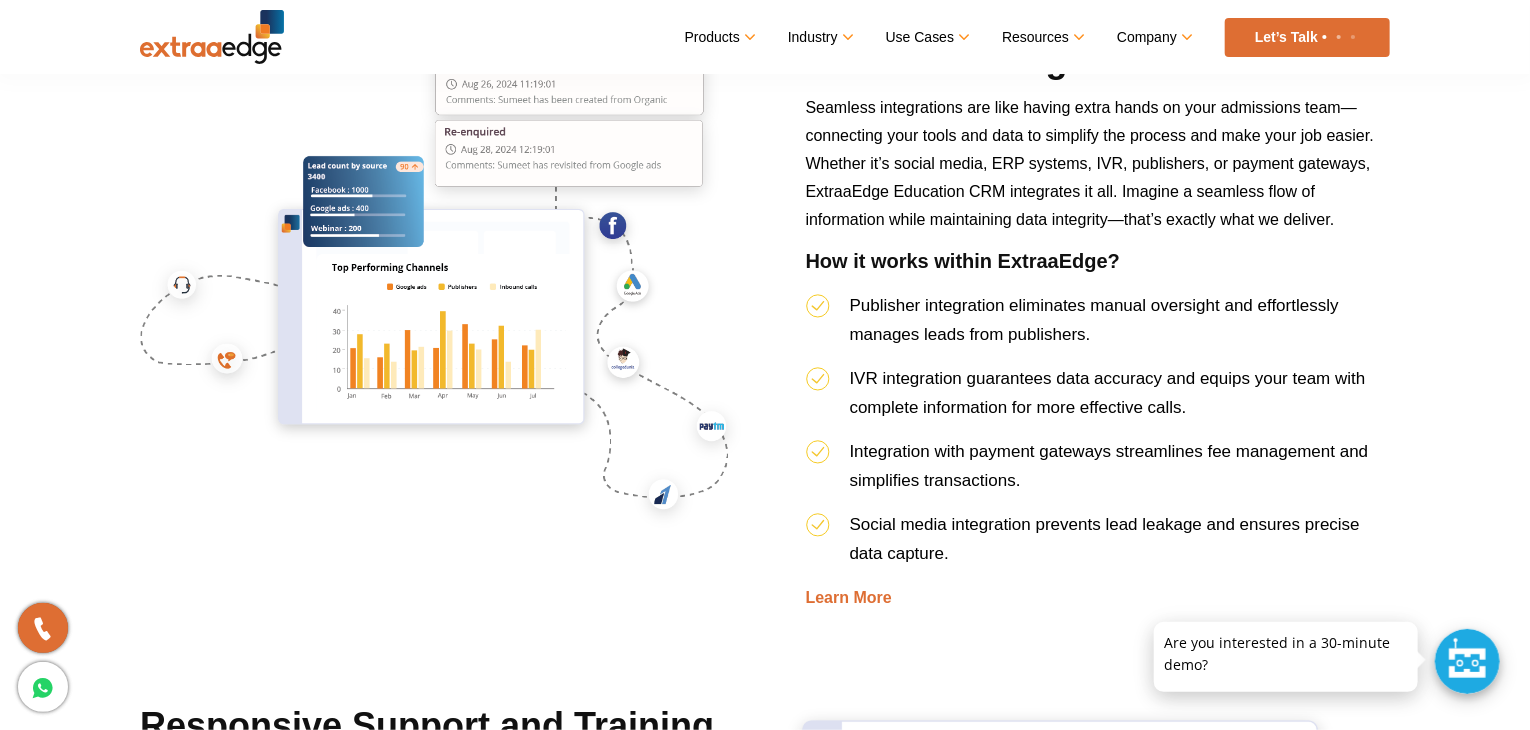 drag, startPoint x: 1325, startPoint y: 287, endPoint x: 1312, endPoint y: 286, distance: 13.038404 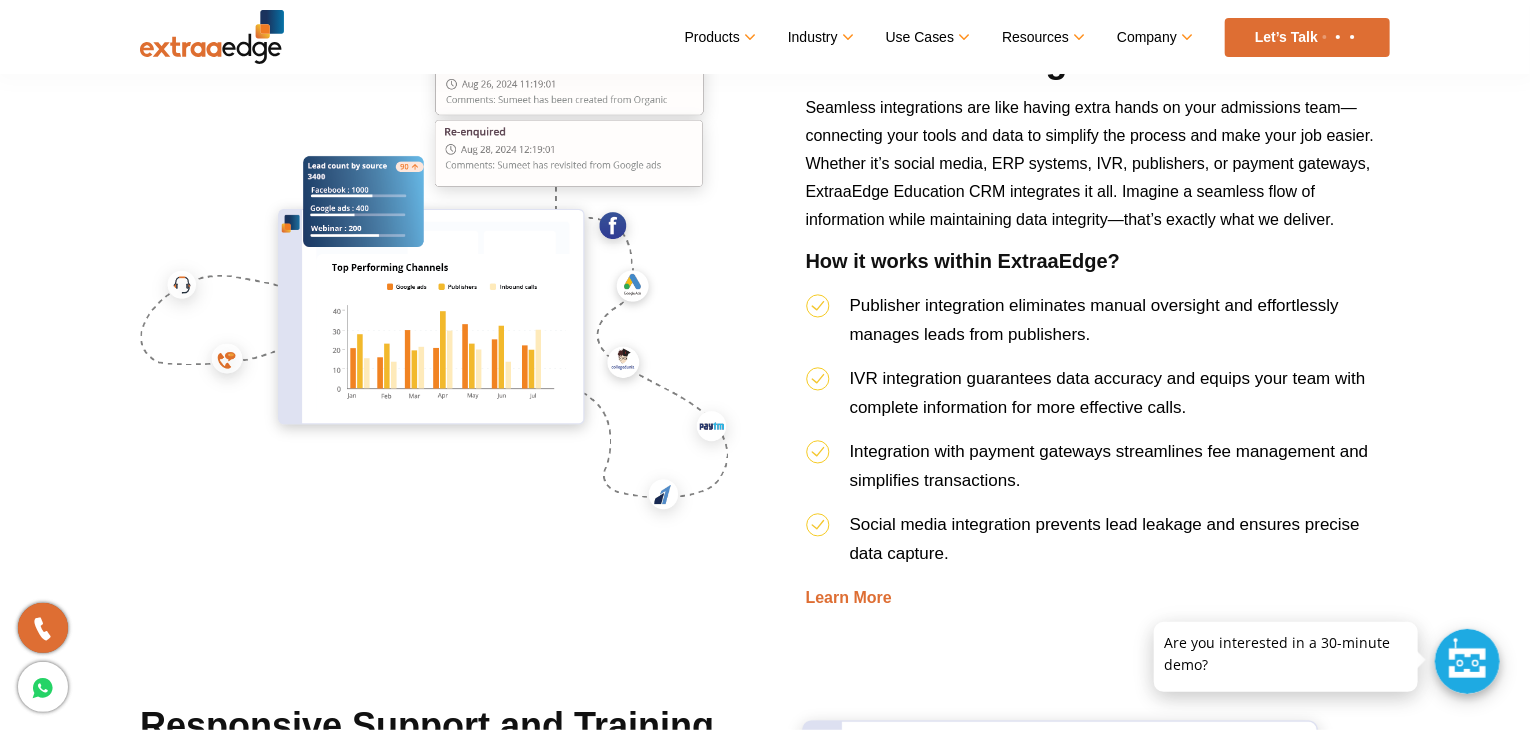 click on "How it works within ExtraaEdge?" at bounding box center [1098, 270] 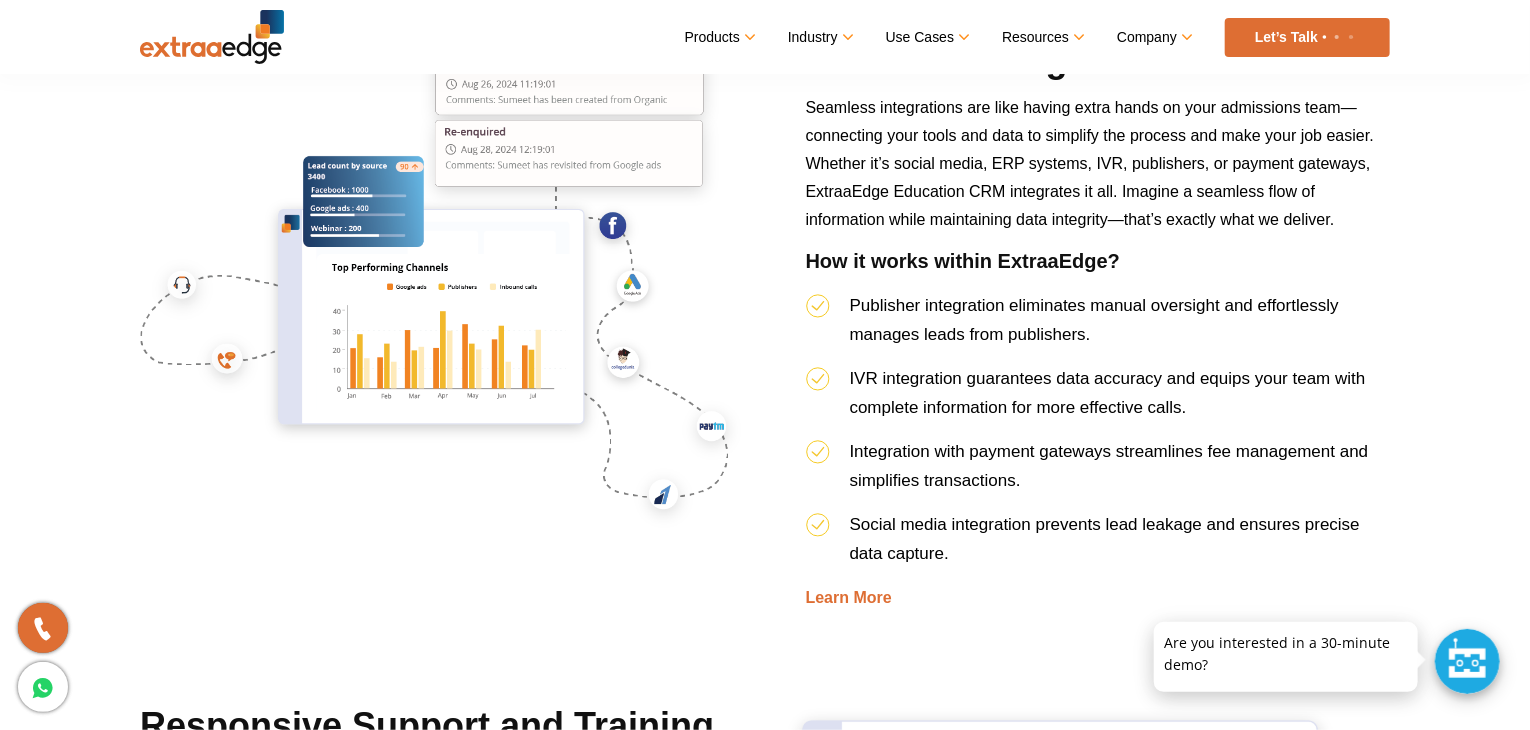 click on "How it works within ExtraaEdge?" at bounding box center (1098, 270) 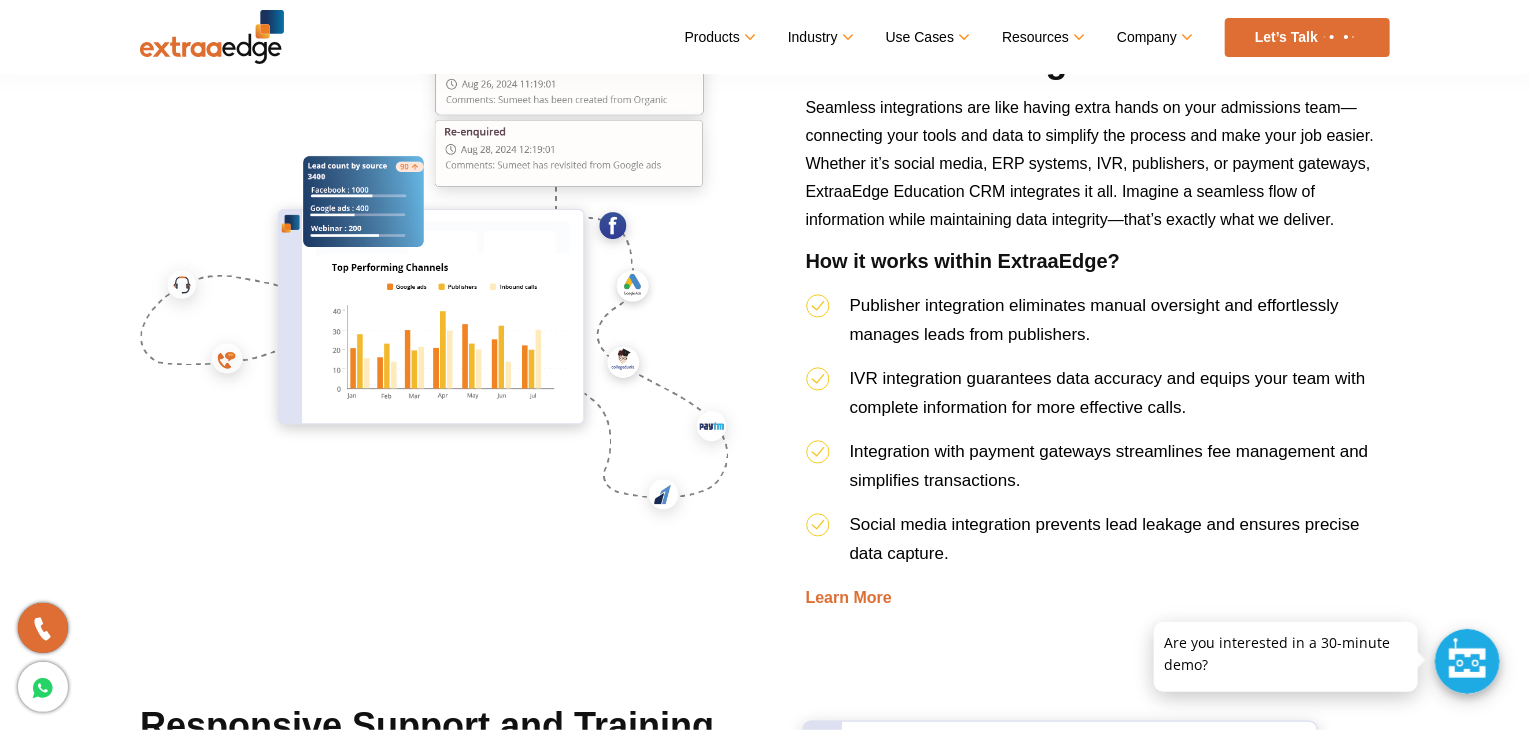 click on "How it works within ExtraaEdge?" at bounding box center (1098, 270) 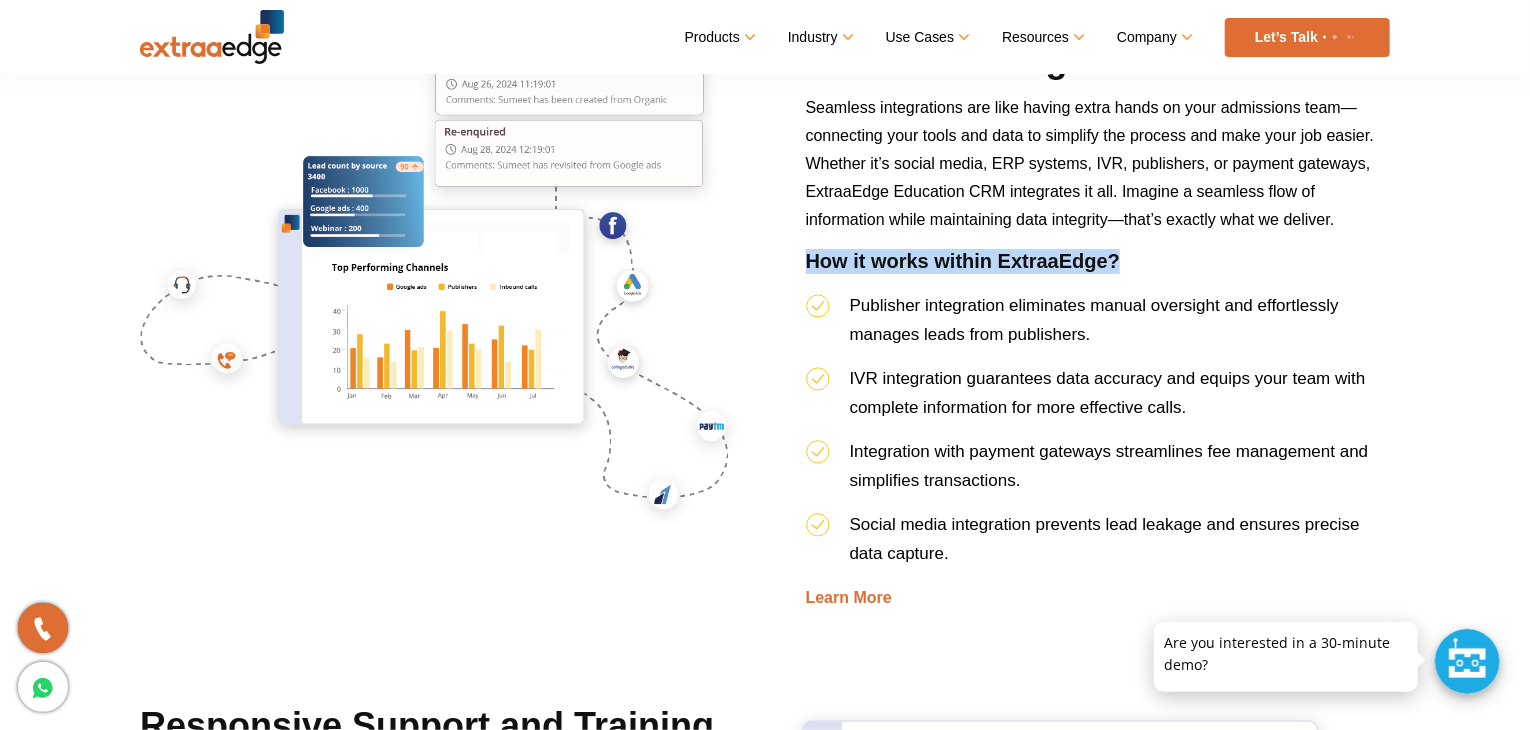 click on "How it works within ExtraaEdge?" at bounding box center [1098, 270] 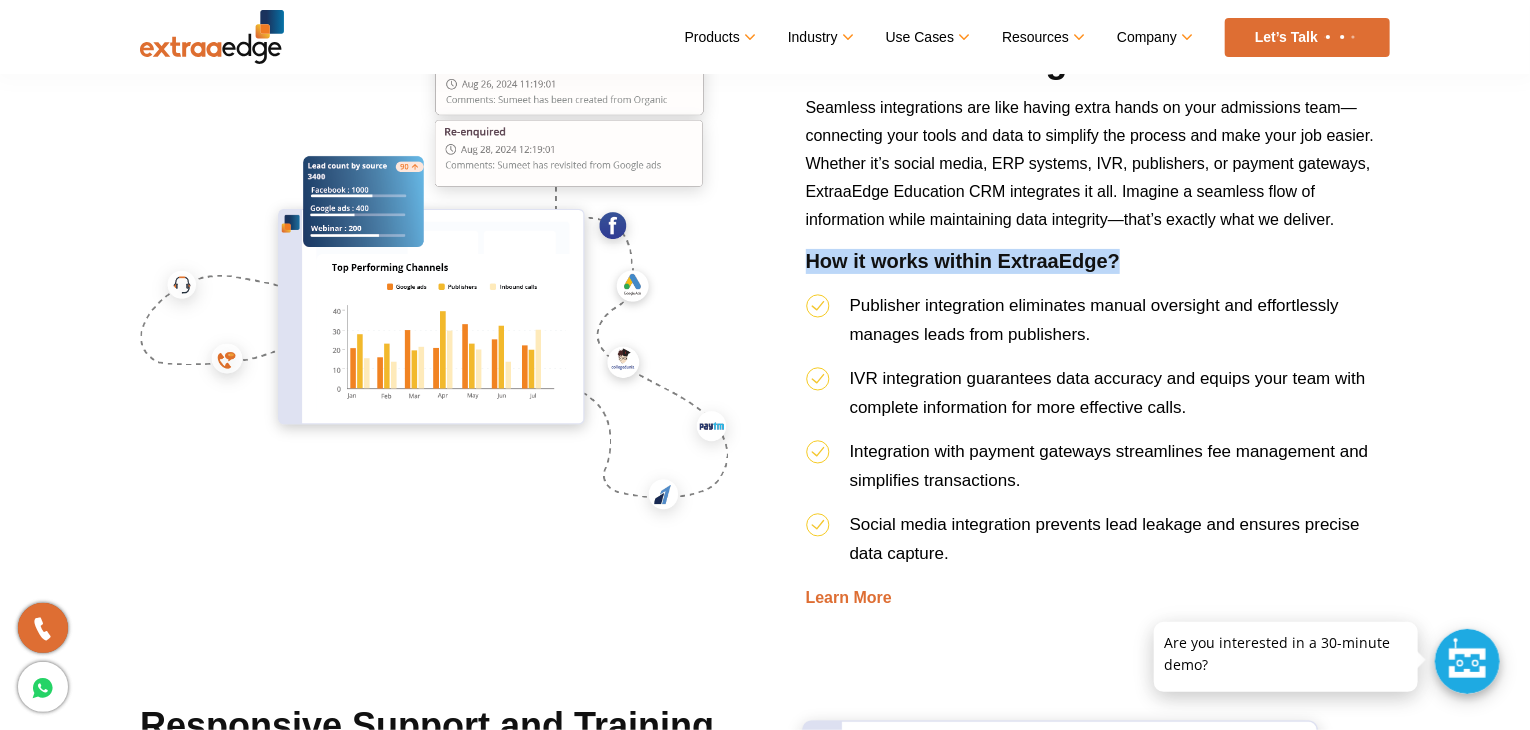 click on "How it works within ExtraaEdge?" at bounding box center (1098, 270) 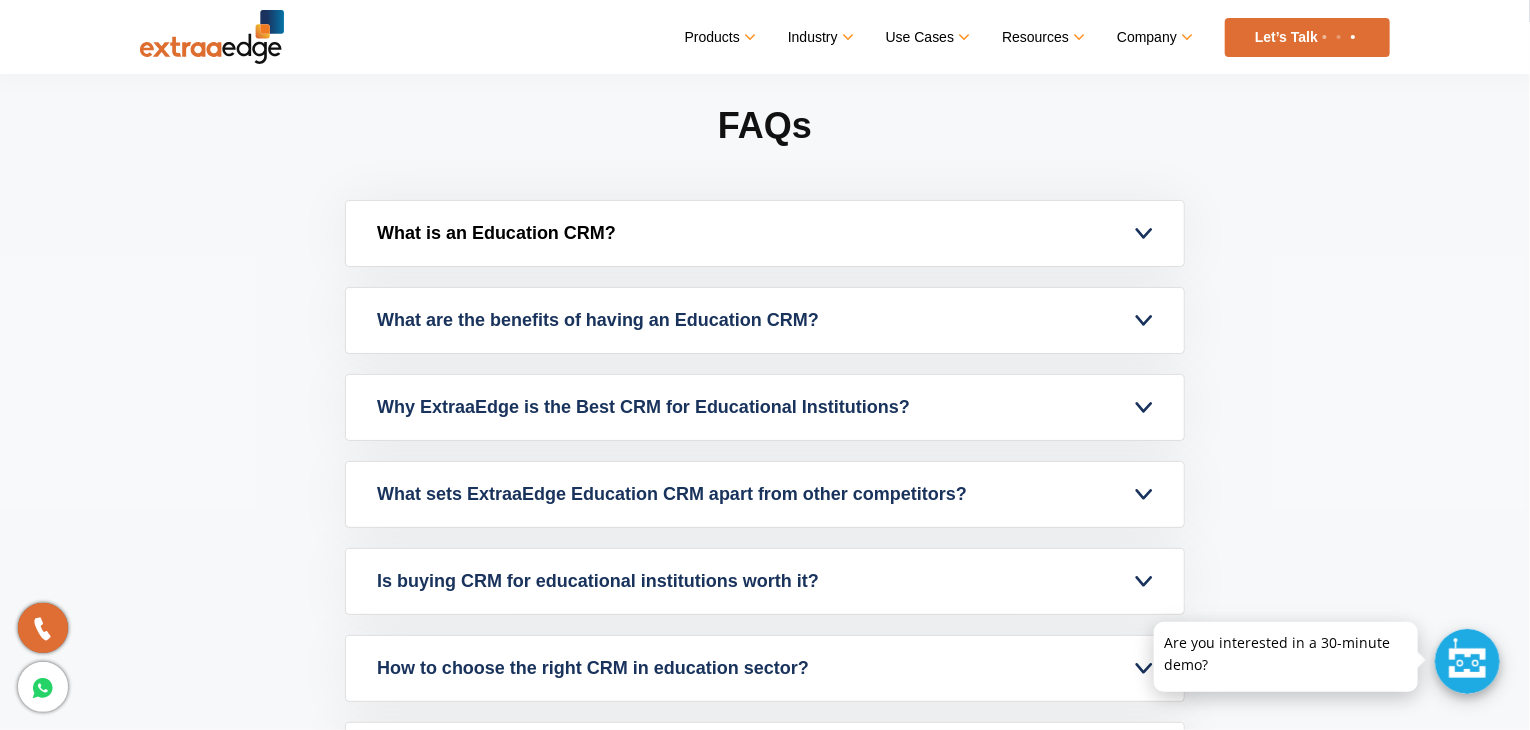 scroll, scrollTop: 7829, scrollLeft: 0, axis: vertical 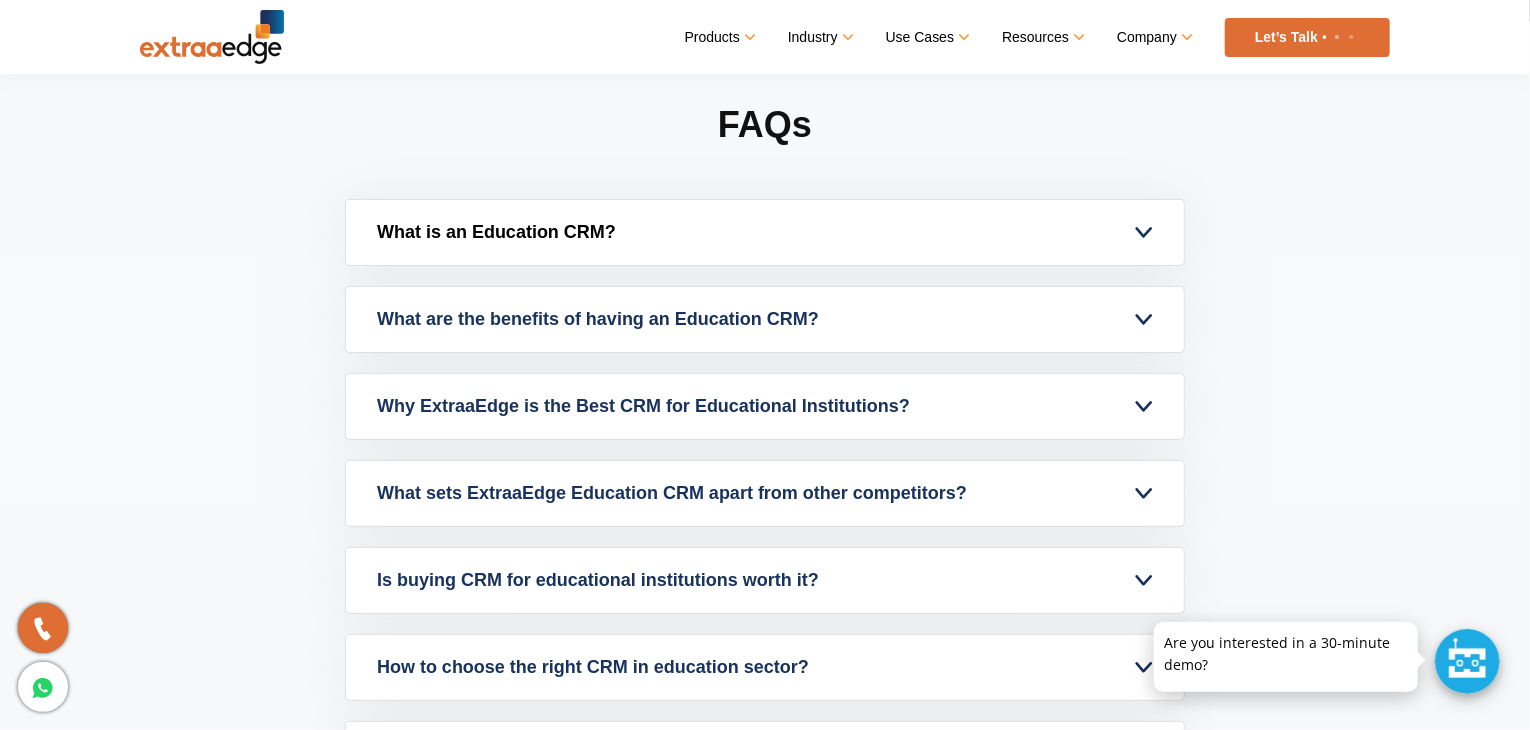 click on "What is an Education CRM?" at bounding box center [765, 232] 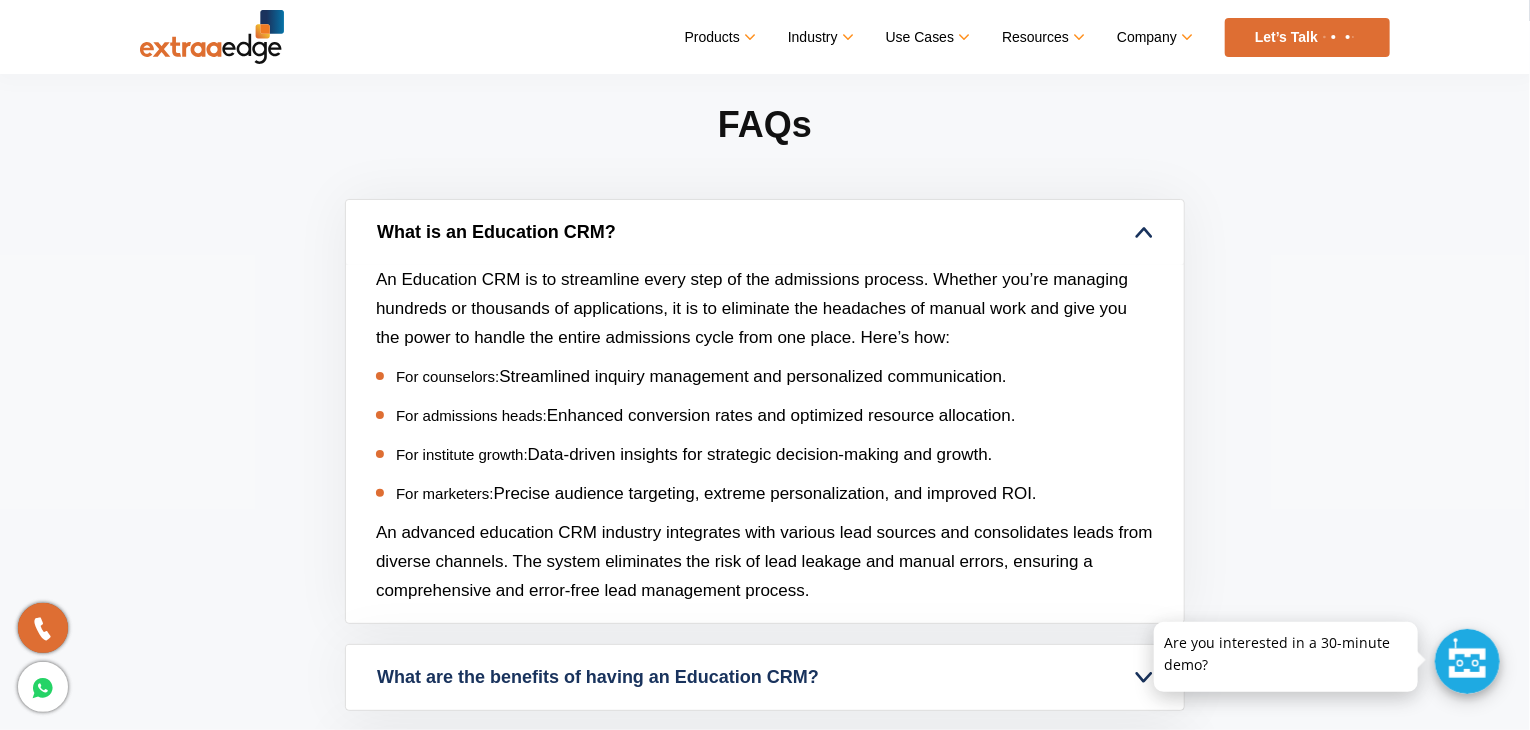 click on "What is an Education CRM?" at bounding box center (765, 232) 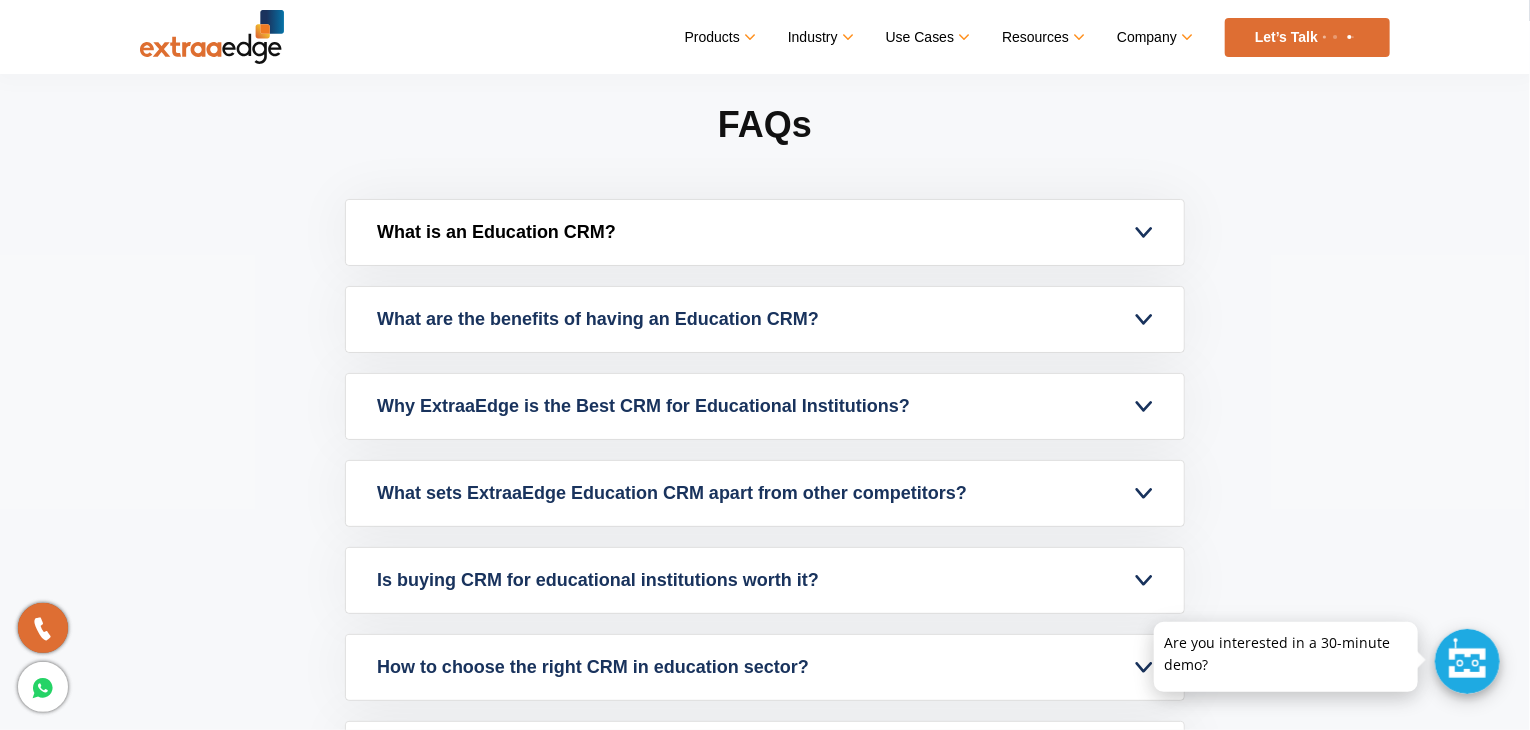 click on "What is an Education CRM?" at bounding box center [765, 232] 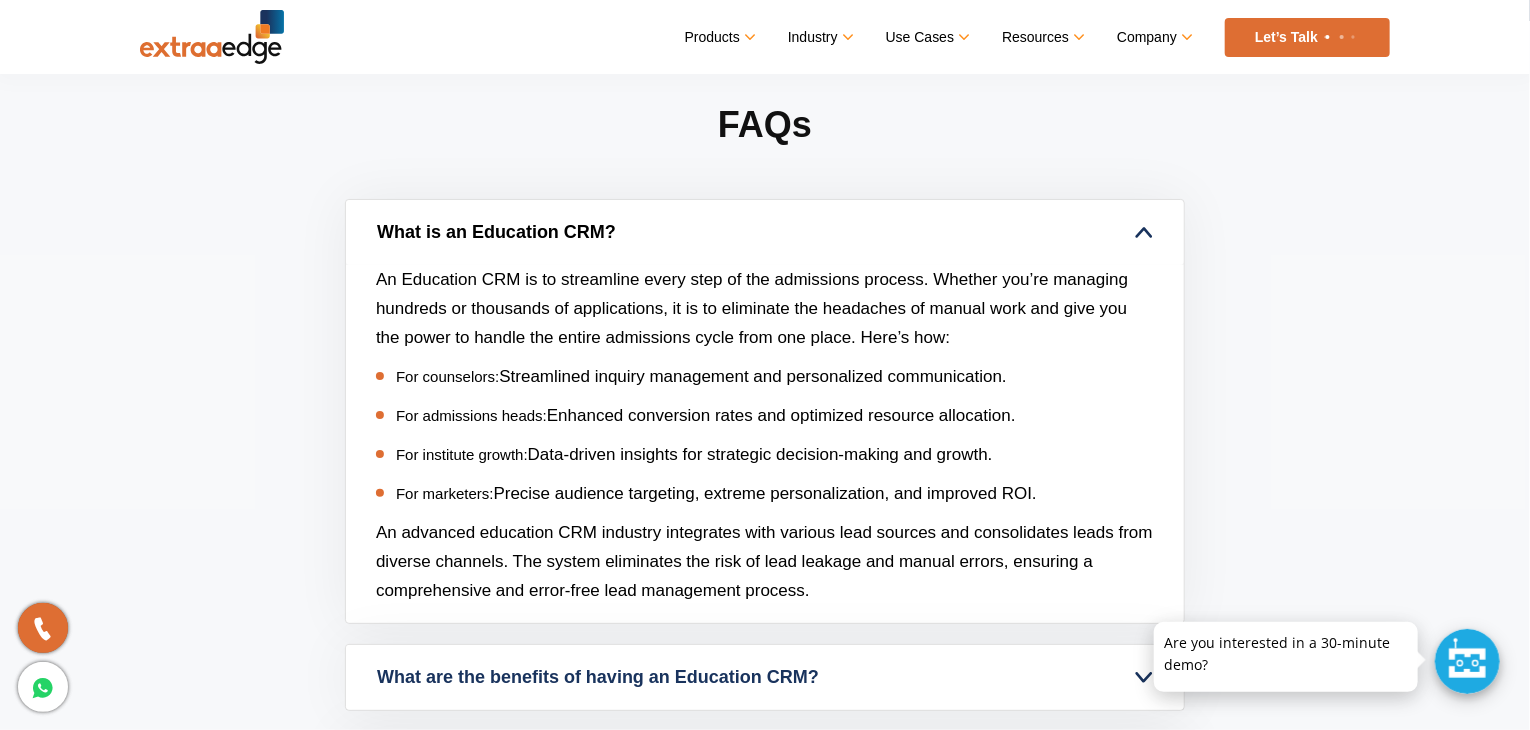 click on "What is an Education CRM?" at bounding box center [765, 232] 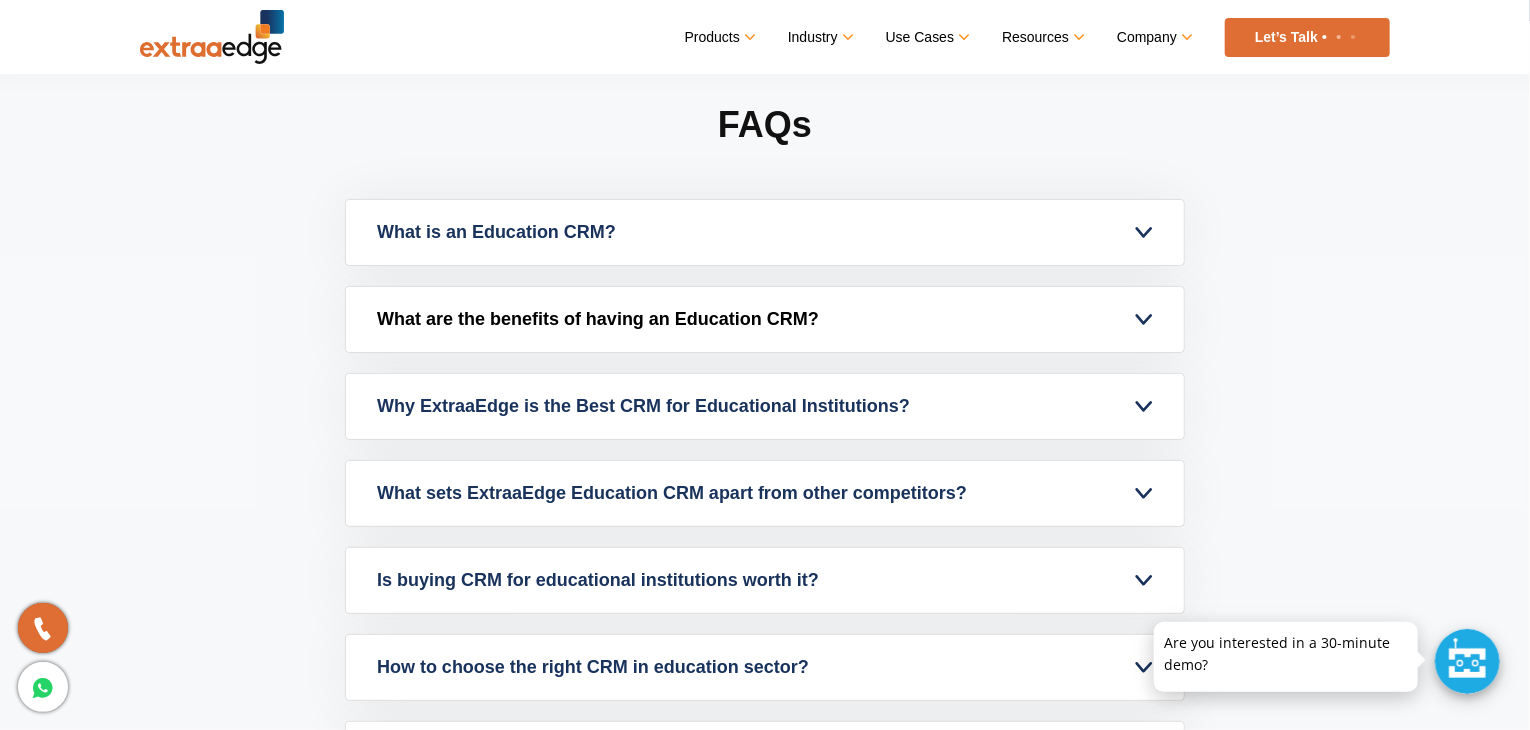 click on "What are the benefits of having an Education CRM?" at bounding box center (765, 319) 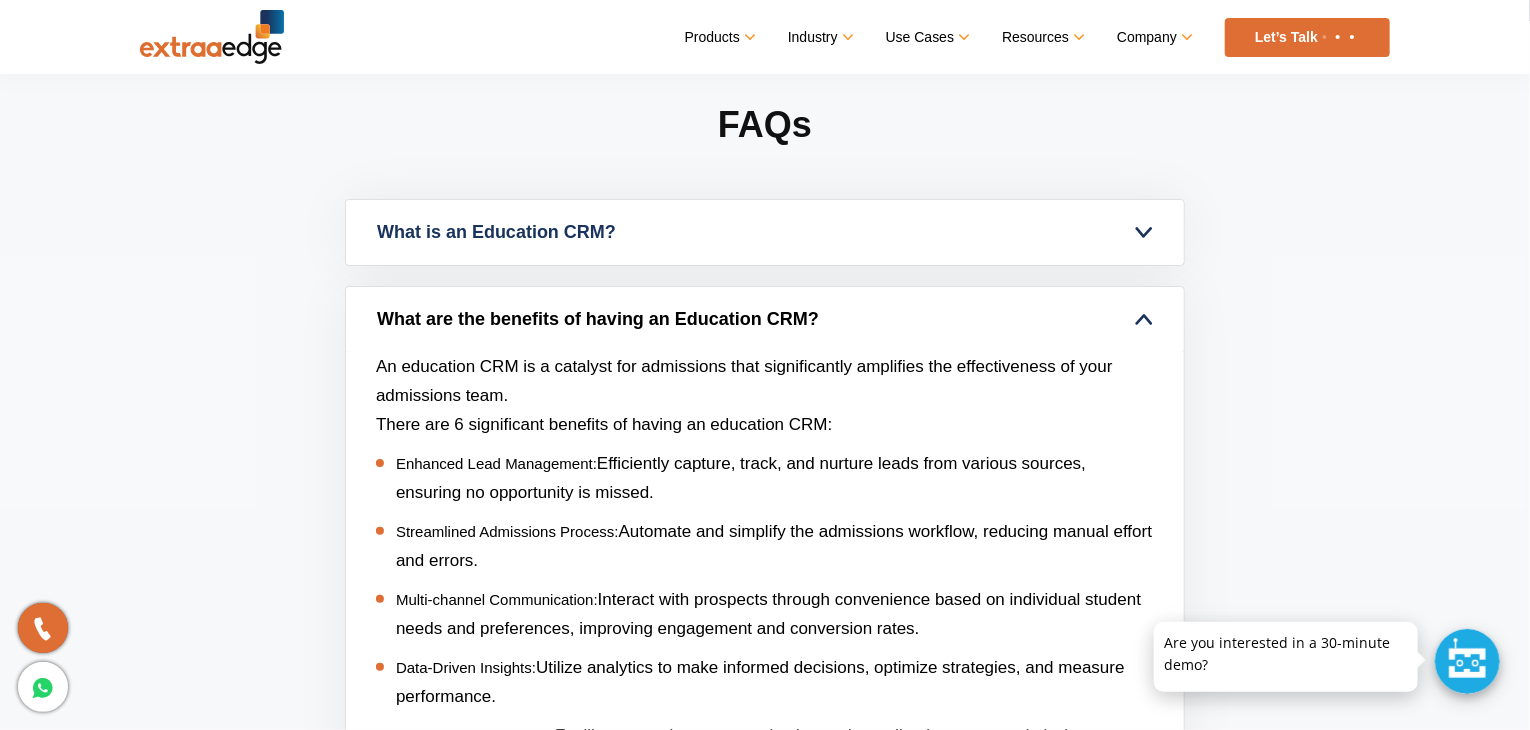 click on "What are the benefits of having an Education CRM?" at bounding box center (765, 319) 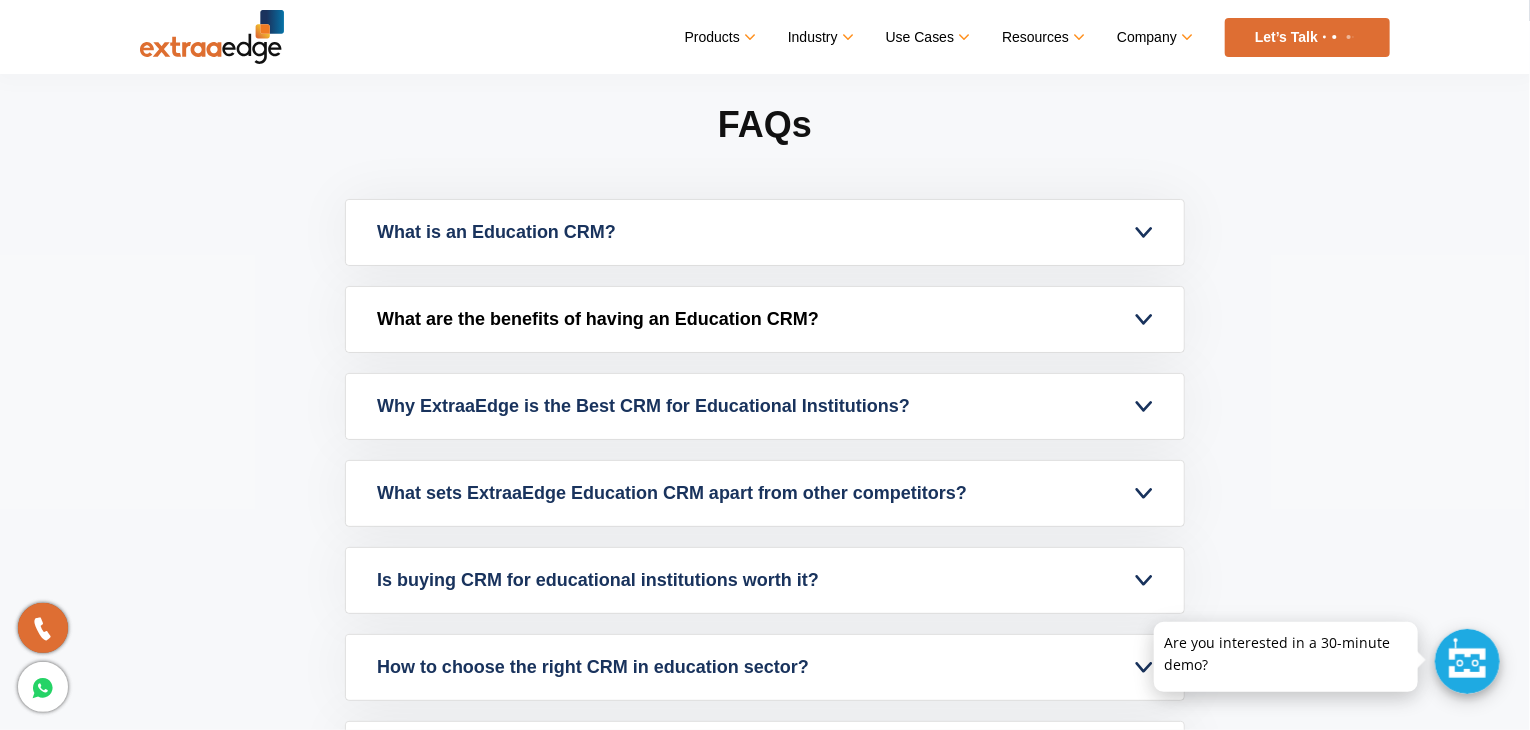 click on "What are the benefits of having an Education CRM?" at bounding box center (765, 319) 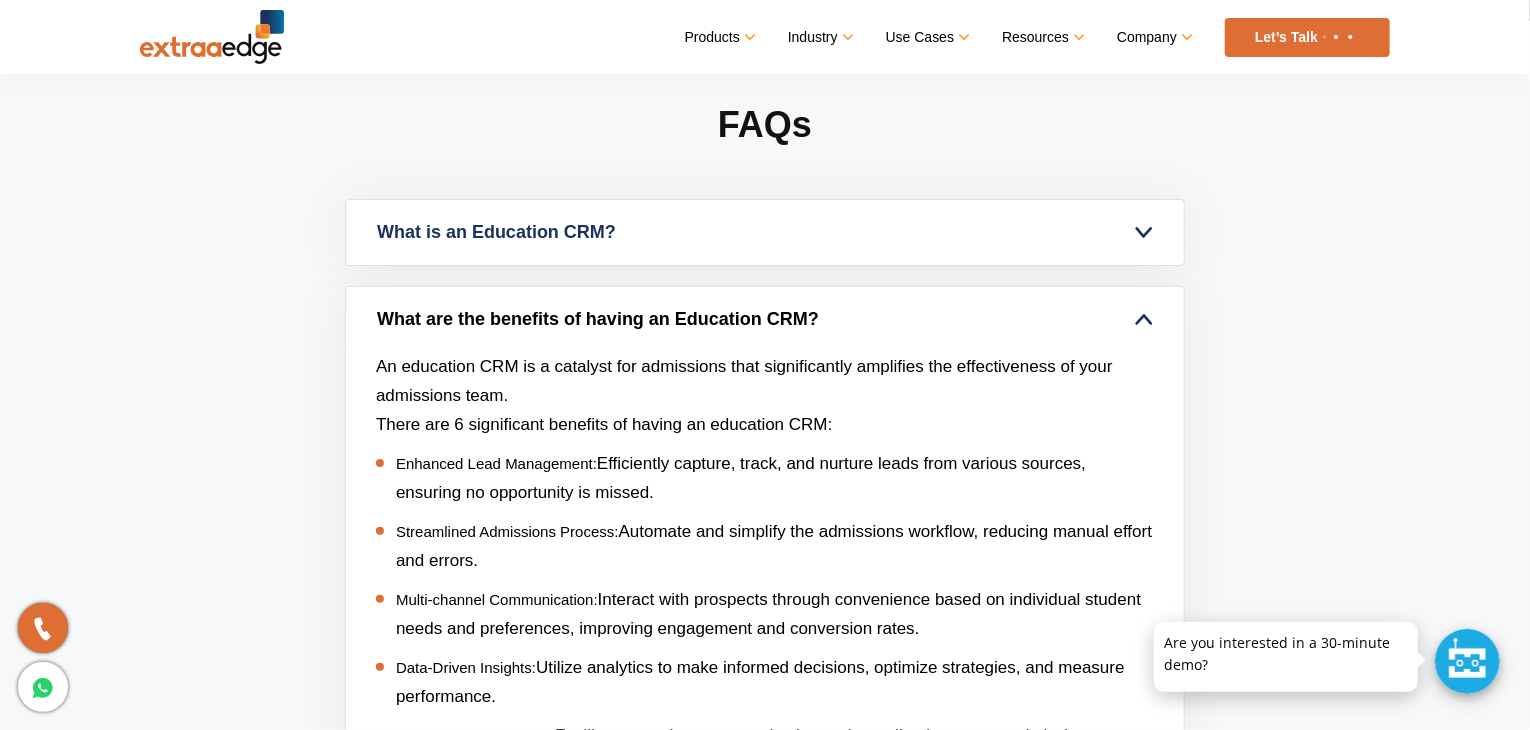 click on "What are the benefits of having an Education CRM?" at bounding box center [765, 319] 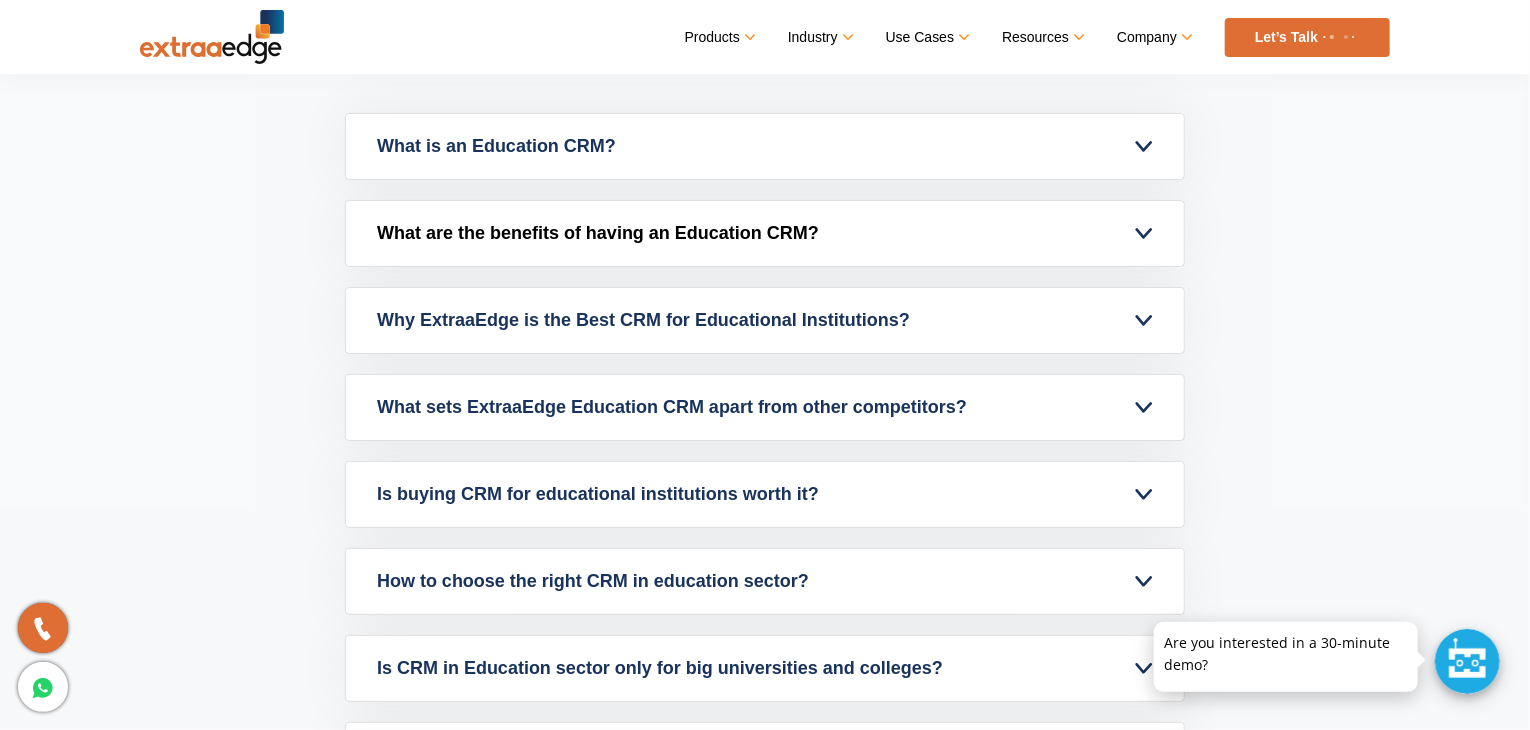 scroll, scrollTop: 7916, scrollLeft: 0, axis: vertical 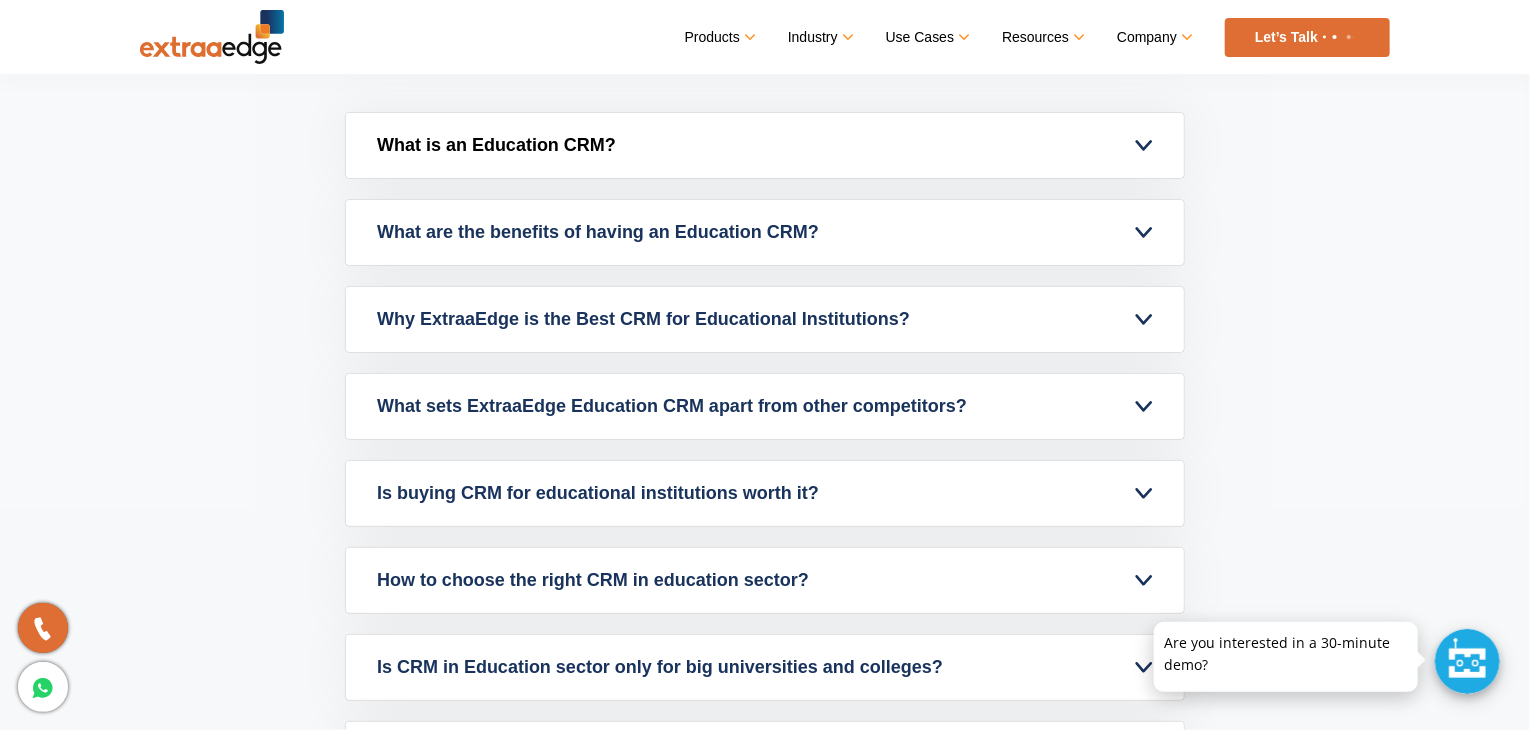 click on "What is an Education CRM?" at bounding box center [765, 145] 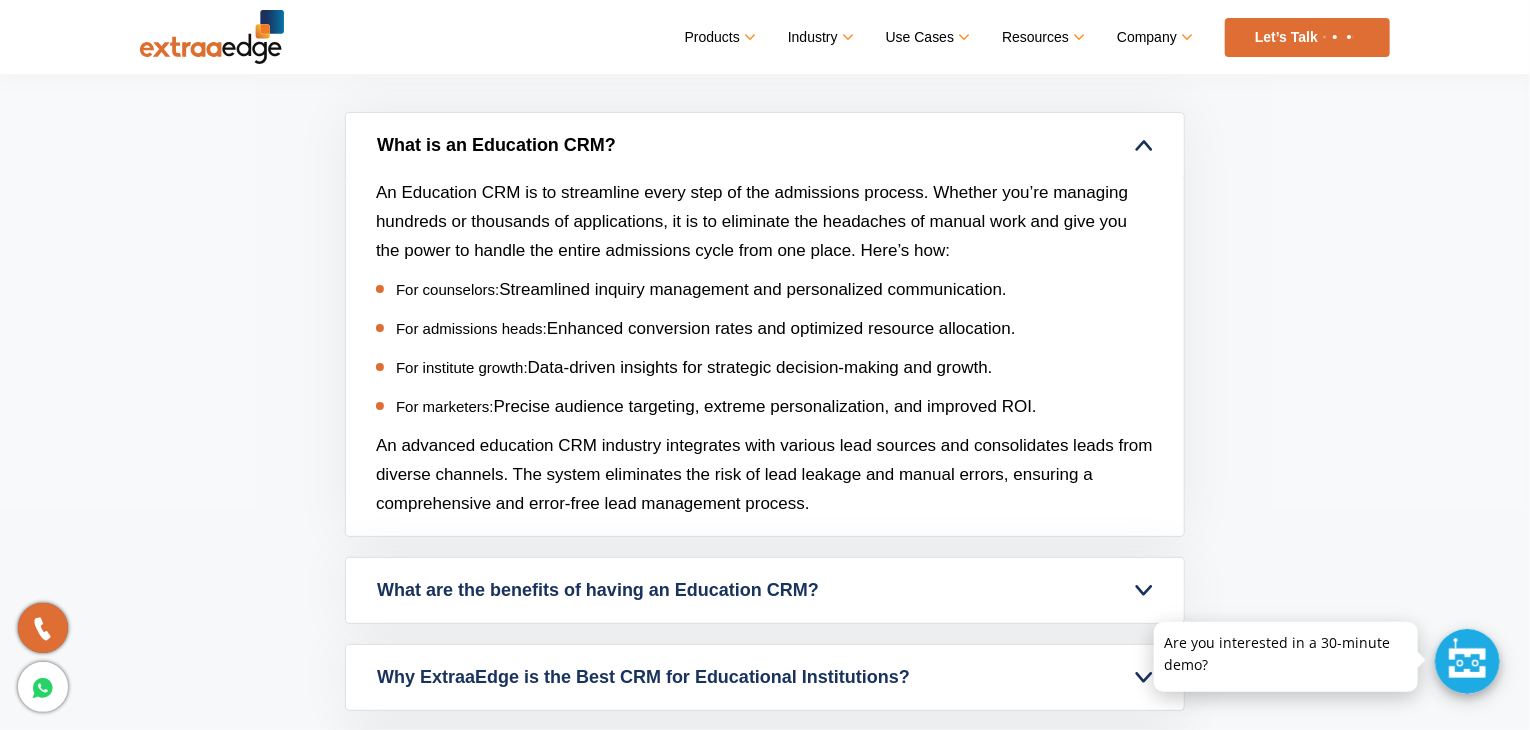 click on "What is an Education CRM?" at bounding box center (765, 145) 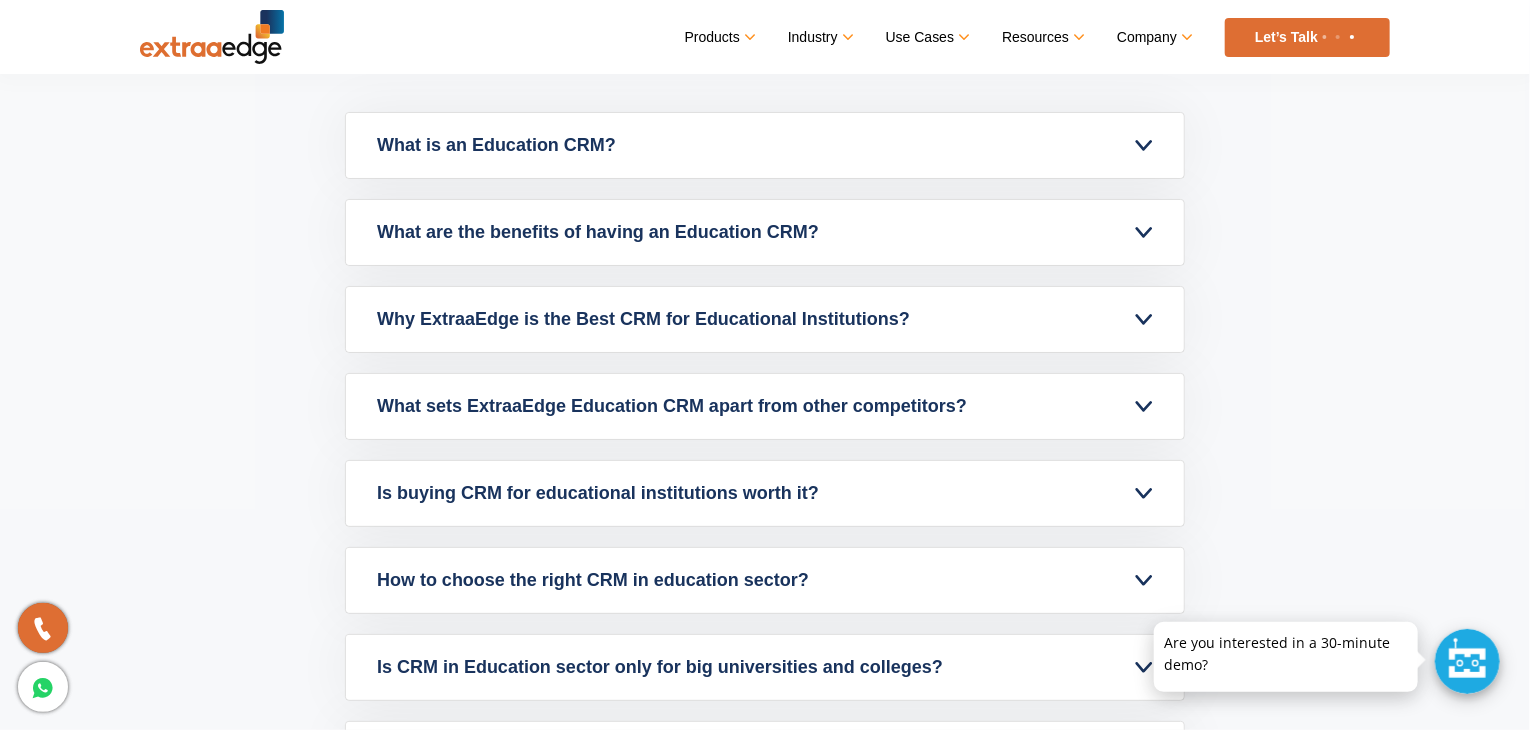 click on "FAQs
What is an Education CRM?
An Education CRM is to streamline every step of the admissions process. Whether you’re managing hundreds or thousands of applications, it is to eliminate the headaches of manual work and give you the power to handle the entire admissions cycle from one place. Here’s how:
For counselors:  Streamlined inquiry management and personalized communication.
For admissions heads:  Enhanced conversion rates and optimized resource allocation.
For institute growth:  Data-driven insights for strategic decision-making and growth.
For marketers:  Precise audience targeting, extreme personalization, and improved ROI.
An advanced education CRM industry integrates with various lead sources and consolidates leads from diverse channels. The system eliminates the risk of lead leakage and manual errors, ensuring a comprehensive and error-free lead management process." at bounding box center [765, 662] 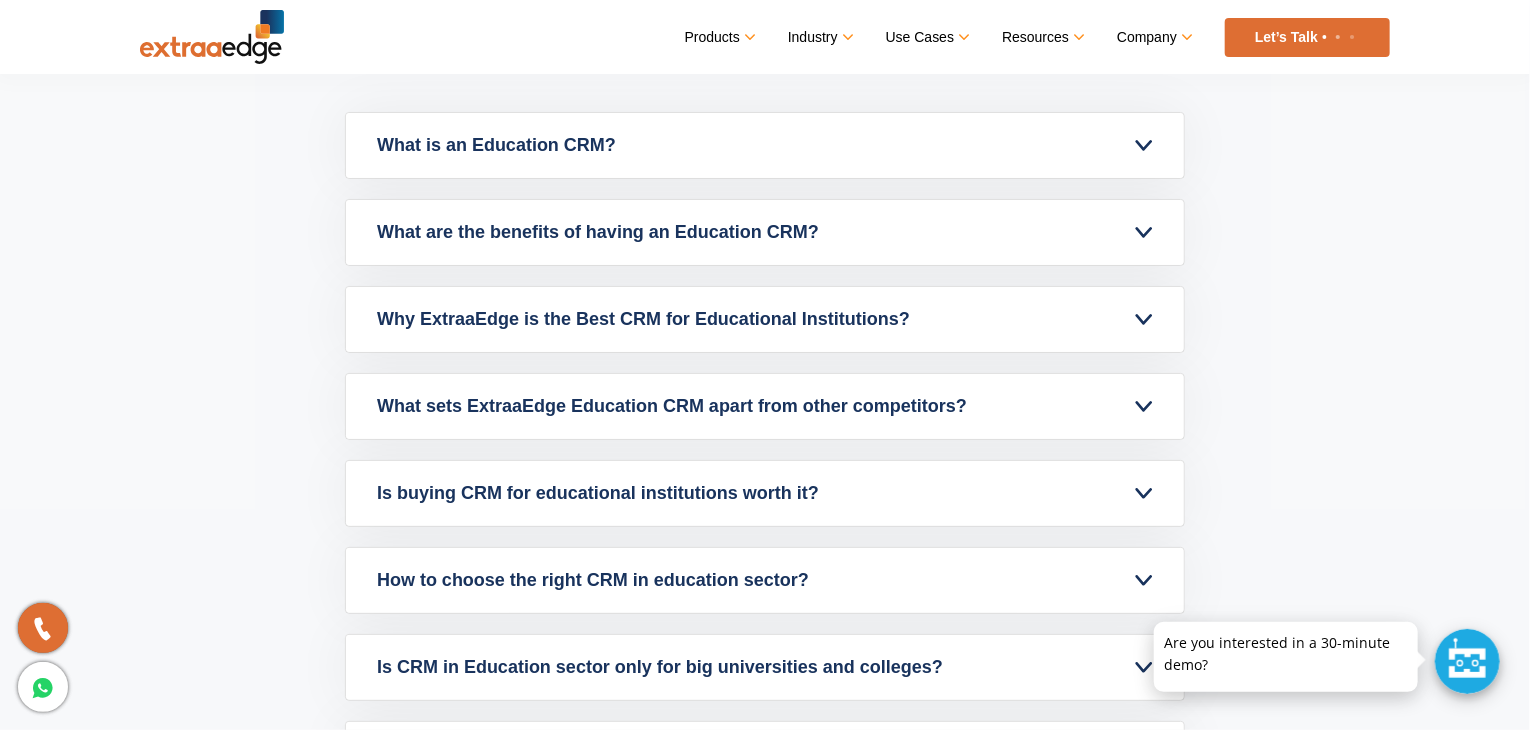 click on "FAQs
What is an Education CRM?
An Education CRM is to streamline every step of the admissions process. Whether you’re managing hundreds or thousands of applications, it is to eliminate the headaches of manual work and give you the power to handle the entire admissions cycle from one place. Here’s how:
For counselors:  Streamlined inquiry management and personalized communication.
For admissions heads:  Enhanced conversion rates and optimized resource allocation.
For institute growth:  Data-driven insights for strategic decision-making and growth.
For marketers:  Precise audience targeting, extreme personalization, and improved ROI.
An advanced education CRM industry integrates with various lead sources and consolidates leads from diverse channels. The system eliminates the risk of lead leakage and manual errors, ensuring a comprehensive and error-free lead management process." at bounding box center (765, 662) 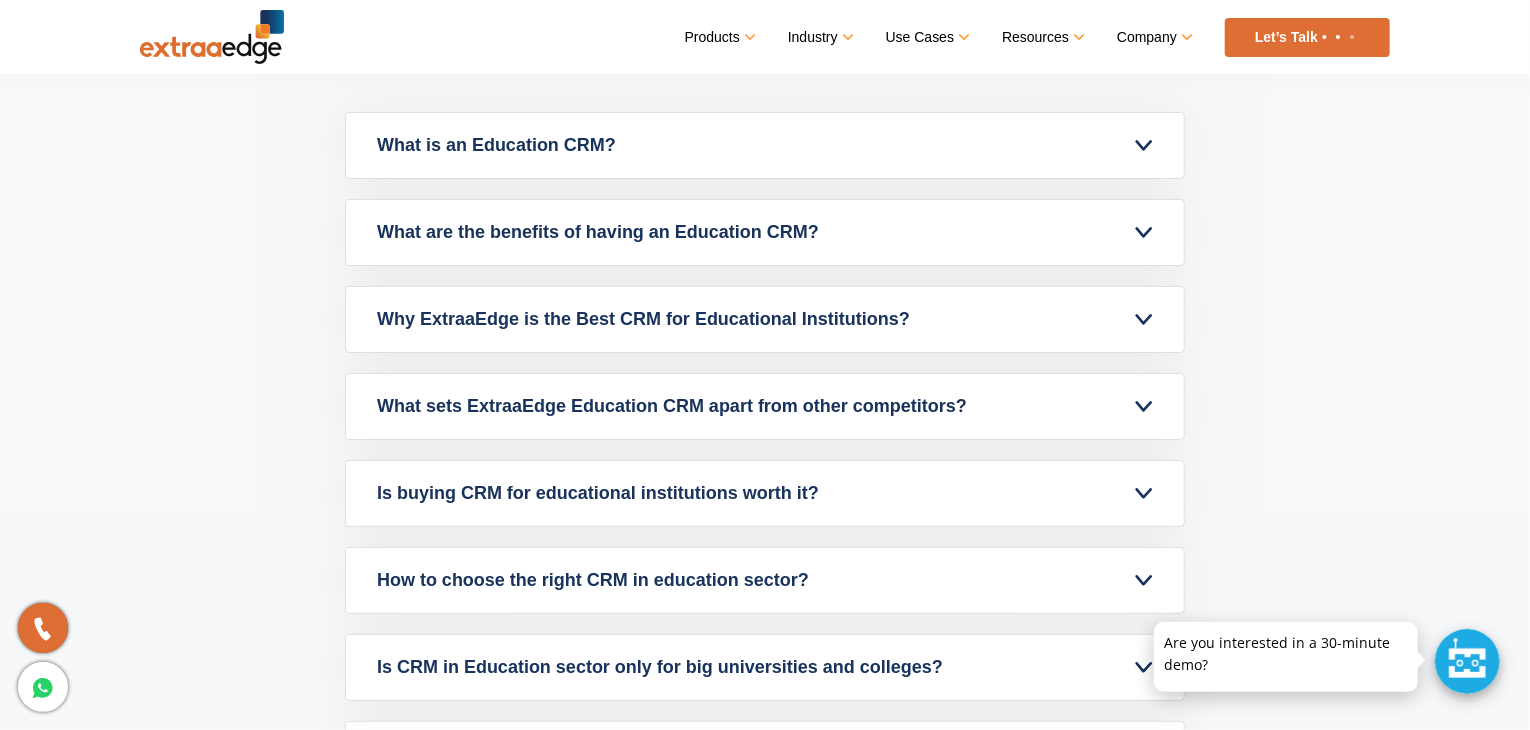 click on "FAQs
What is an Education CRM?
An Education CRM is to streamline every step of the admissions process. Whether you’re managing hundreds or thousands of applications, it is to eliminate the headaches of manual work and give you the power to handle the entire admissions cycle from one place. Here’s how:
For counselors:  Streamlined inquiry management and personalized communication.
For admissions heads:  Enhanced conversion rates and optimized resource allocation.
For institute growth:  Data-driven insights for strategic decision-making and growth.
For marketers:  Precise audience targeting, extreme personalization, and improved ROI.
An advanced education CRM industry integrates with various lead sources and consolidates leads from diverse channels. The system eliminates the risk of lead leakage and manual errors, ensuring a comprehensive and error-free lead management process." at bounding box center (765, 662) 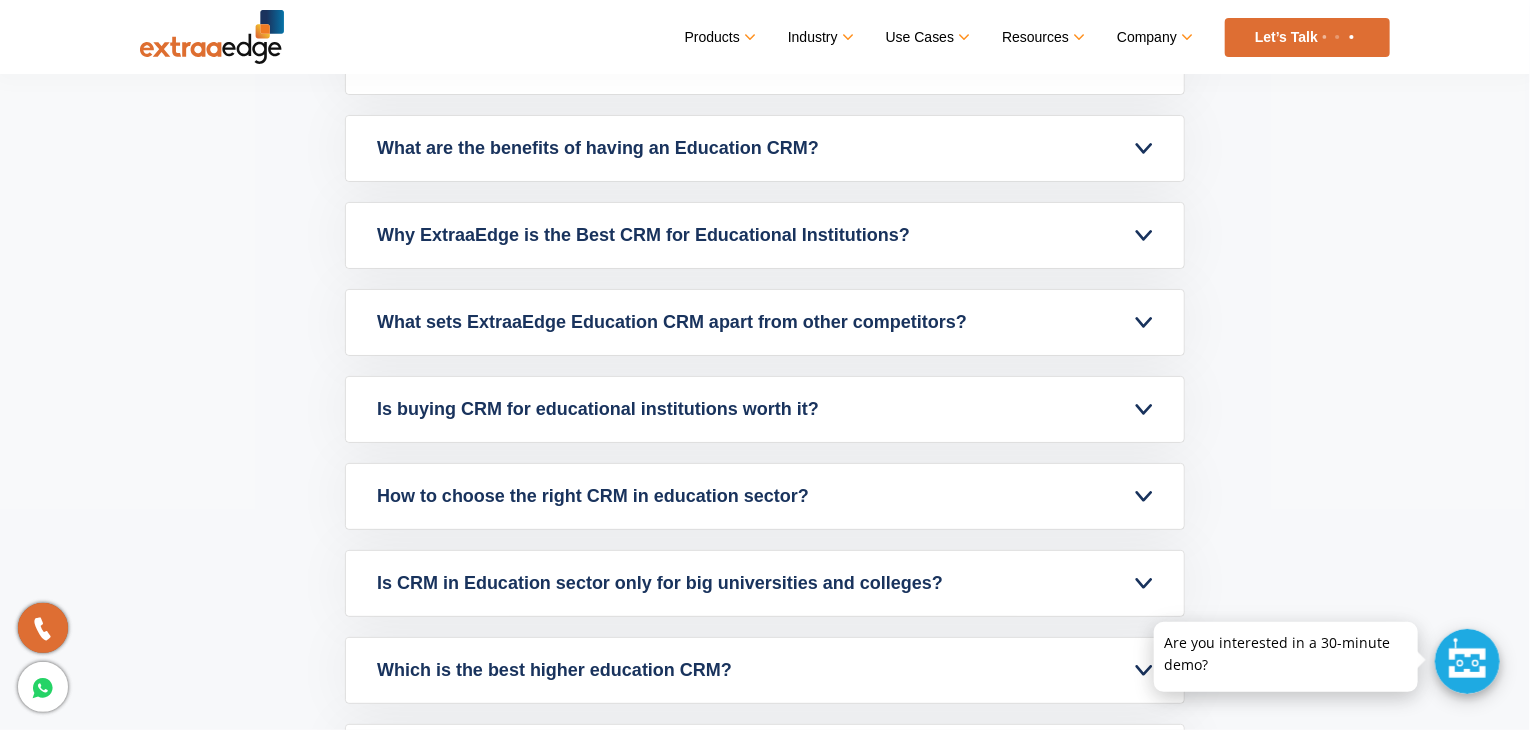 scroll, scrollTop: 8001, scrollLeft: 0, axis: vertical 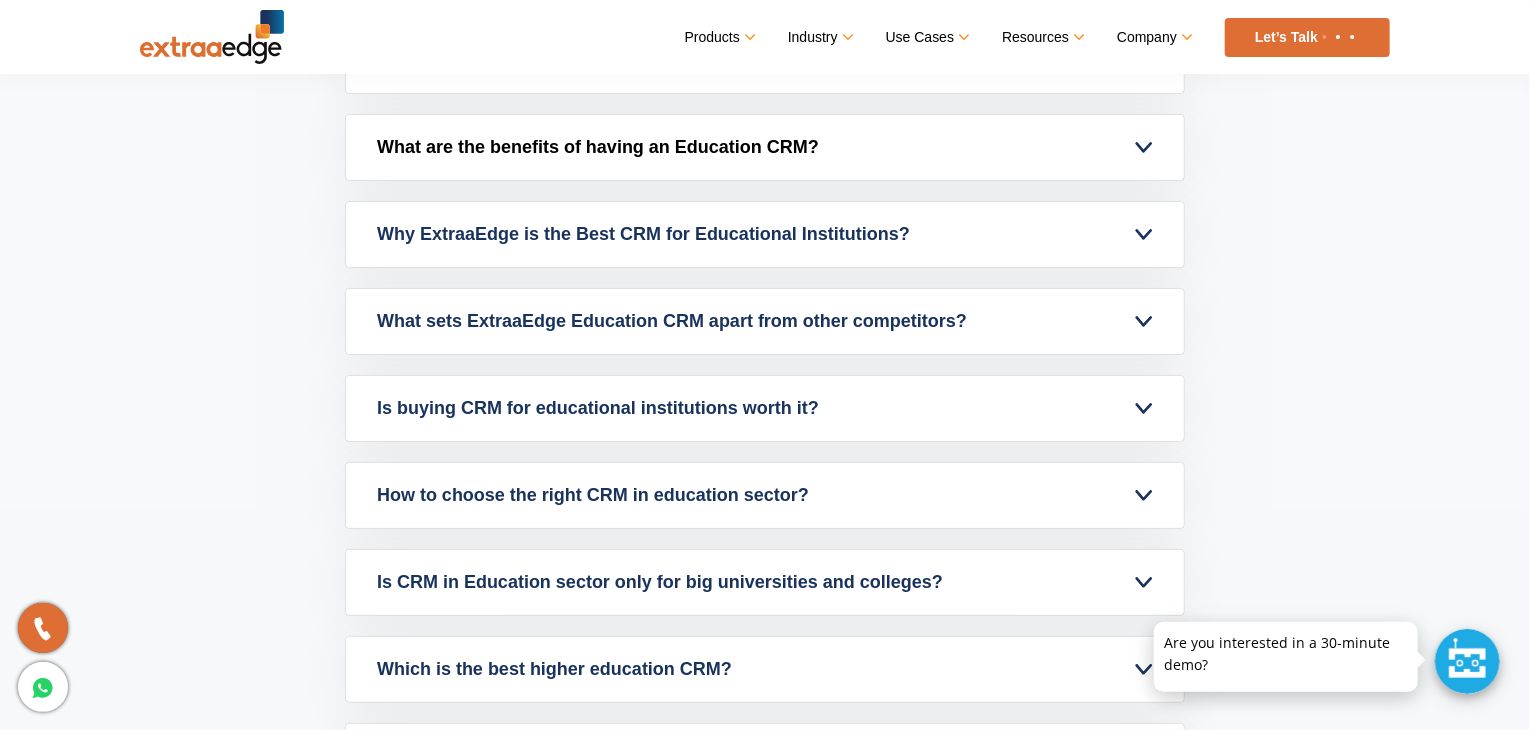 click on "What are the benefits of having an Education CRM?" at bounding box center [765, 147] 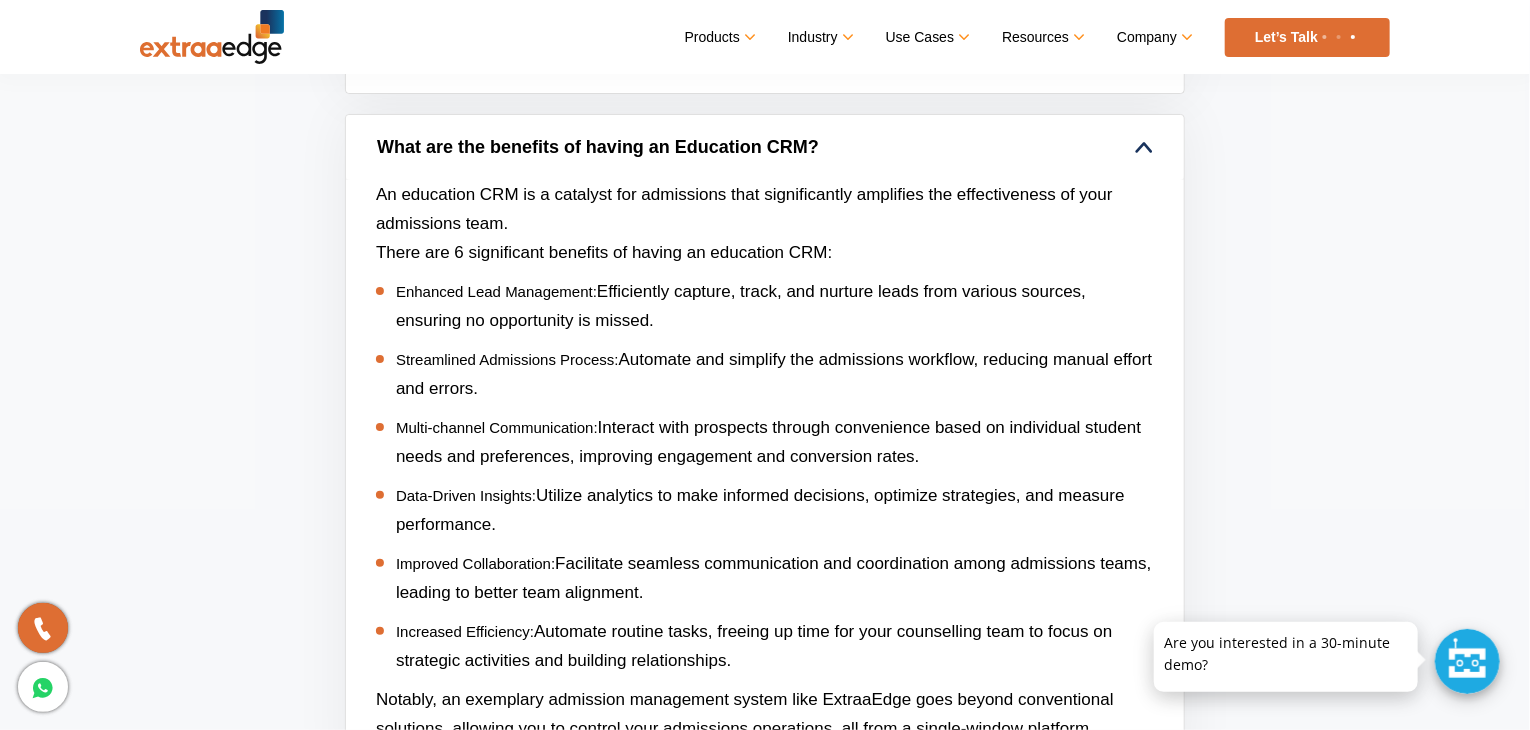 click on "What are the benefits of having an Education CRM?" at bounding box center (765, 147) 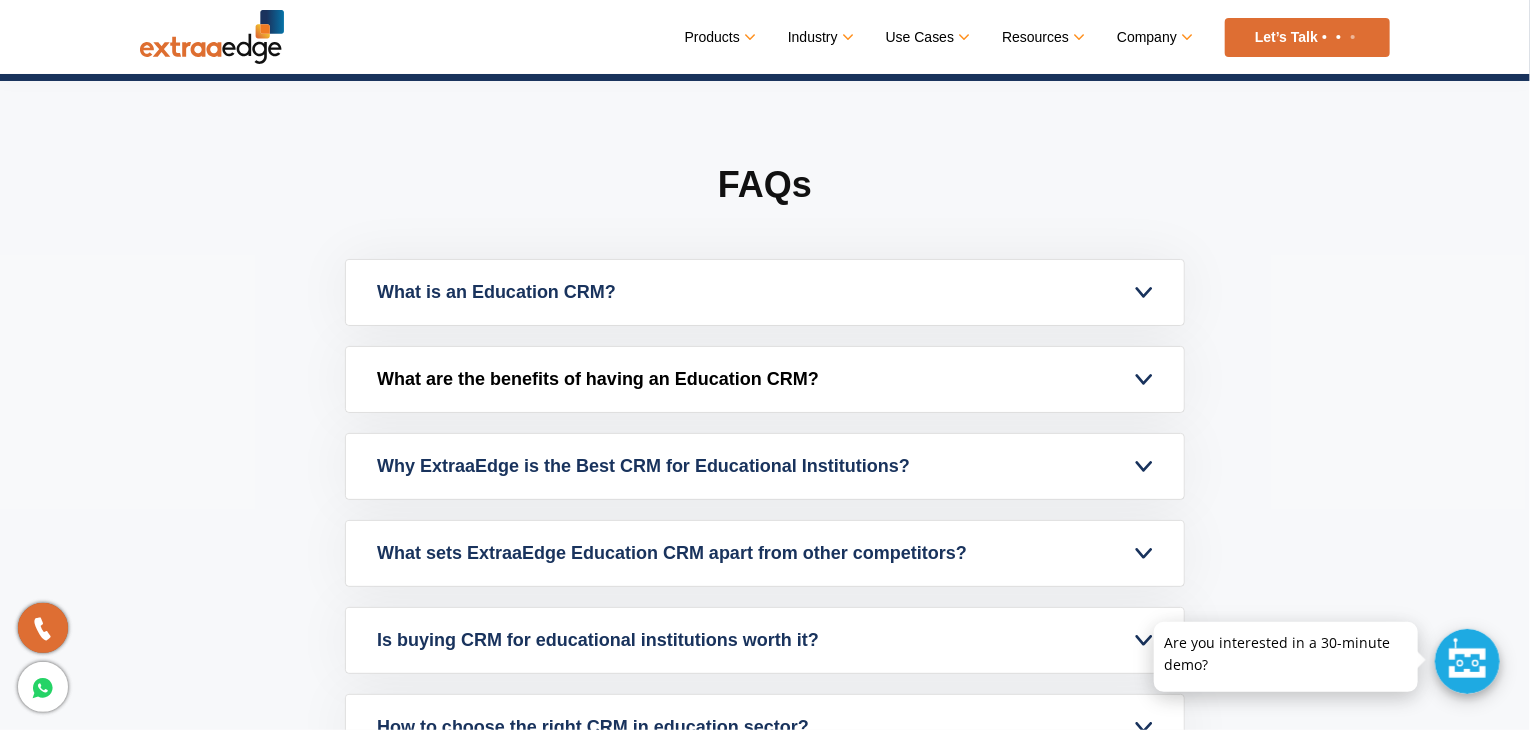 scroll, scrollTop: 7821, scrollLeft: 0, axis: vertical 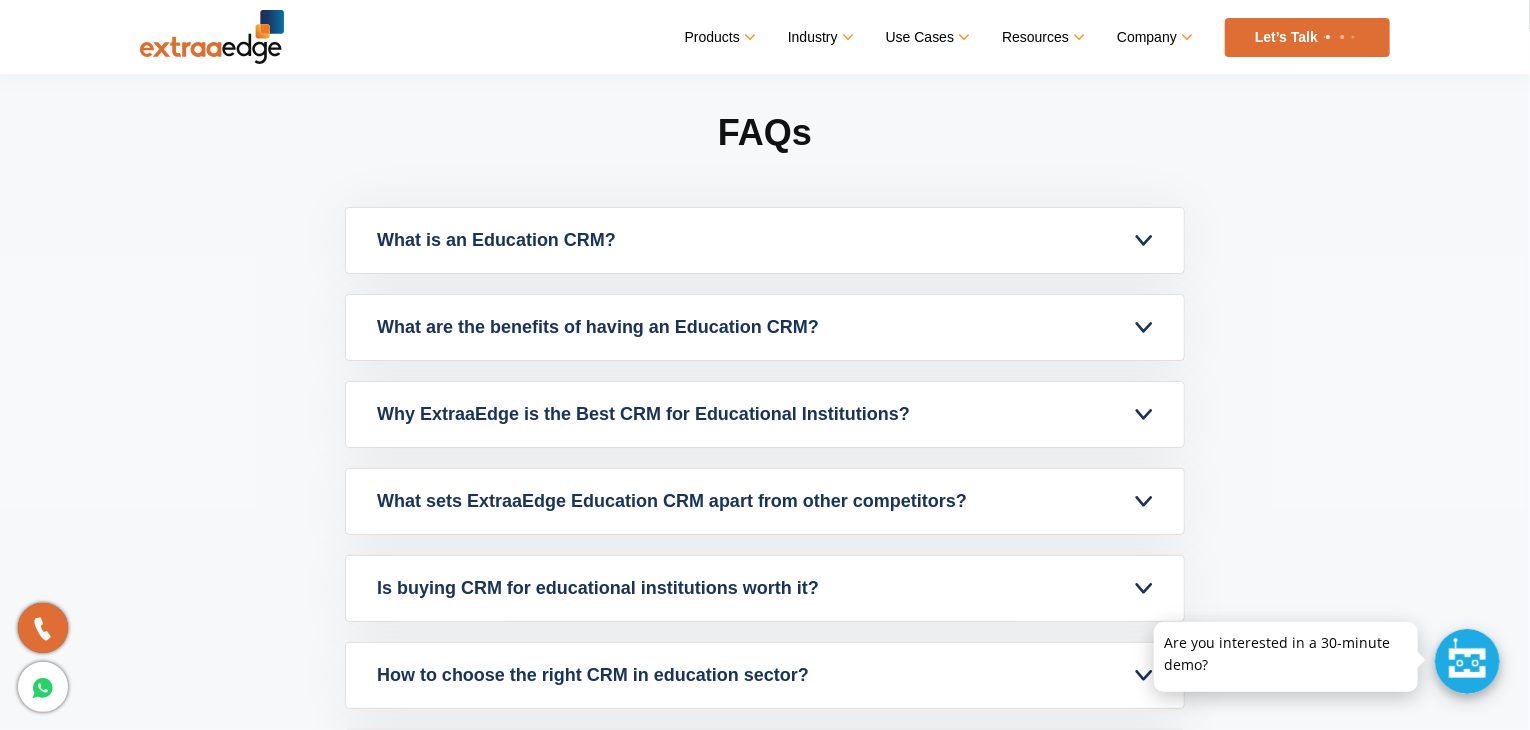 click on "FAQs" at bounding box center (765, 158) 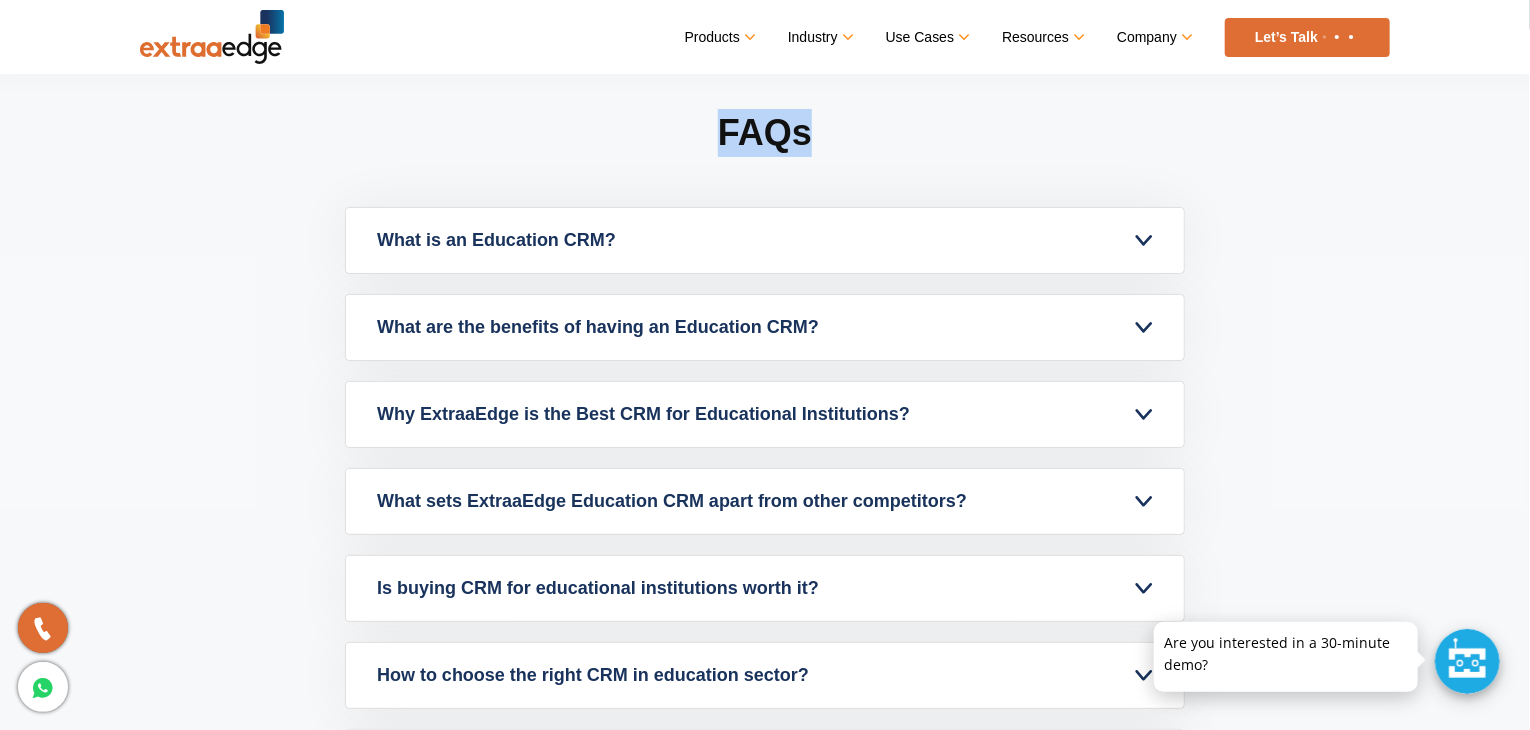 click on "FAQs" at bounding box center [765, 158] 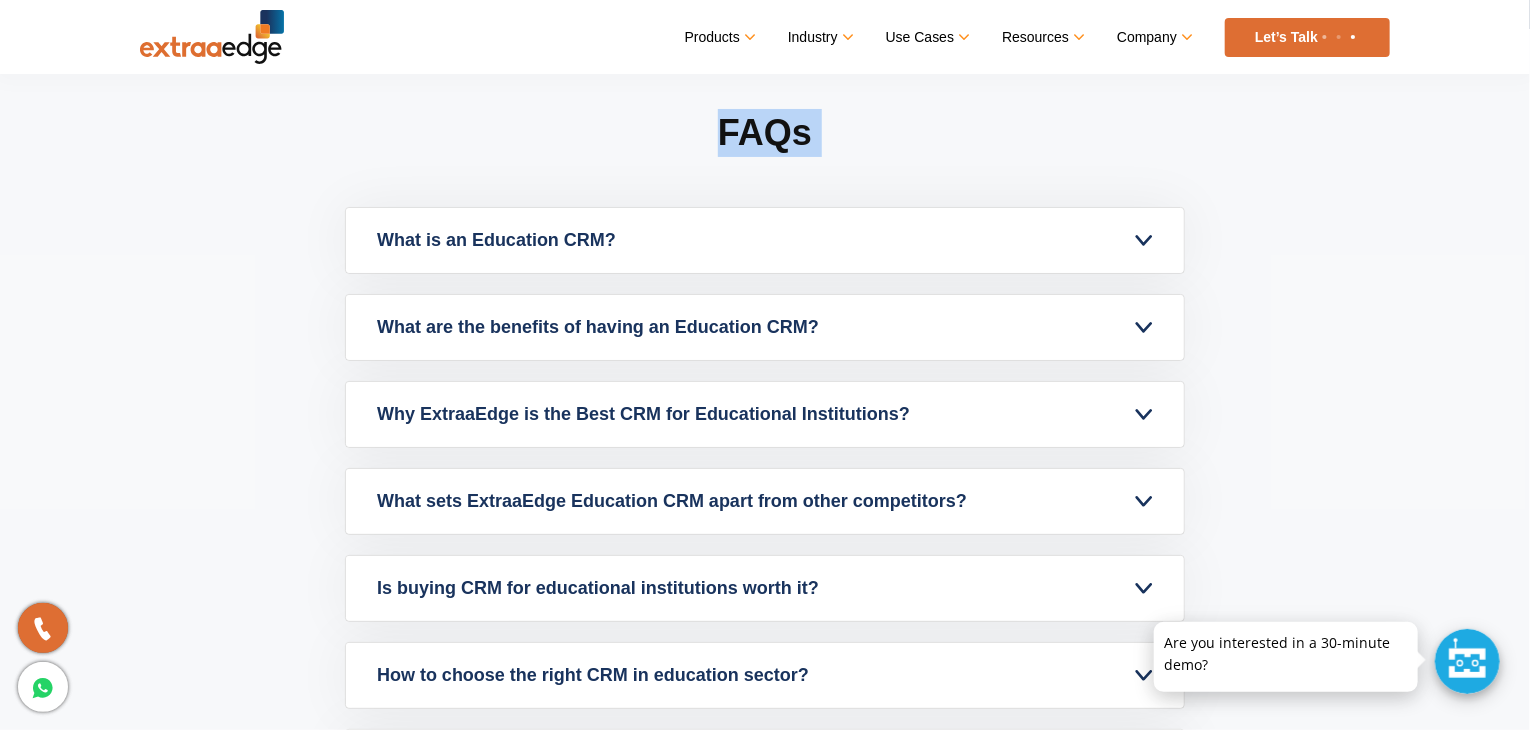 click on "FAQs" at bounding box center [765, 158] 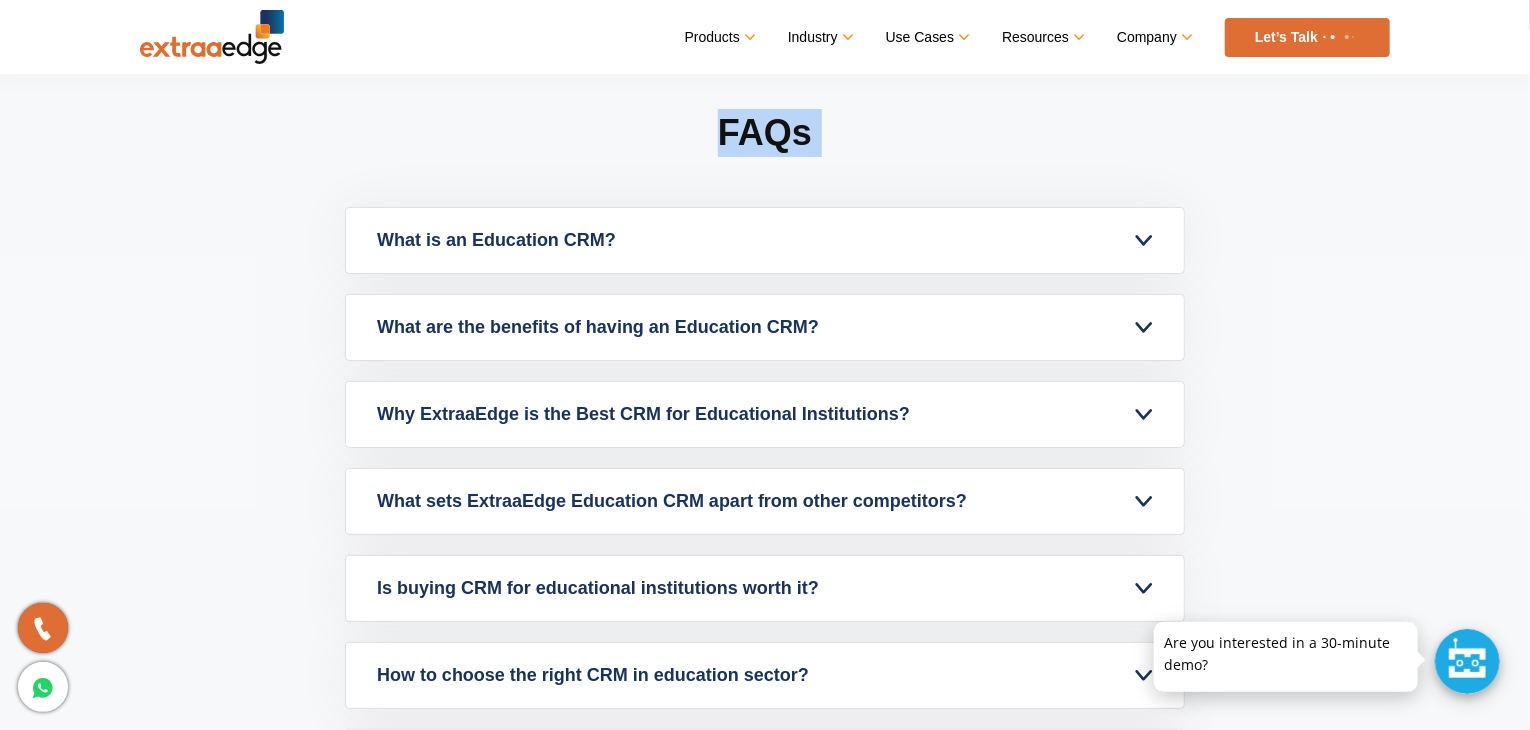 click on "FAQs" at bounding box center [765, 158] 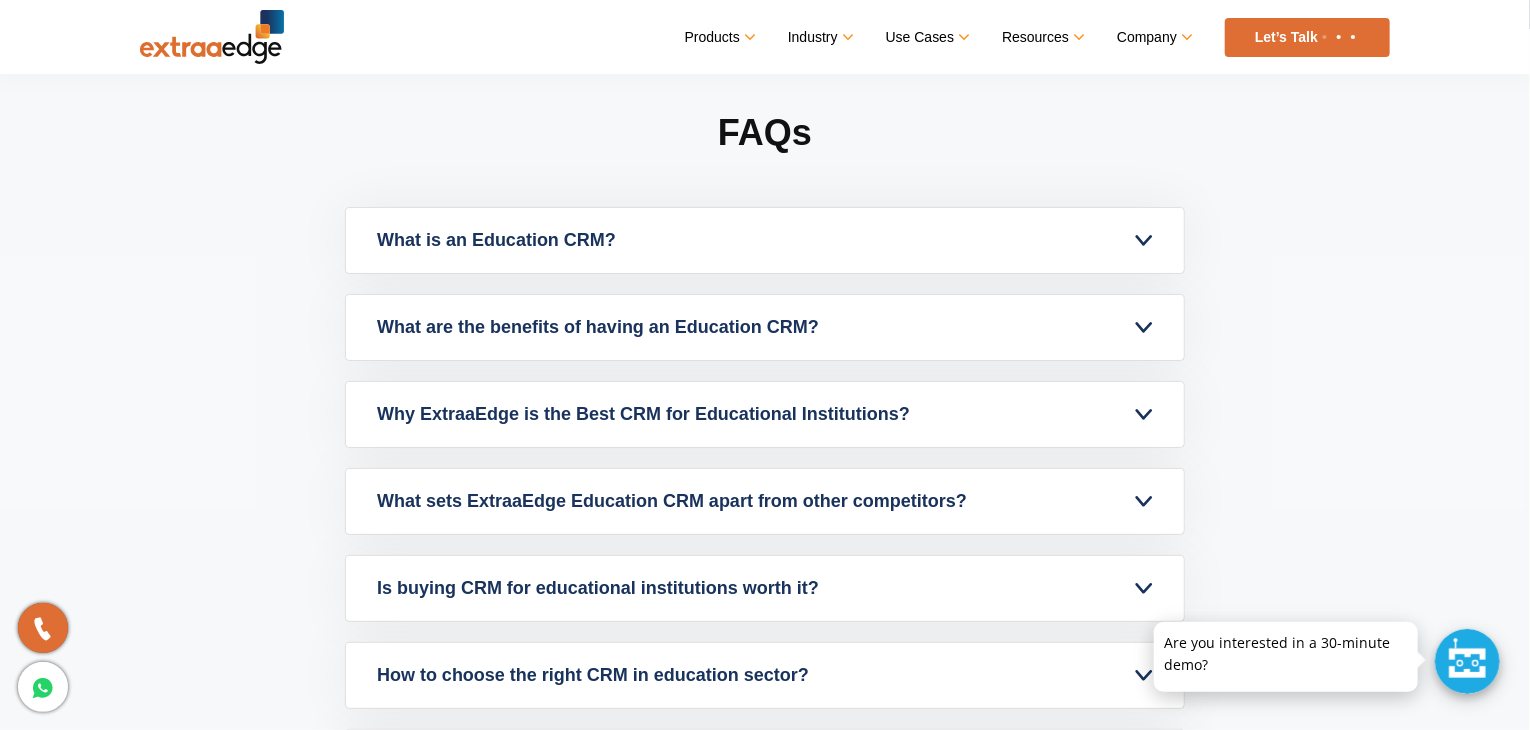 click on "FAQs" at bounding box center (765, 158) 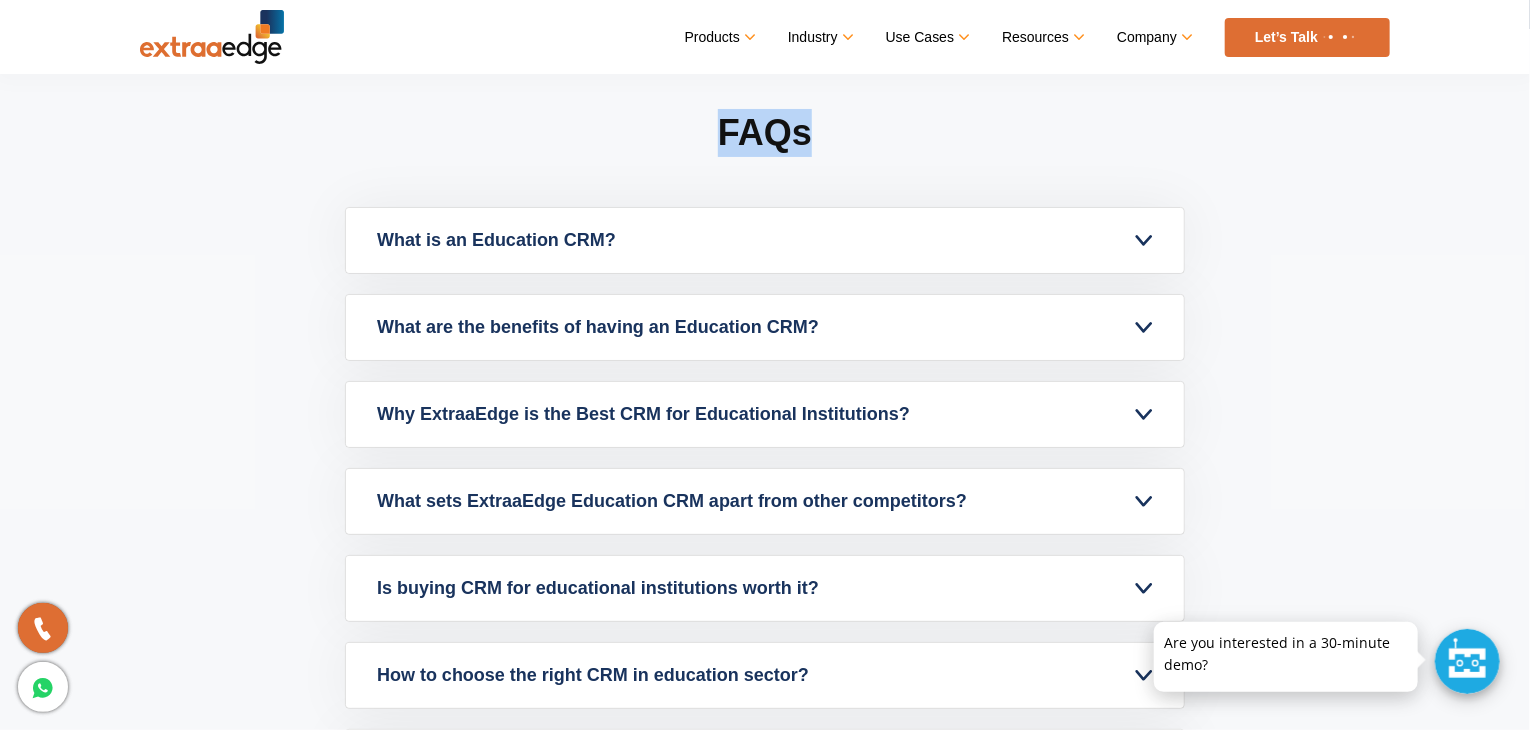 click on "FAQs" at bounding box center (765, 158) 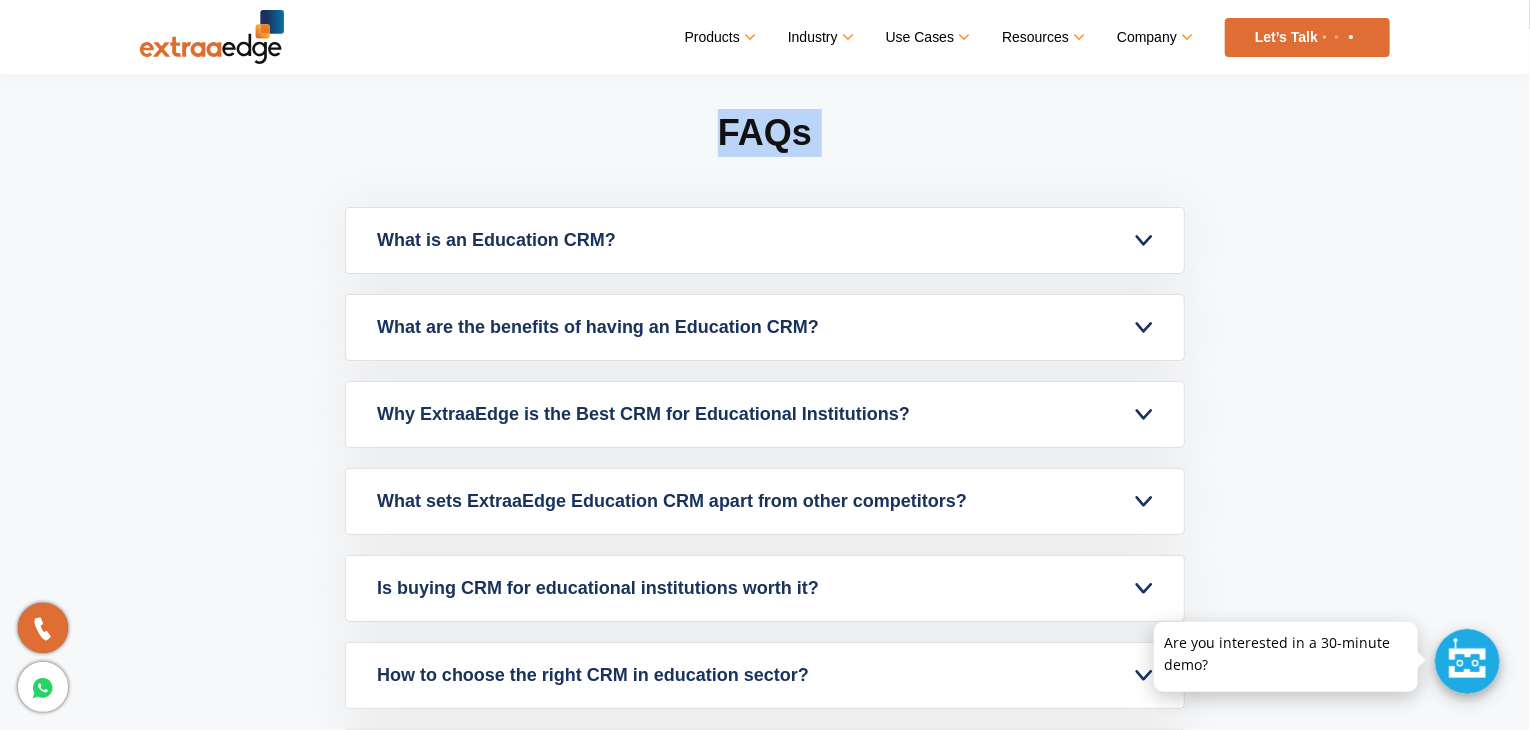 click on "FAQs" at bounding box center [765, 158] 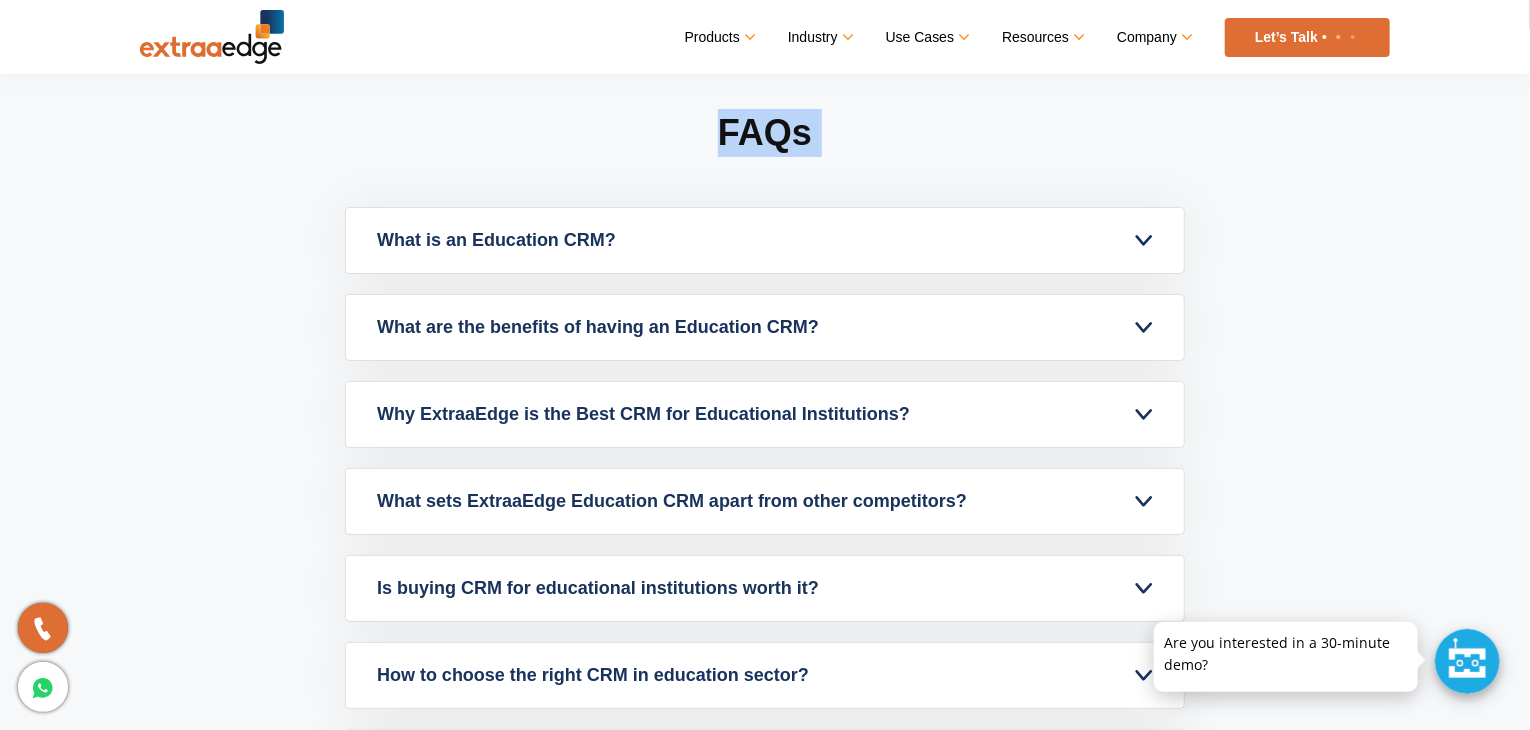 click on "FAQs" at bounding box center [765, 158] 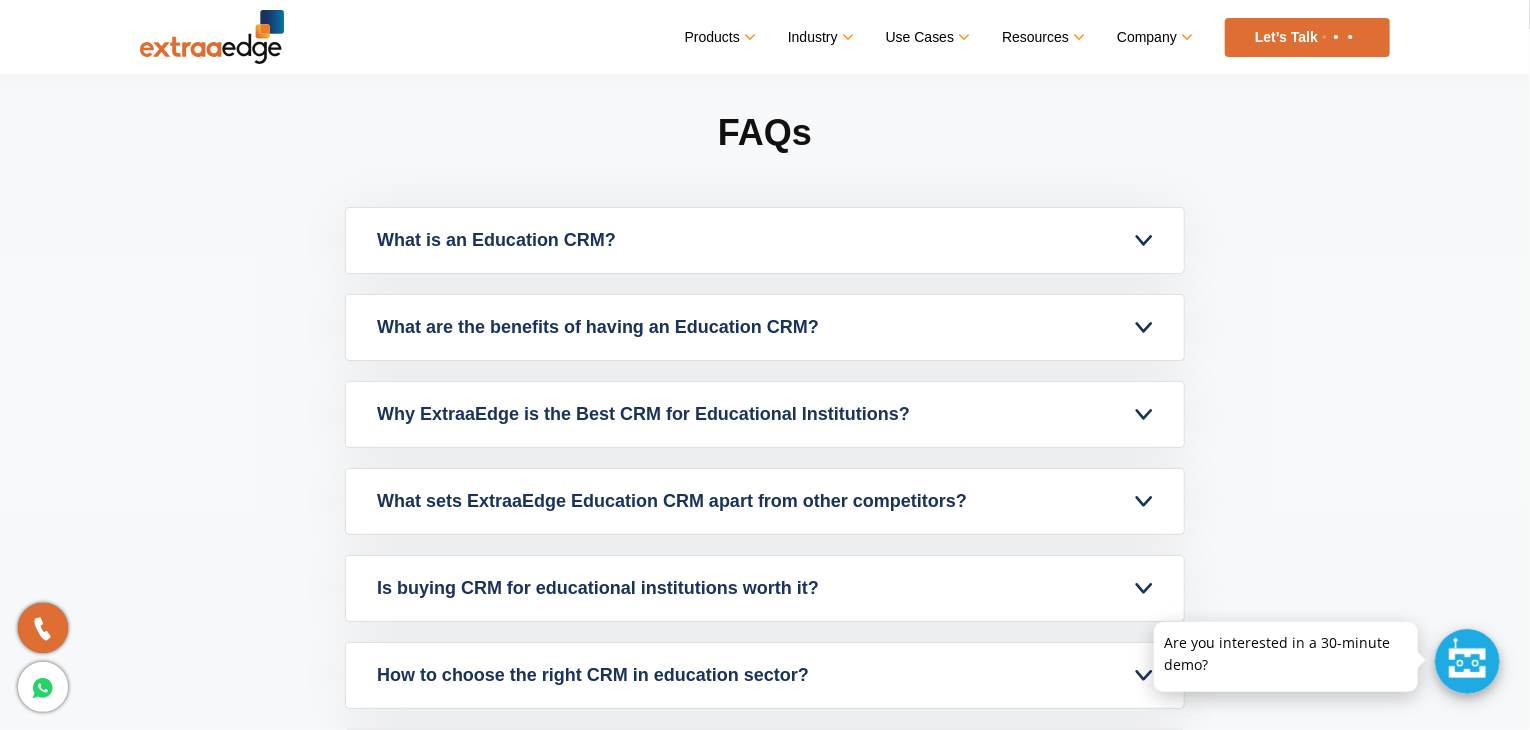 click on "FAQs" at bounding box center (765, 158) 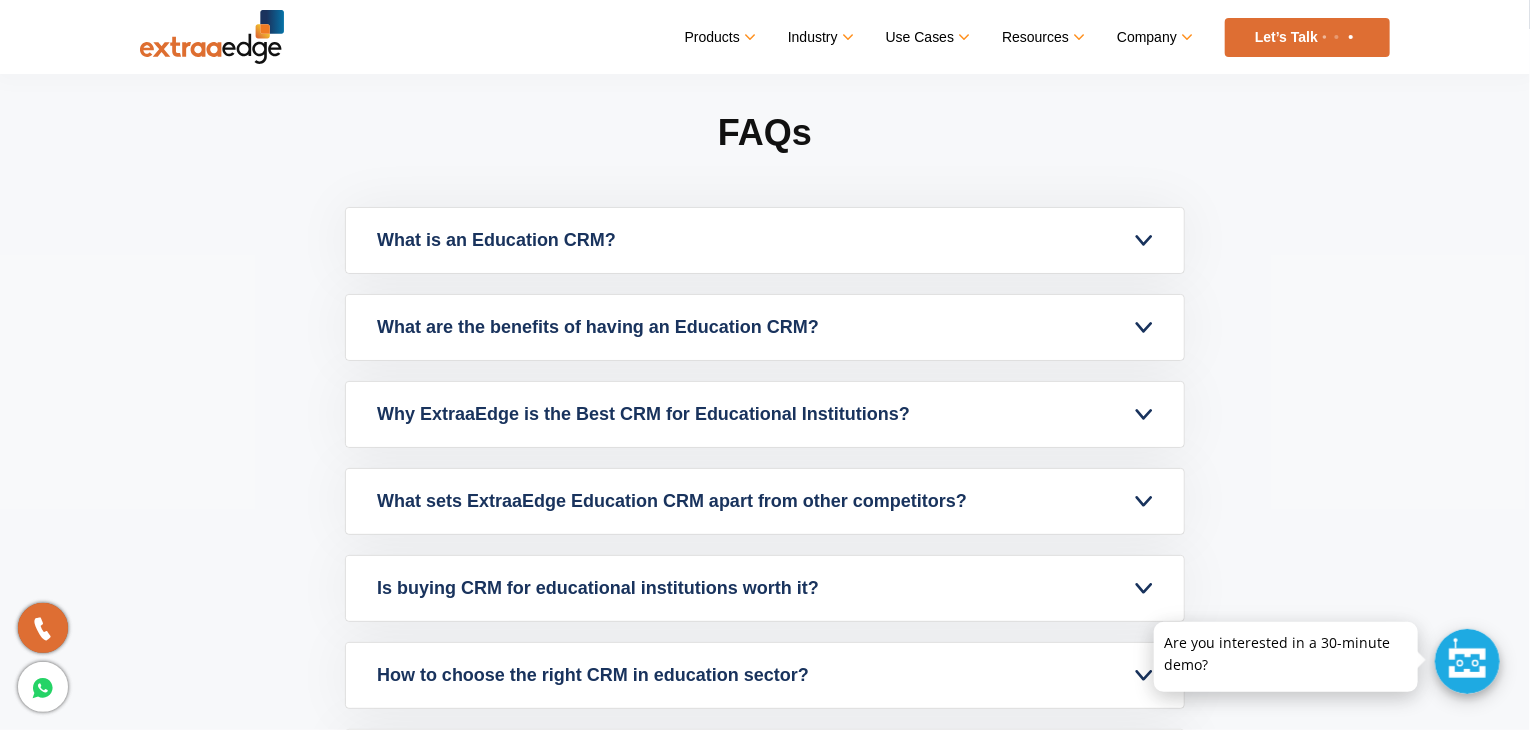 click on "FAQs" at bounding box center (765, 158) 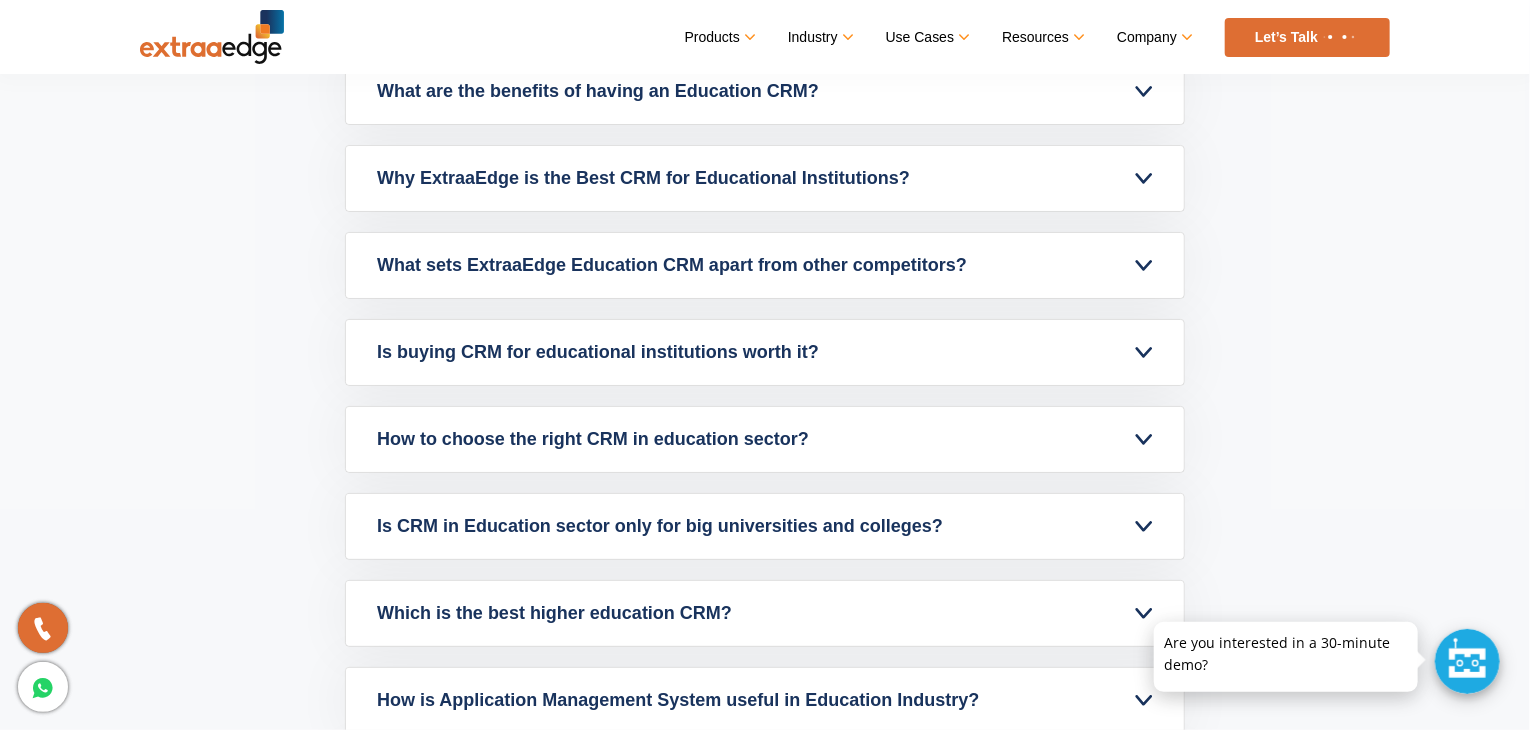 scroll, scrollTop: 8056, scrollLeft: 0, axis: vertical 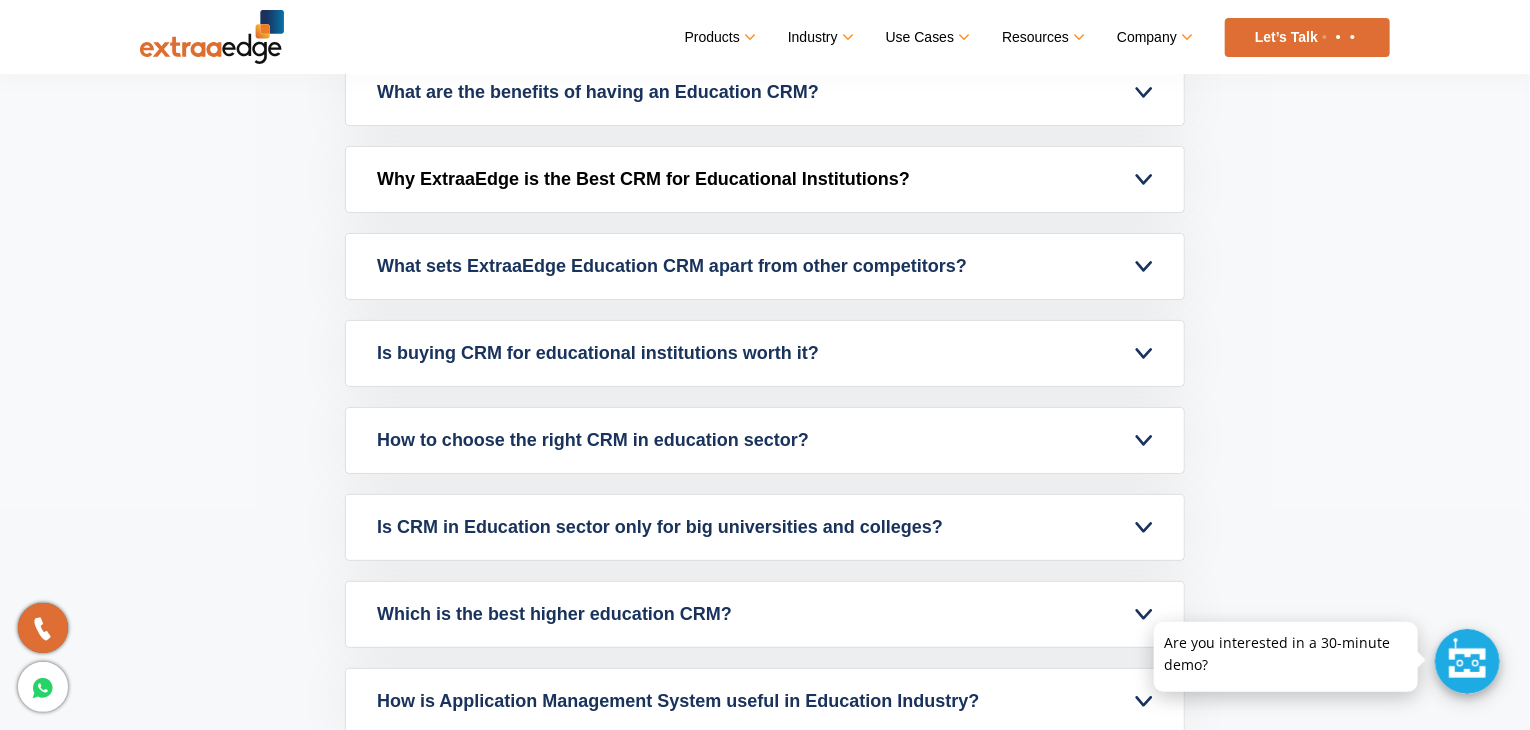 click on "Why ExtraaEdge is the Best CRM for Educational Institutions?" at bounding box center (765, 179) 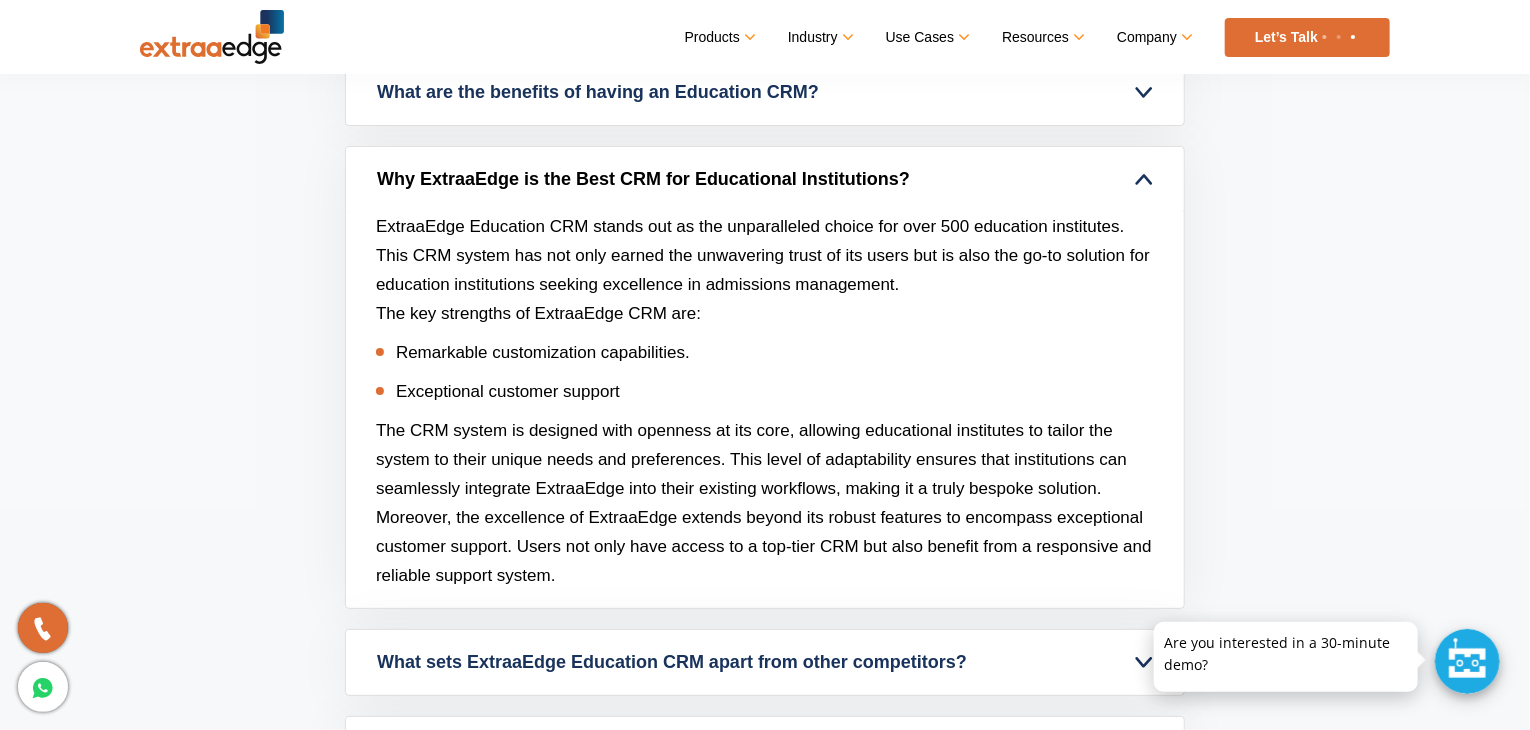 click on "Why ExtraaEdge is the Best CRM for Educational Institutions?" at bounding box center (765, 179) 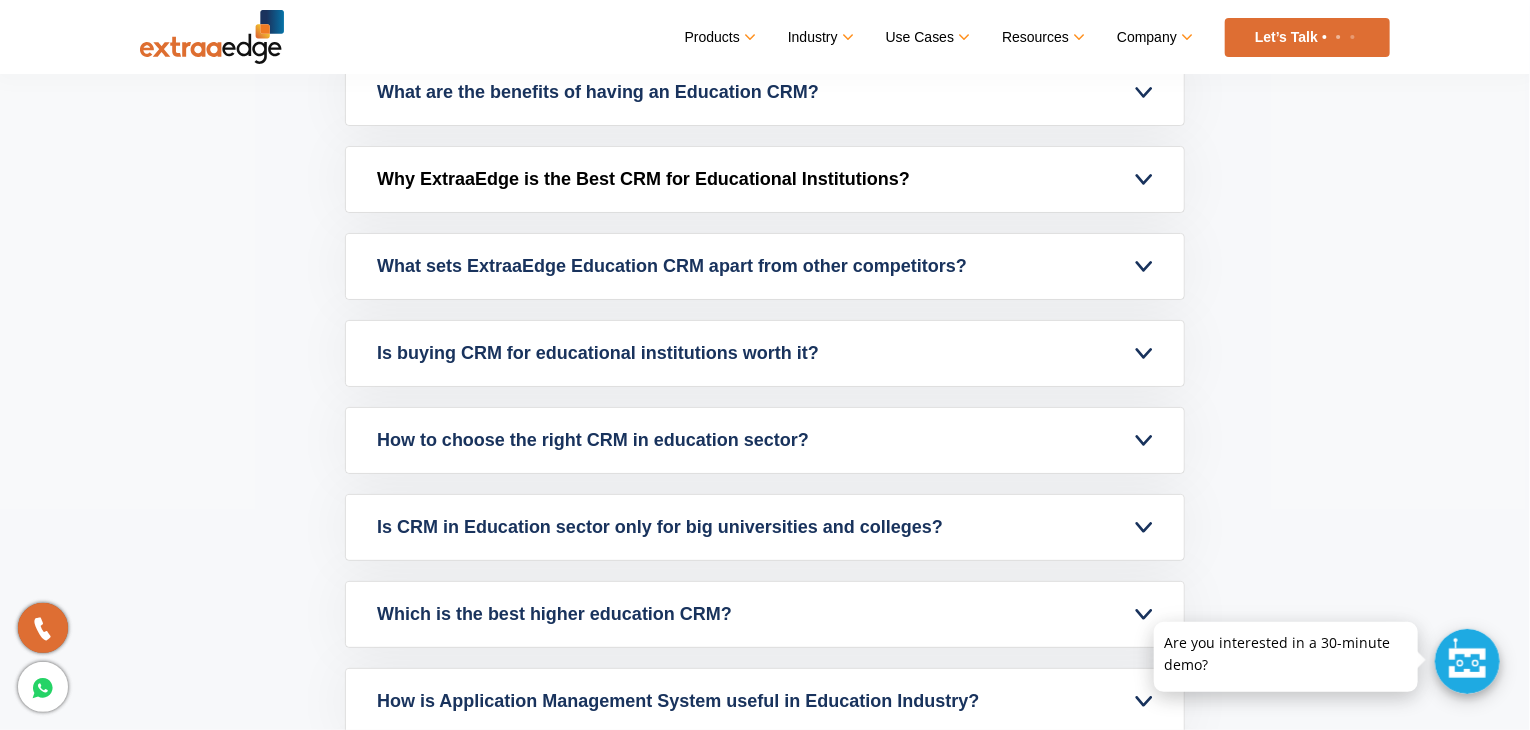 click on "Why ExtraaEdge is the Best CRM for Educational Institutions?" at bounding box center [765, 179] 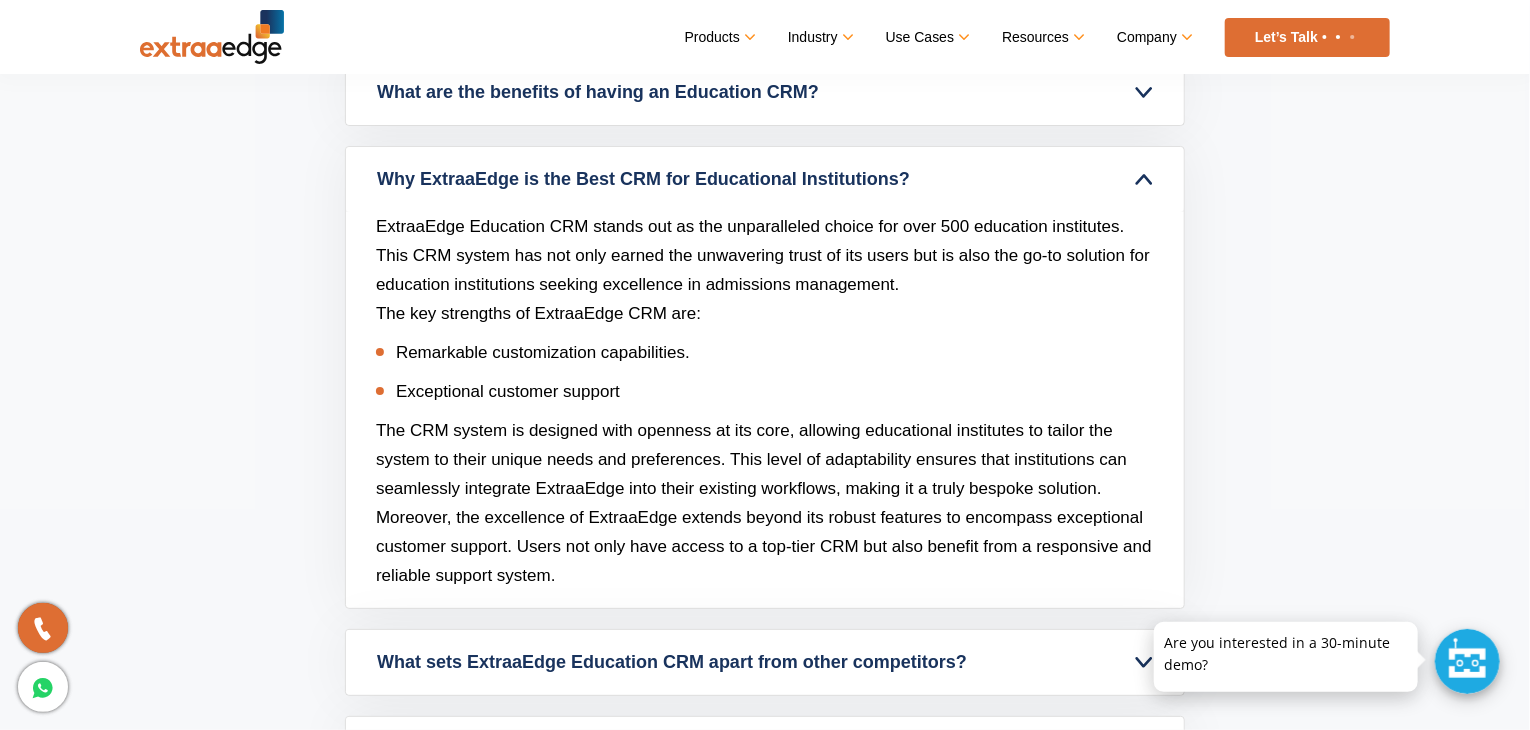 click on "ExtraaEdge Education CRM stands out as the unparalleled choice for over 500 education institutes. This CRM system has not only earned the unwavering trust of its users but is also the go-to solution for education institutions seeking excellence in admissions management." at bounding box center (763, 255) 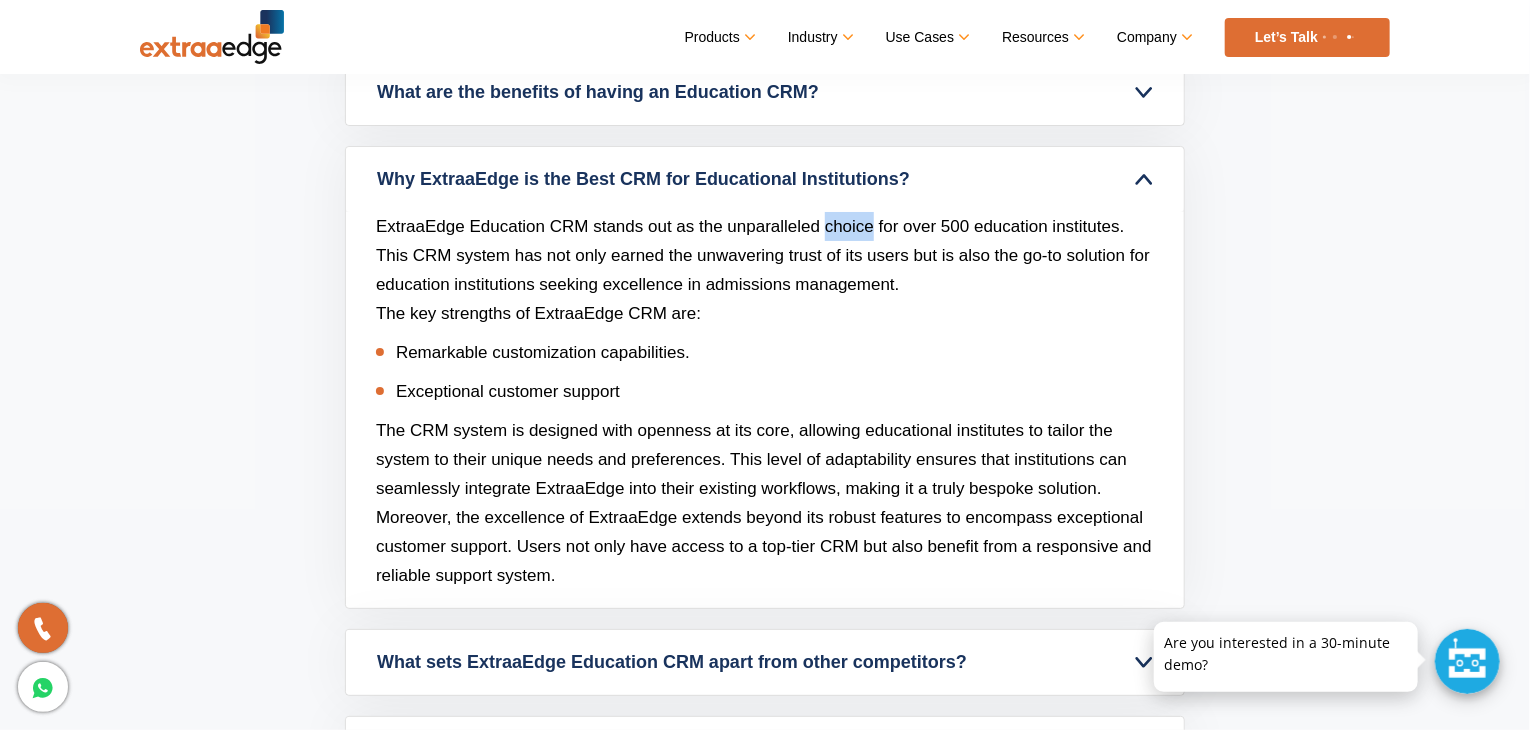 click on "ExtraaEdge Education CRM stands out as the unparalleled choice for over 500 education institutes. This CRM system has not only earned the unwavering trust of its users but is also the go-to solution for education institutions seeking excellence in admissions management." at bounding box center (763, 255) 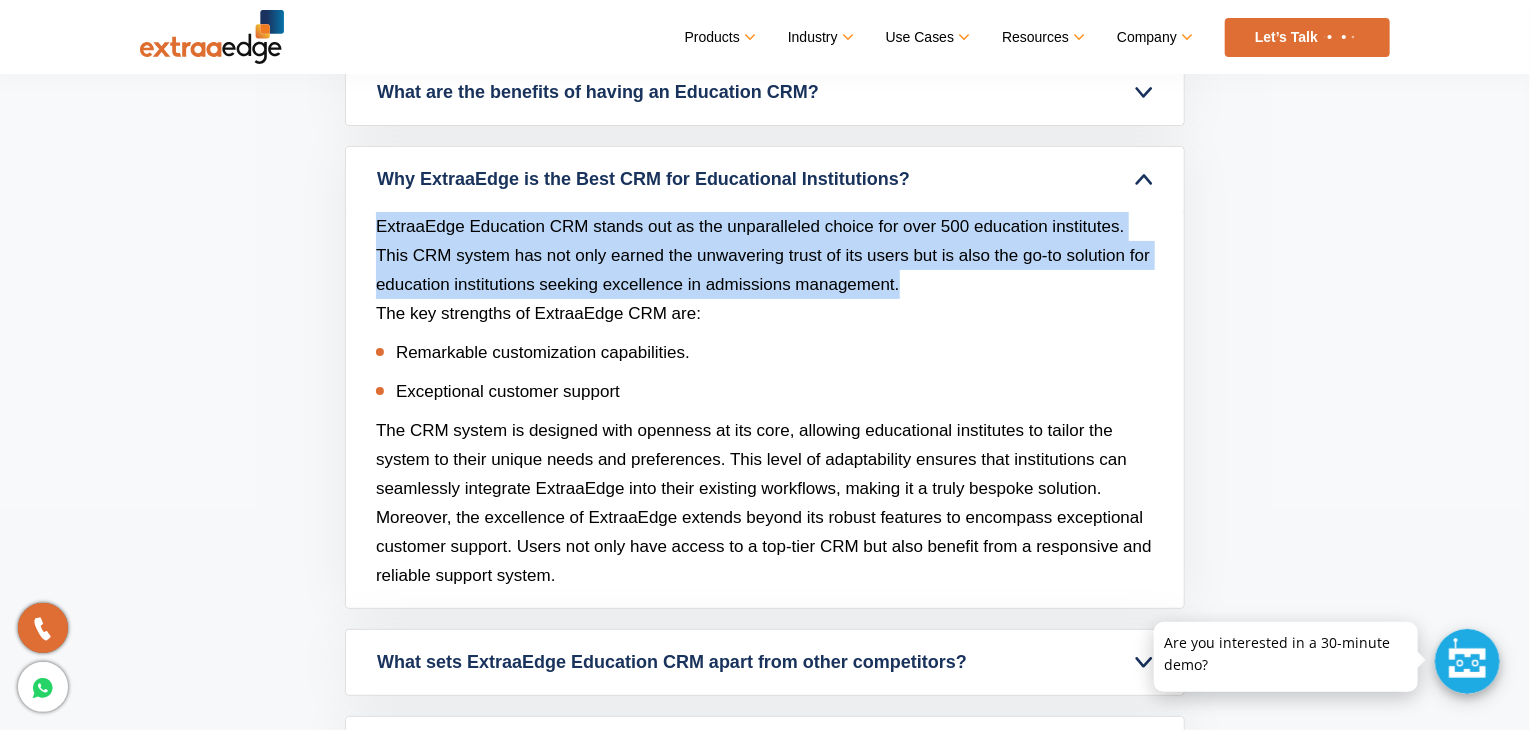 click on "ExtraaEdge Education CRM stands out as the unparalleled choice for over 500 education institutes. This CRM system has not only earned the unwavering trust of its users but is also the go-to solution for education institutions seeking excellence in admissions management." at bounding box center [763, 255] 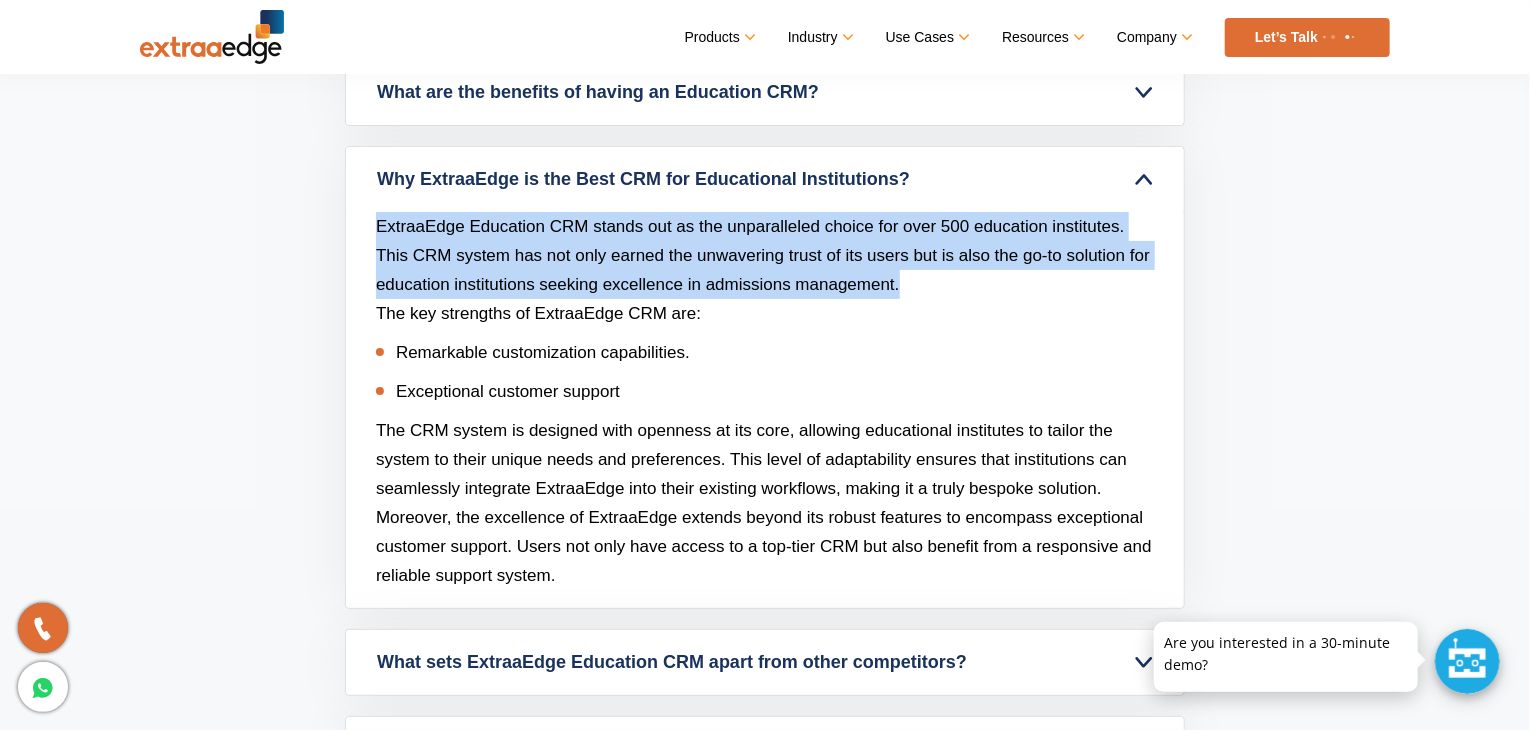 click on "ExtraaEdge Education CRM stands out as the unparalleled choice for over 500 education institutes. This CRM system has not only earned the unwavering trust of its users but is also the go-to solution for education institutions seeking excellence in admissions management." at bounding box center (763, 255) 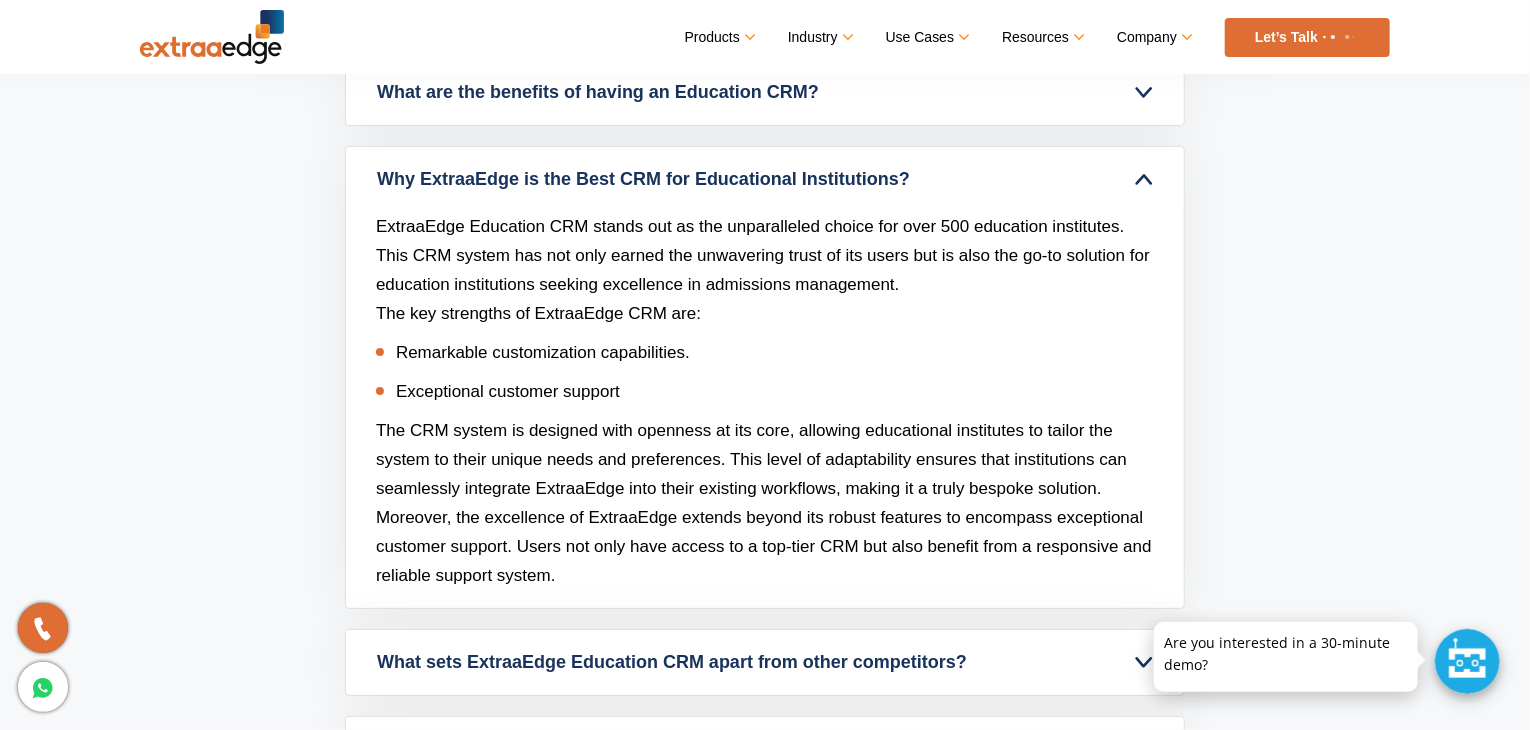 click on "ExtraaEdge Education CRM stands out as the unparalleled choice for over 500 education institutes. This CRM system has not only earned the unwavering trust of its users but is also the go-to solution for education institutions seeking excellence in admissions management." at bounding box center [763, 255] 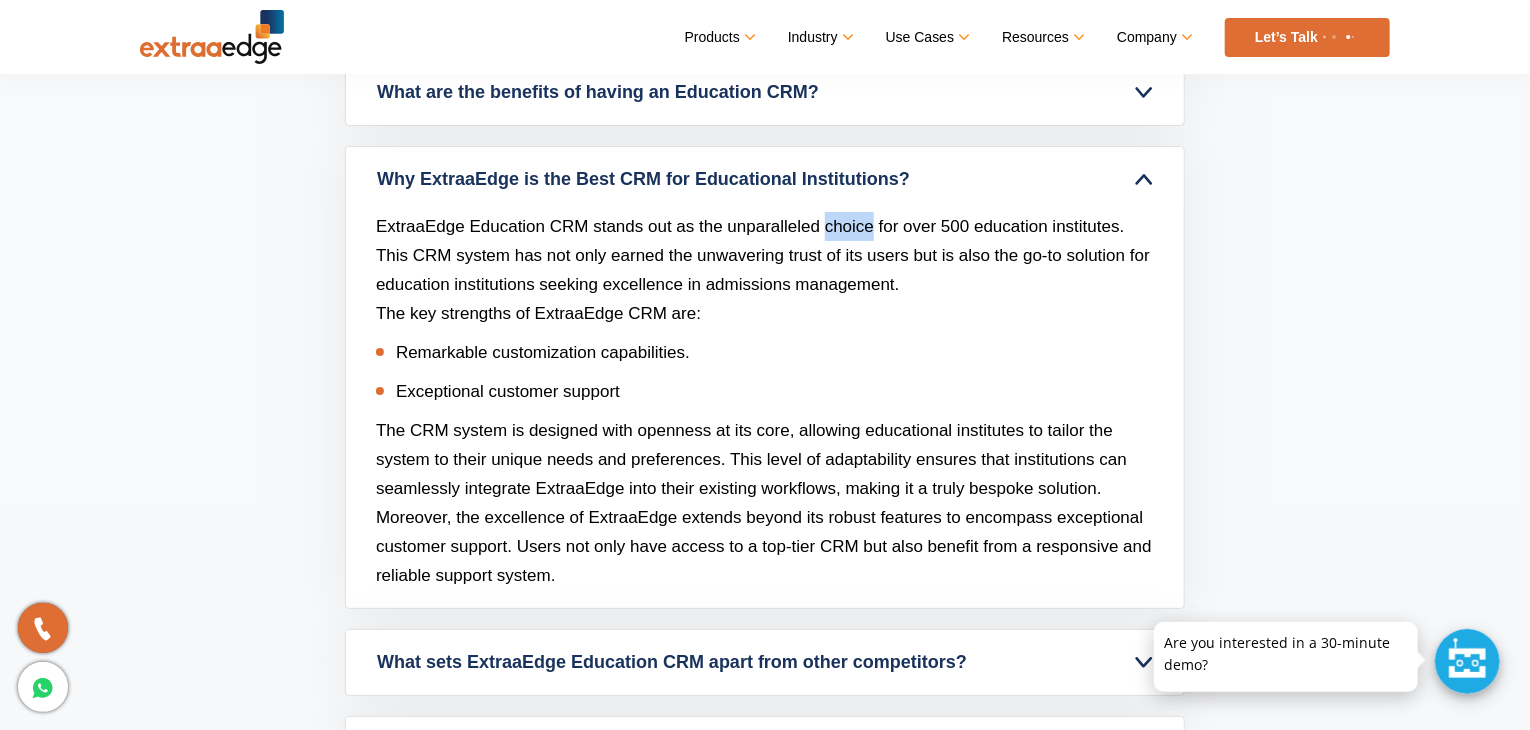 click on "ExtraaEdge Education CRM stands out as the unparalleled choice for over 500 education institutes. This CRM system has not only earned the unwavering trust of its users but is also the go-to solution for education institutions seeking excellence in admissions management." at bounding box center (763, 255) 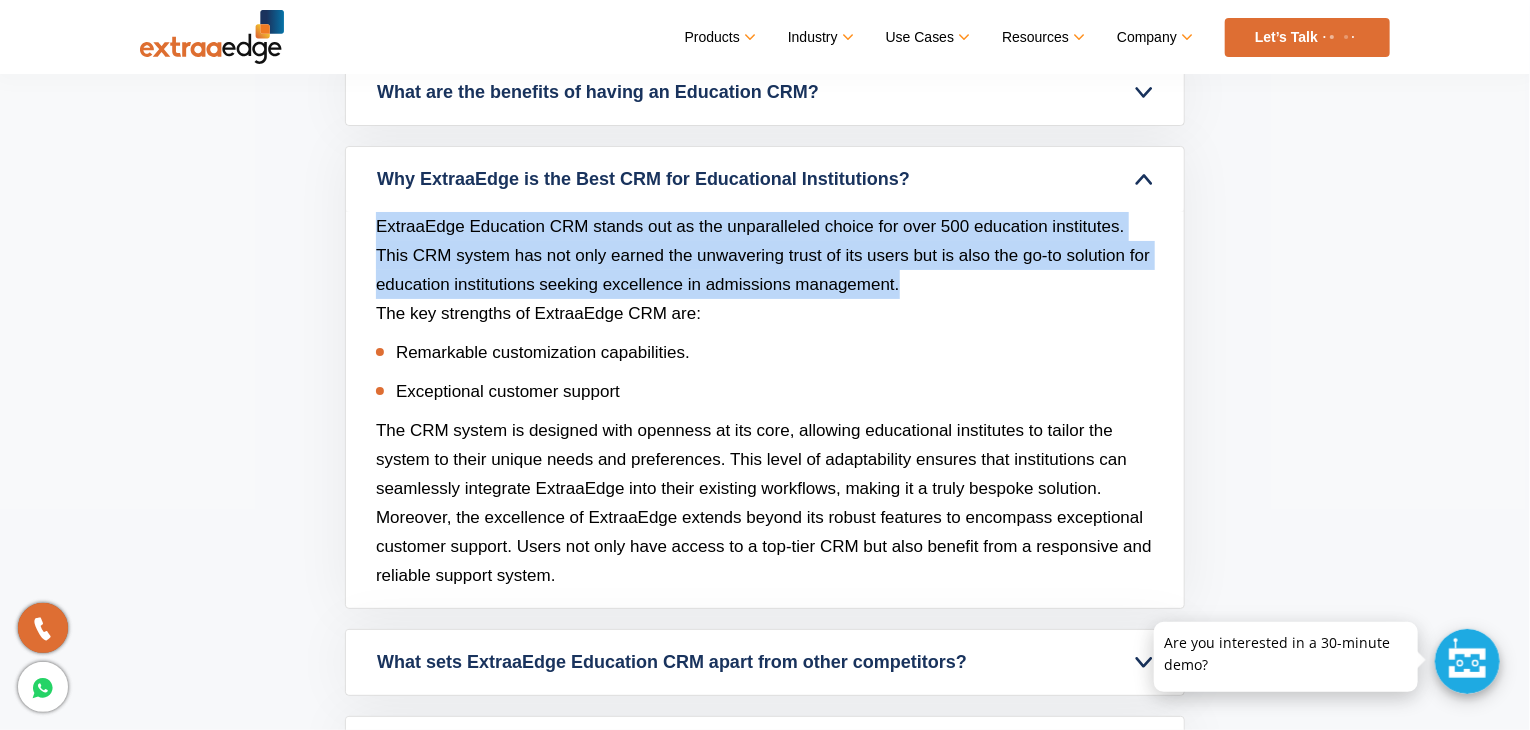 click on "ExtraaEdge Education CRM stands out as the unparalleled choice for over 500 education institutes. This CRM system has not only earned the unwavering trust of its users but is also the go-to solution for education institutions seeking excellence in admissions management." at bounding box center [763, 255] 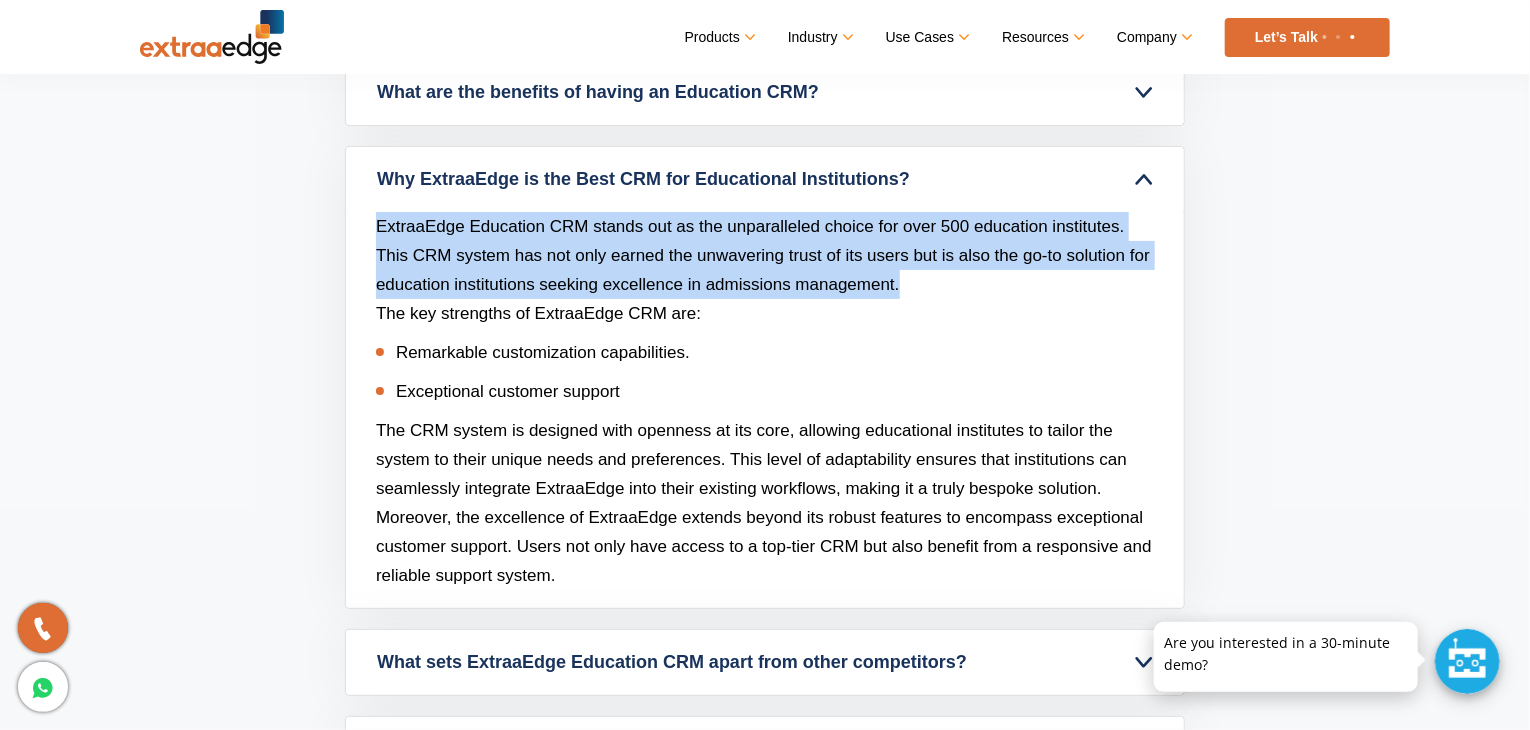 click on "ExtraaEdge Education CRM stands out as the unparalleled choice for over 500 education institutes. This CRM system has not only earned the unwavering trust of its users but is also the go-to solution for education institutions seeking excellence in admissions management." at bounding box center (763, 255) 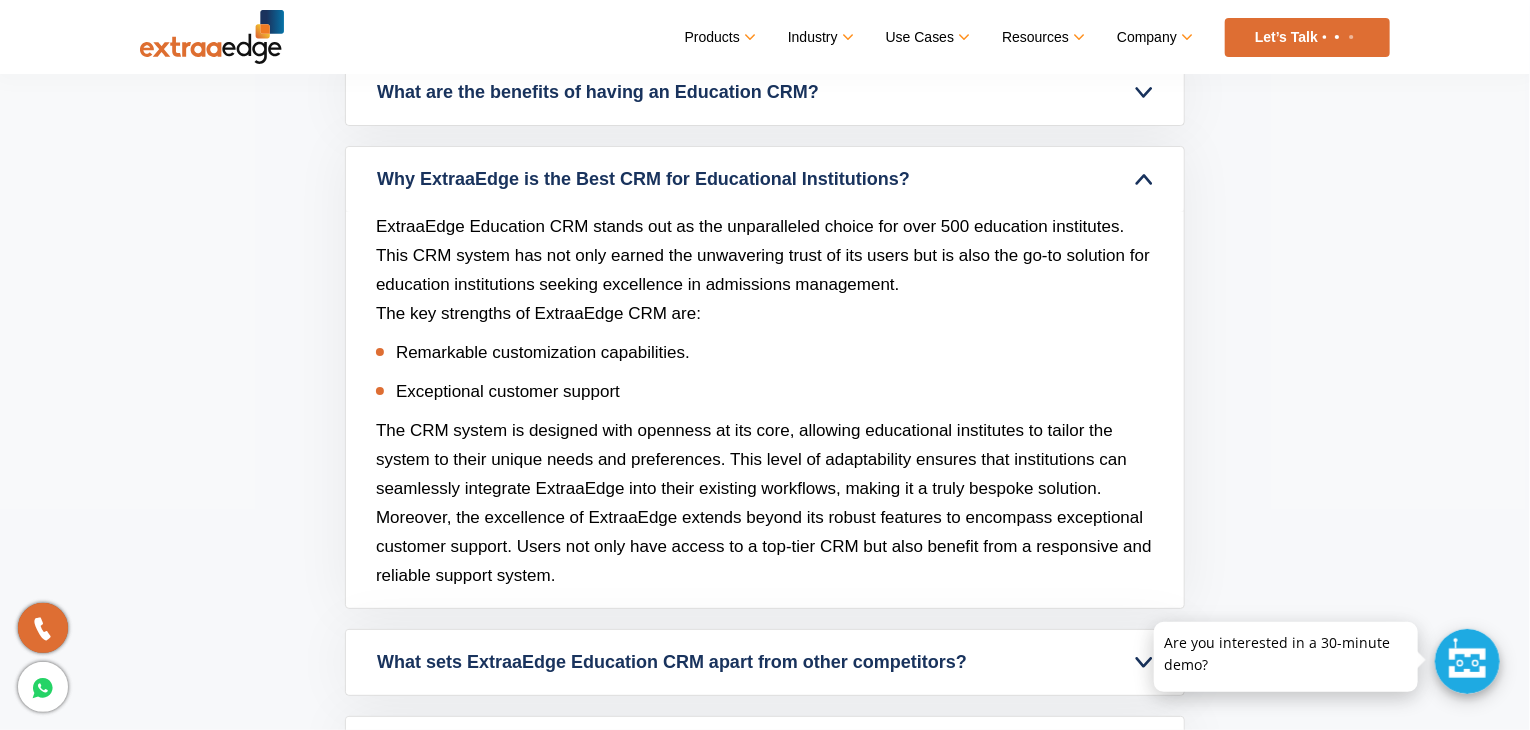click on "ExtraaEdge Education CRM stands out as the unparalleled choice for over 500 education institutes. This CRM system has not only earned the unwavering trust of its users but is also the go-to solution for education institutions seeking excellence in admissions management." at bounding box center (763, 255) 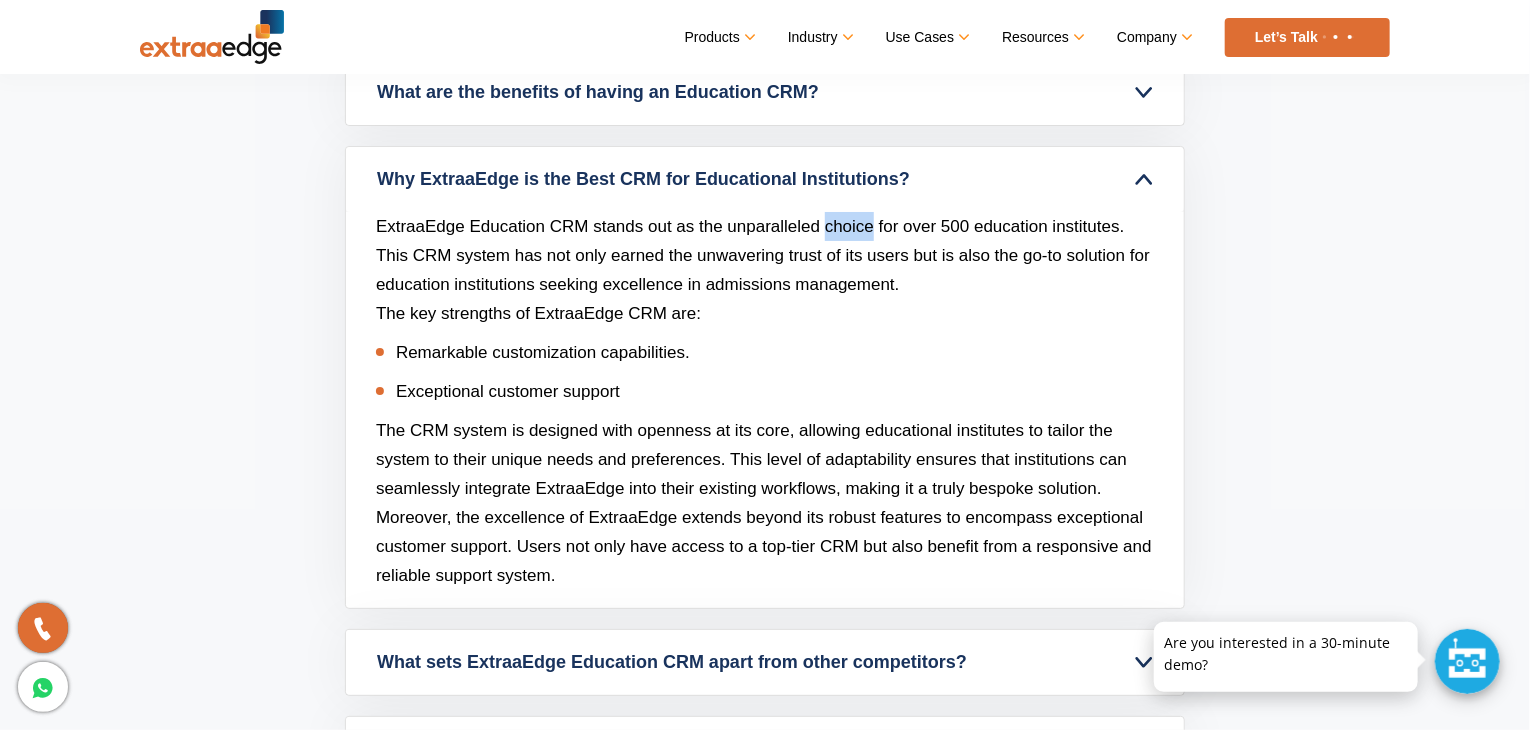 click on "ExtraaEdge Education CRM stands out as the unparalleled choice for over 500 education institutes. This CRM system has not only earned the unwavering trust of its users but is also the go-to solution for education institutions seeking excellence in admissions management." at bounding box center (763, 255) 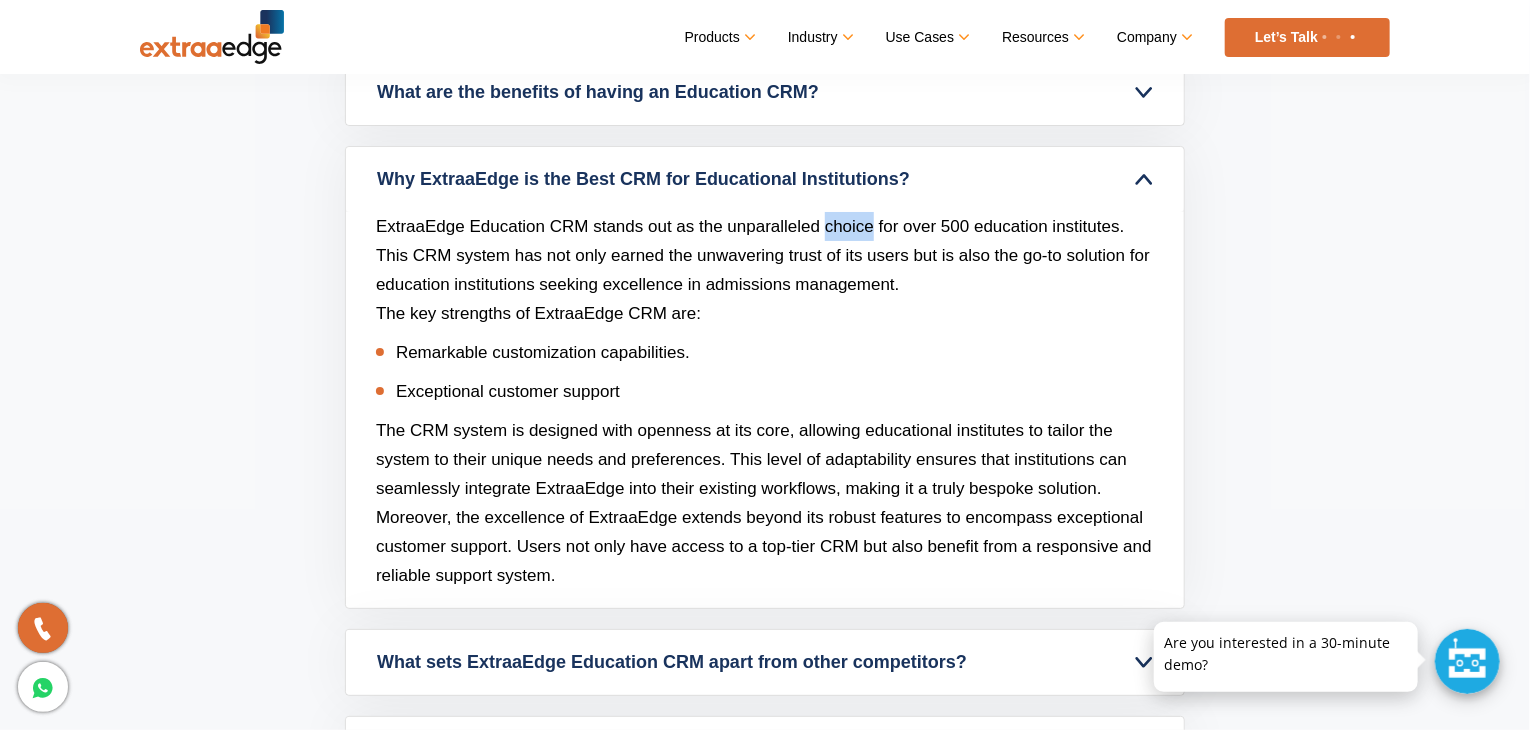 click on "ExtraaEdge Education CRM stands out as the unparalleled choice for over 500 education institutes. This CRM system has not only earned the unwavering trust of its users but is also the go-to solution for education institutions seeking excellence in admissions management." at bounding box center [763, 255] 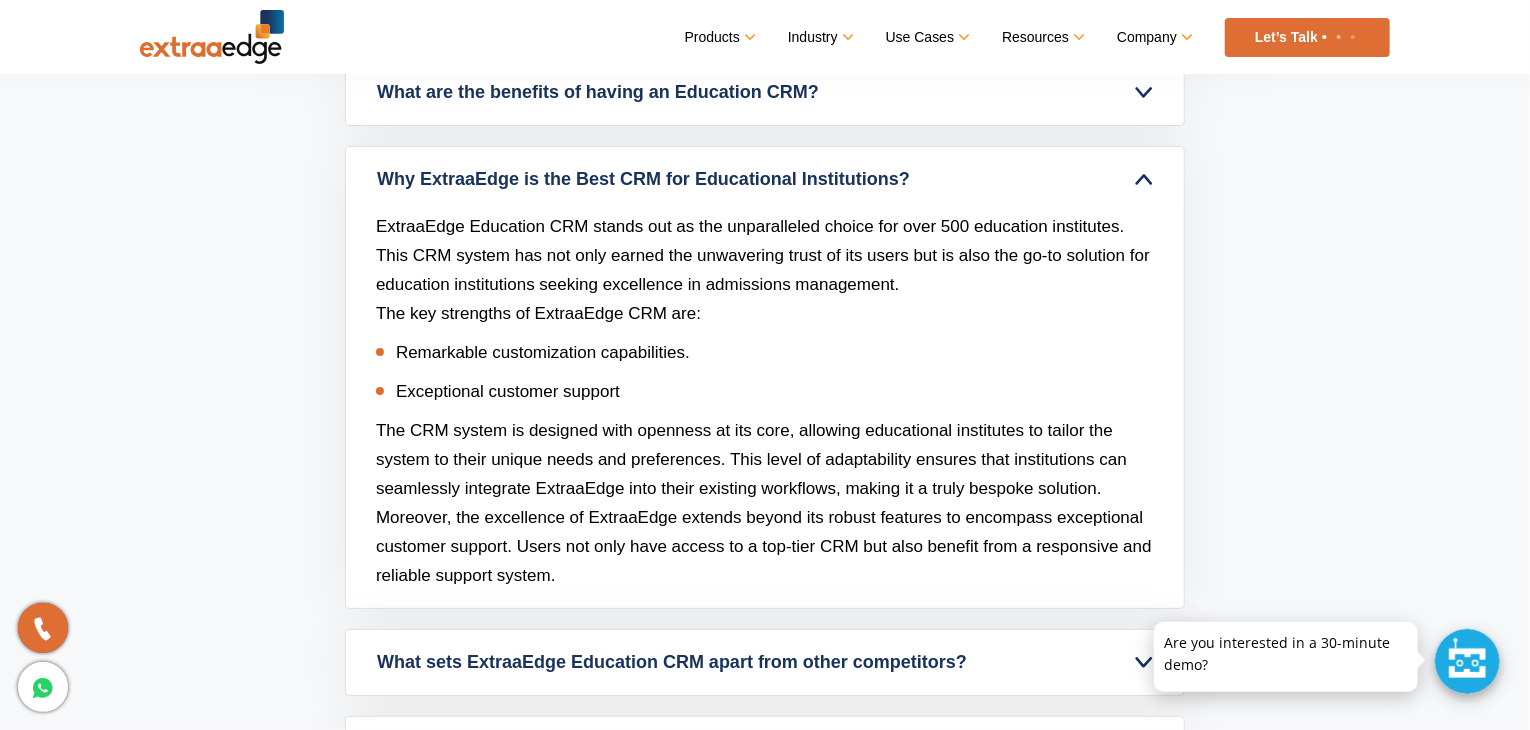 click on "ExtraaEdge Education CRM stands out as the unparalleled choice for over 500 education institutes. This CRM system has not only earned the unwavering trust of its users but is also the go-to solution for education institutions seeking excellence in admissions management." at bounding box center [763, 255] 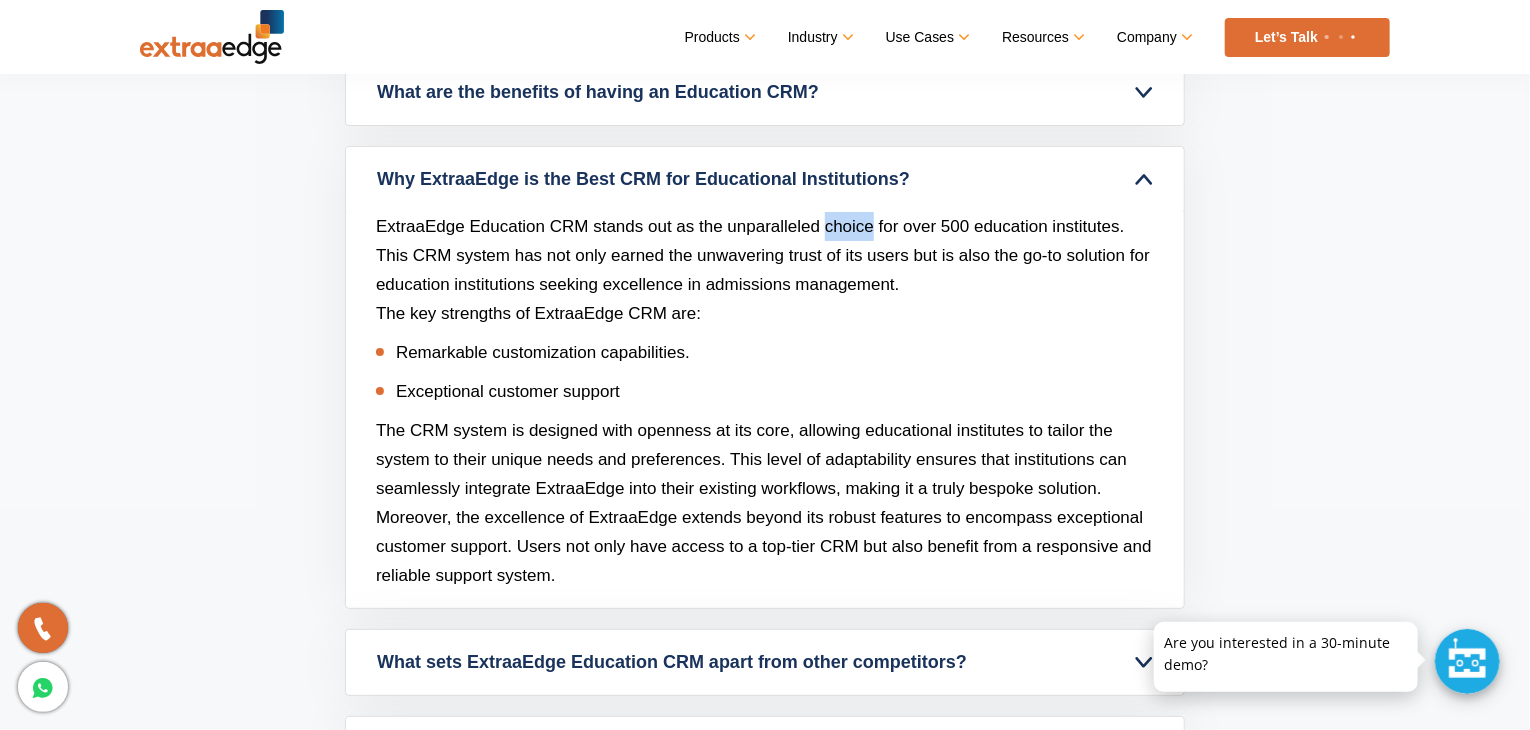 click on "ExtraaEdge Education CRM stands out as the unparalleled choice for over 500 education institutes. This CRM system has not only earned the unwavering trust of its users but is also the go-to solution for education institutions seeking excellence in admissions management." at bounding box center [763, 255] 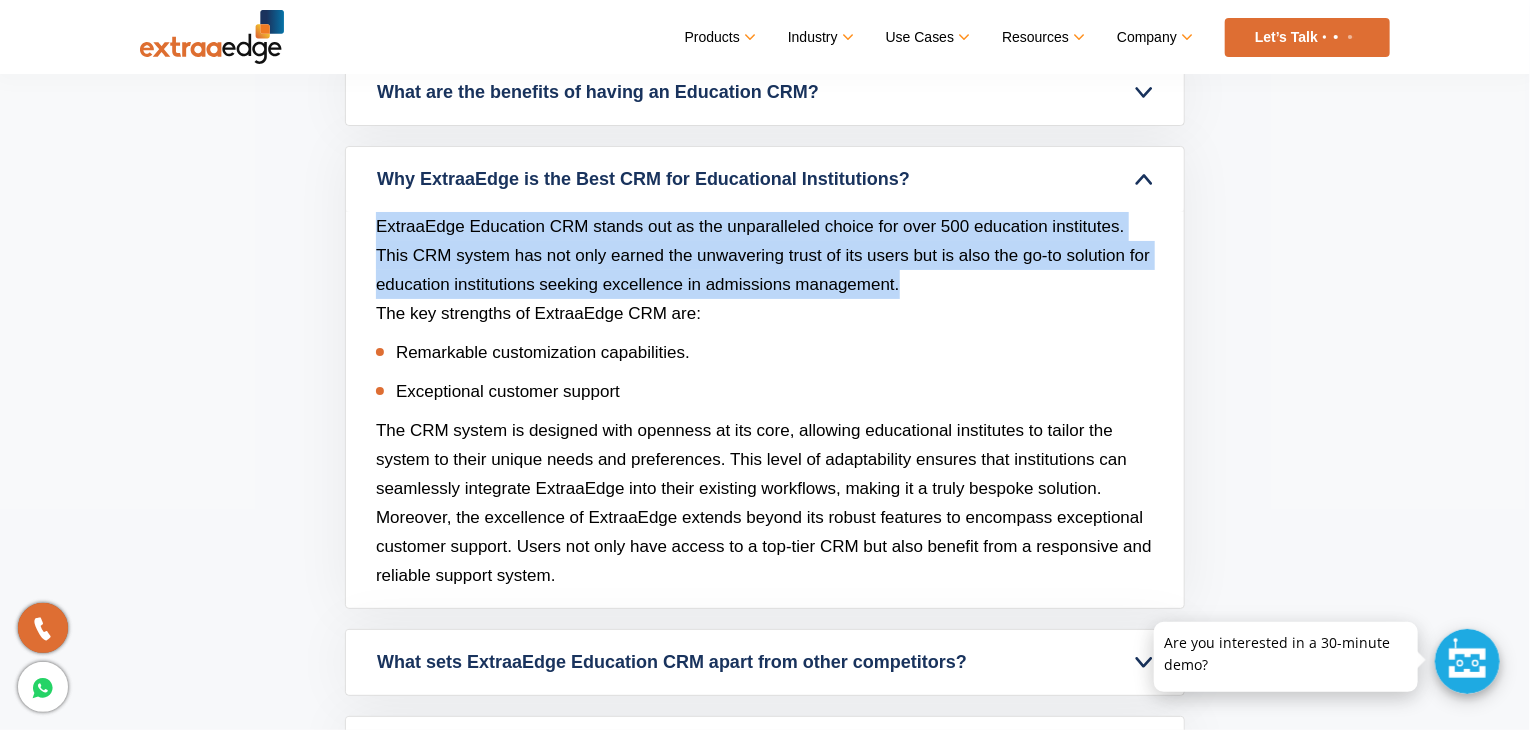 click on "ExtraaEdge Education CRM stands out as the unparalleled choice for over 500 education institutes. This CRM system has not only earned the unwavering trust of its users but is also the go-to solution for education institutions seeking excellence in admissions management." at bounding box center (763, 255) 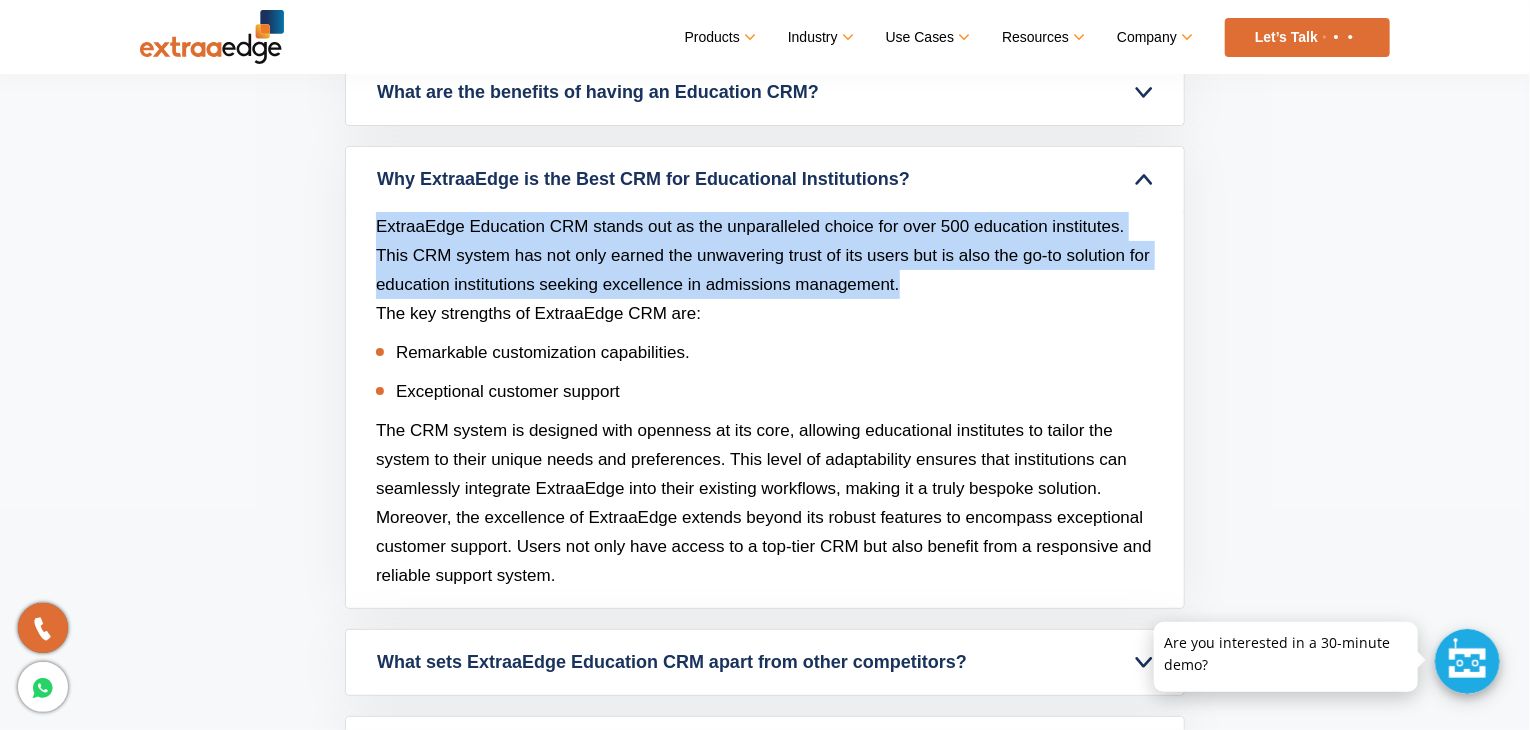 click on "ExtraaEdge Education CRM stands out as the unparalleled choice for over 500 education institutes. This CRM system has not only earned the unwavering trust of its users but is also the go-to solution for education institutions seeking excellence in admissions management." at bounding box center [763, 255] 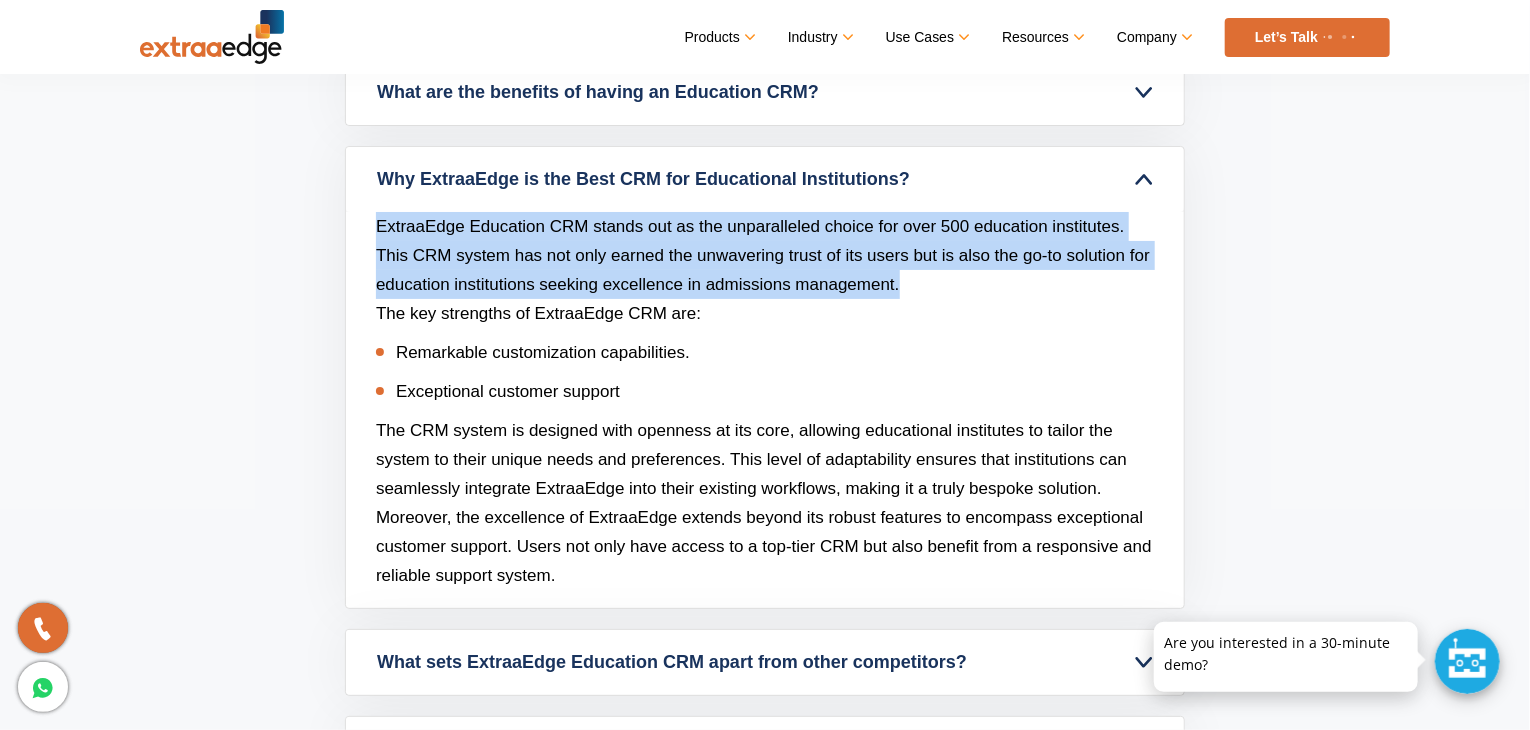 click on "ExtraaEdge Education CRM stands out as the unparalleled choice for over 500 education institutes. This CRM system has not only earned the unwavering trust of its users but is also the go-to solution for education institutions seeking excellence in admissions management." at bounding box center [763, 255] 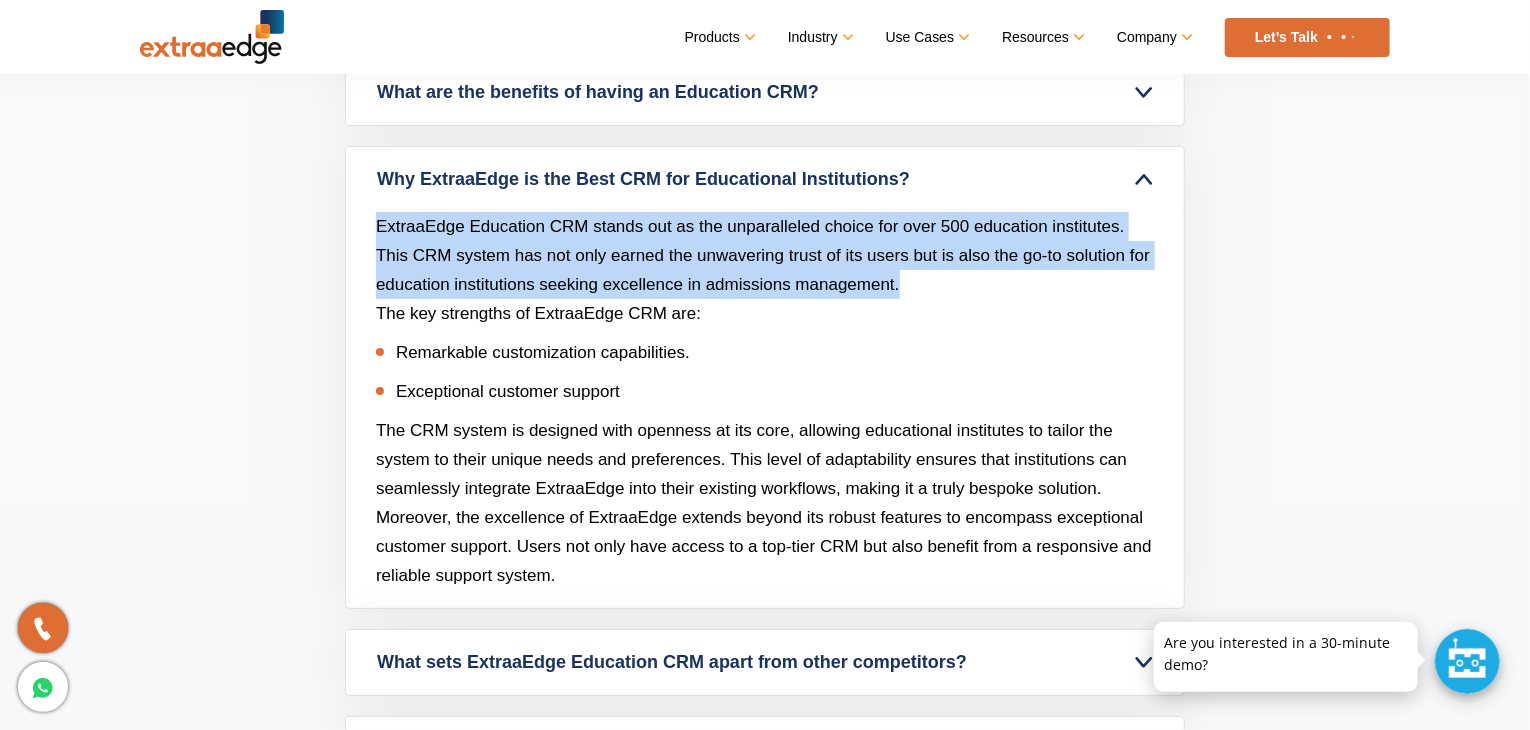 click on "ExtraaEdge Education CRM stands out as the unparalleled choice for over 500 education institutes. This CRM system has not only earned the unwavering trust of its users but is also the go-to solution for education institutions seeking excellence in admissions management." at bounding box center [763, 255] 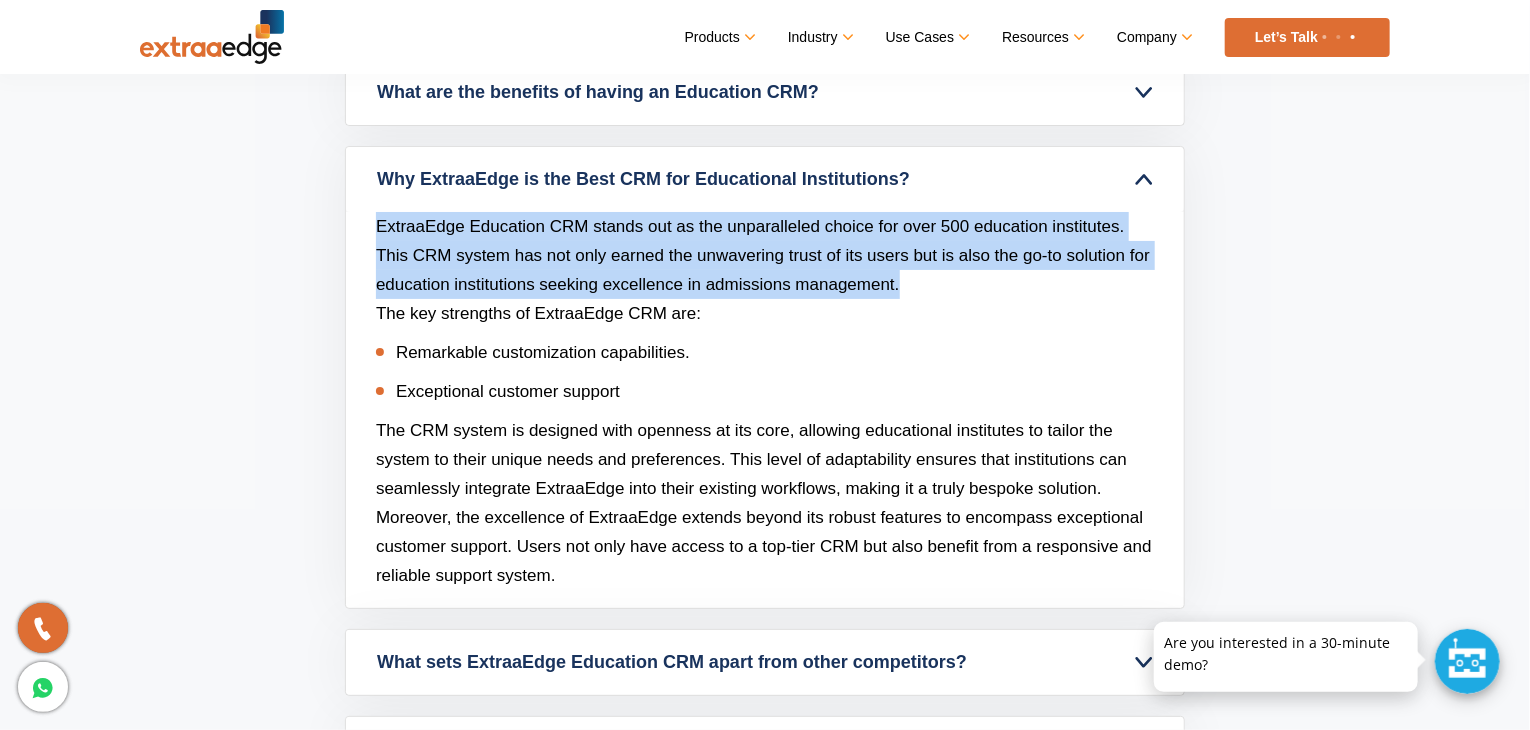 click on "ExtraaEdge Education CRM stands out as the unparalleled choice for over 500 education institutes. This CRM system has not only earned the unwavering trust of its users but is also the go-to solution for education institutions seeking excellence in admissions management." at bounding box center [763, 255] 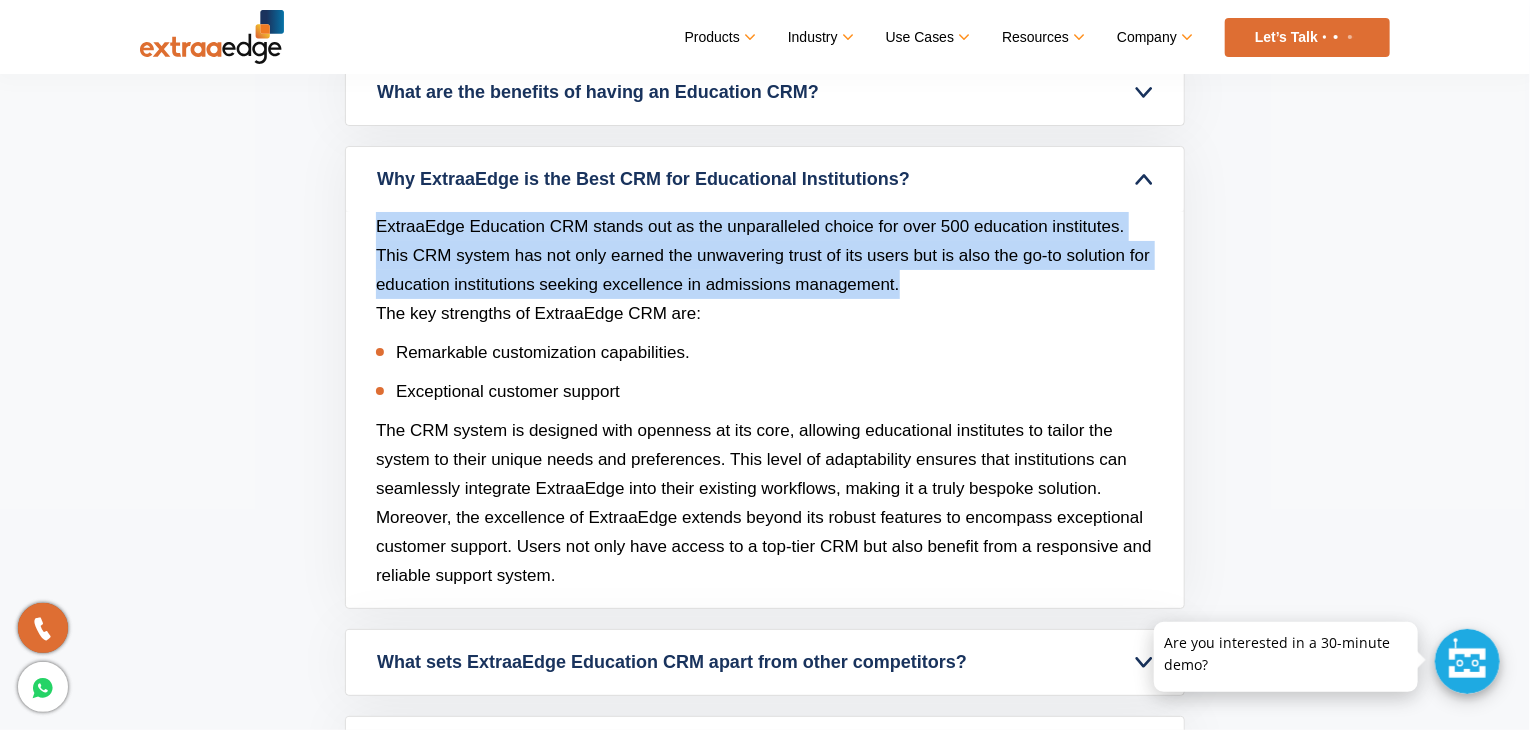 click on "ExtraaEdge Education CRM stands out as the unparalleled choice for over 500 education institutes. This CRM system has not only earned the unwavering trust of its users but is also the go-to solution for education institutions seeking excellence in admissions management." at bounding box center [763, 255] 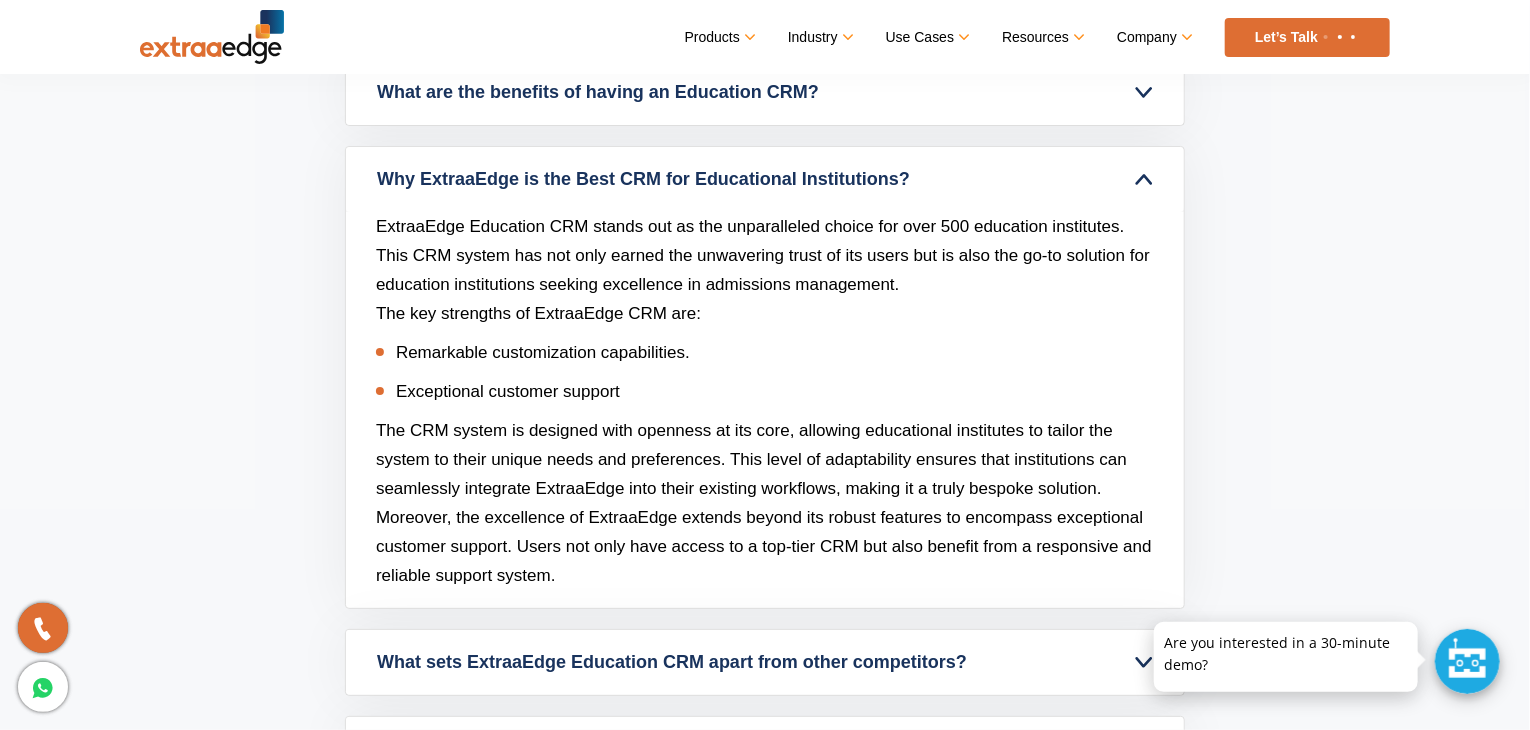 click on "ExtraaEdge Education CRM stands out as the unparalleled choice for over 500 education institutes. This CRM system has not only earned the unwavering trust of its users but is also the go-to solution for education institutions seeking excellence in admissions management." at bounding box center [763, 255] 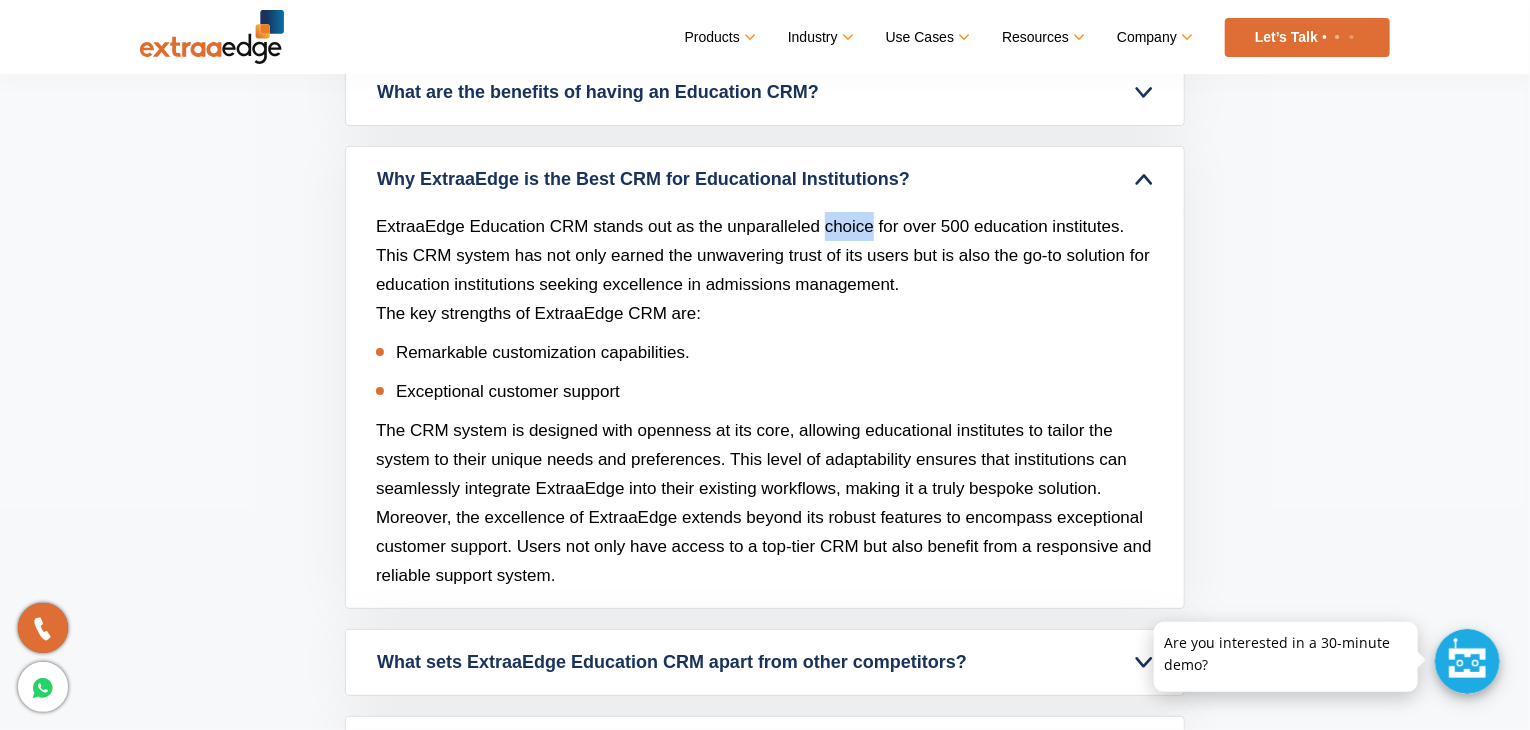 click on "ExtraaEdge Education CRM stands out as the unparalleled choice for over 500 education institutes. This CRM system has not only earned the unwavering trust of its users but is also the go-to solution for education institutions seeking excellence in admissions management." at bounding box center (763, 255) 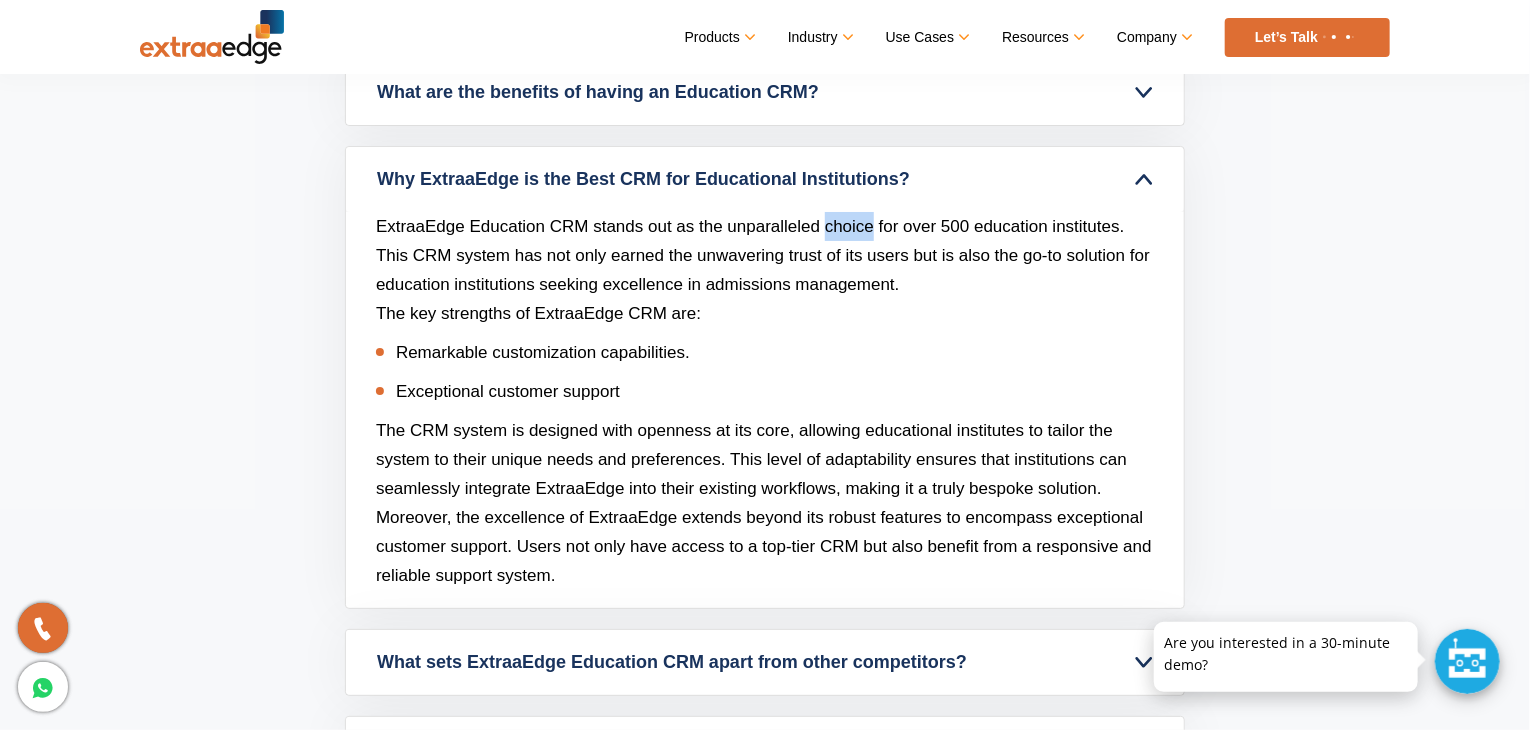 click on "ExtraaEdge Education CRM stands out as the unparalleled choice for over 500 education institutes. This CRM system has not only earned the unwavering trust of its users but is also the go-to solution for education institutions seeking excellence in admissions management." at bounding box center [763, 255] 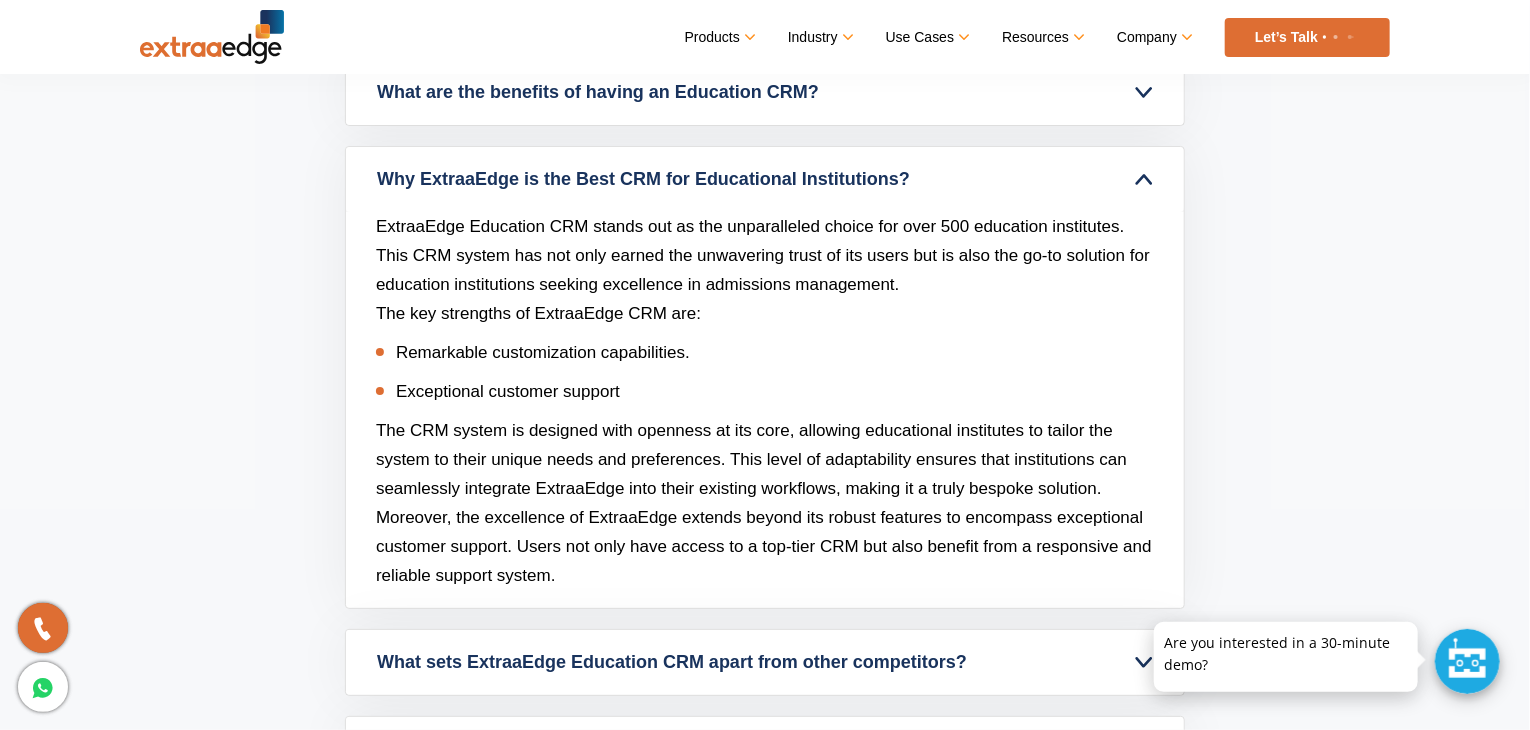click on "ExtraaEdge Education CRM stands out as the unparalleled choice for over 500 education institutes. This CRM system has not only earned the unwavering trust of its users but is also the go-to solution for education institutions seeking excellence in admissions management." at bounding box center (763, 255) 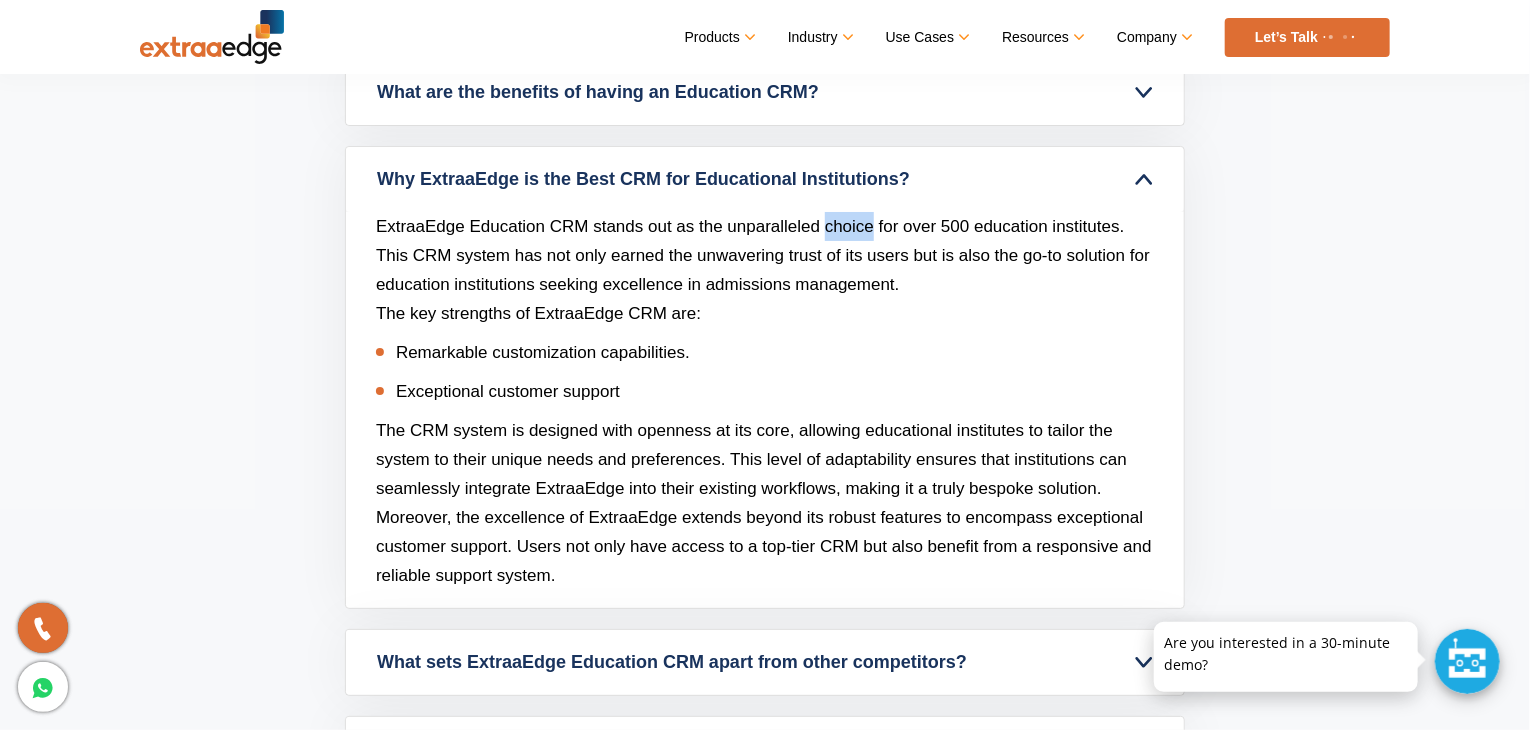 click on "ExtraaEdge Education CRM stands out as the unparalleled choice for over 500 education institutes. This CRM system has not only earned the unwavering trust of its users but is also the go-to solution for education institutions seeking excellence in admissions management." at bounding box center [763, 255] 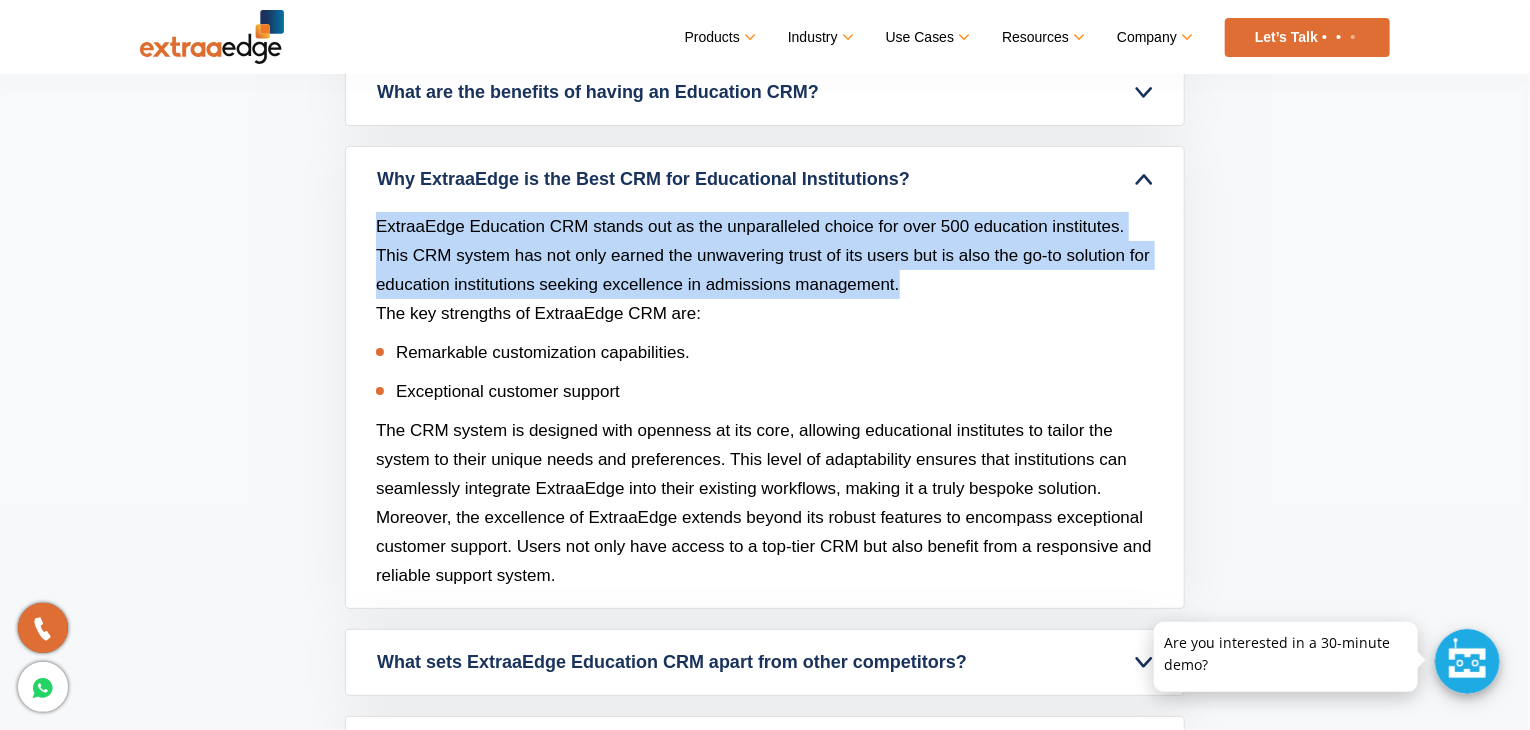 click on "ExtraaEdge Education CRM stands out as the unparalleled choice for over 500 education institutes. This CRM system has not only earned the unwavering trust of its users but is also the go-to solution for education institutions seeking excellence in admissions management." at bounding box center (763, 255) 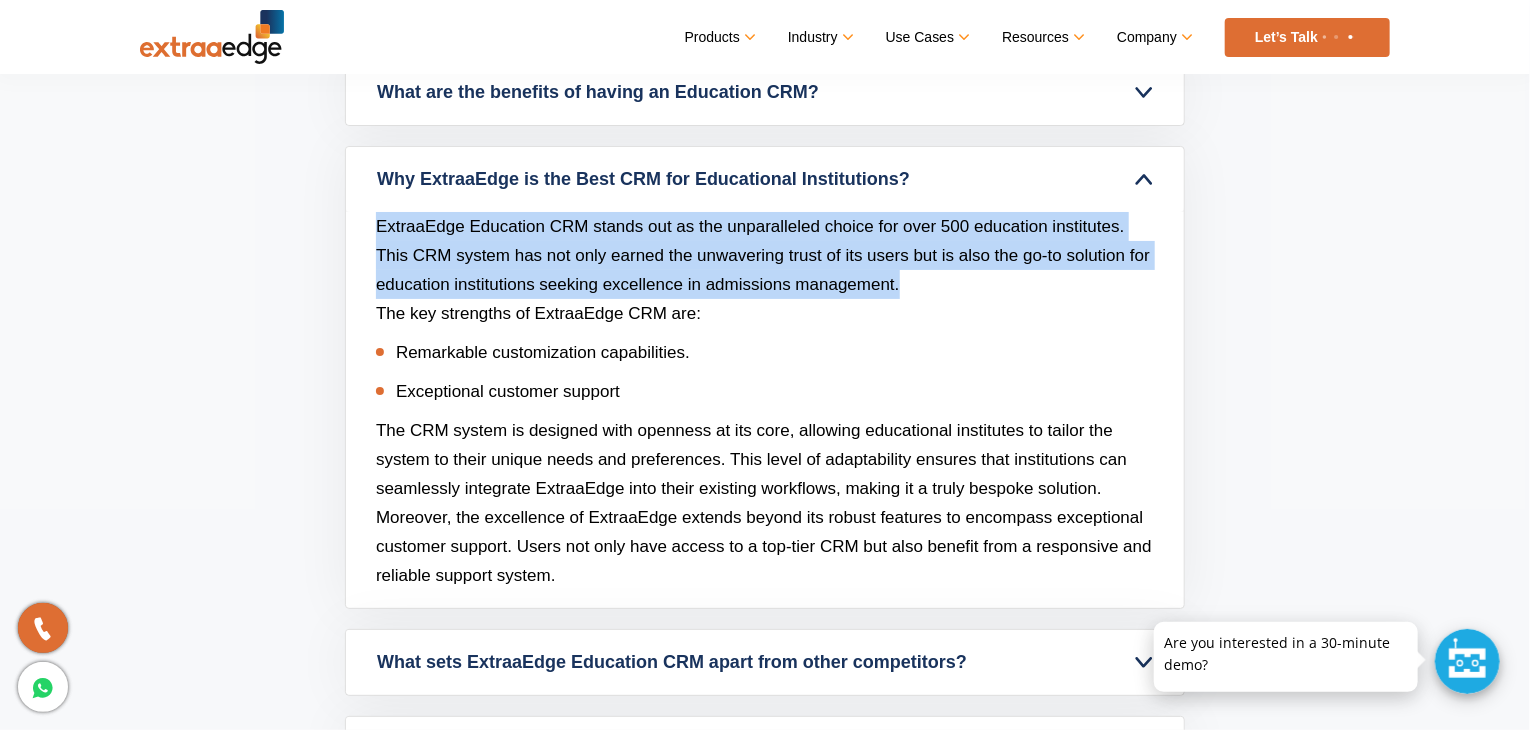 click on "ExtraaEdge Education CRM stands out as the unparalleled choice for over 500 education institutes. This CRM system has not only earned the unwavering trust of its users but is also the go-to solution for education institutions seeking excellence in admissions management." at bounding box center [763, 255] 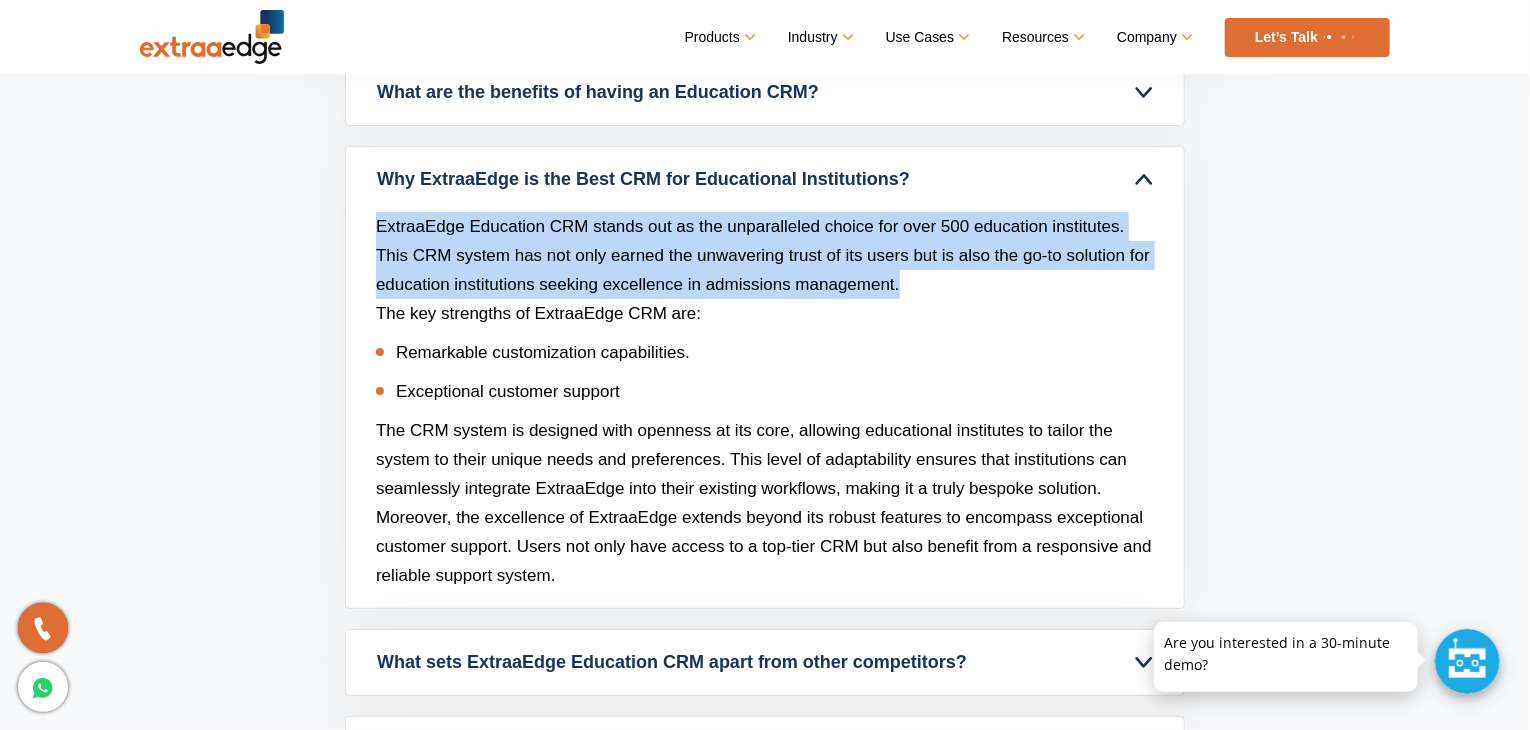 click on "ExtraaEdge Education CRM stands out as the unparalleled choice for over 500 education institutes. This CRM system has not only earned the unwavering trust of its users but is also the go-to solution for education institutions seeking excellence in admissions management." at bounding box center [763, 255] 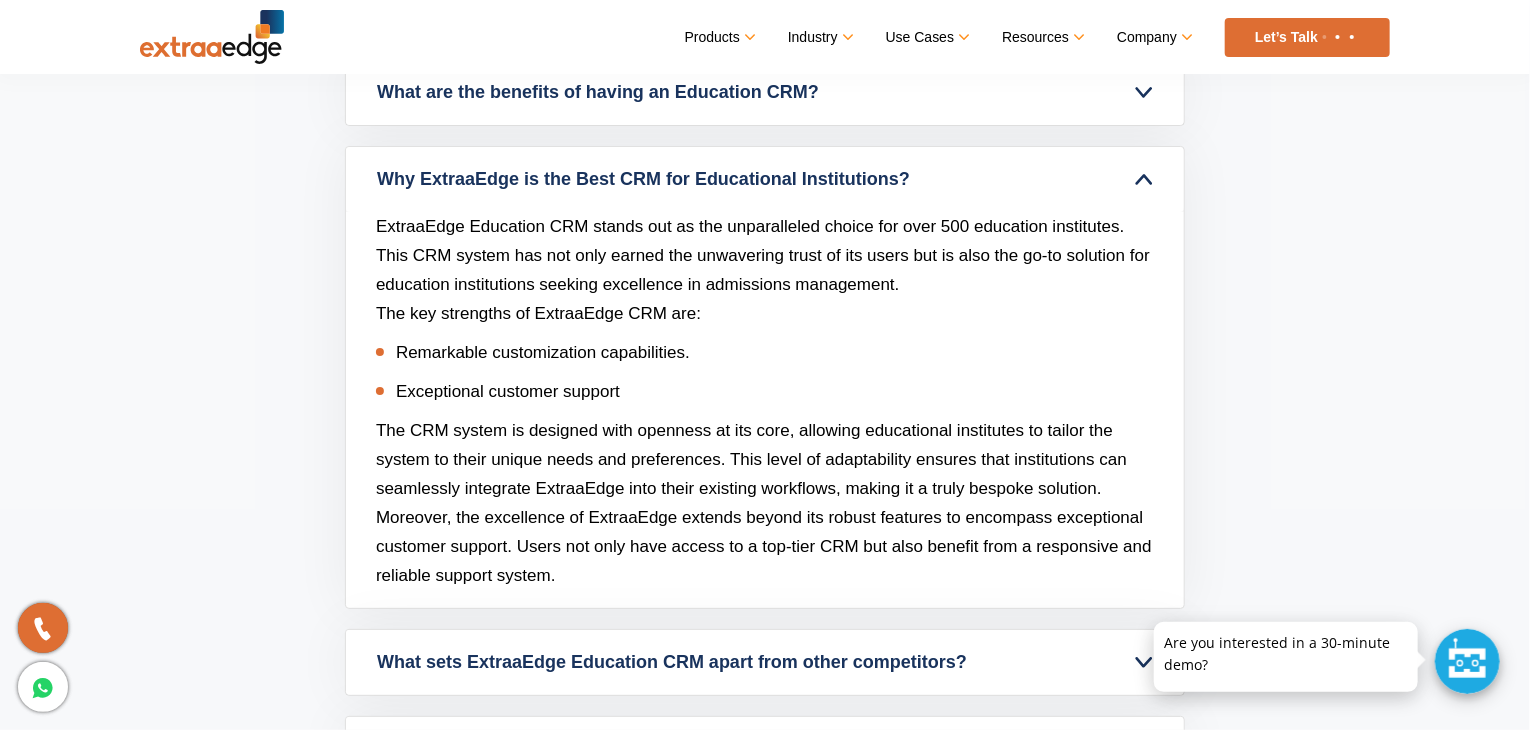 click on "ExtraaEdge Education CRM stands out as the unparalleled choice for over 500 education institutes. This CRM system has not only earned the unwavering trust of its users but is also the go-to solution for education institutions seeking excellence in admissions management." at bounding box center [763, 255] 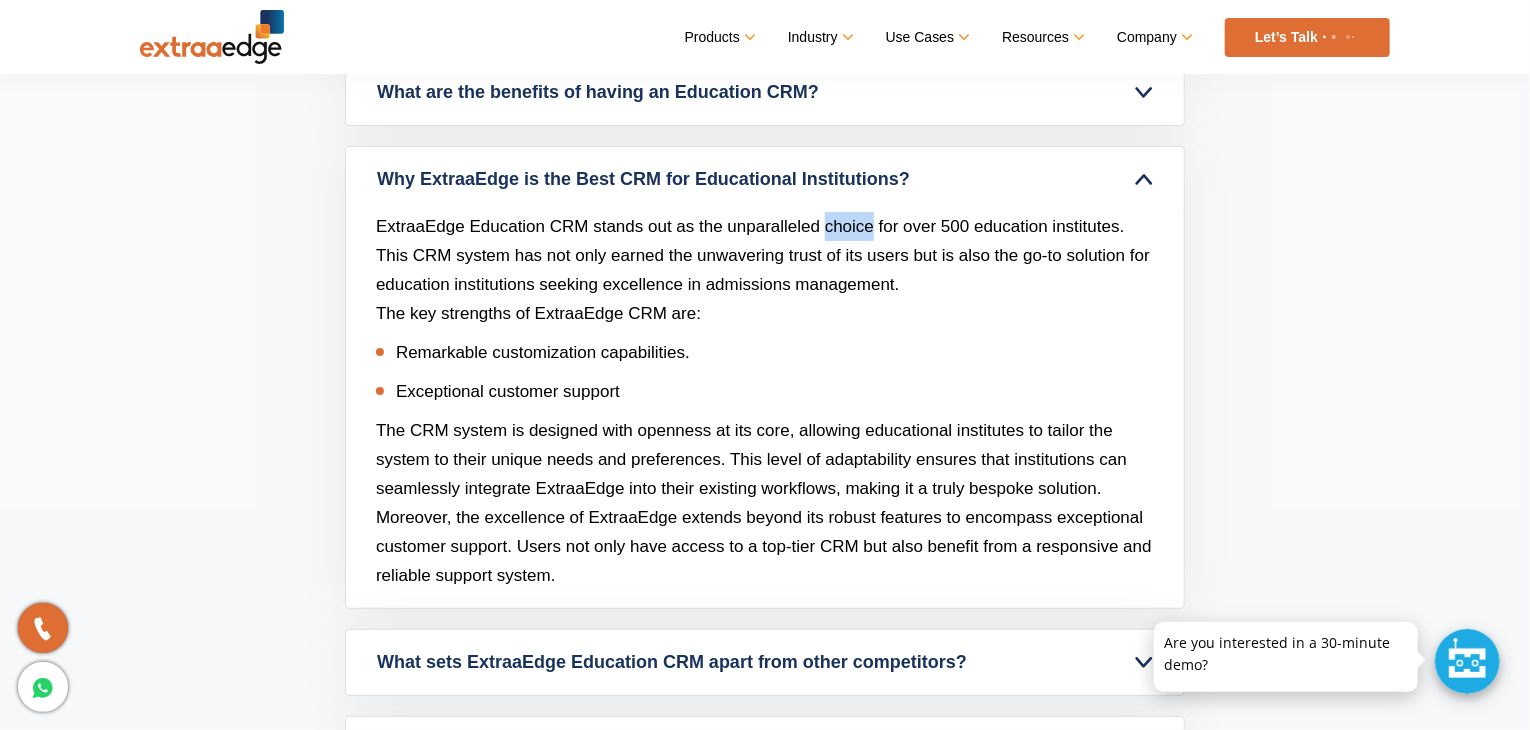 click on "ExtraaEdge Education CRM stands out as the unparalleled choice for over 500 education institutes. This CRM system has not only earned the unwavering trust of its users but is also the go-to solution for education institutions seeking excellence in admissions management." at bounding box center (763, 255) 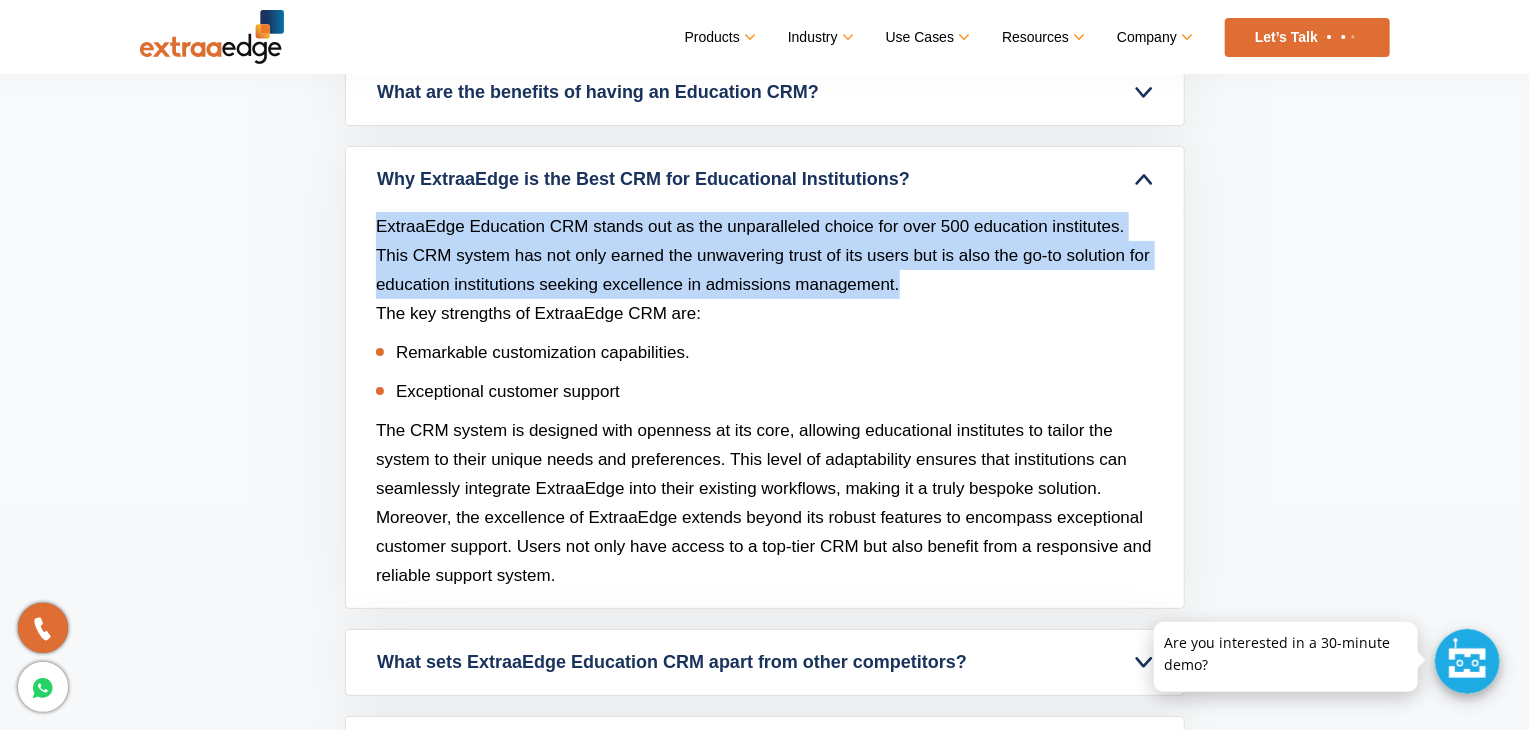 click on "ExtraaEdge Education CRM stands out as the unparalleled choice for over 500 education institutes. This CRM system has not only earned the unwavering trust of its users but is also the go-to solution for education institutions seeking excellence in admissions management." at bounding box center (763, 255) 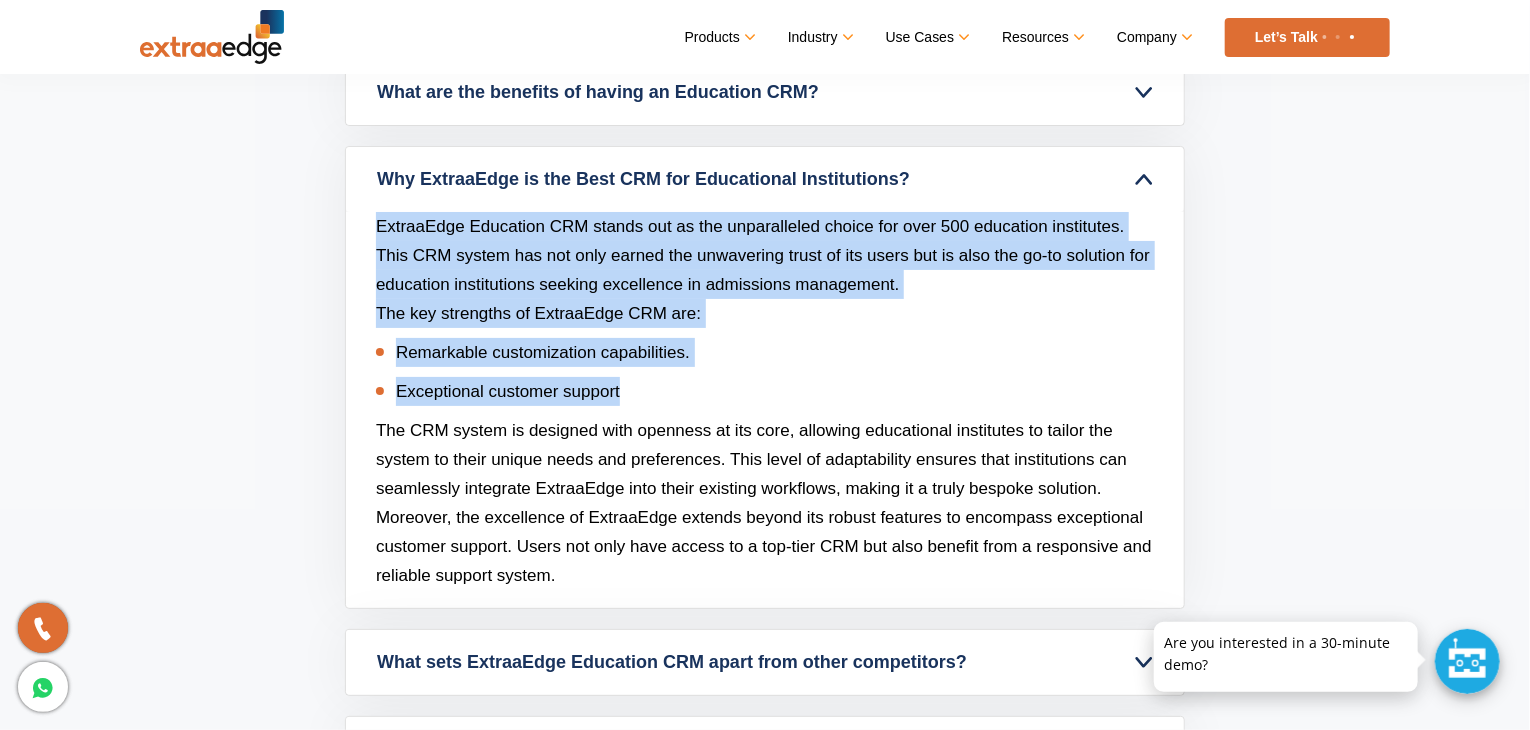 drag, startPoint x: 846, startPoint y: 218, endPoint x: 820, endPoint y: 380, distance: 164.07315 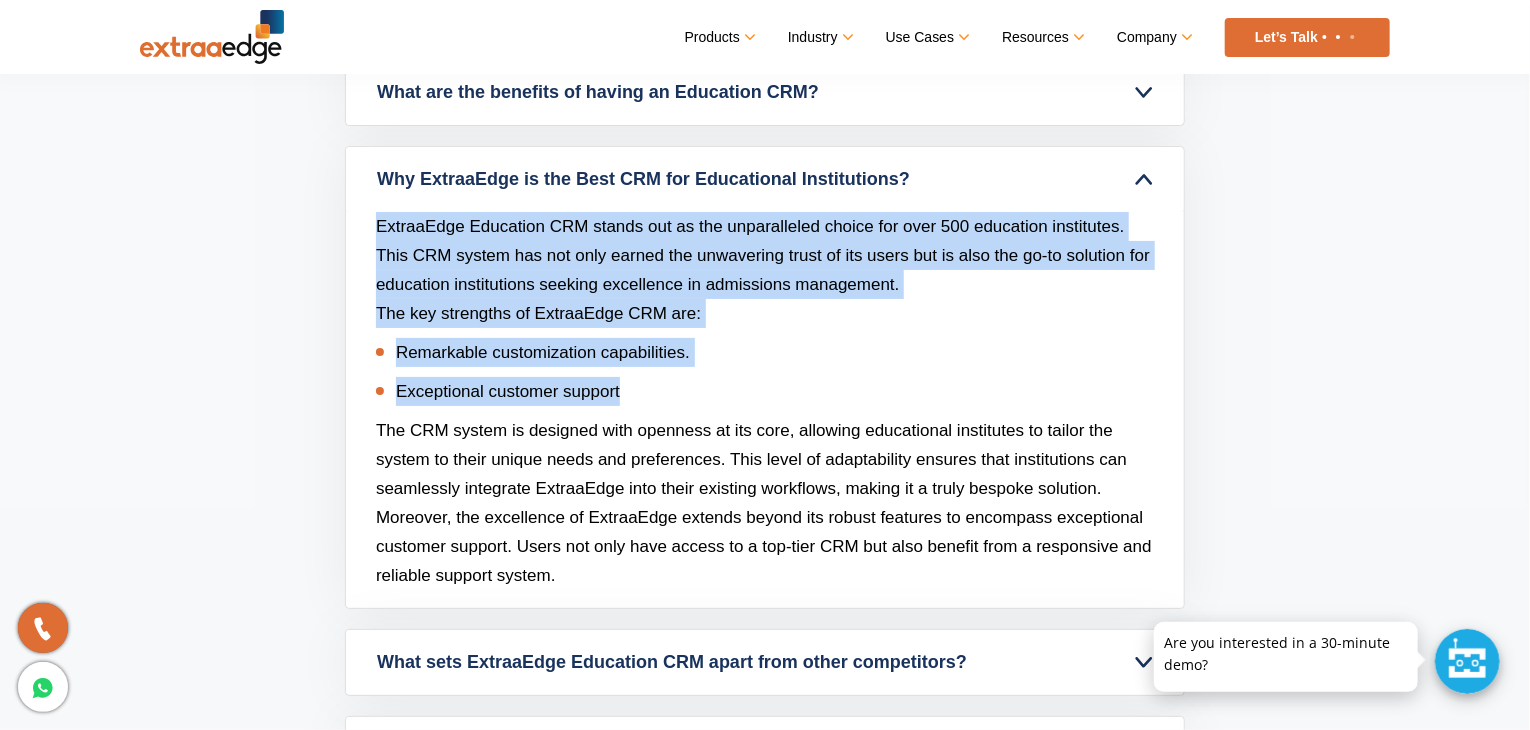 click on "ExtraaEdge Education CRM stands out as the unparalleled choice for over 500 education institutes. This CRM system has not only earned the unwavering trust of its users but is also the go-to solution for education institutions seeking excellence in admissions management.
The key strengths of ExtraaEdge CRM are:
Remarkable customization capabilities.
Exceptional customer support
The CRM system is designed with openness at its core, allowing educational institutes to tailor the system to their unique needs and preferences. This level of adaptability ensures that institutions can seamlessly integrate ExtraaEdge into their existing workflows, making it a truly bespoke solution.
Moreover, the excellence of ExtraaEdge extends beyond its robust features to encompass exceptional customer support. Users not only have access to a top-tier CRM but also benefit from a responsive and reliable support system." at bounding box center [765, 410] 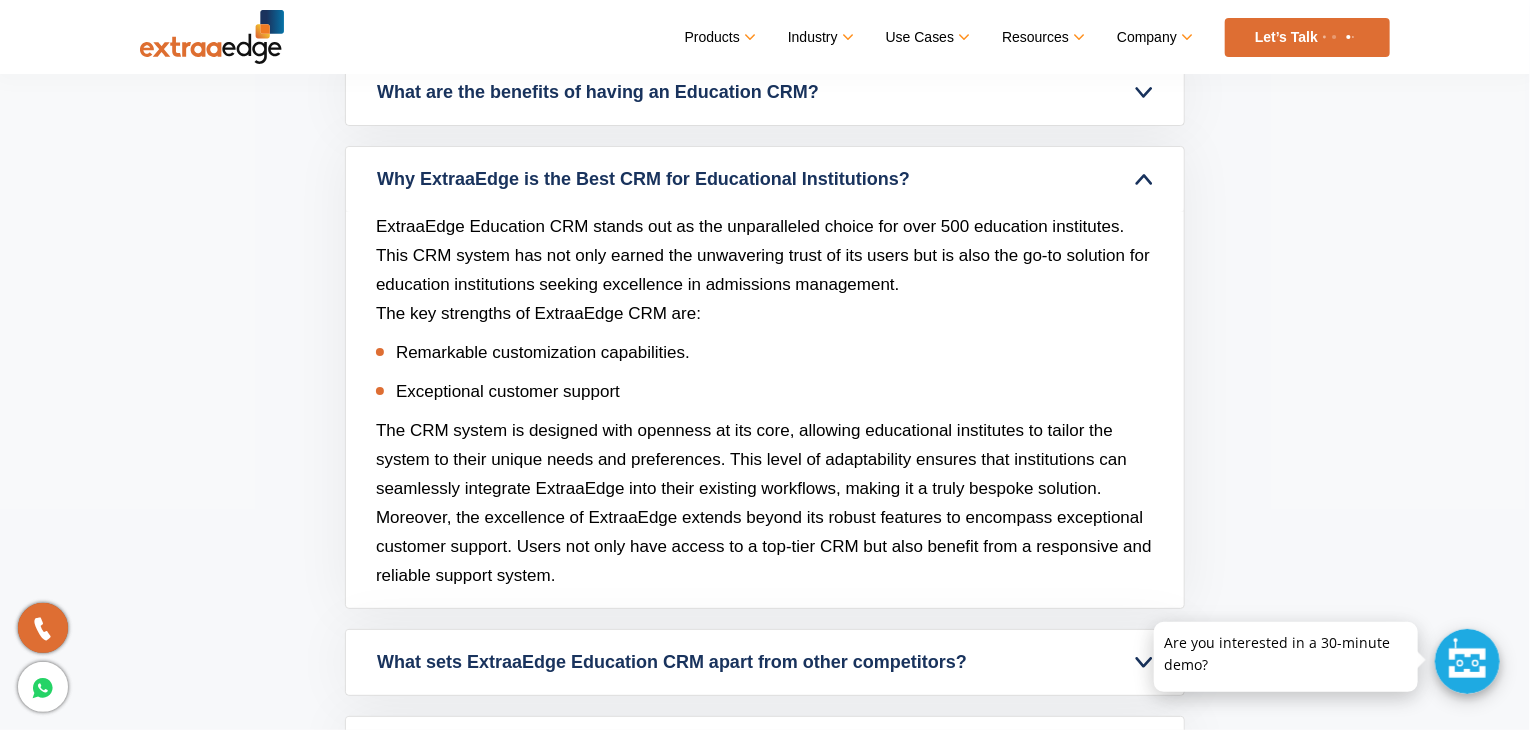 click on "Moreover, the excellence of ExtraaEdge extends beyond its robust features to encompass exceptional customer support. Users not only have access to a top-tier CRM but also benefit from a responsive and reliable support system." at bounding box center [764, 546] 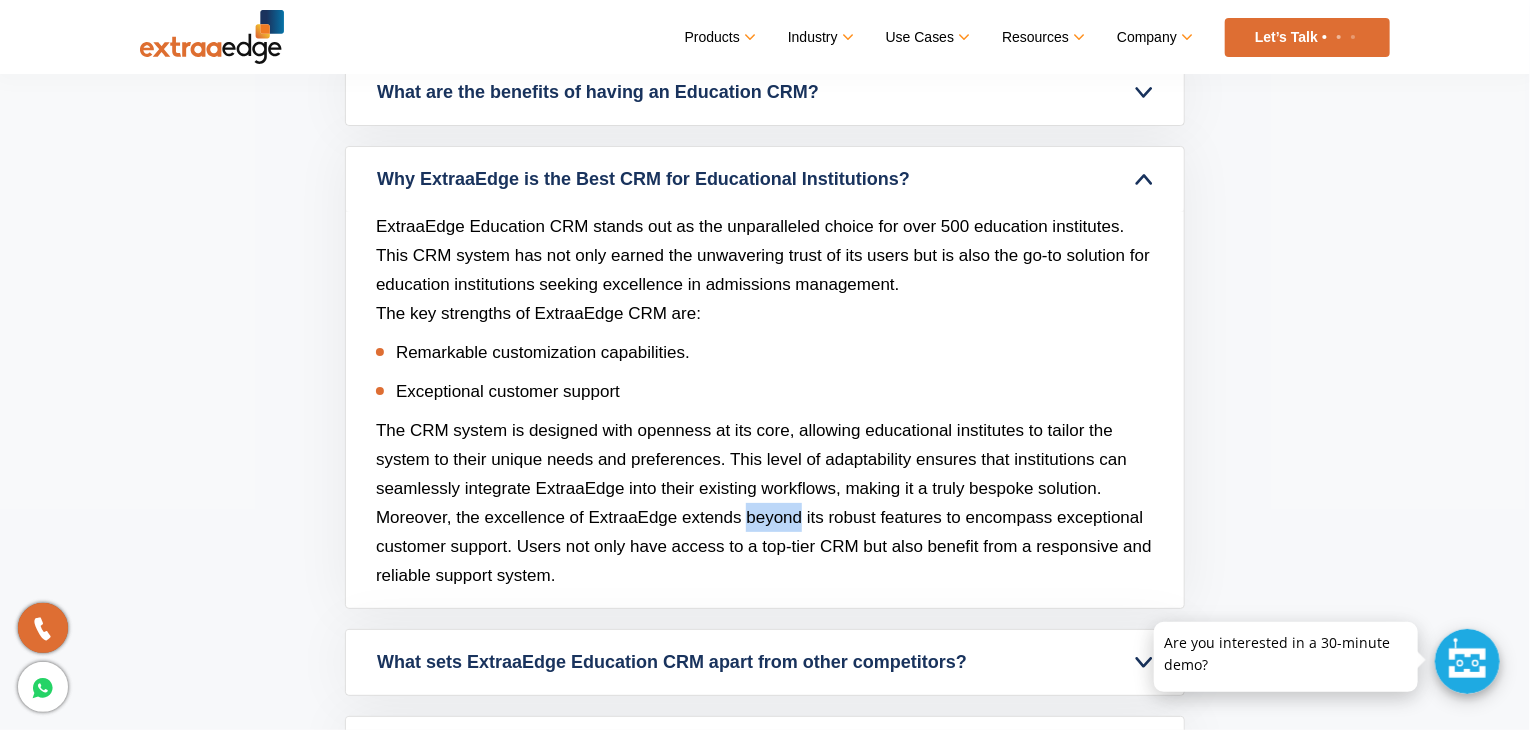 click on "Moreover, the excellence of ExtraaEdge extends beyond its robust features to encompass exceptional customer support. Users not only have access to a top-tier CRM but also benefit from a responsive and reliable support system." at bounding box center [764, 546] 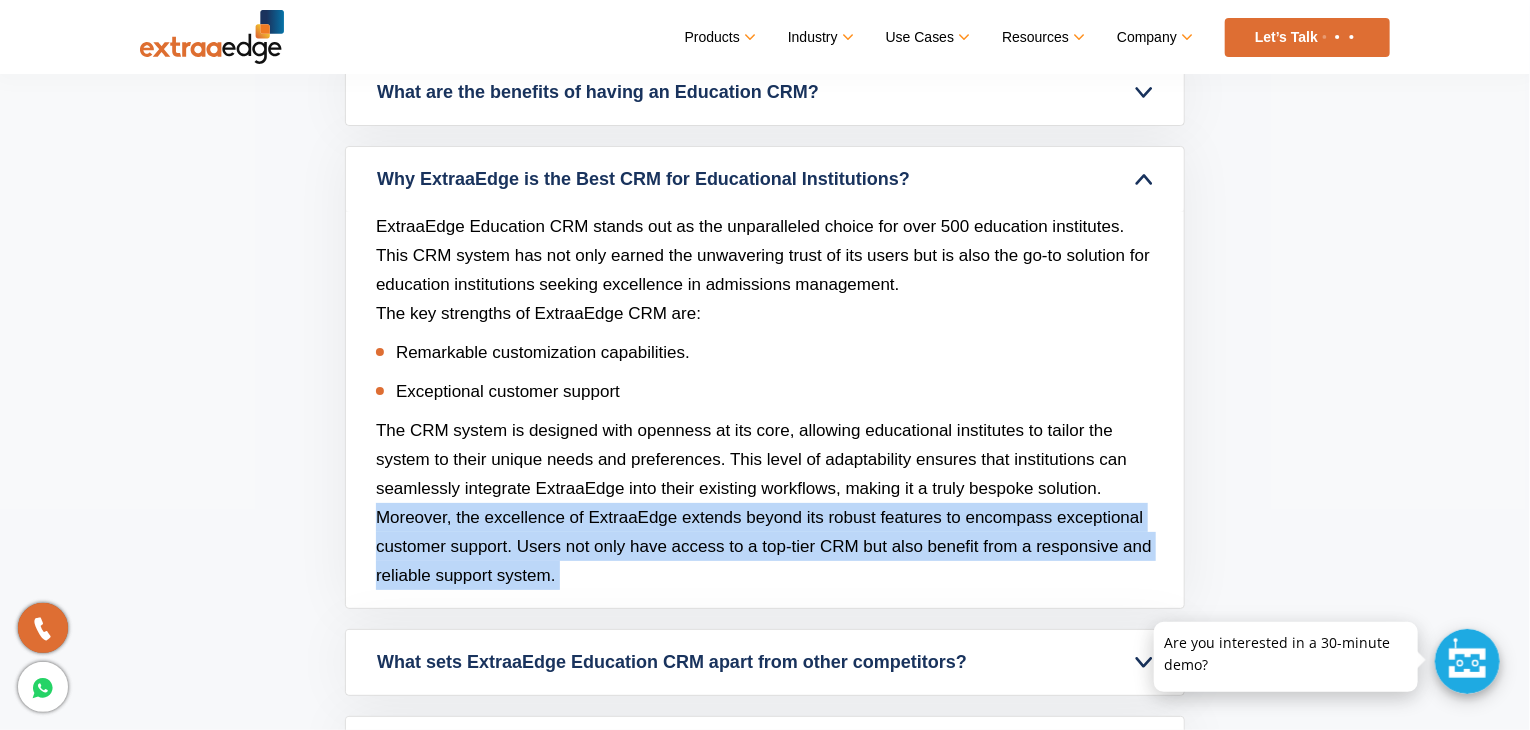 click on "Moreover, the excellence of ExtraaEdge extends beyond its robust features to encompass exceptional customer support. Users not only have access to a top-tier CRM but also benefit from a responsive and reliable support system." at bounding box center [764, 546] 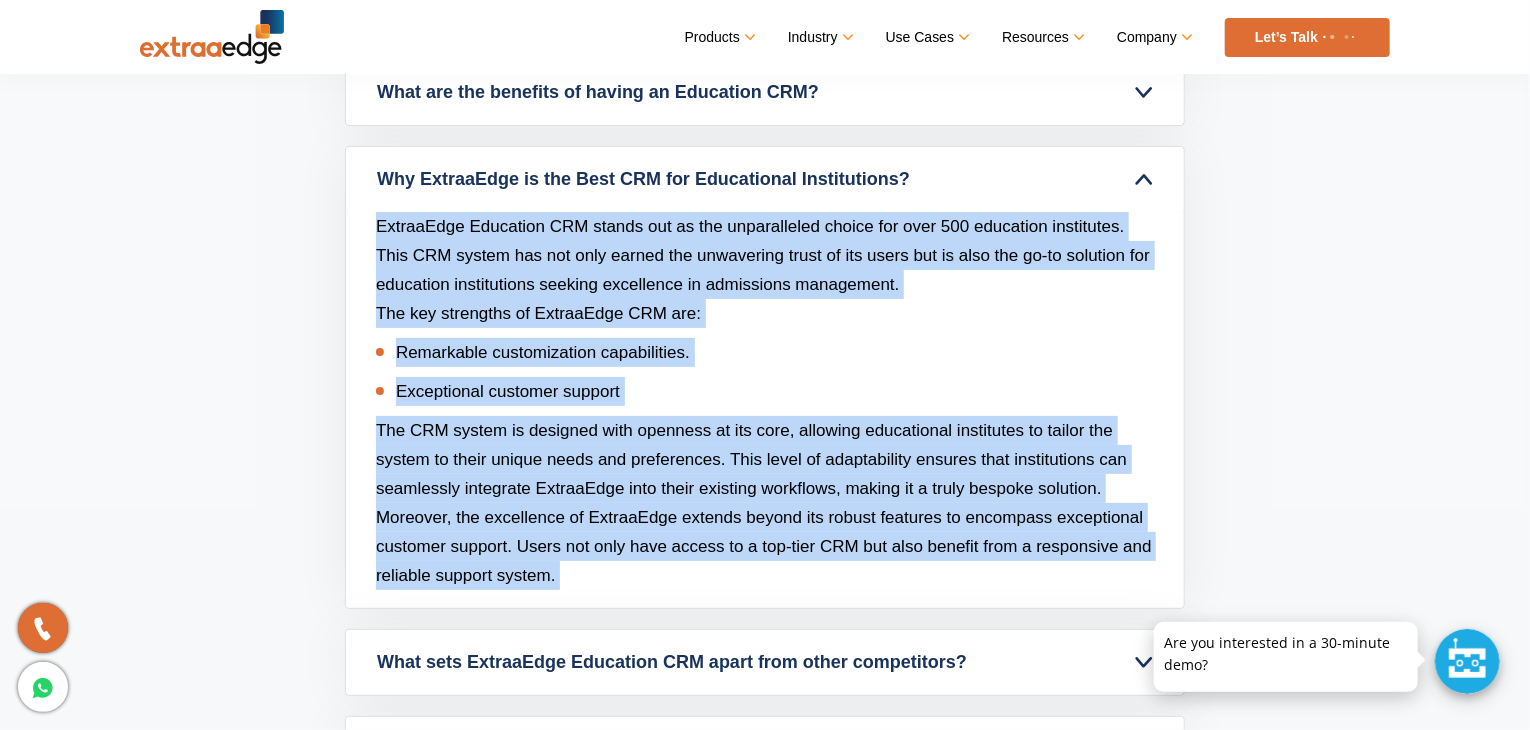 drag, startPoint x: 790, startPoint y: 505, endPoint x: 801, endPoint y: 260, distance: 245.24681 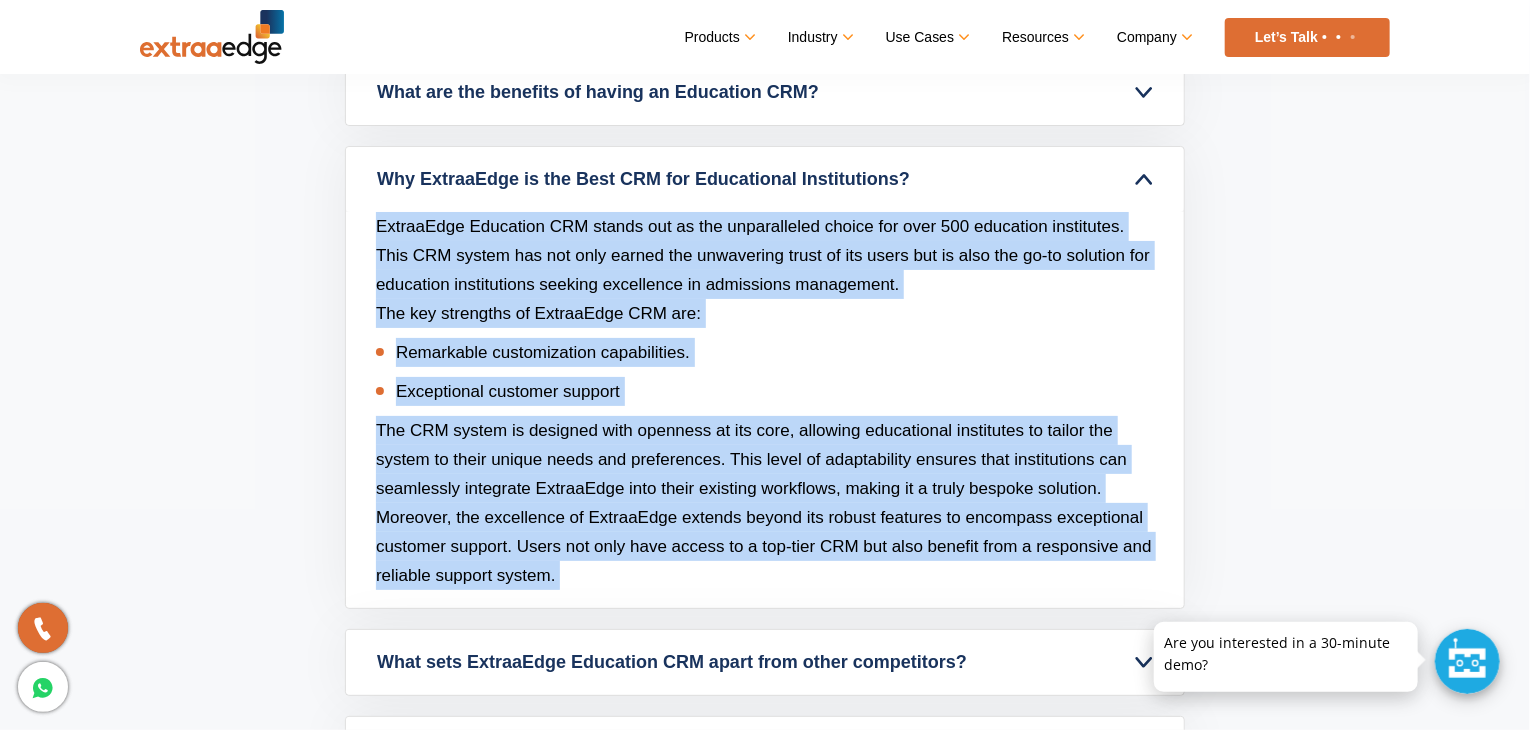 click on "ExtraaEdge Education CRM stands out as the unparalleled choice for over 500 education institutes. This CRM system has not only earned the unwavering trust of its users but is also the go-to solution for education institutions seeking excellence in admissions management.
The key strengths of ExtraaEdge CRM are:
Remarkable customization capabilities.
Exceptional customer support
The CRM system is designed with openness at its core, allowing educational institutes to tailor the system to their unique needs and preferences. This level of adaptability ensures that institutions can seamlessly integrate ExtraaEdge into their existing workflows, making it a truly bespoke solution.
Moreover, the excellence of ExtraaEdge extends beyond its robust features to encompass exceptional customer support. Users not only have access to a top-tier CRM but also benefit from a responsive and reliable support system." at bounding box center (765, 410) 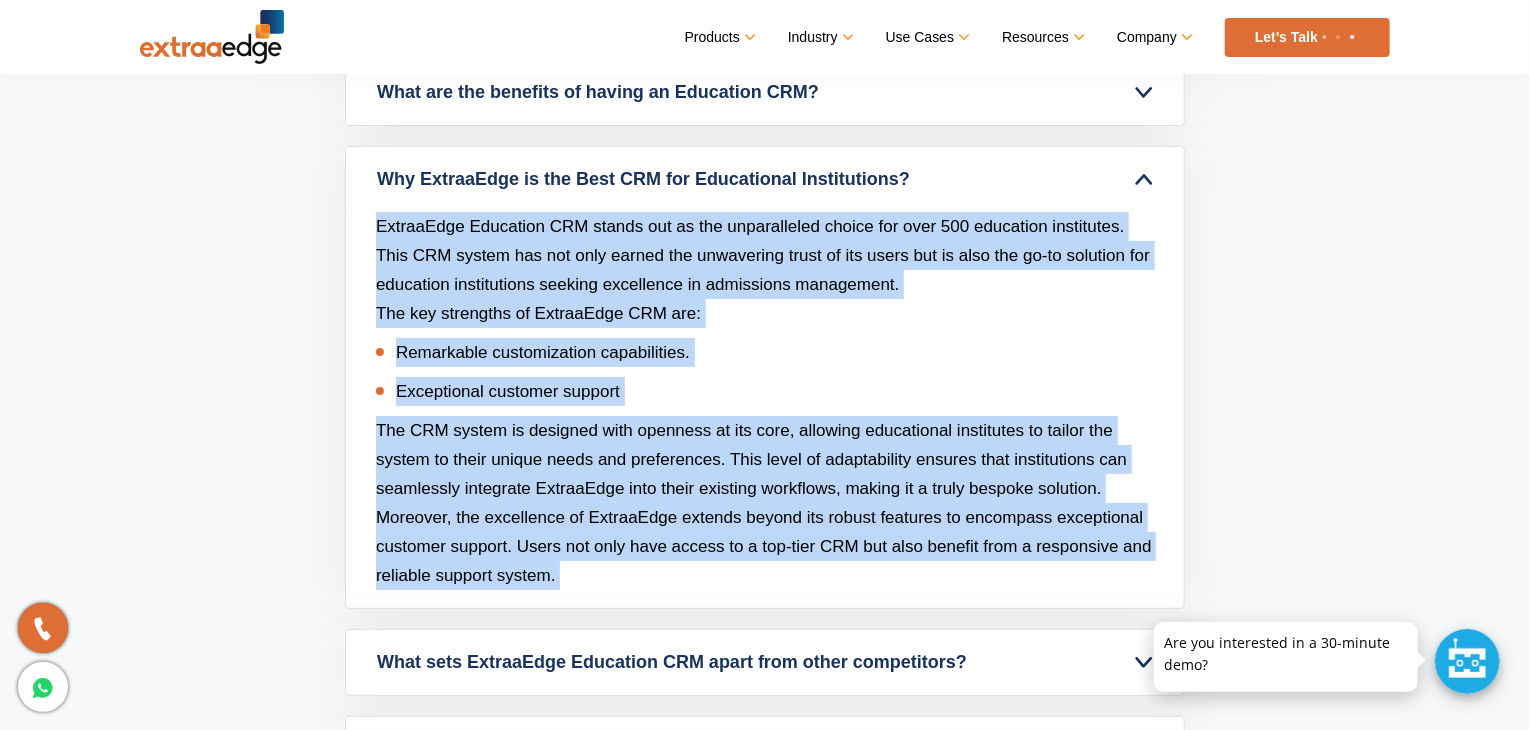 click on "ExtraaEdge Education CRM stands out as the unparalleled choice for over 500 education institutes. This CRM system has not only earned the unwavering trust of its users but is also the go-to solution for education institutions seeking excellence in admissions management." at bounding box center [763, 255] 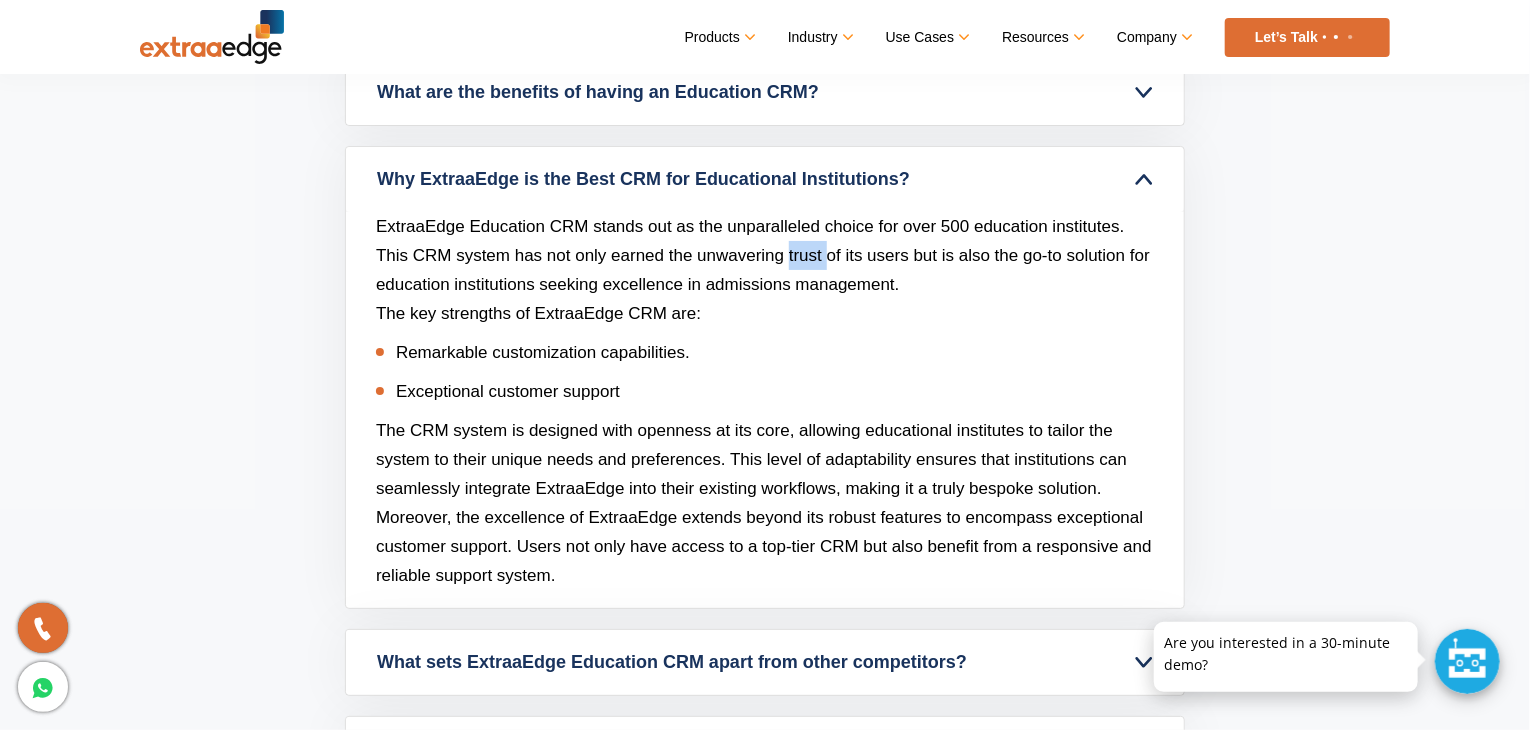 click on "ExtraaEdge Education CRM stands out as the unparalleled choice for over 500 education institutes. This CRM system has not only earned the unwavering trust of its users but is also the go-to solution for education institutions seeking excellence in admissions management." at bounding box center (763, 255) 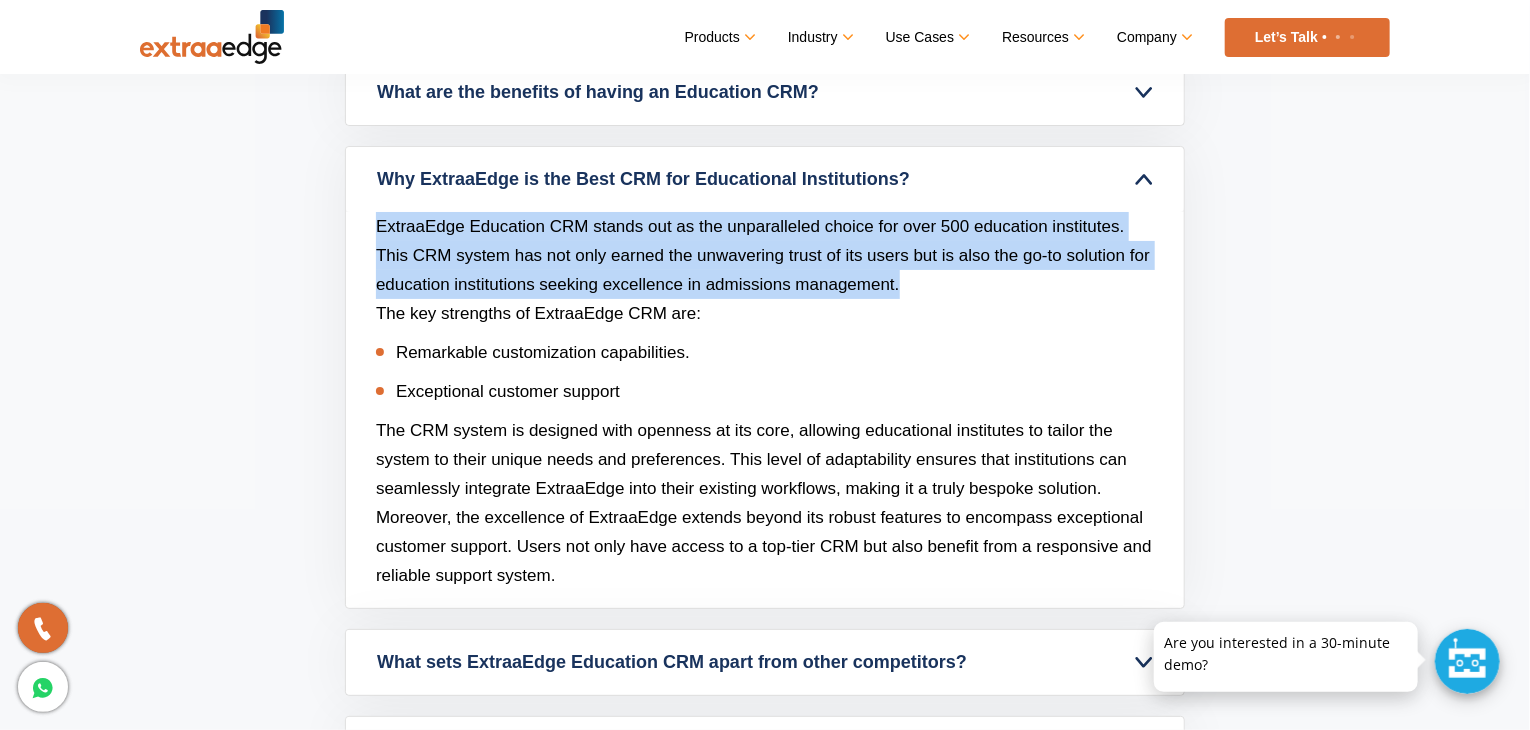 click on "ExtraaEdge Education CRM stands out as the unparalleled choice for over 500 education institutes. This CRM system has not only earned the unwavering trust of its users but is also the go-to solution for education institutions seeking excellence in admissions management." at bounding box center (763, 255) 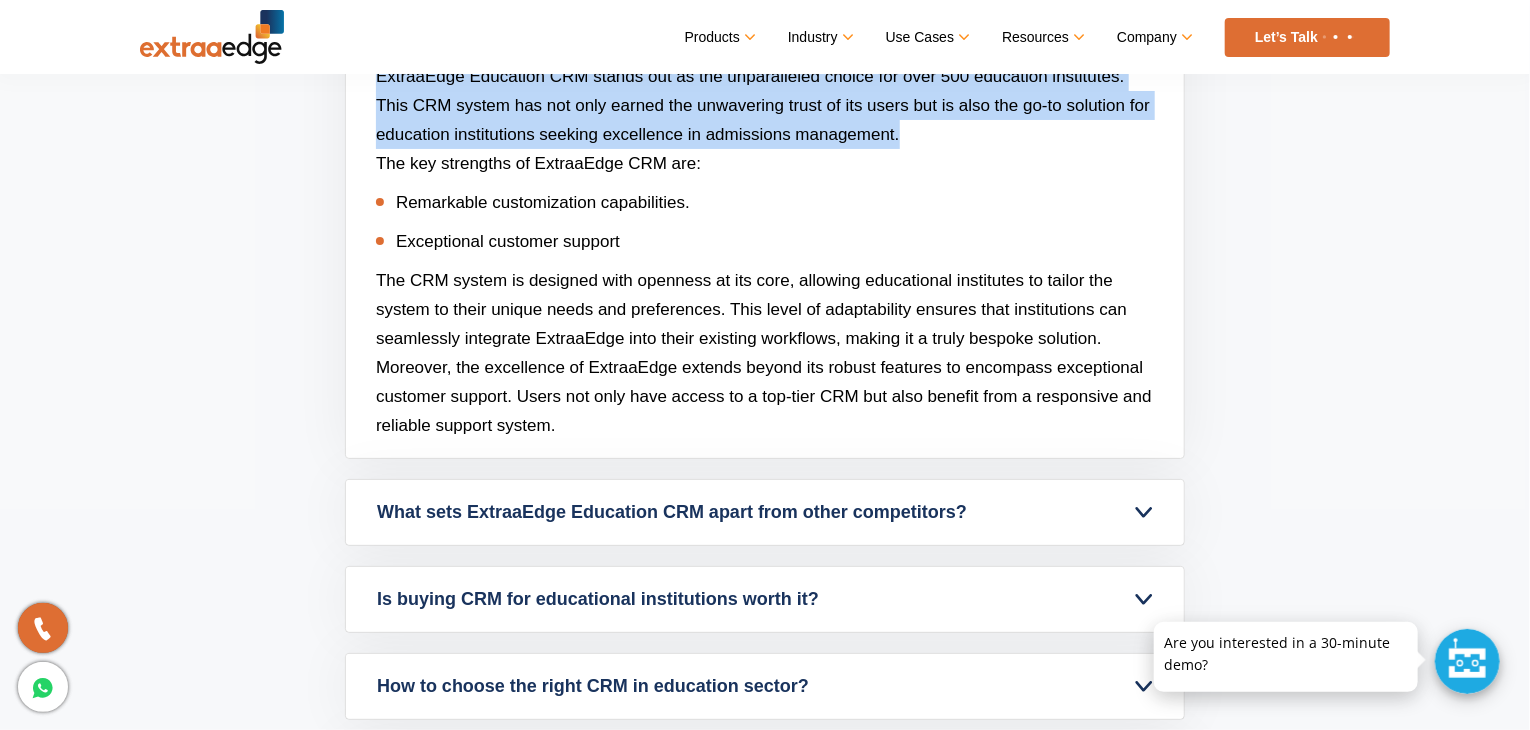 scroll, scrollTop: 8114, scrollLeft: 0, axis: vertical 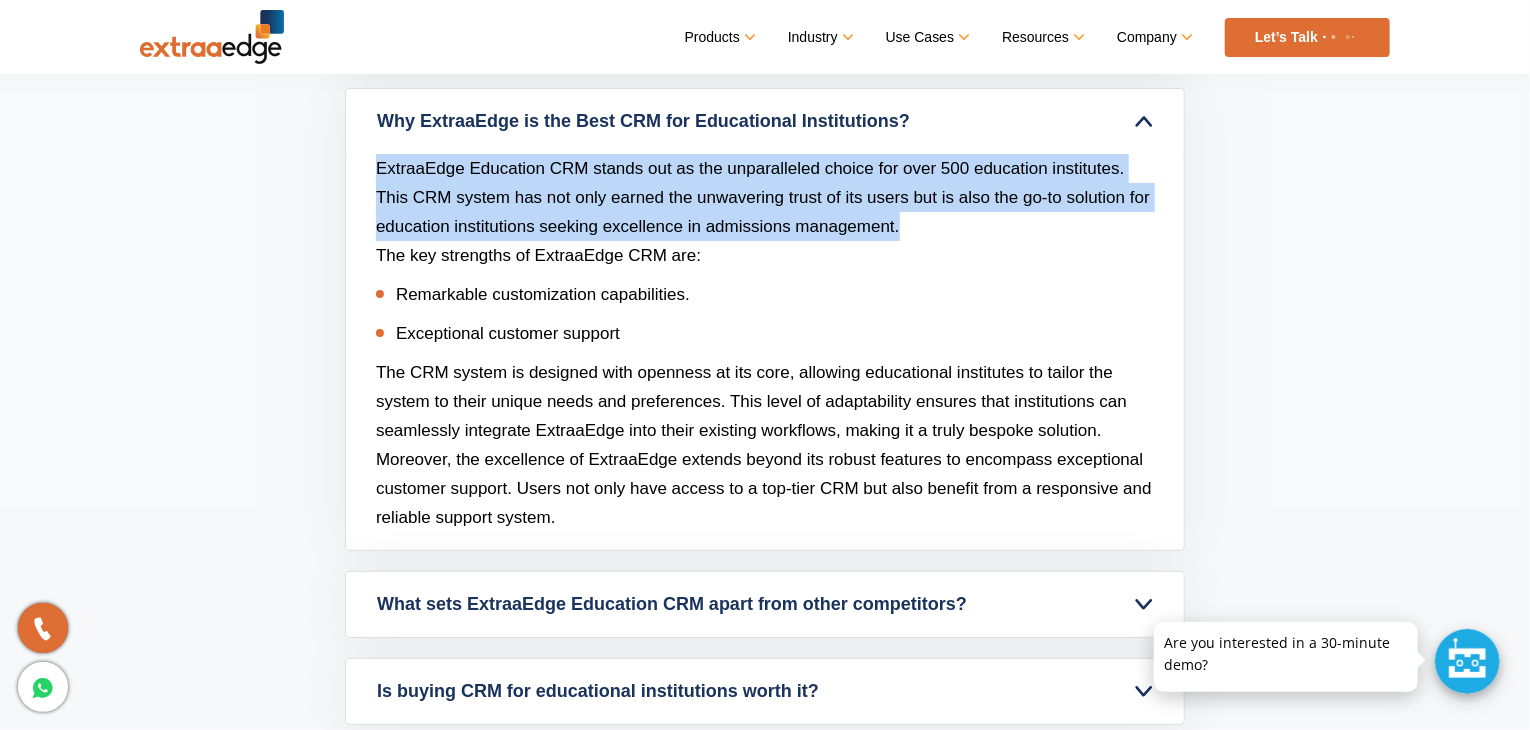 drag, startPoint x: 801, startPoint y: 260, endPoint x: 794, endPoint y: 204, distance: 56.435802 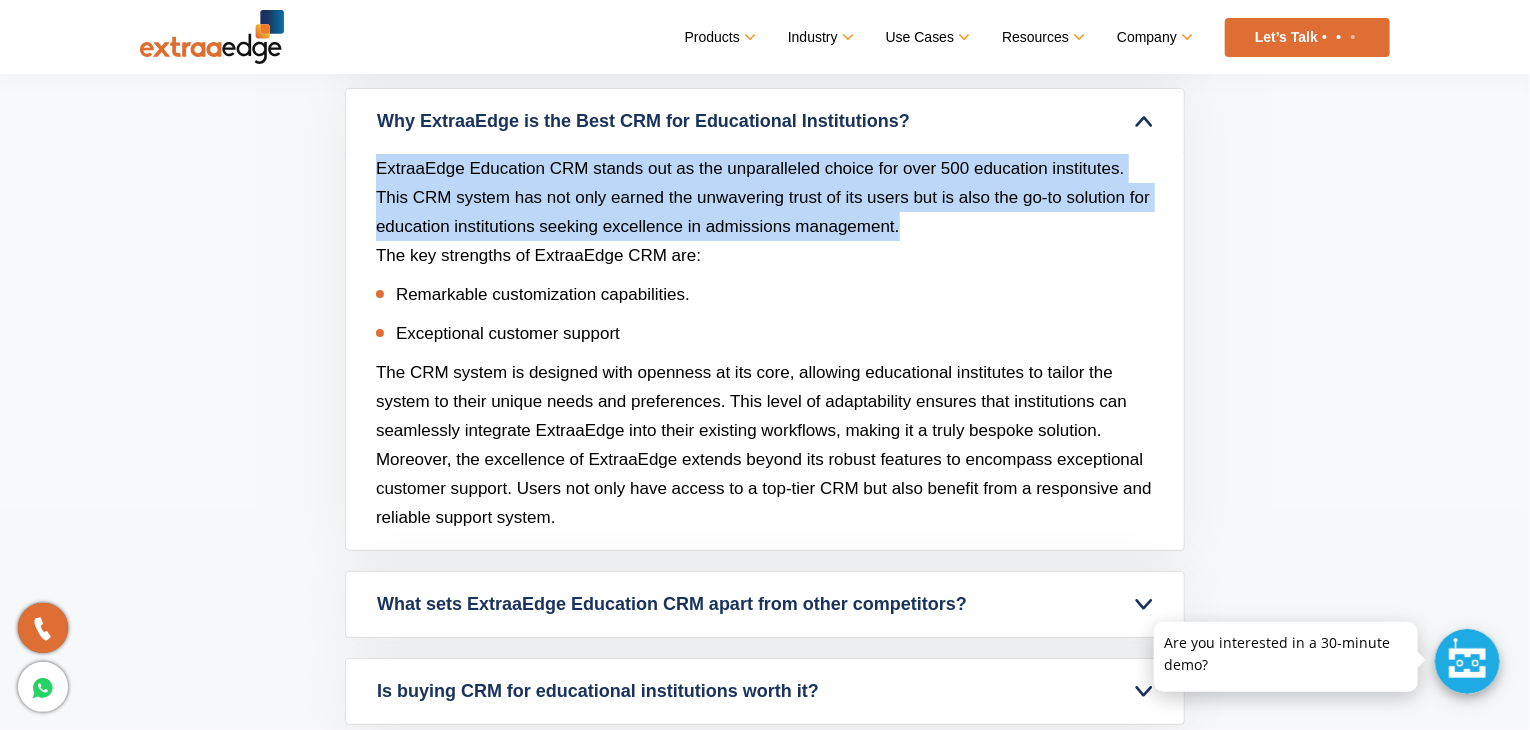 click on "ExtraaEdge Education CRM stands out as the unparalleled choice for over 500 education institutes. This CRM system has not only earned the unwavering trust of its users but is also the go-to solution for education institutions seeking excellence in admissions management." at bounding box center (765, 197) 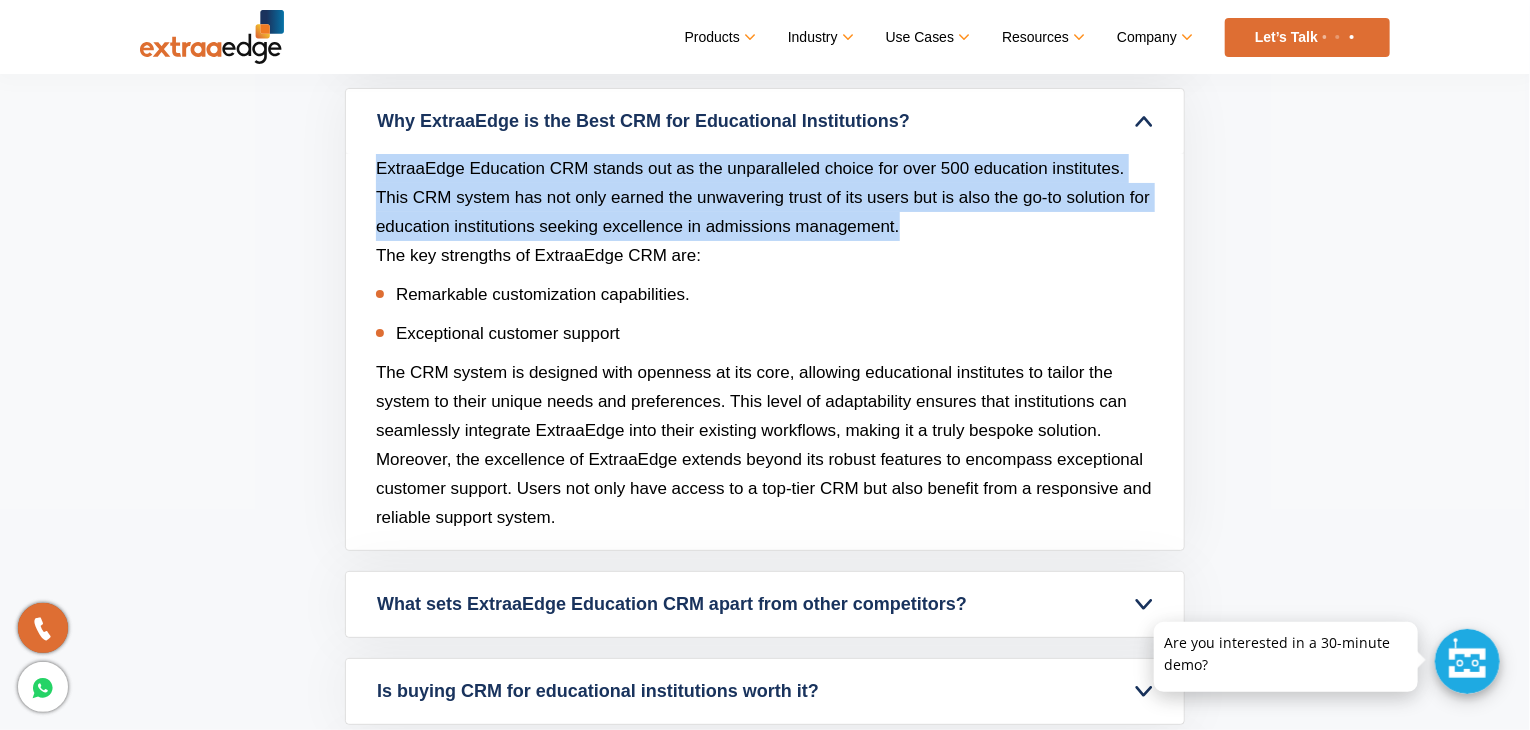 click on "ExtraaEdge Education CRM stands out as the unparalleled choice for over 500 education institutes. This CRM system has not only earned the unwavering trust of its users but is also the go-to solution for education institutions seeking excellence in admissions management." at bounding box center (765, 197) 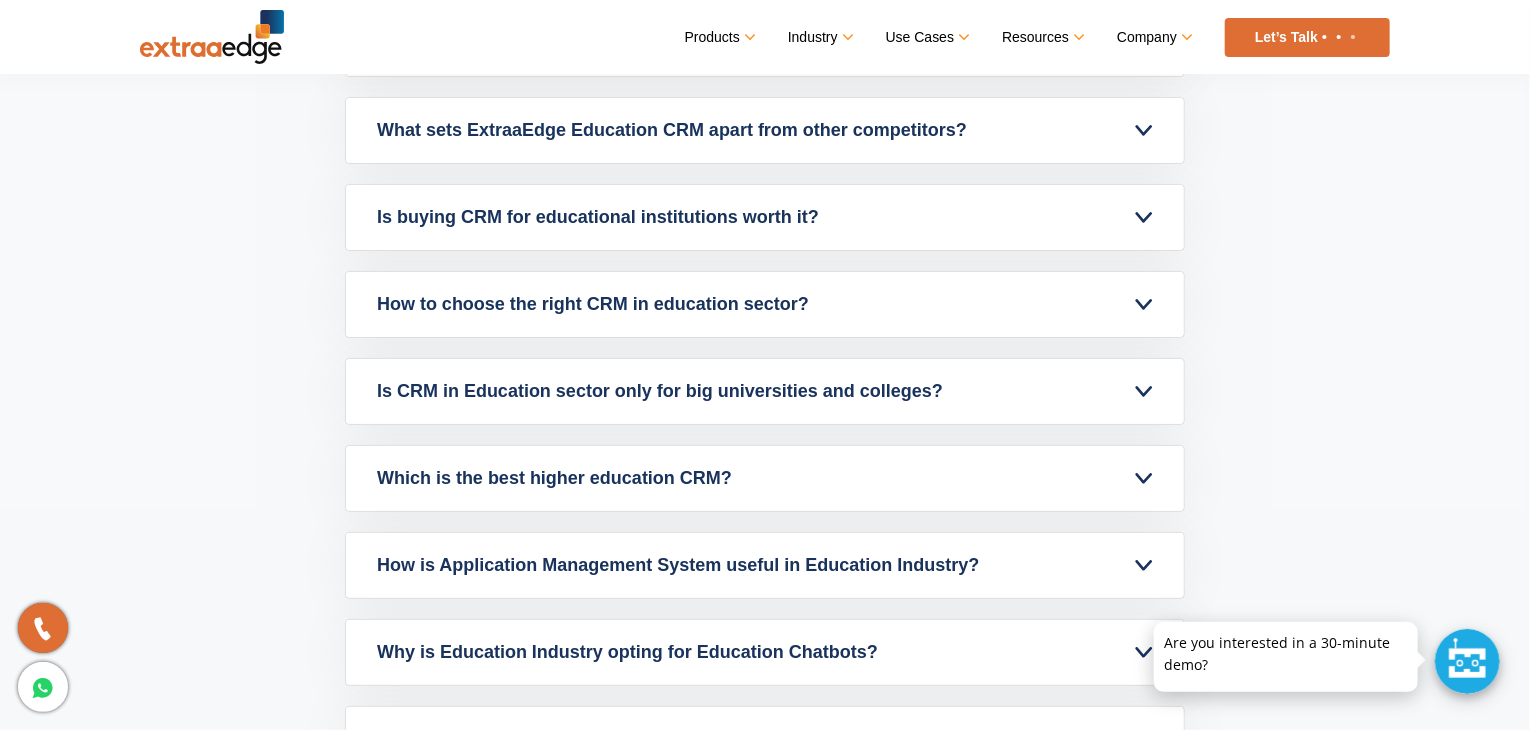 scroll, scrollTop: 8589, scrollLeft: 0, axis: vertical 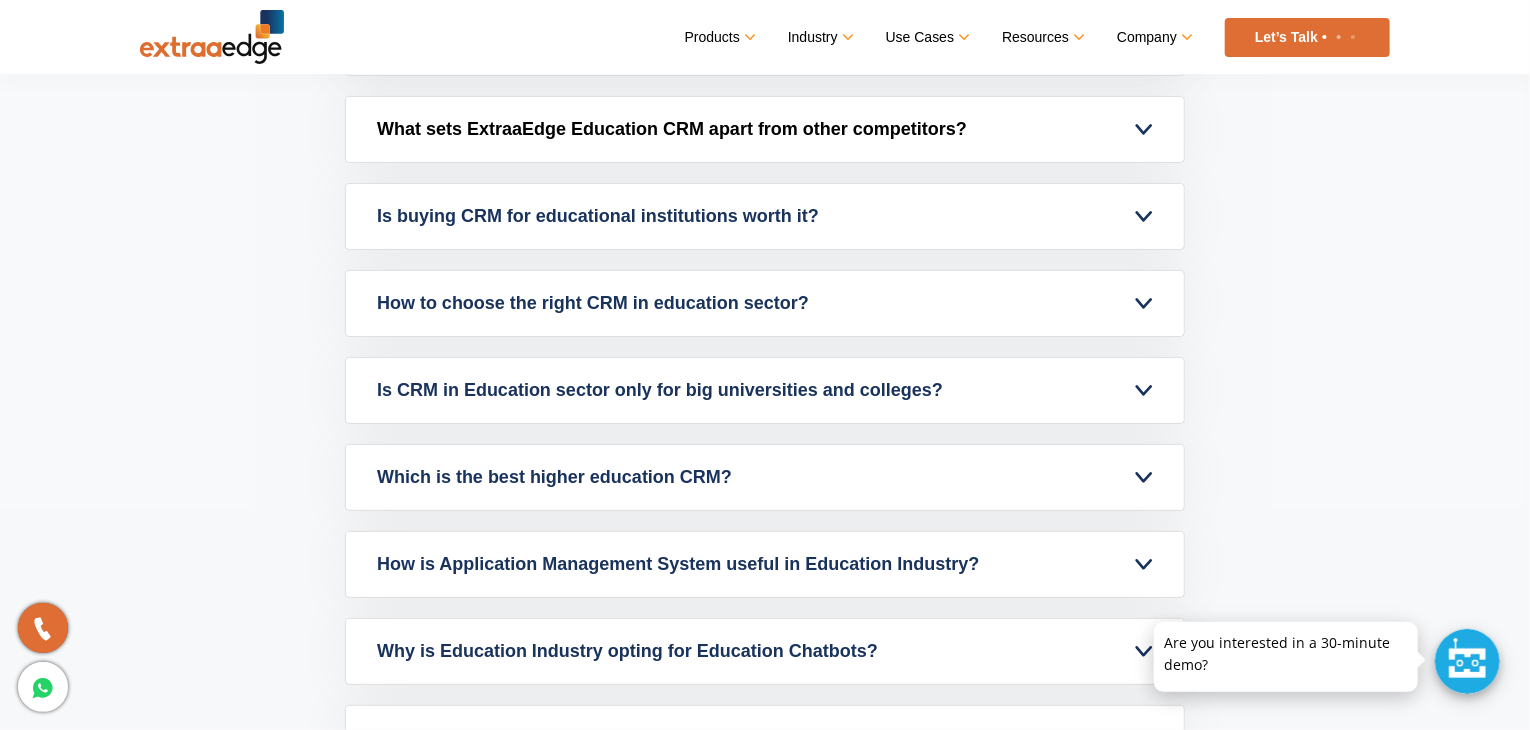 click on "What sets ExtraaEdge Education CRM apart from other competitors?" at bounding box center [765, 129] 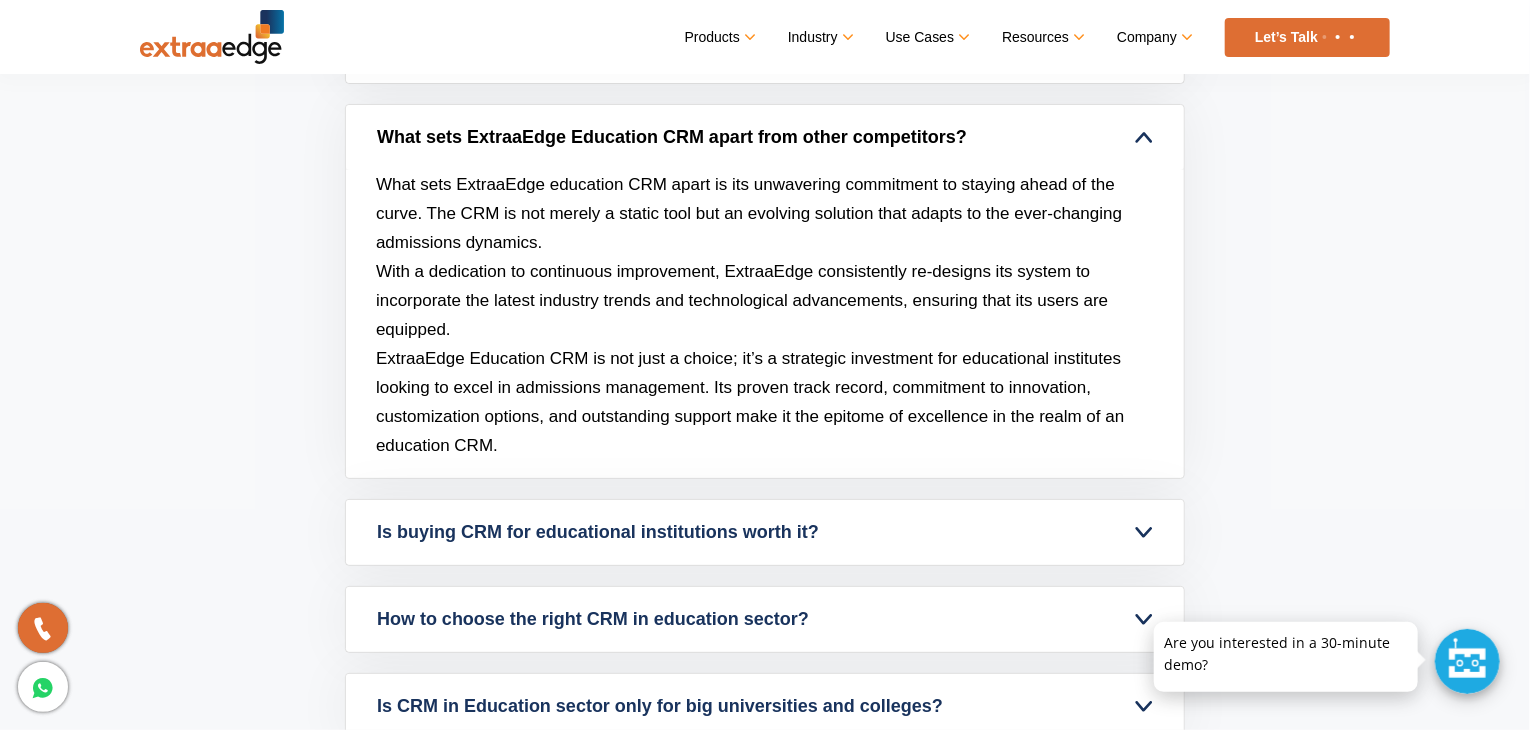 scroll, scrollTop: 8173, scrollLeft: 0, axis: vertical 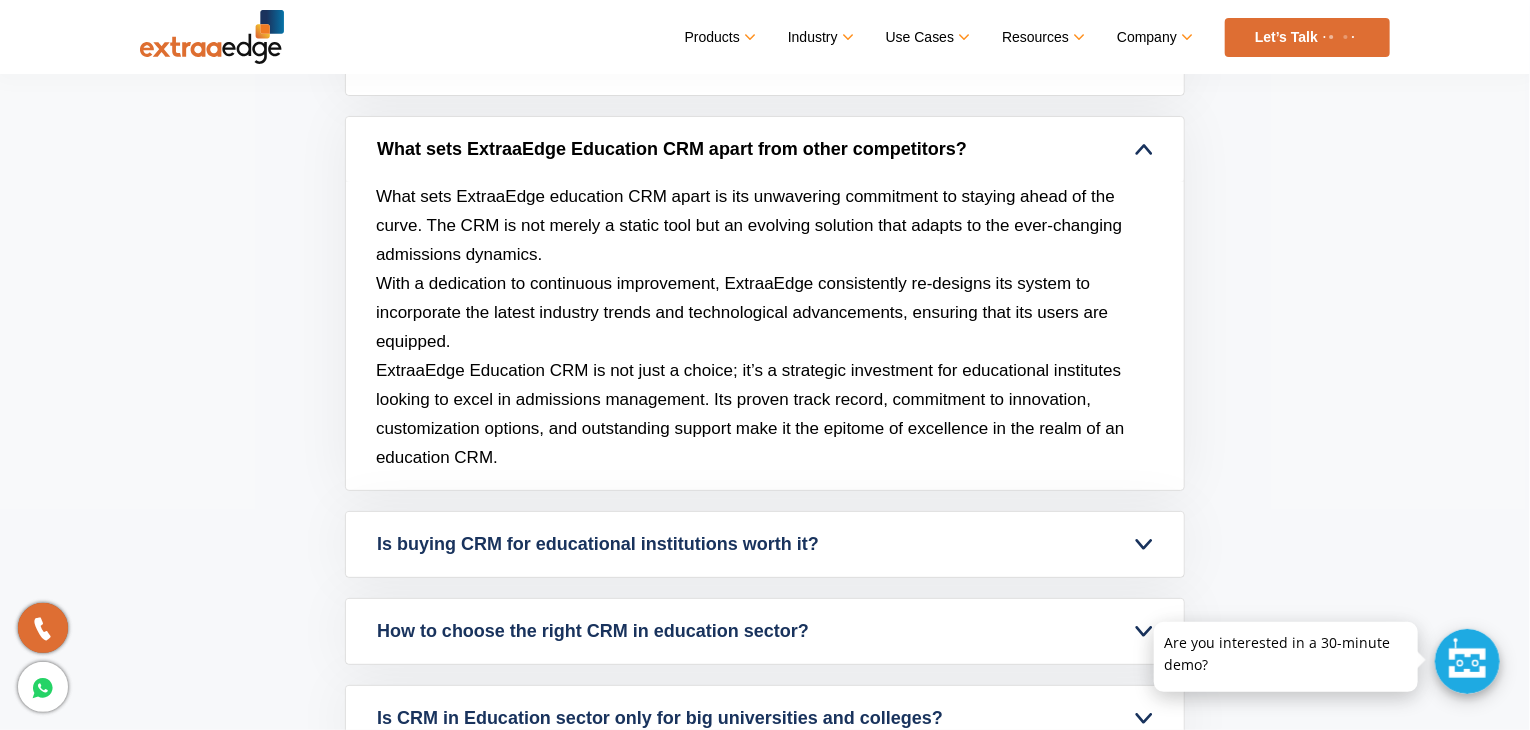 click on "What sets ExtraaEdge Education CRM apart from other competitors?" at bounding box center [765, 149] 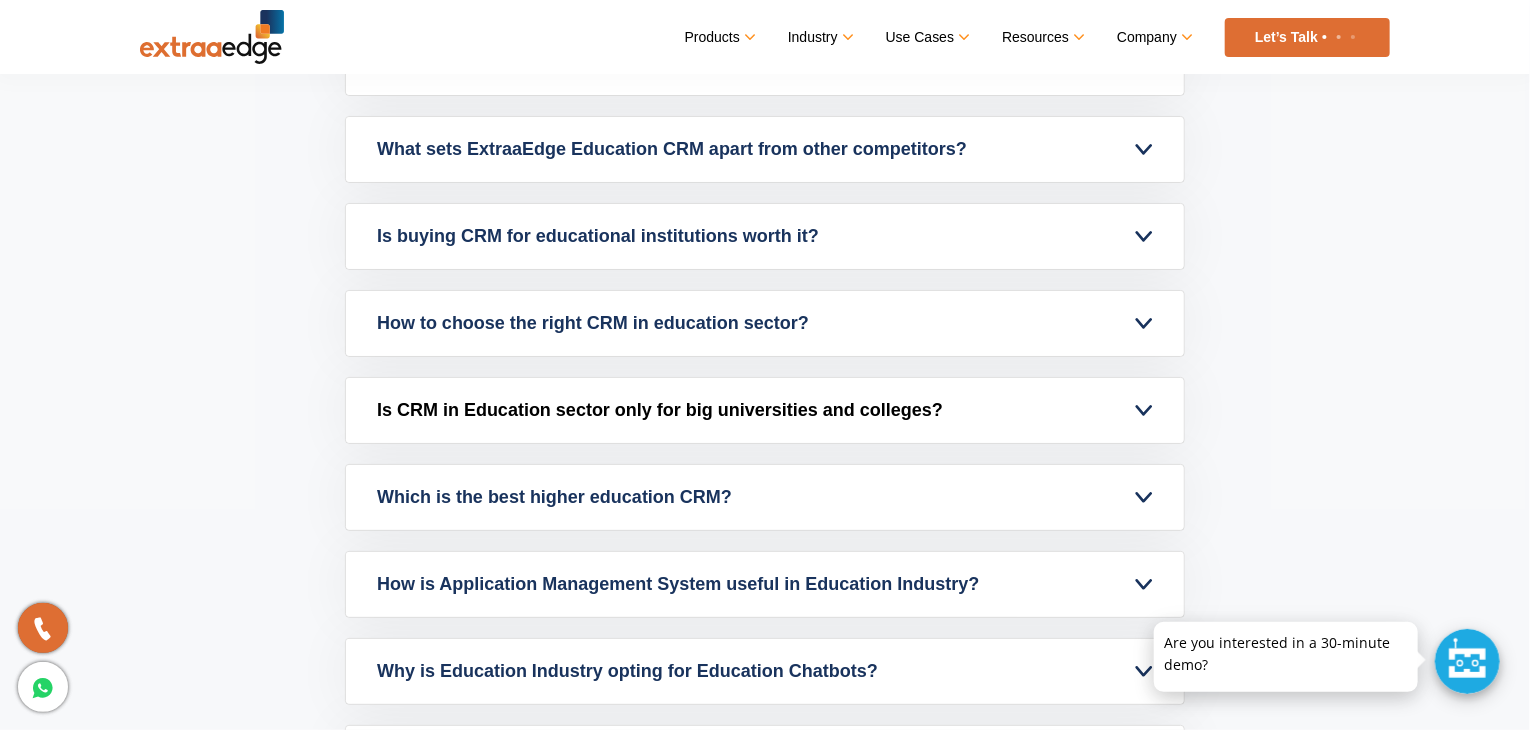 click on "Is CRM in Education sector only for big universities and colleges?" at bounding box center (765, 410) 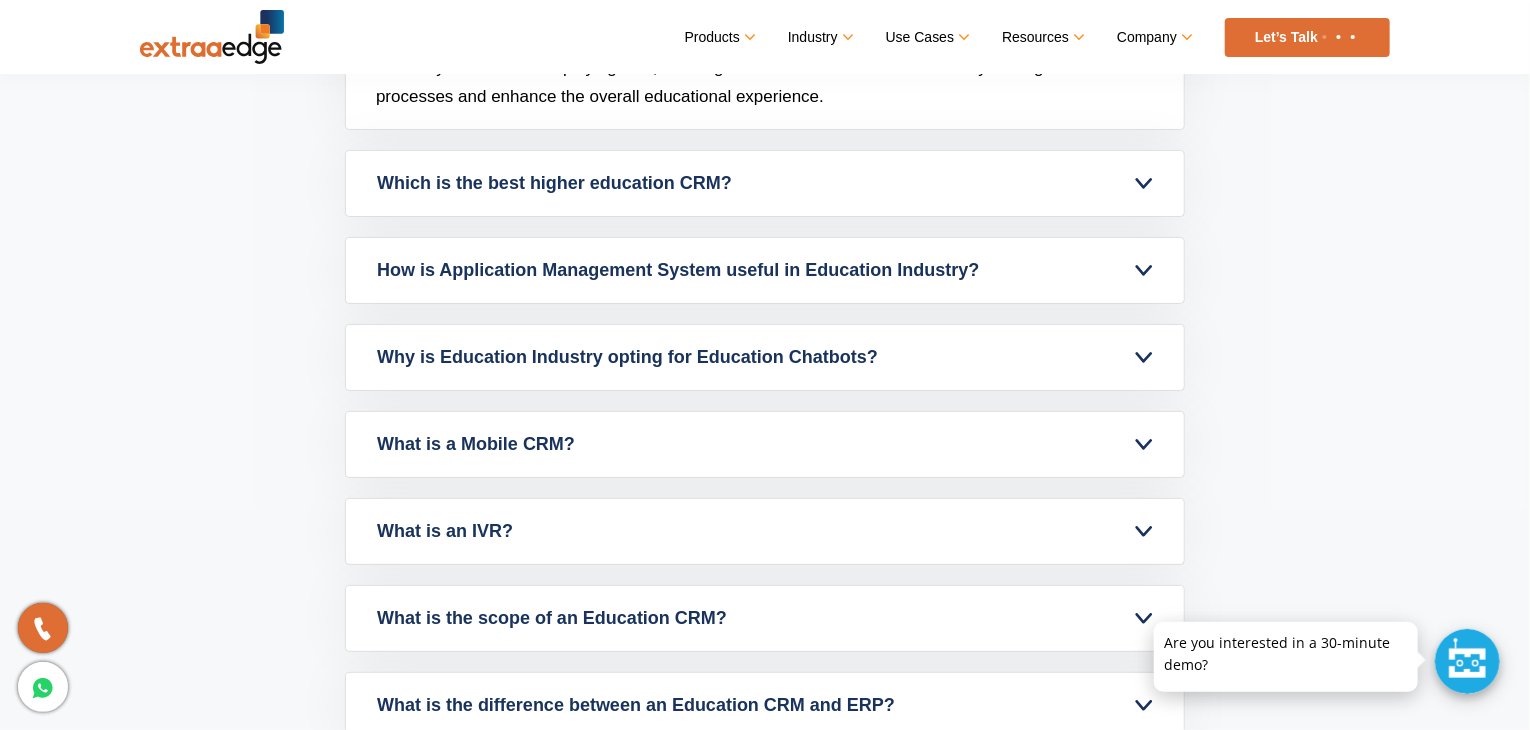 scroll, scrollTop: 8810, scrollLeft: 0, axis: vertical 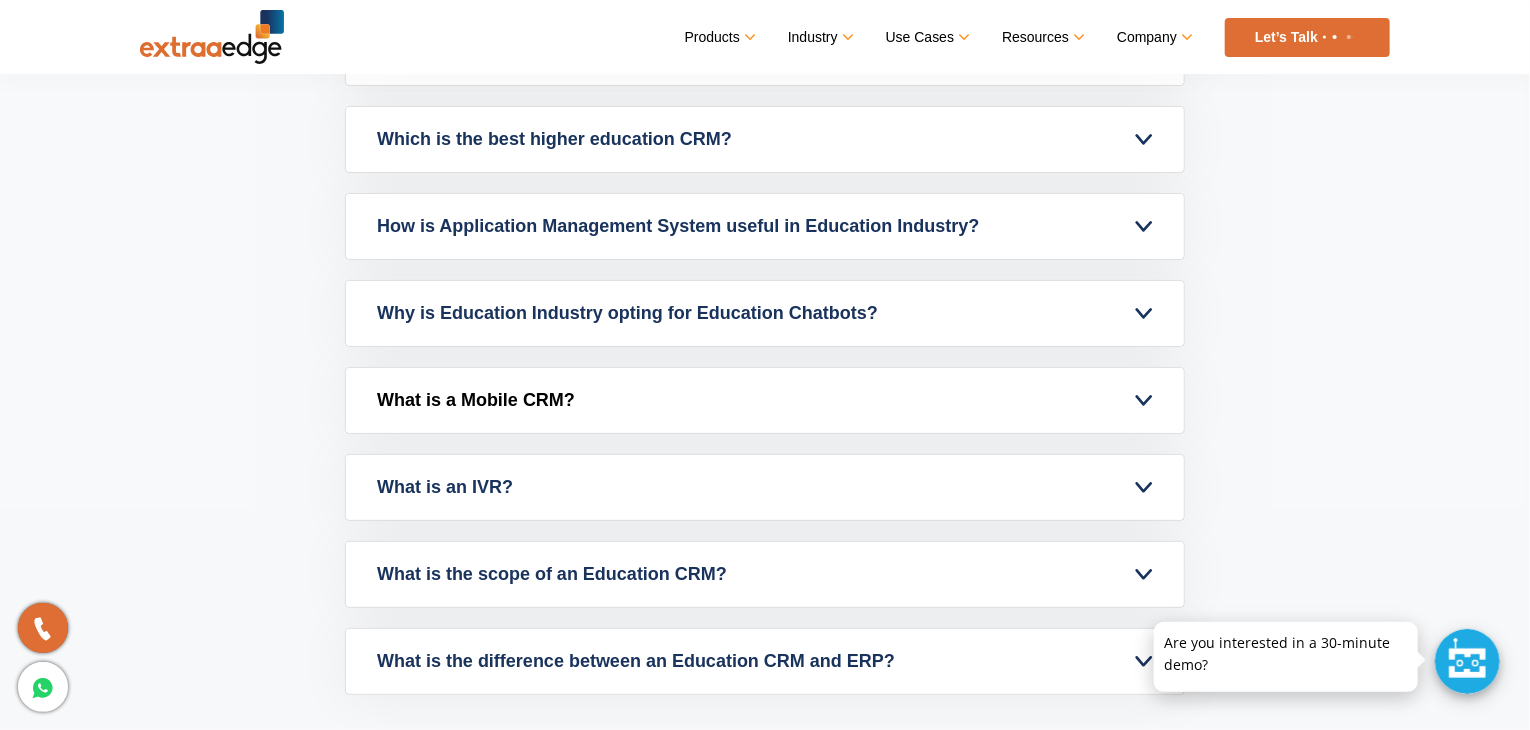click on "What is a Mobile CRM?" at bounding box center (765, 400) 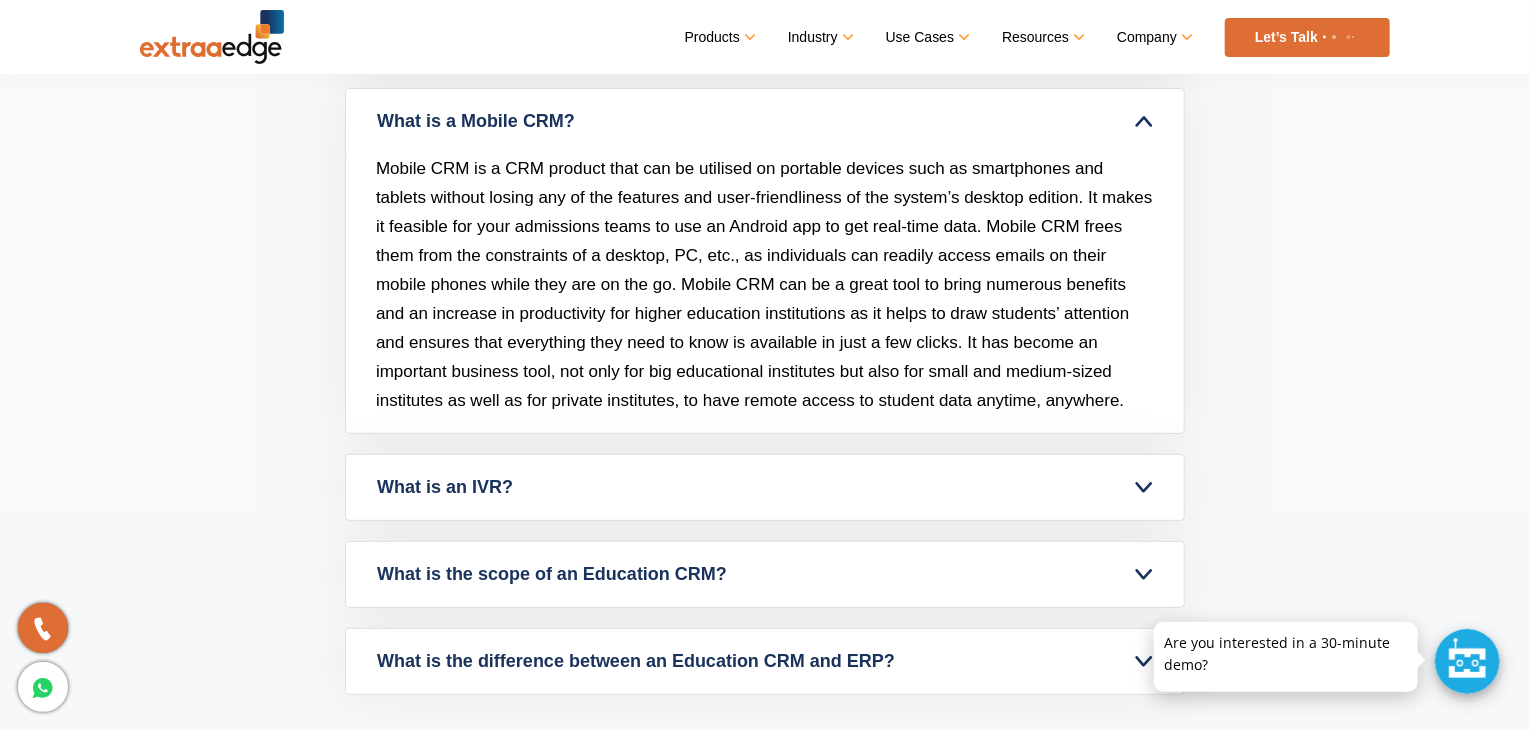 drag, startPoint x: 286, startPoint y: 486, endPoint x: 258, endPoint y: 294, distance: 194.03093 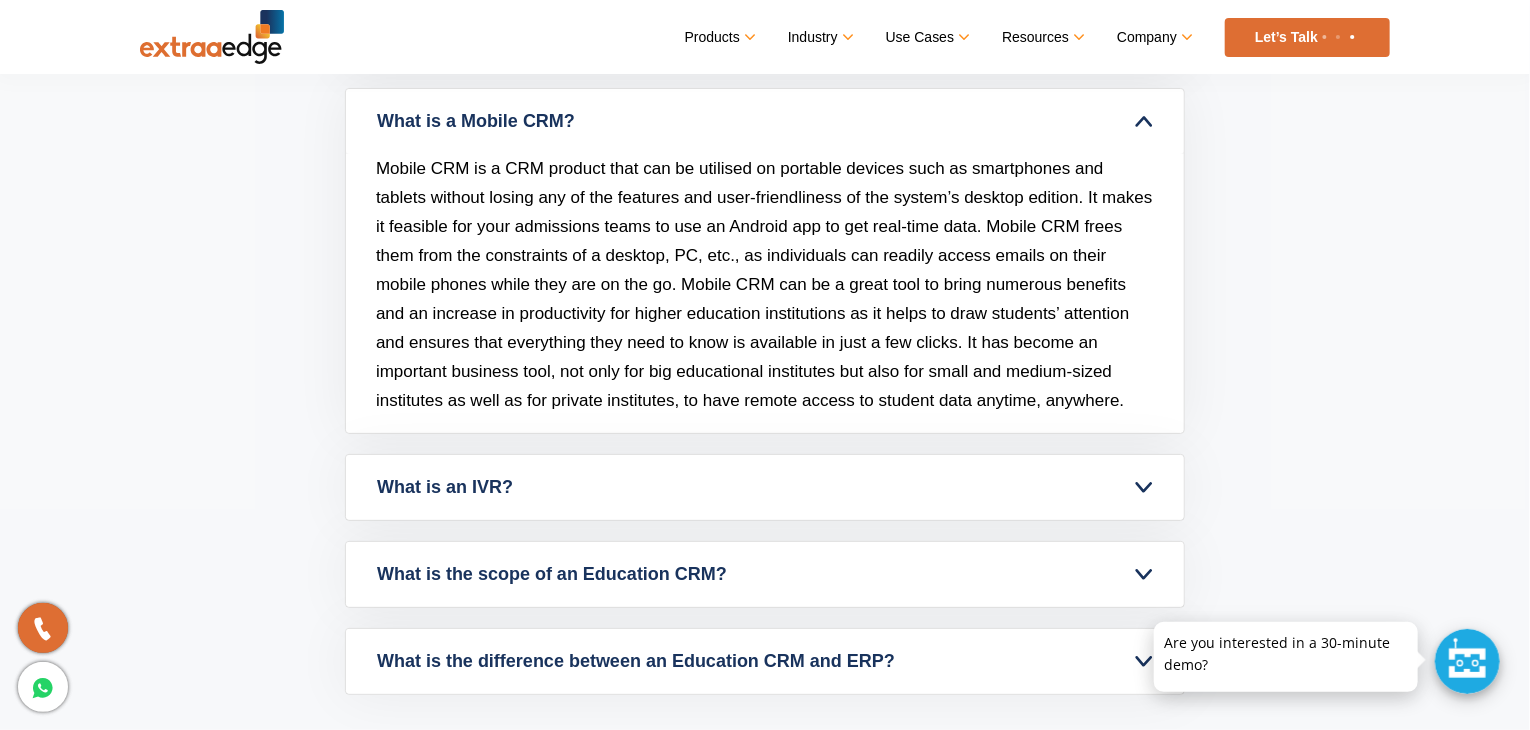 click on "FAQs
What is an Education CRM?
An Education CRM is to streamline every step of the admissions process. Whether you’re managing hundreds or thousands of applications, it is to eliminate the headaches of manual work and give you the power to handle the entire admissions cycle from one place. Here’s how:
For counselors:  Streamlined inquiry management and personalized communication.
For admissions heads:  Enhanced conversion rates and optimized resource allocation.
For institute growth:  Data-driven insights for strategic decision-making and growth.
For marketers:  Precise audience targeting, extreme personalization, and improved ROI.
An advanced education CRM industry integrates with various lead sources and consolidates leads from diverse channels. The system eliminates the risk of lead leakage and manual errors, ensuring a comprehensive and error-free lead management process." at bounding box center (765, -93) 